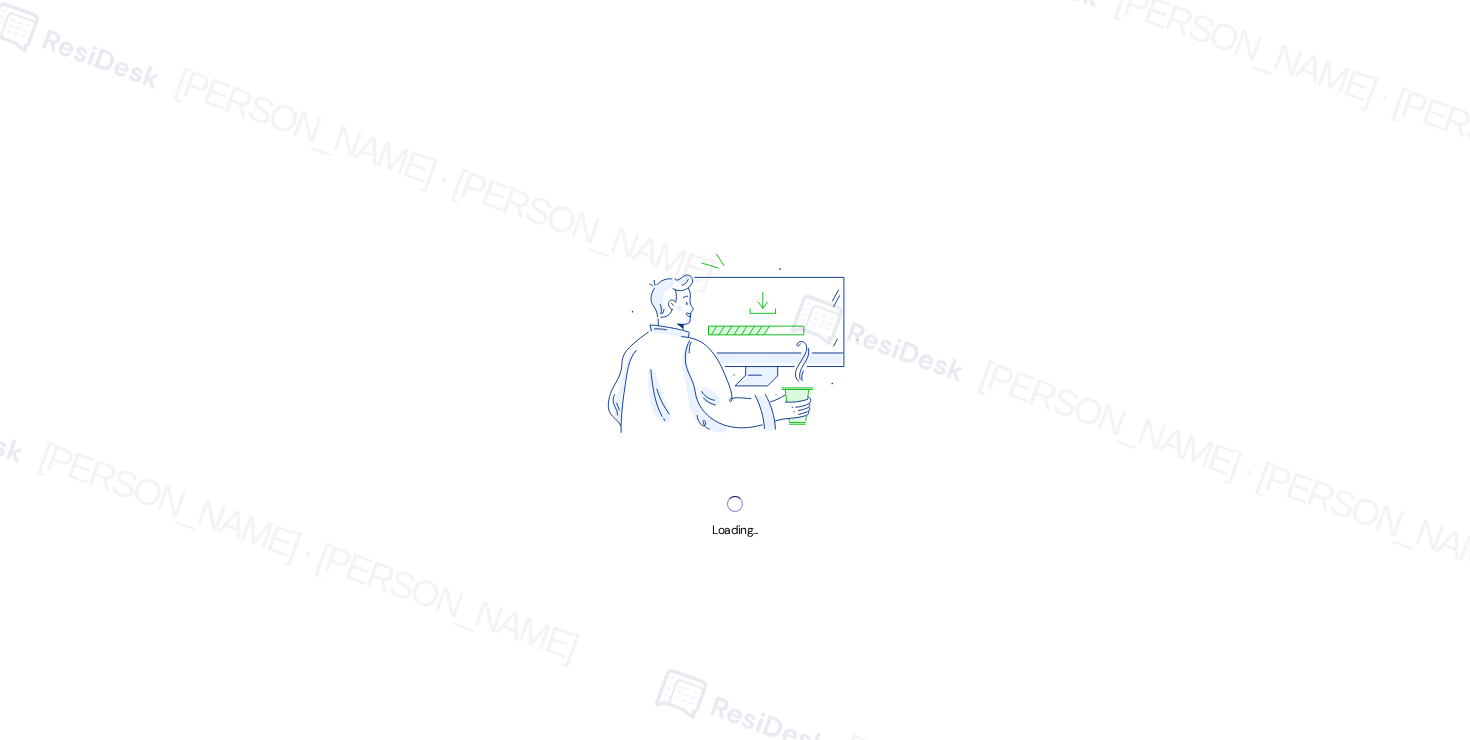 scroll, scrollTop: 0, scrollLeft: 0, axis: both 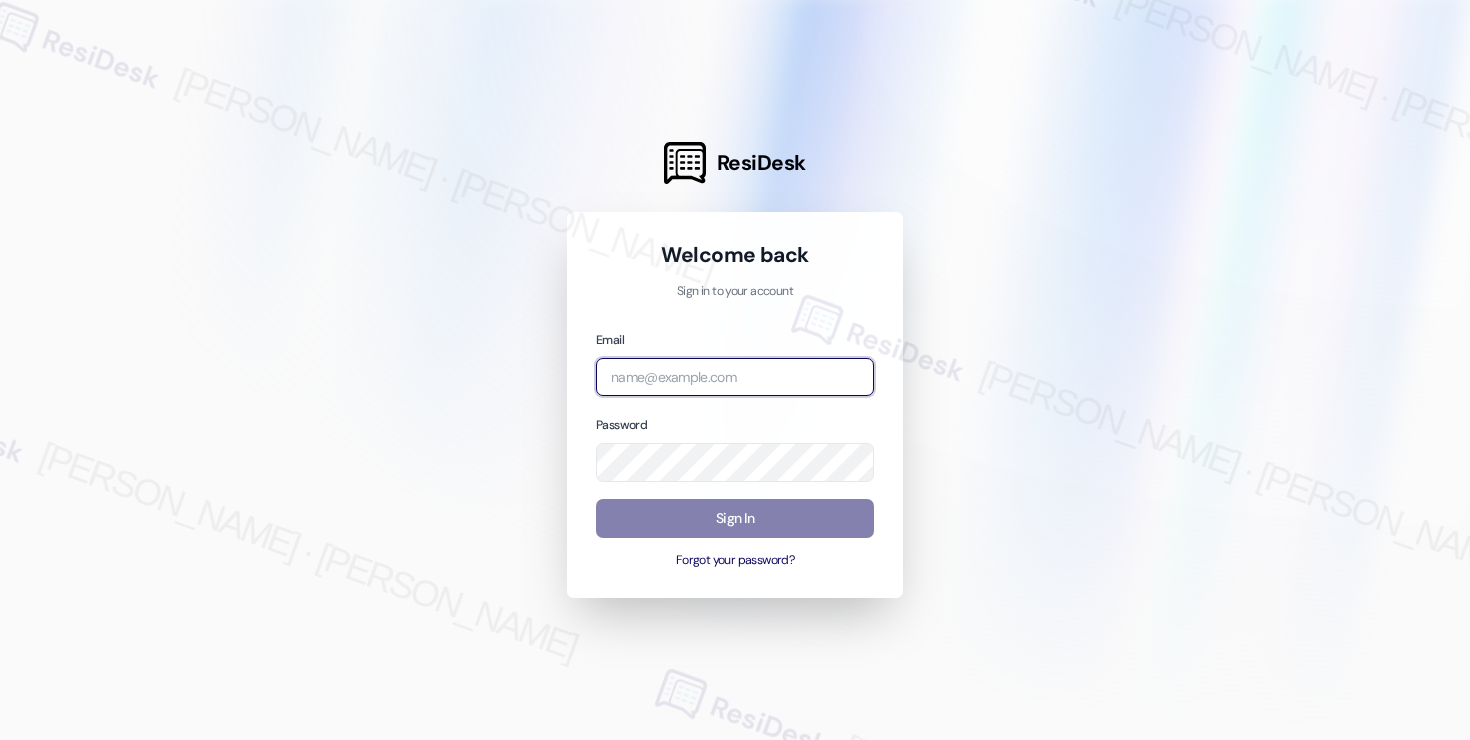 click at bounding box center (735, 377) 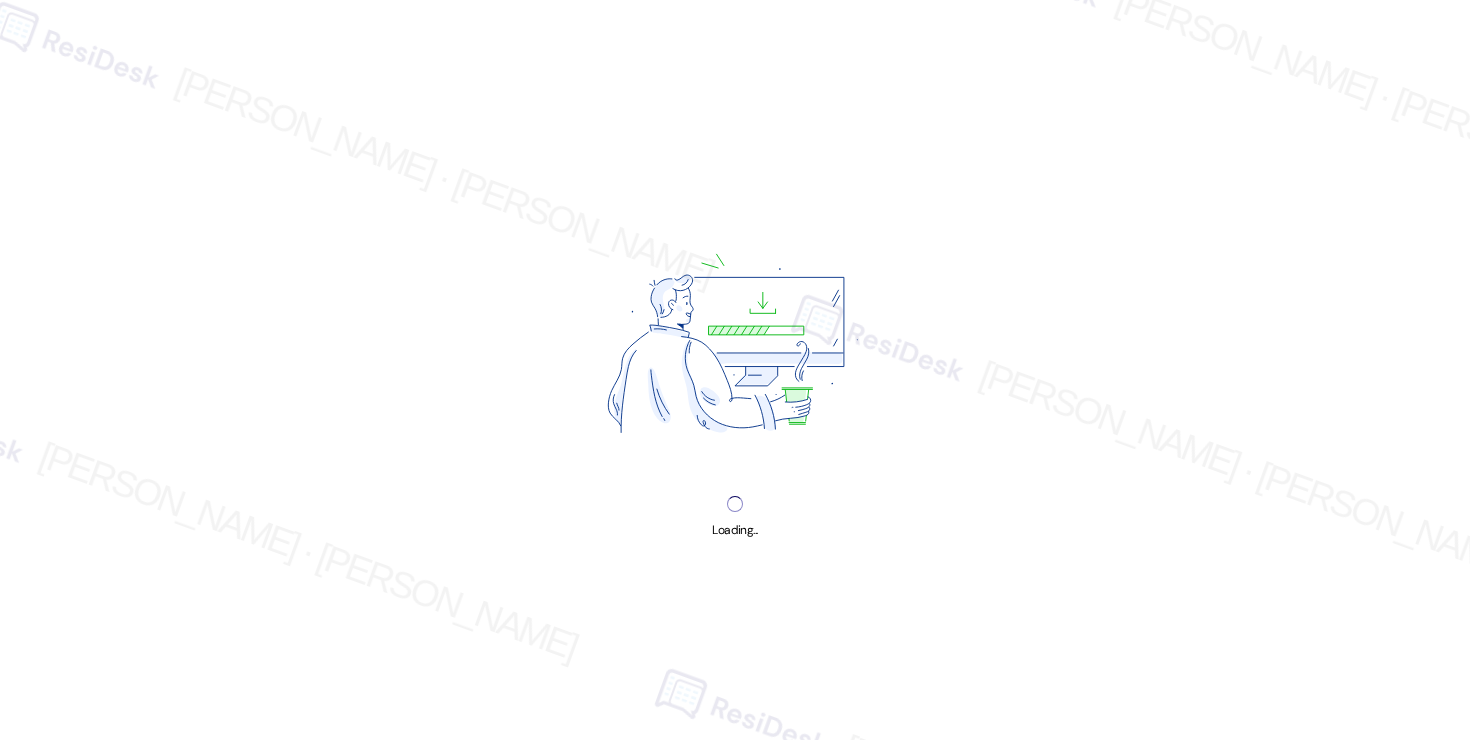 scroll, scrollTop: 0, scrollLeft: 0, axis: both 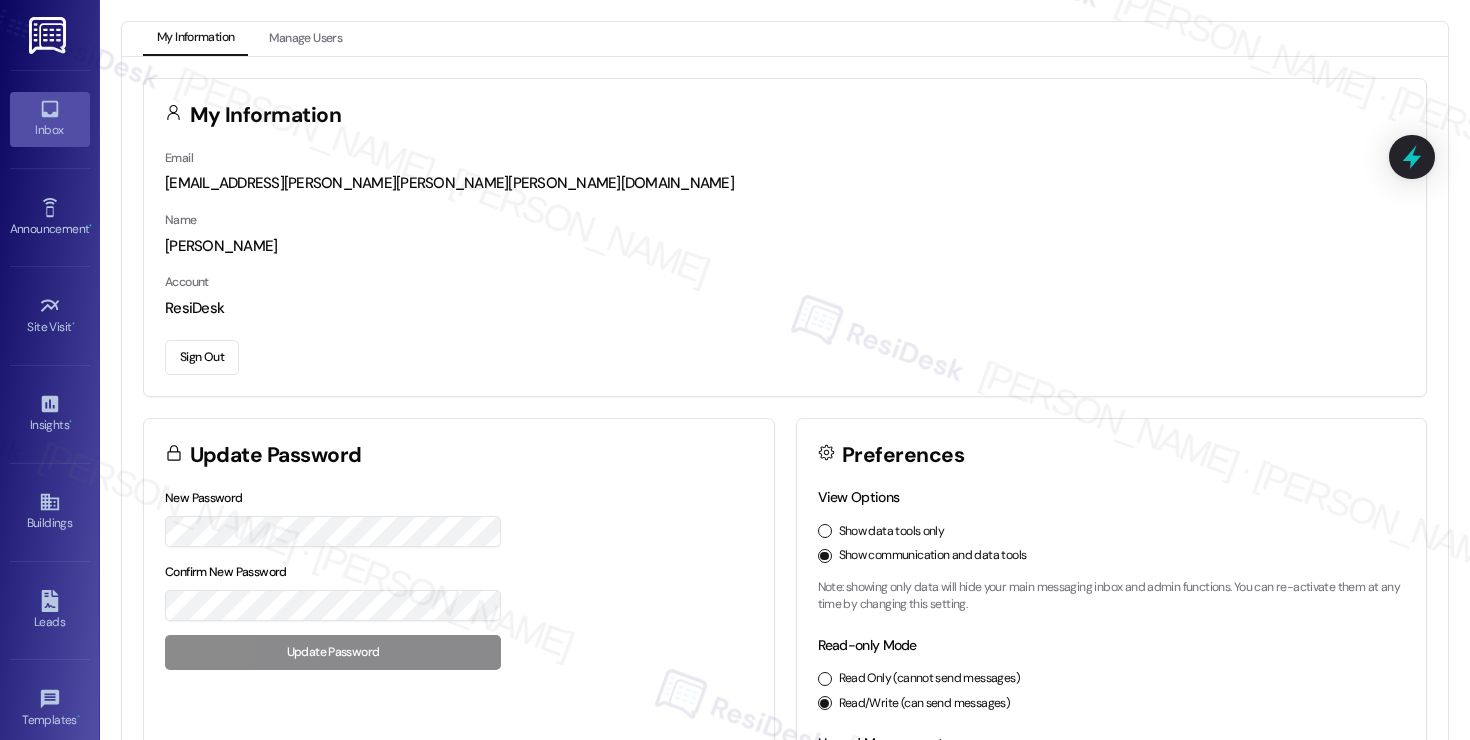 click on "Inbox" at bounding box center [50, 130] 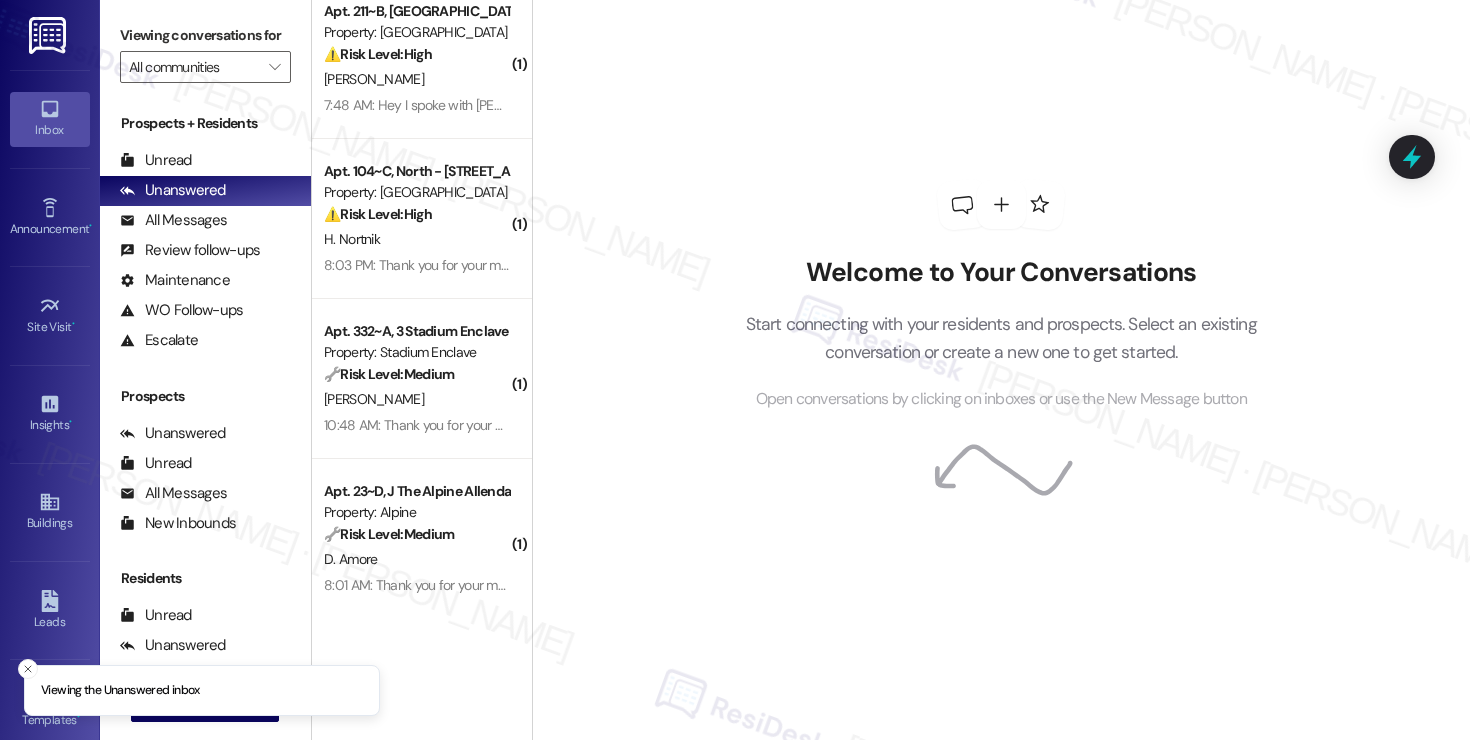 scroll, scrollTop: 42, scrollLeft: 0, axis: vertical 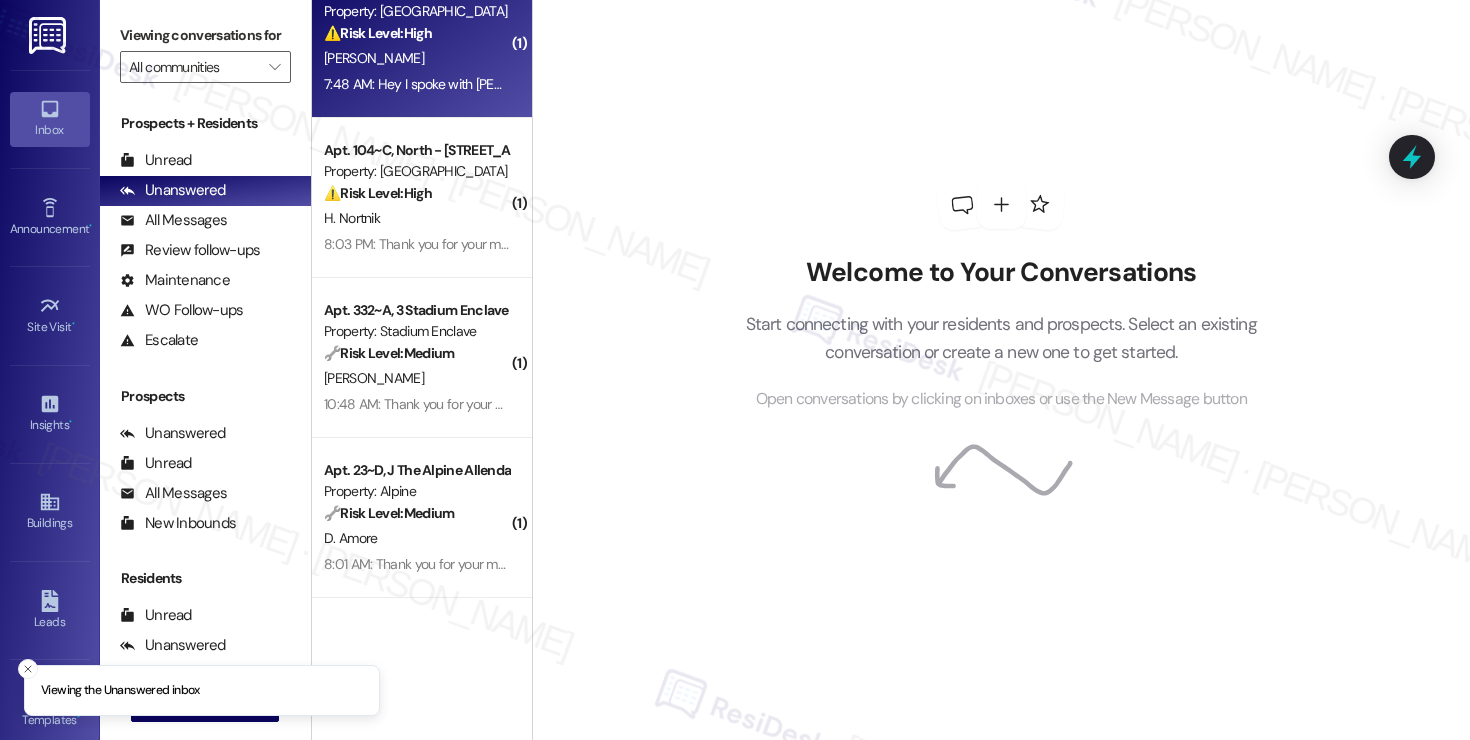 click on "D. Criado" at bounding box center [416, 58] 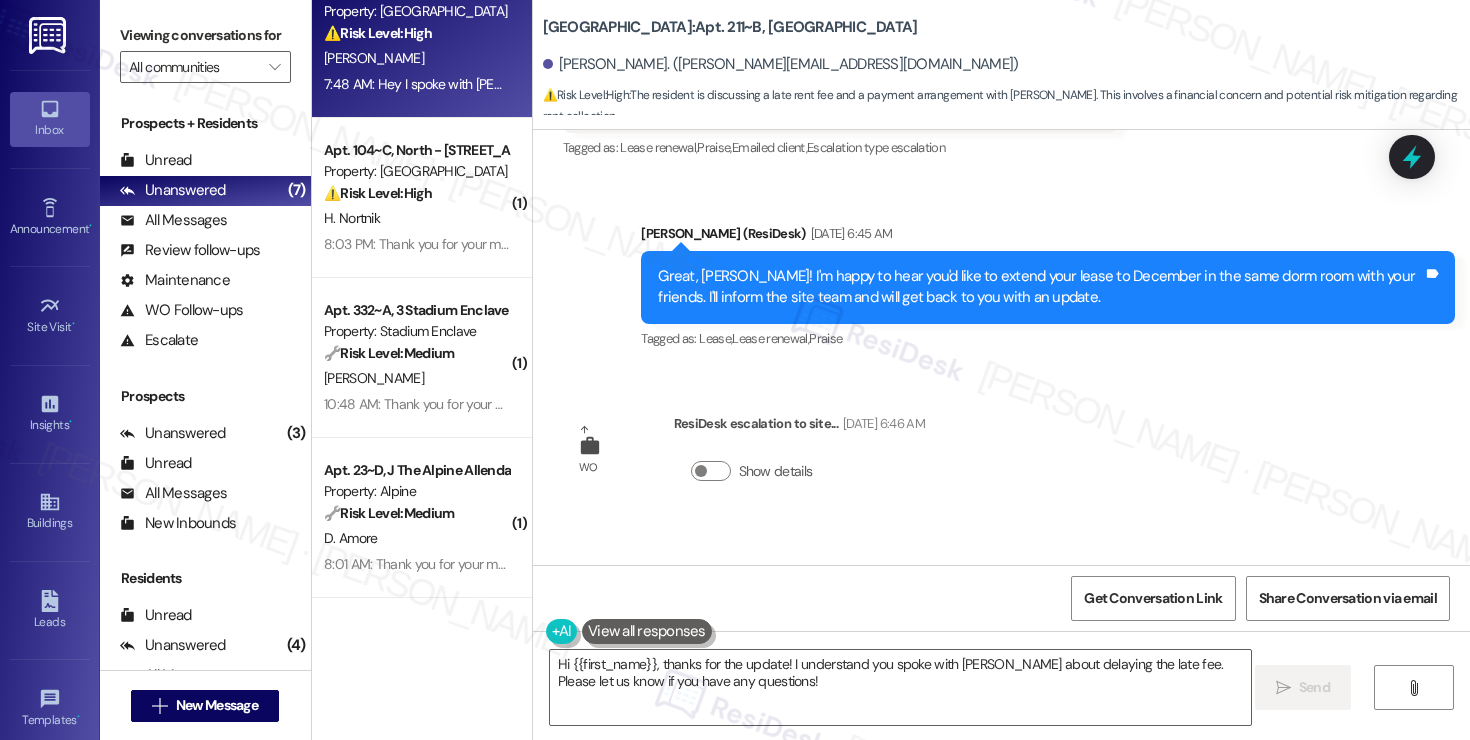 scroll, scrollTop: 7639, scrollLeft: 0, axis: vertical 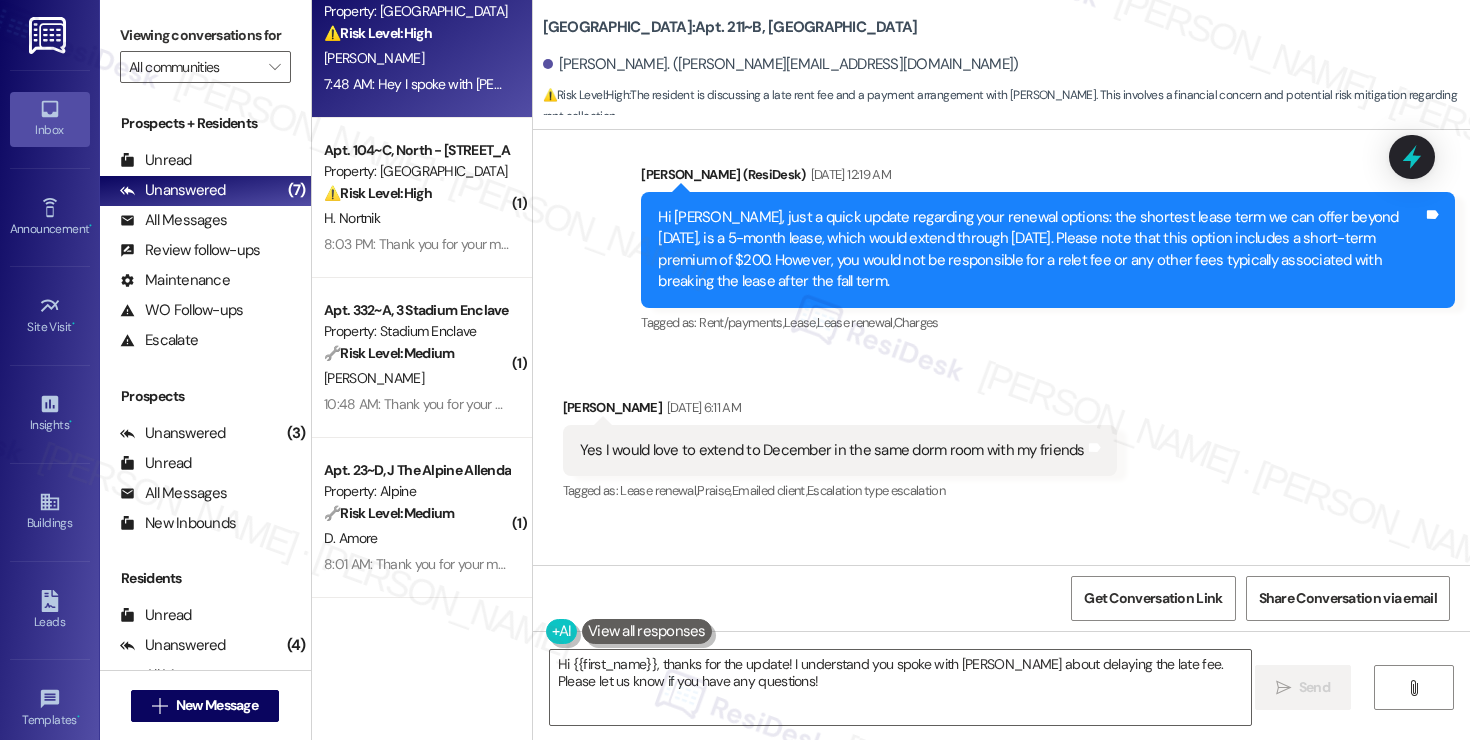 drag, startPoint x: 730, startPoint y: 494, endPoint x: 929, endPoint y: 496, distance: 199.01006 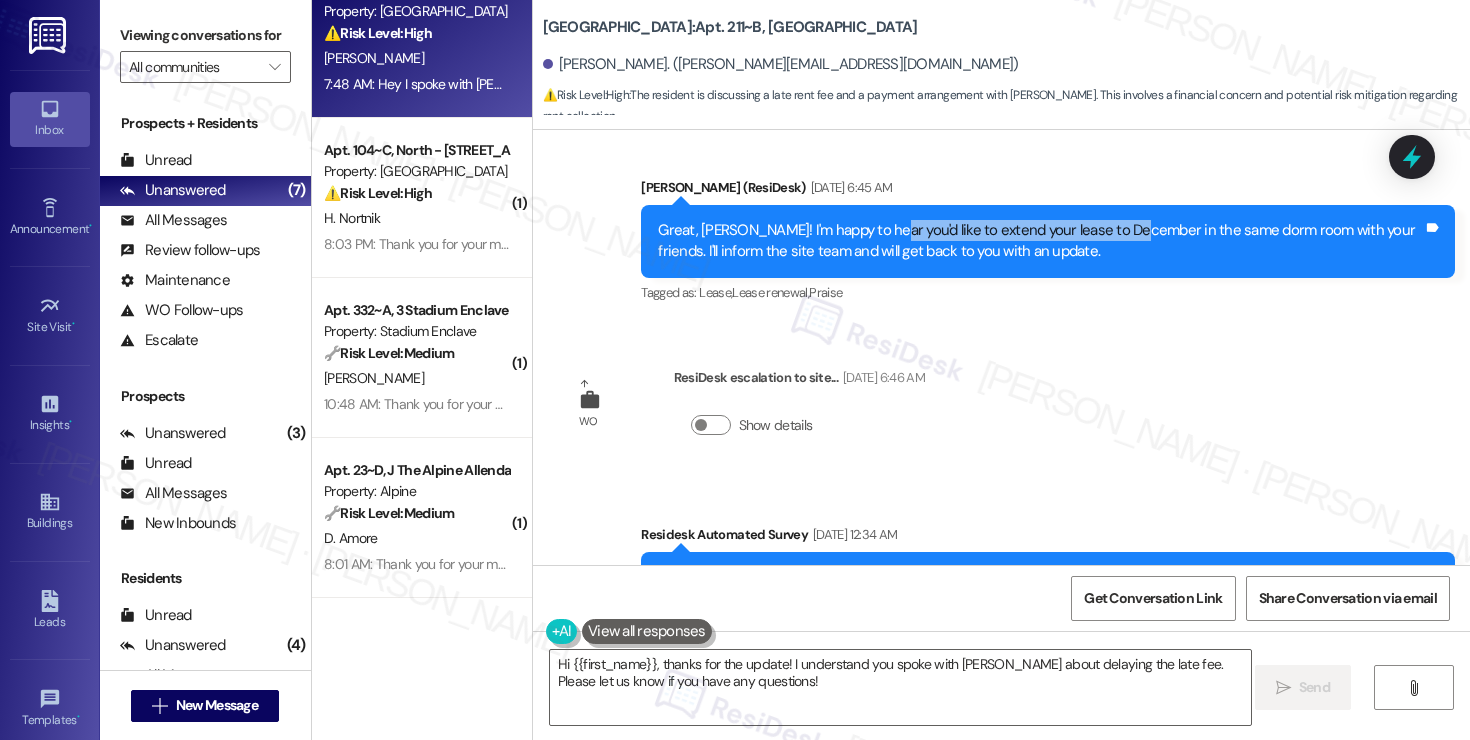 scroll, scrollTop: 8038, scrollLeft: 0, axis: vertical 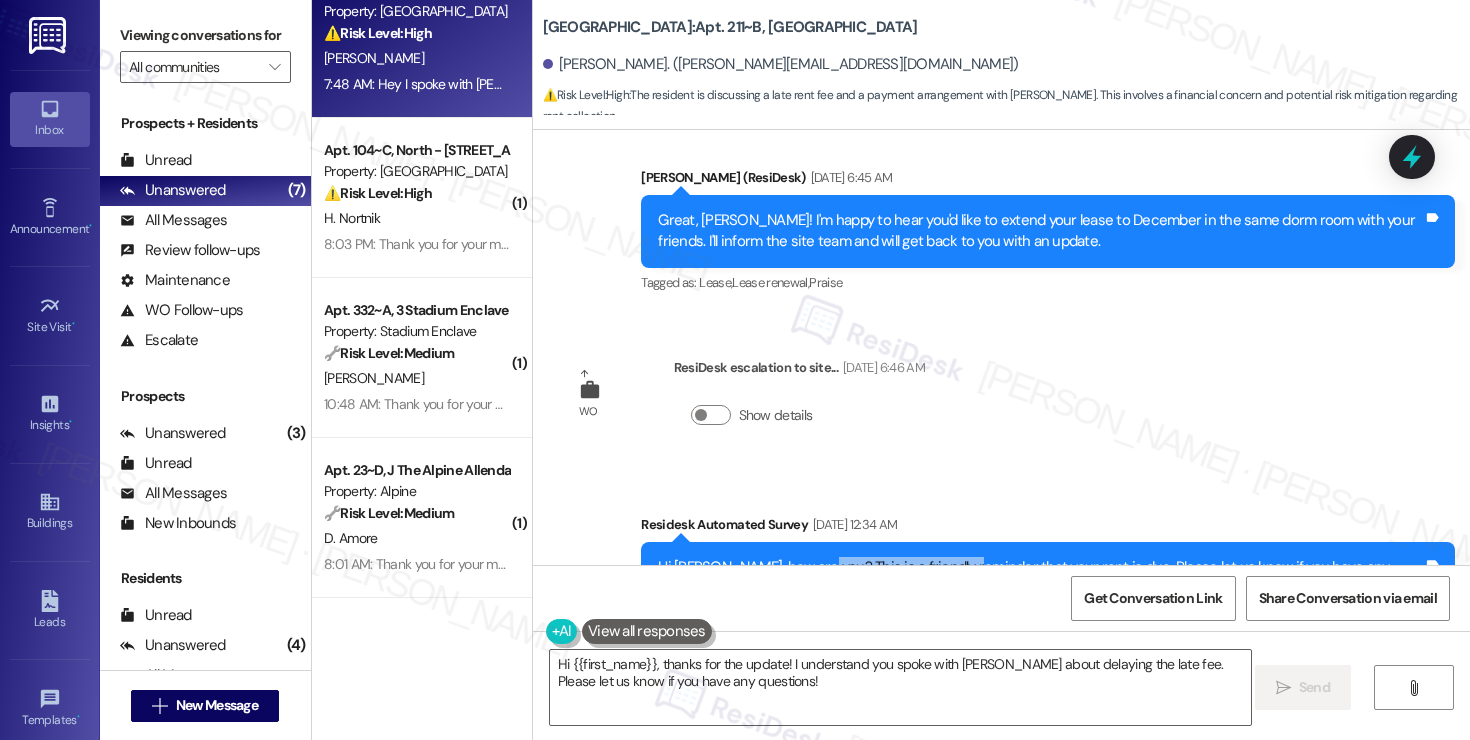 drag, startPoint x: 848, startPoint y: 434, endPoint x: 1002, endPoint y: 442, distance: 154.20766 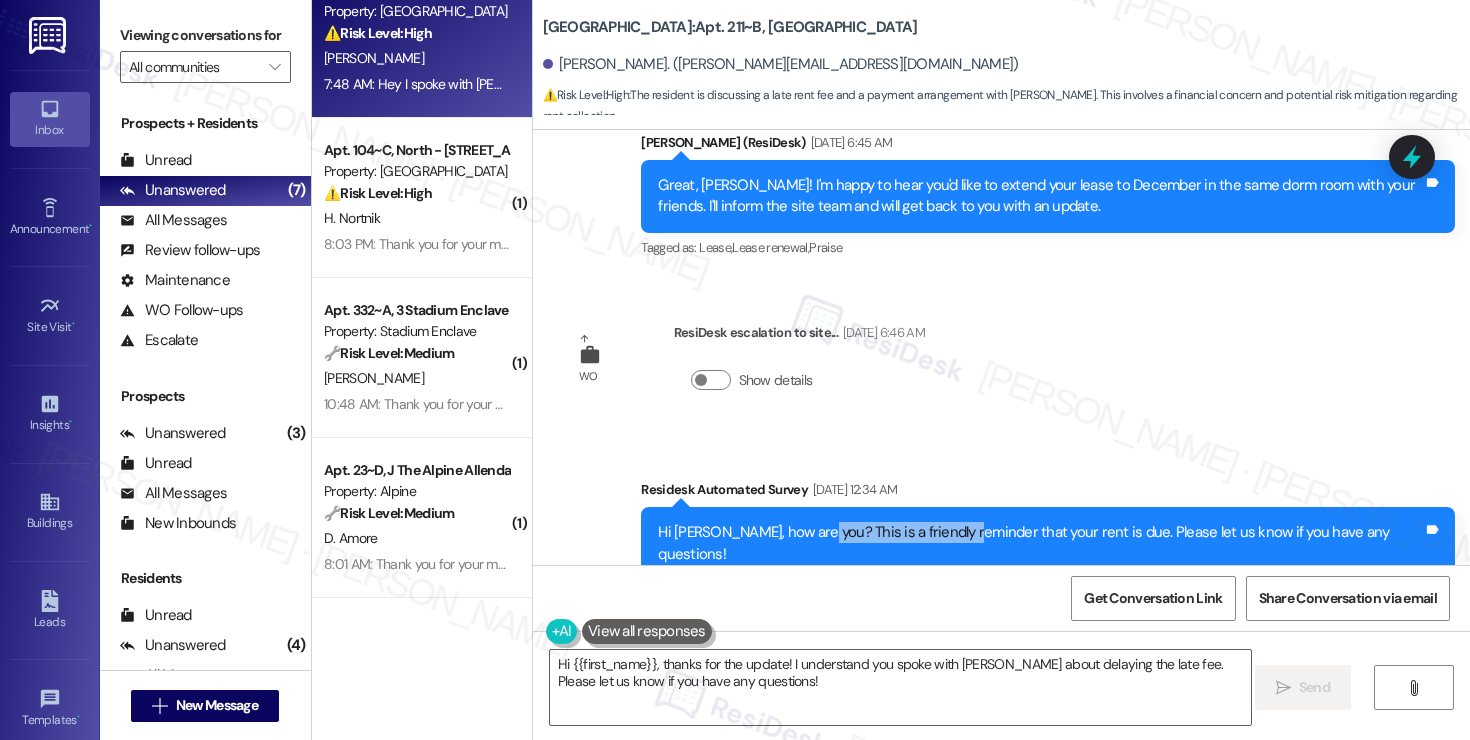 scroll, scrollTop: 8450, scrollLeft: 0, axis: vertical 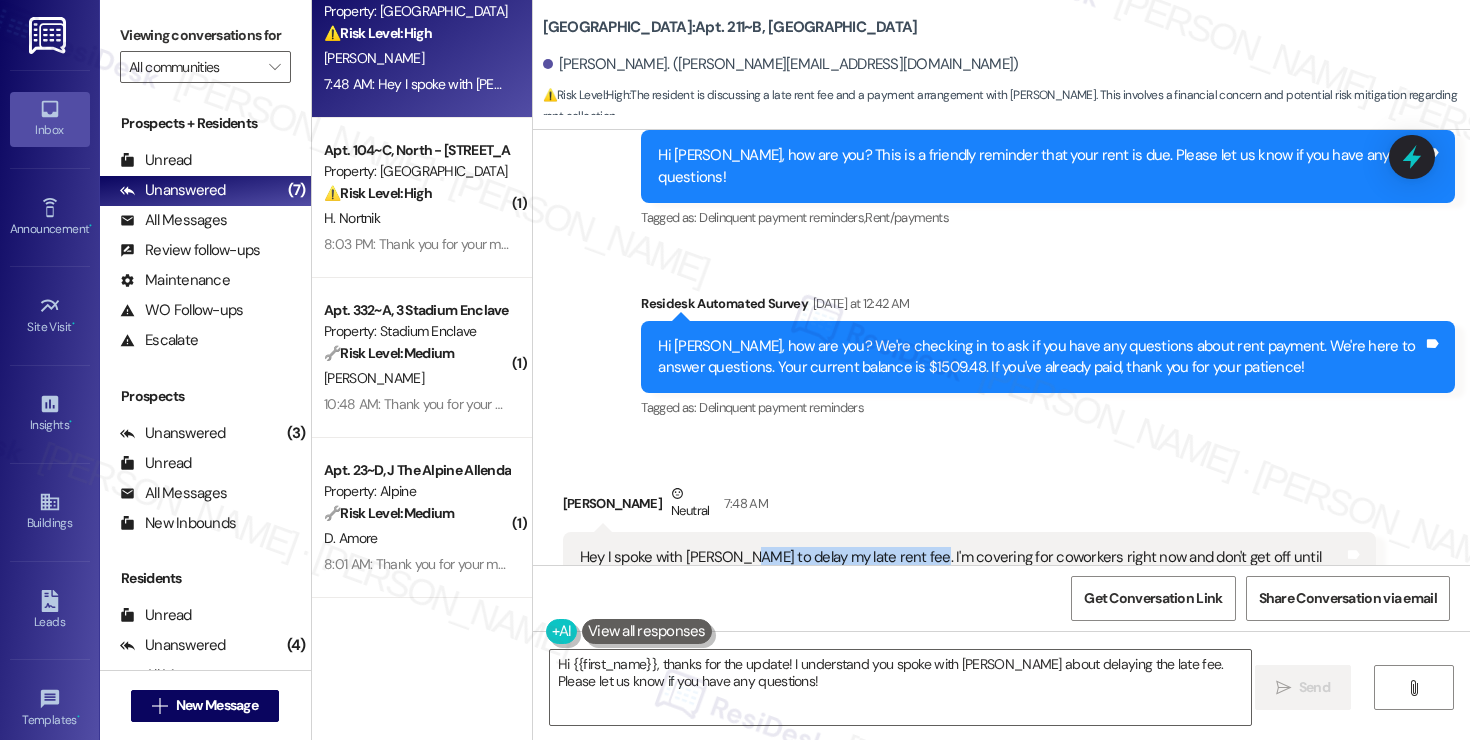 drag, startPoint x: 729, startPoint y: 409, endPoint x: 902, endPoint y: 413, distance: 173.04623 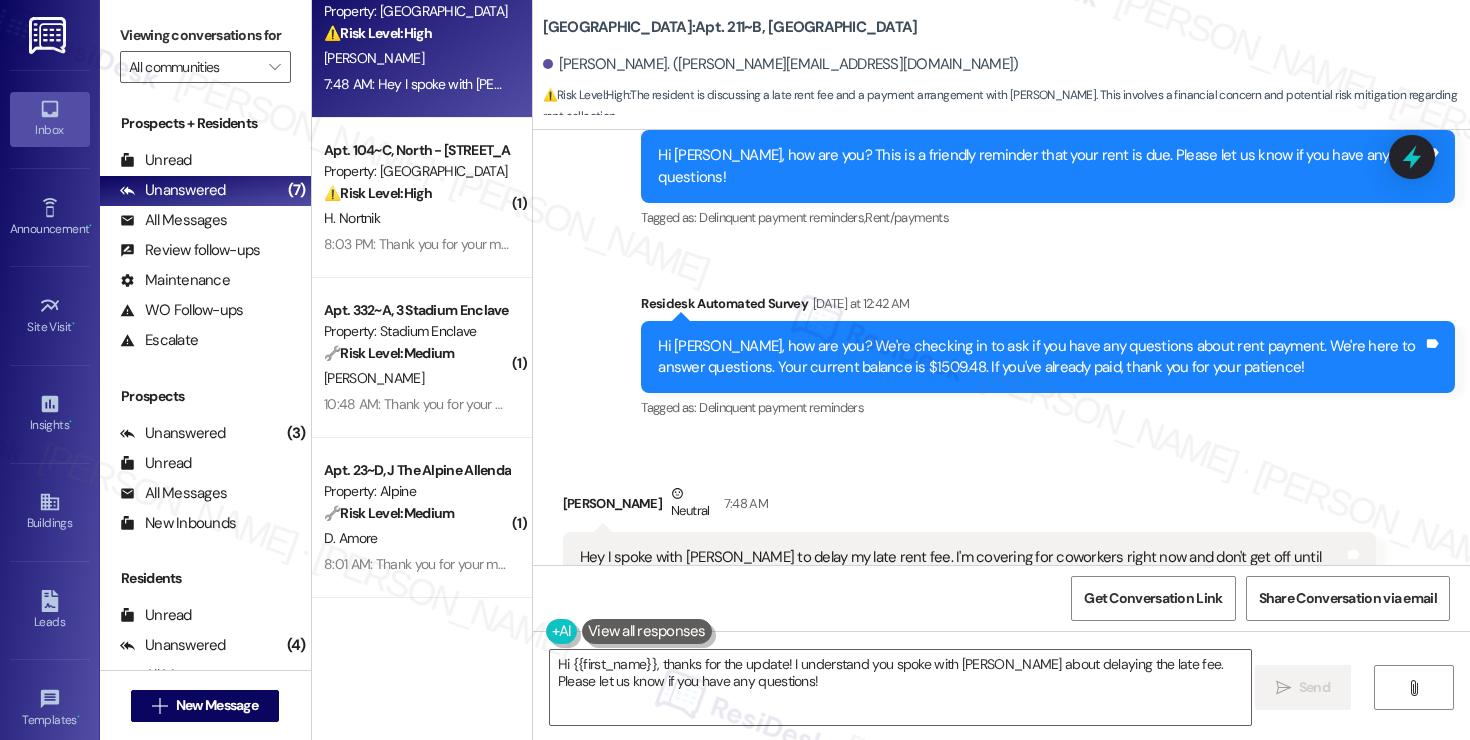 drag, startPoint x: 719, startPoint y: 432, endPoint x: 936, endPoint y: 435, distance: 217.02074 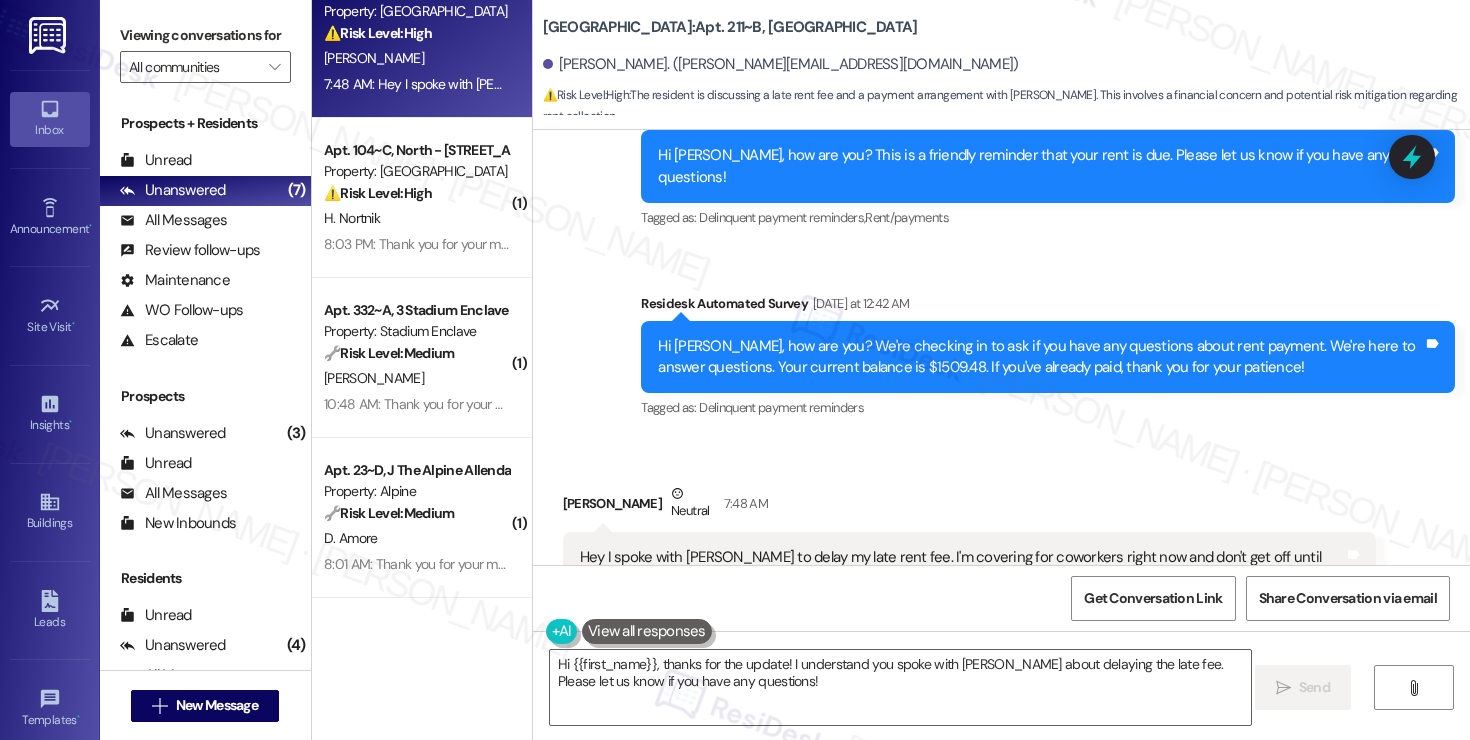 click on "Hey I spoke with Nolan to delay my late rent fee. I'm covering for coworkers right now and don't get off until 7pm when the office is closed. I haven't had a single day off to be able to go to the bank after 4th of July. I will hopefully be able to bring the check by tomorrow or Friday no later!" at bounding box center (962, 579) 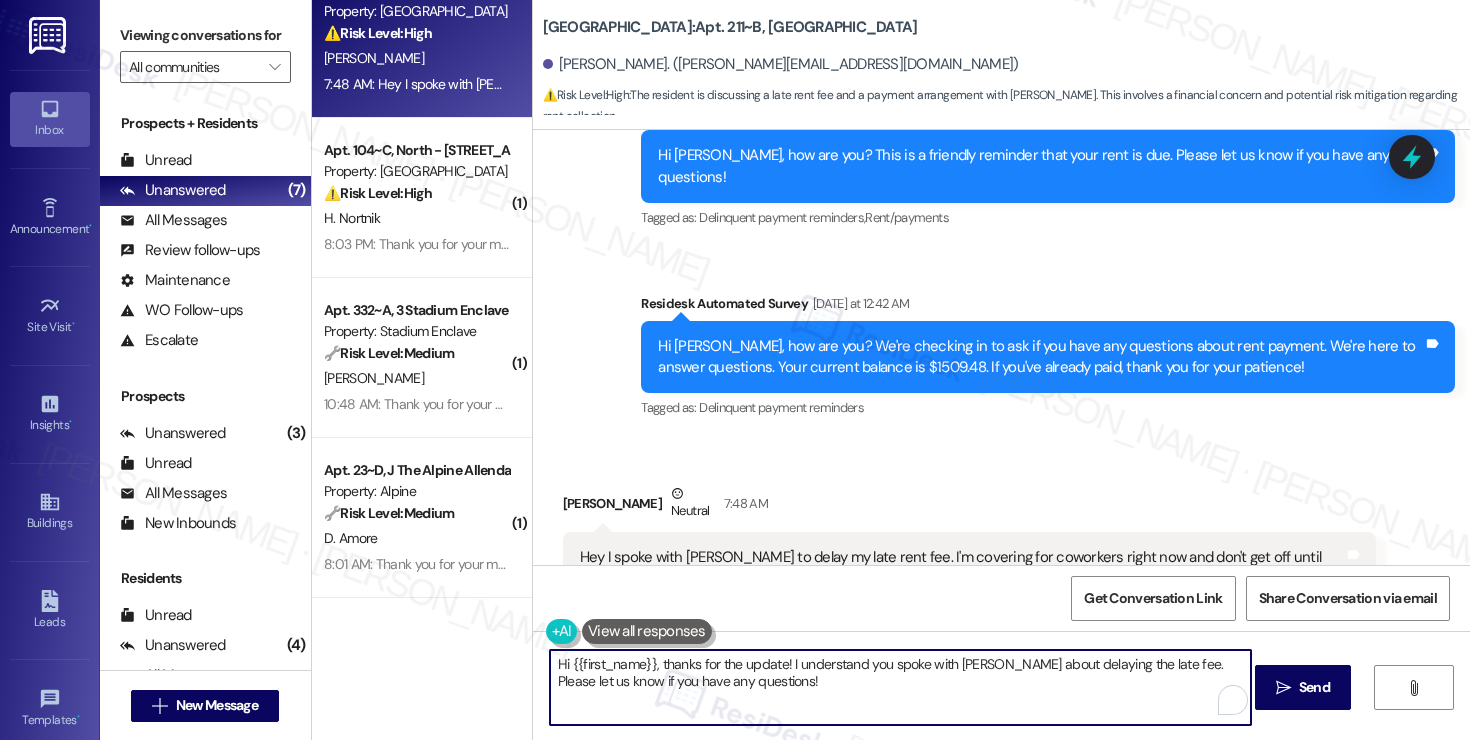 drag, startPoint x: 1145, startPoint y: 666, endPoint x: 1158, endPoint y: 679, distance: 18.384777 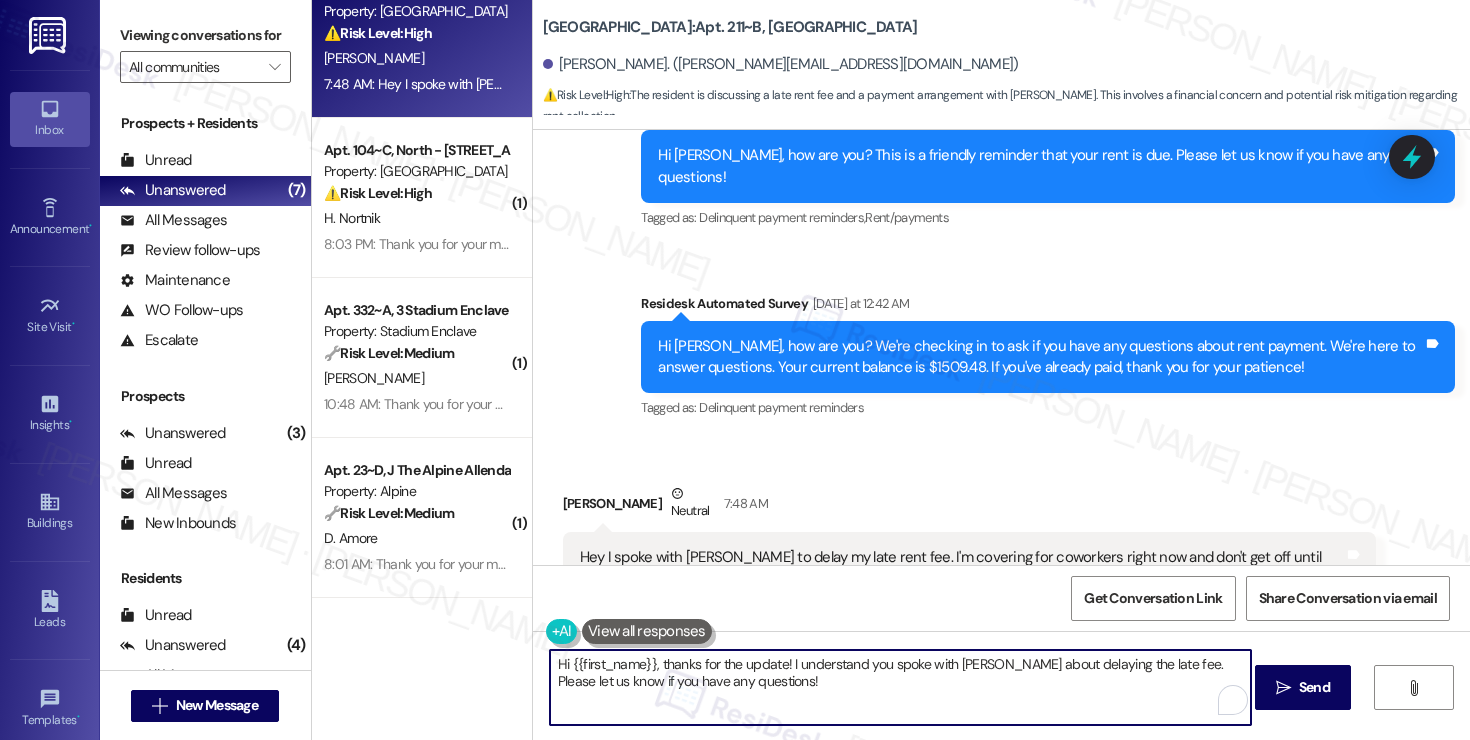 click on "Hi {{first_name}}, thanks for the update! I understand you spoke with Nolan about delaying the late fee. Please let us know if you have any questions!" at bounding box center [900, 687] 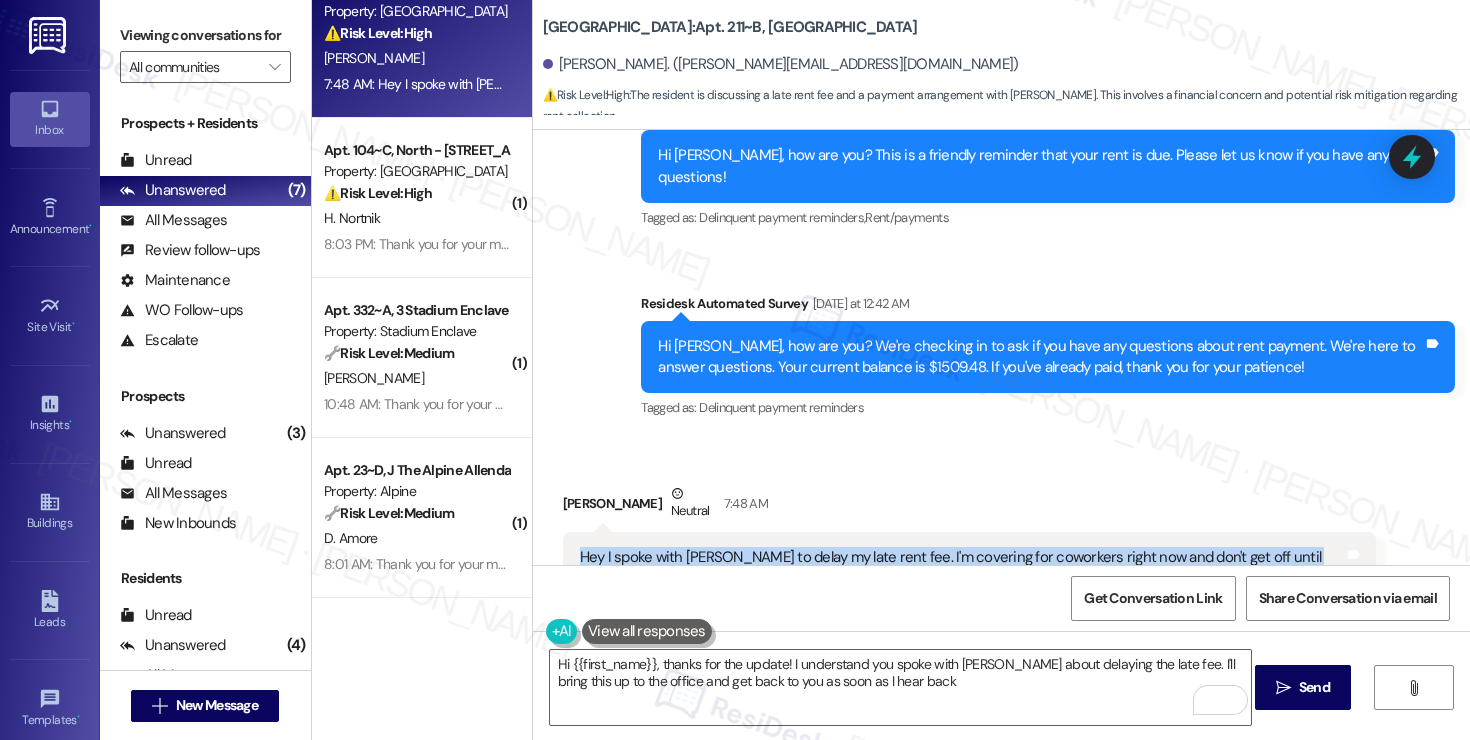drag, startPoint x: 586, startPoint y: 410, endPoint x: 864, endPoint y: 461, distance: 282.63934 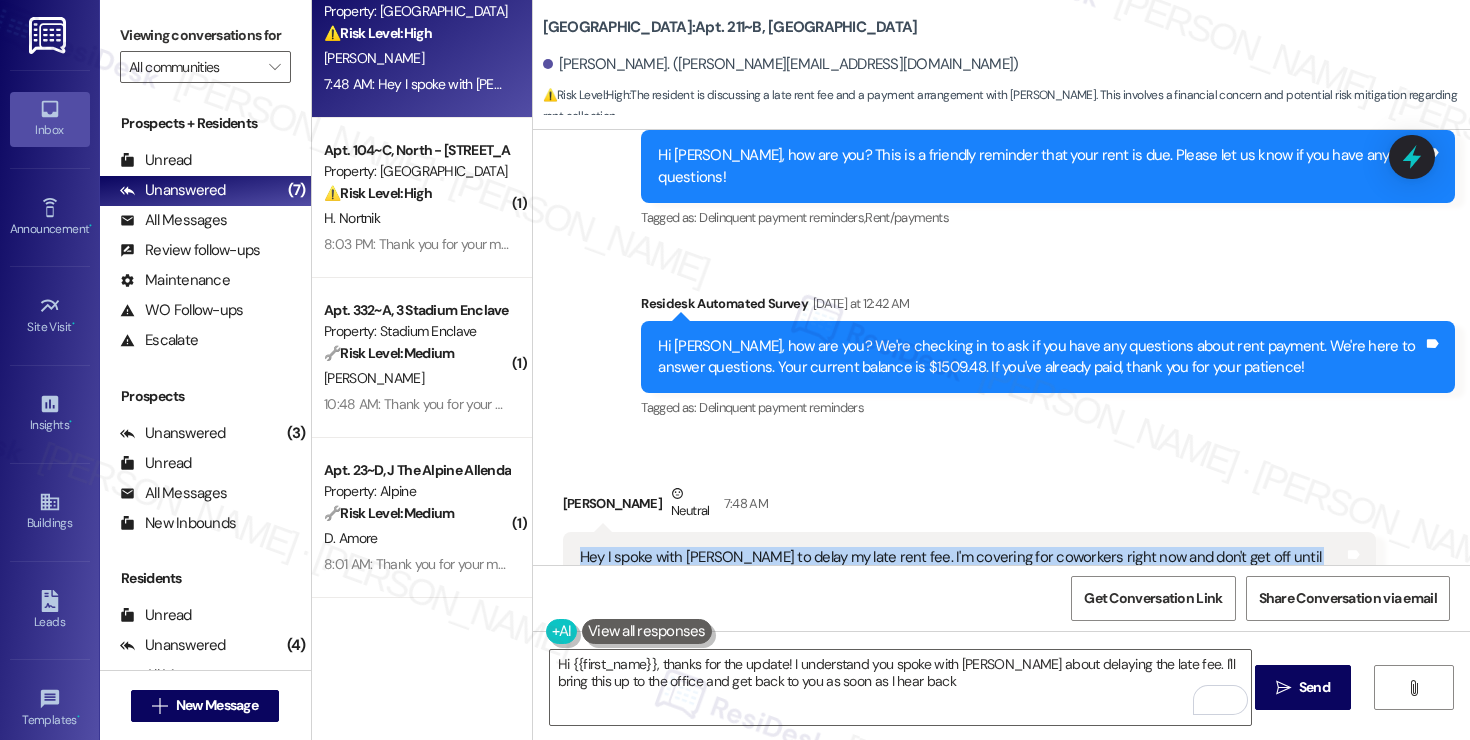 click on "Hey I spoke with Nolan to delay my late rent fee. I'm covering for coworkers right now and don't get off until 7pm when the office is closed. I haven't had a single day off to be able to go to the bank after 4th of July. I will hopefully be able to bring the check by tomorrow or Friday no later!" at bounding box center (962, 579) 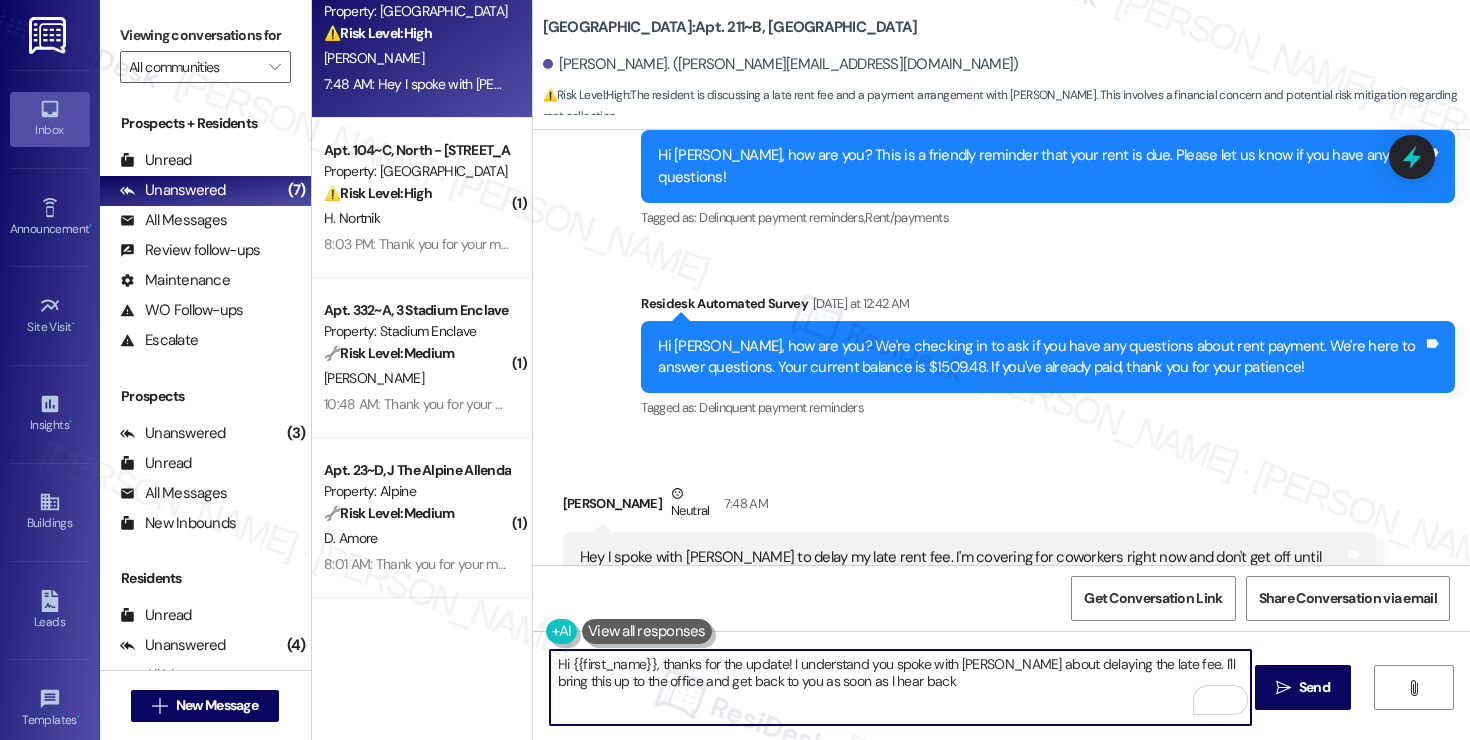 click on "Hi {{first_name}}, thanks for the update! I understand you spoke with Nolan about delaying the late fee. I'll bring this up to the office and get back to you as soon as I hear back" at bounding box center (900, 687) 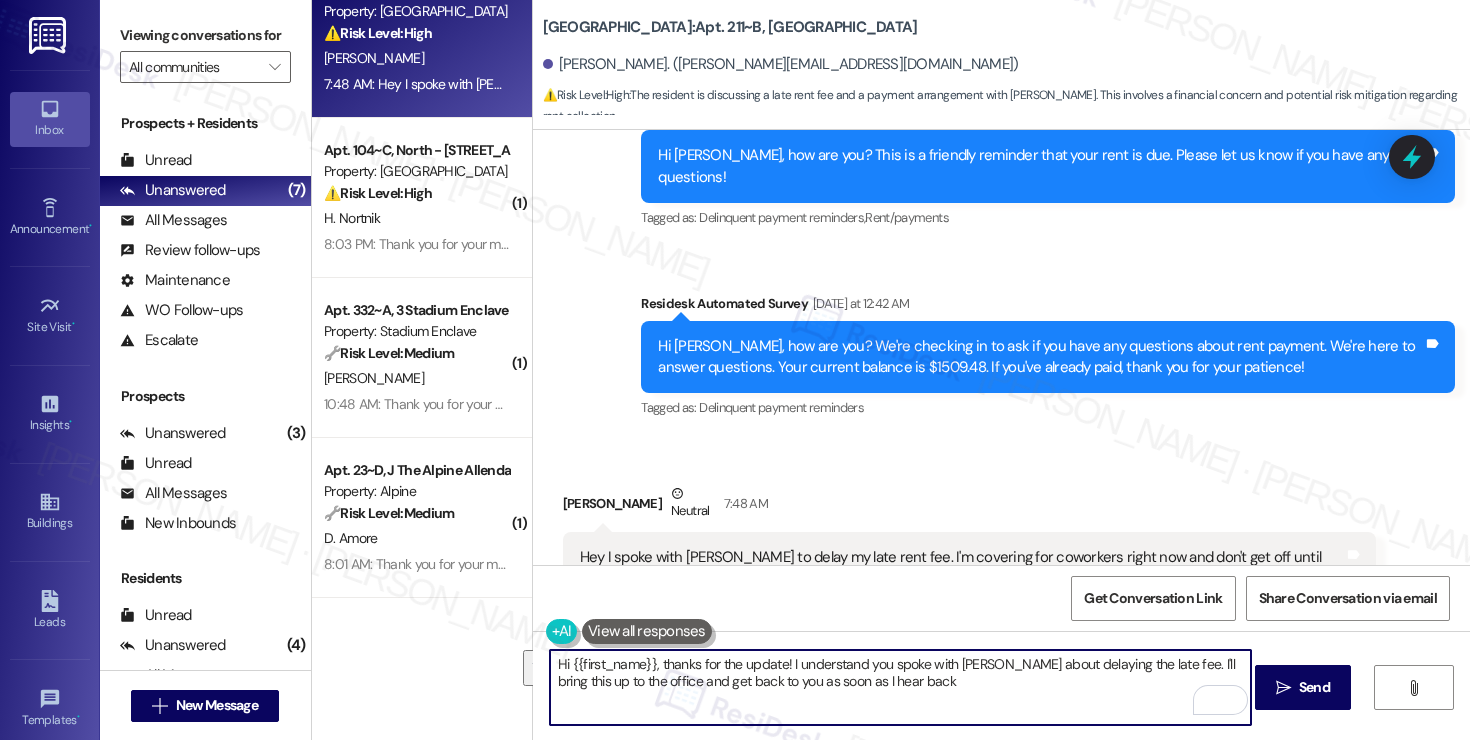 drag, startPoint x: 908, startPoint y: 690, endPoint x: 481, endPoint y: 644, distance: 429.4706 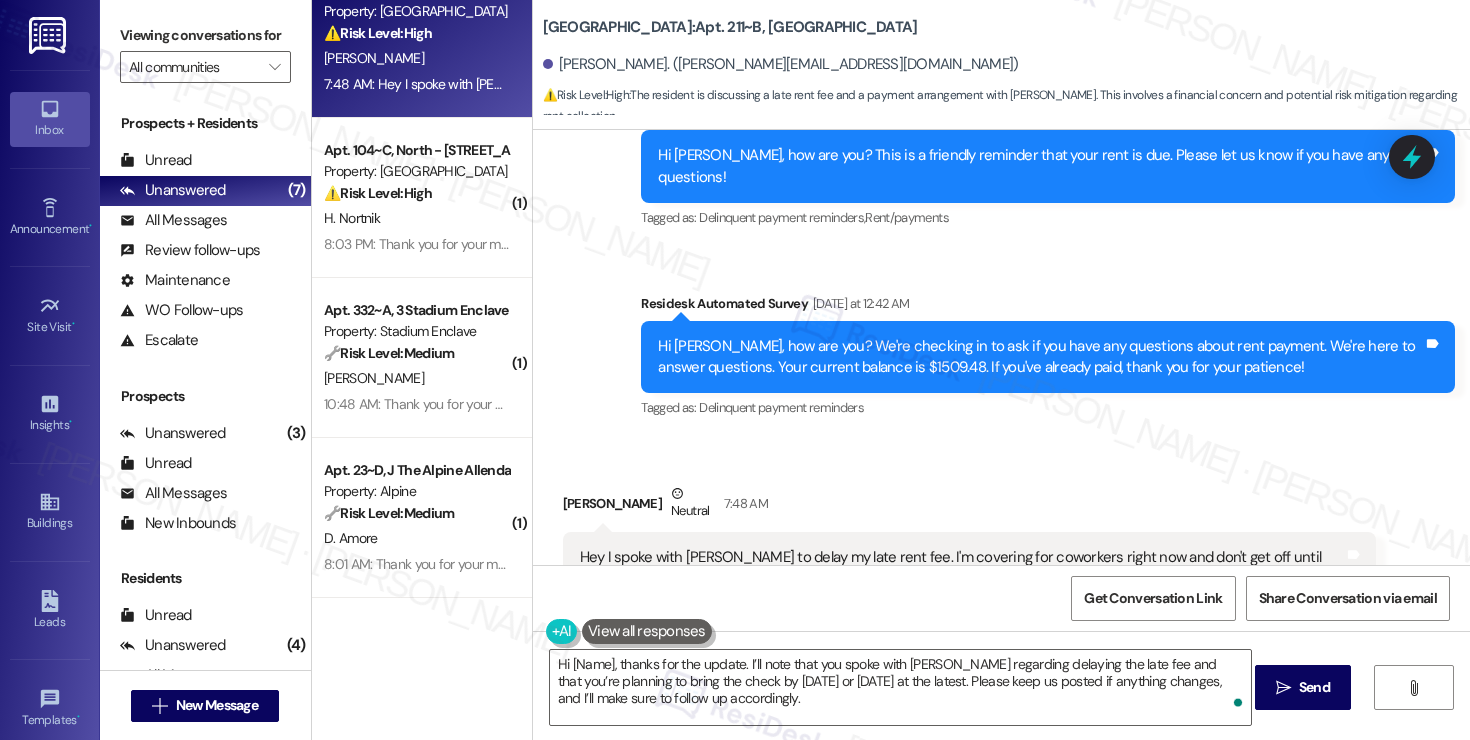 click on "Daniela Criado   Neutral 7:48 AM" at bounding box center (970, 507) 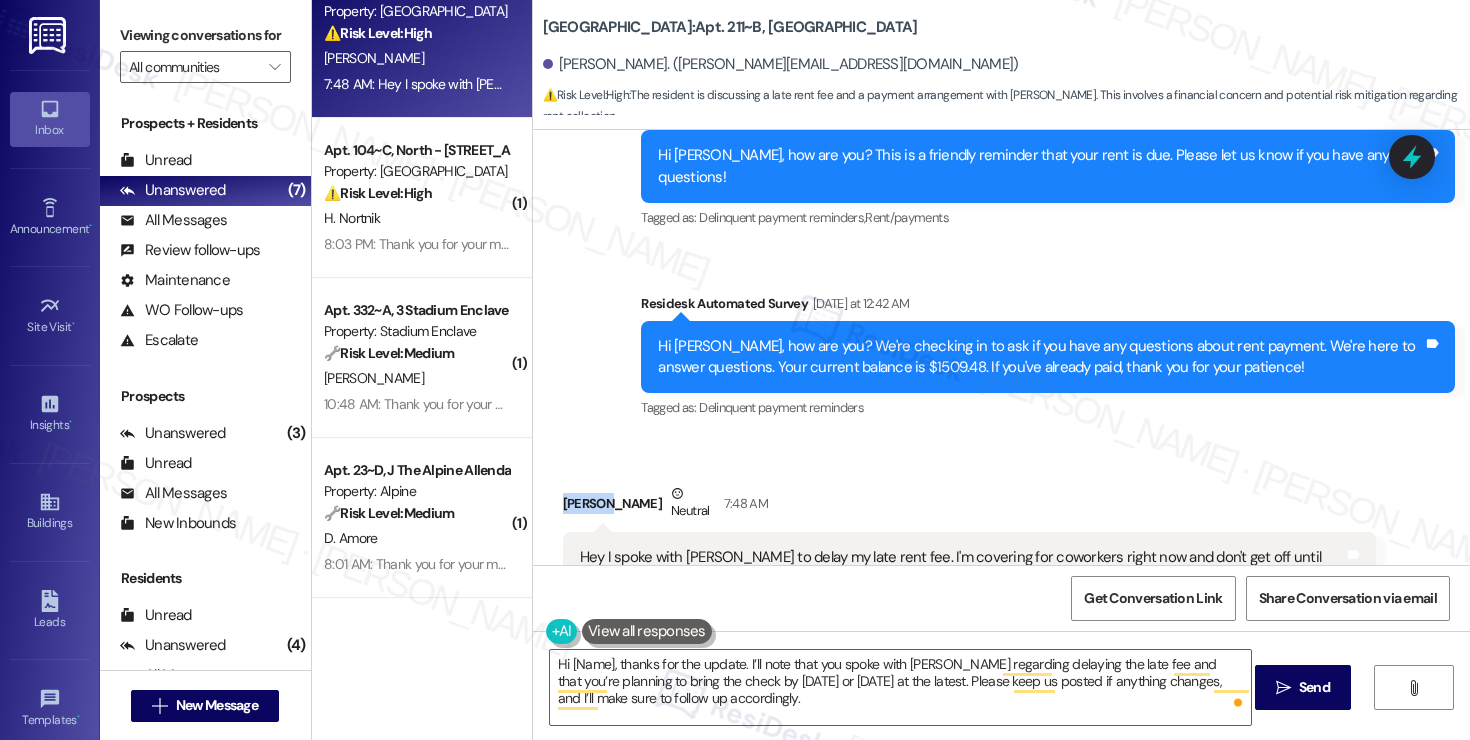 click on "Daniela Criado   Neutral 7:48 AM" at bounding box center (970, 507) 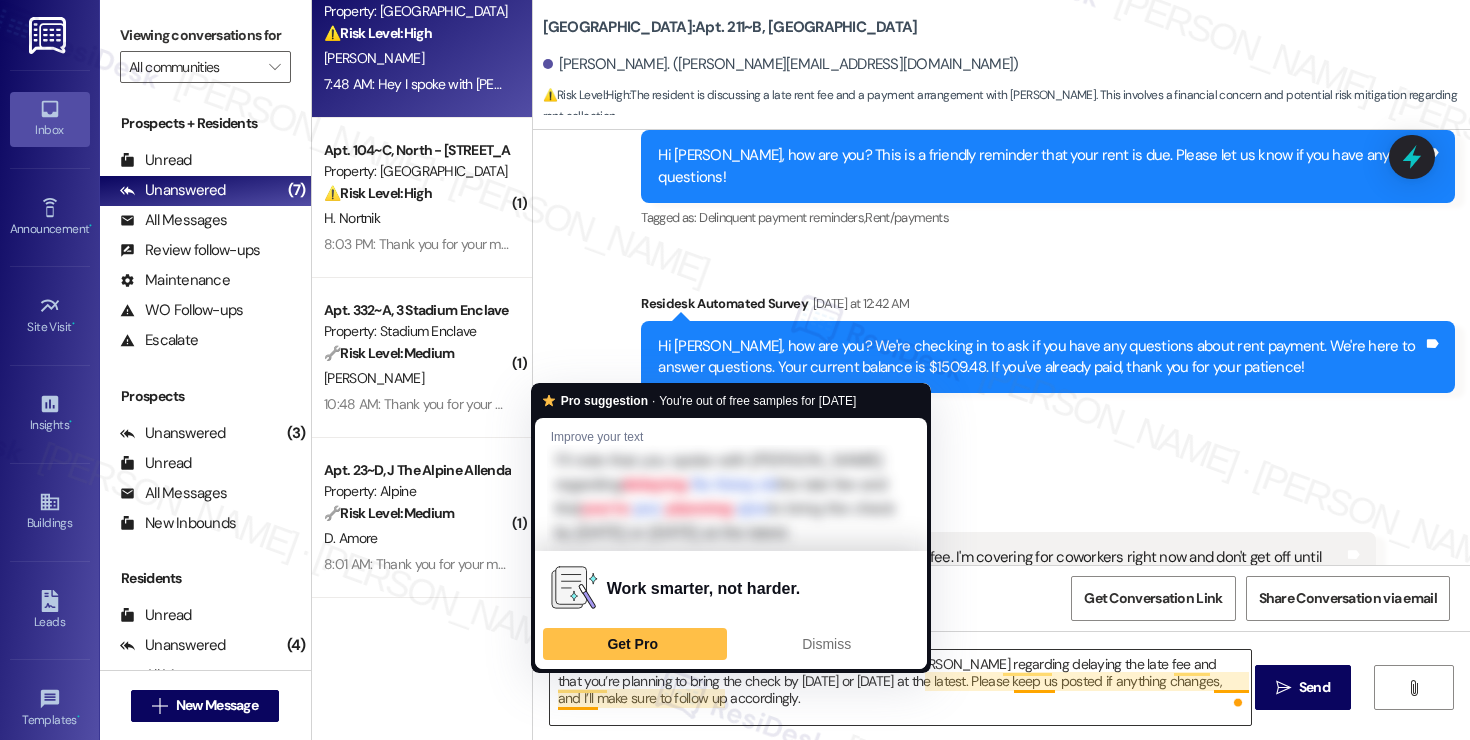 click on "Hi [Name], thanks for the update. I’ll note that you spoke with Nolan regarding delaying the late fee and that you’re planning to bring the check by tomorrow or Friday at the latest. Please keep us posted if anything changes, and I’ll make sure to follow up accordingly." at bounding box center [900, 687] 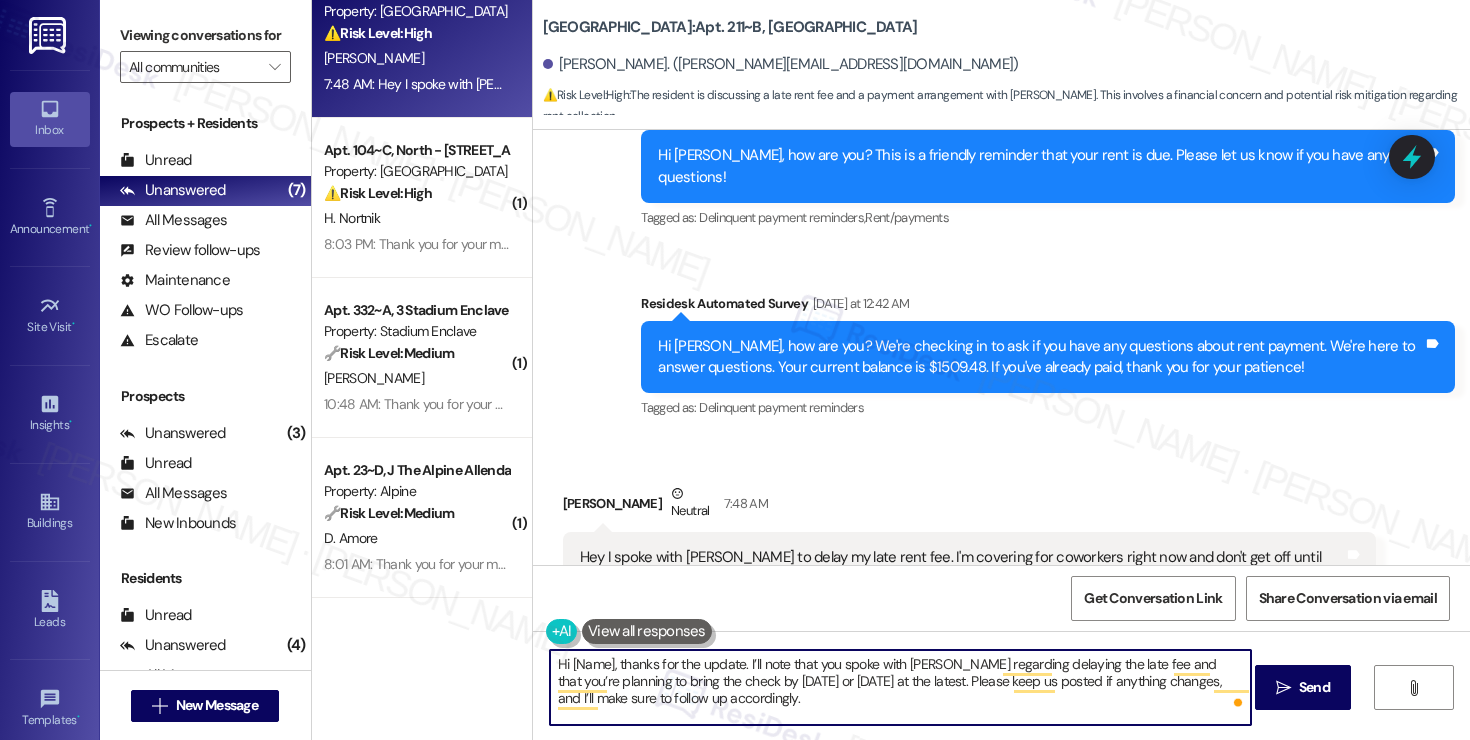 drag, startPoint x: 562, startPoint y: 660, endPoint x: 604, endPoint y: 664, distance: 42.190044 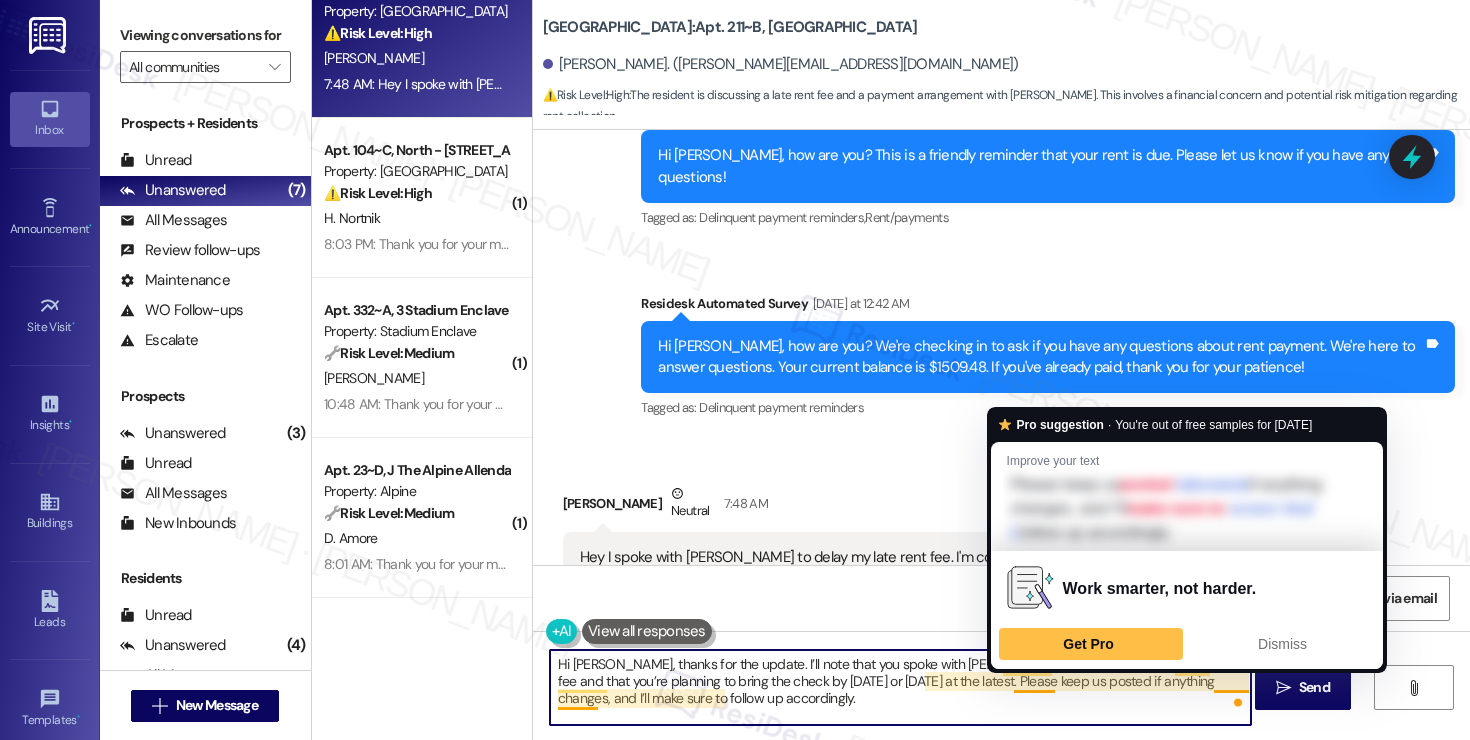 click on "Hi Daniela, thanks for the update. I’ll note that you spoke with Nolan regarding delaying the late fee and that you’re planning to bring the check by tomorrow or Friday at the latest. Please keep us posted if anything changes, and I’ll make sure to follow up accordingly." at bounding box center [900, 687] 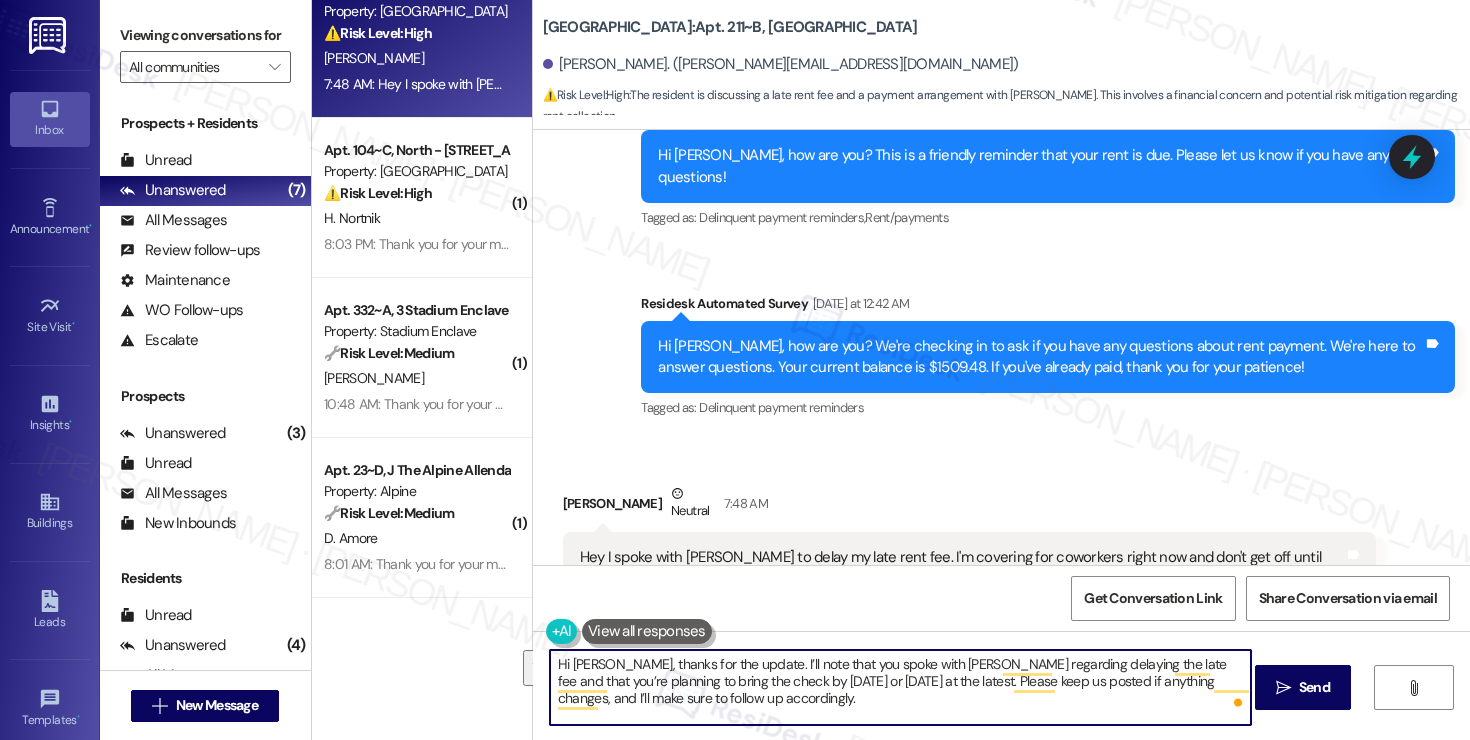 drag, startPoint x: 912, startPoint y: 684, endPoint x: 982, endPoint y: 701, distance: 72.03471 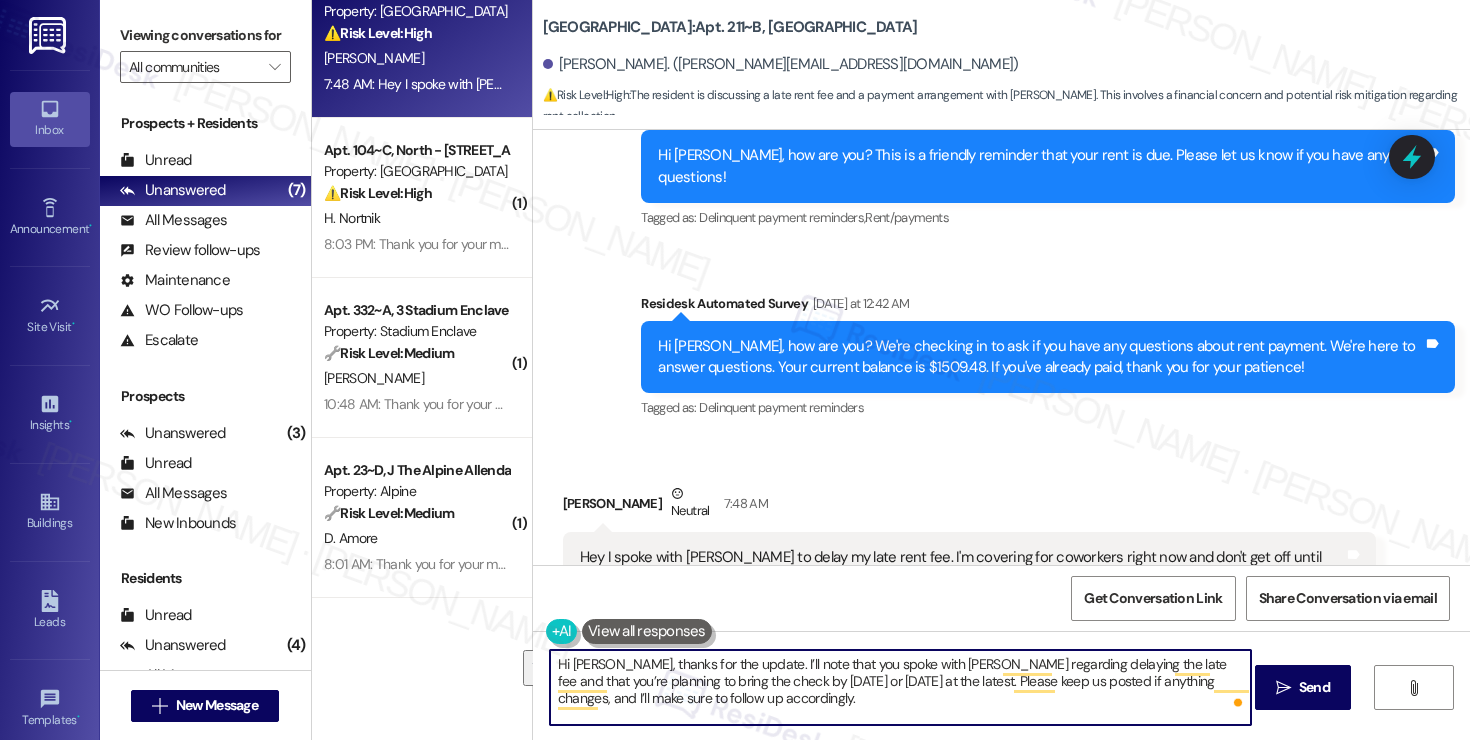 drag, startPoint x: 629, startPoint y: 684, endPoint x: 863, endPoint y: 690, distance: 234.0769 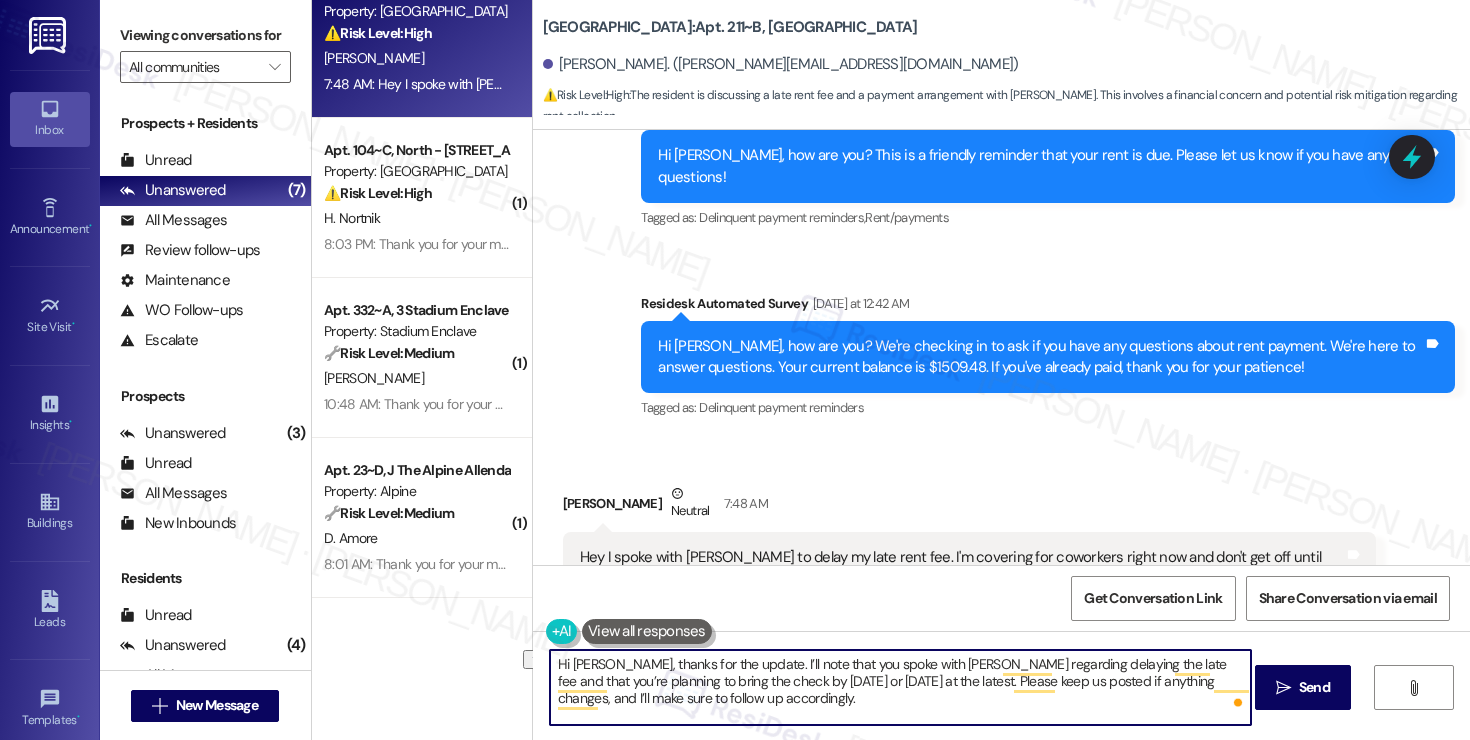 click on "Hi Daniela, thanks for the update. I’ll note that you spoke with Nolan regarding delaying the late fee and that you’re planning to bring the check by tomorrow or Friday at the latest. Please keep us posted if anything changes, and I’ll make sure to follow up accordingly." at bounding box center (900, 687) 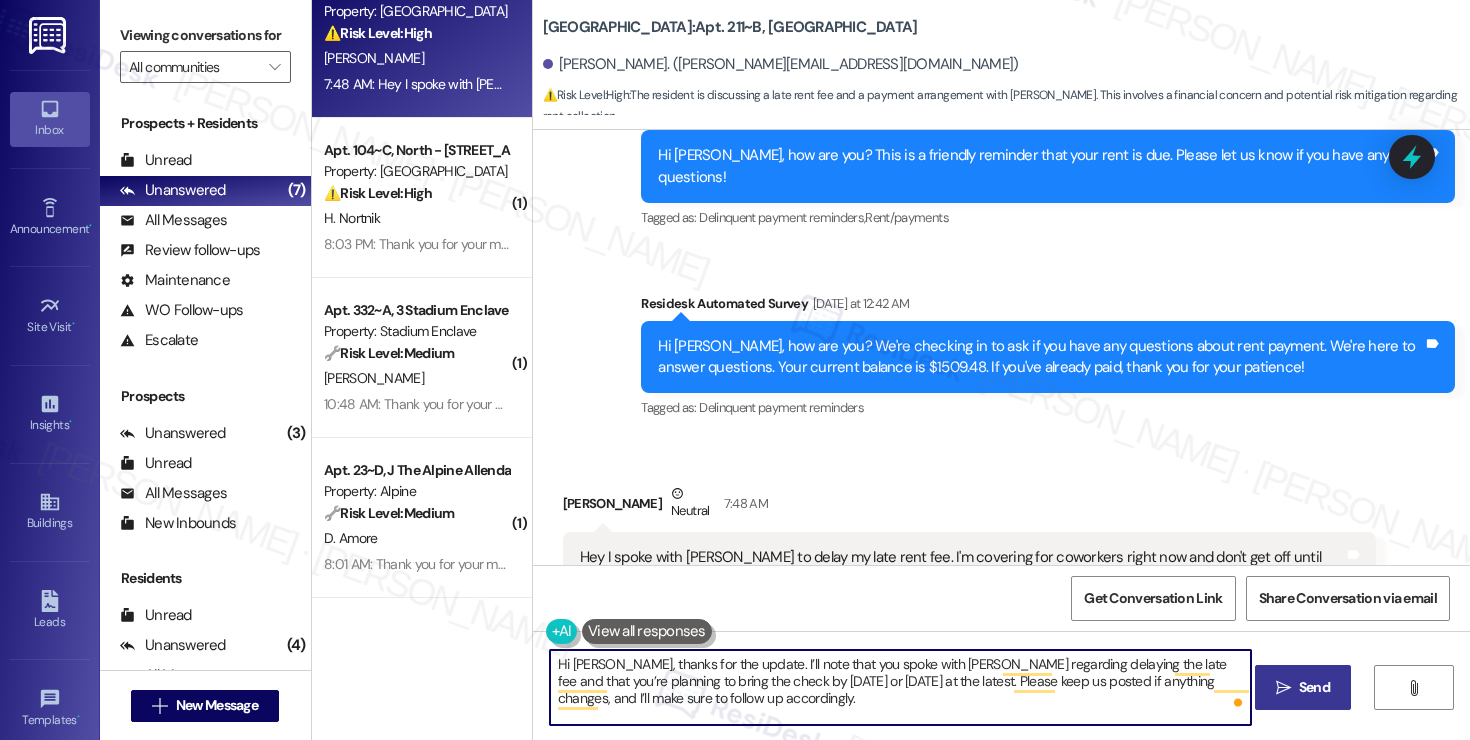 type on "Hi Daniela, thanks for the update. I’ll note that you spoke with Nolan regarding delaying the late fee and that you’re planning to bring the check by tomorrow or Friday at the latest. Please keep us posted if anything changes, and I’ll make sure to follow up accordingly." 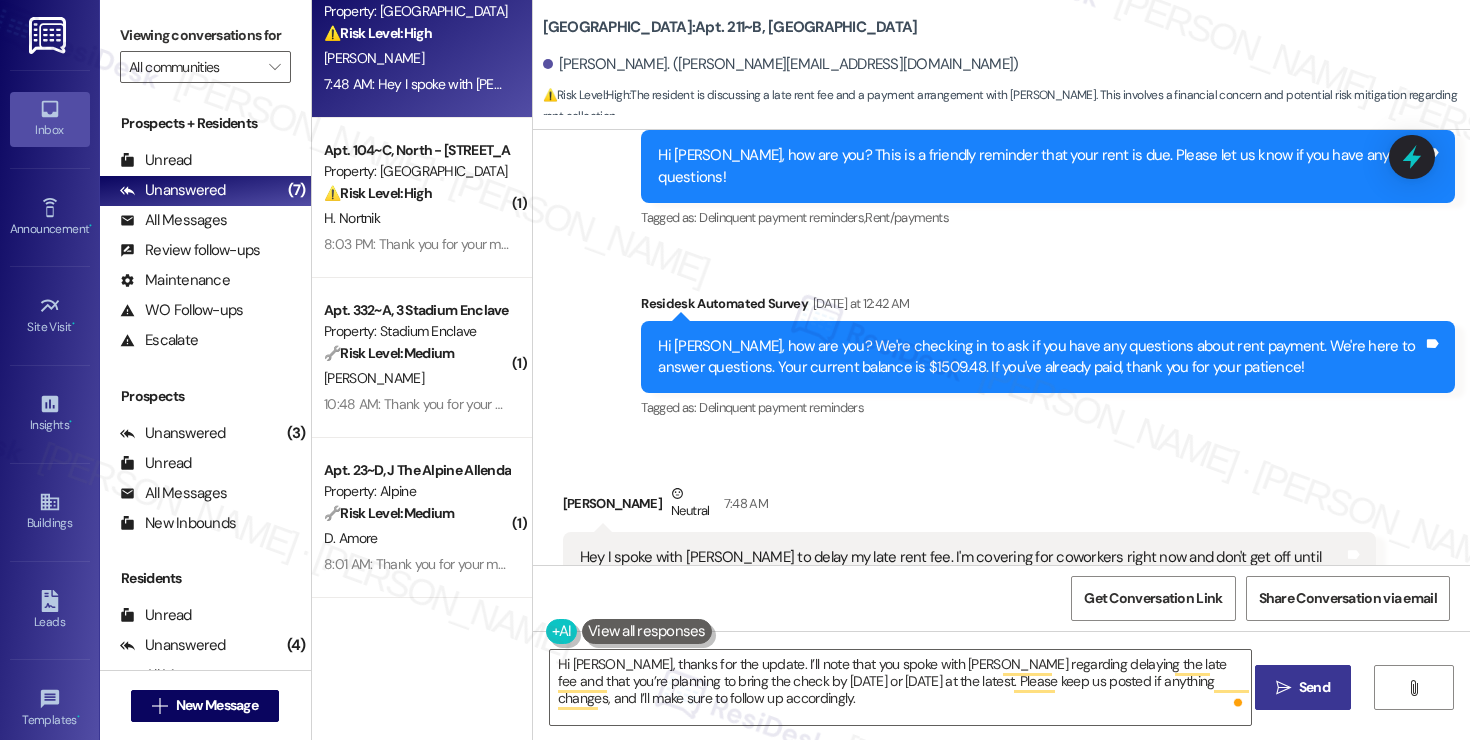 click on " Send" at bounding box center [1303, 687] 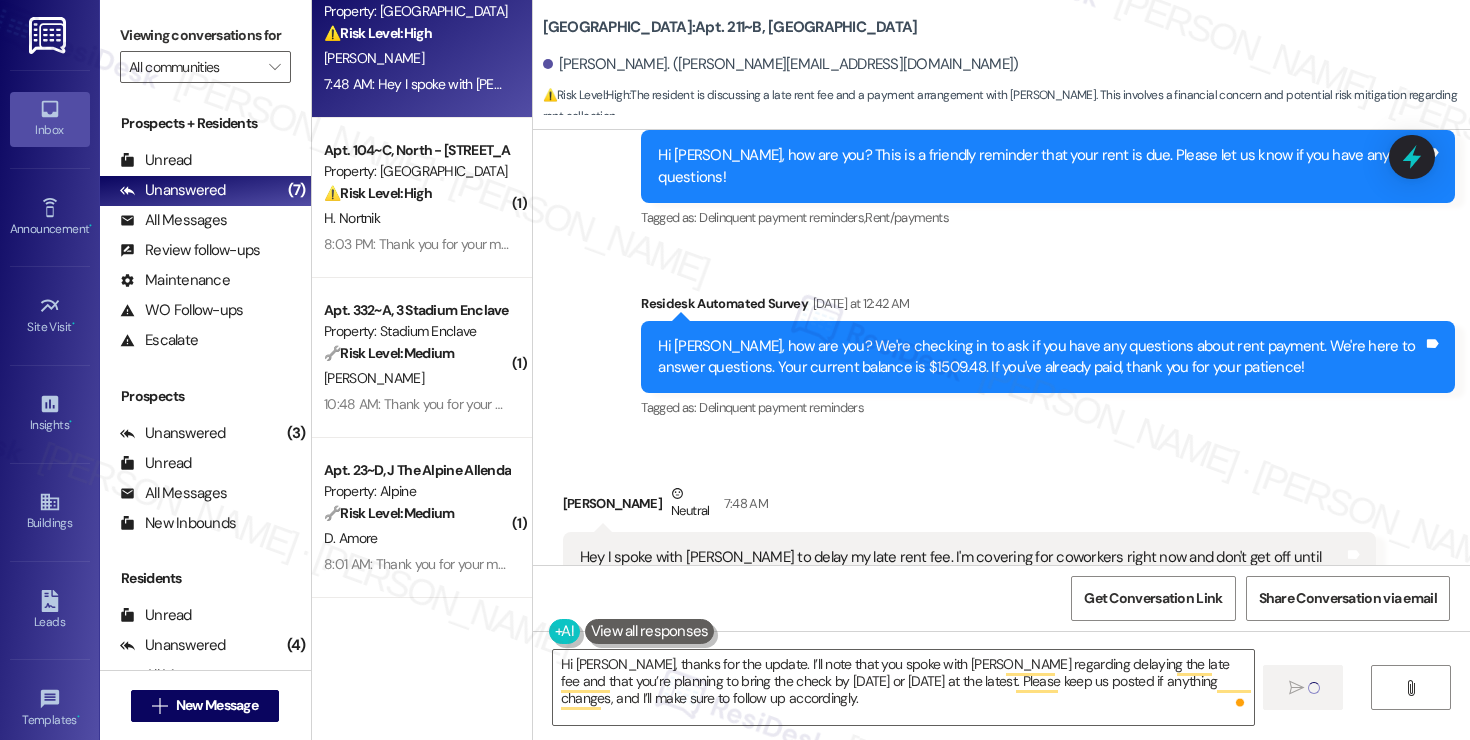 type 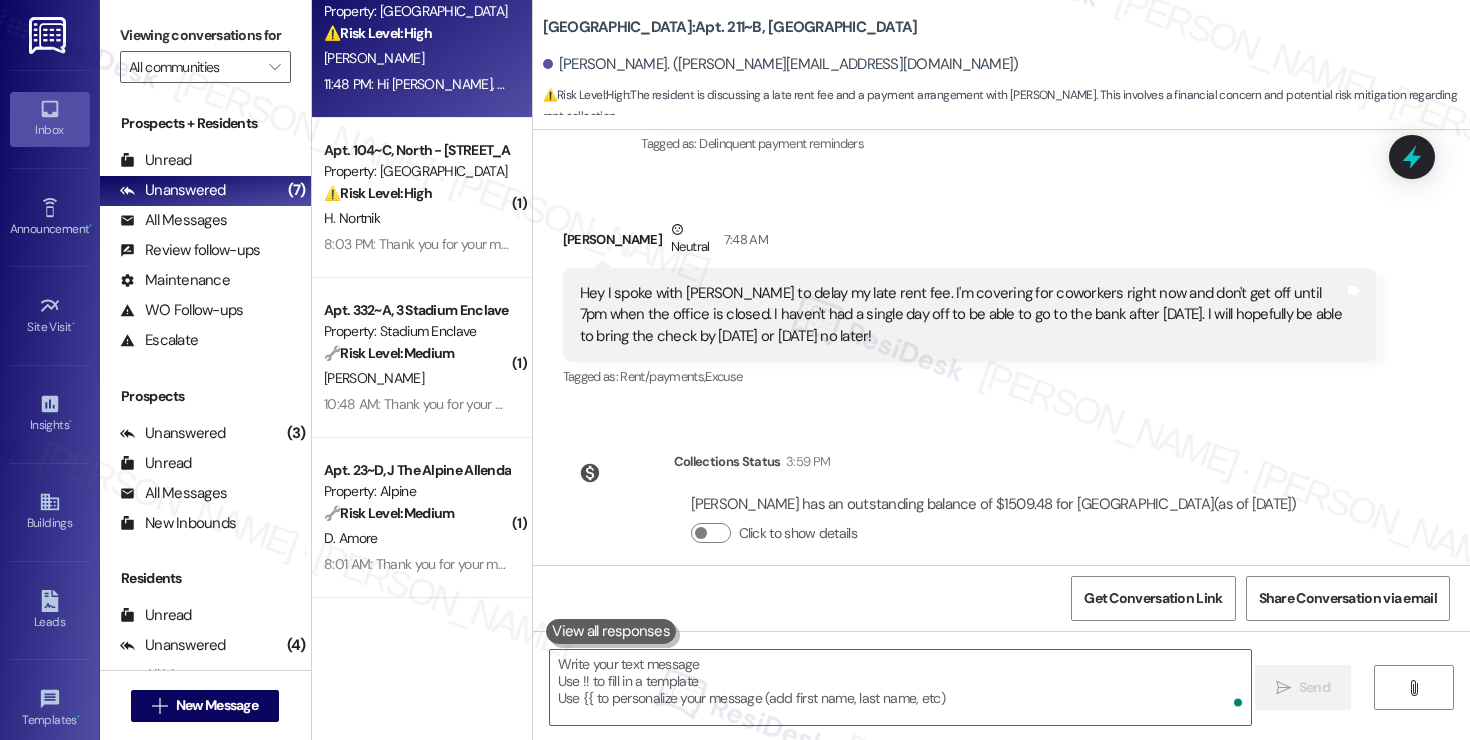 scroll, scrollTop: 8773, scrollLeft: 0, axis: vertical 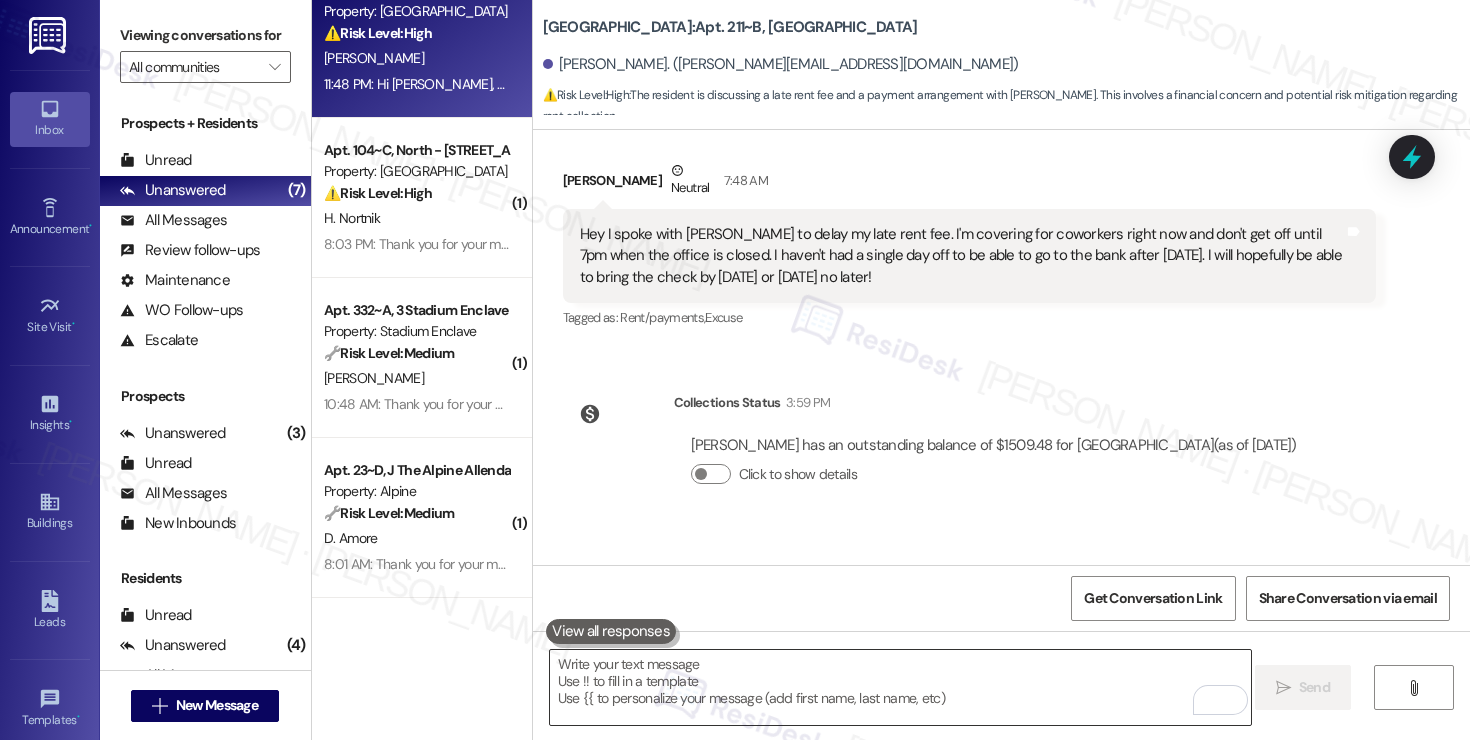 click at bounding box center (900, 687) 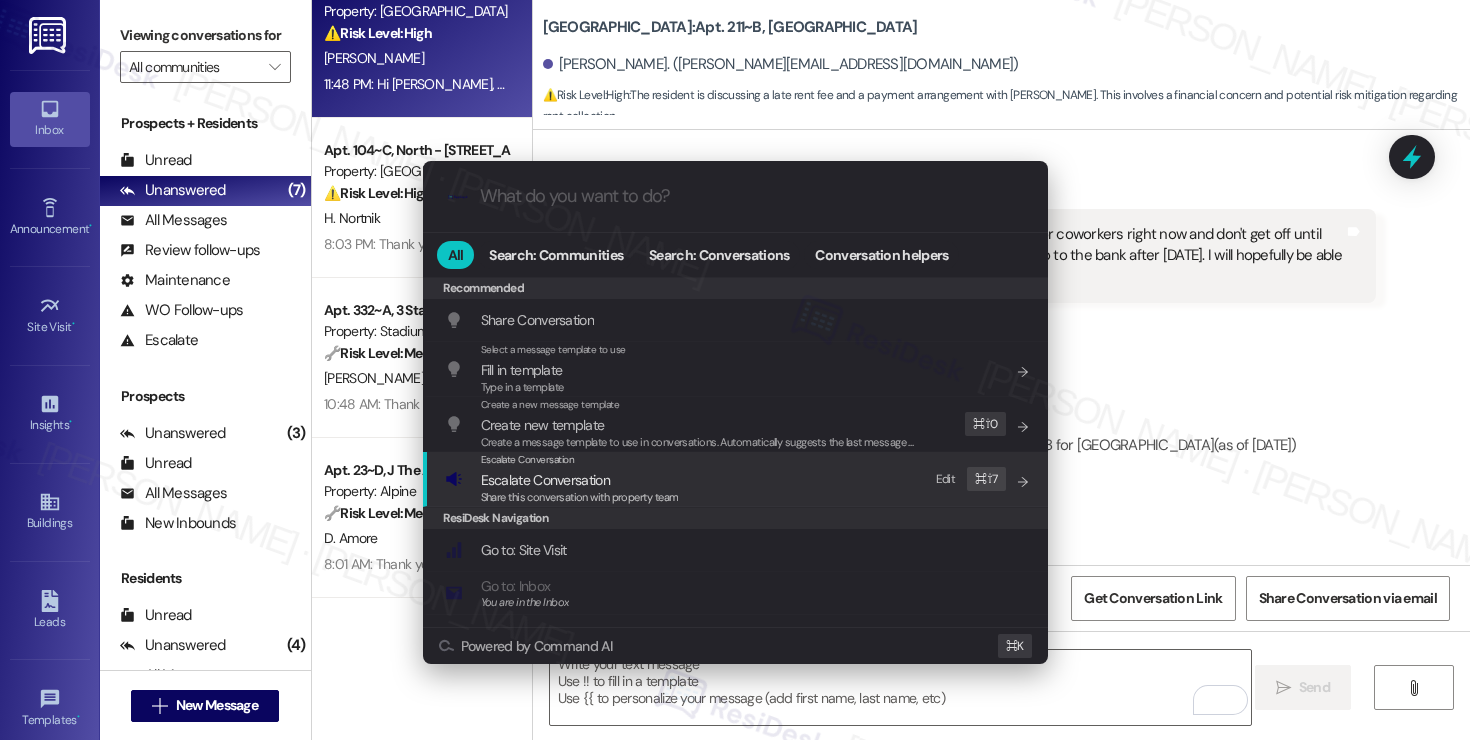 click on "Escalate Conversation Escalate Conversation Share this conversation with property team Edit ⌘ ⇧ 7" at bounding box center (737, 479) 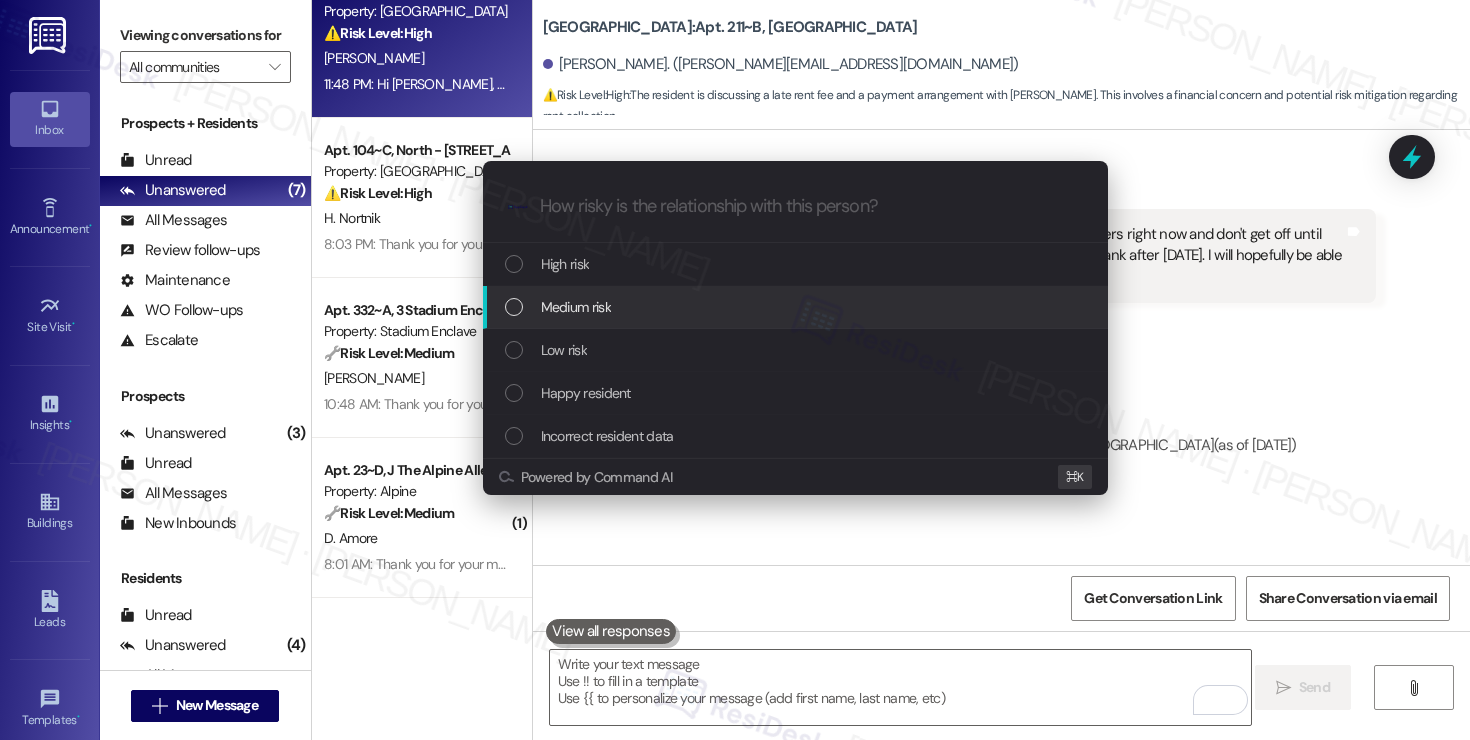 click on "Medium risk" at bounding box center [795, 307] 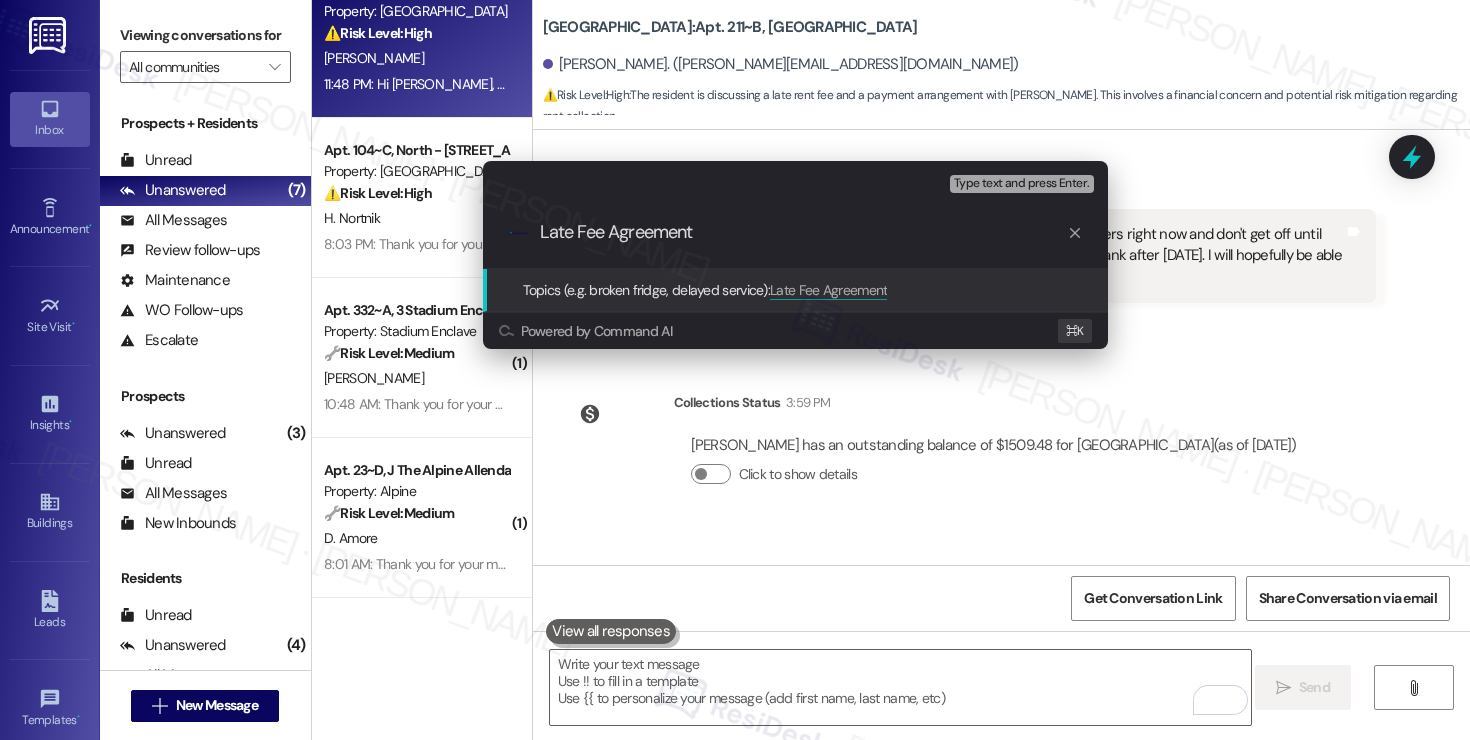 type on "Late Fee Agreement" 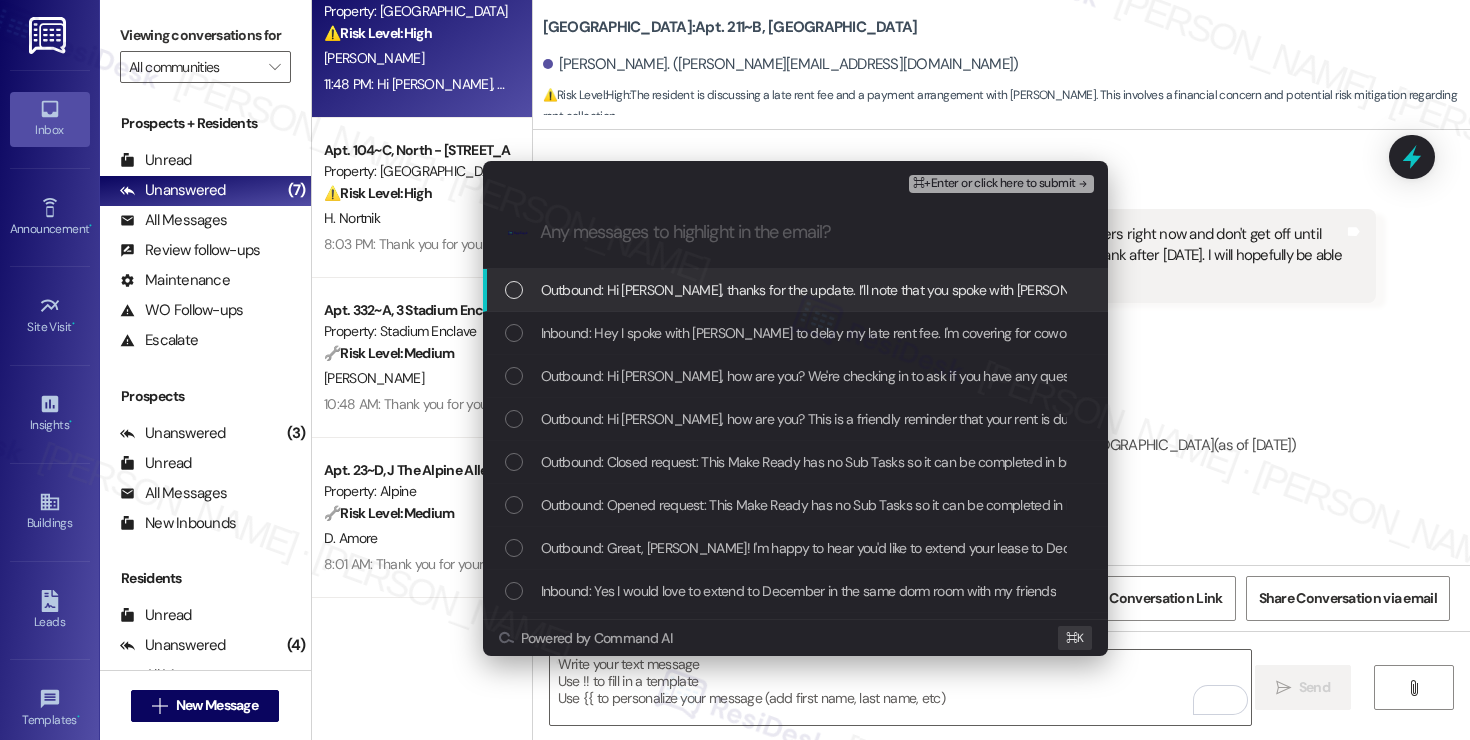 click on "Outbound: Hi Daniela, thanks for the update. I’ll note that you spoke with Nolan regarding delaying the late fee and that you’re planning to bring the check by tomorrow or Friday at the latest. Please keep us posted if anything changes, and I’ll make sure to follow up accordingly." at bounding box center [1389, 290] 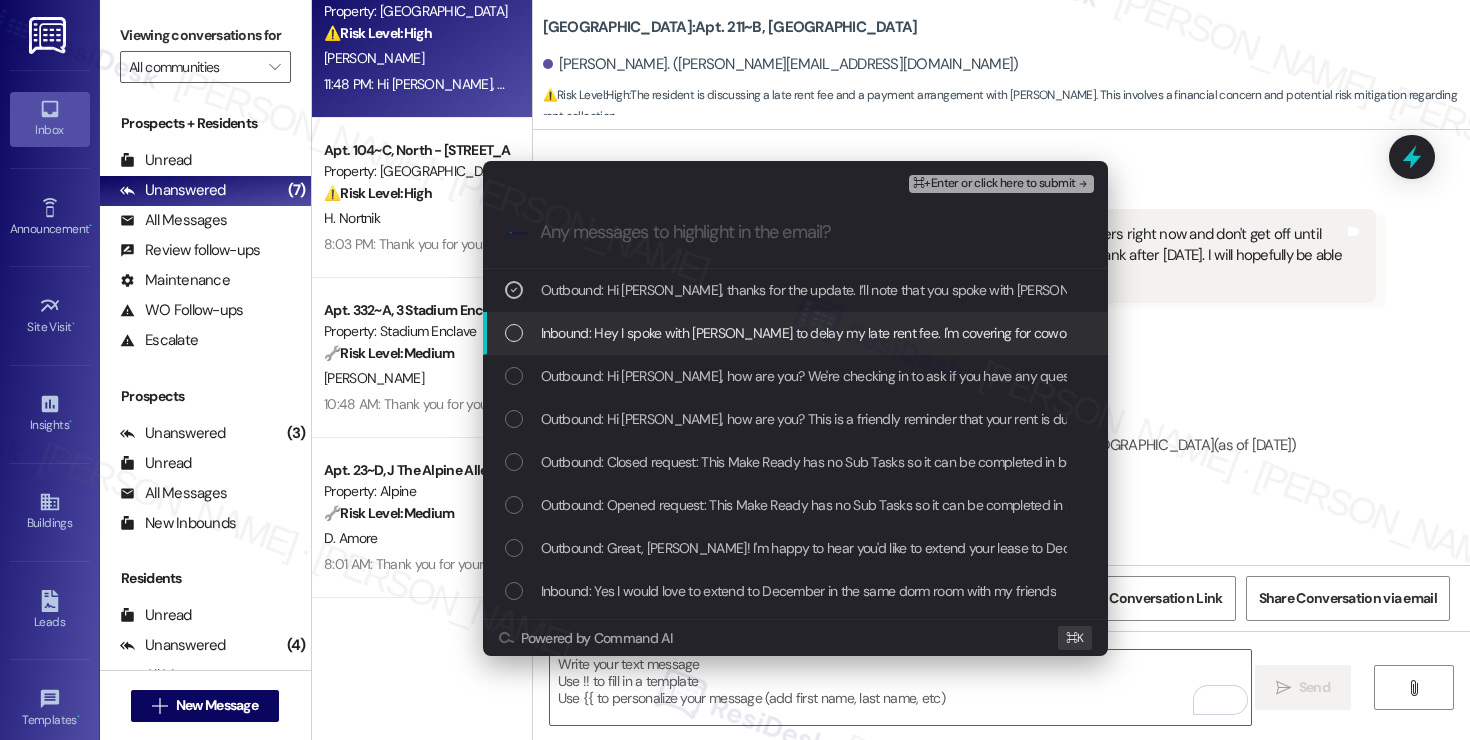 click on "Inbound: Hey I spoke with Nolan to delay my late rent fee. I'm covering for coworkers right now and don't get off until 7pm when the office is closed. I haven't had a single day off to be able to go to the bank after 4th of July. I will hopefully be able to bring the check by tomorrow or Friday no later!" at bounding box center [1402, 333] 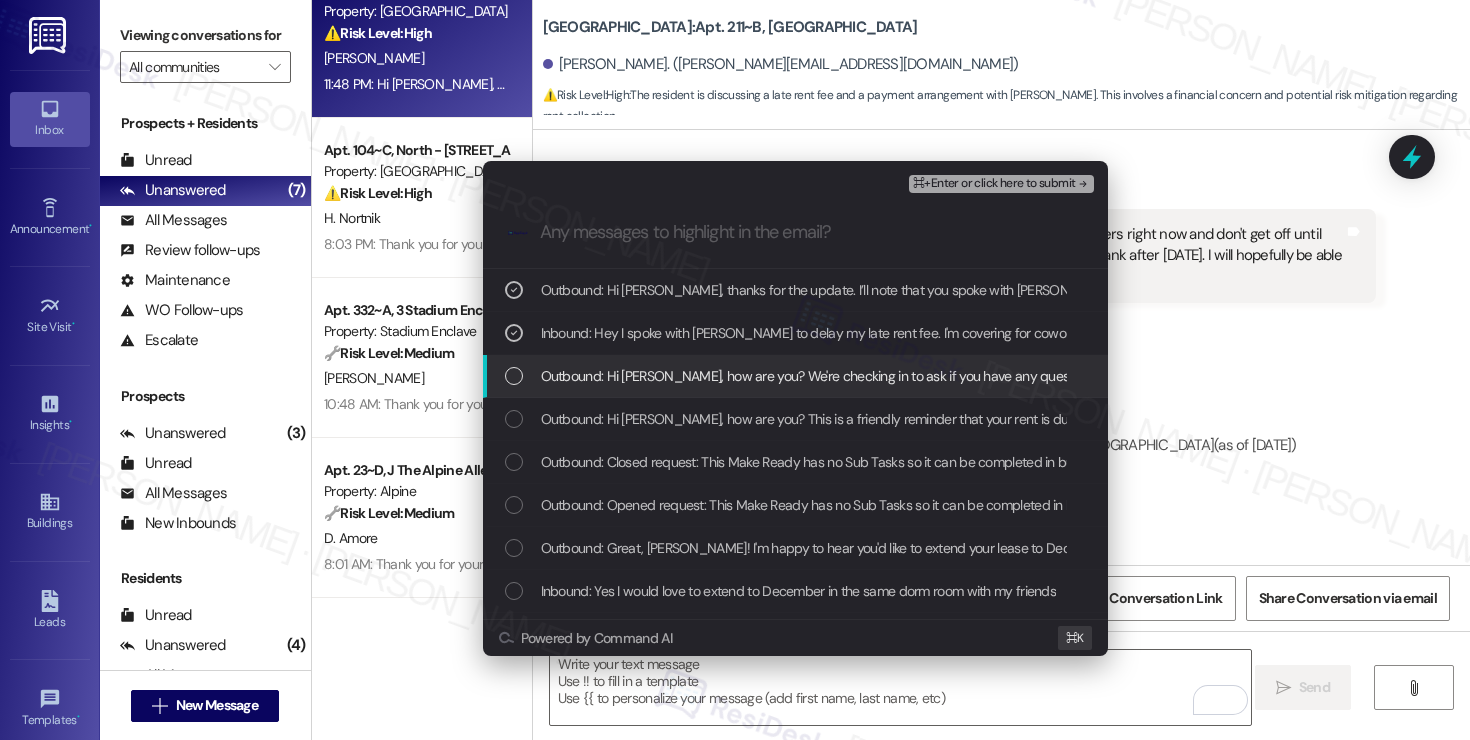 click on "Outbound: Hi Daniela, how are you? We're checking in to ask if you have any questions about rent payment. We're here to answer questions. Your current balance is $1509.48. If you've already paid, thank you for your patience!" at bounding box center (1220, 376) 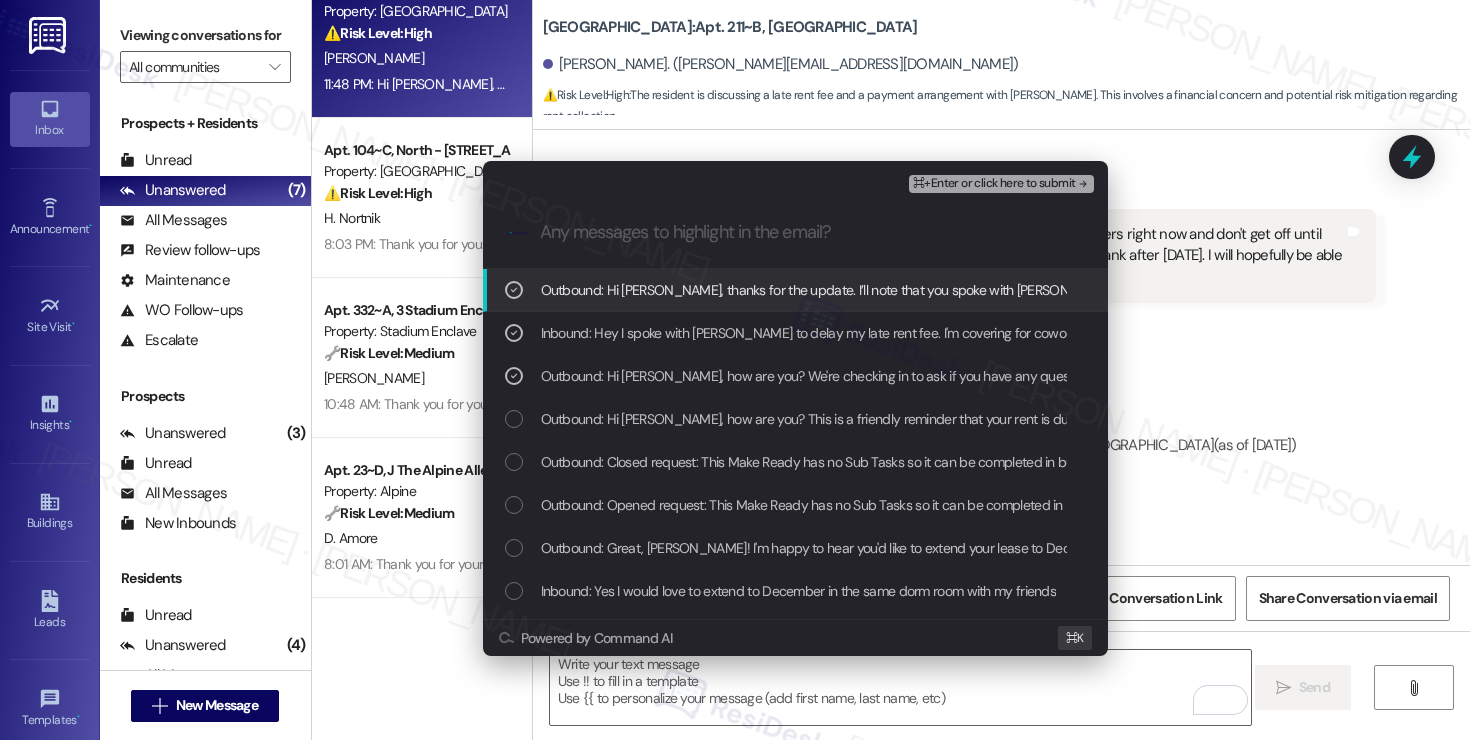 click on "⌘+Enter or click here to submit" at bounding box center (994, 184) 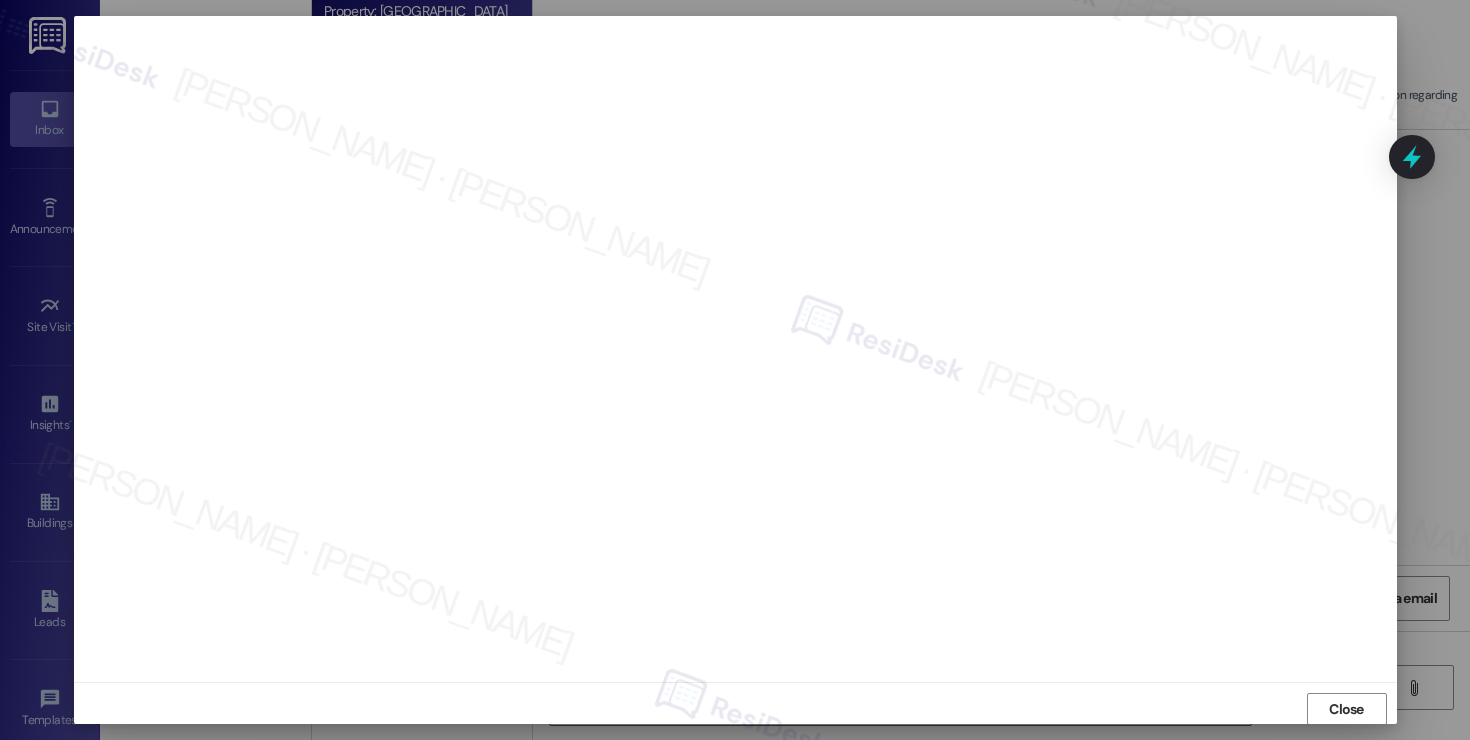 scroll, scrollTop: 1, scrollLeft: 0, axis: vertical 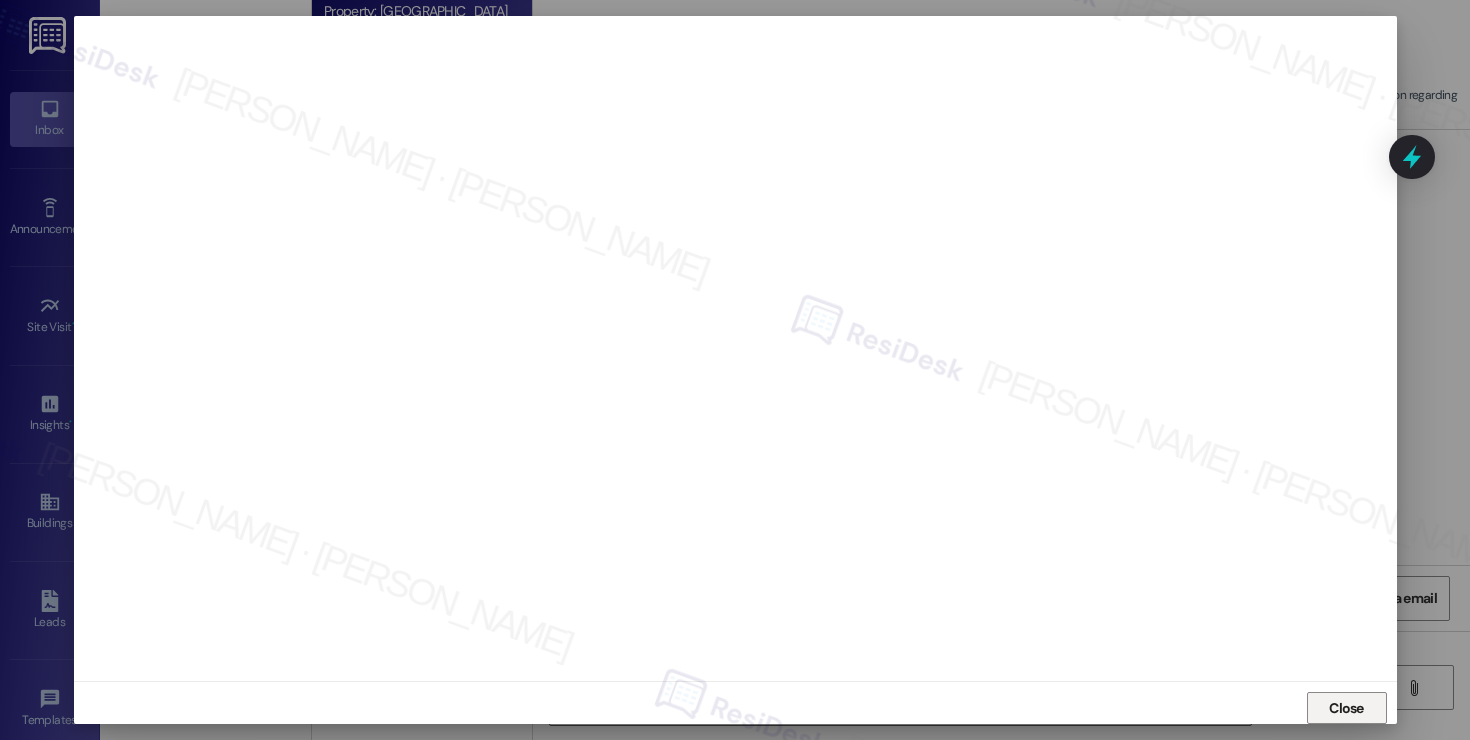 click on "Close" at bounding box center (1346, 708) 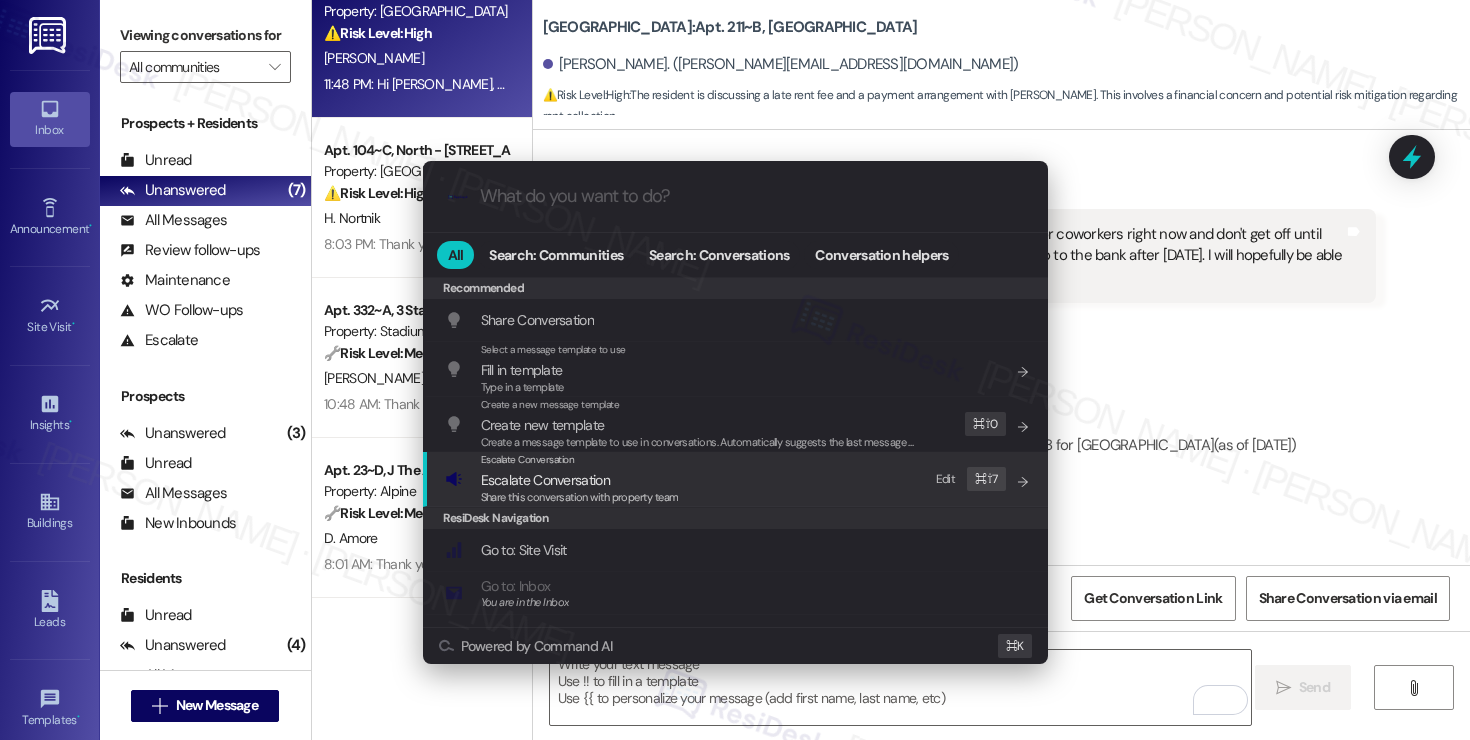 click on "Escalate Conversation" at bounding box center (580, 480) 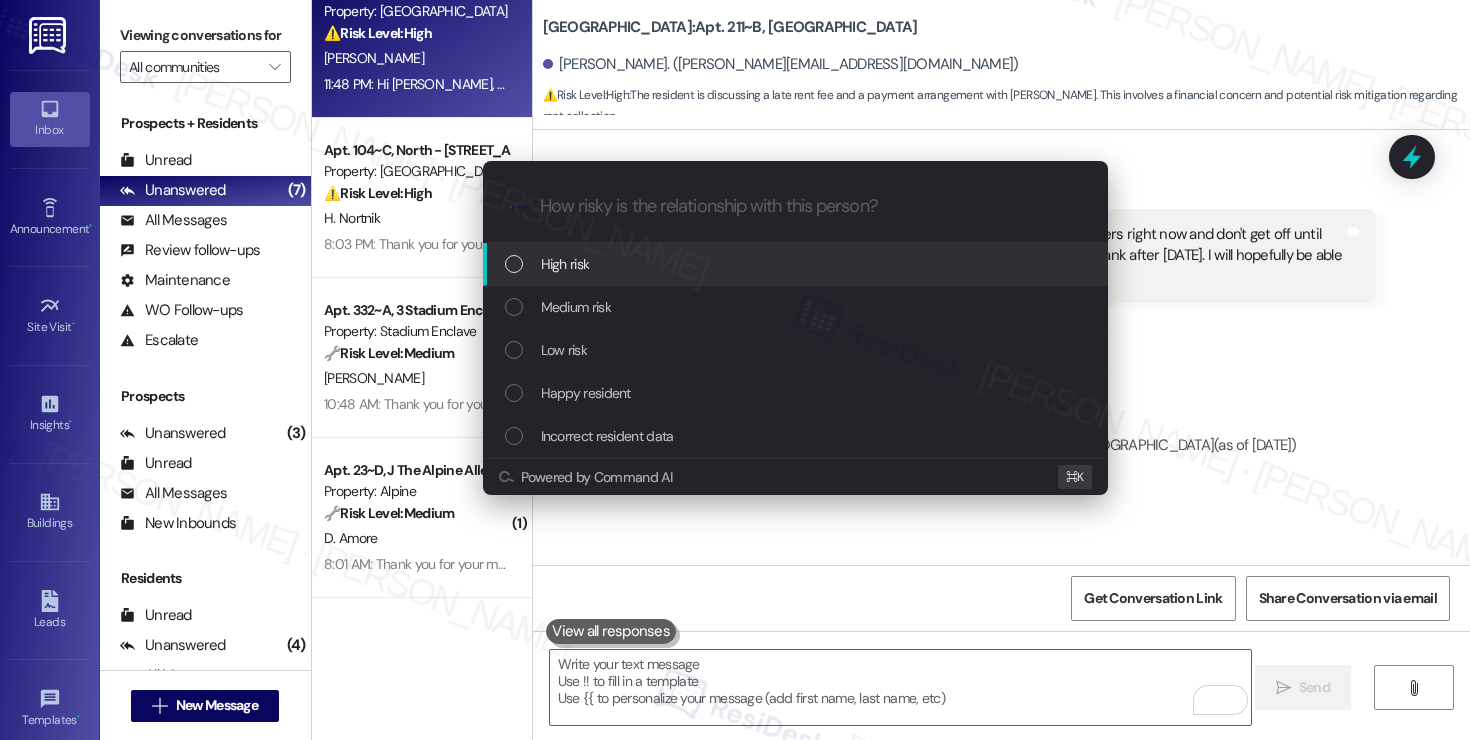 drag, startPoint x: 729, startPoint y: 277, endPoint x: 726, endPoint y: 240, distance: 37.12142 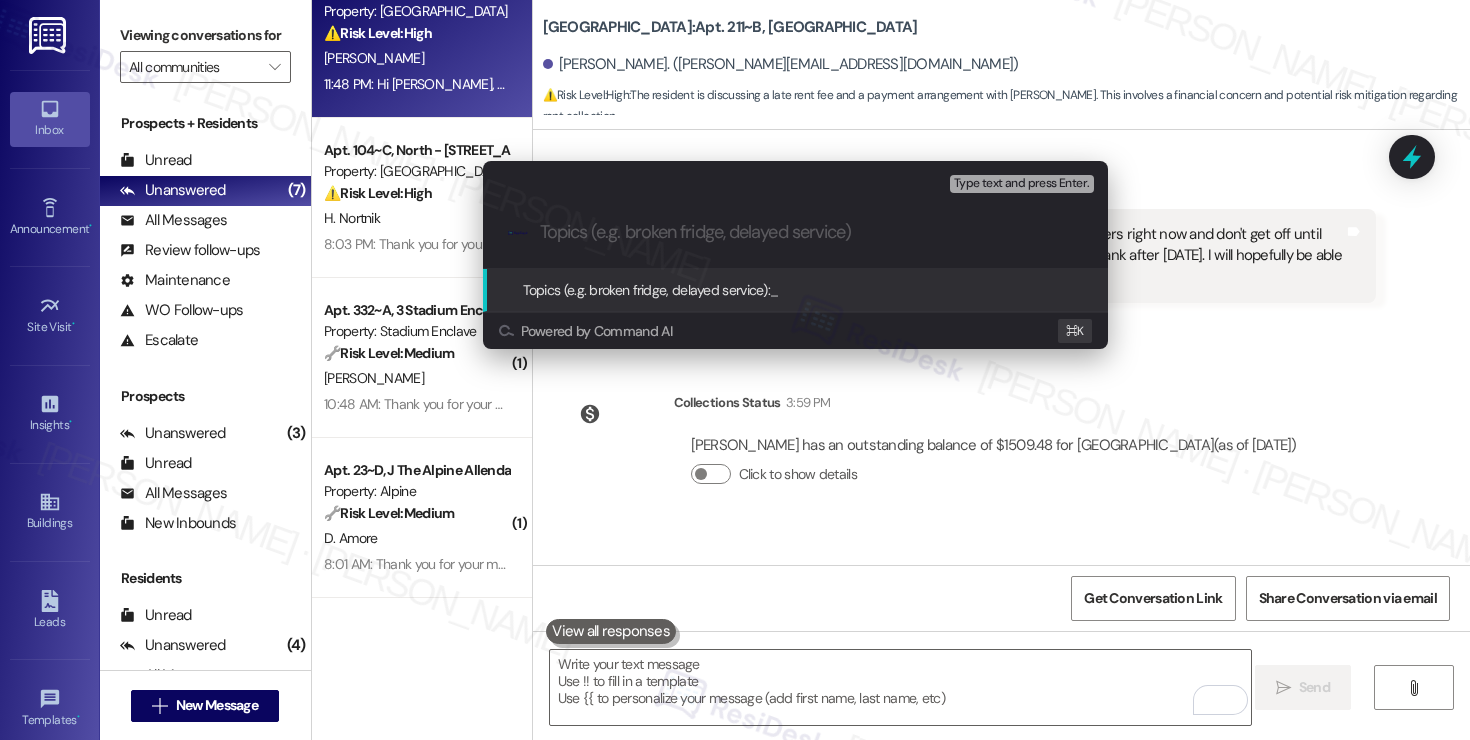 paste on "Late Fee Agreement" 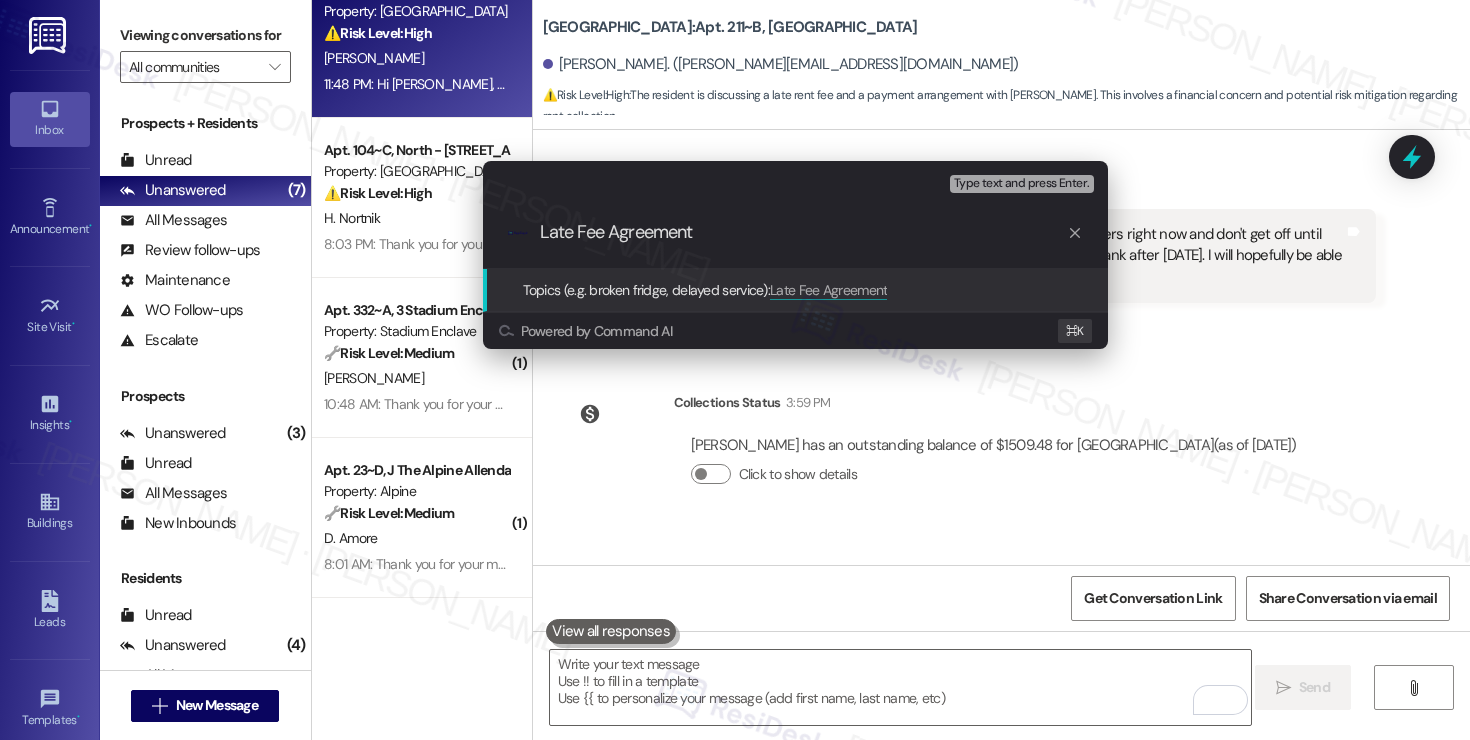 type 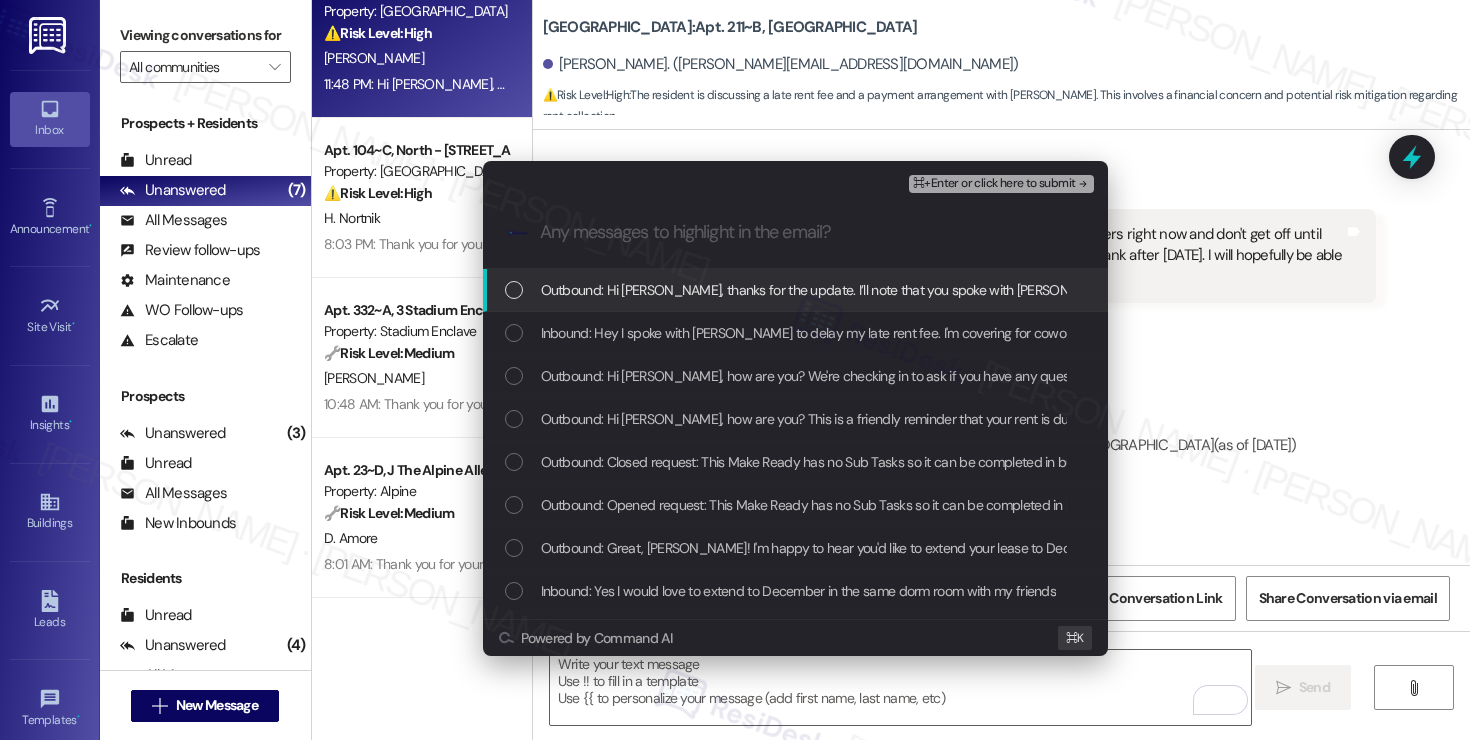 click on "Outbound: Hi Daniela, thanks for the update. I’ll note that you spoke with Nolan regarding delaying the late fee and that you’re planning to bring the check by tomorrow or Friday at the latest. Please keep us posted if anything changes, and I’ll make sure to follow up accordingly." at bounding box center (1389, 290) 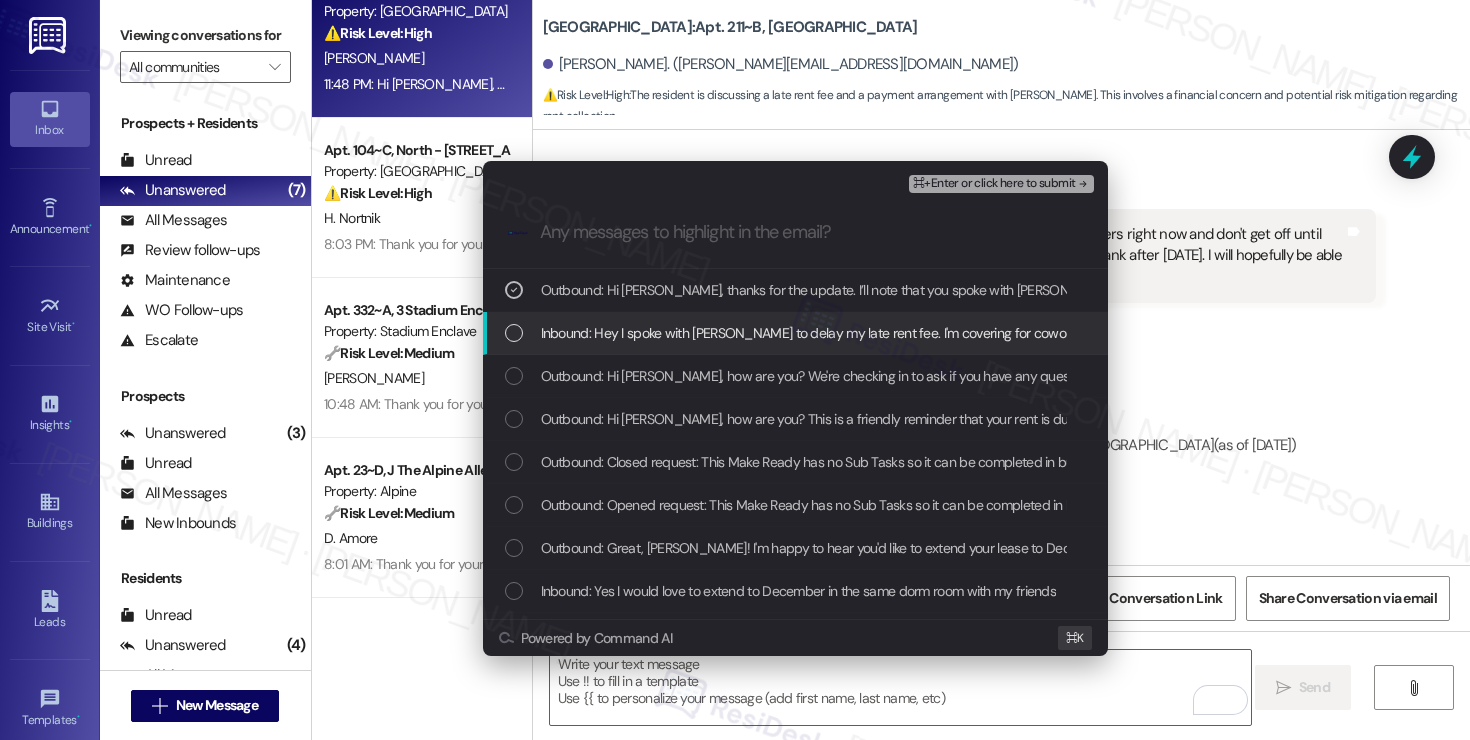 click on "Inbound: Hey I spoke with Nolan to delay my late rent fee. I'm covering for coworkers right now and don't get off until 7pm when the office is closed. I haven't had a single day off to be able to go to the bank after 4th of July. I will hopefully be able to bring the check by tomorrow or Friday no later!" at bounding box center [1402, 333] 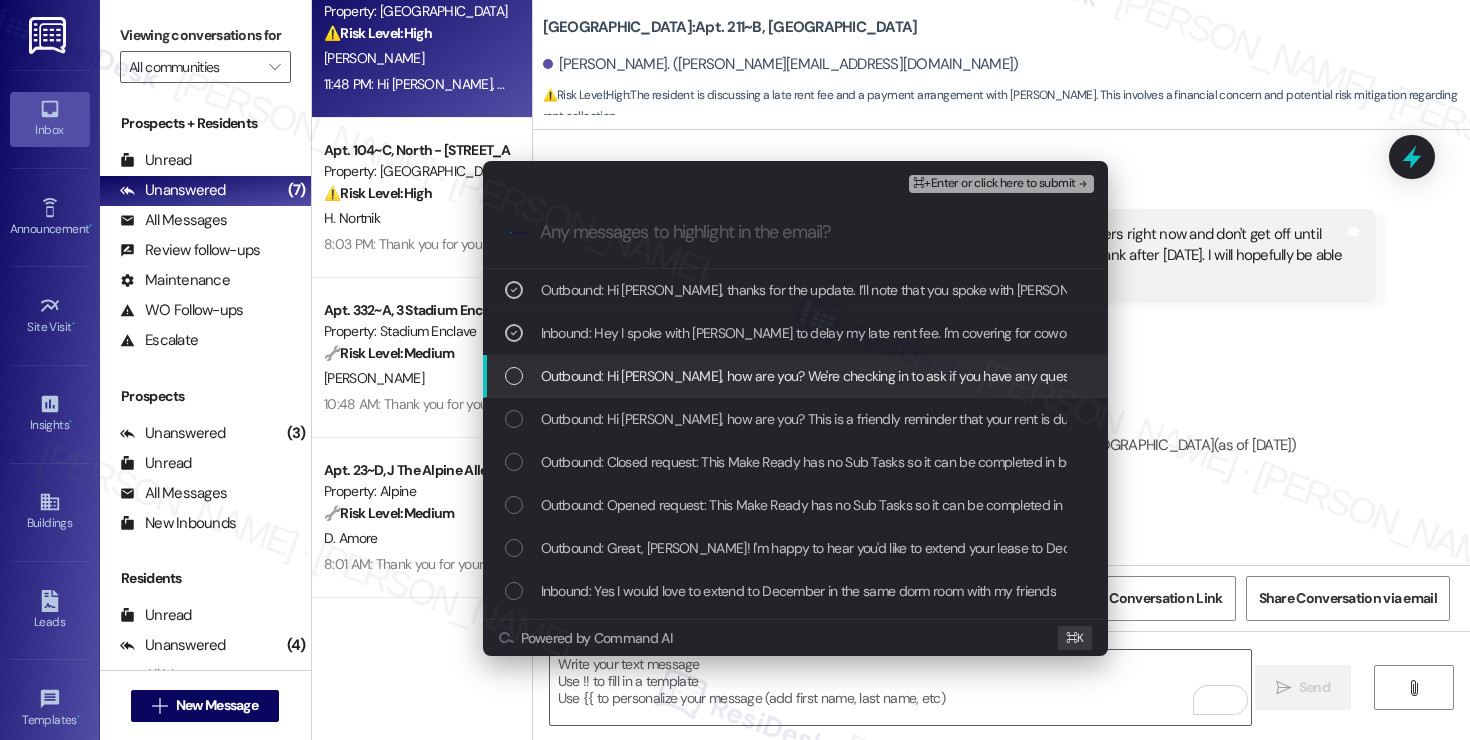 click on "Outbound: Hi Daniela, how are you? We're checking in to ask if you have any questions about rent payment. We're here to answer questions. Your current balance is $1509.48. If you've already paid, thank you for your patience!" at bounding box center (1220, 376) 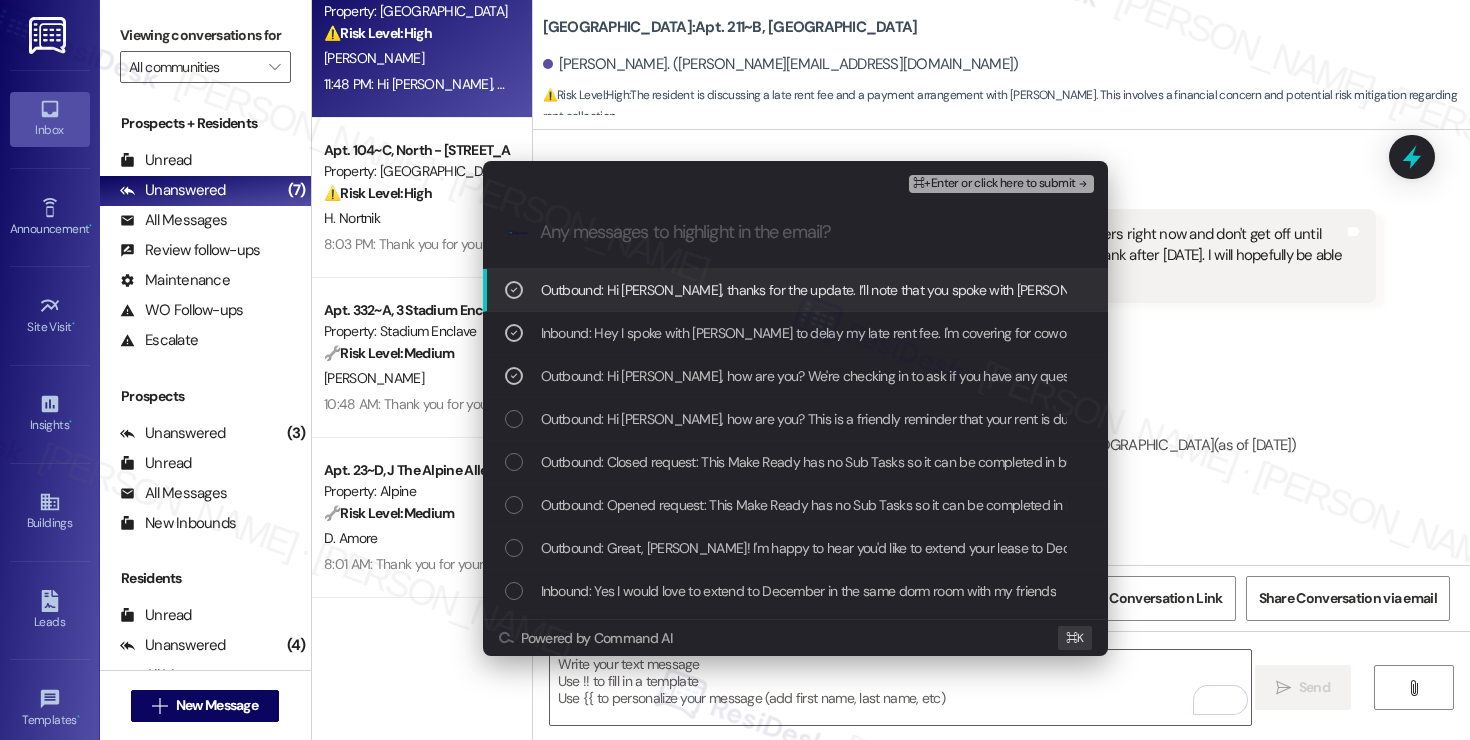 click on "⌘+Enter or click here to submit" at bounding box center [994, 184] 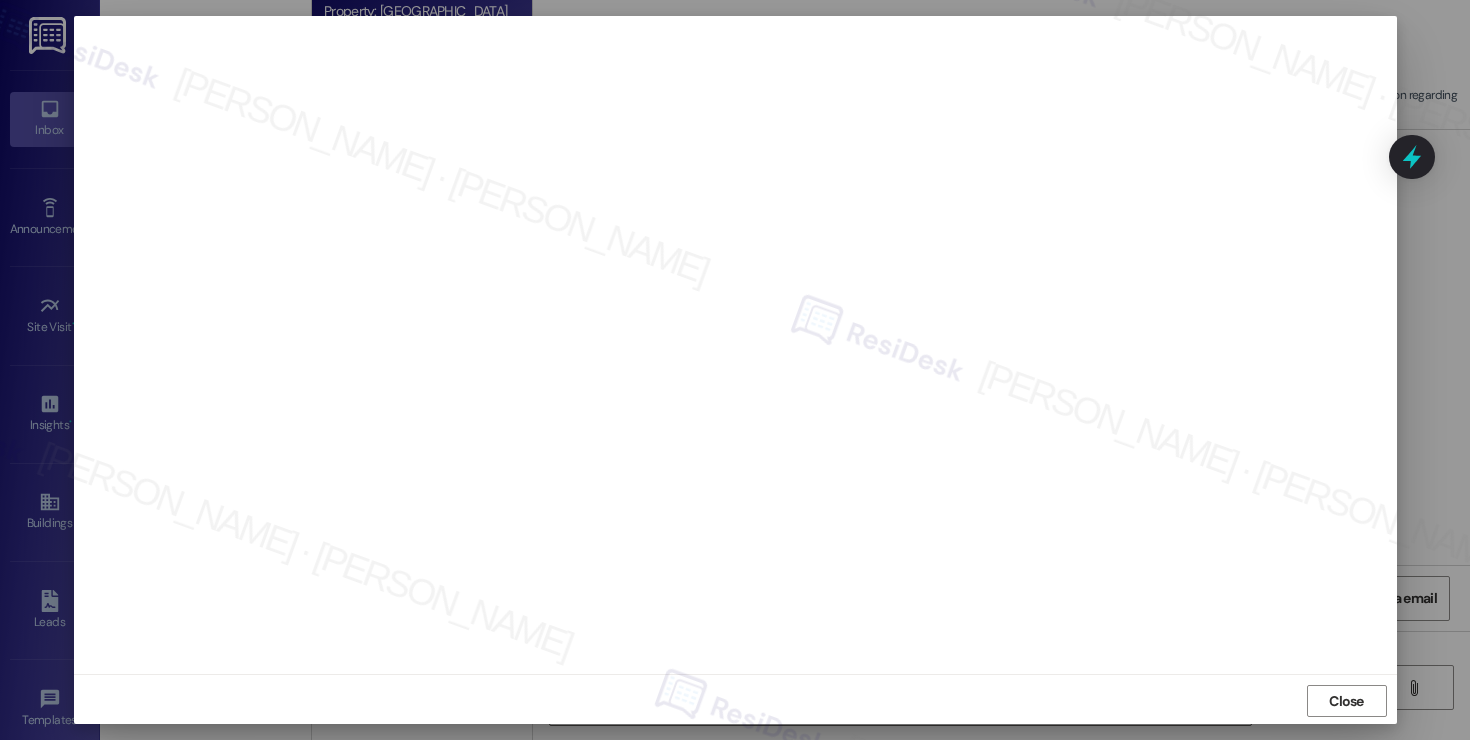 scroll, scrollTop: 11, scrollLeft: 0, axis: vertical 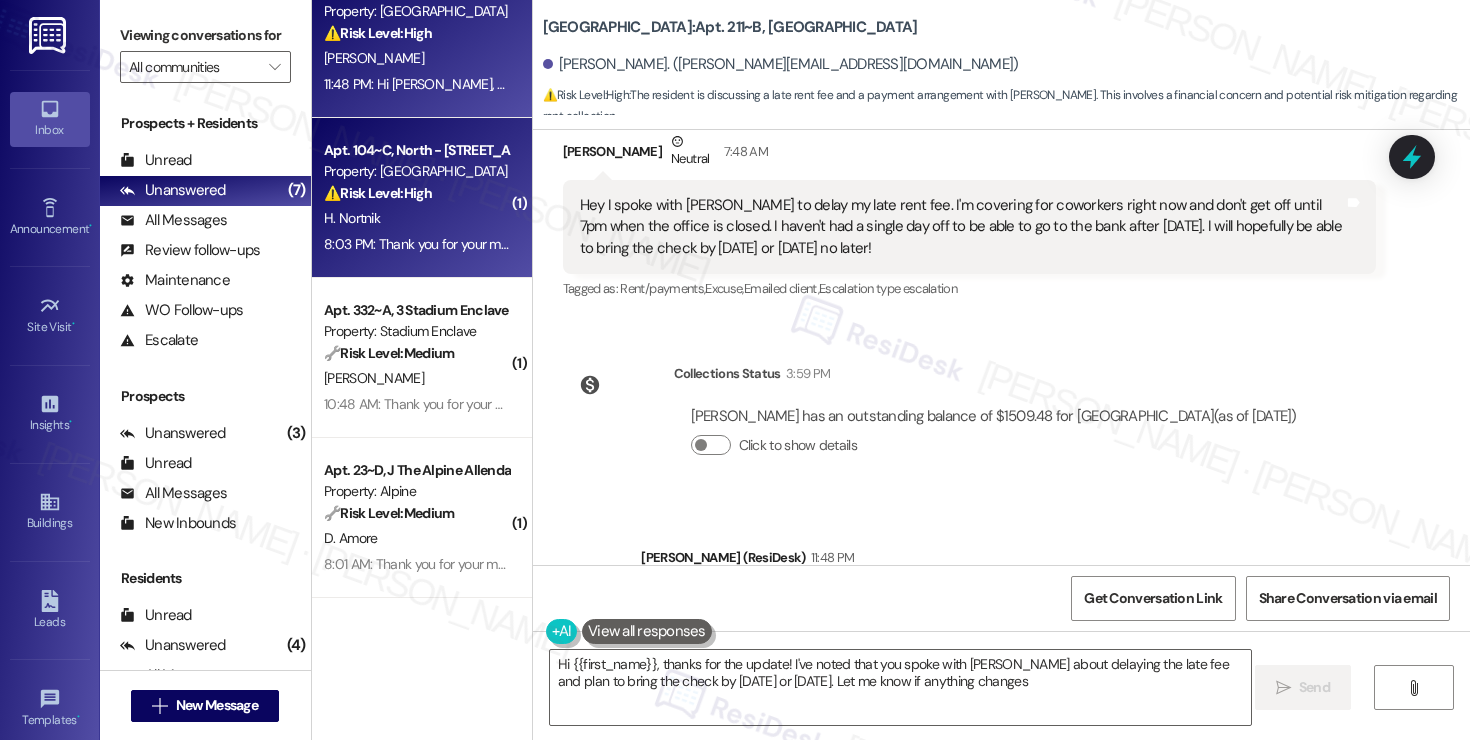 type on "Hi {{first_name}}, thanks for the update! I've noted that you spoke with Nolan about delaying the late fee and plan to bring the check by tomorrow or Friday. Let me know if anything changes!" 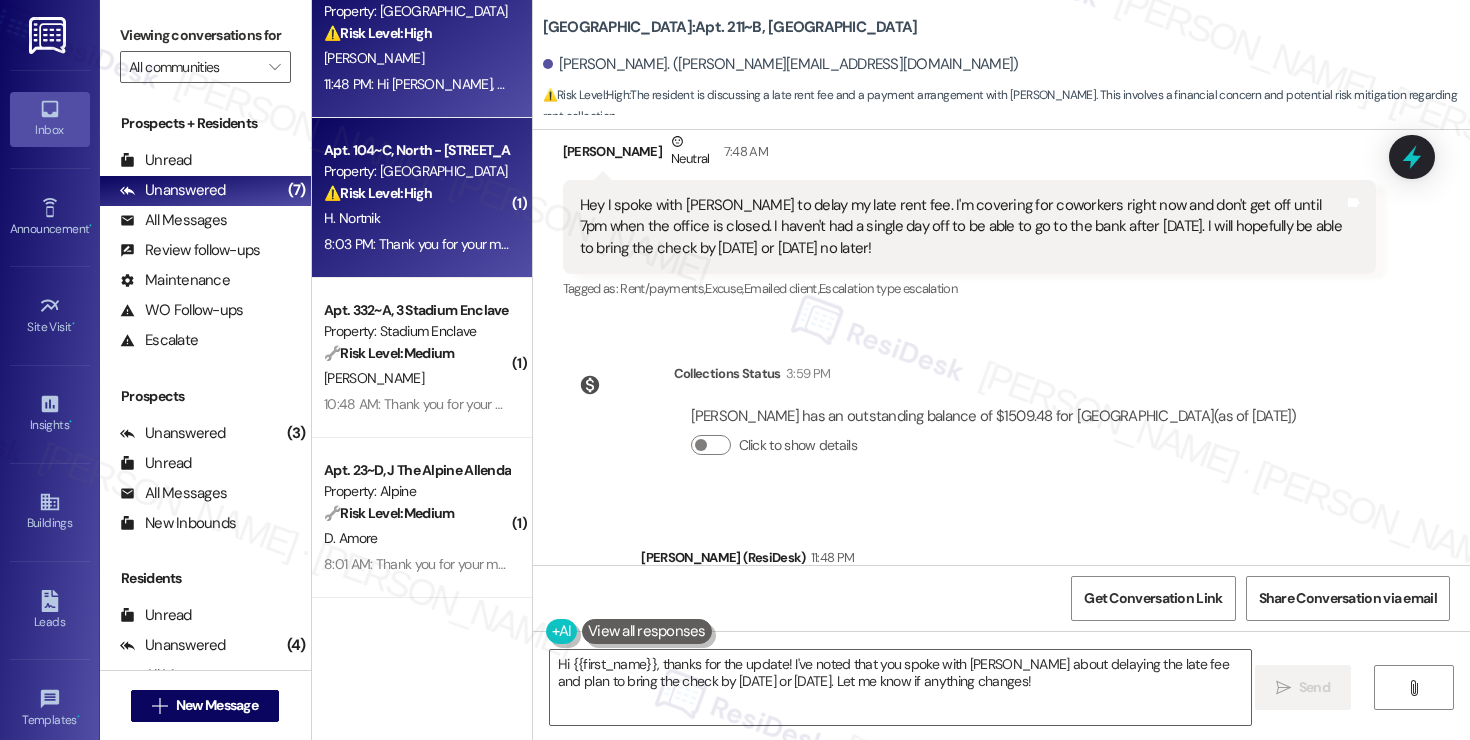 click on "8:03 PM: Thank you for your message. Our offices are currently closed, but we will contact you when we resume operations. For emergencies, please contact your emergency number 850-765-9448. 8:03 PM: Thank you for your message. Our offices are currently closed, but we will contact you when we resume operations. For emergencies, please contact your emergency number 850-765-9448." at bounding box center (416, 244) 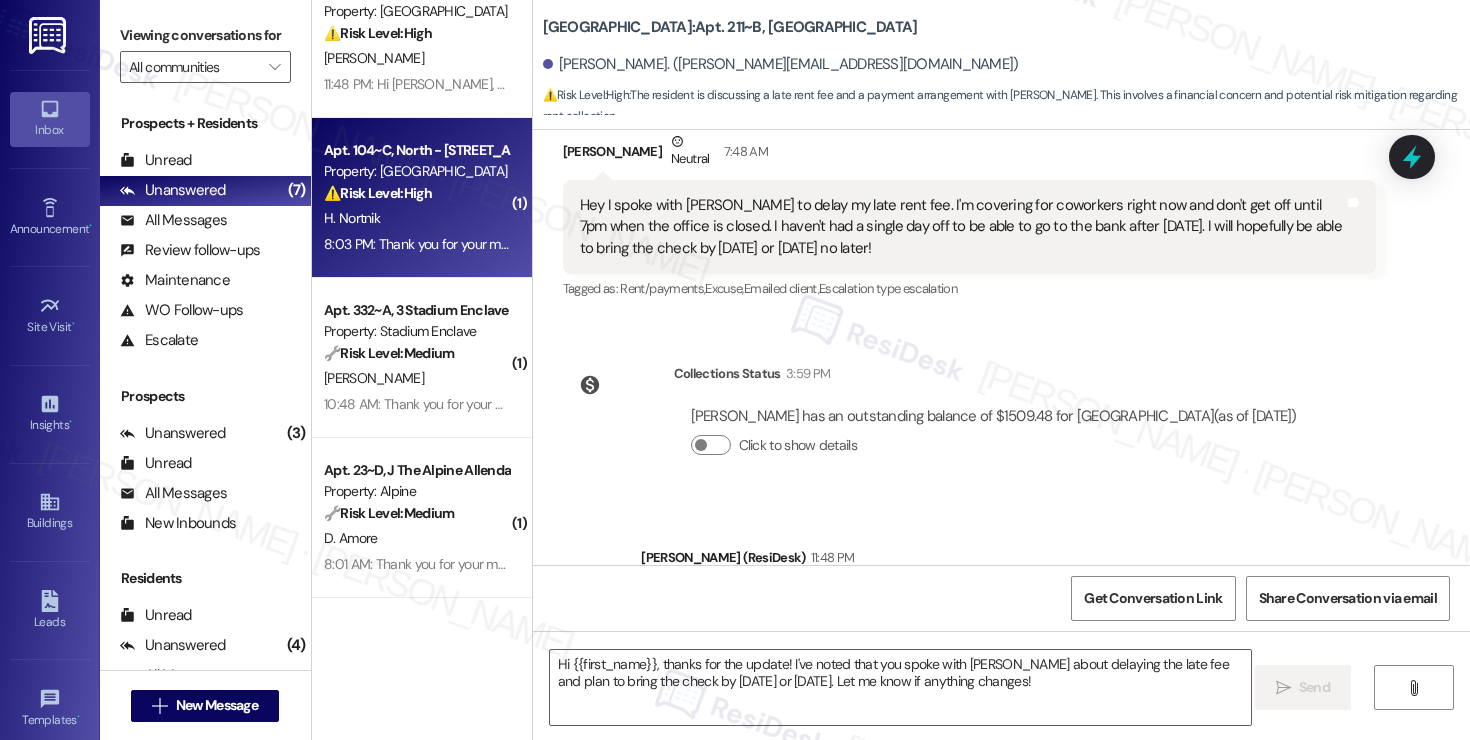 type on "Fetching suggested responses. Please feel free to read through the conversation in the meantime." 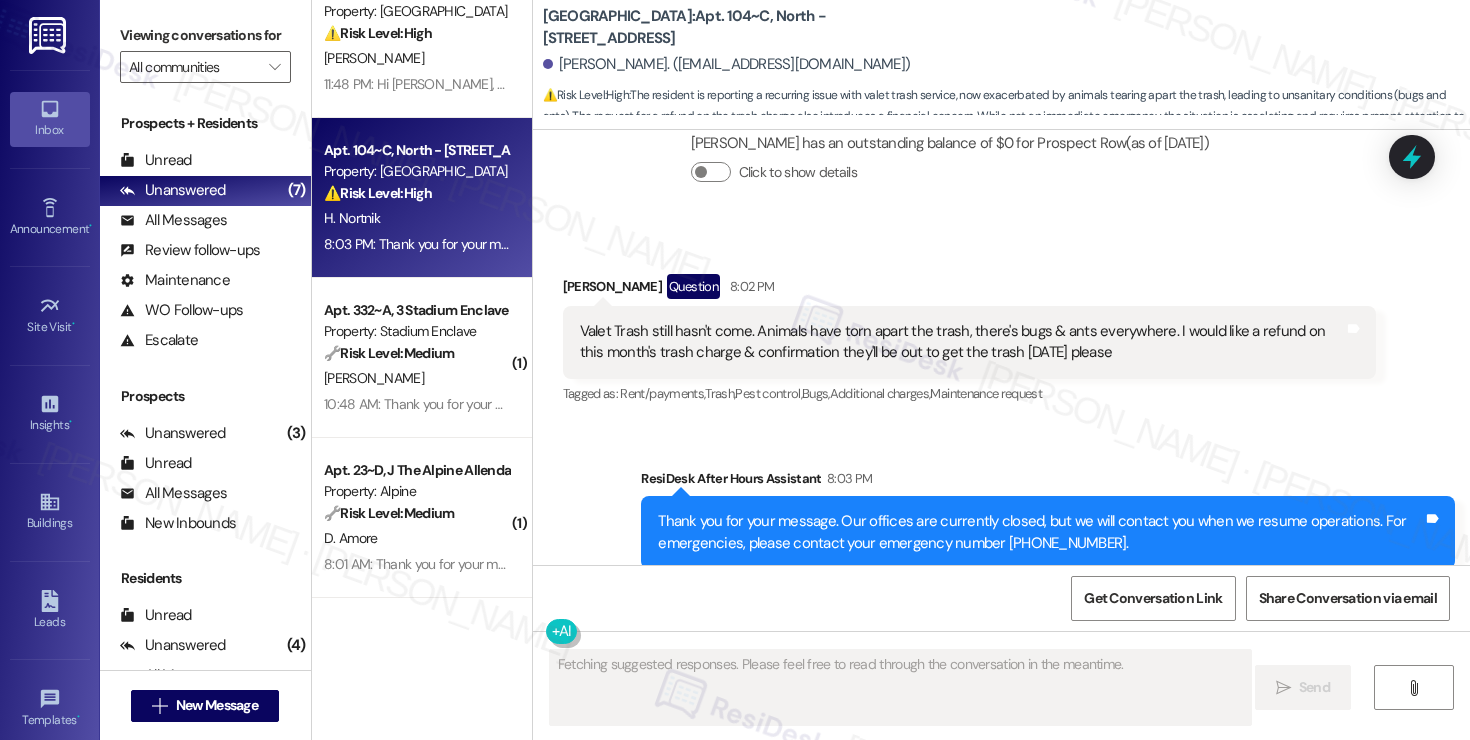 scroll, scrollTop: 4115, scrollLeft: 0, axis: vertical 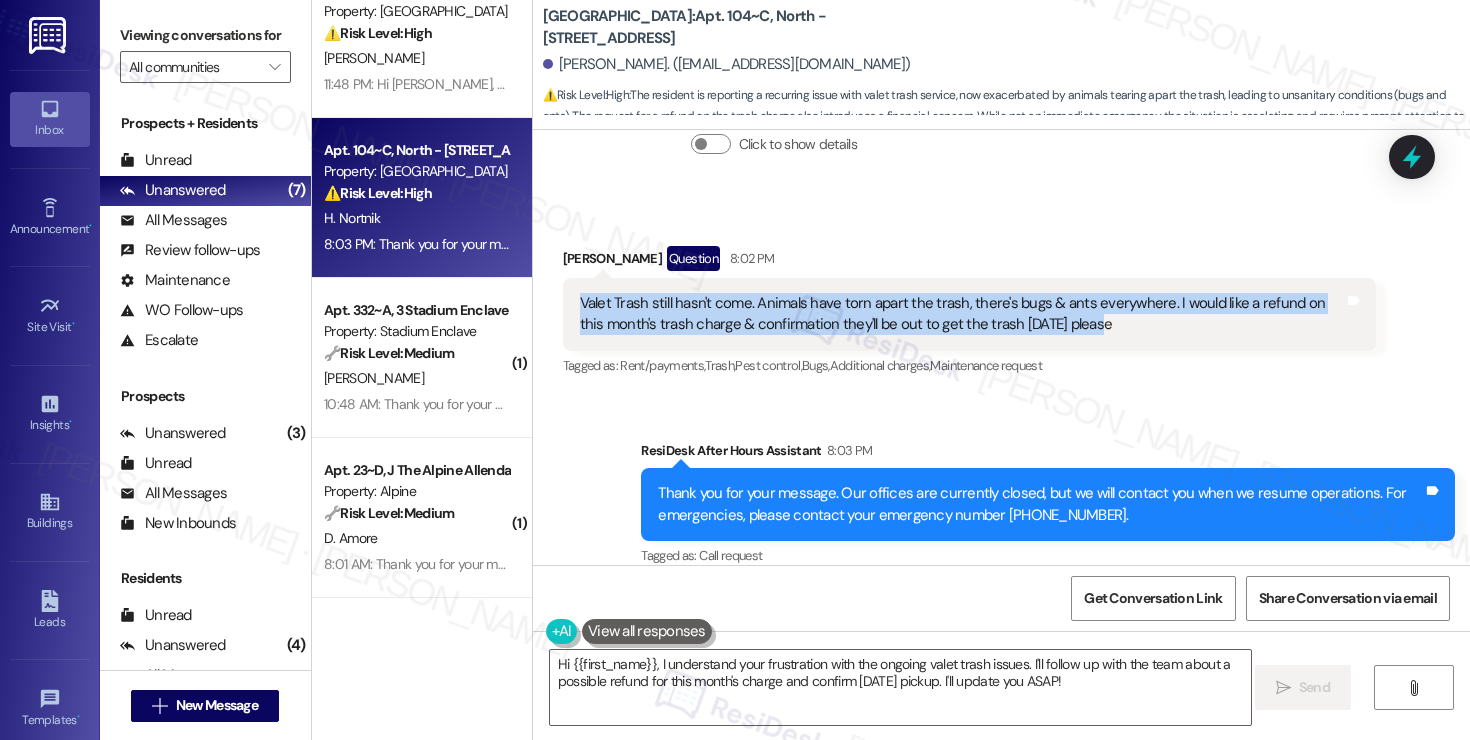 drag, startPoint x: 568, startPoint y: 284, endPoint x: 1095, endPoint y: 294, distance: 527.09485 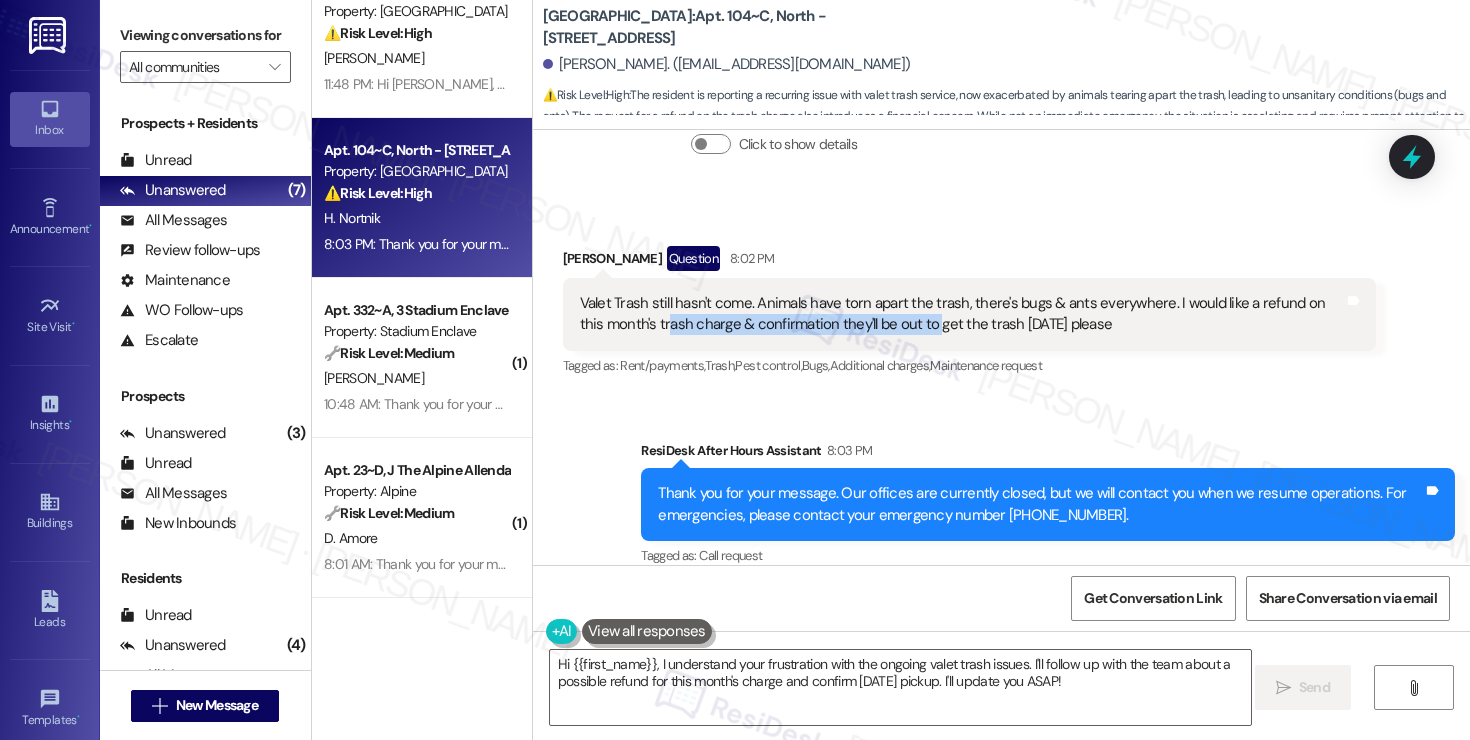 drag, startPoint x: 633, startPoint y: 306, endPoint x: 897, endPoint y: 306, distance: 264 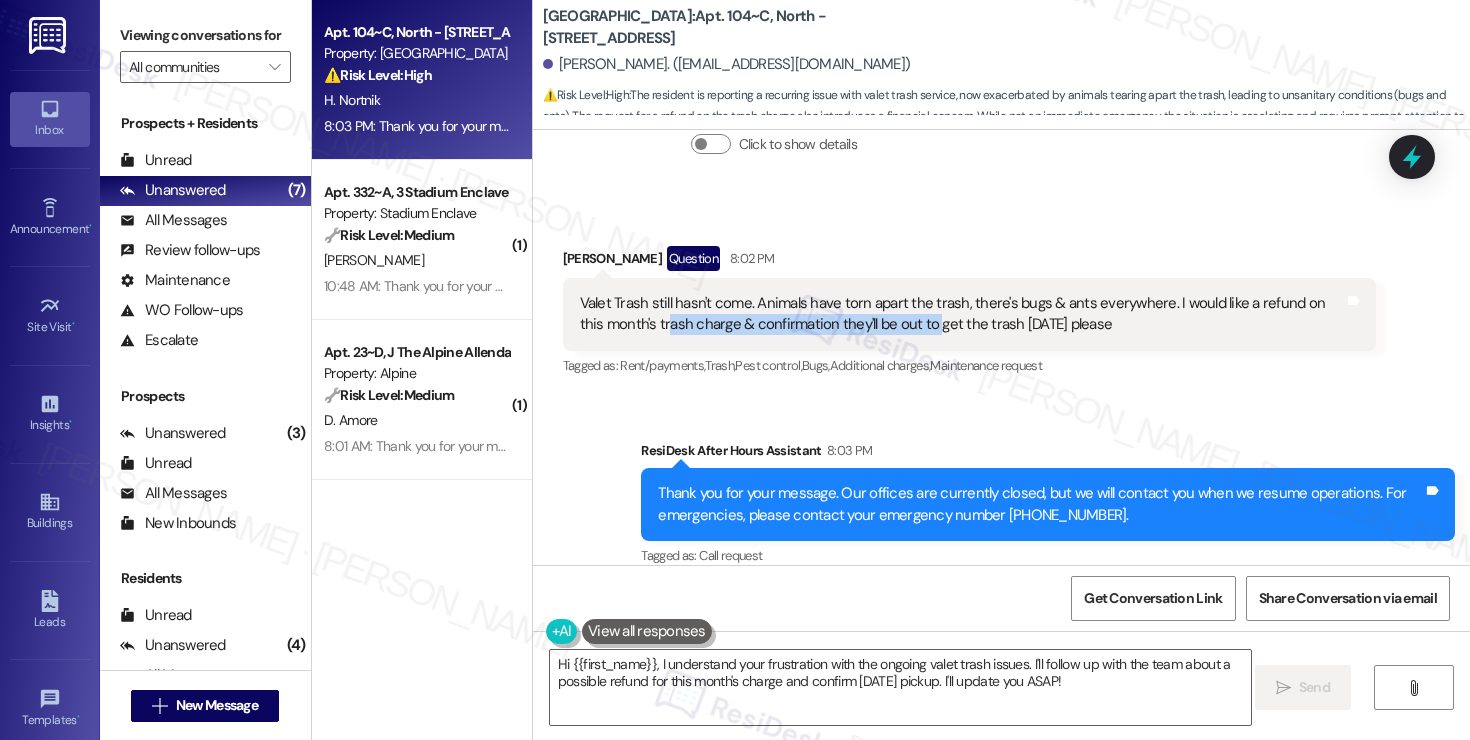 scroll, scrollTop: 0, scrollLeft: 0, axis: both 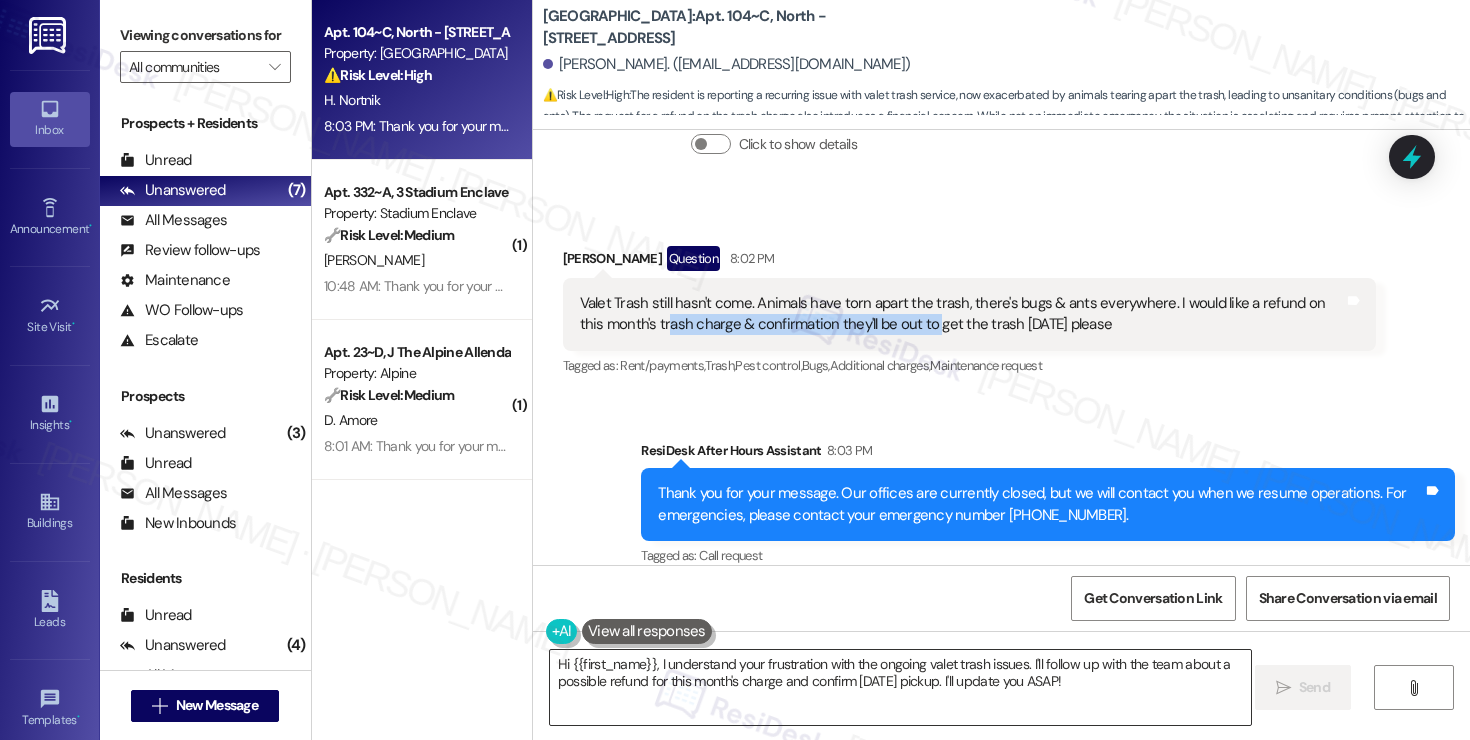 click on "Hi {{first_name}}, I understand your frustration with the ongoing valet trash issues. I'll follow up with the team about a possible refund for this month's charge and confirm today's pickup. I'll update you ASAP!" at bounding box center (900, 687) 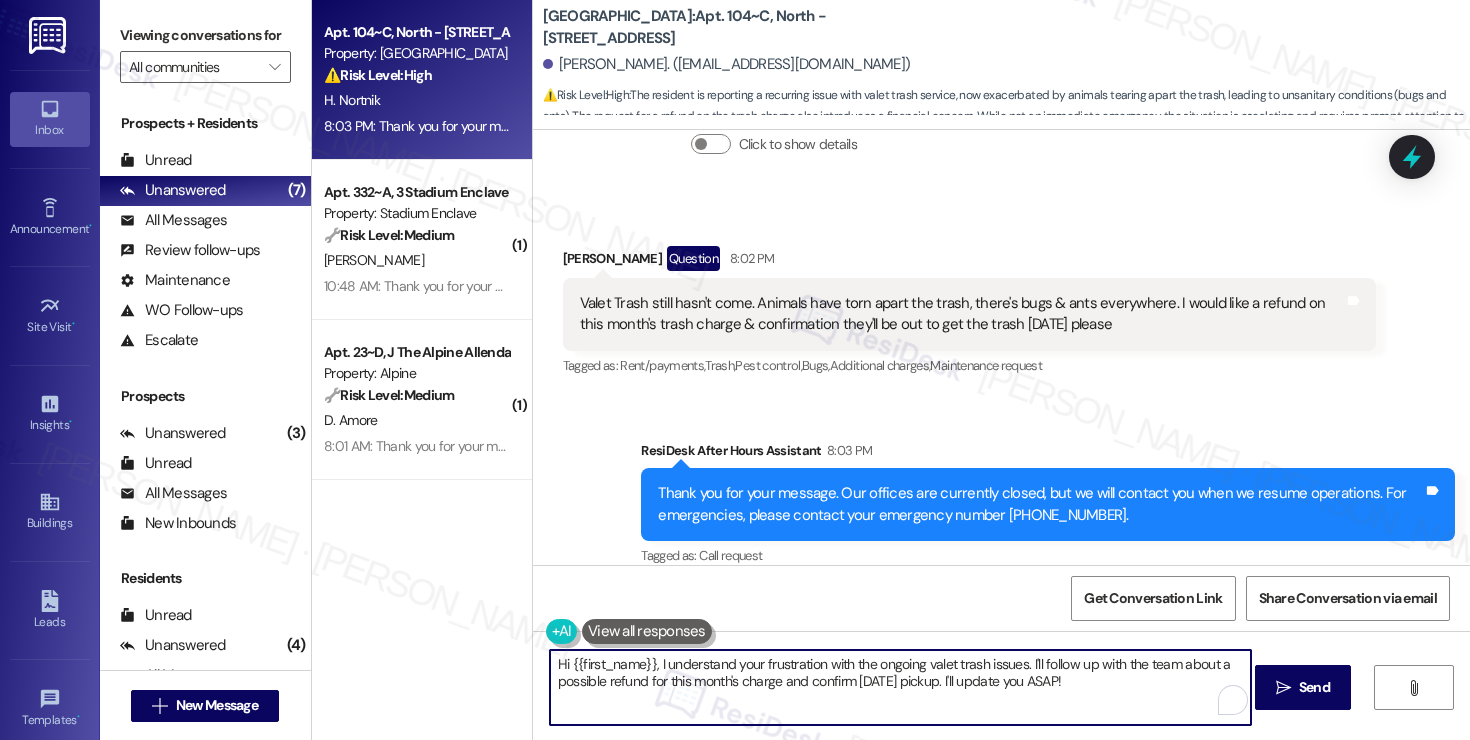 click on "Hi {{first_name}}, I understand your frustration with the ongoing valet trash issues. I'll follow up with the team about a possible refund for this month's charge and confirm today's pickup. I'll update you ASAP!" at bounding box center [900, 687] 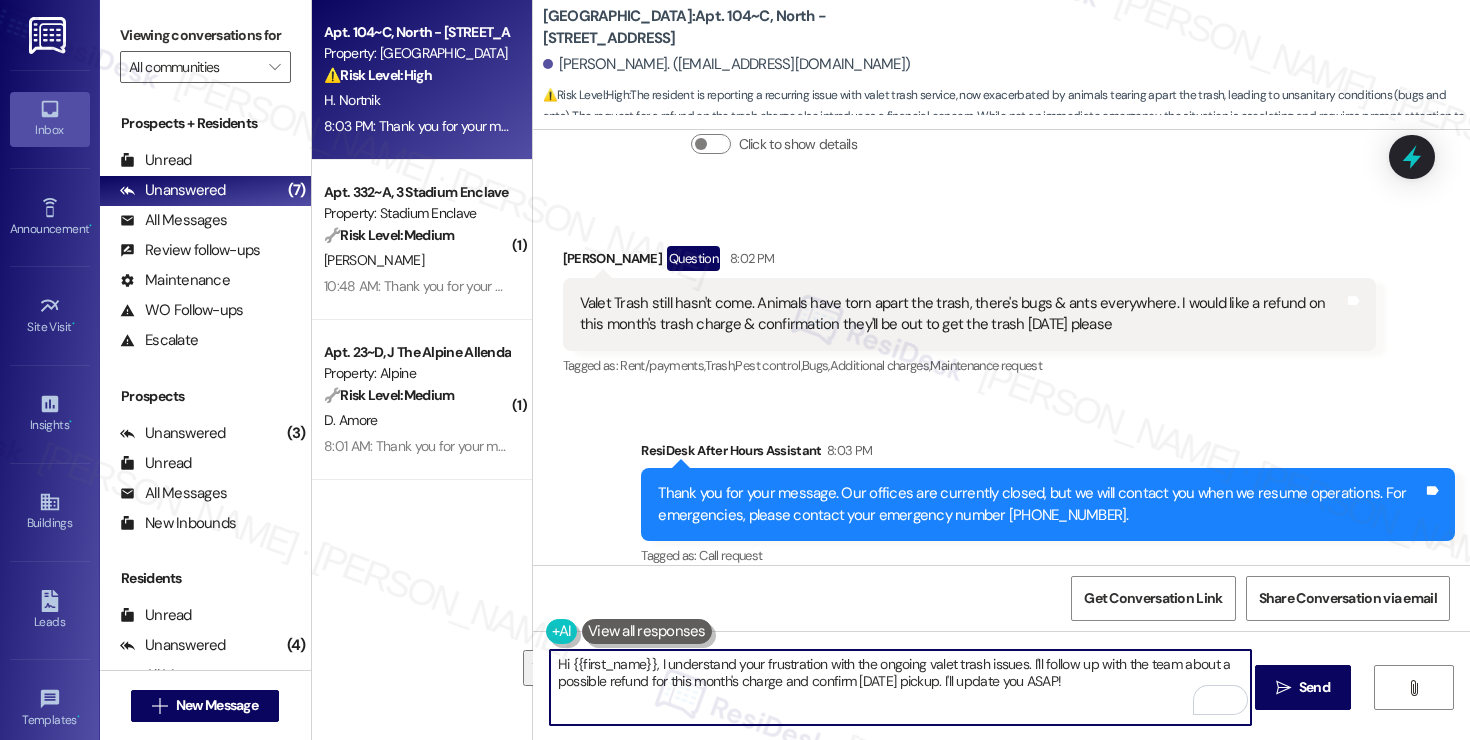 click on "Hi {{first_name}}, I understand your frustration with the ongoing valet trash issues. I'll follow up with the team about a possible refund for this month's charge and confirm today's pickup. I'll update you ASAP!" at bounding box center [900, 687] 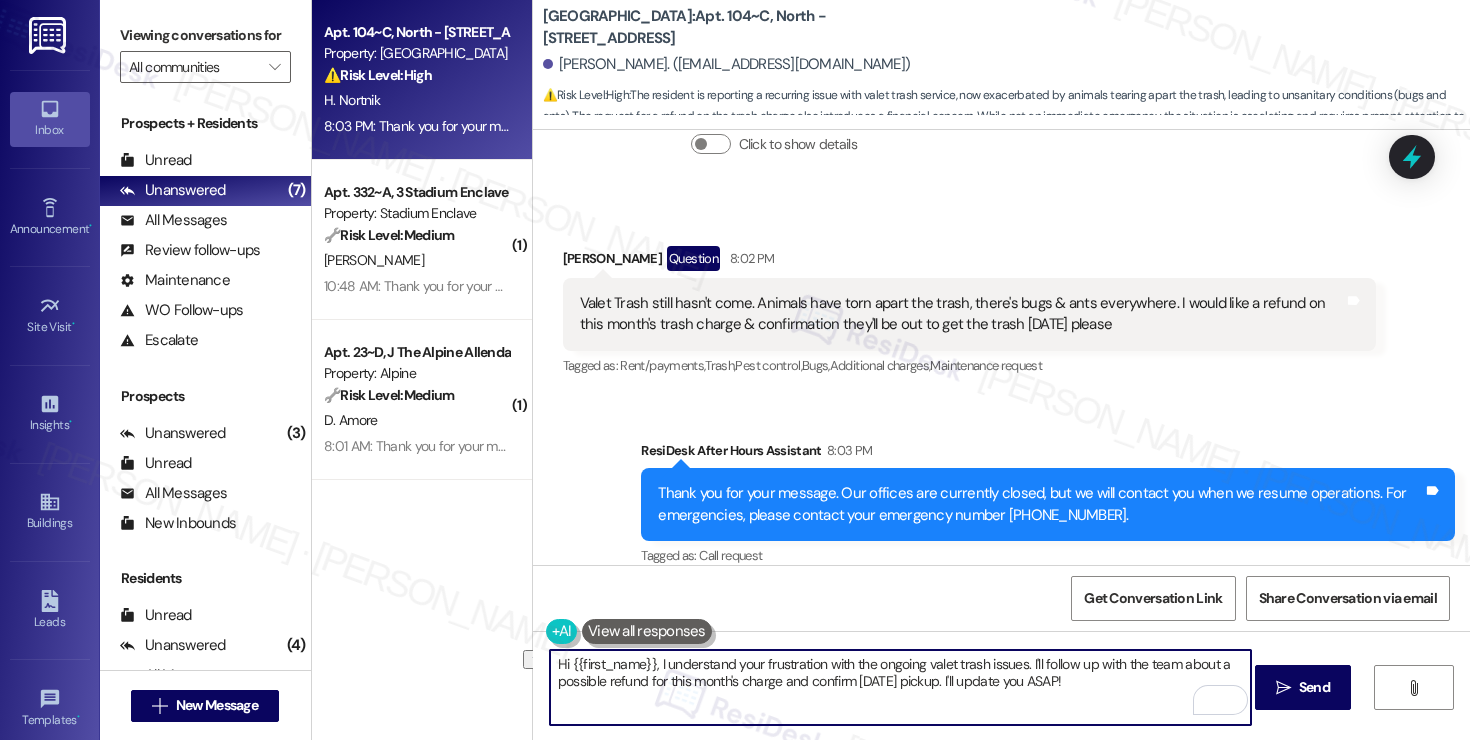 click on "Hi {{first_name}}, I understand your frustration with the ongoing valet trash issues. I'll follow up with the team about a possible refund for this month's charge and confirm today's pickup. I'll update you ASAP!" at bounding box center [900, 687] 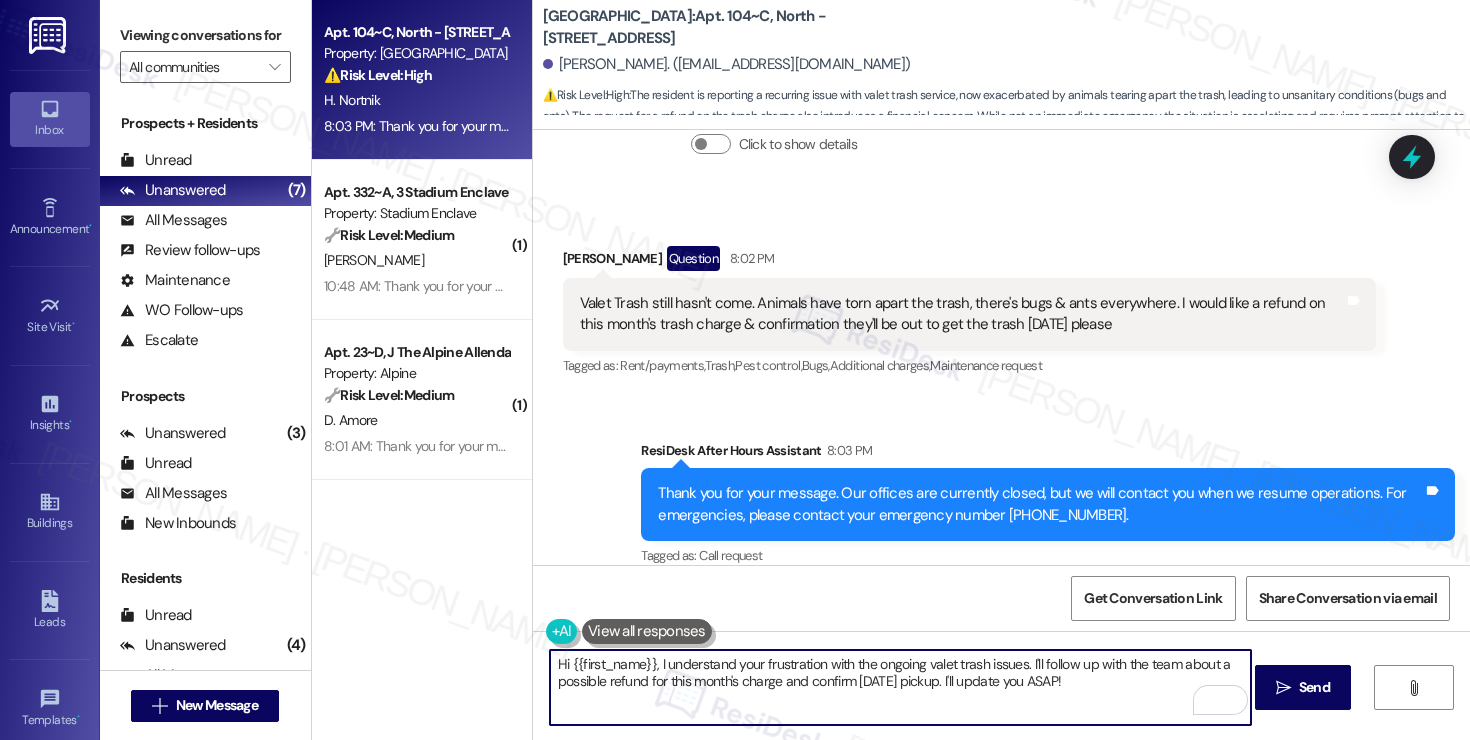 drag, startPoint x: 844, startPoint y: 679, endPoint x: 909, endPoint y: 676, distance: 65.06919 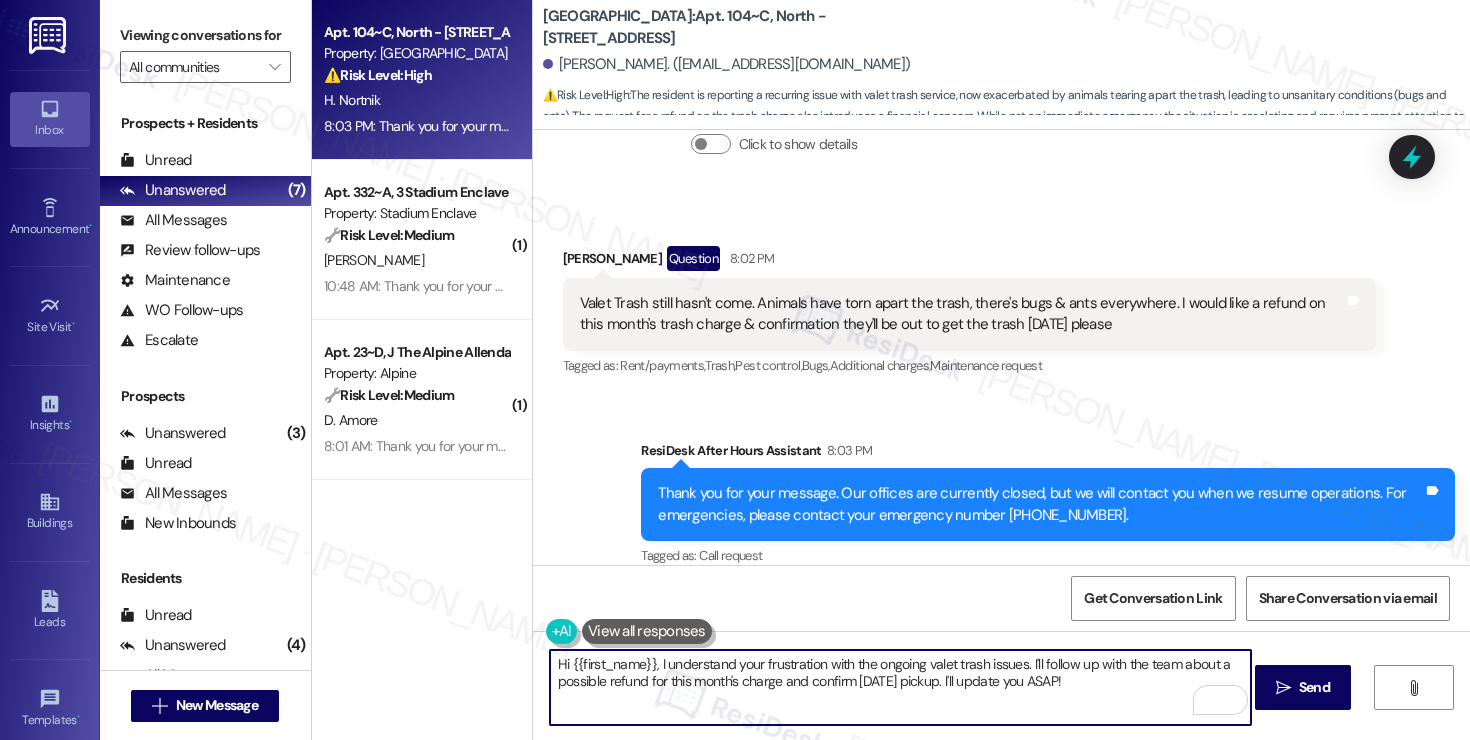 click on "Hi {{first_name}}, I understand your frustration with the ongoing valet trash issues. I'll follow up with the team about a possible refund for this month's charge and confirm today's pickup. I'll update you ASAP!" at bounding box center (900, 687) 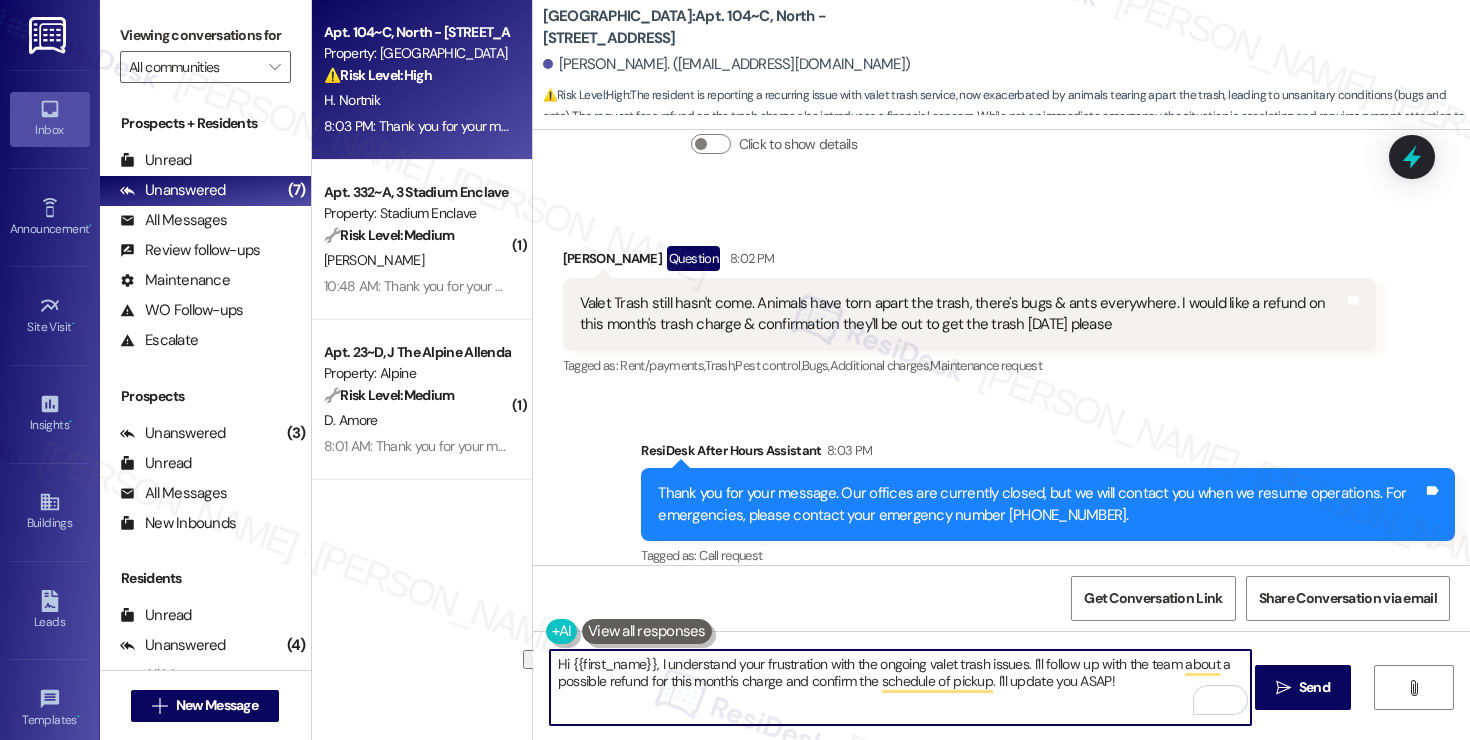 drag, startPoint x: 722, startPoint y: 666, endPoint x: 1158, endPoint y: 666, distance: 436 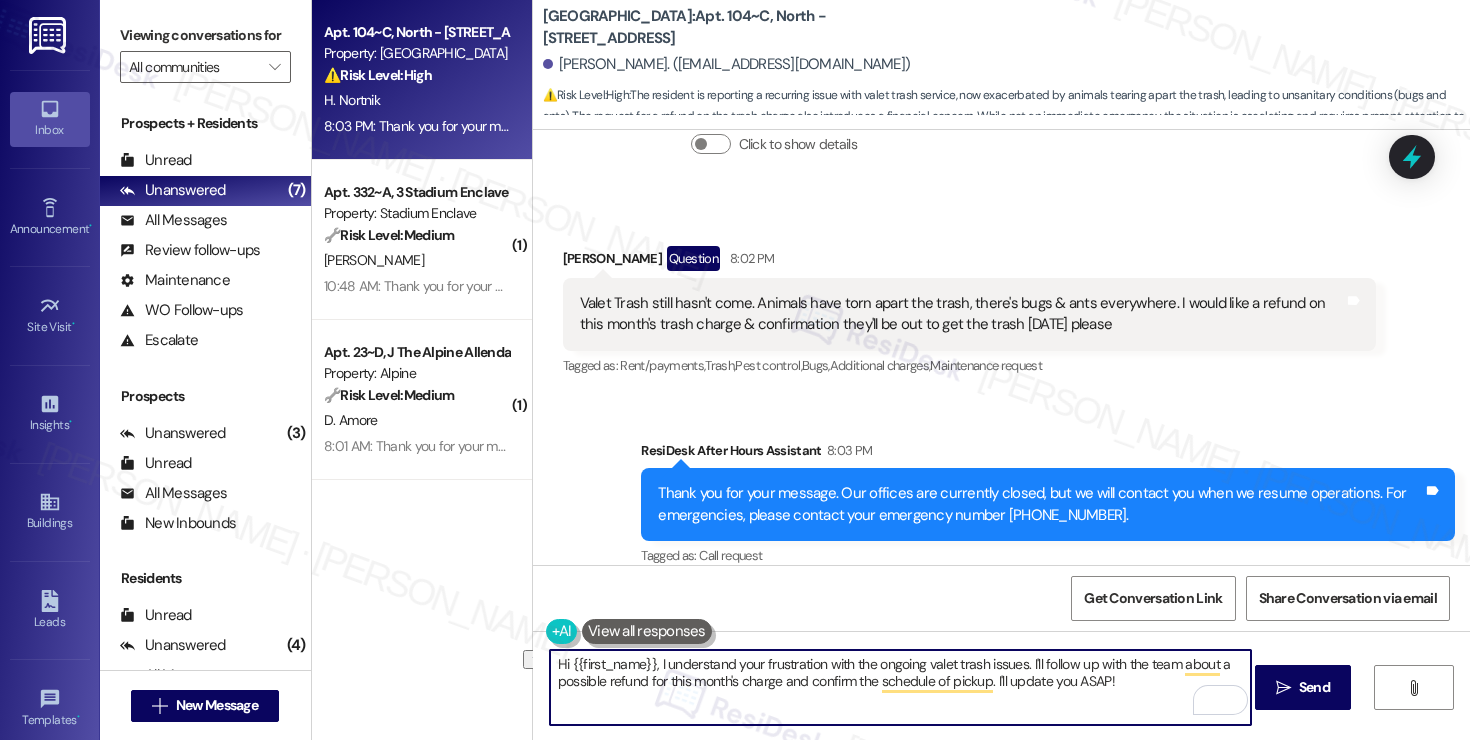 click on "Hi {{first_name}}, I understand your frustration with the ongoing valet trash issues. I'll follow up with the team about a possible refund for this month's charge and confirm the schedule of pickup. I'll update you ASAP!" at bounding box center (900, 687) 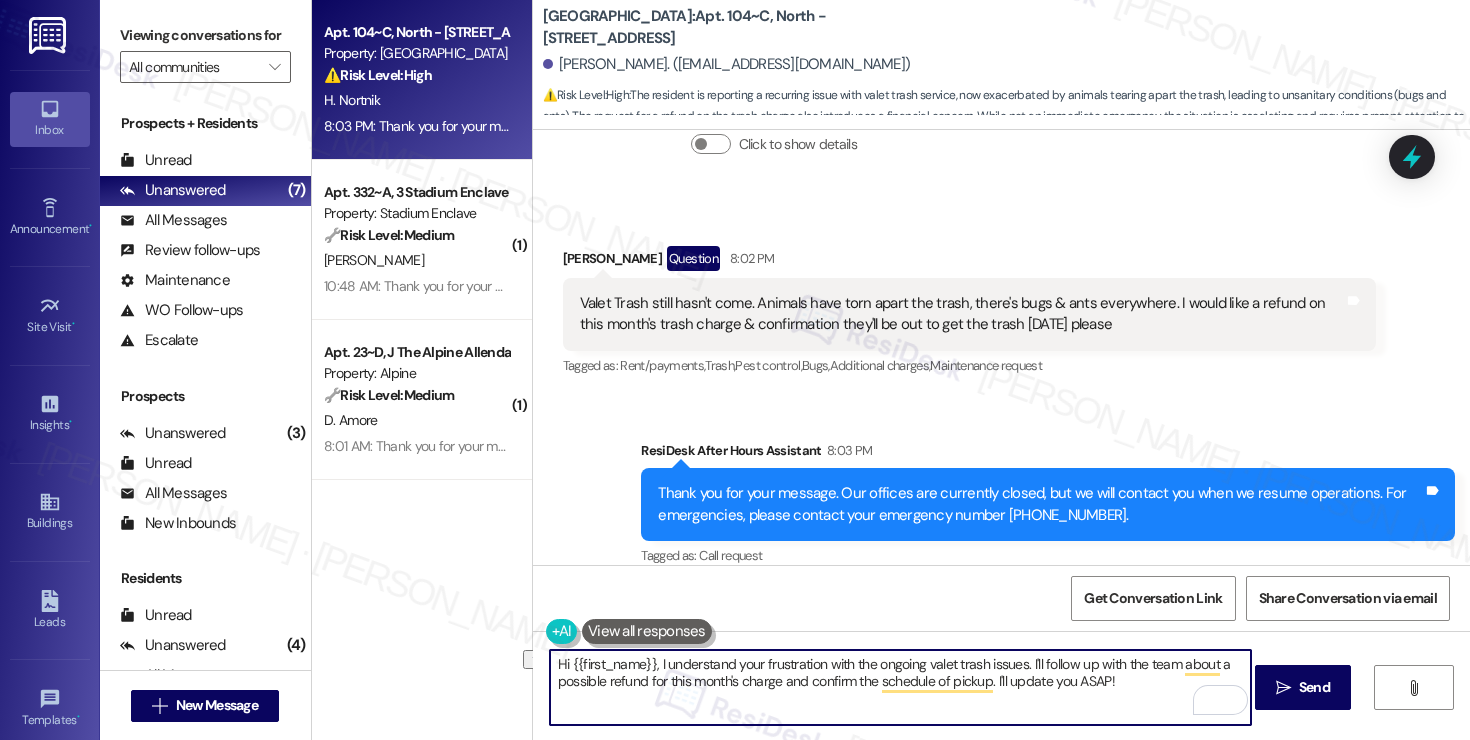 drag, startPoint x: 579, startPoint y: 686, endPoint x: 673, endPoint y: 682, distance: 94.08507 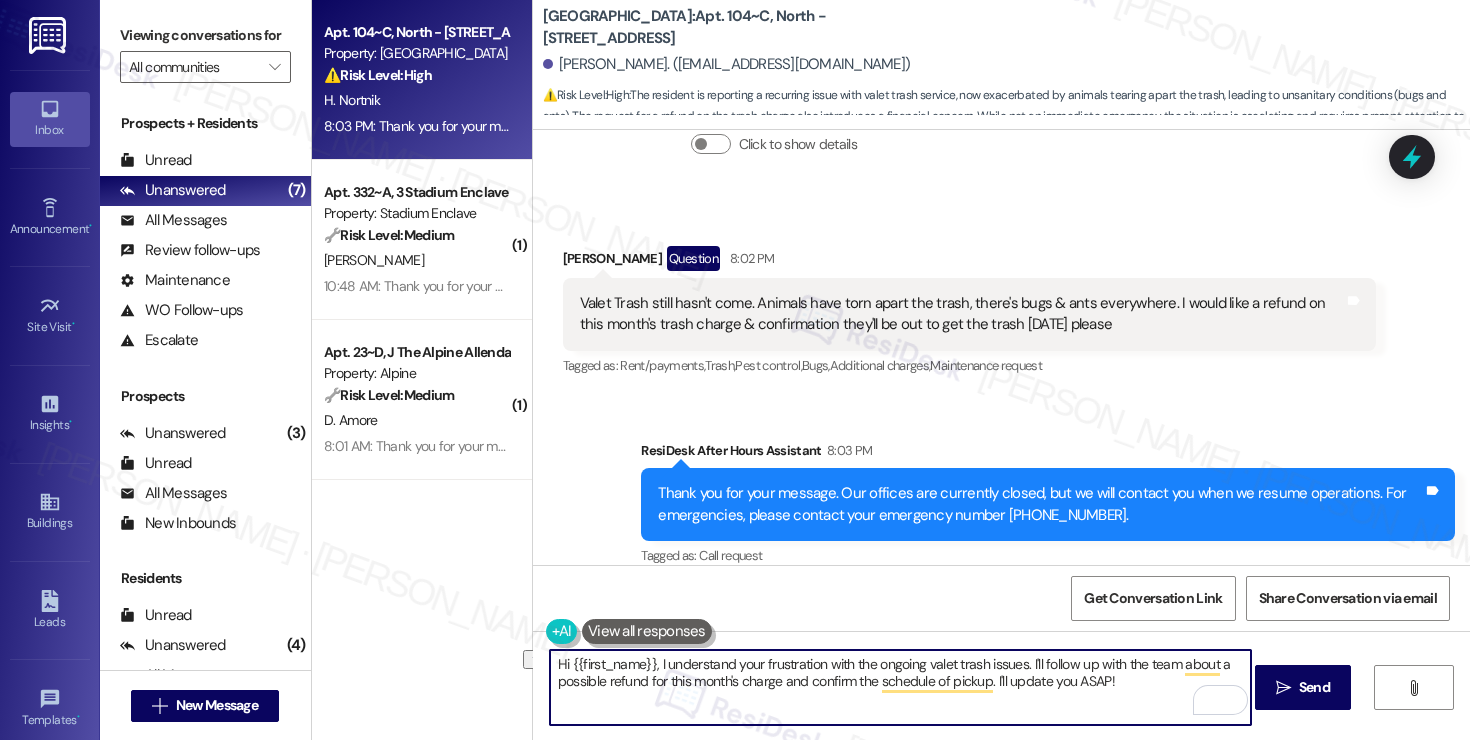 click on "Hi {{first_name}}, I understand your frustration with the ongoing valet trash issues. I'll follow up with the team about a possible refund for this month's charge and confirm the schedule of pickup. I'll update you ASAP!" at bounding box center (900, 687) 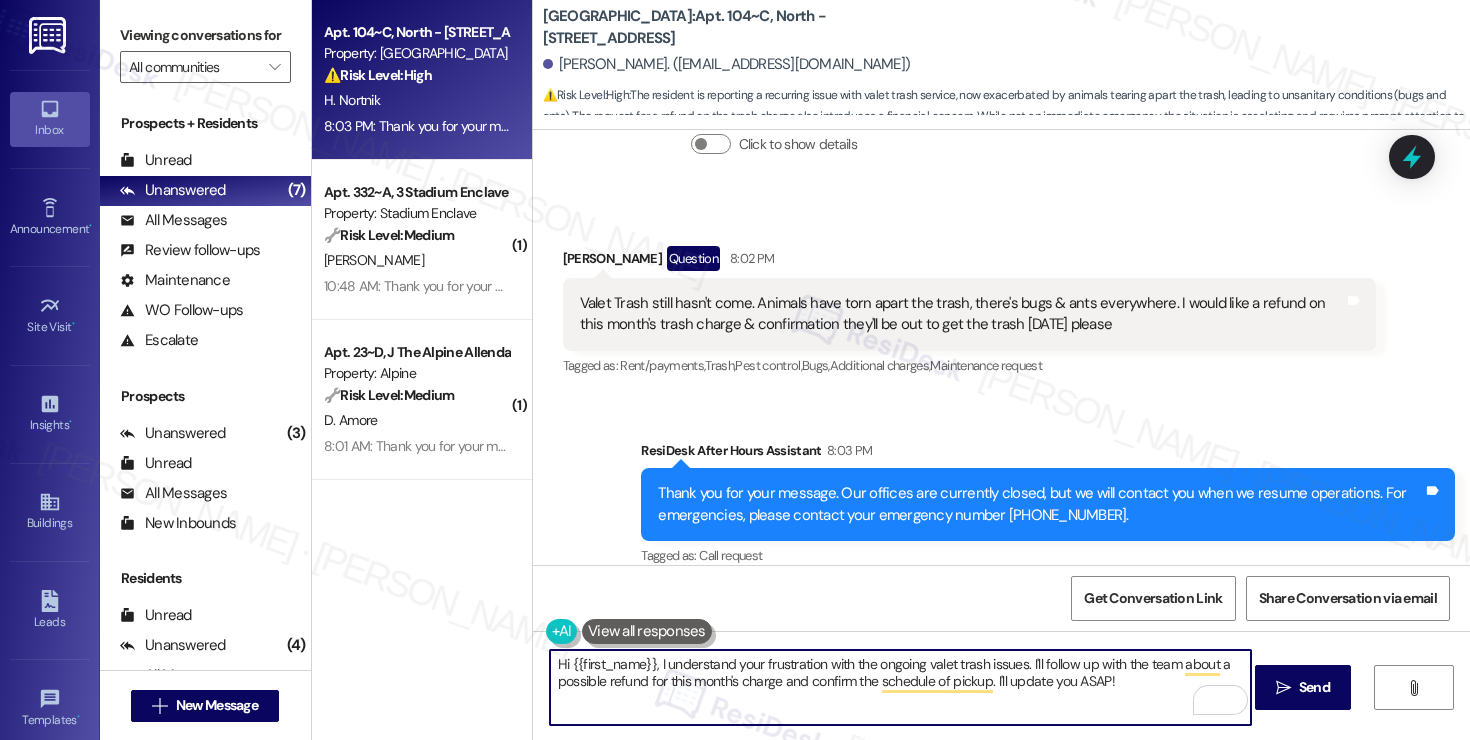 click on "Hi {{first_name}}, I understand your frustration with the ongoing valet trash issues. I'll follow up with the team about a possible refund for this month's charge and confirm the schedule of pickup. I'll update you ASAP!" at bounding box center (900, 687) 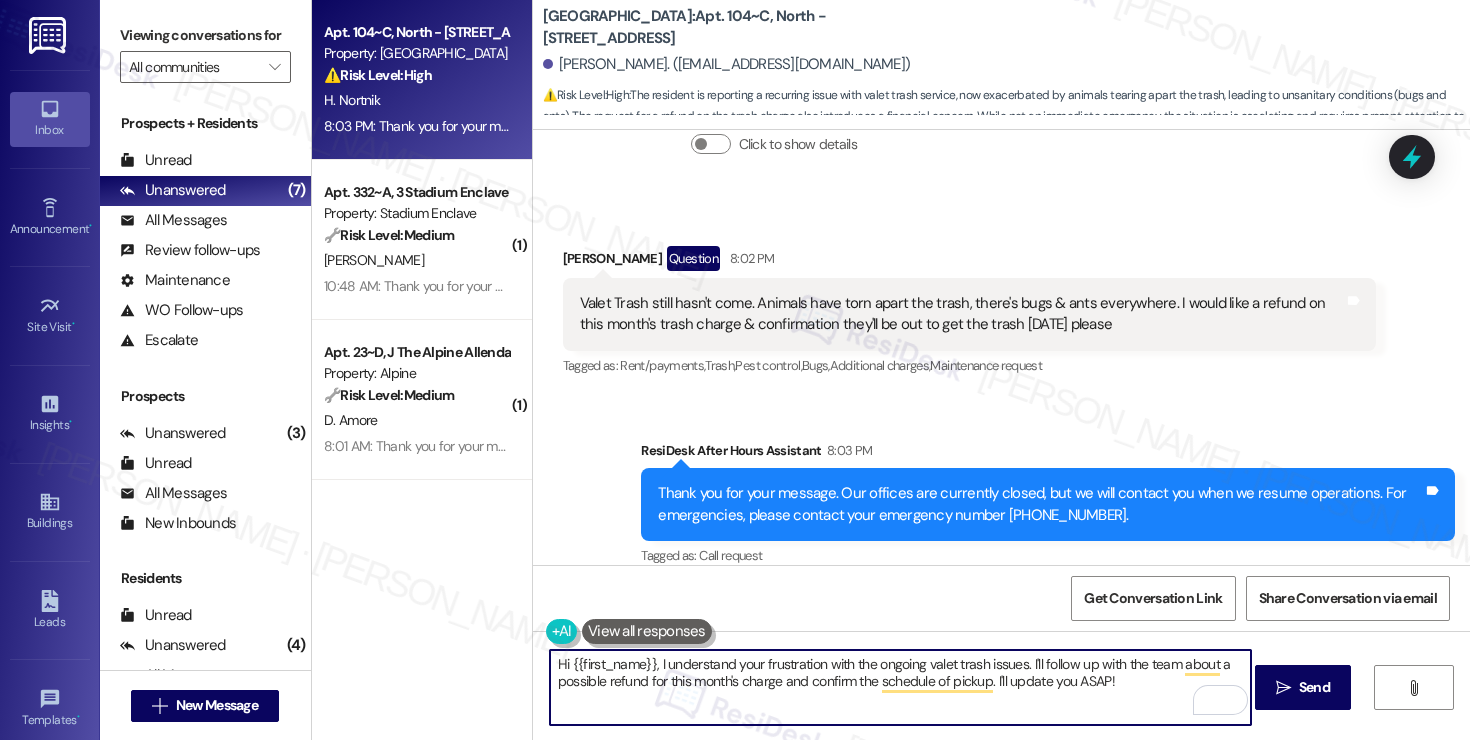 click on "Hi {{first_name}}, I understand your frustration with the ongoing valet trash issues. I'll follow up with the team about a possible refund for this month's charge and confirm the schedule of pickup. I'll update you ASAP!" at bounding box center (900, 687) 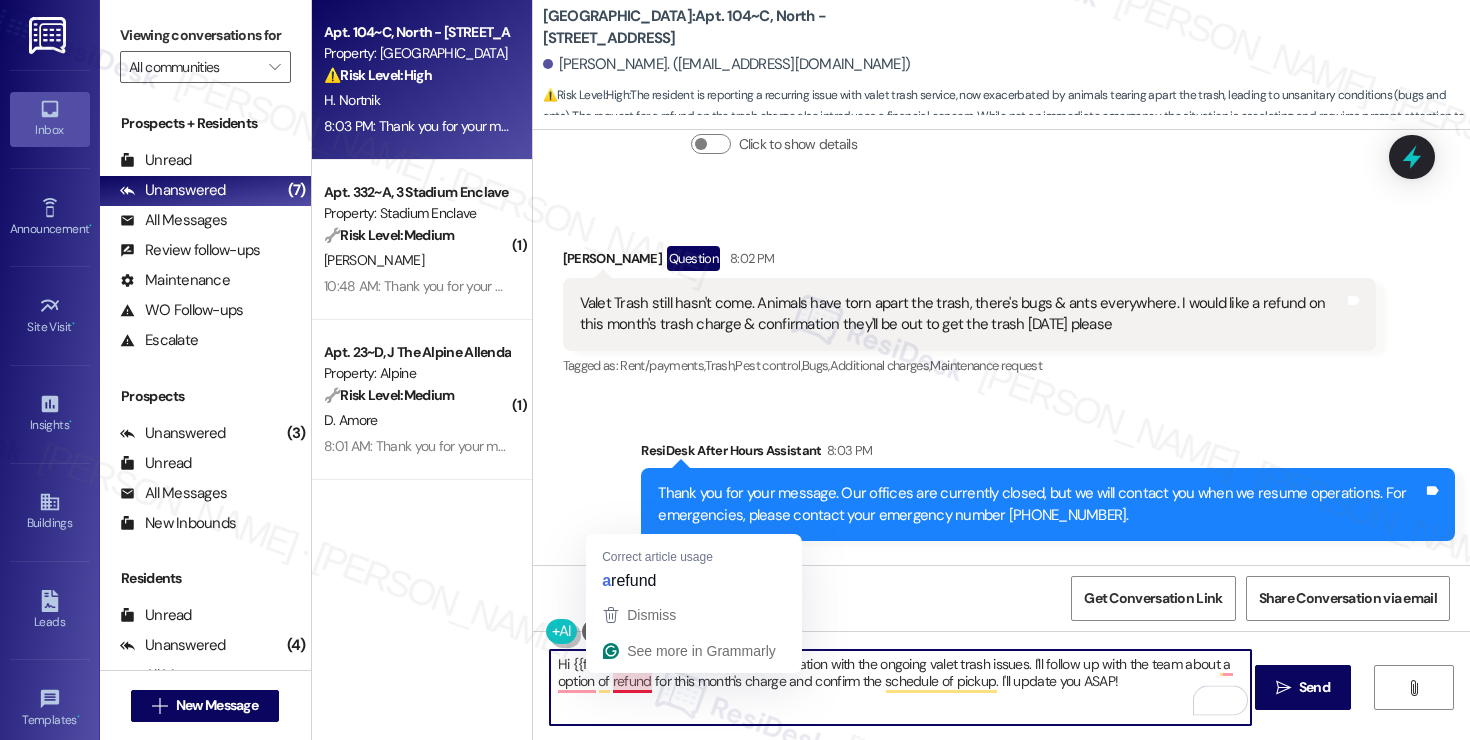 click on "Hi {{first_name}}, I understand your frustration with the ongoing valet trash issues. I'll follow up with the team about a option of refund for this month's charge and confirm the schedule of pickup. I'll update you ASAP!" at bounding box center (900, 687) 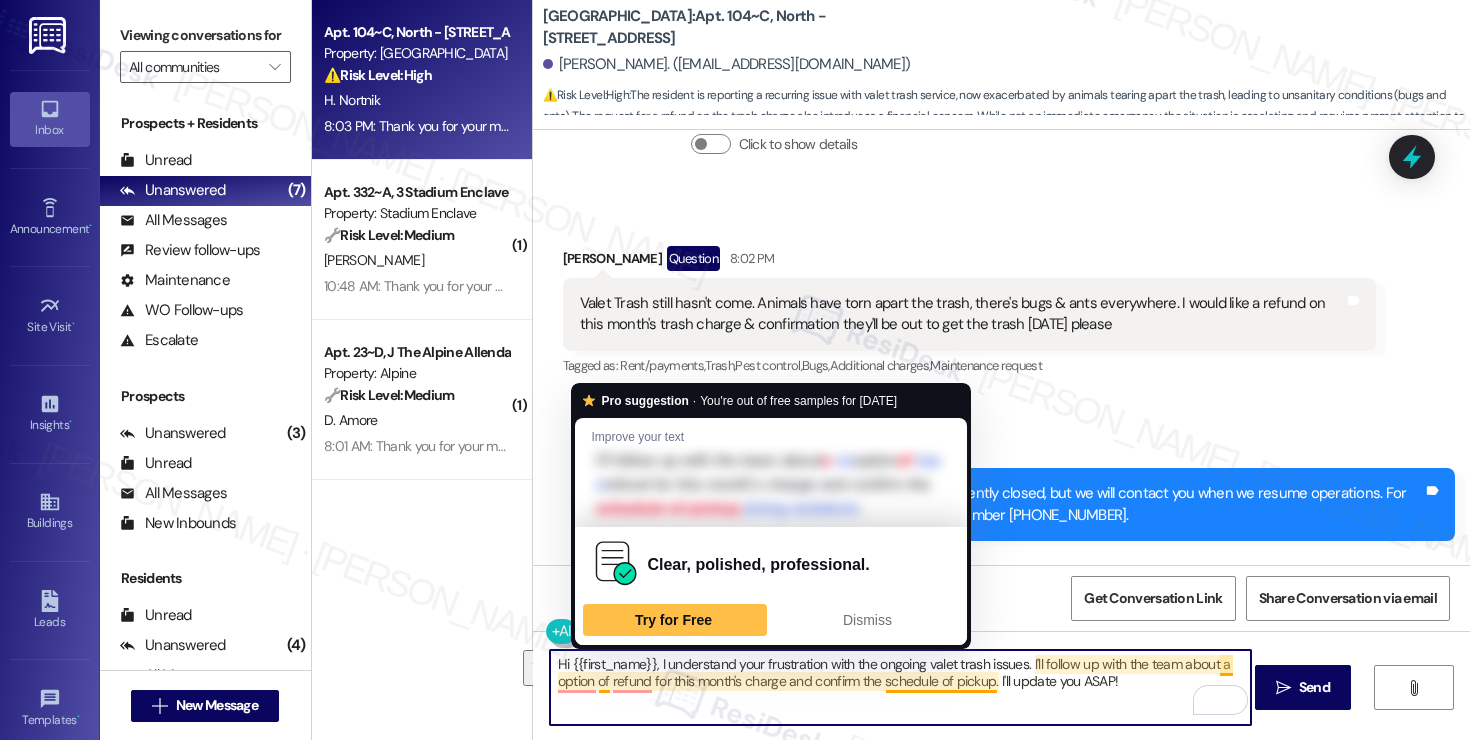drag, startPoint x: 1174, startPoint y: 661, endPoint x: 605, endPoint y: 679, distance: 569.28467 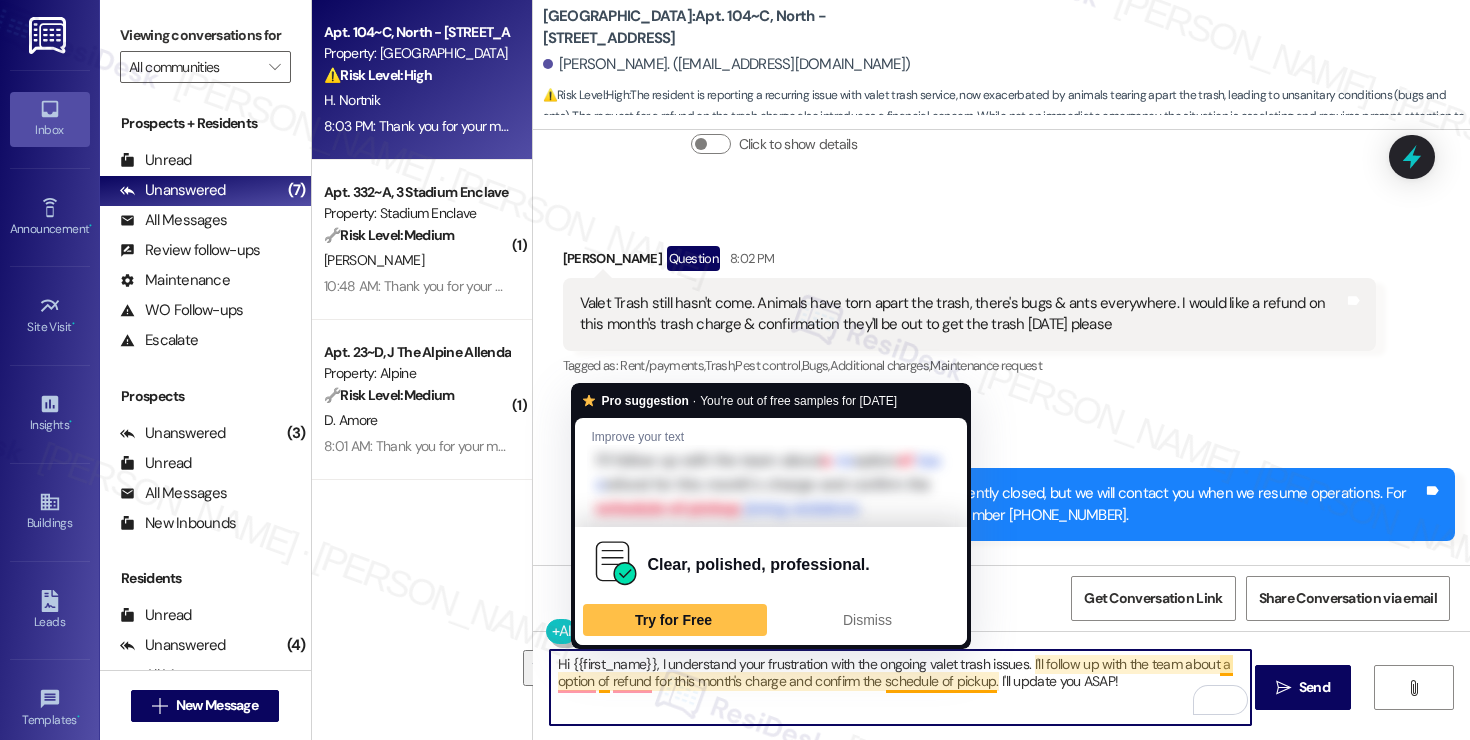 click on "Hi {{first_name}}, I understand your frustration with the ongoing valet trash issues. I'll follow up with the team about a option of refund for this month's charge and confirm the schedule of pickup. I'll update you ASAP!" at bounding box center [900, 687] 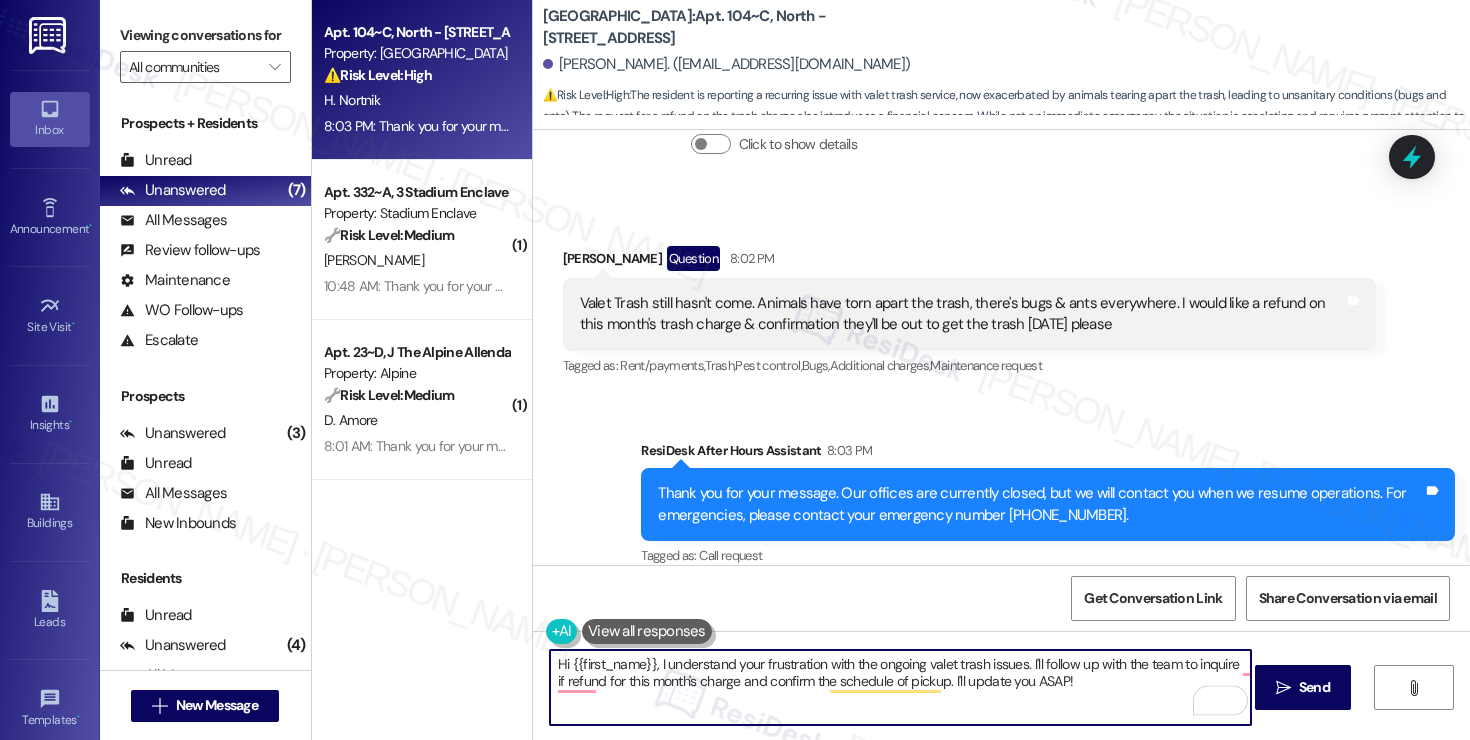 click on "Hi {{first_name}}, I understand your frustration with the ongoing valet trash issues. I'll follow up with the team to inquire if refund for this month's charge and confirm the schedule of pickup. I'll update you ASAP!" at bounding box center [900, 687] 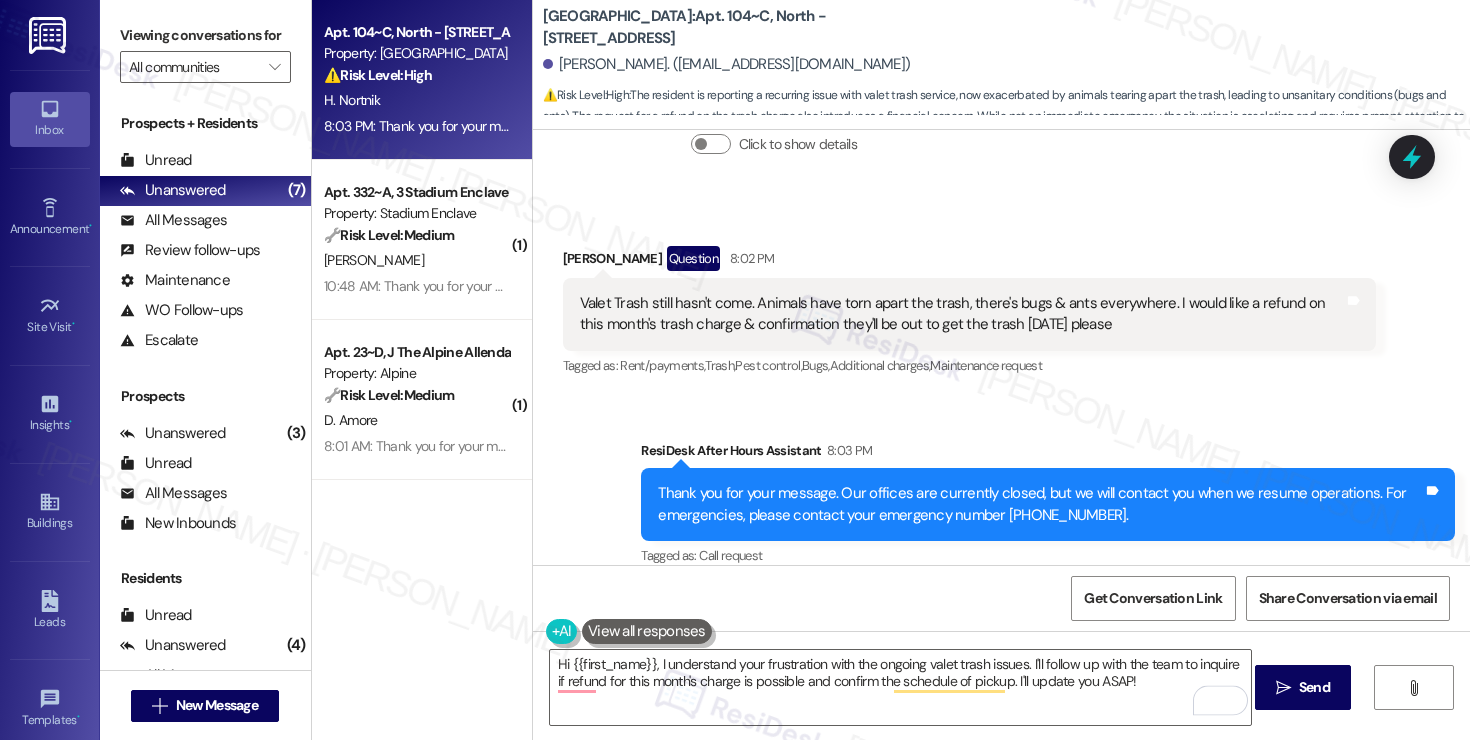 click on "Hadley Nortnik. (hadnortnik@gmail.com)" at bounding box center (727, 64) 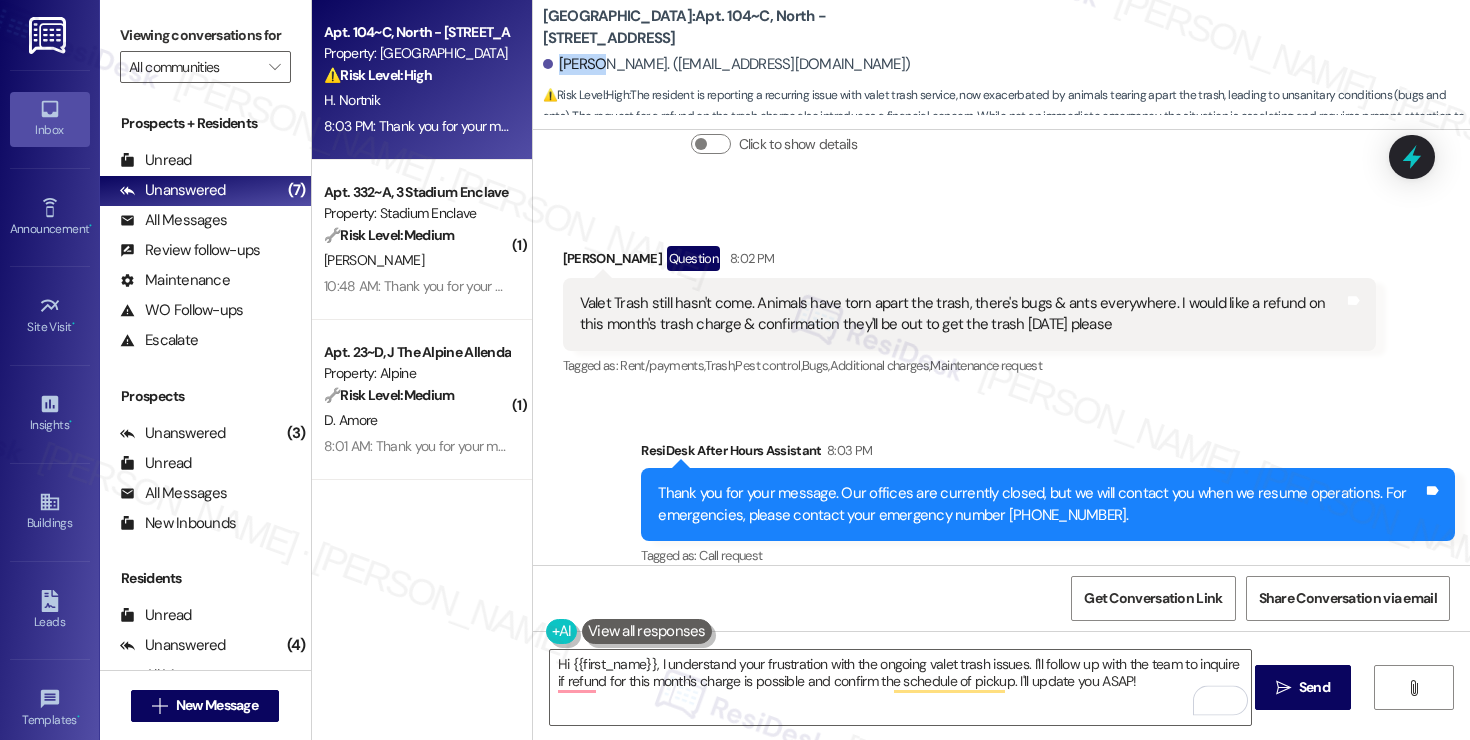 click on "Hadley Nortnik. (hadnortnik@gmail.com)" at bounding box center (727, 64) 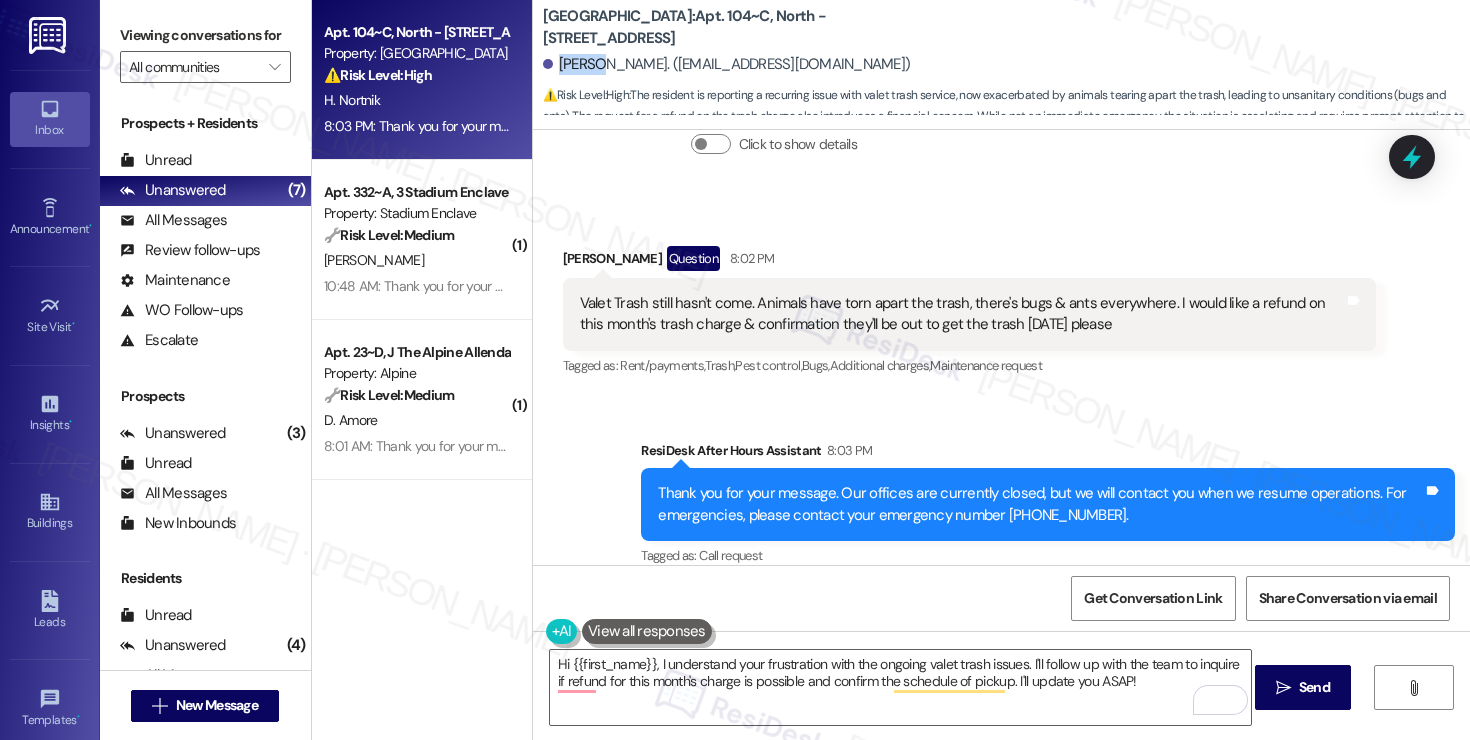 copy on "Hadley" 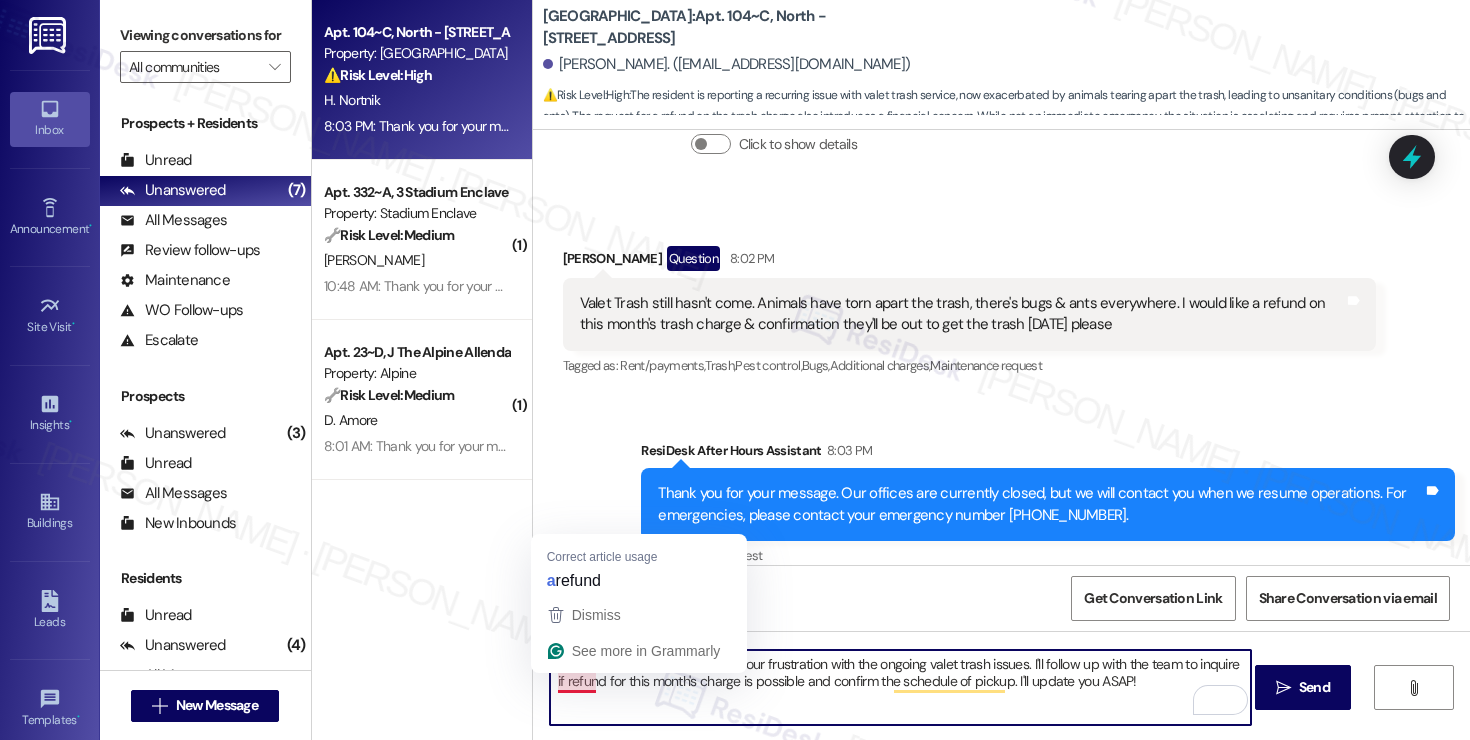 click on "Hi {{first_name}}, I understand your frustration with the ongoing valet trash issues. I'll follow up with the team to inquire if refund for this month's charge is possible and confirm the schedule of pickup. I'll update you ASAP!" at bounding box center [900, 687] 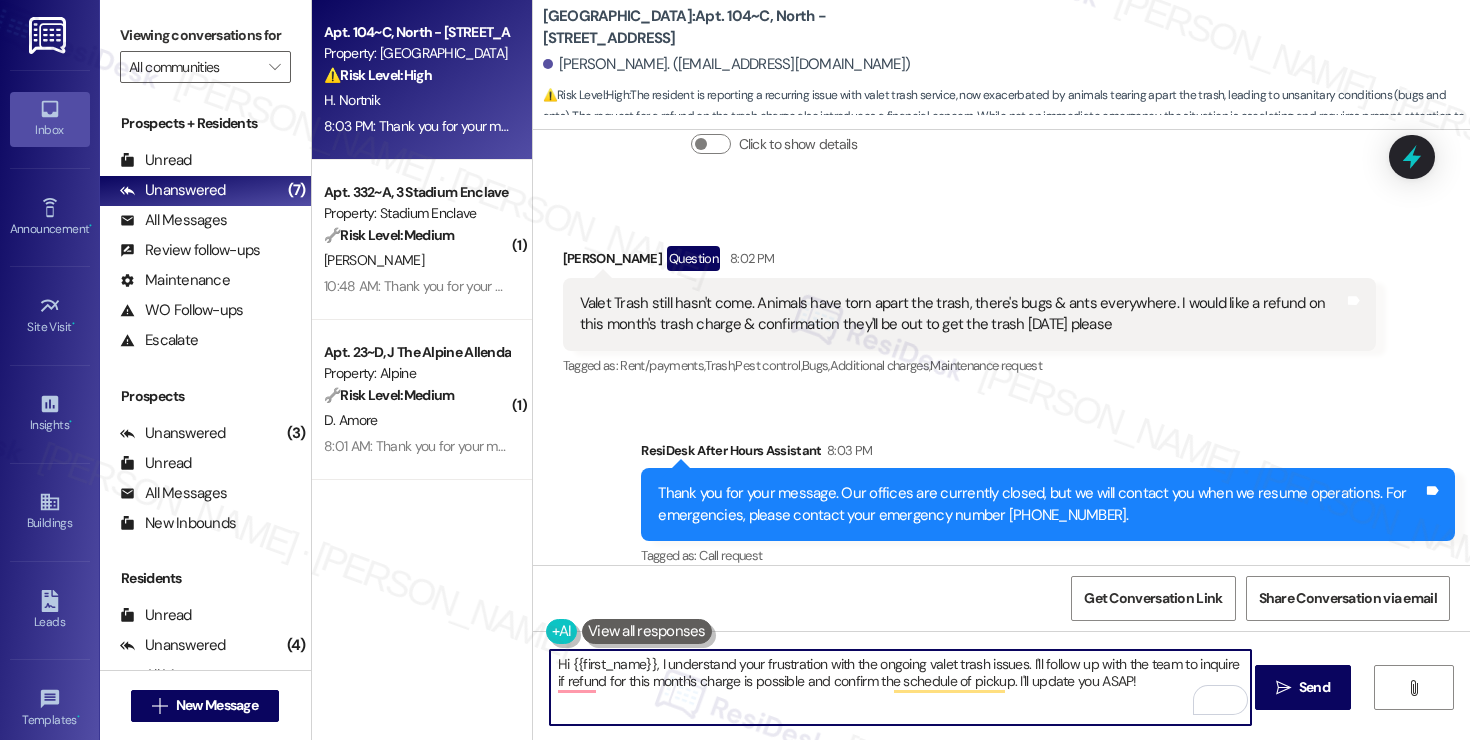 drag, startPoint x: 562, startPoint y: 664, endPoint x: 644, endPoint y: 669, distance: 82.1523 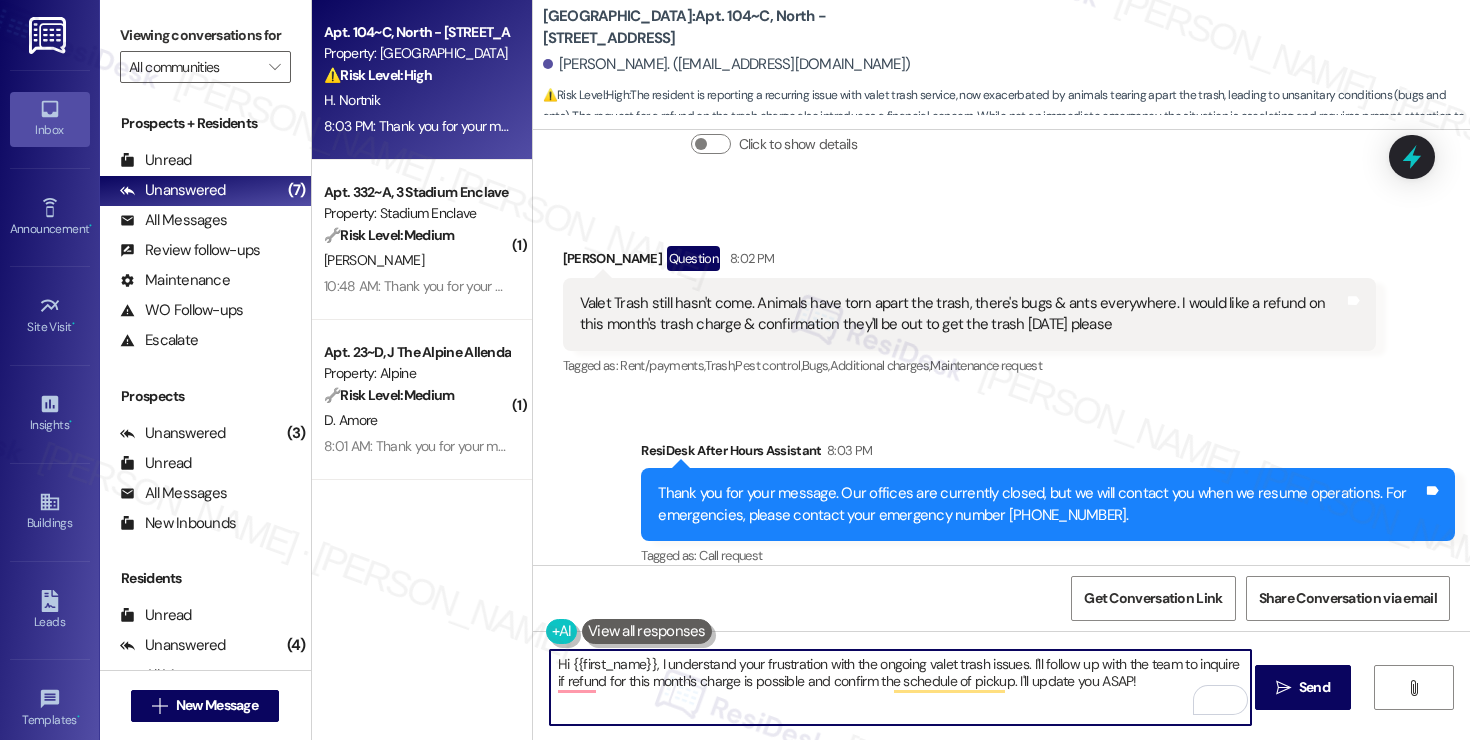 click on "Hi {{first_name}}, I understand your frustration with the ongoing valet trash issues. I'll follow up with the team to inquire if refund for this month's charge is possible and confirm the schedule of pickup. I'll update you ASAP!" at bounding box center [900, 687] 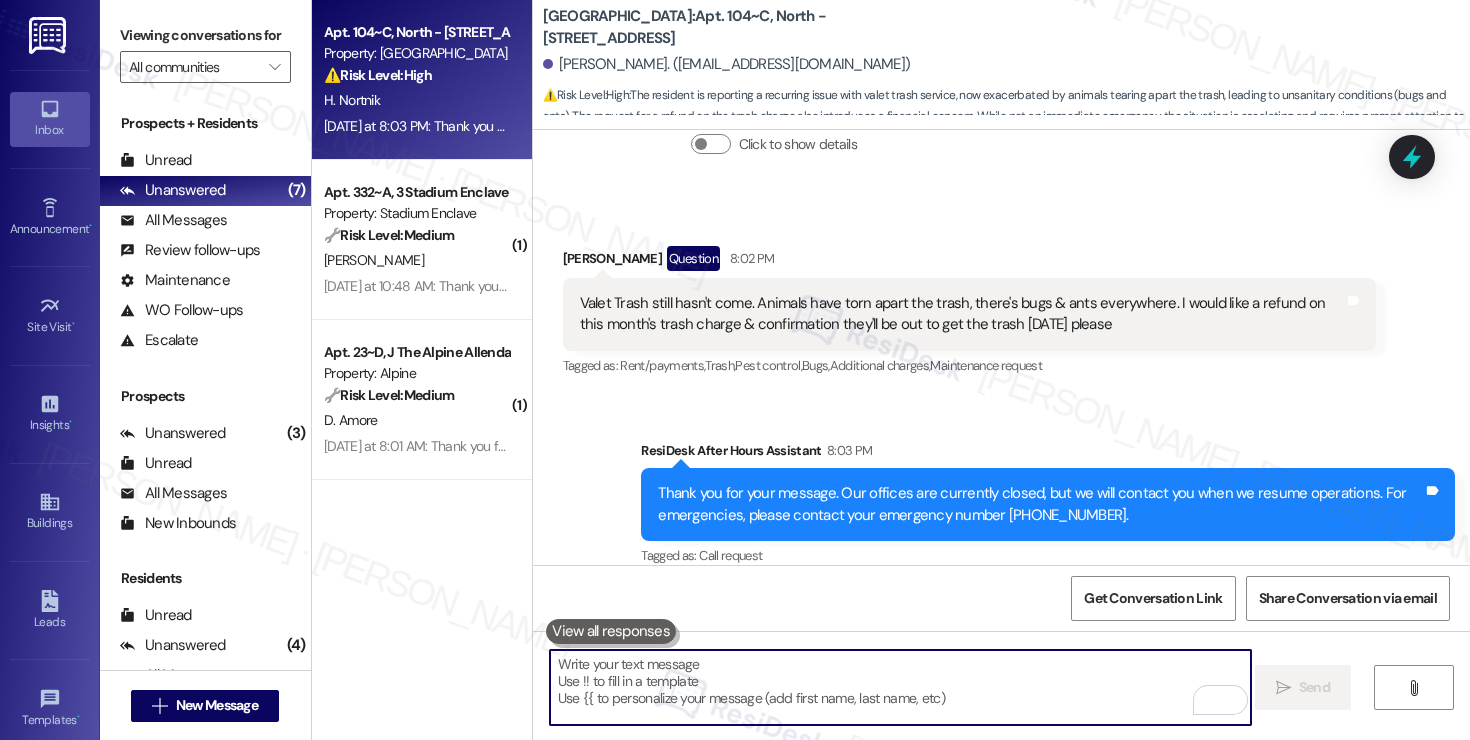 click at bounding box center (900, 687) 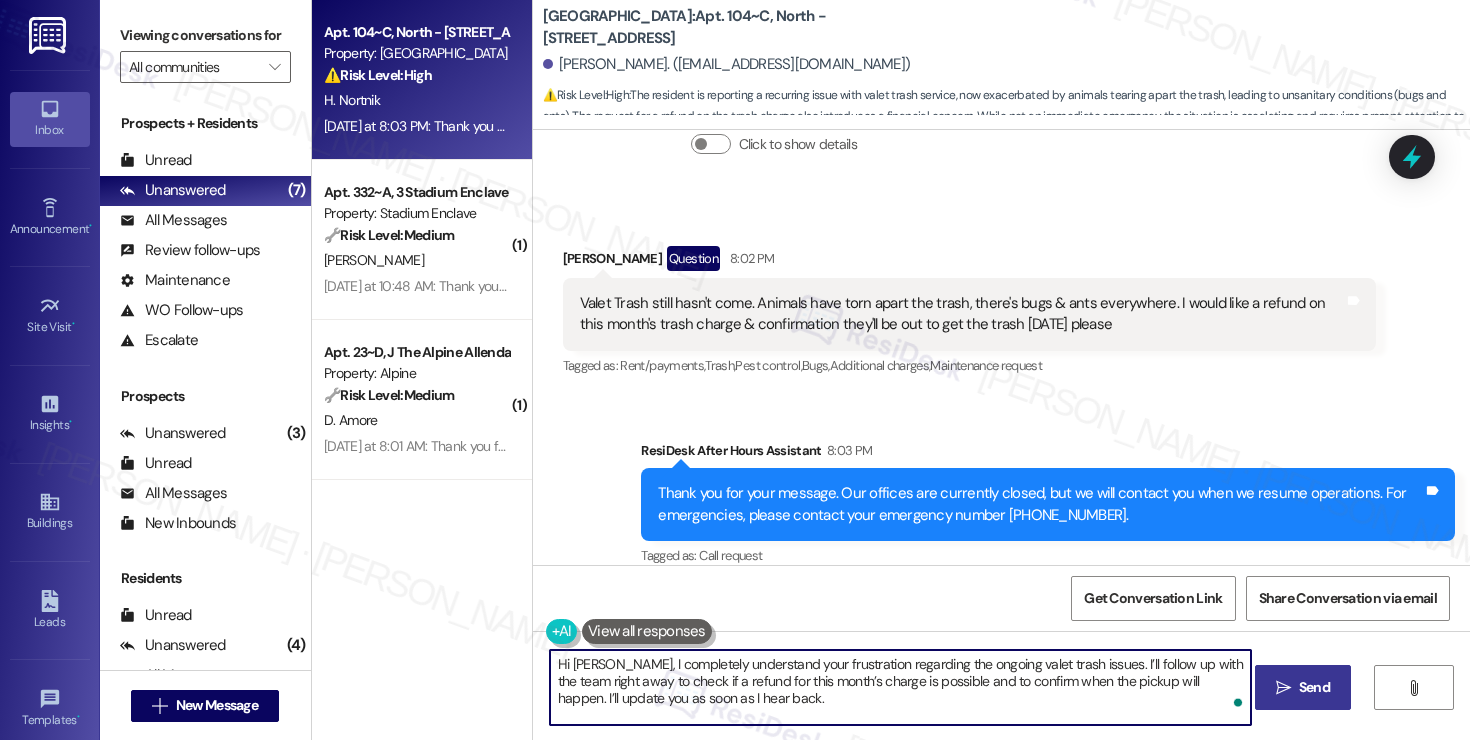 type on "Hi Hadley, I completely understand your frustration regarding the ongoing valet trash issues. I’ll follow up with the team right away to check if a refund for this month’s charge is possible and to confirm when the pickup will happen. I’ll update you as soon as I hear back." 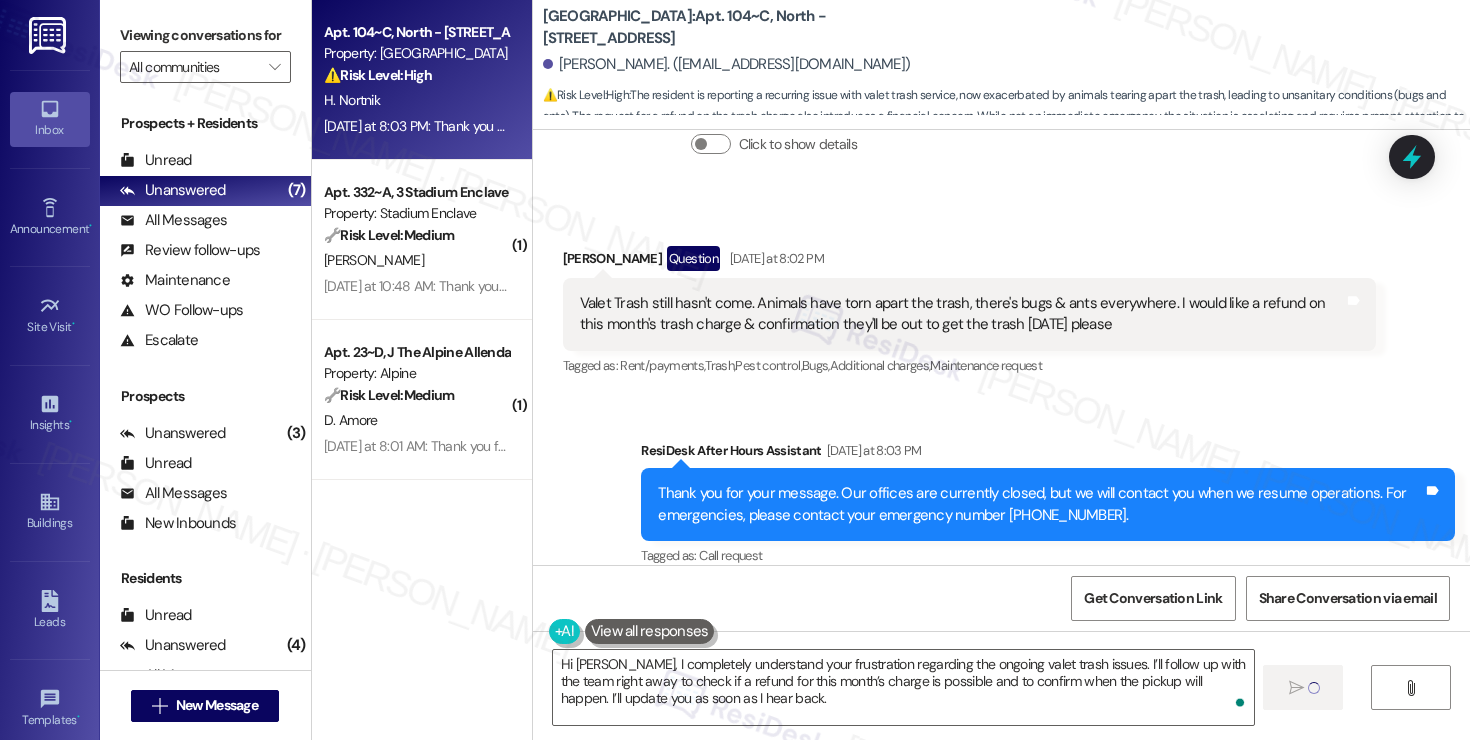 type 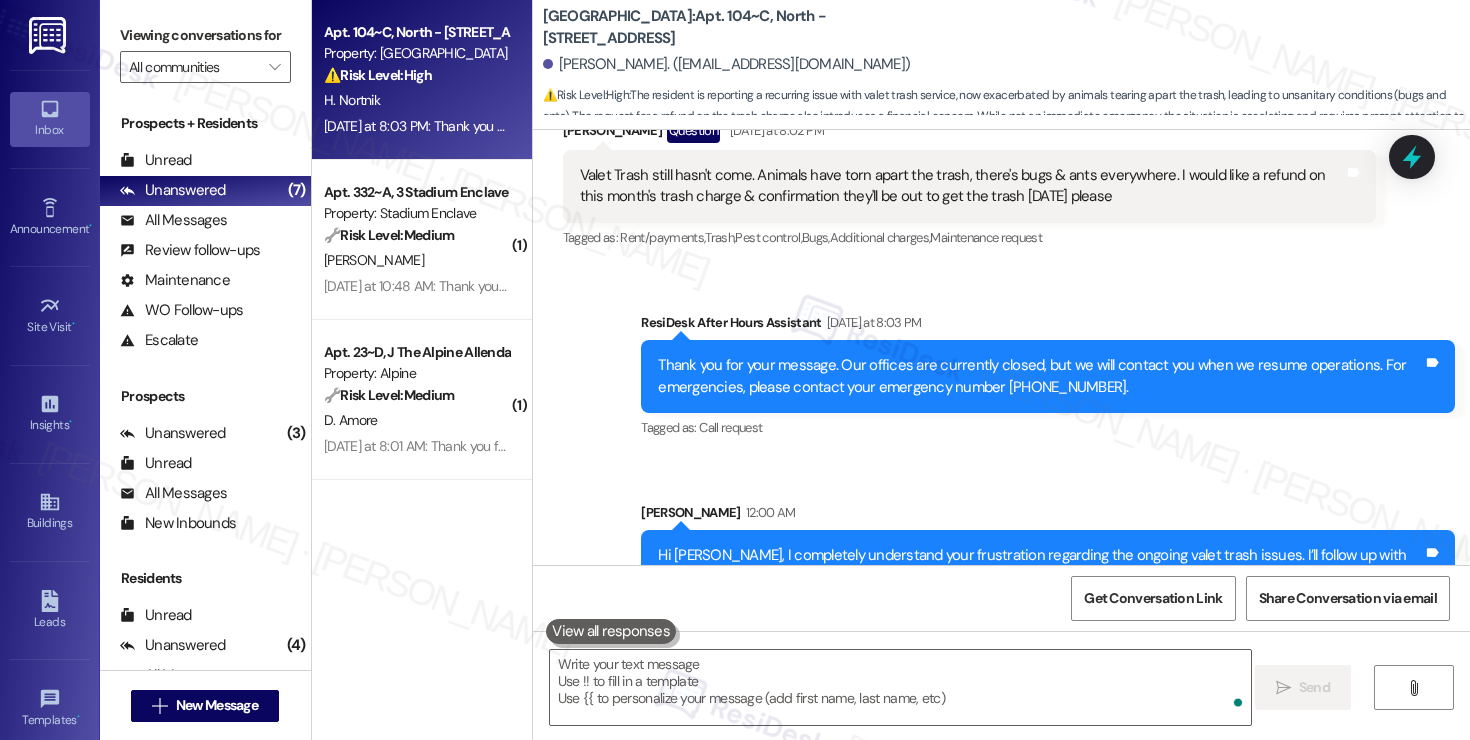 scroll, scrollTop: 4298, scrollLeft: 0, axis: vertical 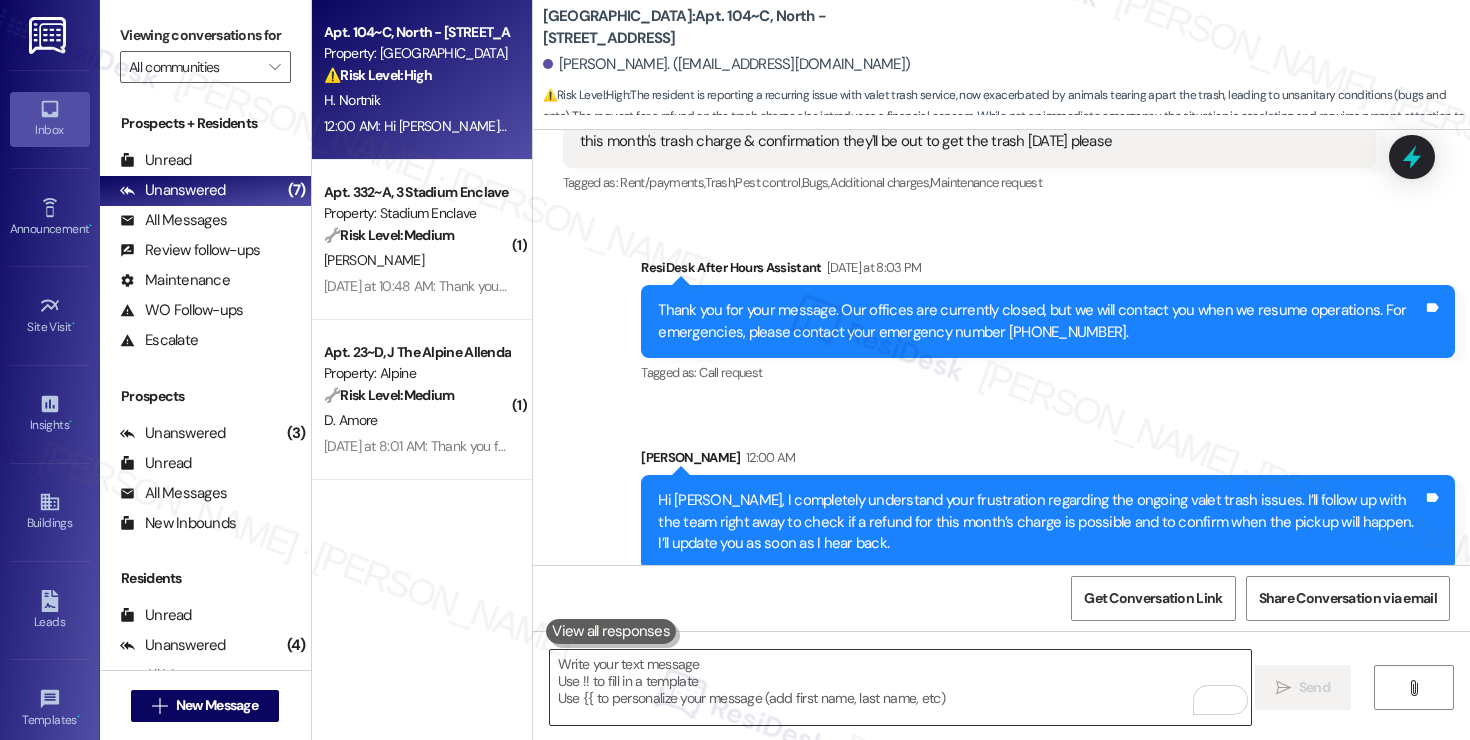 click at bounding box center (900, 687) 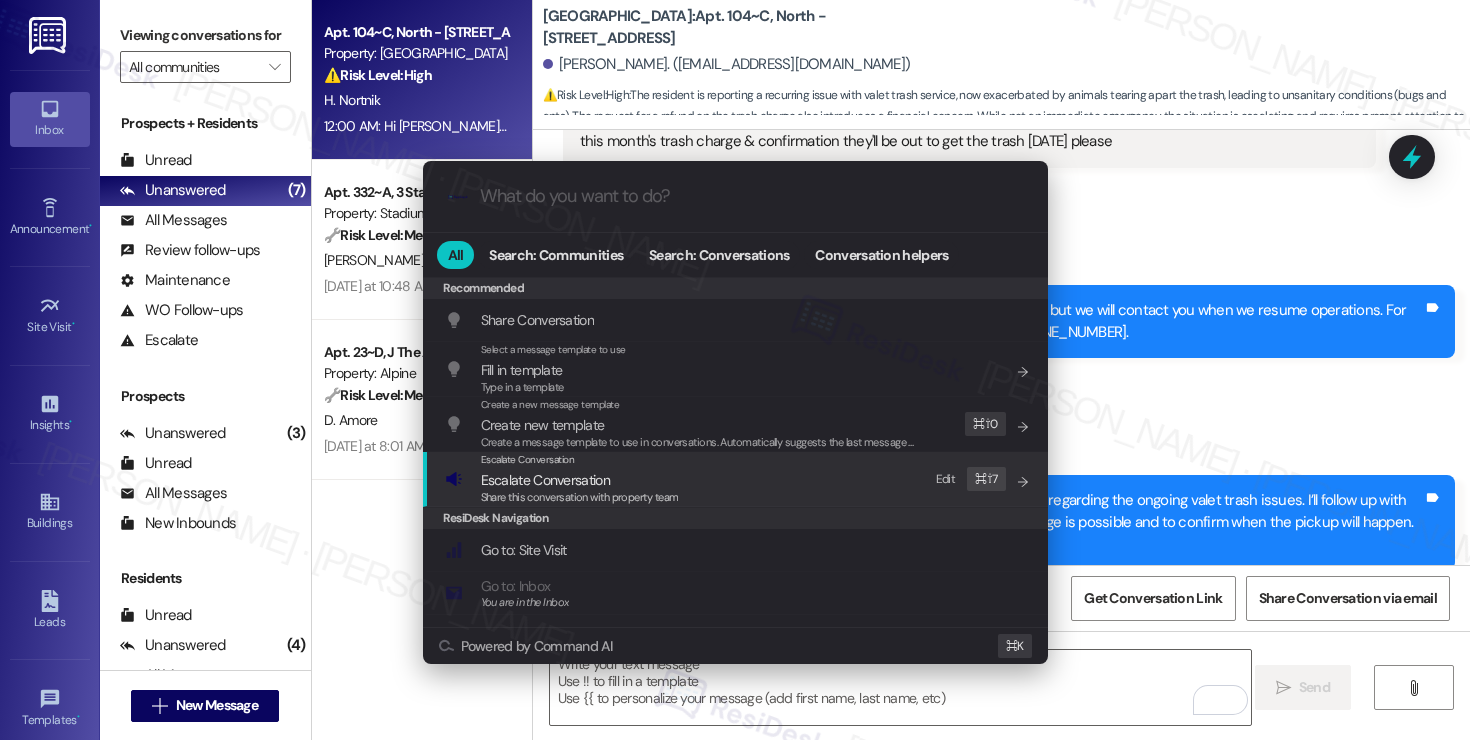 click on "ResiDesk Navigation" at bounding box center [735, 518] 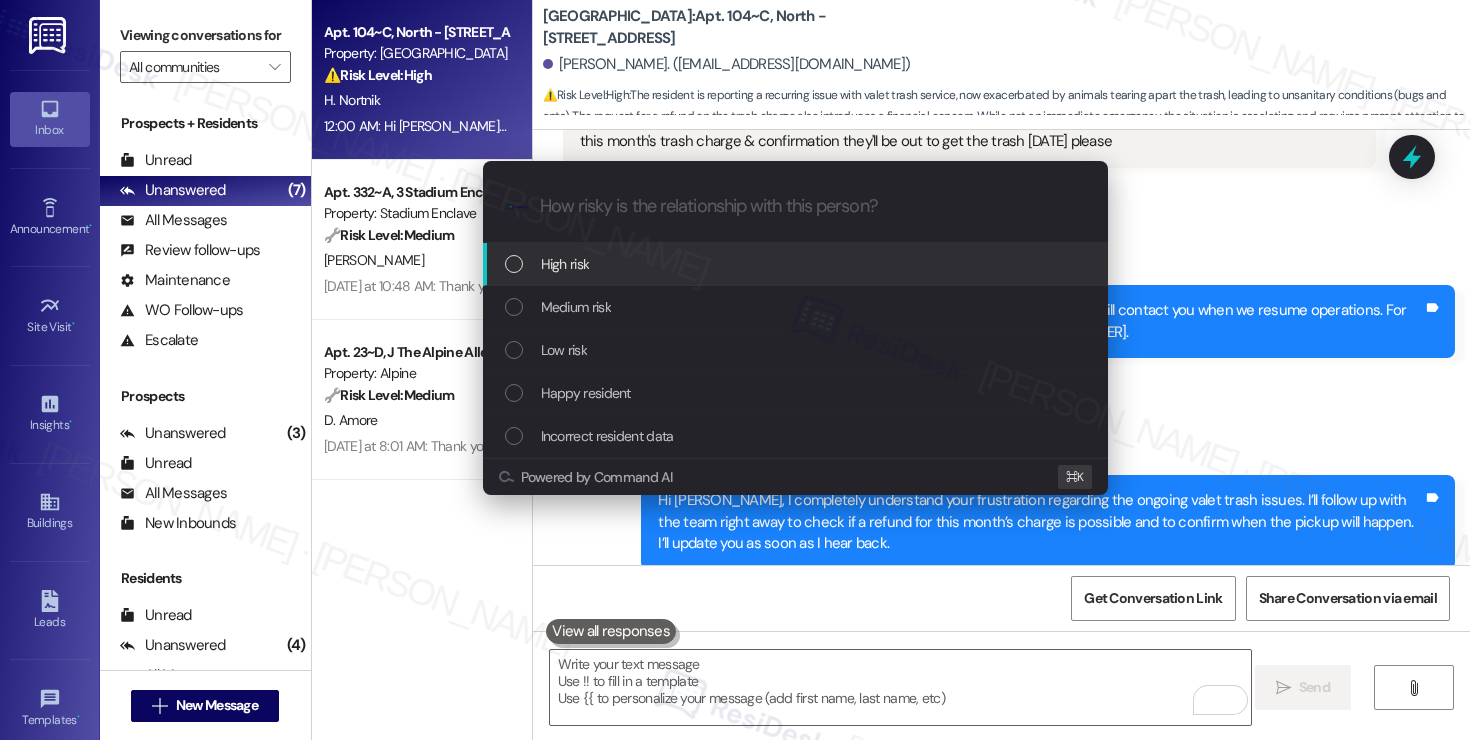 click on "High risk" at bounding box center [797, 264] 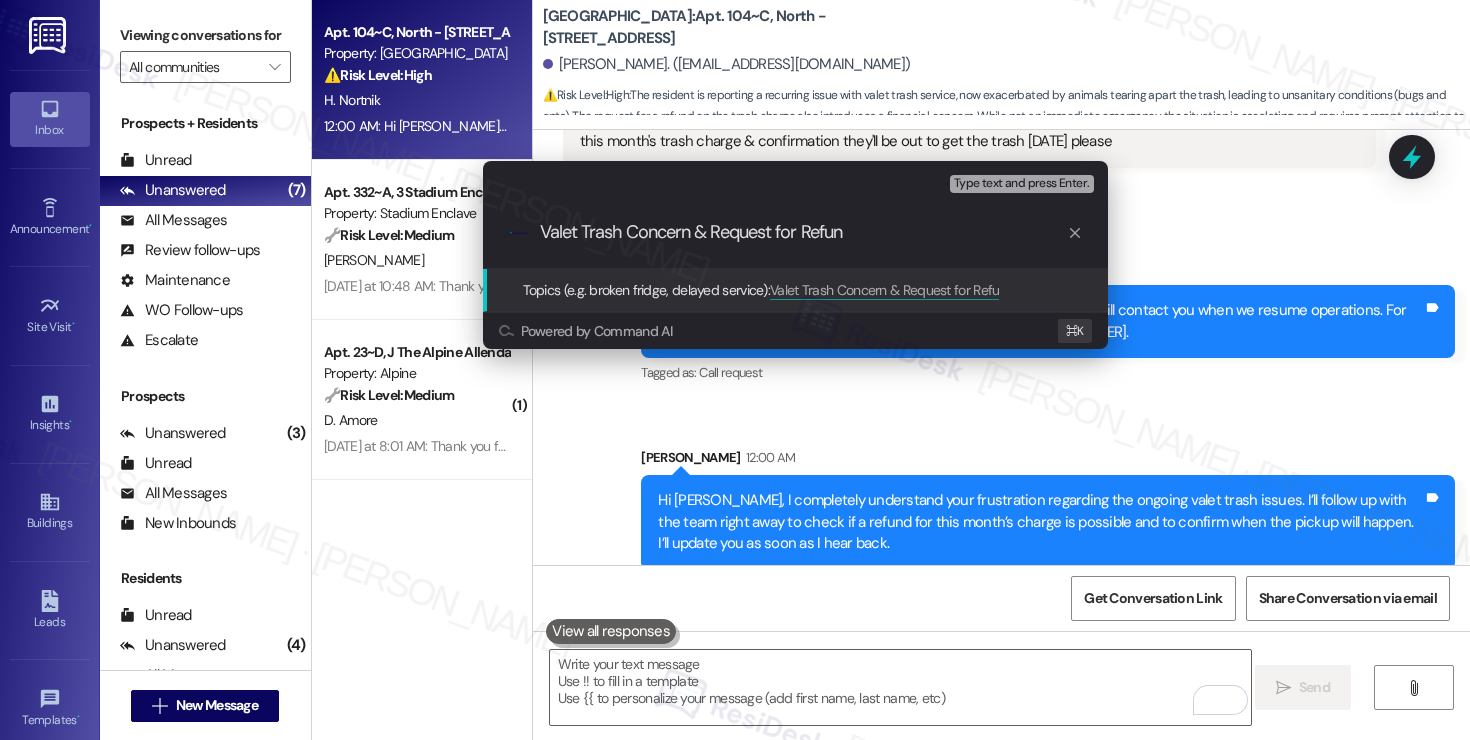 type on "Valet Trash Concern & Request for Refund" 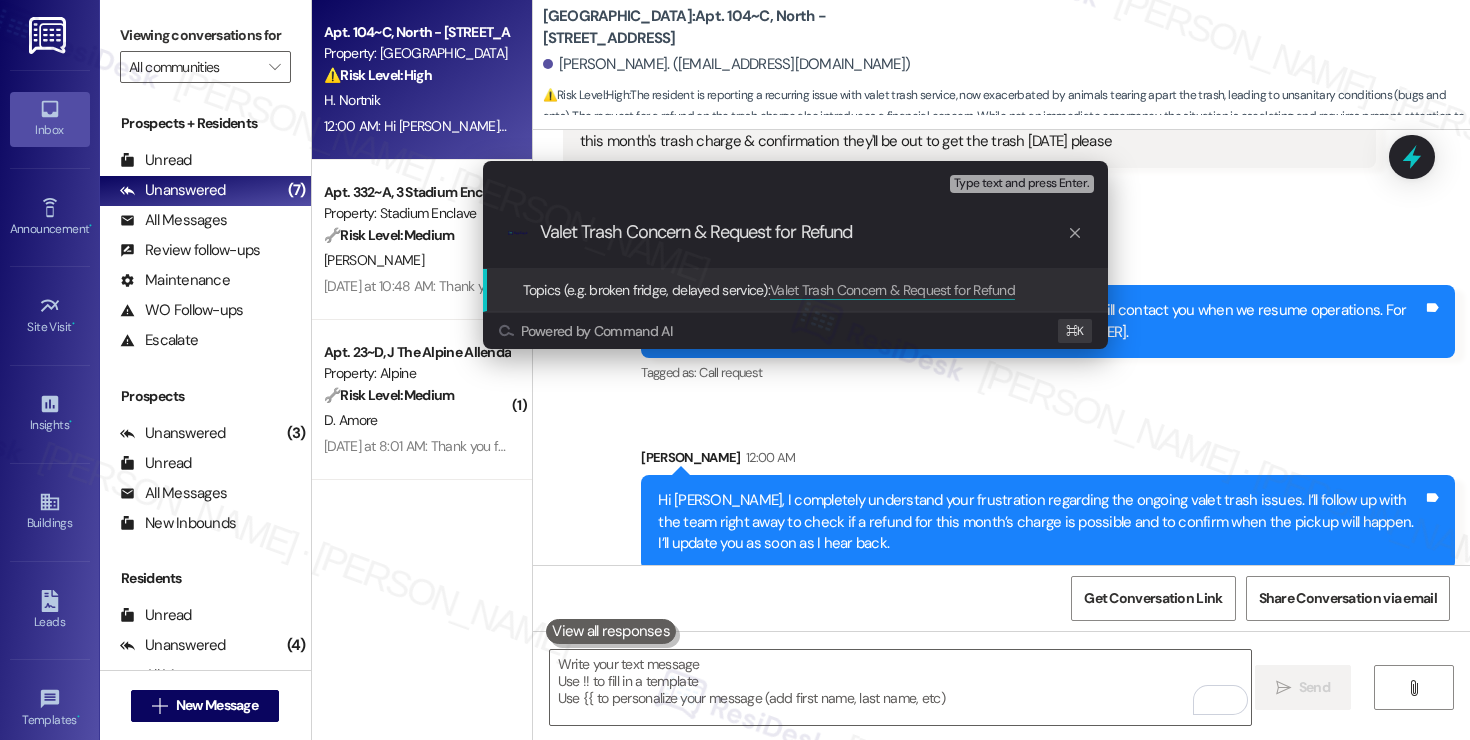 type 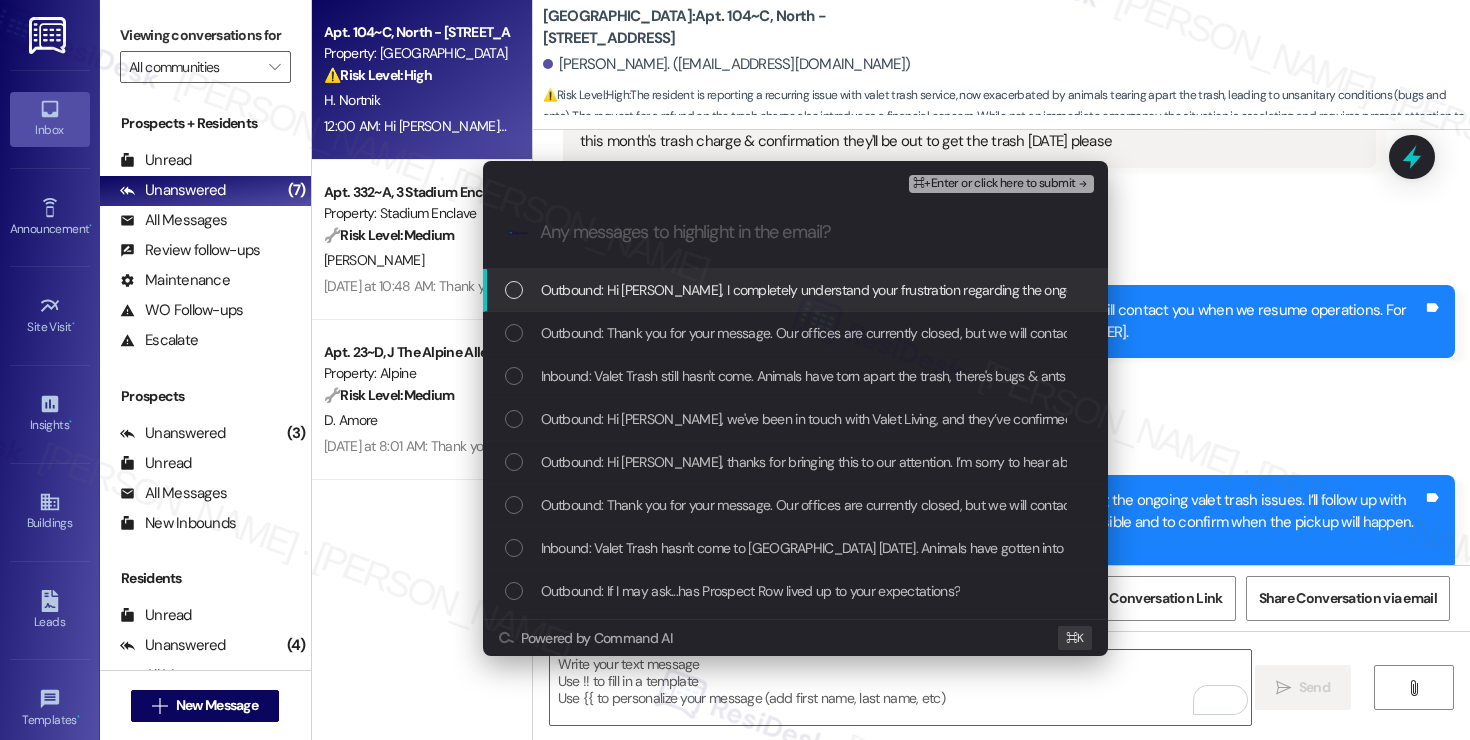 click on "Outbound: Hi Hadley, I completely understand your frustration regarding the ongoing valet trash issues. I’ll follow up with the team right away to check if a refund for this month’s charge is possible and to confirm when the pickup will happen. I’ll update you as soon as I hear back." at bounding box center [1373, 290] 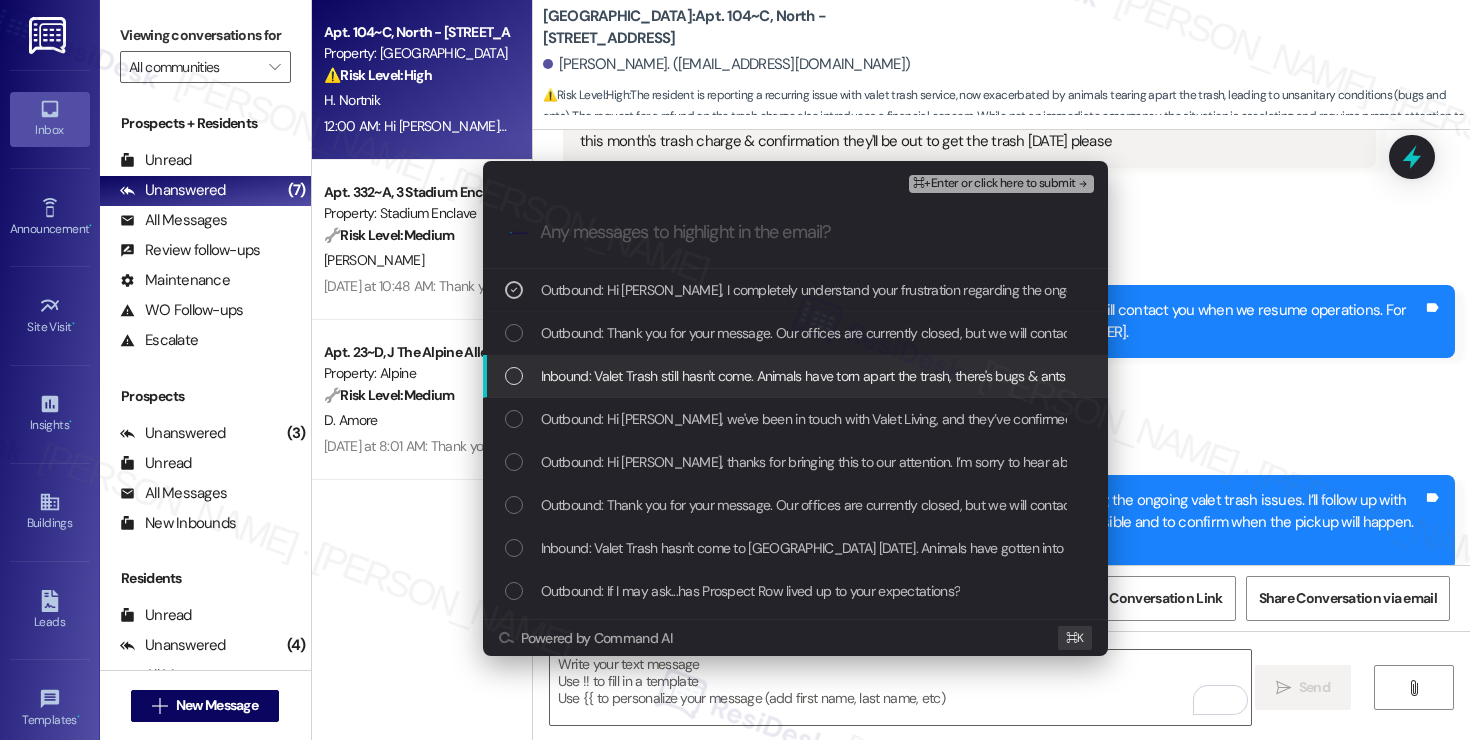 click on "Inbound: Valet Trash still hasn't come. Animals have torn apart the trash, there's bugs & ants everywhere. I would like a refund on this month's trash charge & confirmation they'll be out to get the trash today please" at bounding box center [1152, 376] 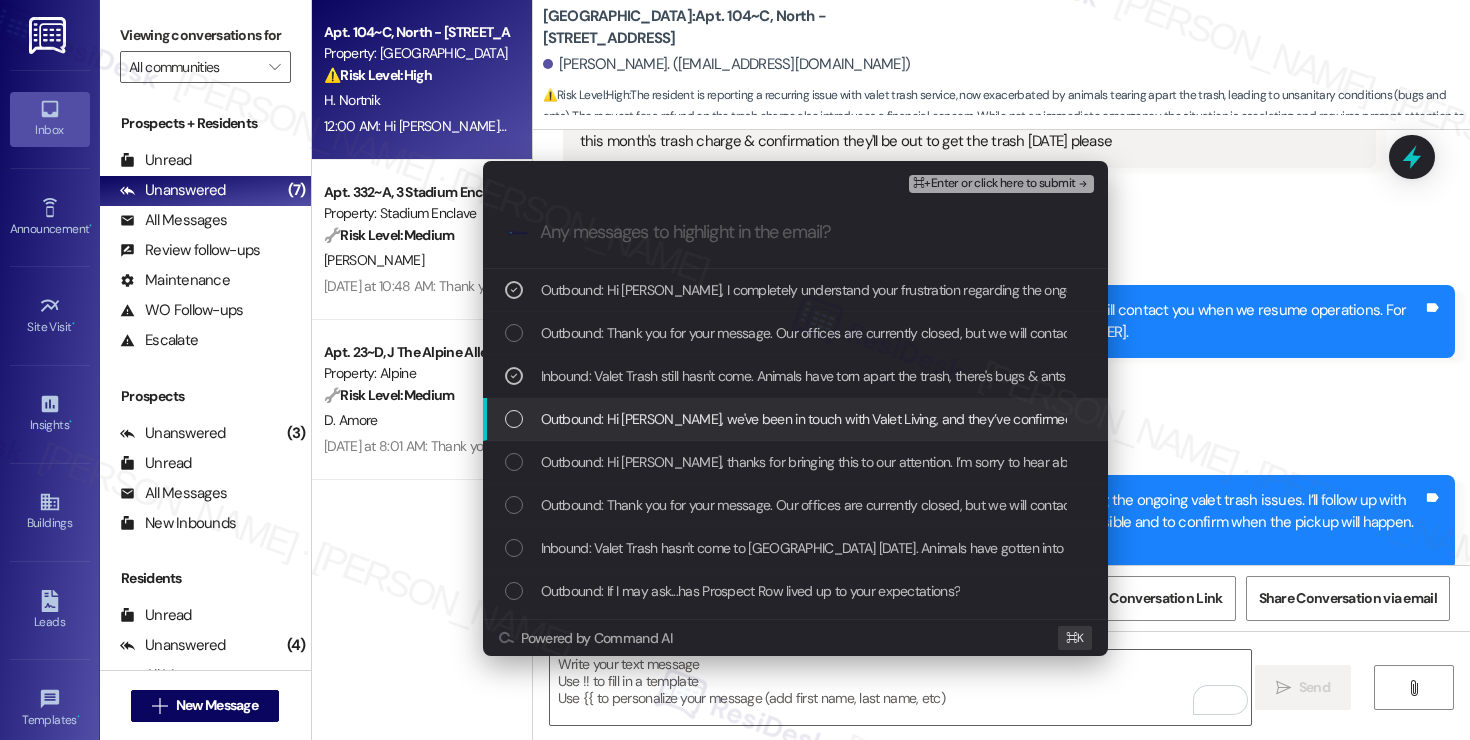 click on "Outbound: Hi Hadley, we've been in touch with Valet Living, and they’ve confirmed they will be coming by tonight. Please make sure your trash is placed outside your unit by 5 PM." at bounding box center [1084, 419] 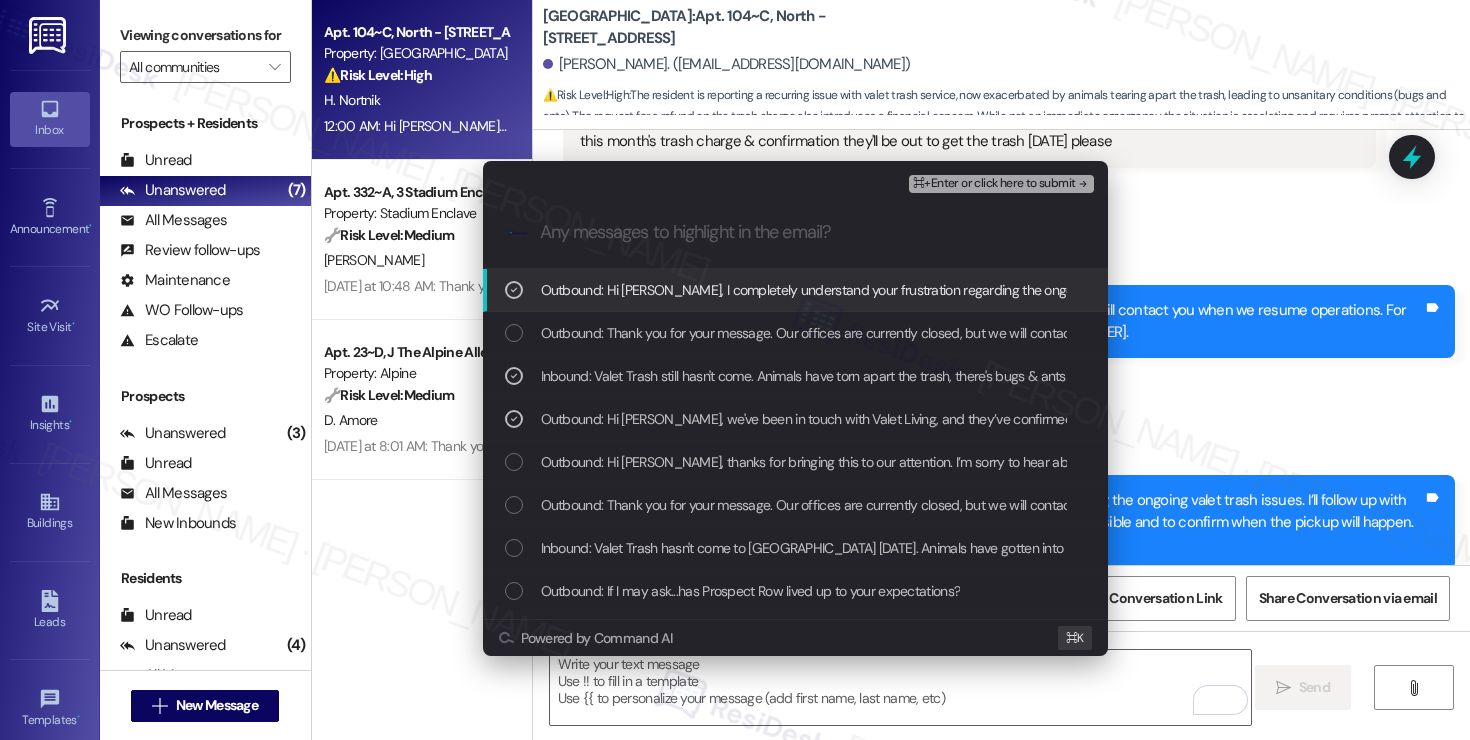 click on "⌘+Enter or click here to submit" at bounding box center (994, 184) 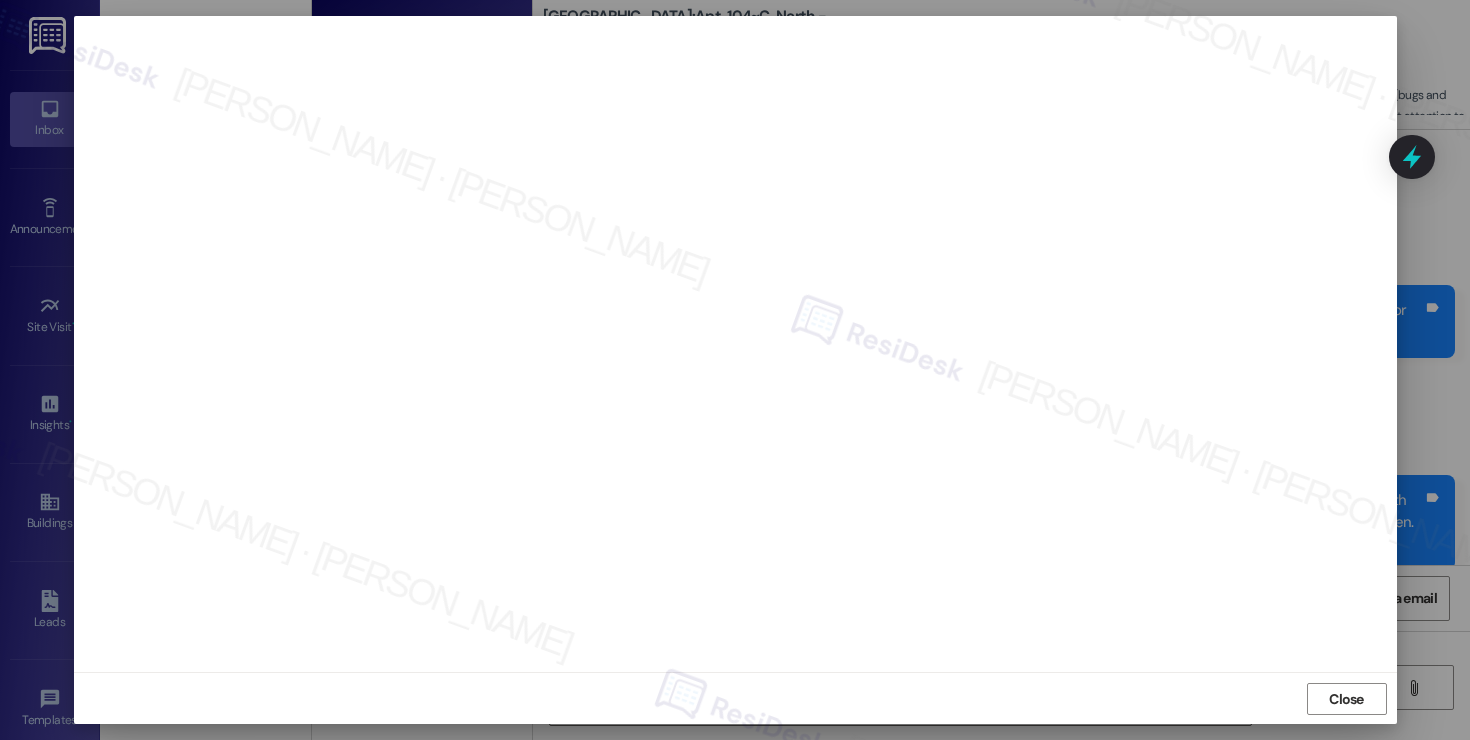 scroll, scrollTop: 11, scrollLeft: 0, axis: vertical 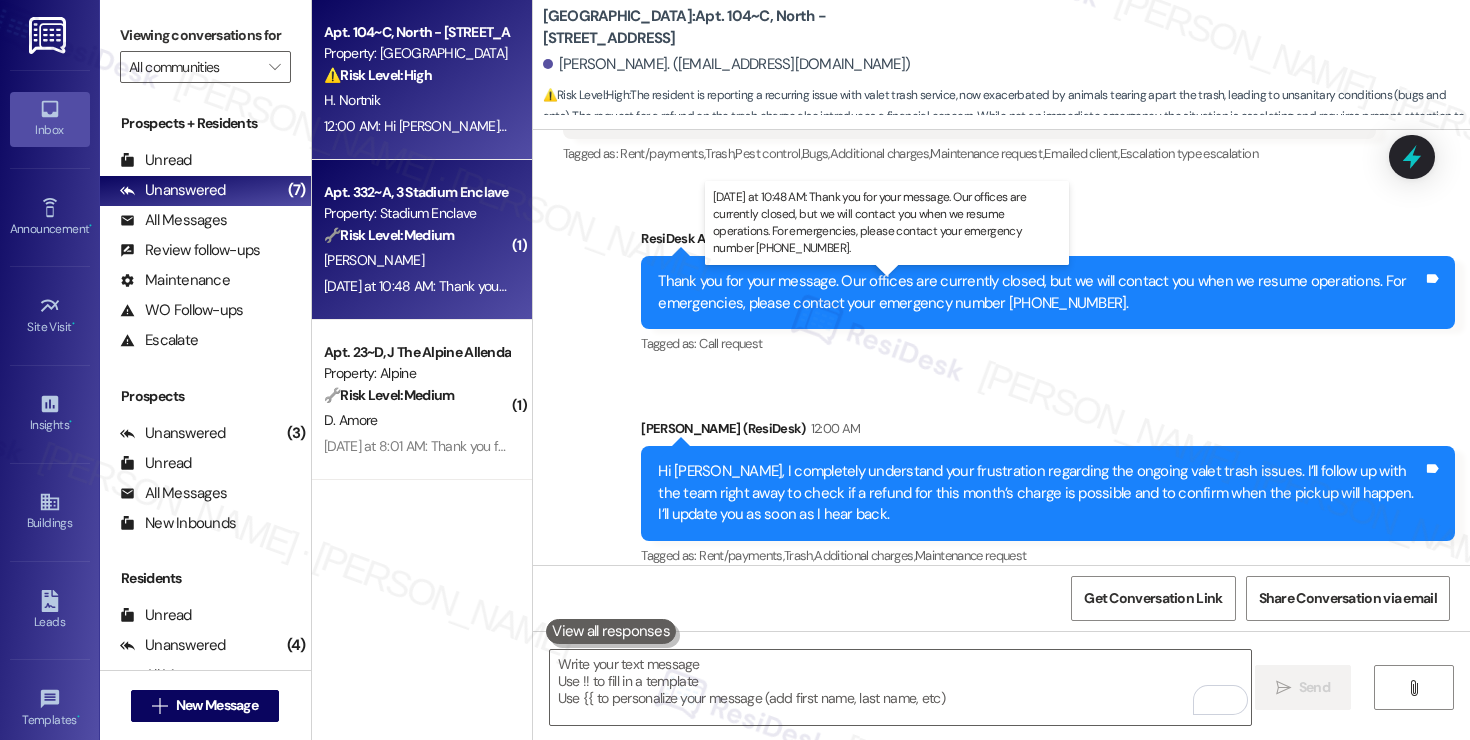 click on "Yesterday at 10:48 AM: Thank you for your message. Our offices are currently closed, but we will contact you when we resume operations. For emergencies, please contact your emergency number (850) 792-5748. Yesterday at 10:48 AM: Thank you for your message. Our offices are currently closed, but we will contact you when we resume operations. For emergencies, please contact your emergency number (850) 792-5748." at bounding box center [941, 286] 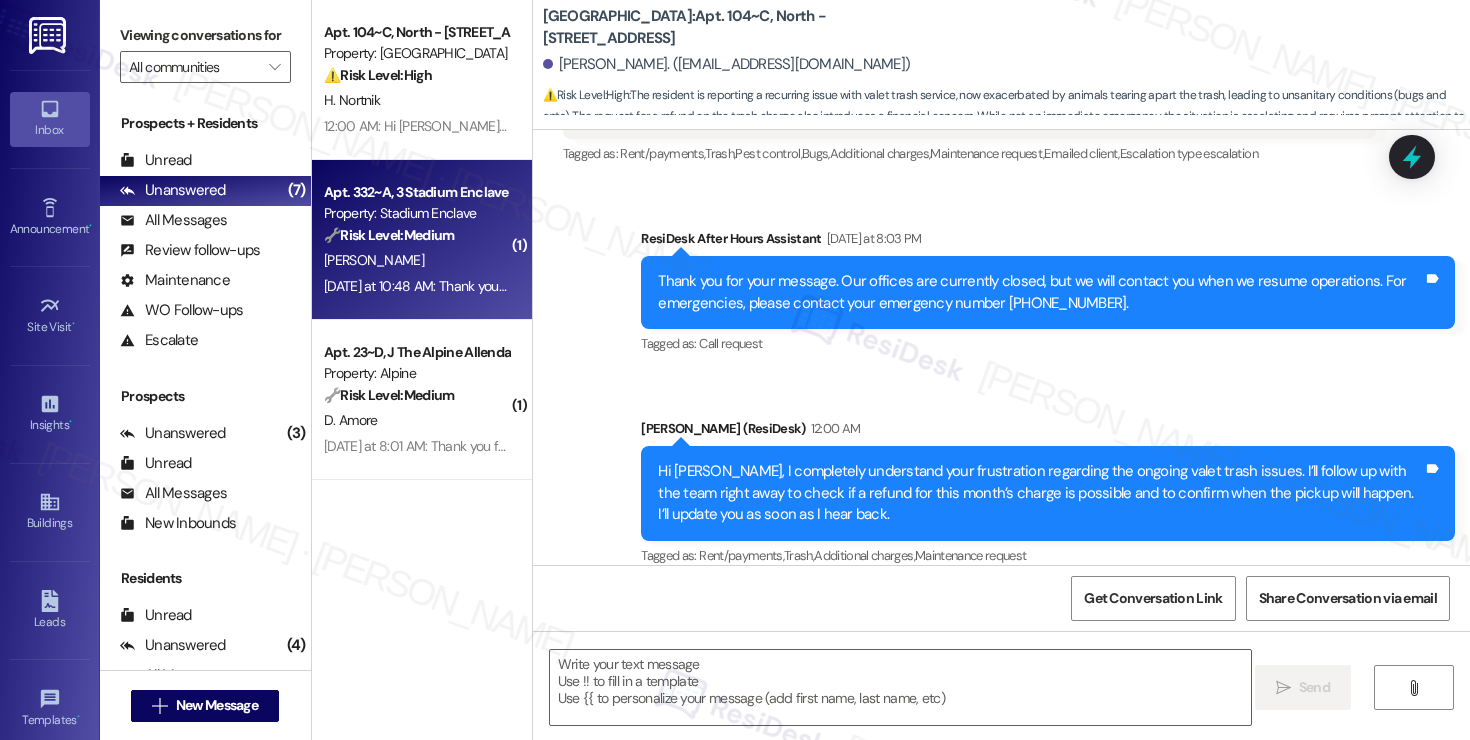 type on "Fetching suggested responses. Please feel free to read through the conversation in the meantime." 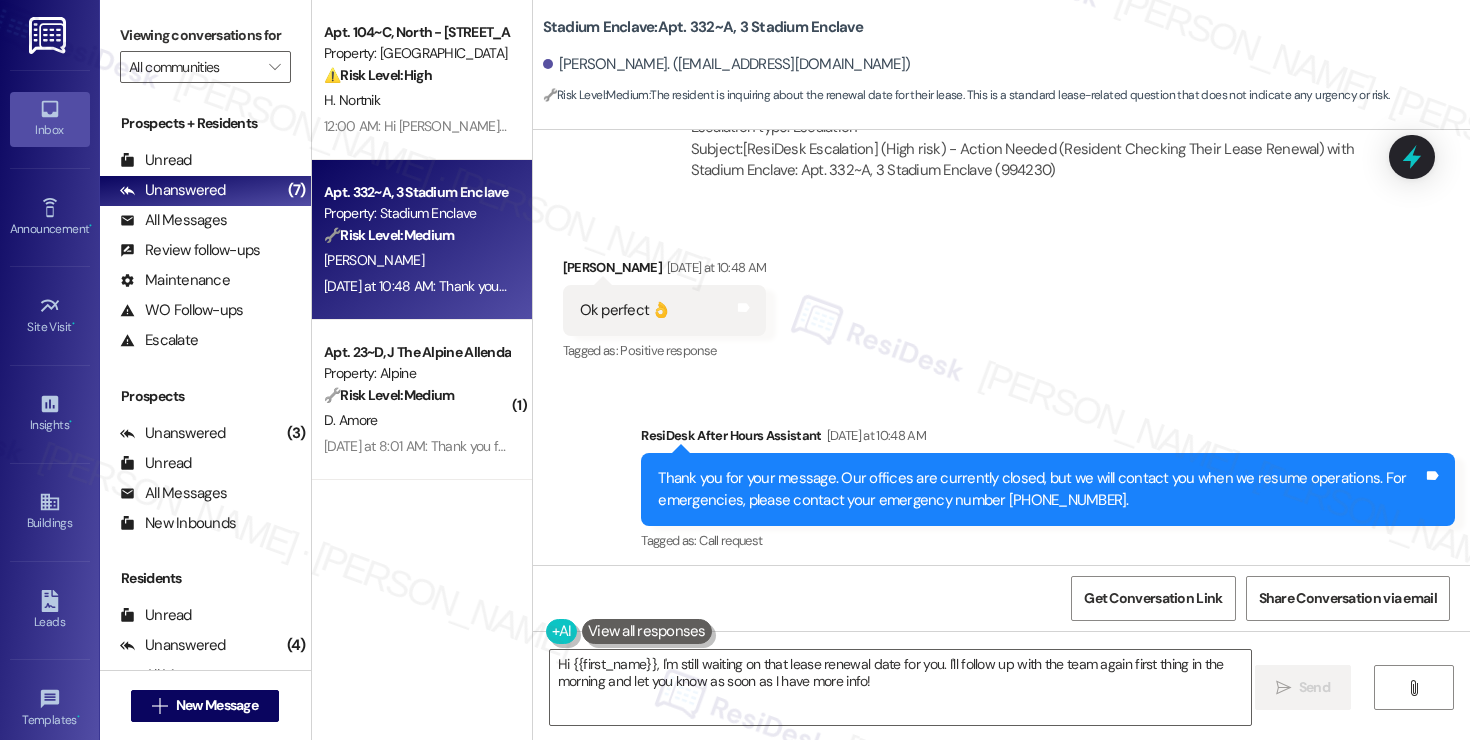 scroll, scrollTop: 5627, scrollLeft: 0, axis: vertical 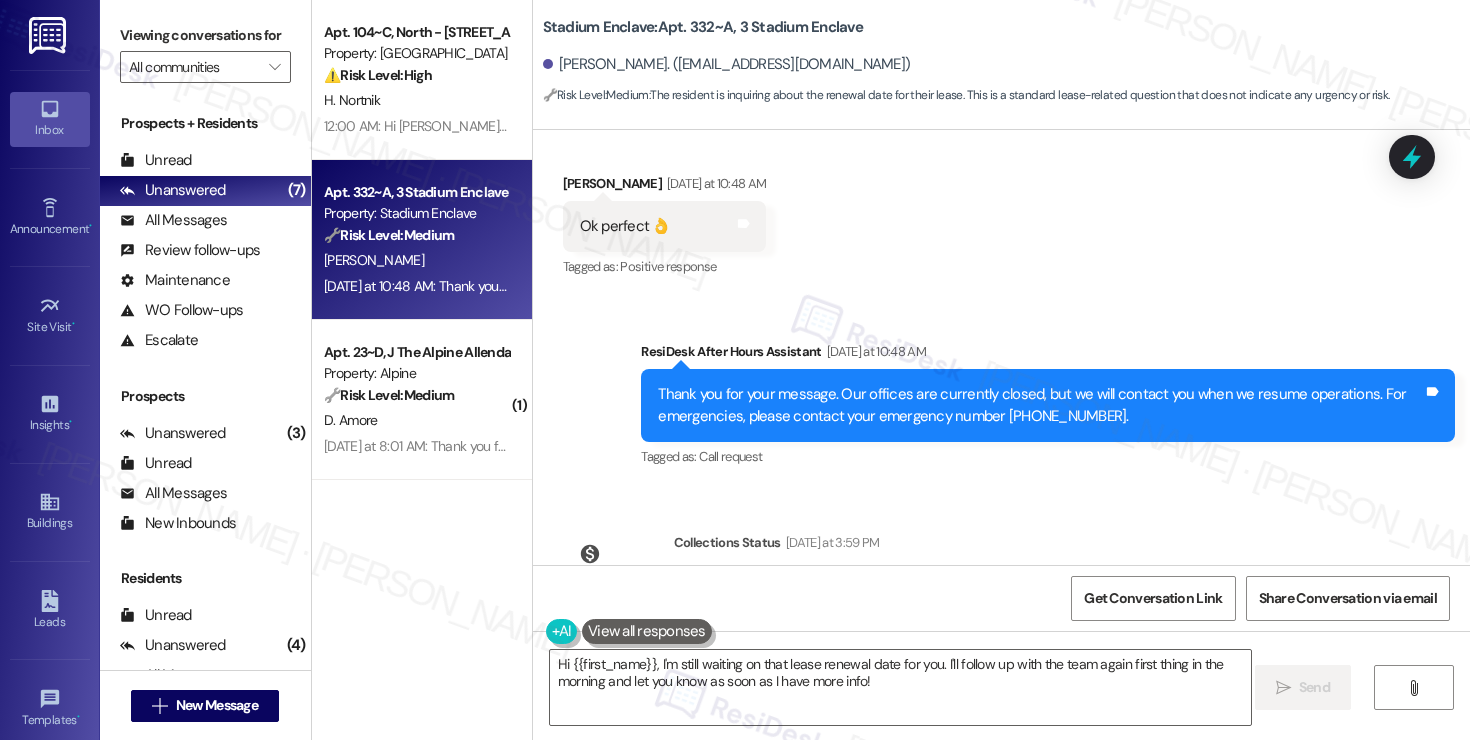 click on "Cameron Jung. (jungseminole05@gmail.com)" at bounding box center [727, 64] 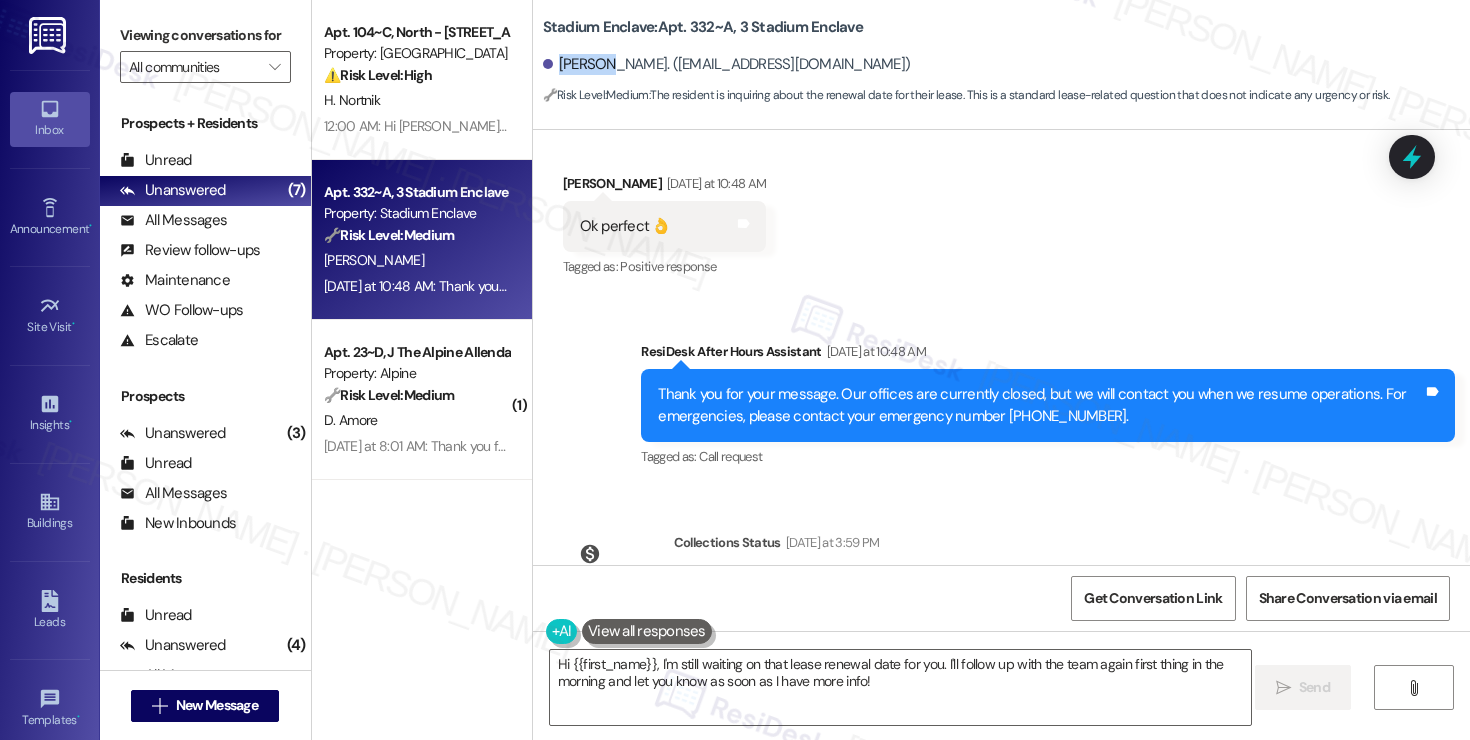 click on "Cameron Jung. (jungseminole05@gmail.com)" at bounding box center (727, 64) 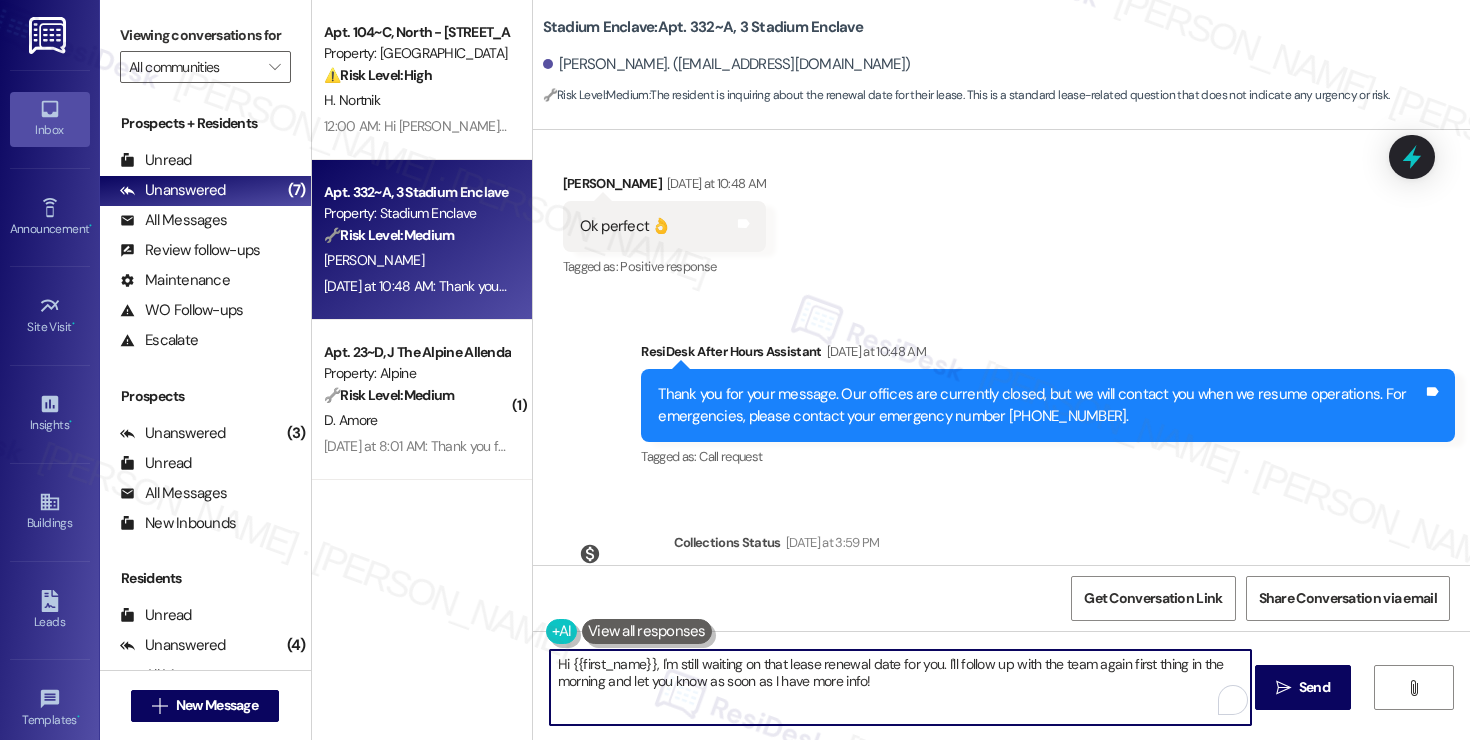 drag, startPoint x: 669, startPoint y: 661, endPoint x: 807, endPoint y: 658, distance: 138.03261 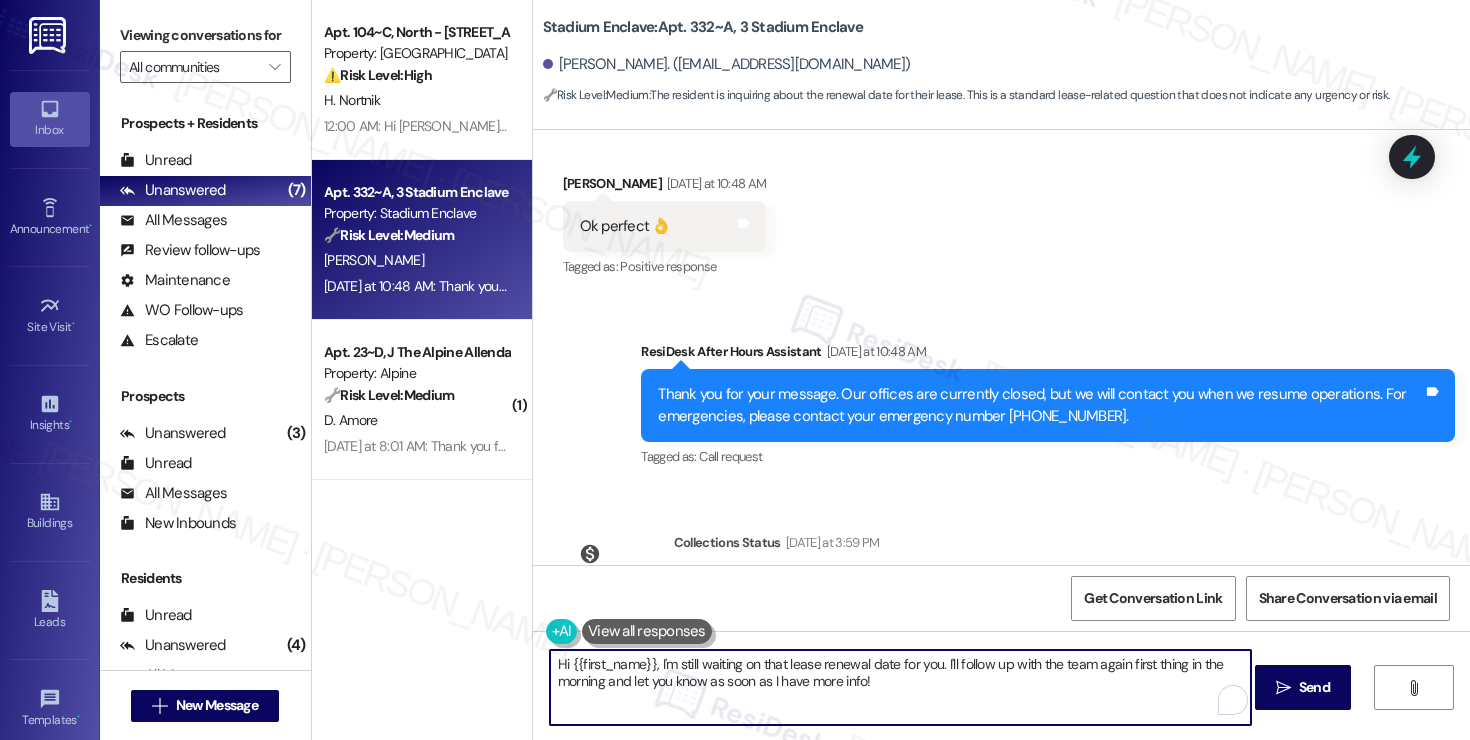 click on "Hi {{first_name}}, I'm still waiting on that lease renewal date for you. I'll follow up with the team again first thing in the morning and let you know as soon as I have more info!" at bounding box center (900, 687) 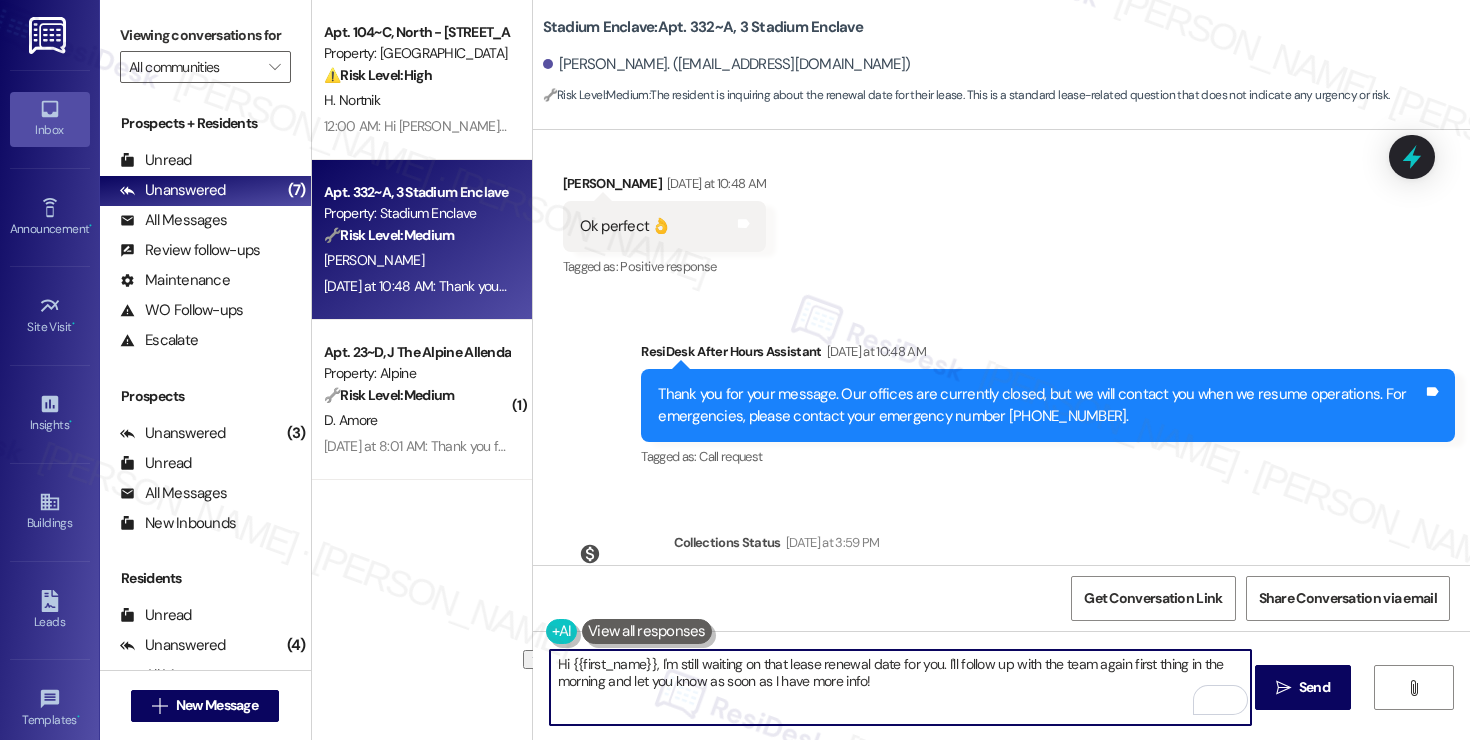 click on "Hi {{first_name}}, I'm still waiting on that lease renewal date for you. I'll follow up with the team again first thing in the morning and let you know as soon as I have more info!" at bounding box center (900, 687) 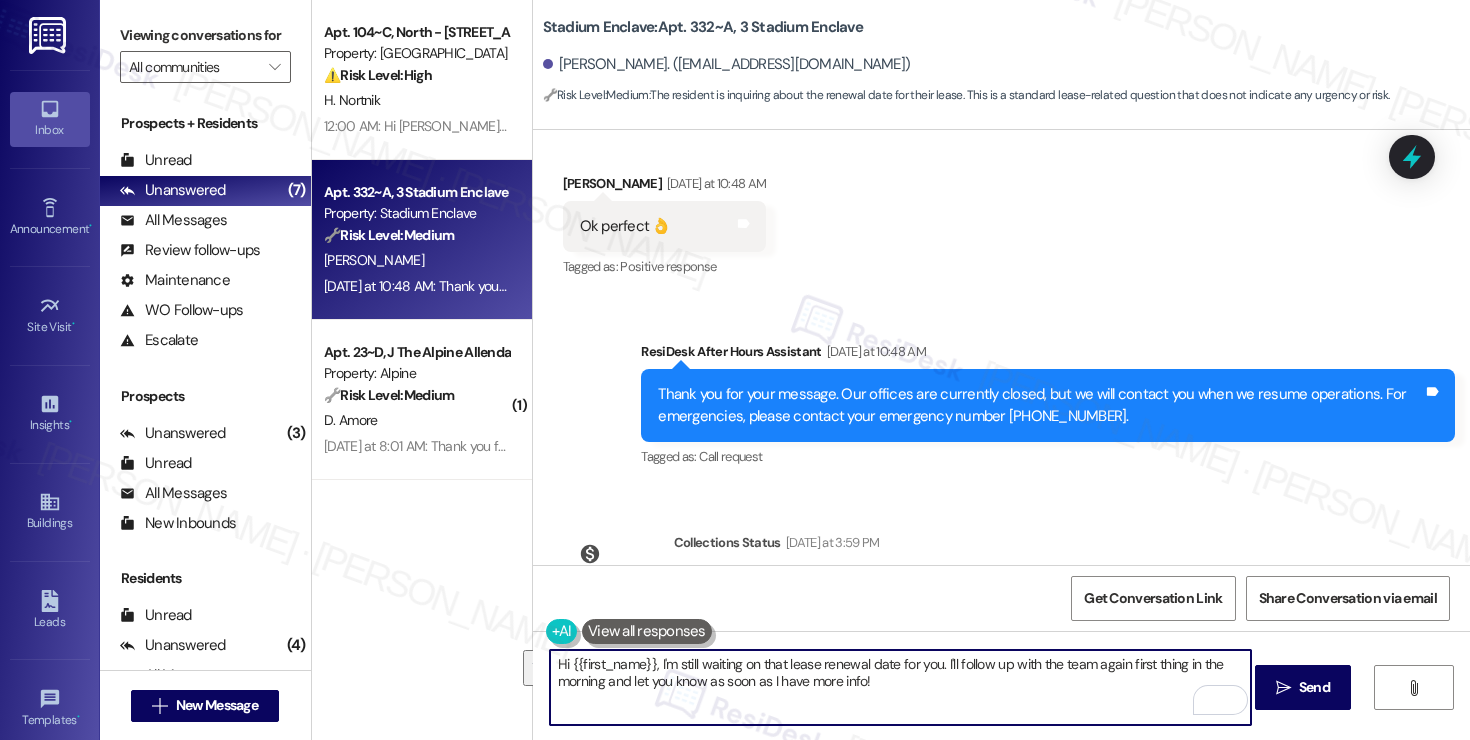 drag, startPoint x: 949, startPoint y: 662, endPoint x: 619, endPoint y: 680, distance: 330.49054 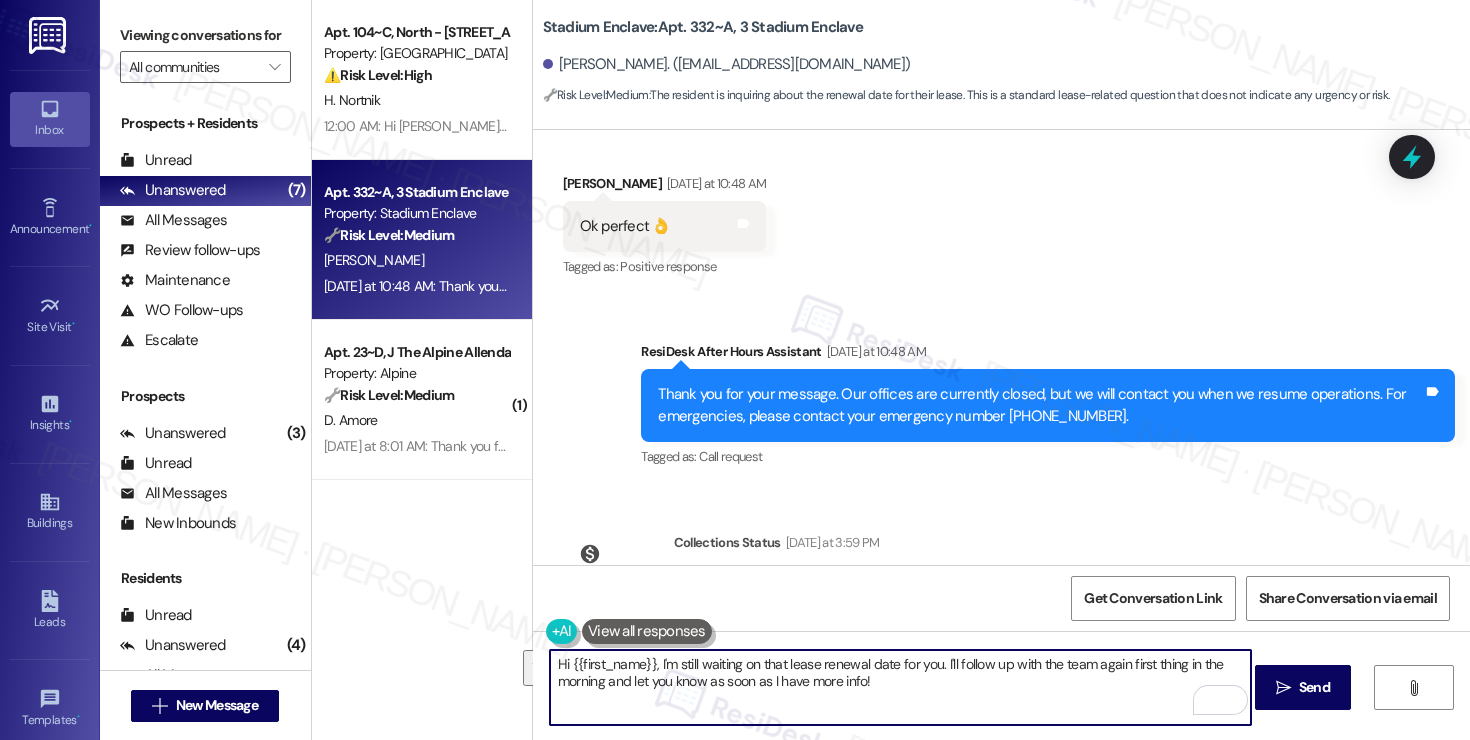 click on "Hi {{first_name}}, I'm still waiting on that lease renewal date for you. I'll follow up with the team again first thing in the morning and let you know as soon as I have more info!" at bounding box center (900, 687) 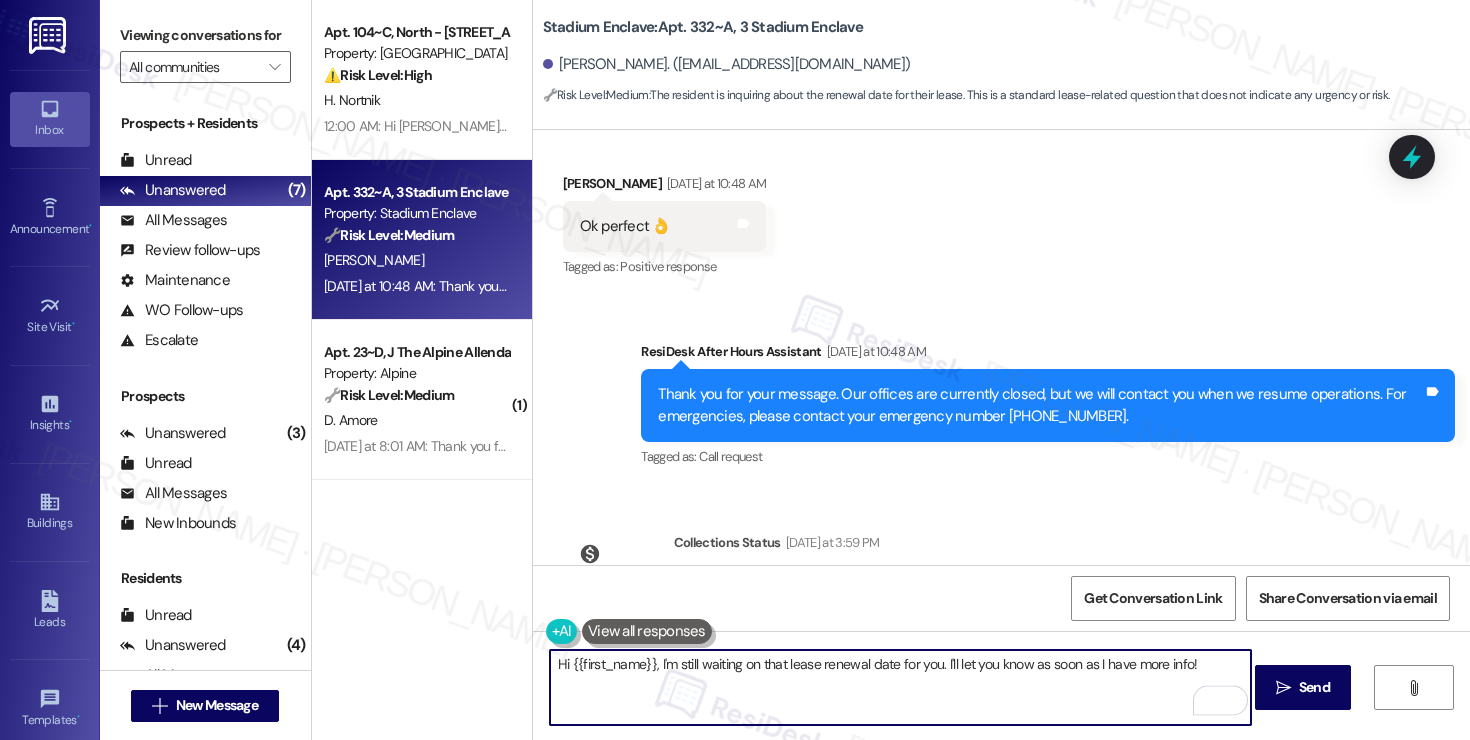 click on "Hi {{first_name}}, I'm still waiting on that lease renewal date for you. I'll let you know as soon as I have more info!" at bounding box center (900, 687) 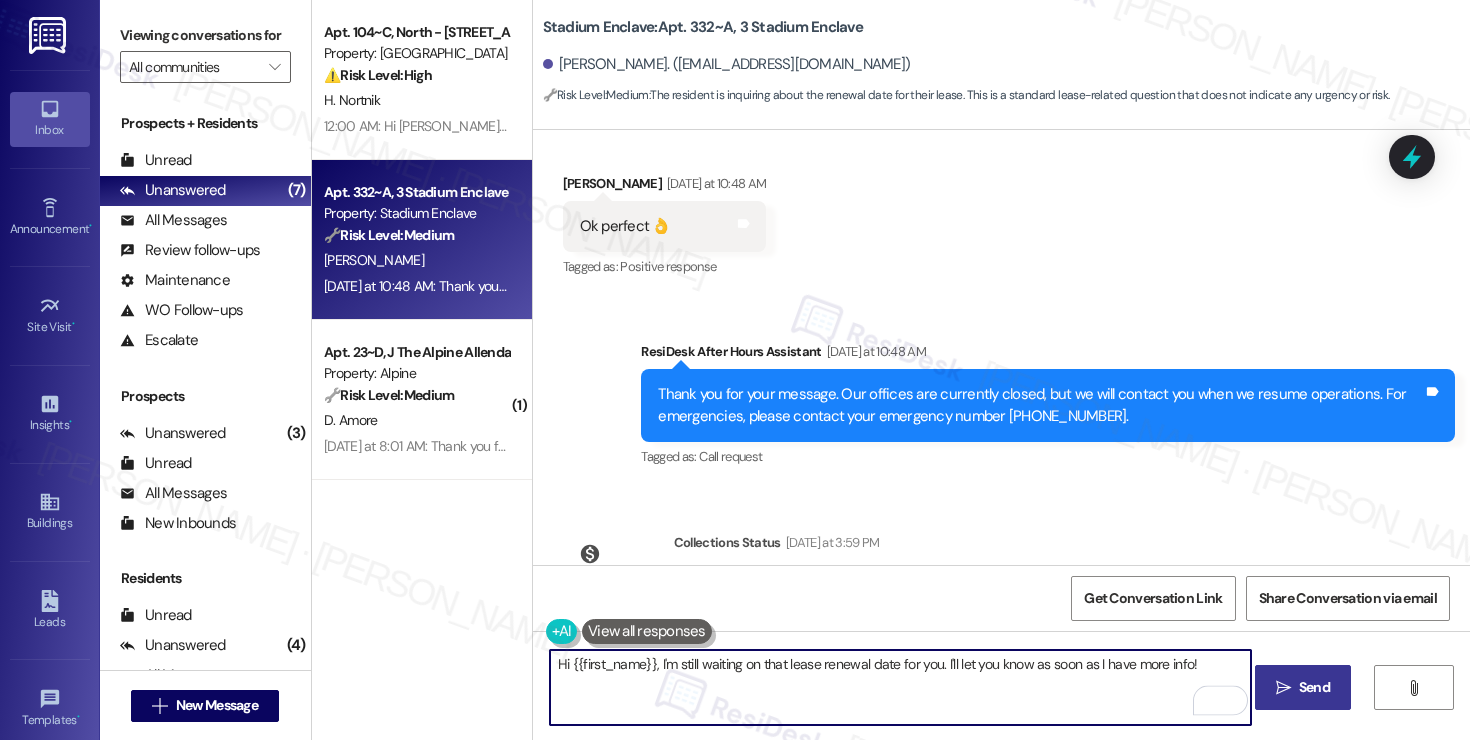 type on "Hi {{first_name}}, I'm still waiting on that lease renewal date for you. I'll let you know as soon as I have more info!" 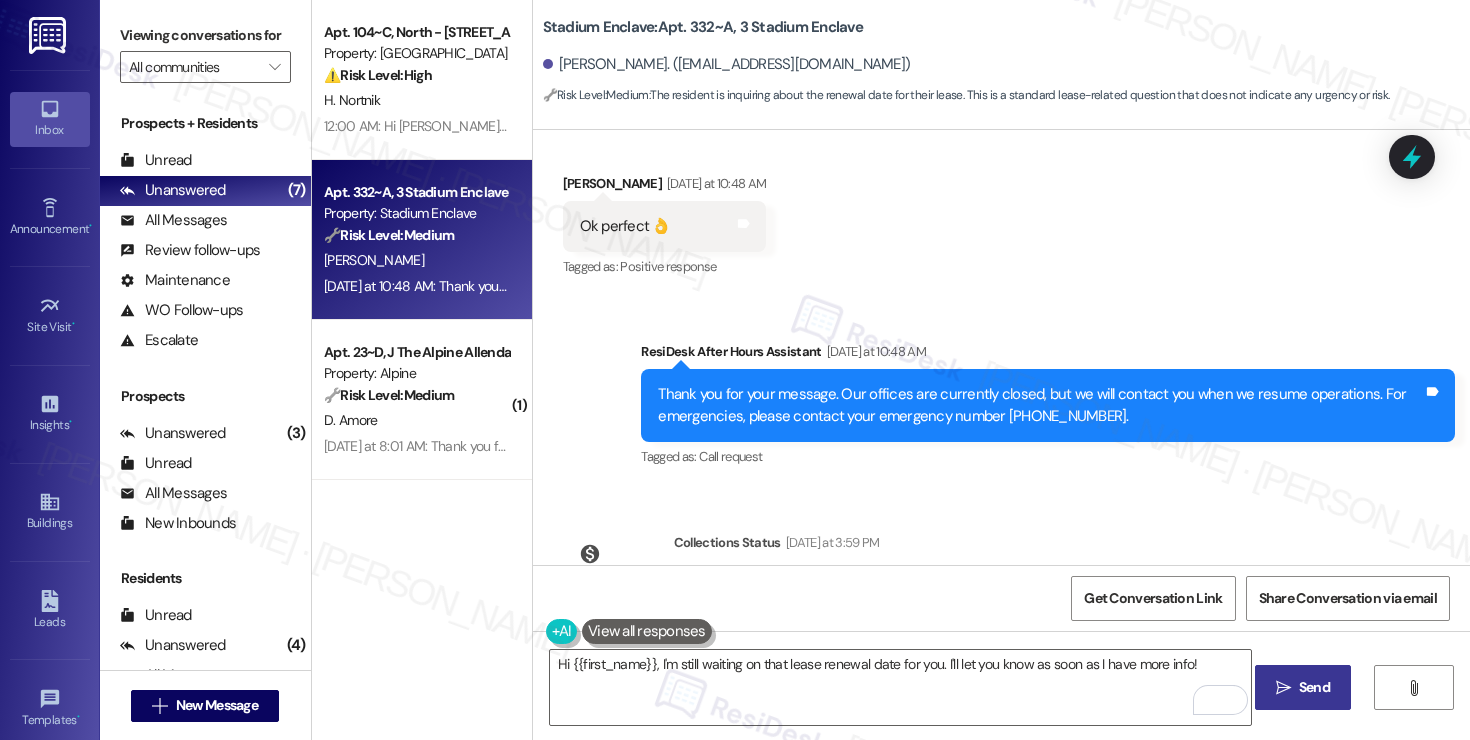 click on "Send" at bounding box center [1314, 687] 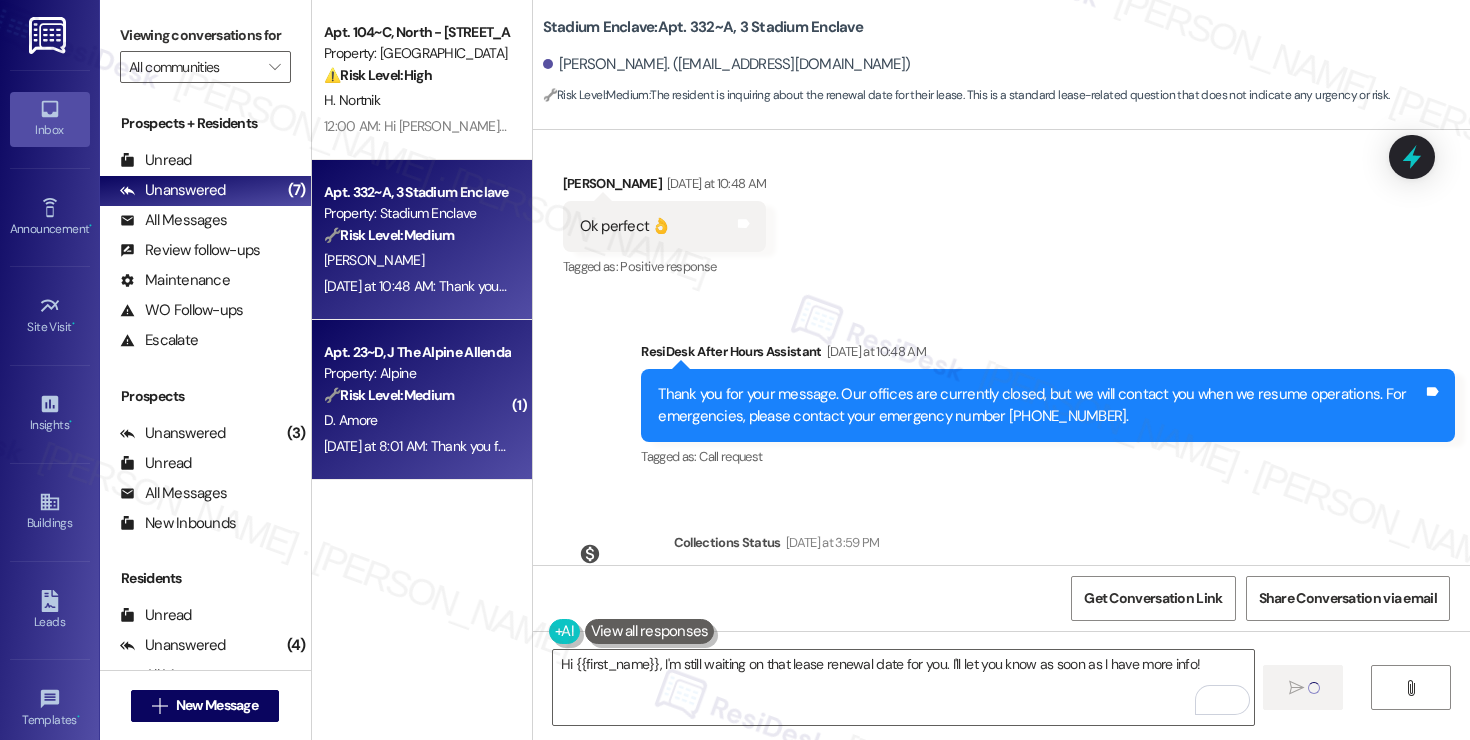 type 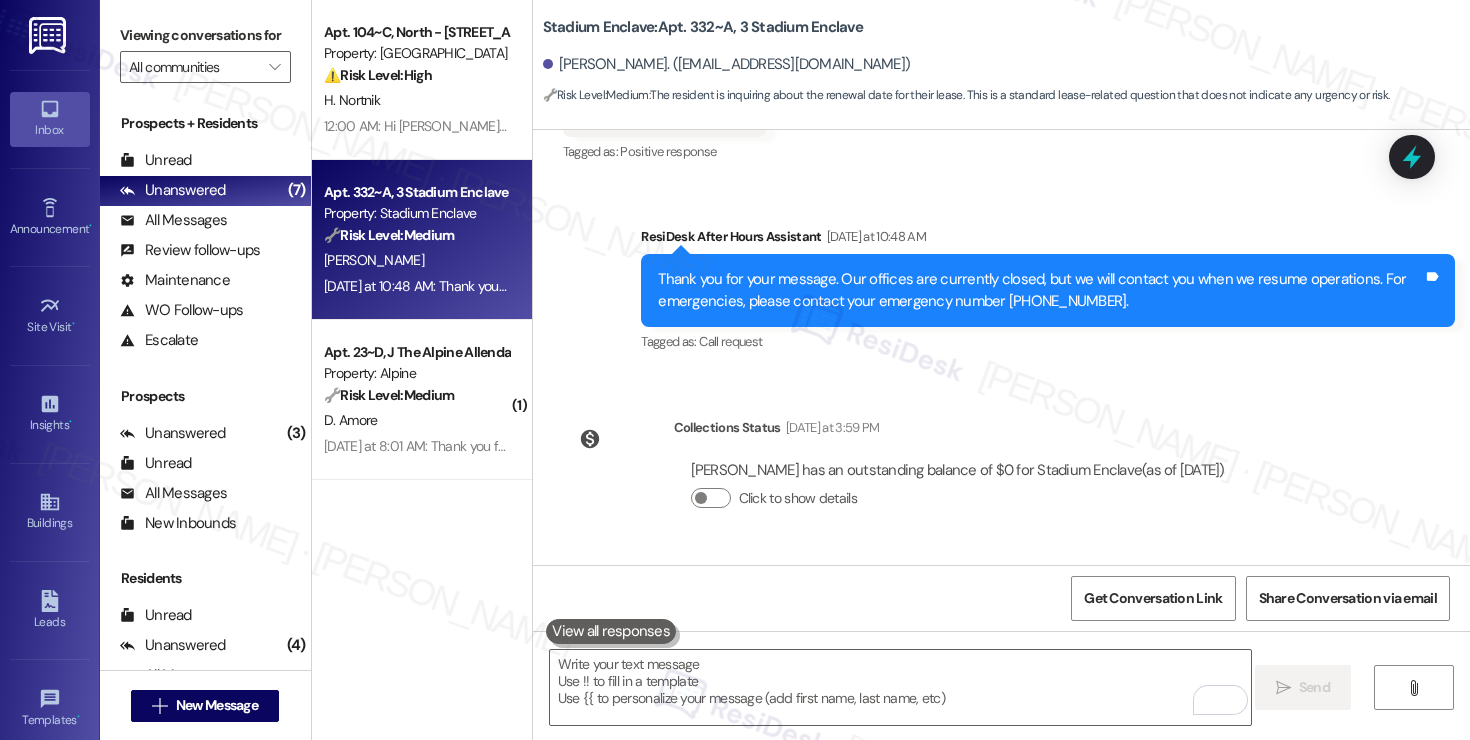scroll, scrollTop: 5766, scrollLeft: 0, axis: vertical 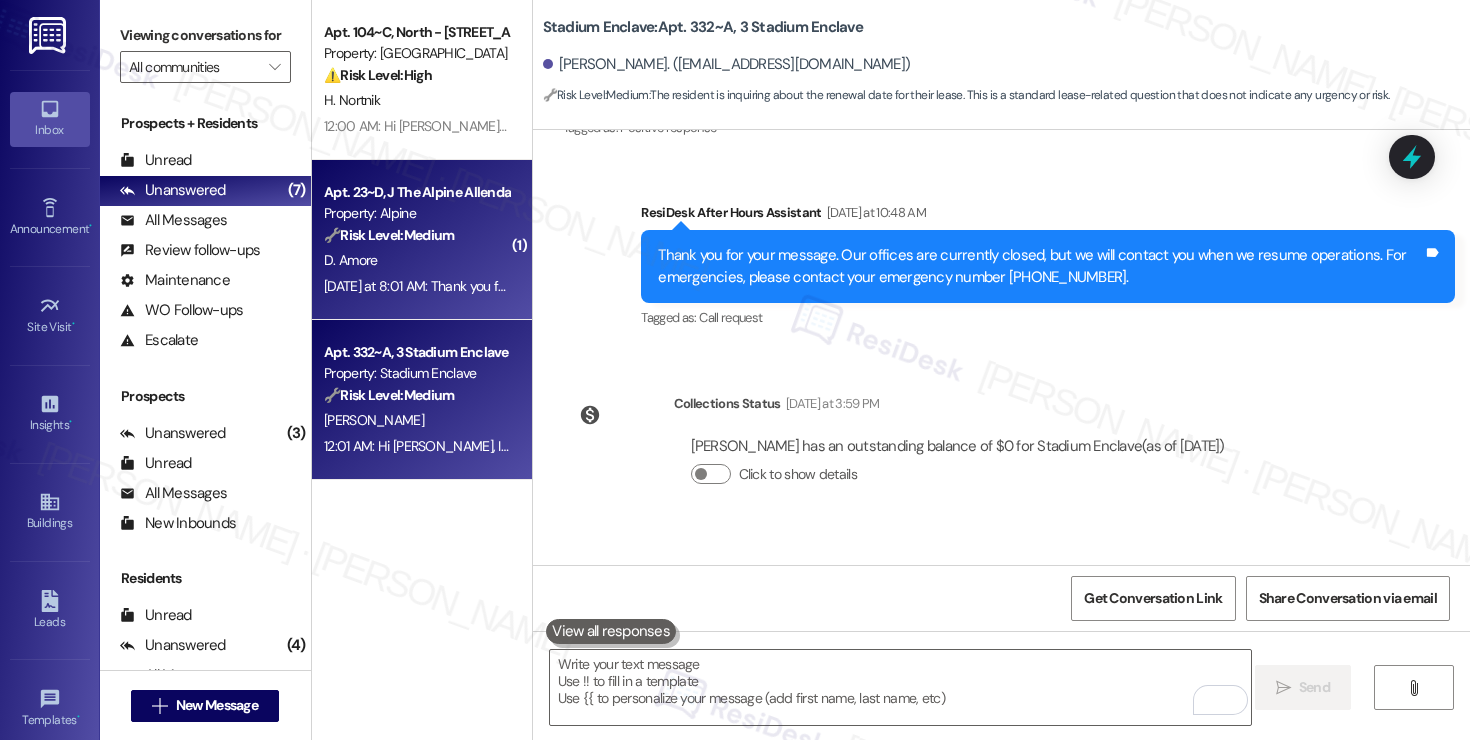click on "D. Amore" at bounding box center (416, 260) 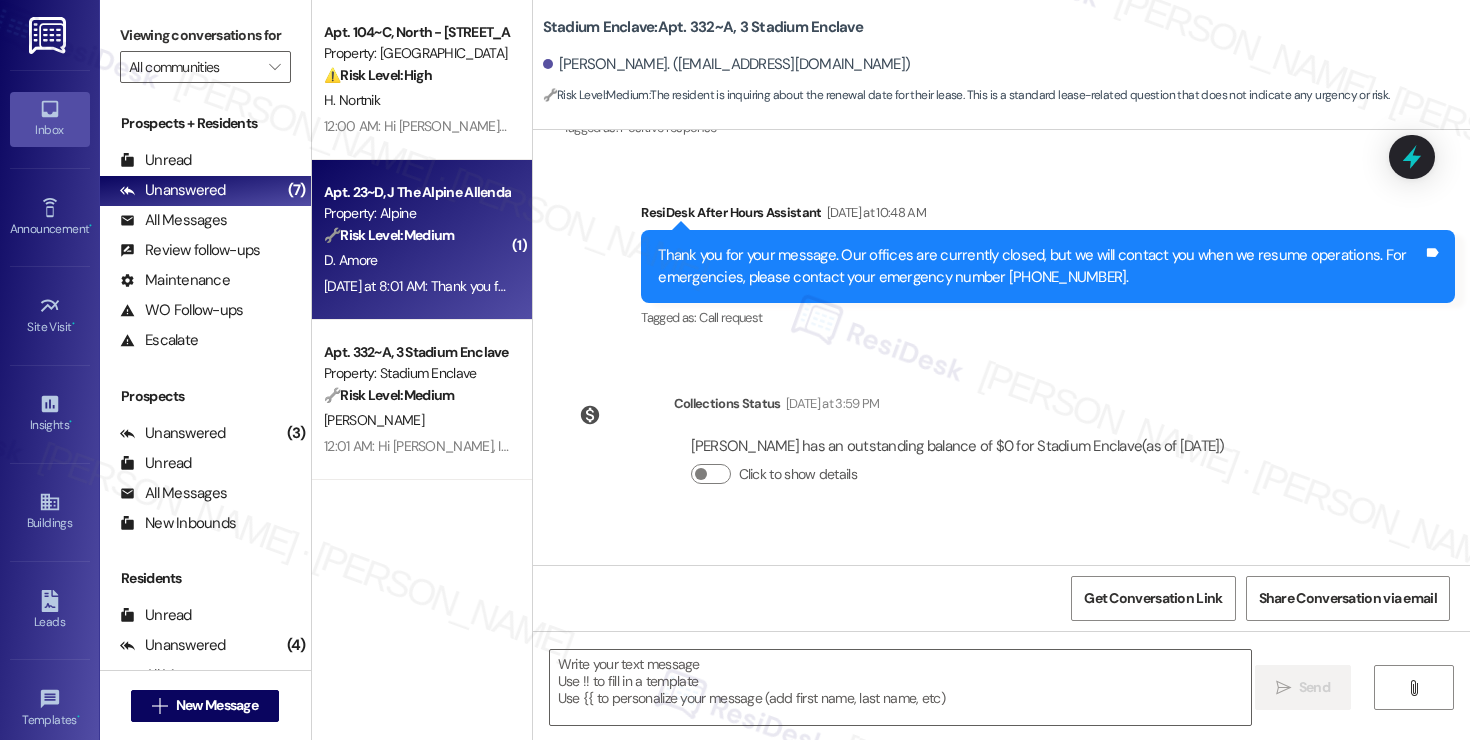 type on "Fetching suggested responses. Please feel free to read through the conversation in the meantime." 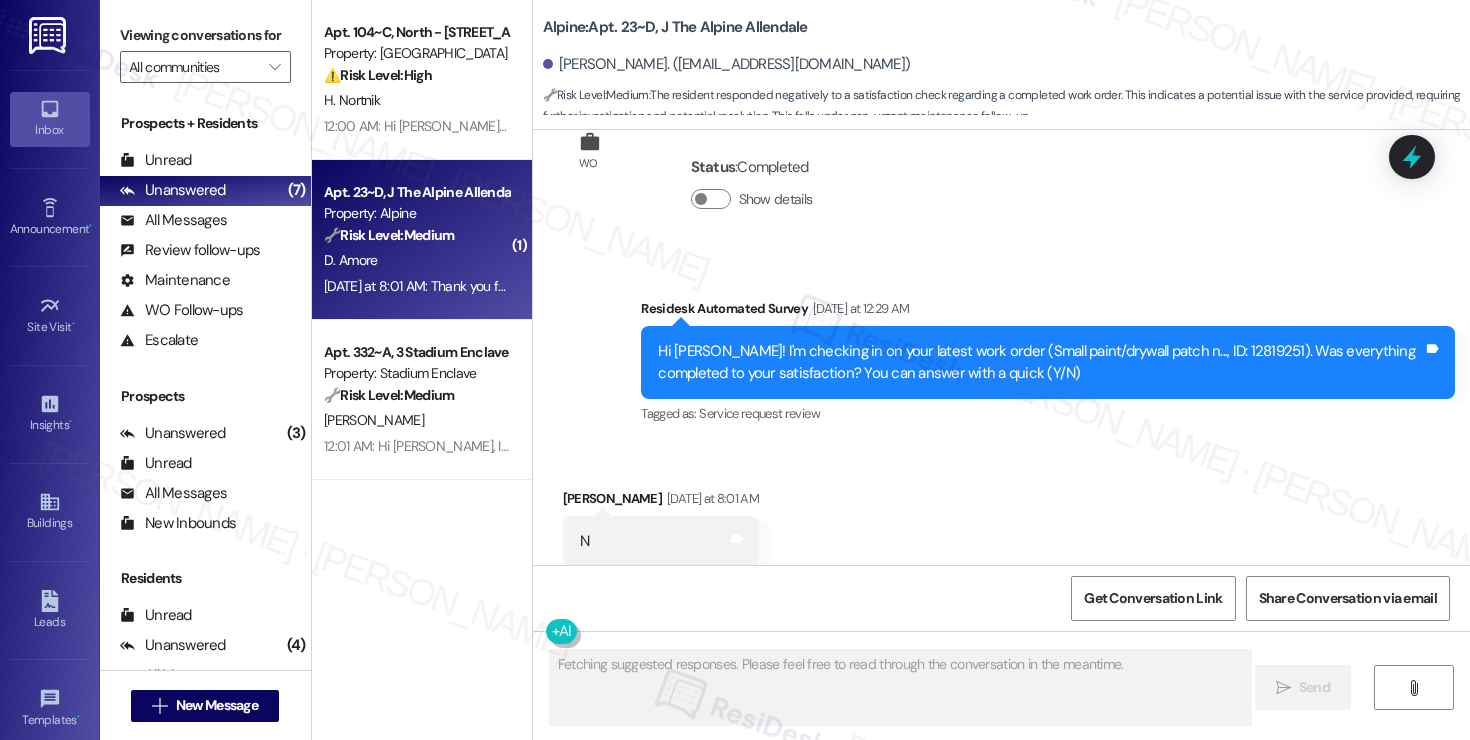 scroll, scrollTop: 5628, scrollLeft: 0, axis: vertical 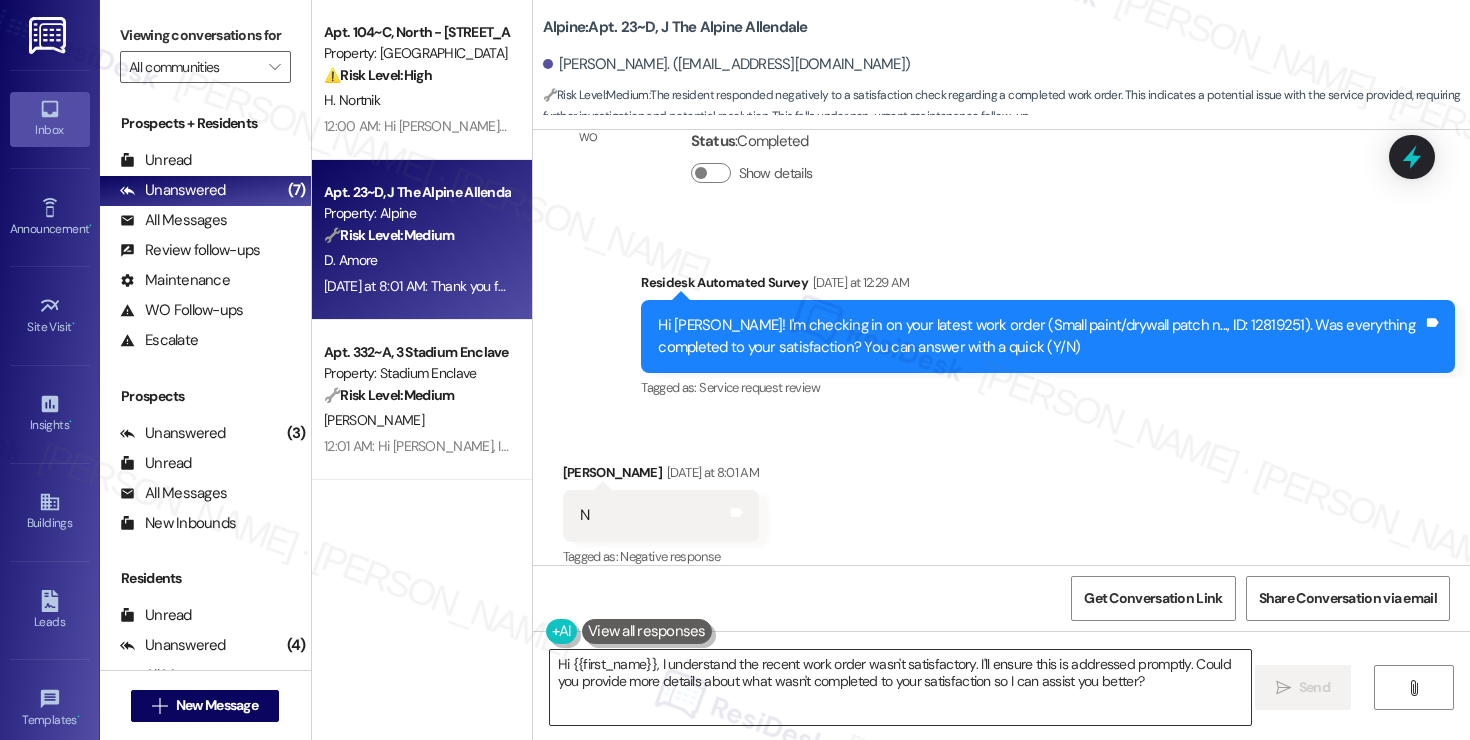 click on "Hi {{first_name}}, I understand the recent work order wasn't satisfactory. I'll ensure this is addressed promptly. Could you provide more details about what wasn't completed to your satisfaction so I can assist you better?" at bounding box center [900, 687] 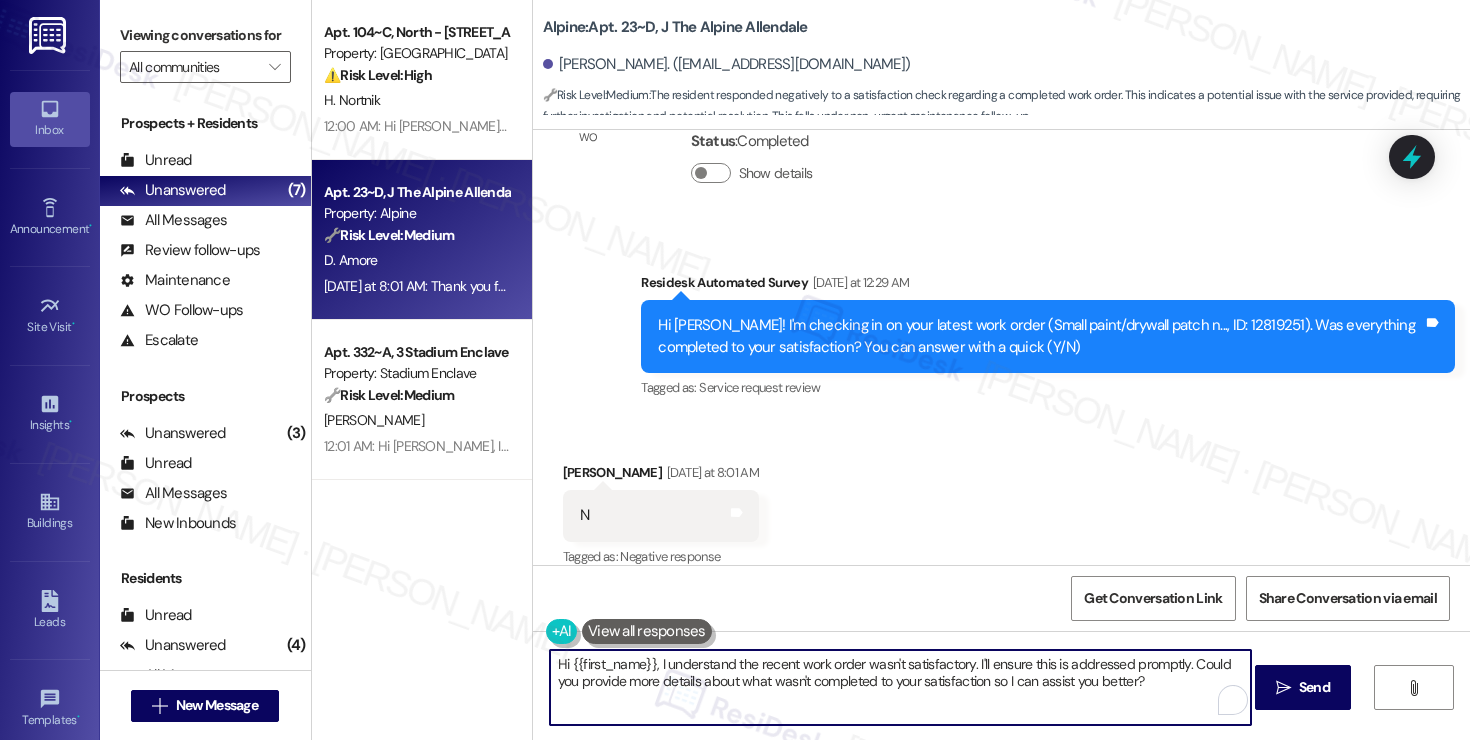 click on "Hi {{first_name}}, I understand the recent work order wasn't satisfactory. I'll ensure this is addressed promptly. Could you provide more details about what wasn't completed to your satisfaction so I can assist you better?" at bounding box center [900, 687] 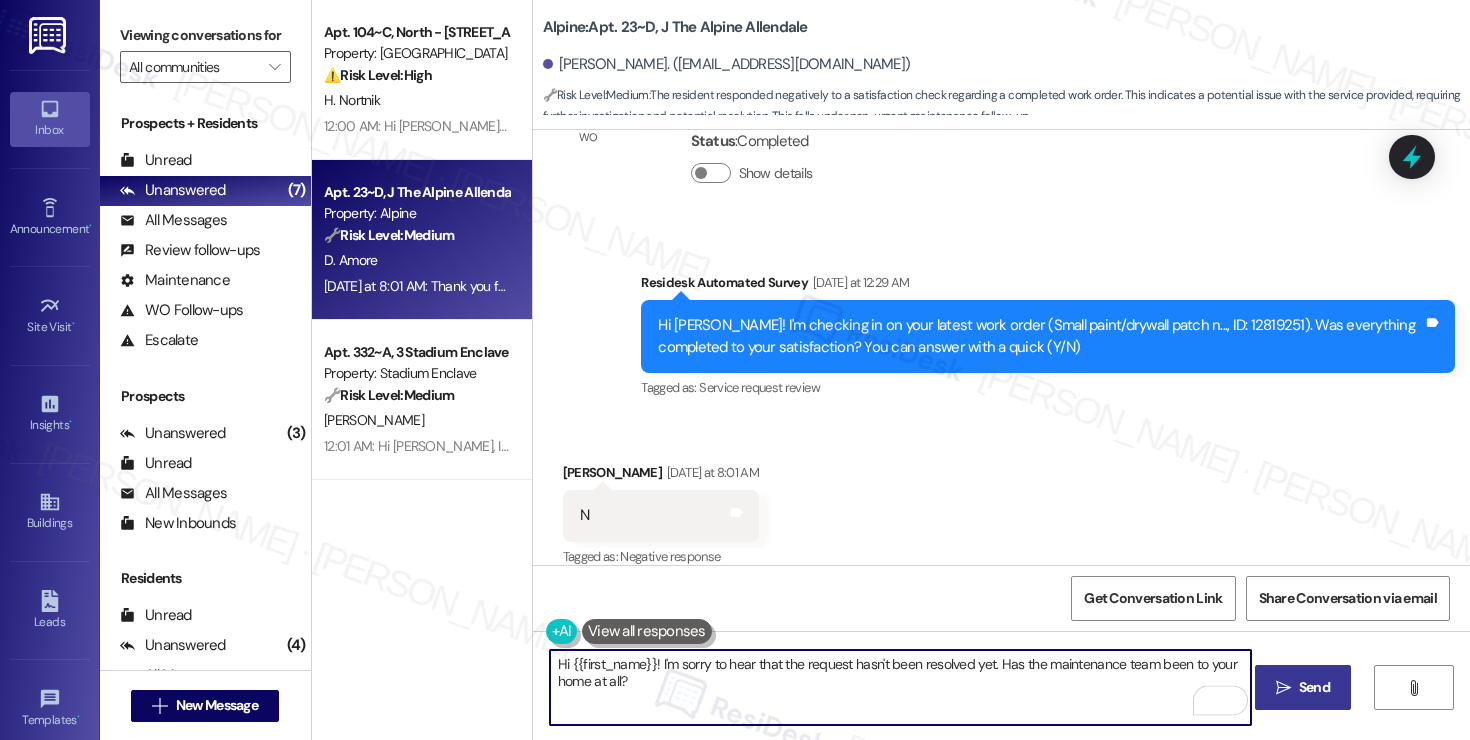 type on "Hi {{first_name}}! I'm sorry to hear that the request hasn't been resolved yet. Has the maintenance team been to your home at all?" 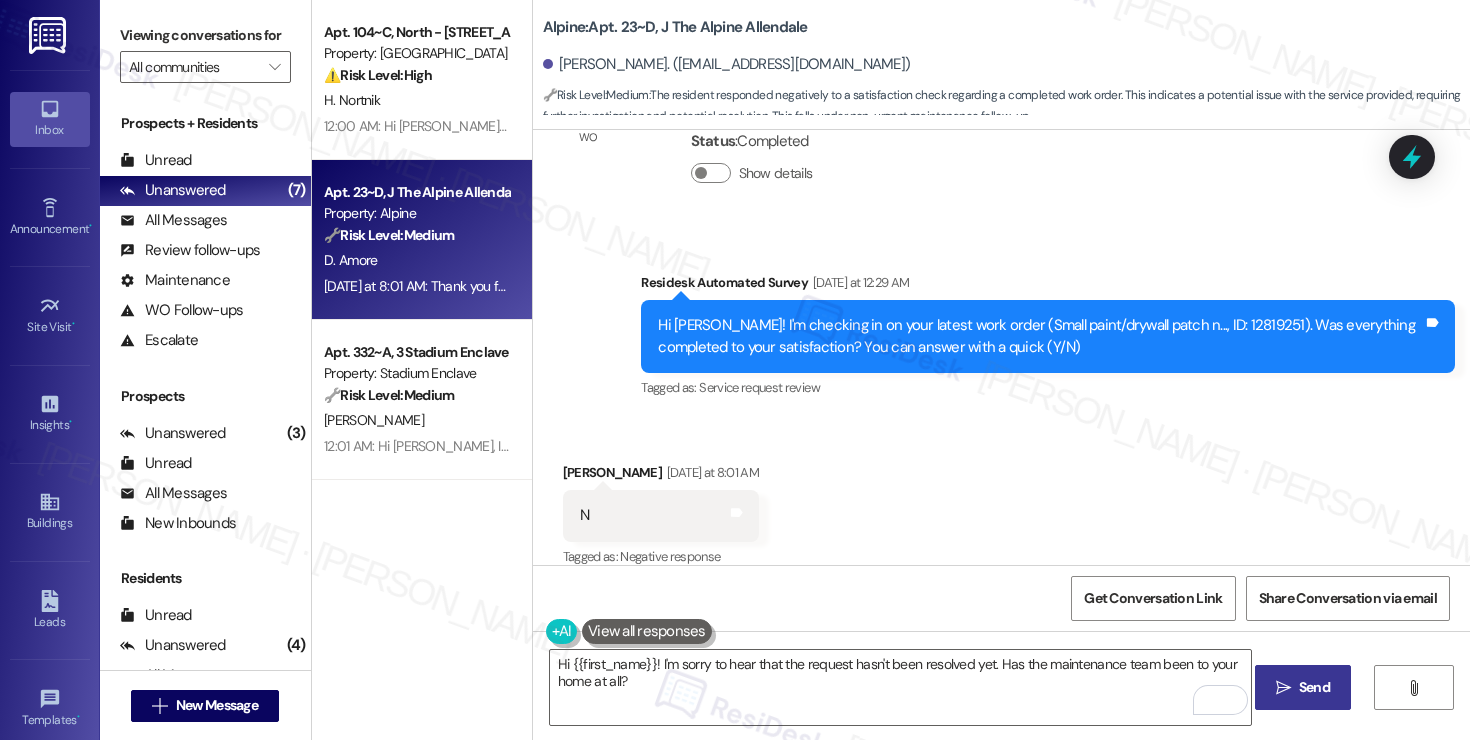 click on "Send" at bounding box center (1314, 687) 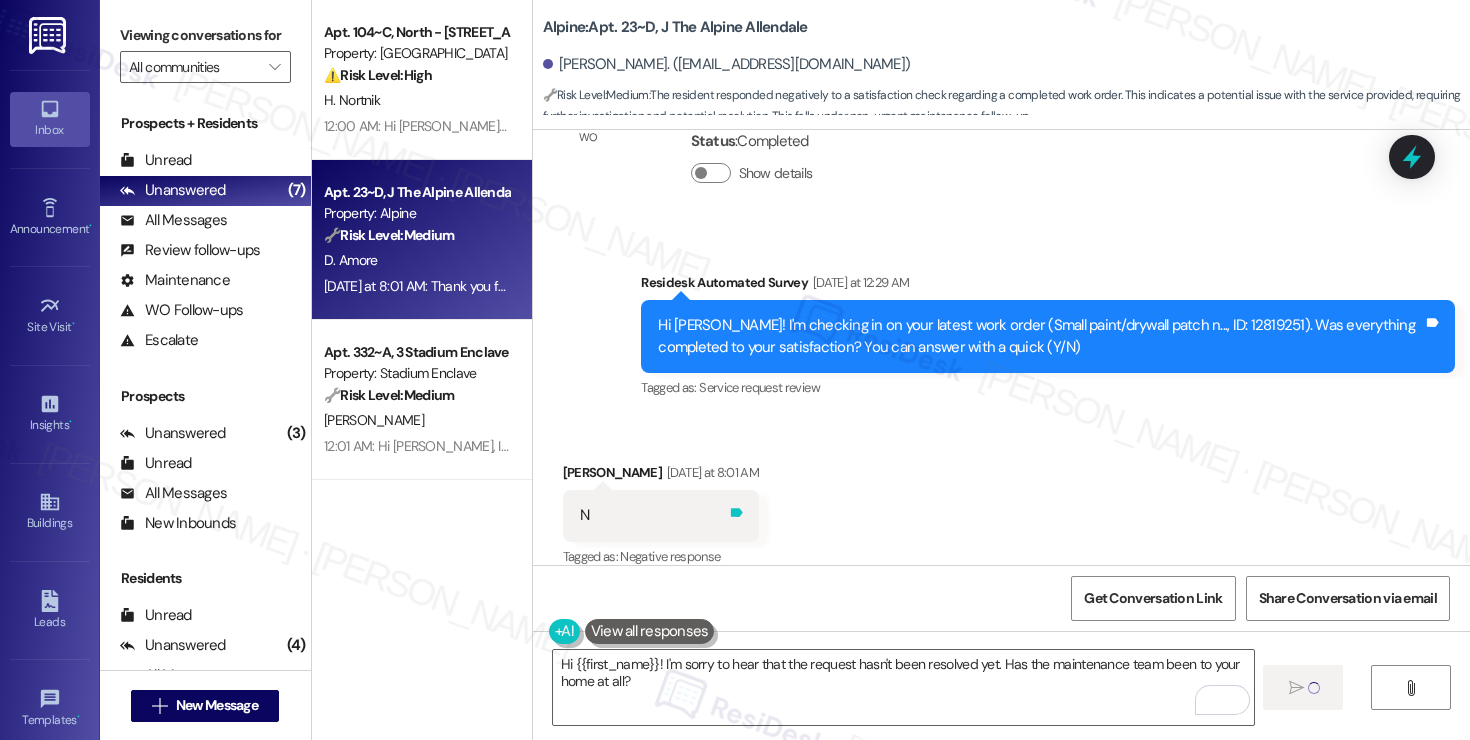 type 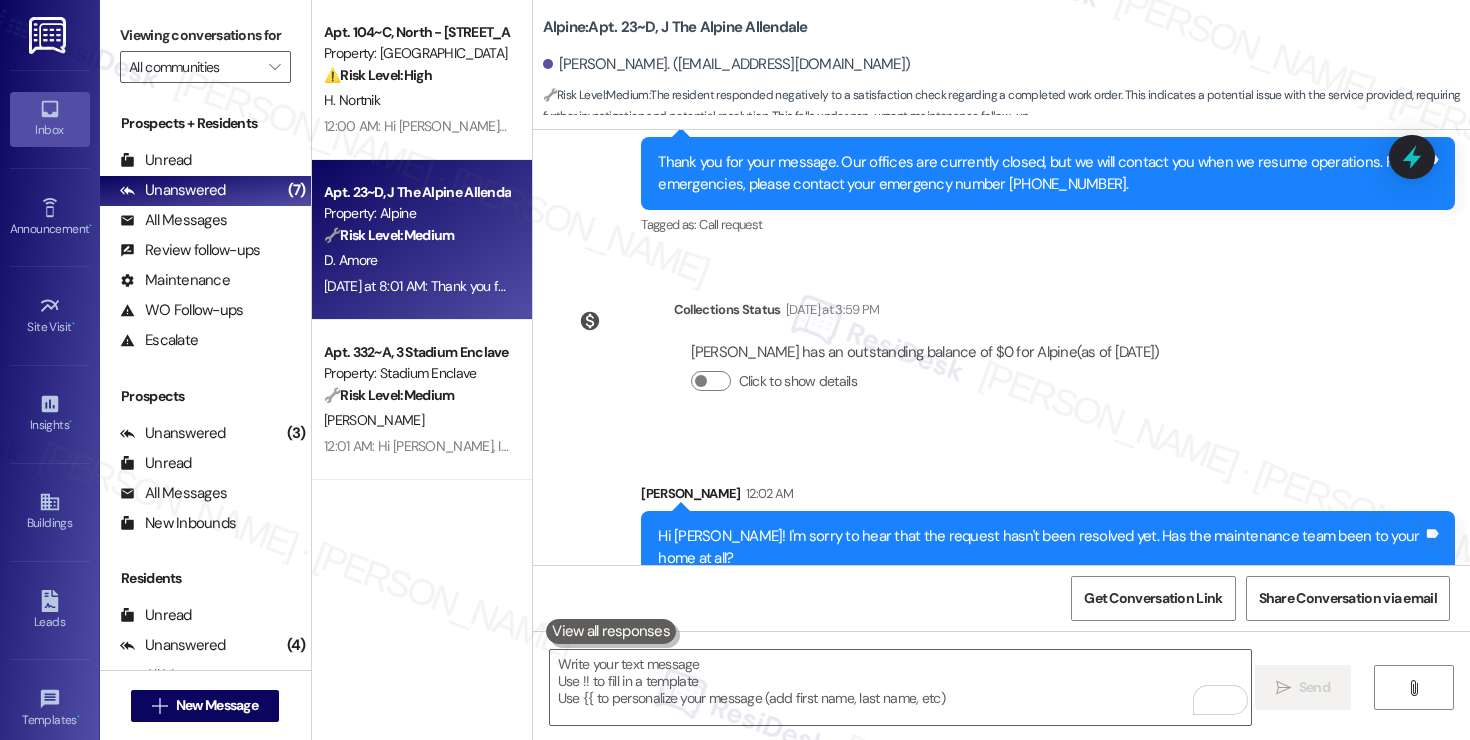 scroll, scrollTop: 6164, scrollLeft: 0, axis: vertical 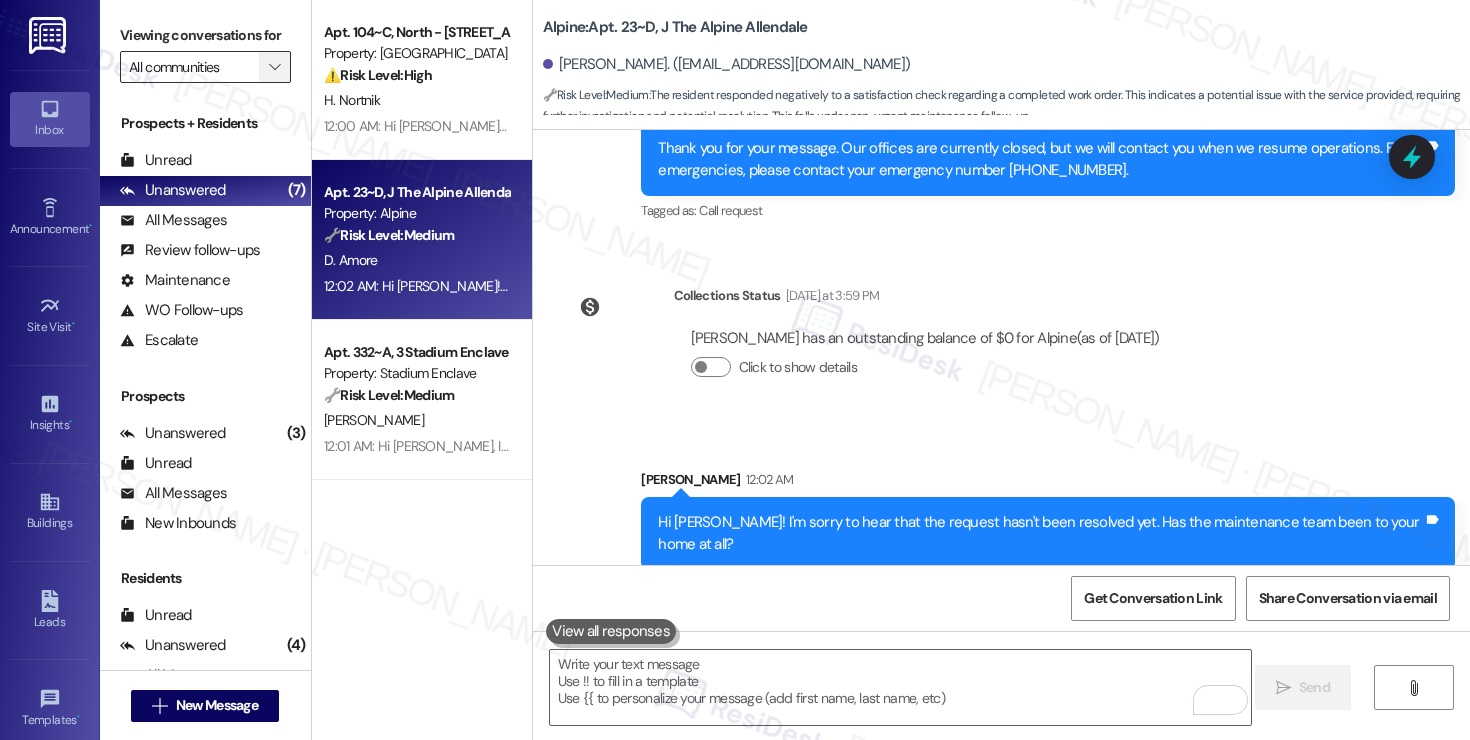 click on "" at bounding box center [274, 67] 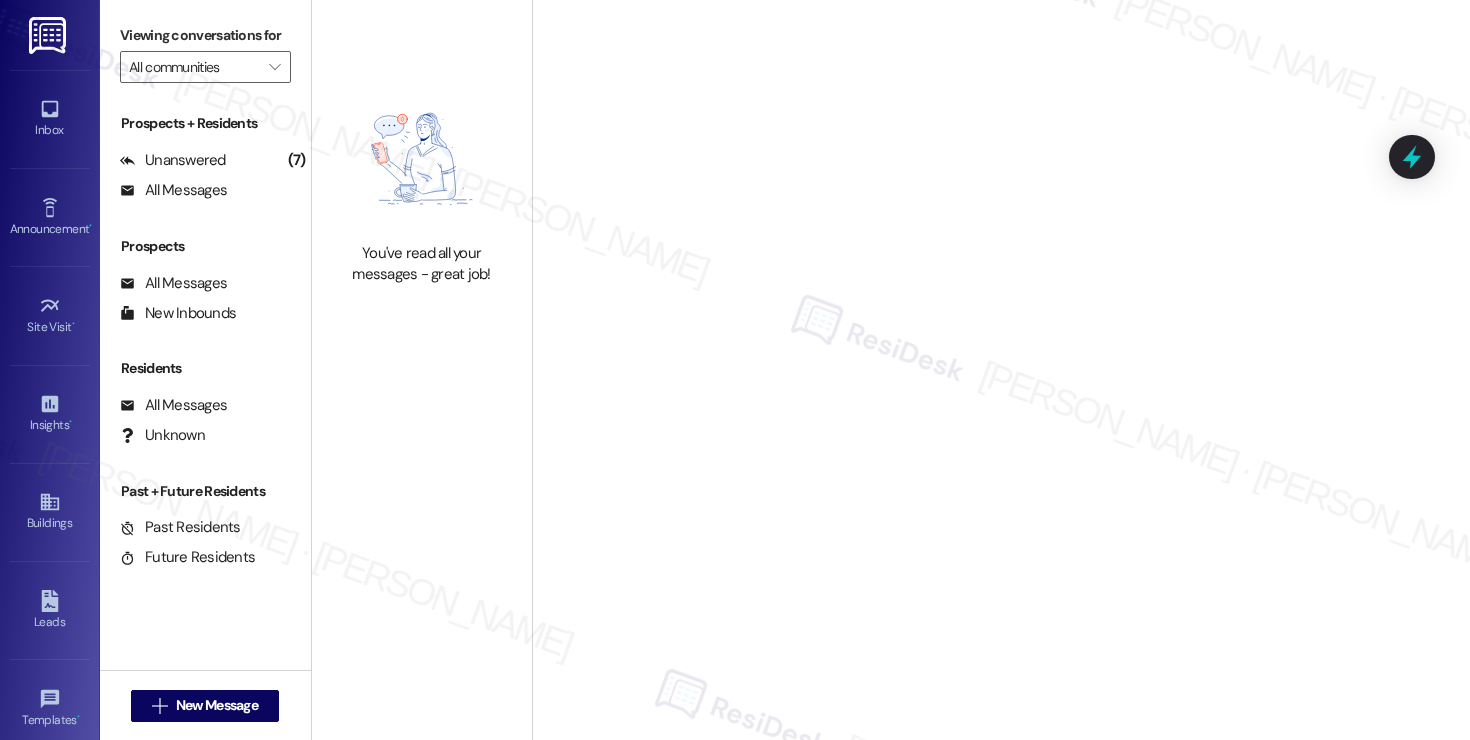 scroll, scrollTop: 0, scrollLeft: 0, axis: both 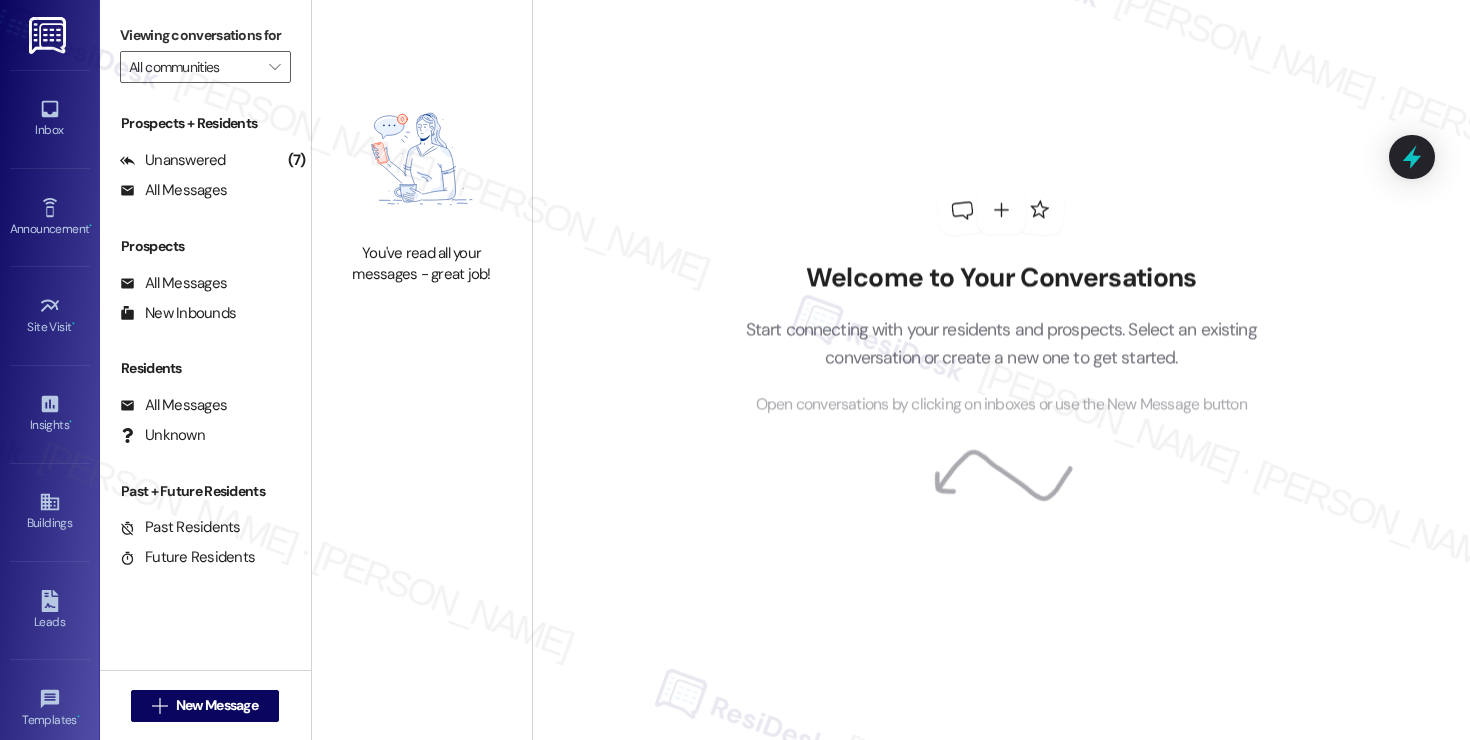 type on "Stadium Enclave" 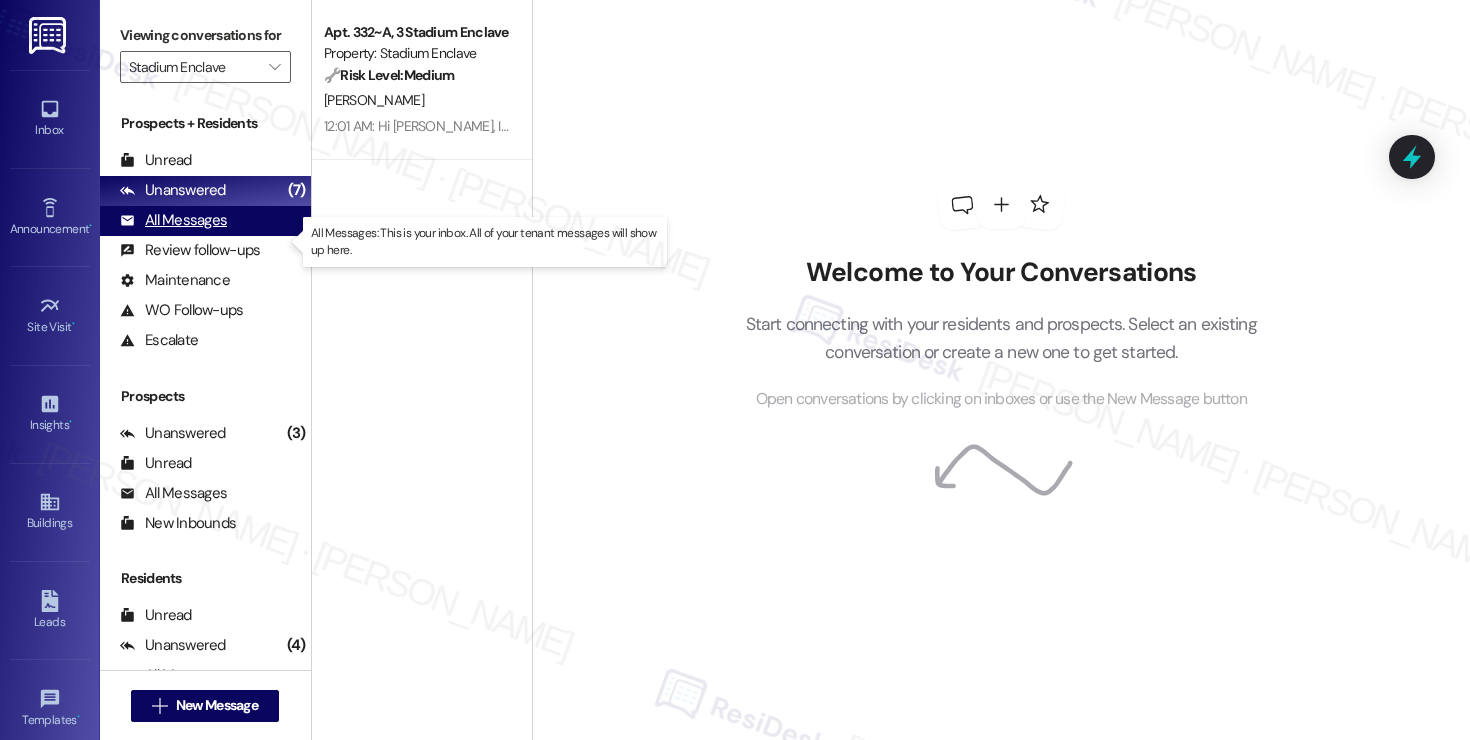 click on "All Messages" at bounding box center (173, 220) 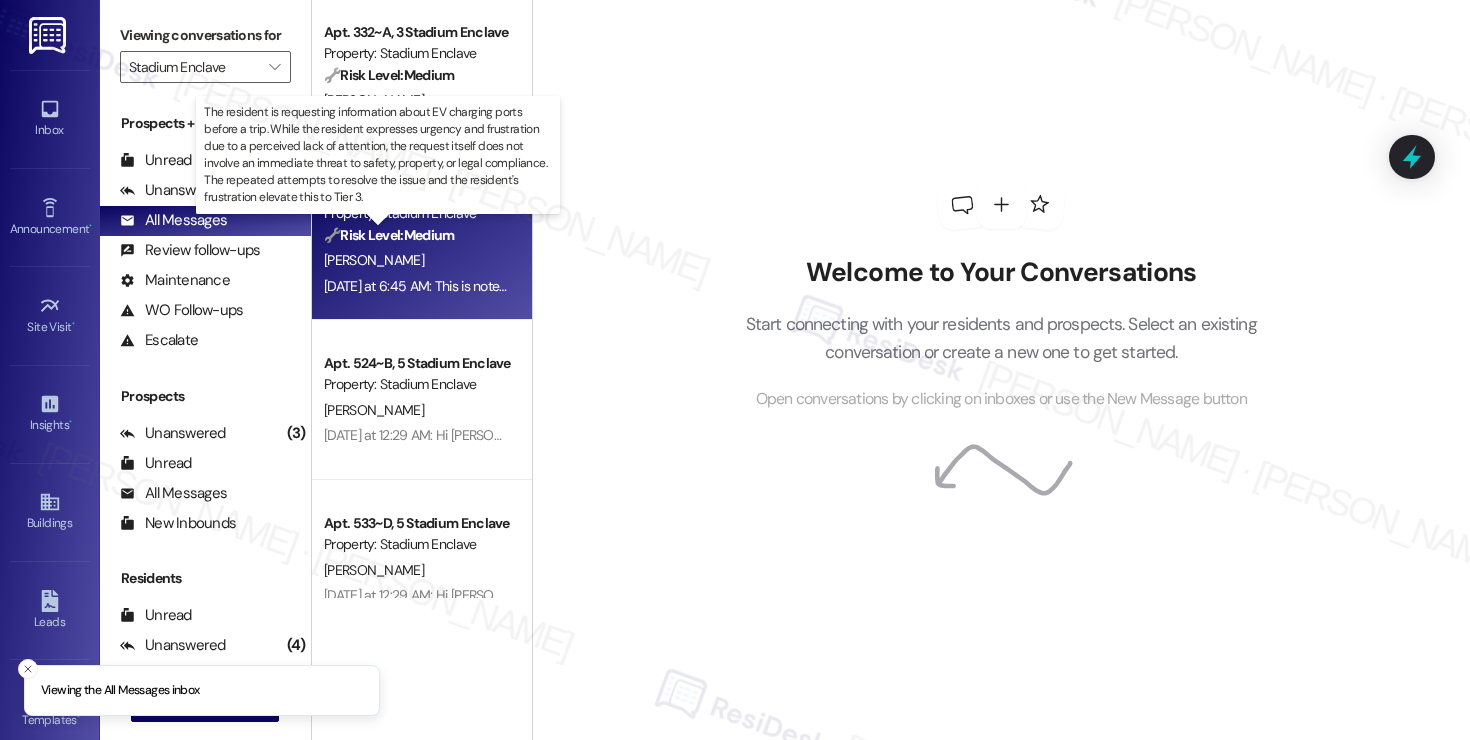 click on "🔧  Risk Level:  Medium" at bounding box center (389, 235) 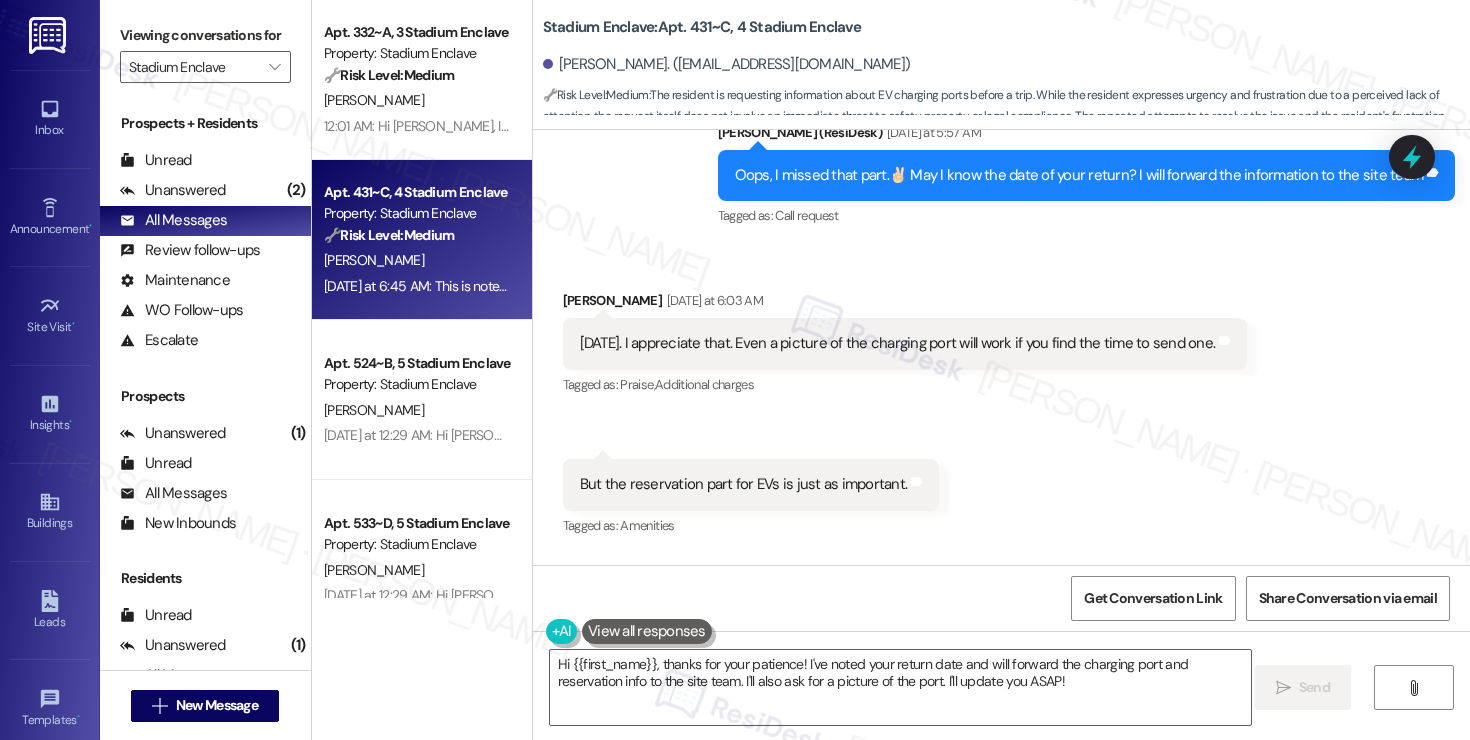 scroll, scrollTop: 20028, scrollLeft: 0, axis: vertical 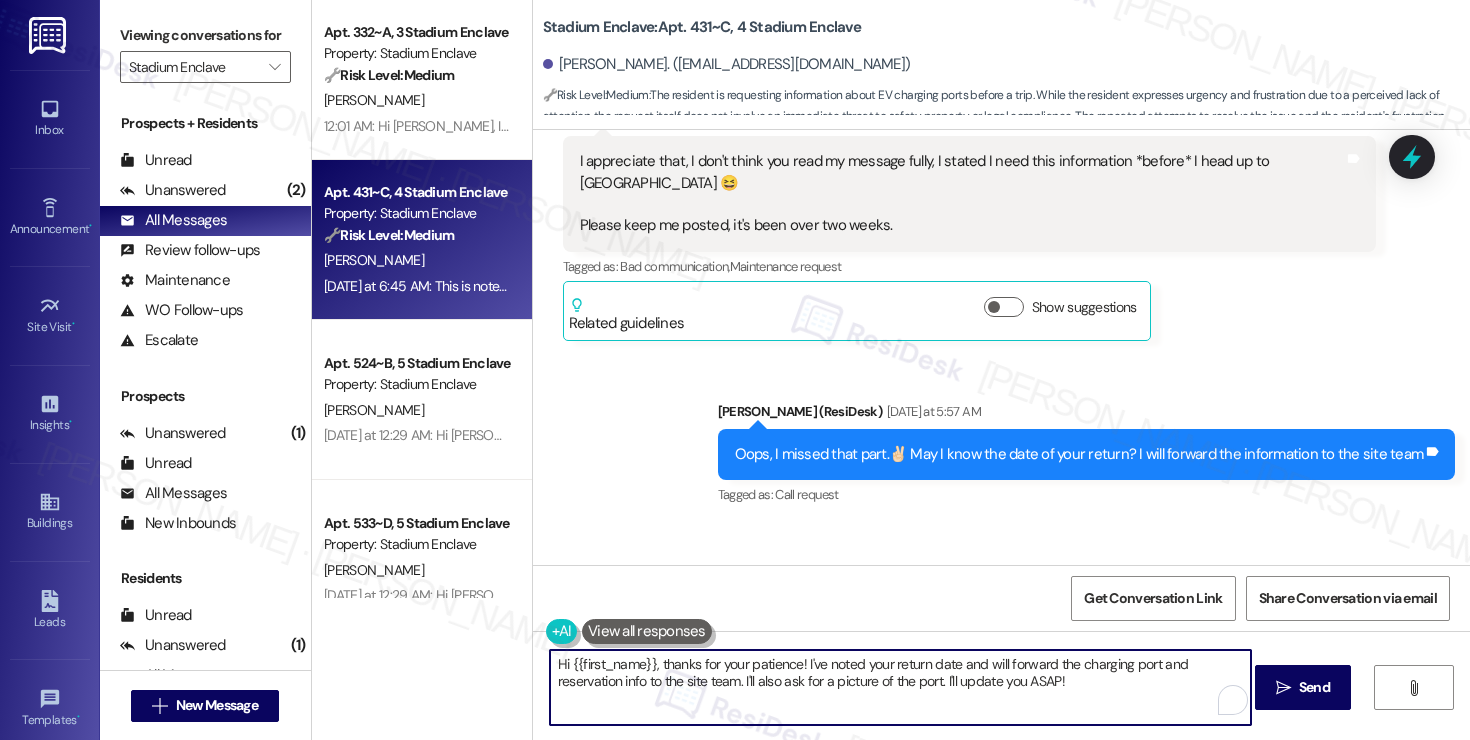 click on "Hi {{first_name}}, thanks for your patience! I've noted your return date and will forward the charging port and reservation info to the site team. I'll also ask for a picture of the port. I'll update you ASAP!" at bounding box center (900, 687) 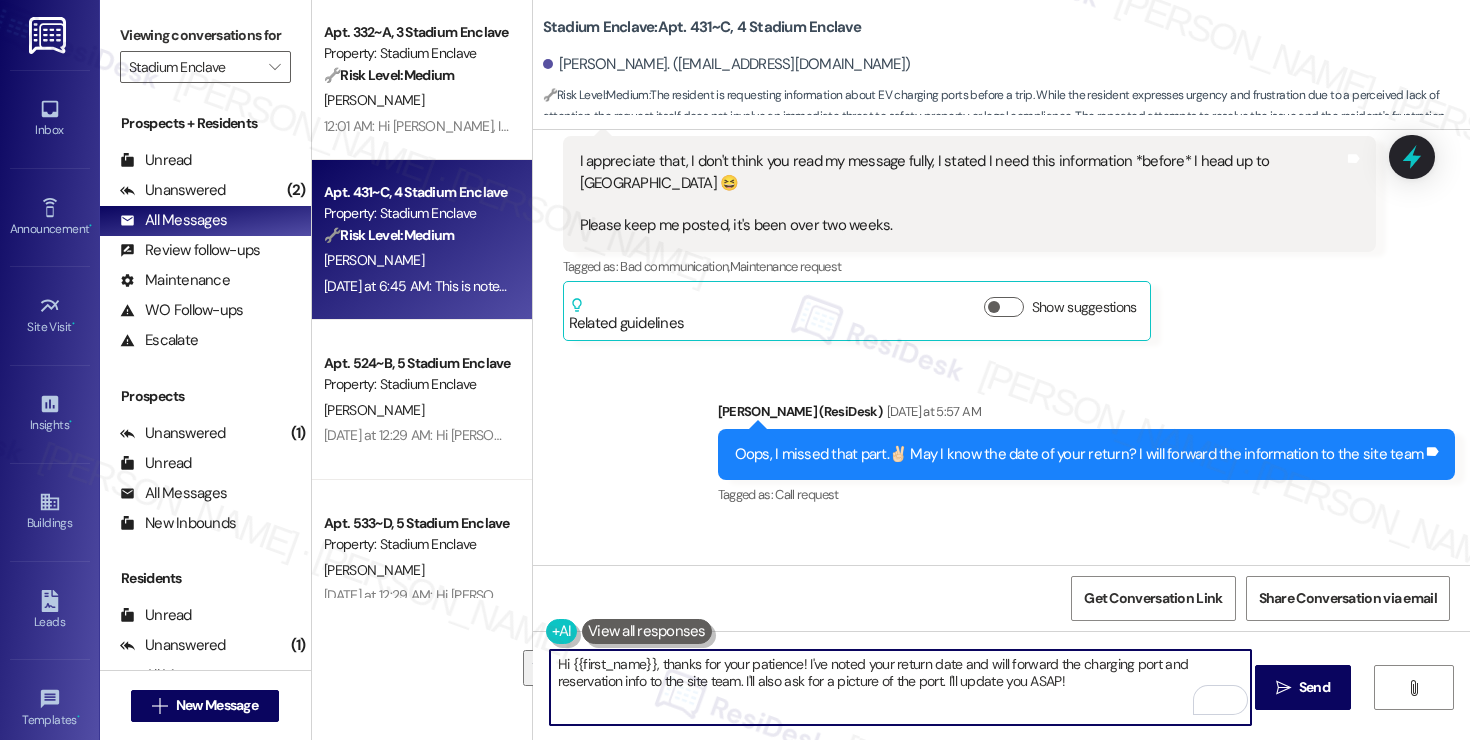 drag, startPoint x: 544, startPoint y: 669, endPoint x: 1061, endPoint y: 688, distance: 517.349 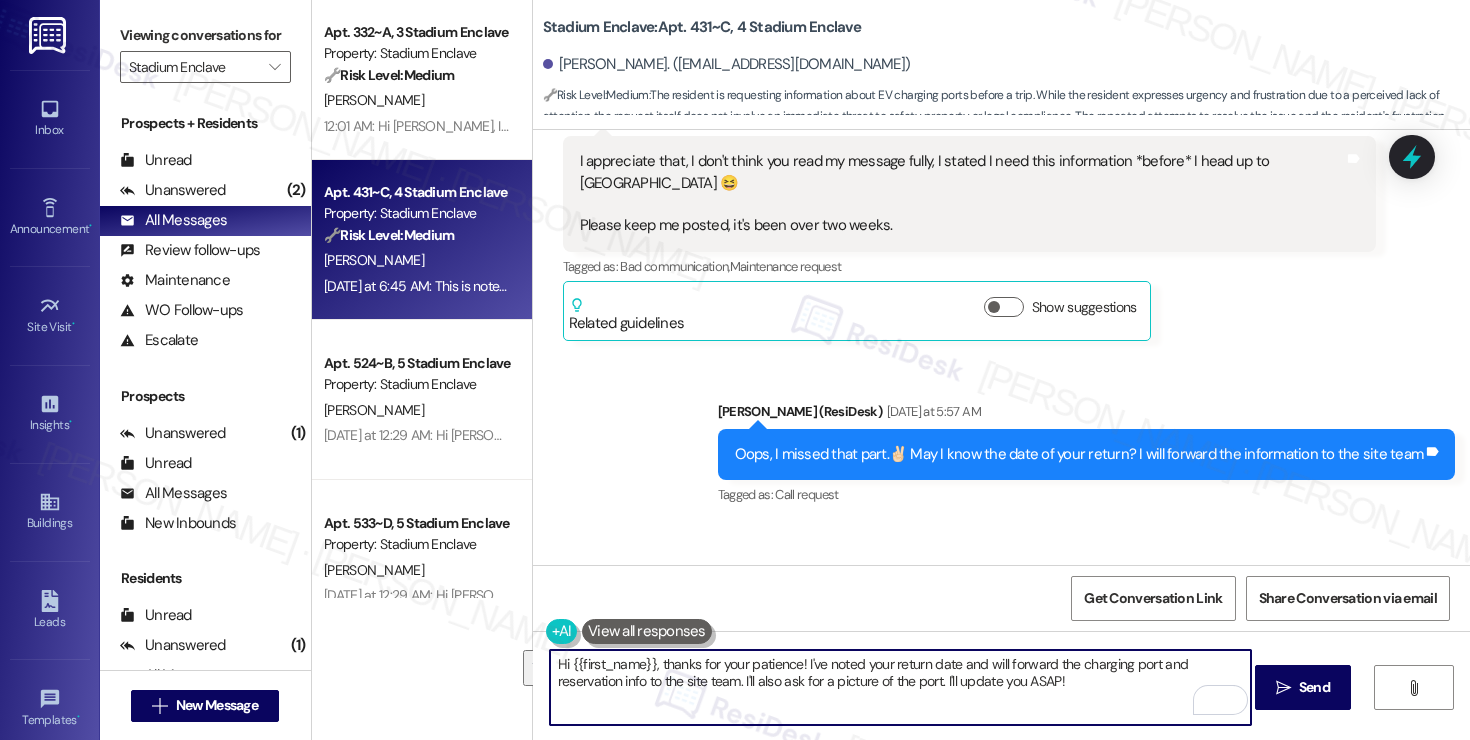 click on "Hi {{first_name}}, thanks for your patience! I've noted your return date and will forward the charging port and reservation info to the site team. I'll also ask for a picture of the port. I'll update you ASAP!" at bounding box center (900, 687) 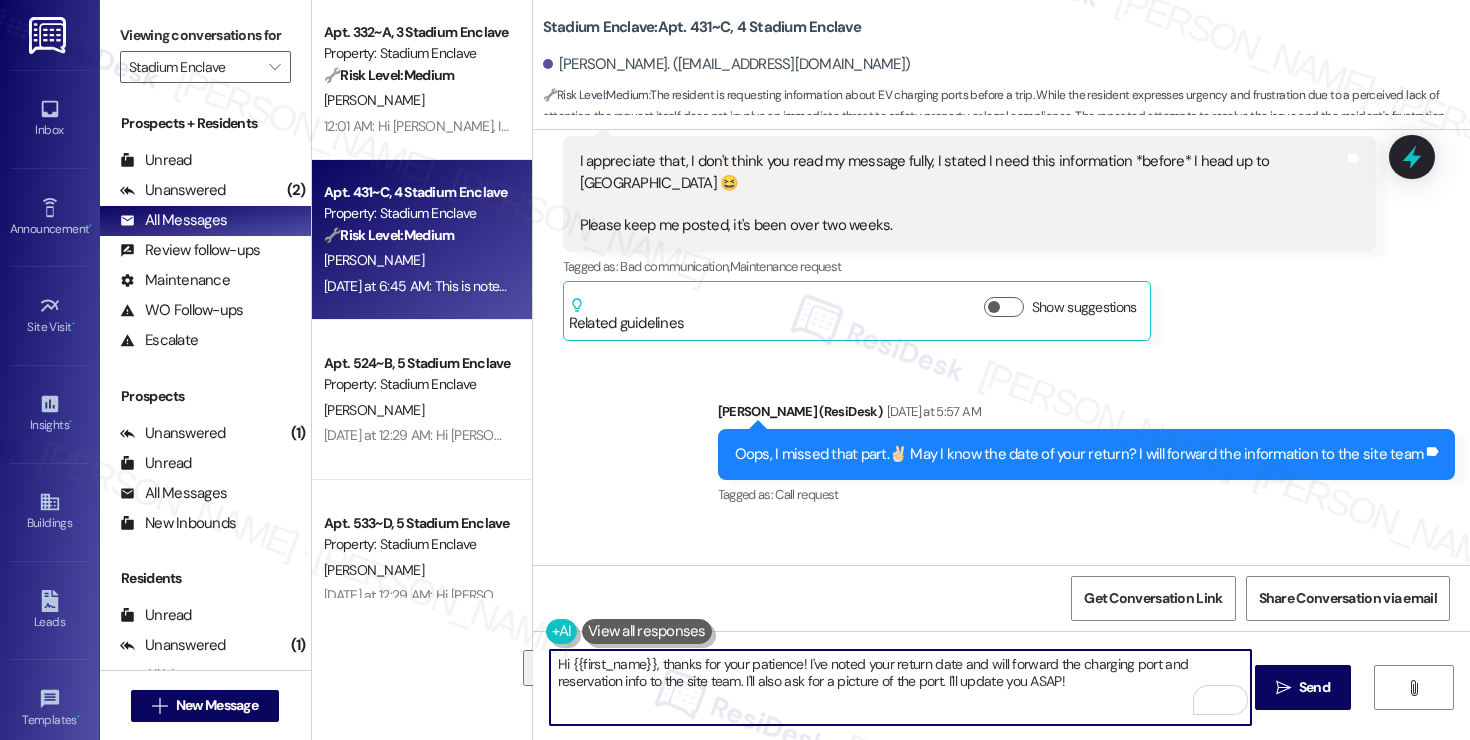 paste on "there,
Regarding the inquiry about the charging stations, we are currently in the
process of following up directly with ChargePoint to gather the specific
details on the charging port type and compatibility with both Tesla and
Dodge Charger EVs.
Once we receive a definitive response from ChargePoint, we will promptly
share all the confirmed information with you. We appreciate your patience
as we work to get you the most accurate details." 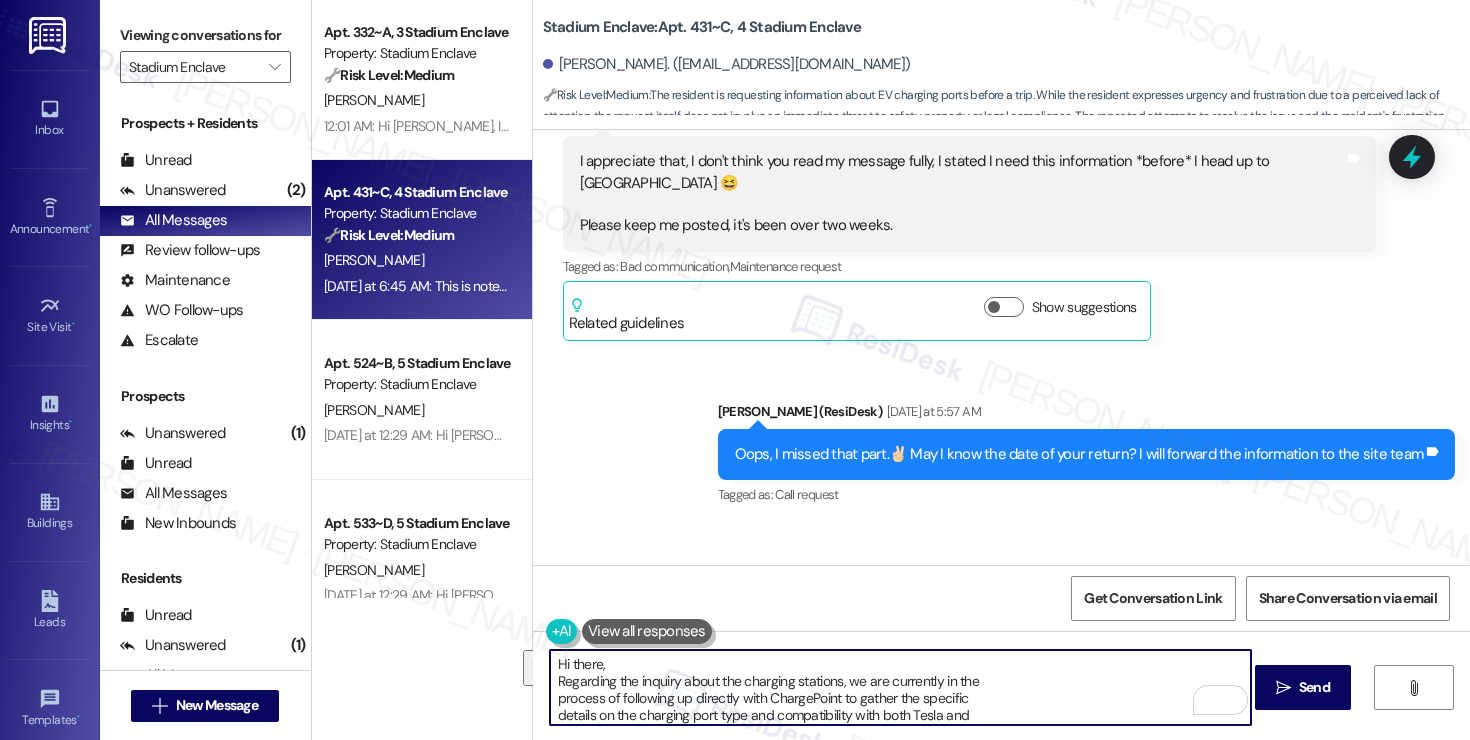 scroll, scrollTop: 85, scrollLeft: 0, axis: vertical 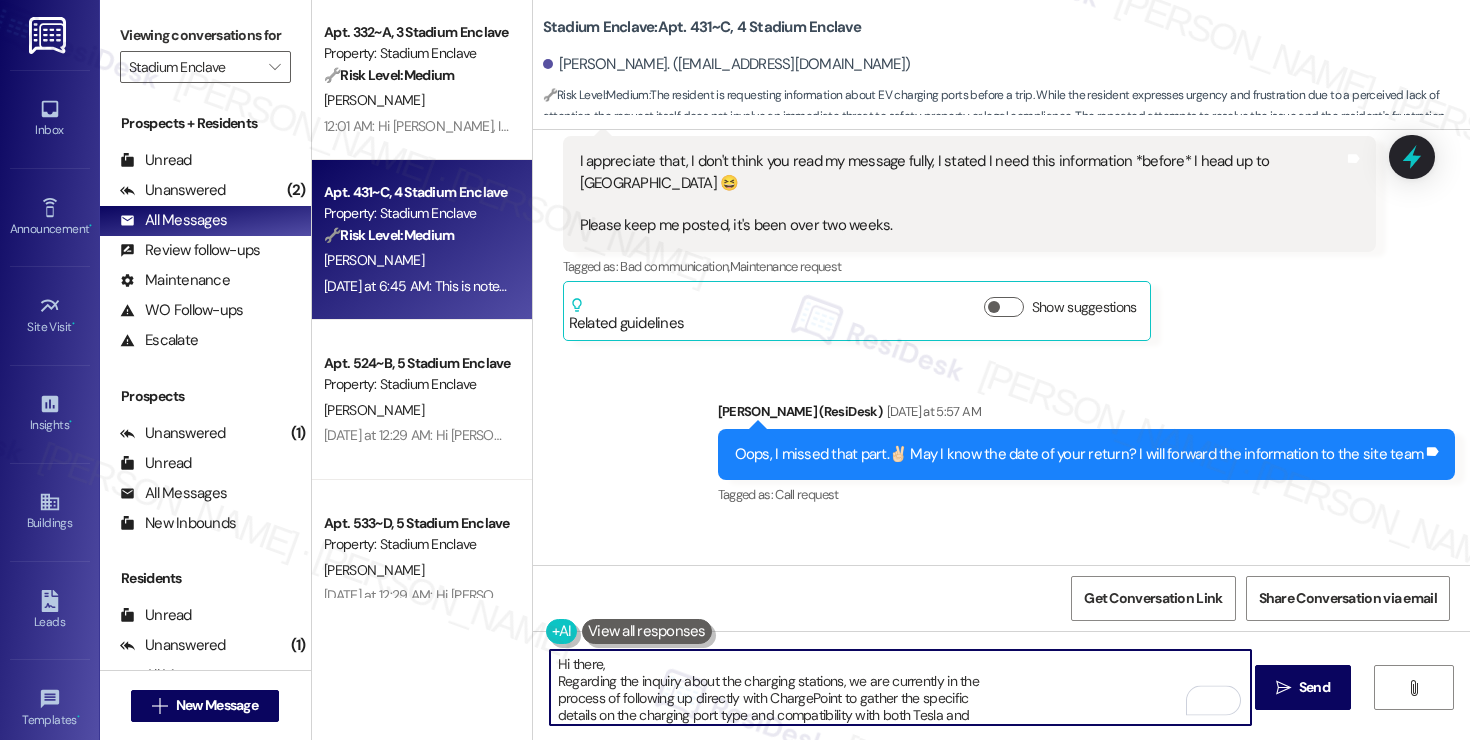 click on "Ethan Whipple Yesterday at 6:03 AM" at bounding box center [905, 583] 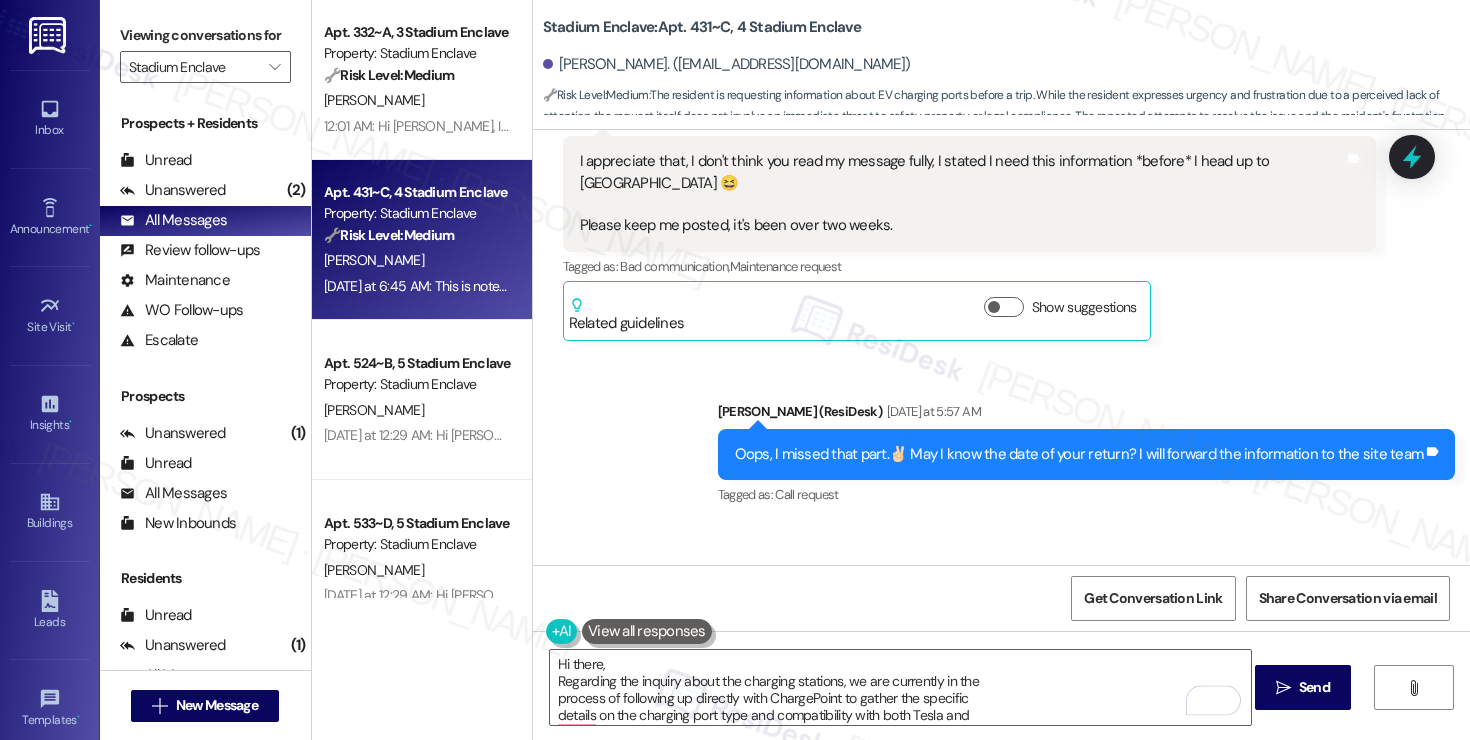 click on "Ethan Whipple Yesterday at 6:03 AM" at bounding box center (905, 583) 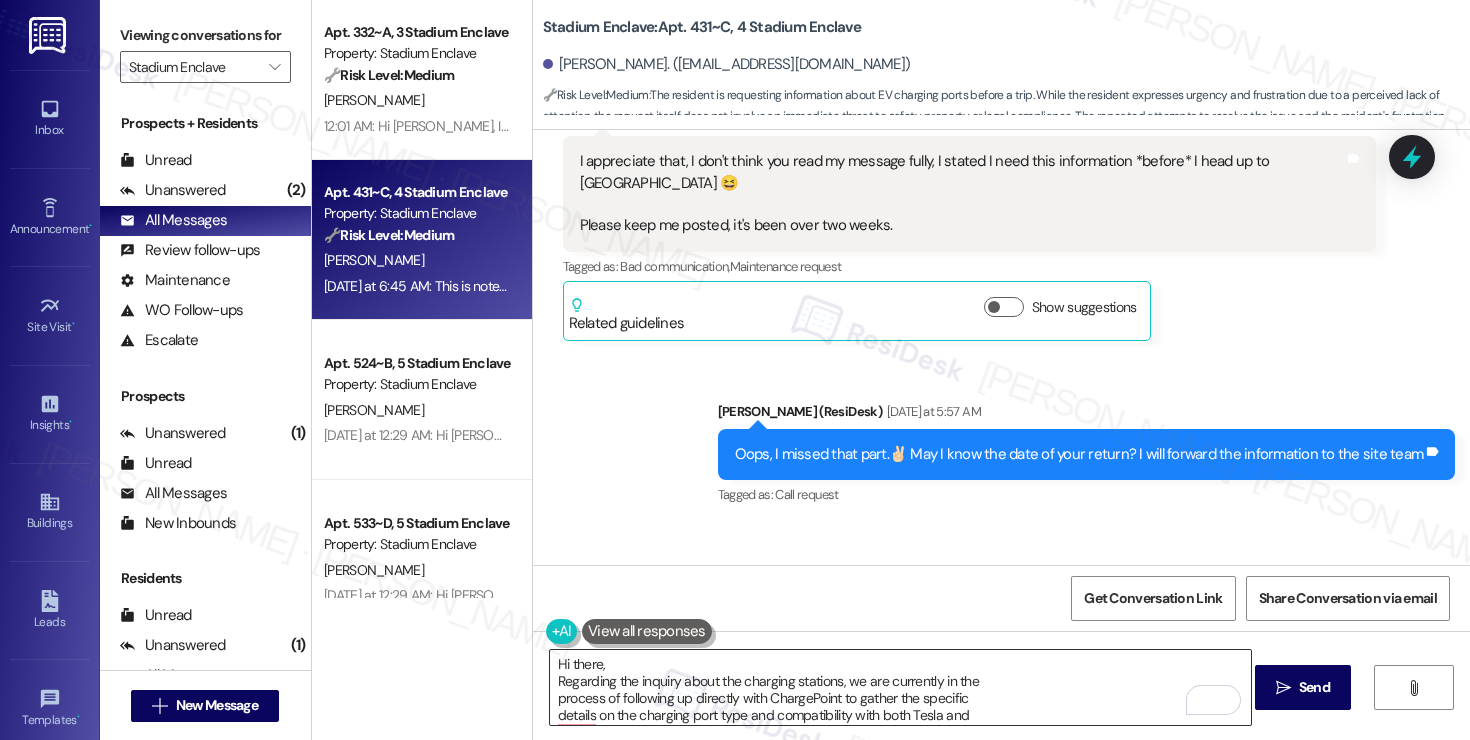 click on "Hi there,
Regarding the inquiry about the charging stations, we are currently in the
process of following up directly with ChargePoint to gather the specific
details on the charging port type and compatibility with both Tesla and
Dodge Charger EVs.
Once we receive a definitive response from ChargePoint, we will promptly
share all the confirmed information with you. We appreciate your patience
as we work to get you the most accurate details." at bounding box center [900, 687] 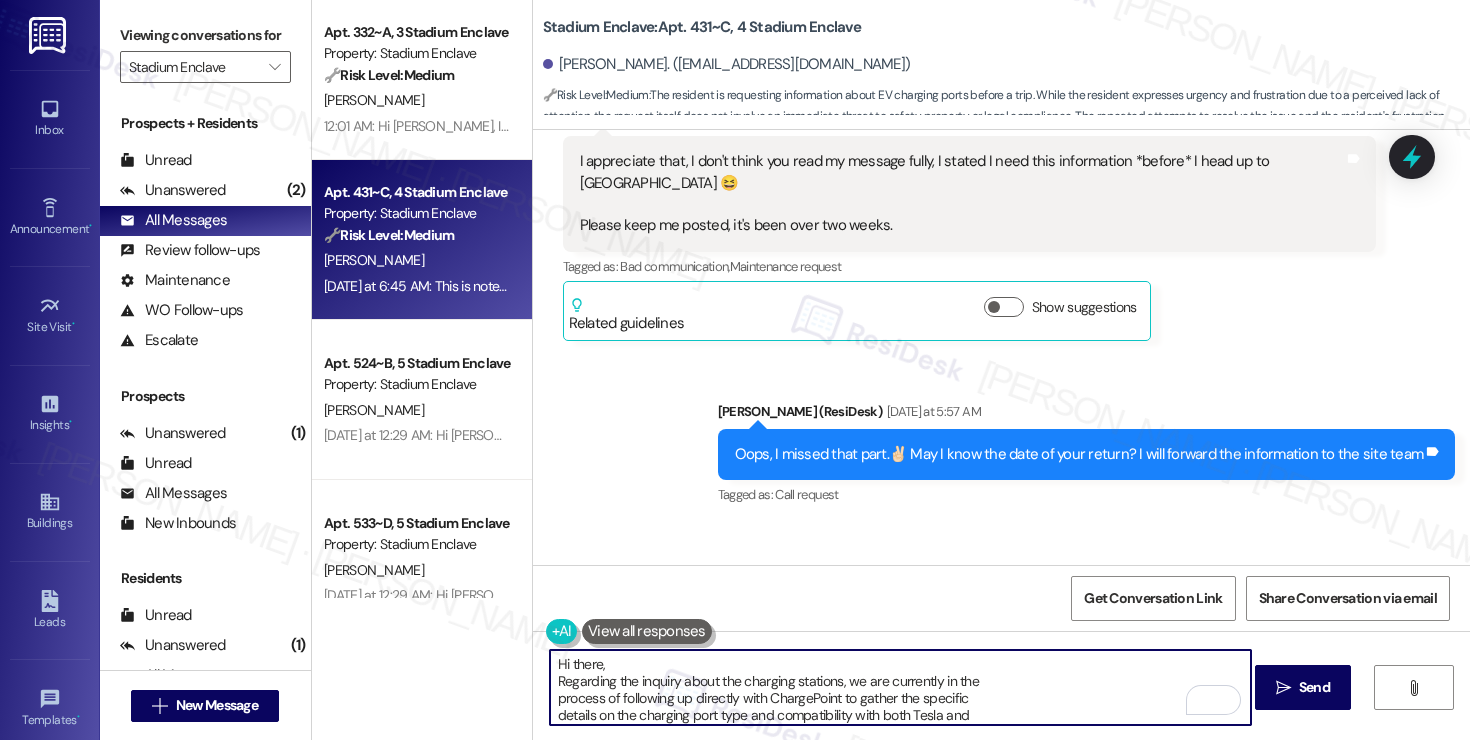 click on "Hi there,
Regarding the inquiry about the charging stations, we are currently in the
process of following up directly with ChargePoint to gather the specific
details on the charging port type and compatibility with both Tesla and
Dodge Charger EVs.
Once we receive a definitive response from ChargePoint, we will promptly
share all the confirmed information with you. We appreciate your patience
as we work to get you the most accurate details." at bounding box center (900, 687) 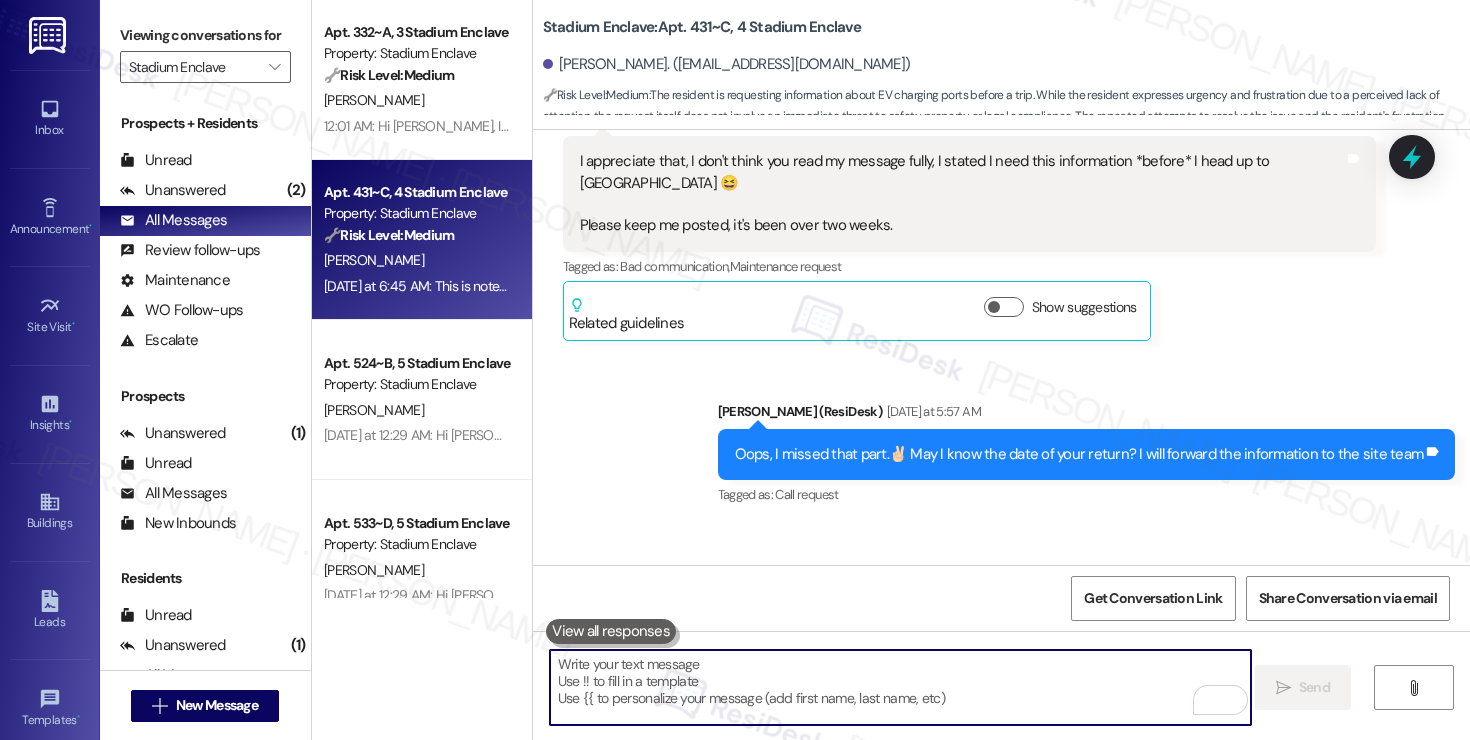 click at bounding box center [900, 687] 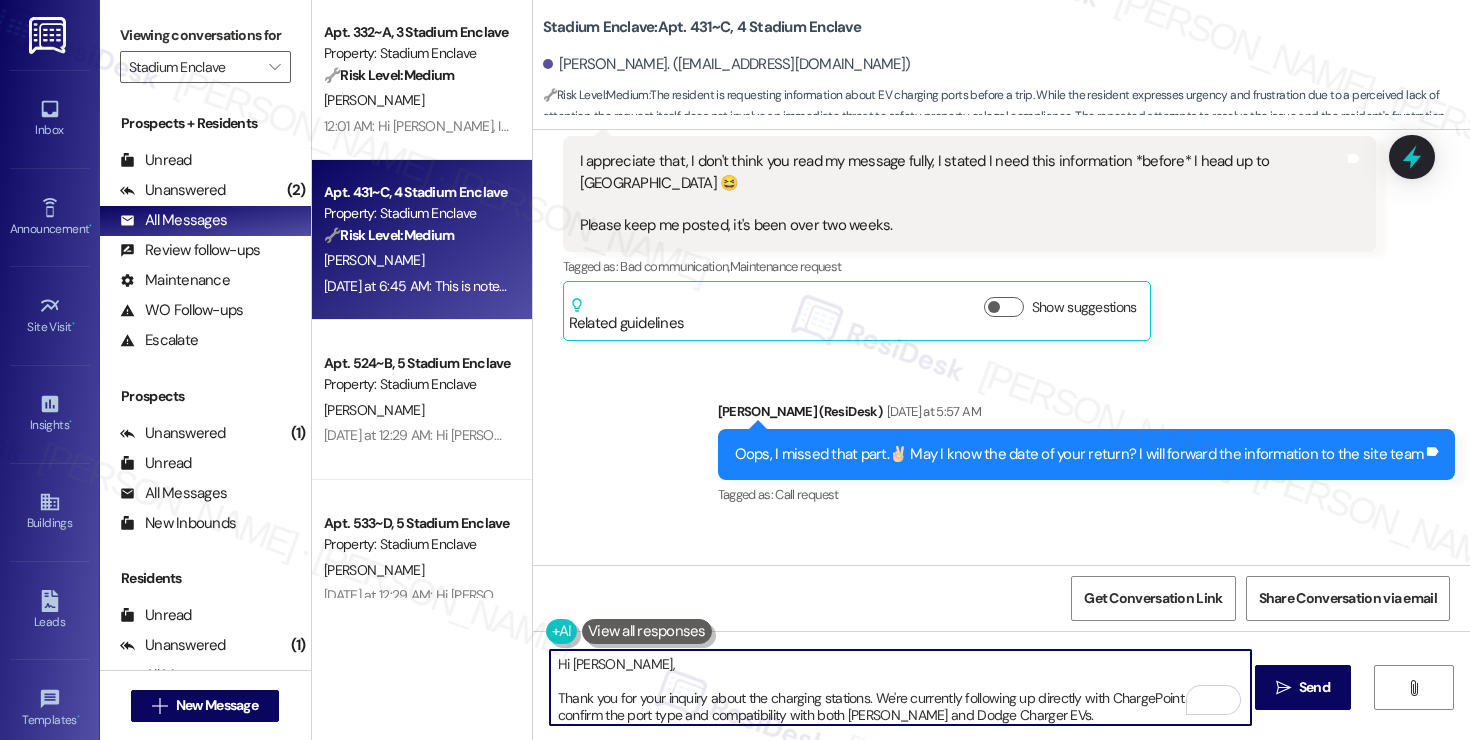 scroll, scrollTop: 51, scrollLeft: 0, axis: vertical 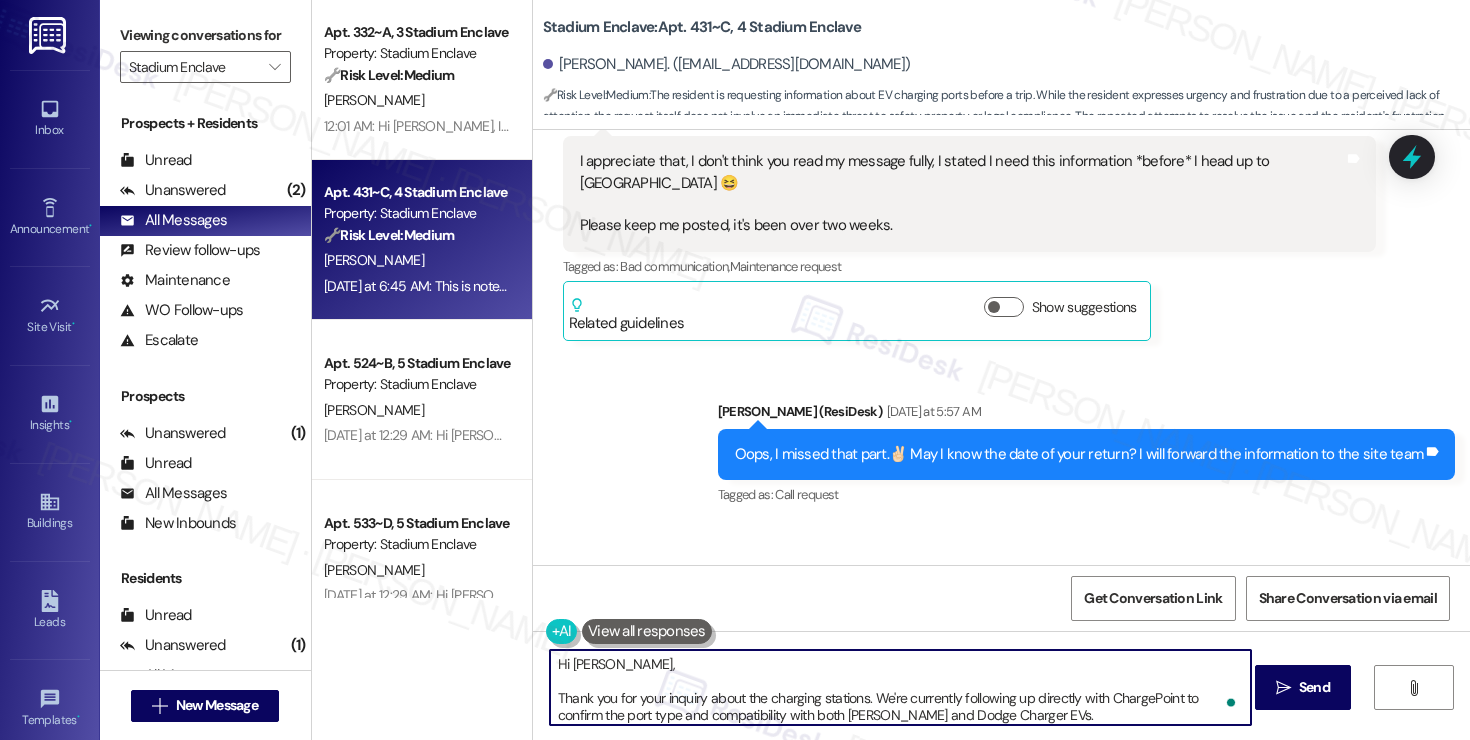 click on "Hi Ethan,
Thank you for your inquiry about the charging stations. We're currently following up directly with ChargePoint to confirm the port type and compatibility with both Tesla and Dodge Charger EVs.
As soon as we receive a definitive response, we’ll share the confirmed details with you. We appreciate your patience as we work to provide the most accurate information." at bounding box center [900, 687] 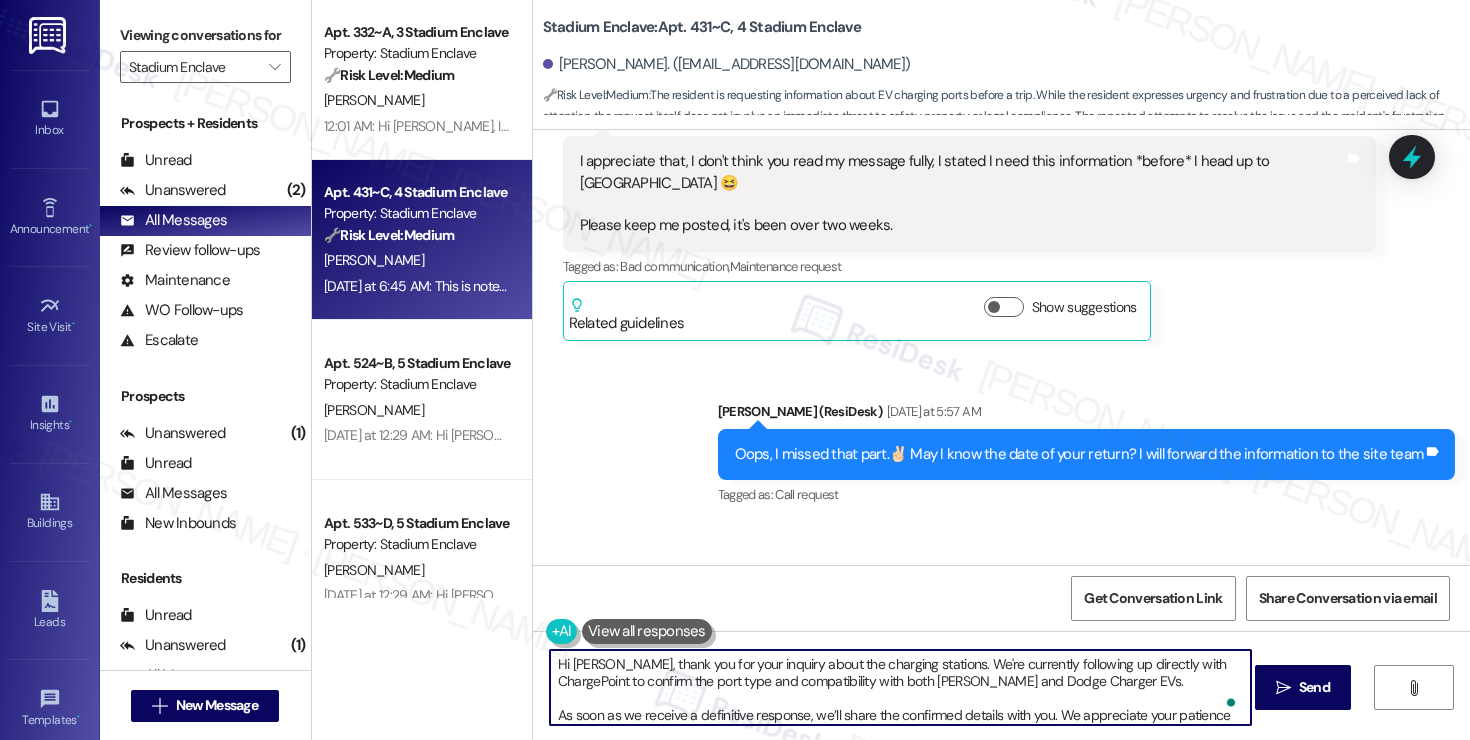 scroll, scrollTop: 16, scrollLeft: 0, axis: vertical 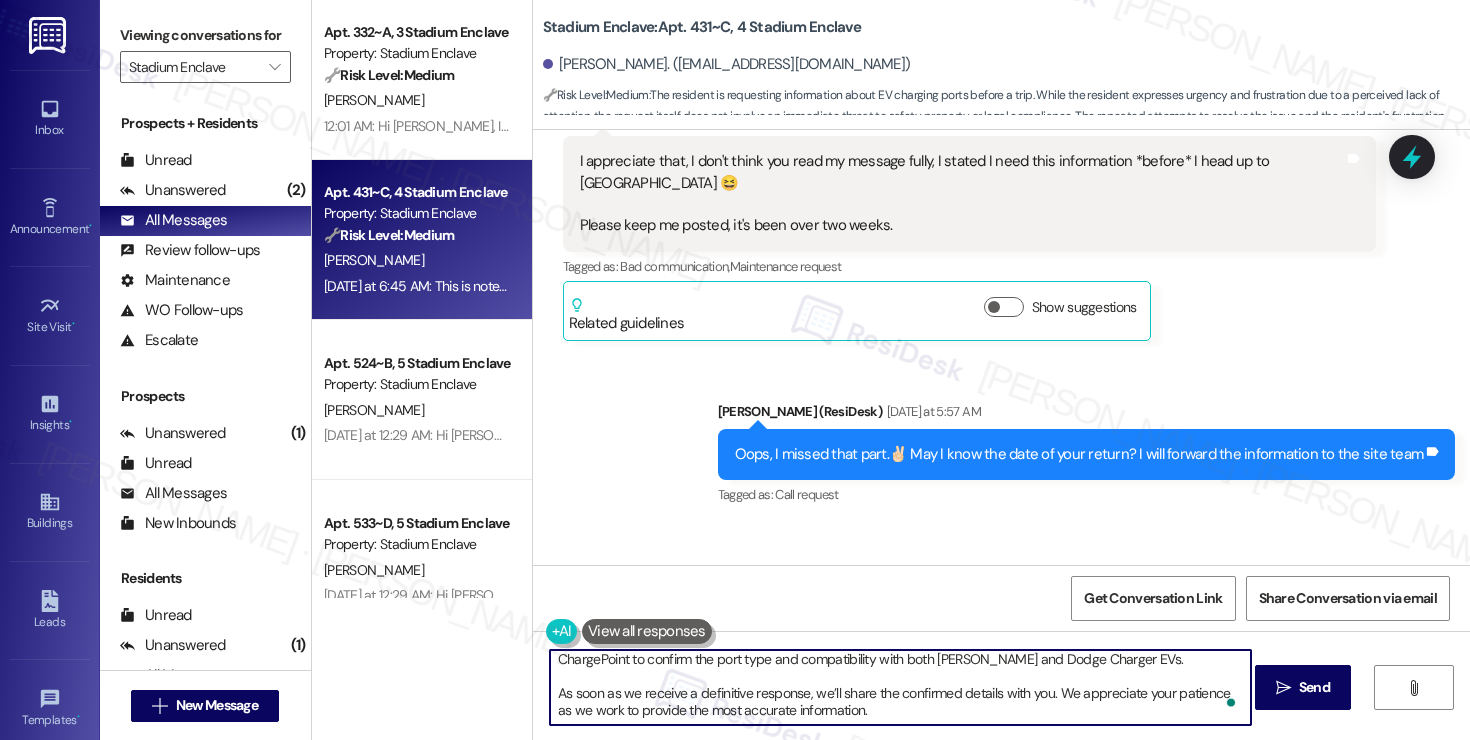 drag, startPoint x: 855, startPoint y: 714, endPoint x: 832, endPoint y: 712, distance: 23.086792 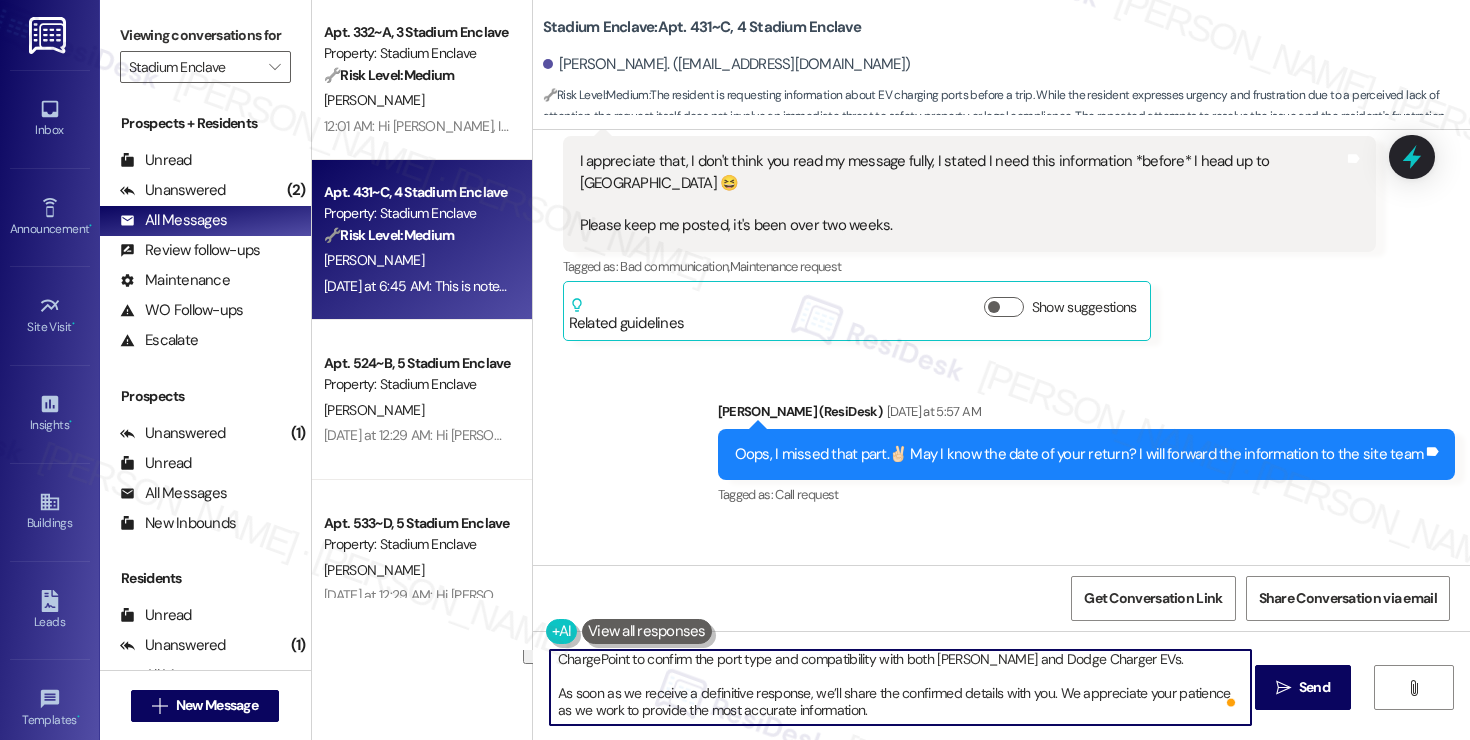 drag, startPoint x: 854, startPoint y: 703, endPoint x: 536, endPoint y: 700, distance: 318.01416 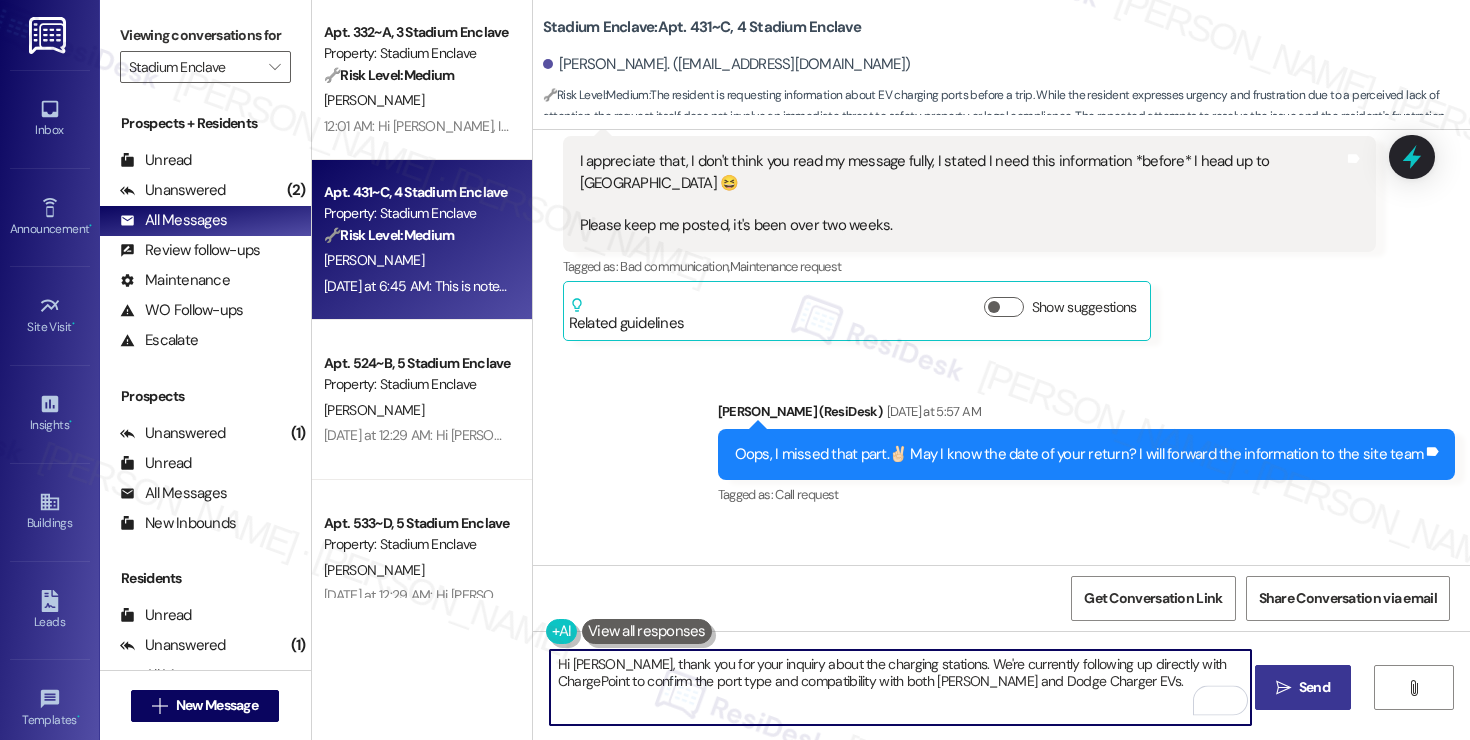type on "Hi Ethan, thank you for your inquiry about the charging stations. We're currently following up directly with ChargePoint to confirm the port type and compatibility with both Tesla and Dodge Charger EVs." 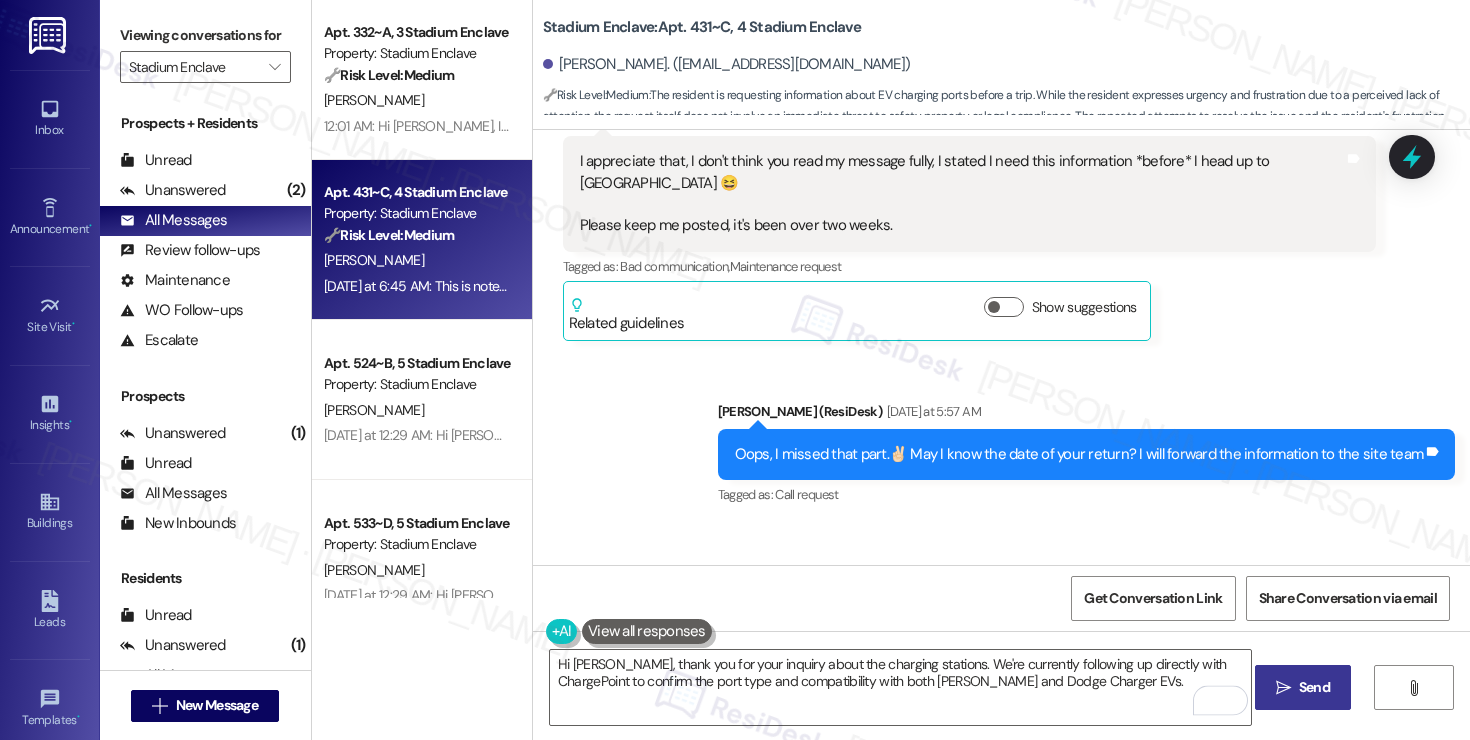 click on "Send" at bounding box center [1314, 687] 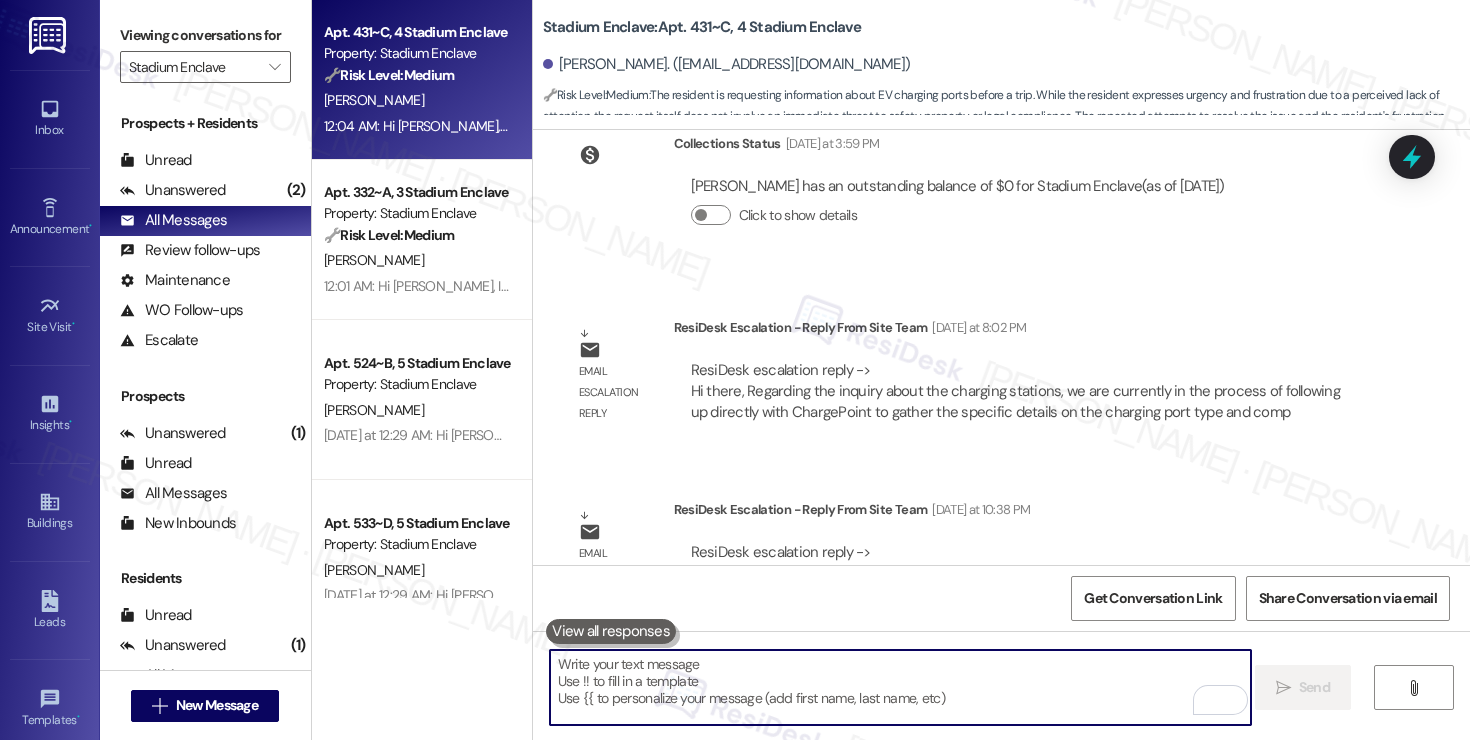 click at bounding box center [900, 687] 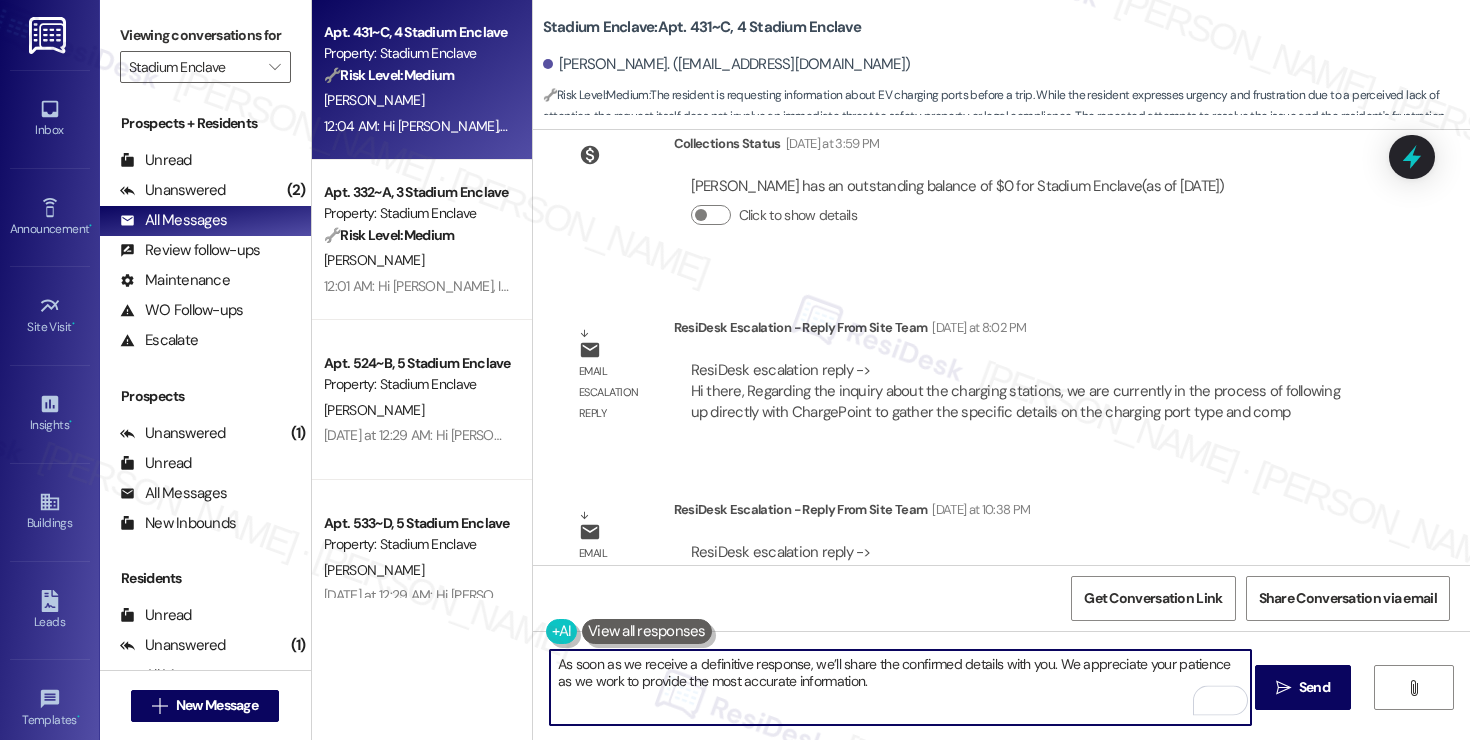 click on "As soon as we receive a definitive response, we’ll share the confirmed details with you. We appreciate your patience as we work to provide the most accurate information." at bounding box center (900, 687) 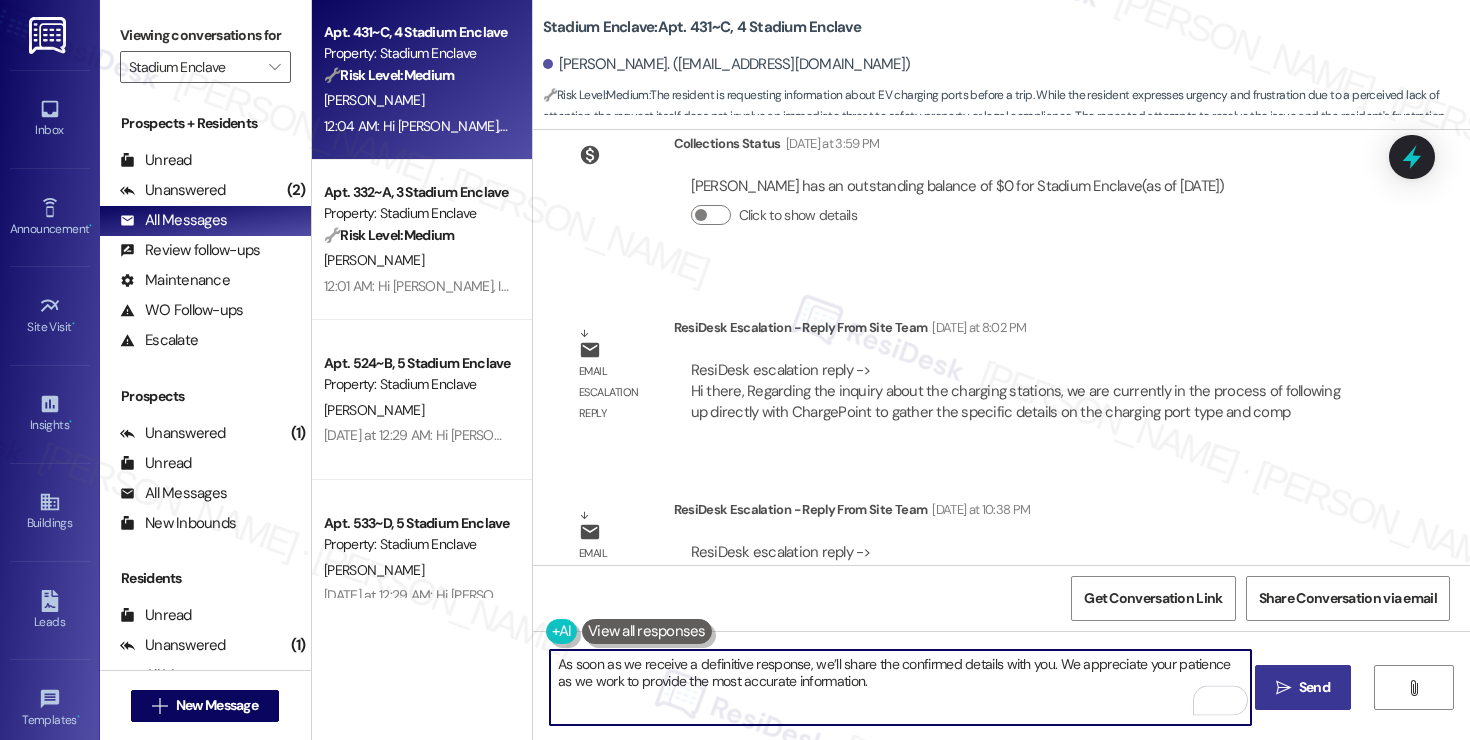 type on "As soon as we receive a definitive response, we’ll share the confirmed details with you. We appreciate your patience as we work to provide the most accurate information." 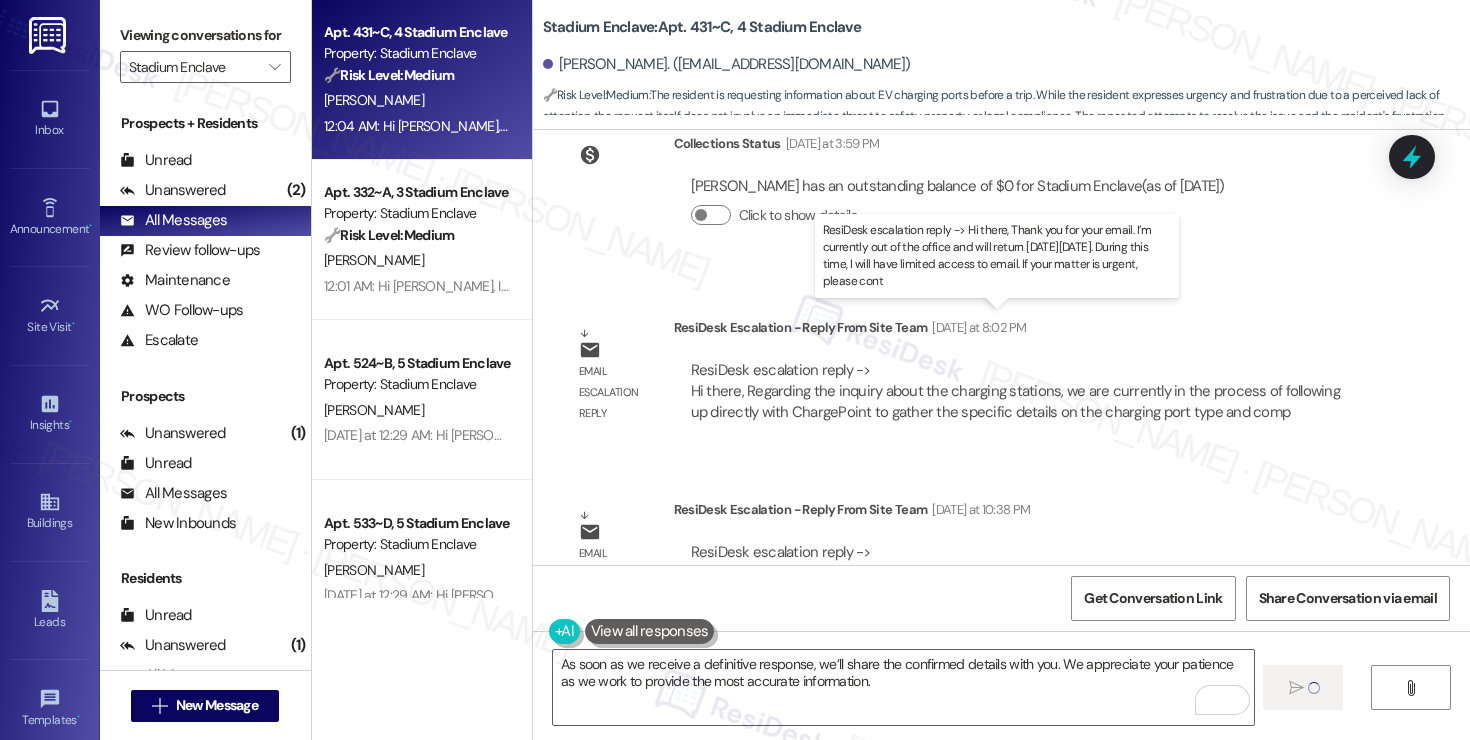 type 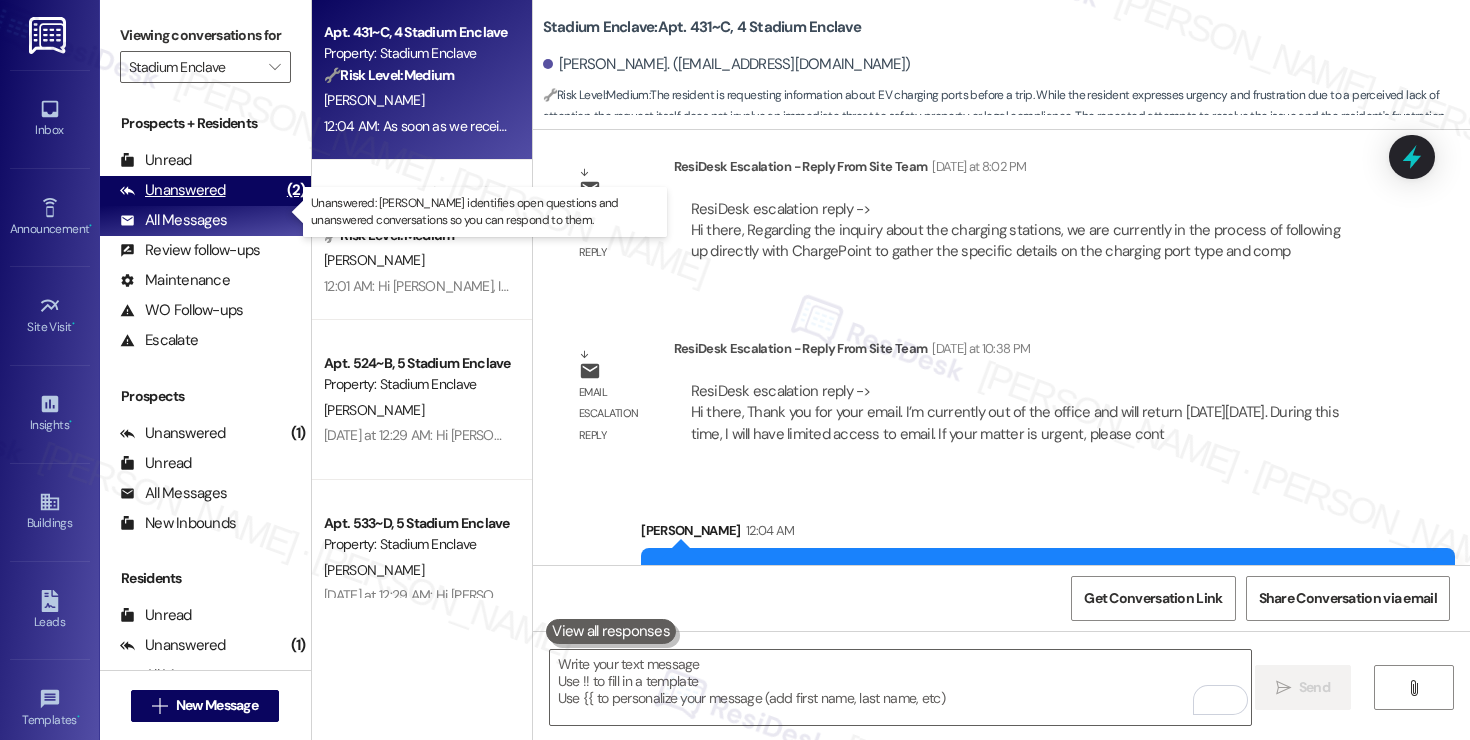 click on "Unanswered" at bounding box center [173, 190] 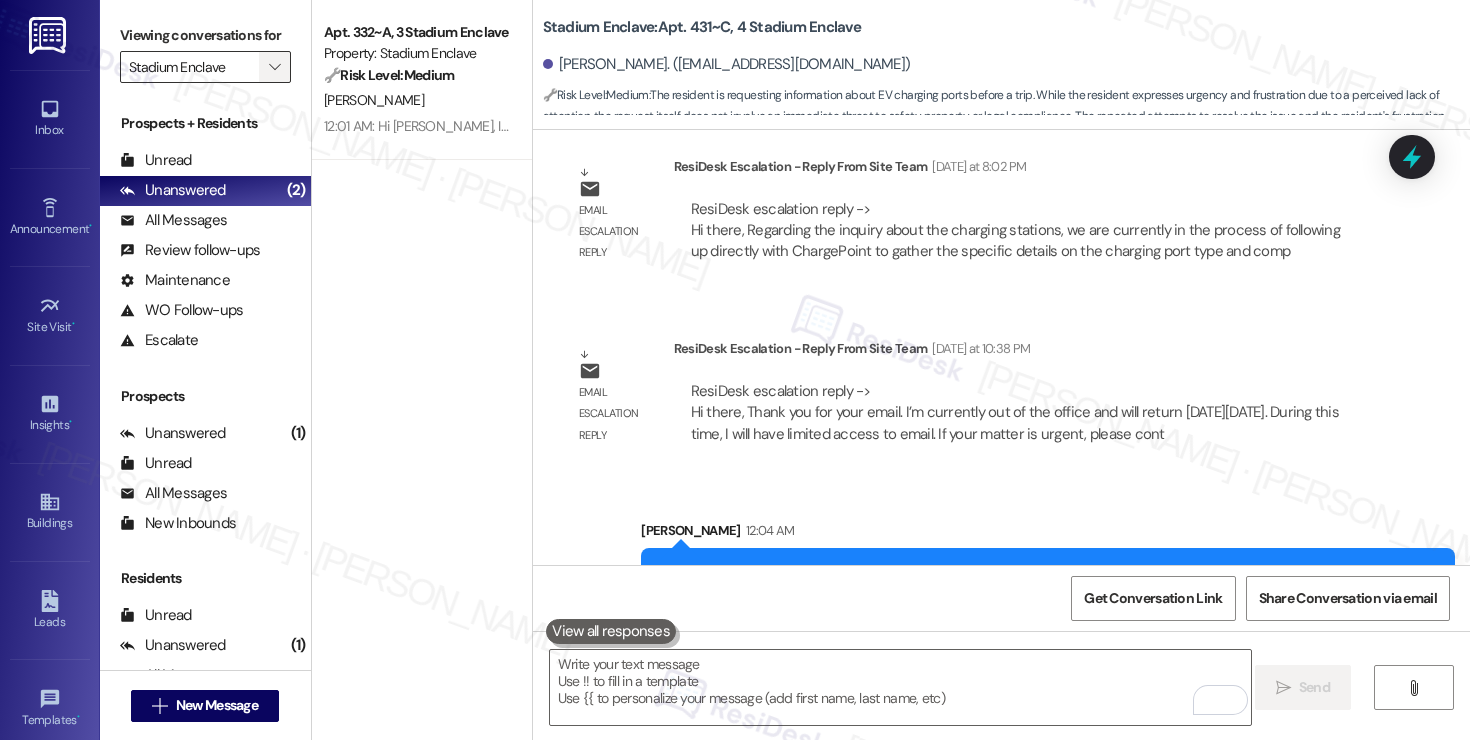 click on "" at bounding box center (274, 67) 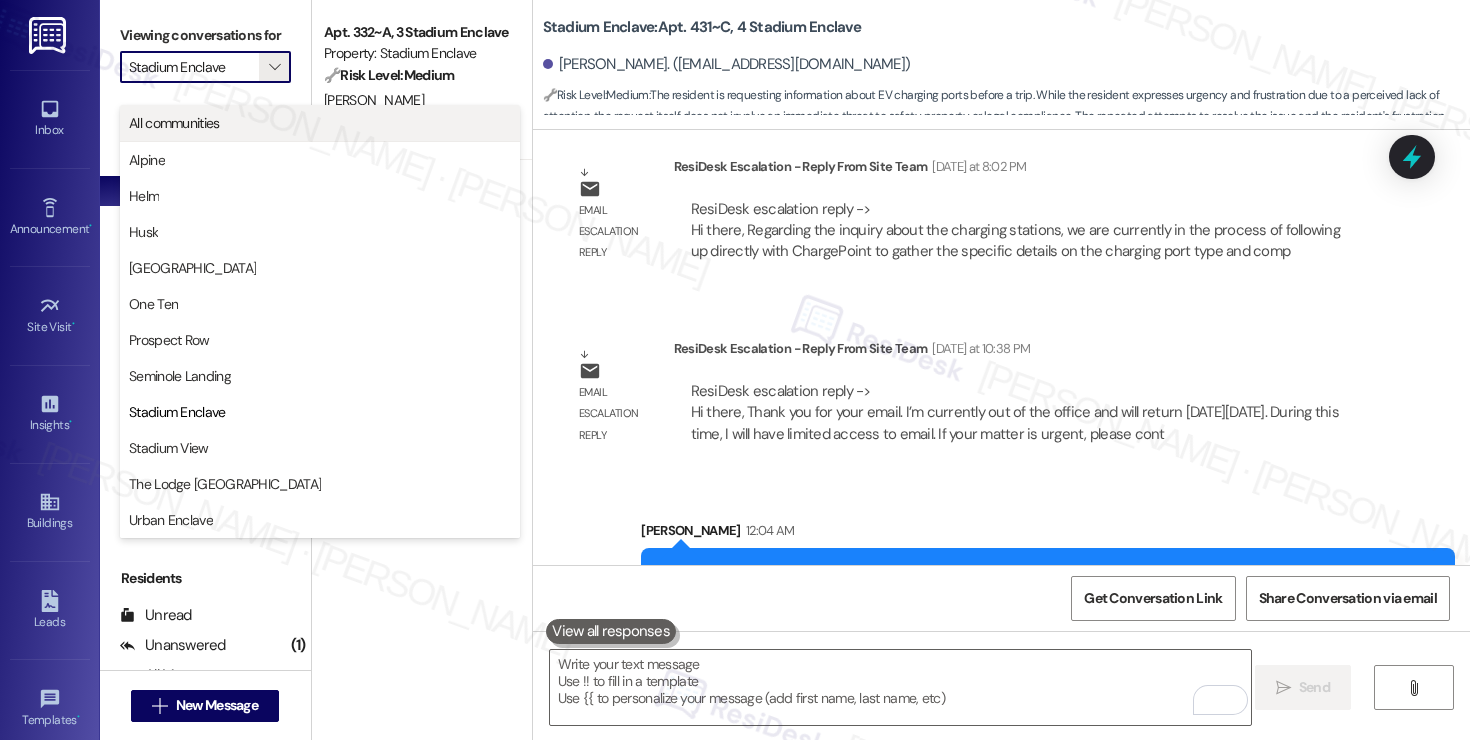 click on "All communities" at bounding box center (320, 123) 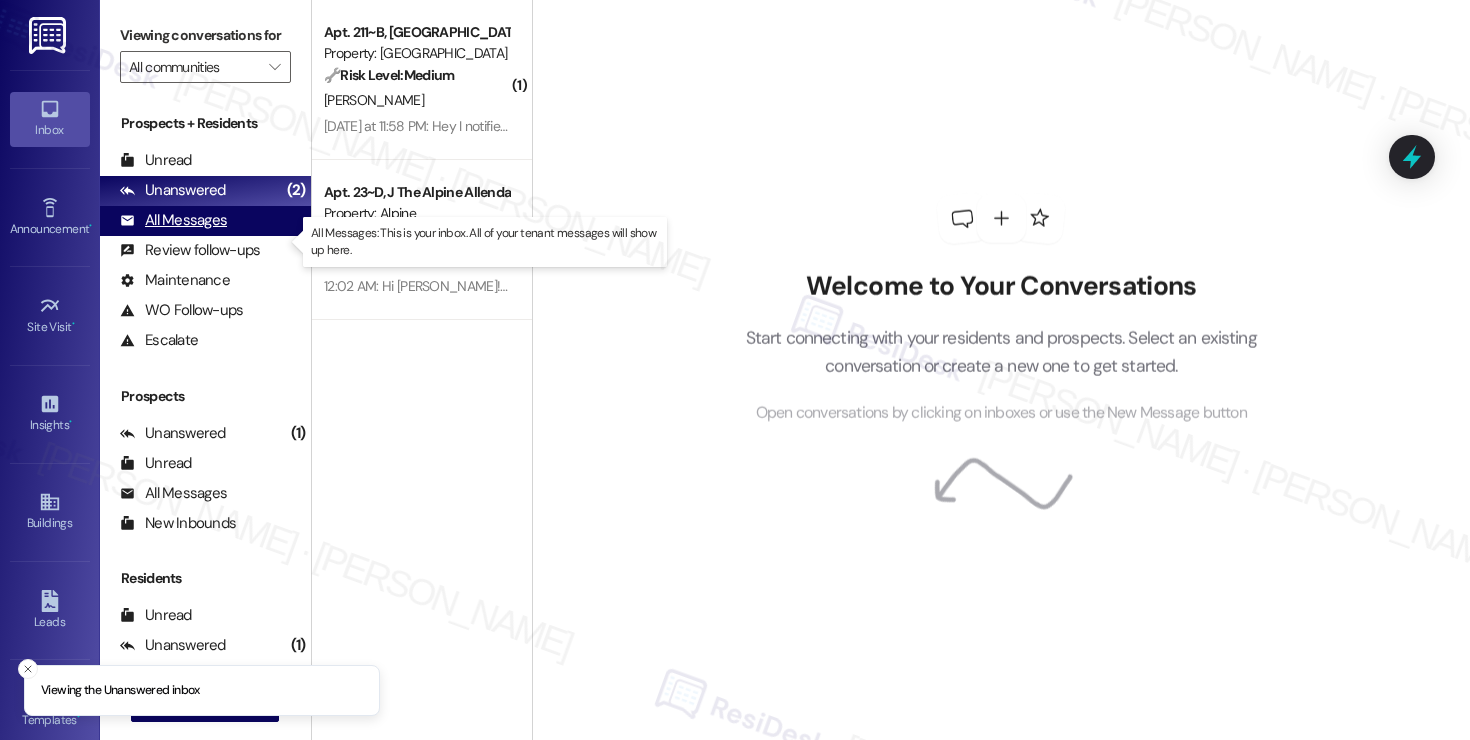 click on "All Messages" at bounding box center (173, 220) 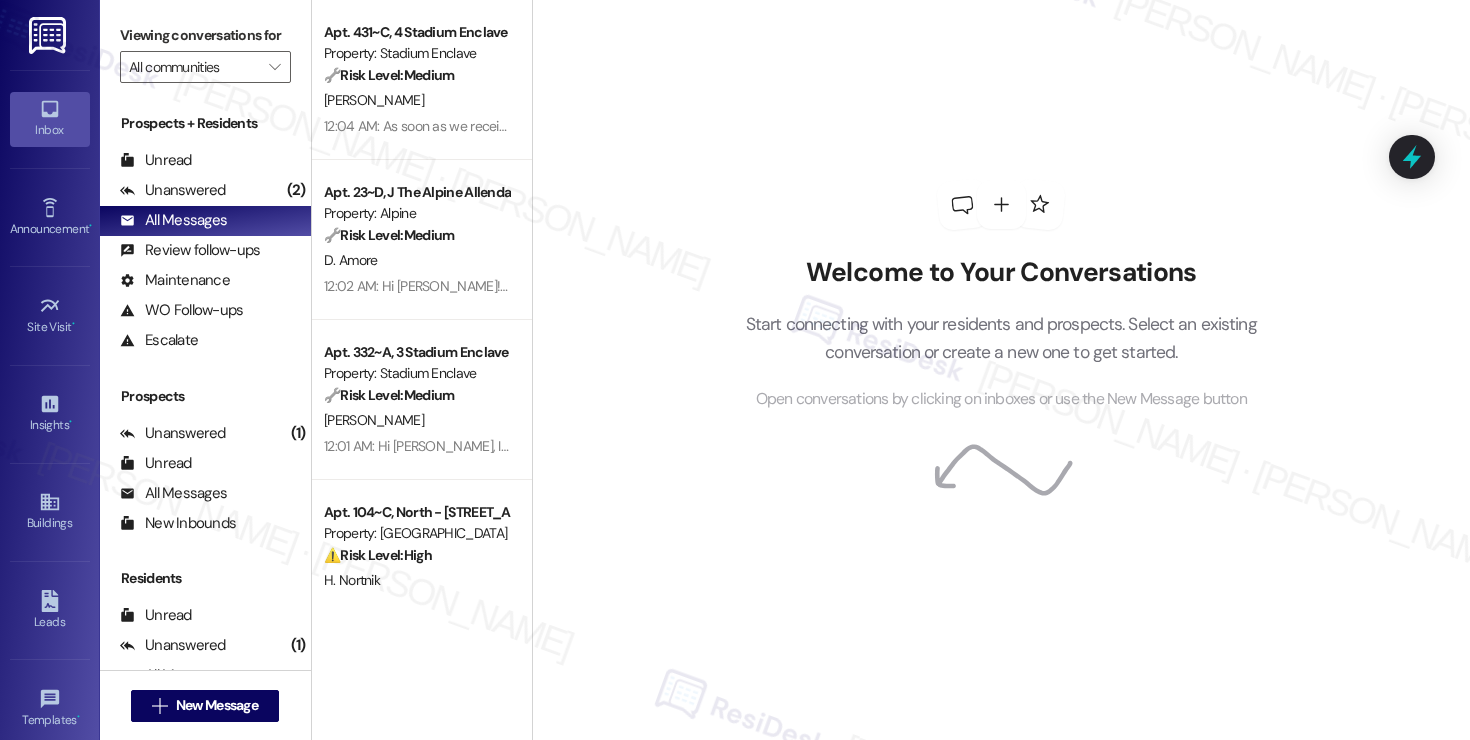click on "Welcome to Your Conversations Start connecting with your residents and prospects. Select an existing conversation or create a new one to get started. Open conversations by clicking on inboxes or use the New Message button" at bounding box center (1001, 370) 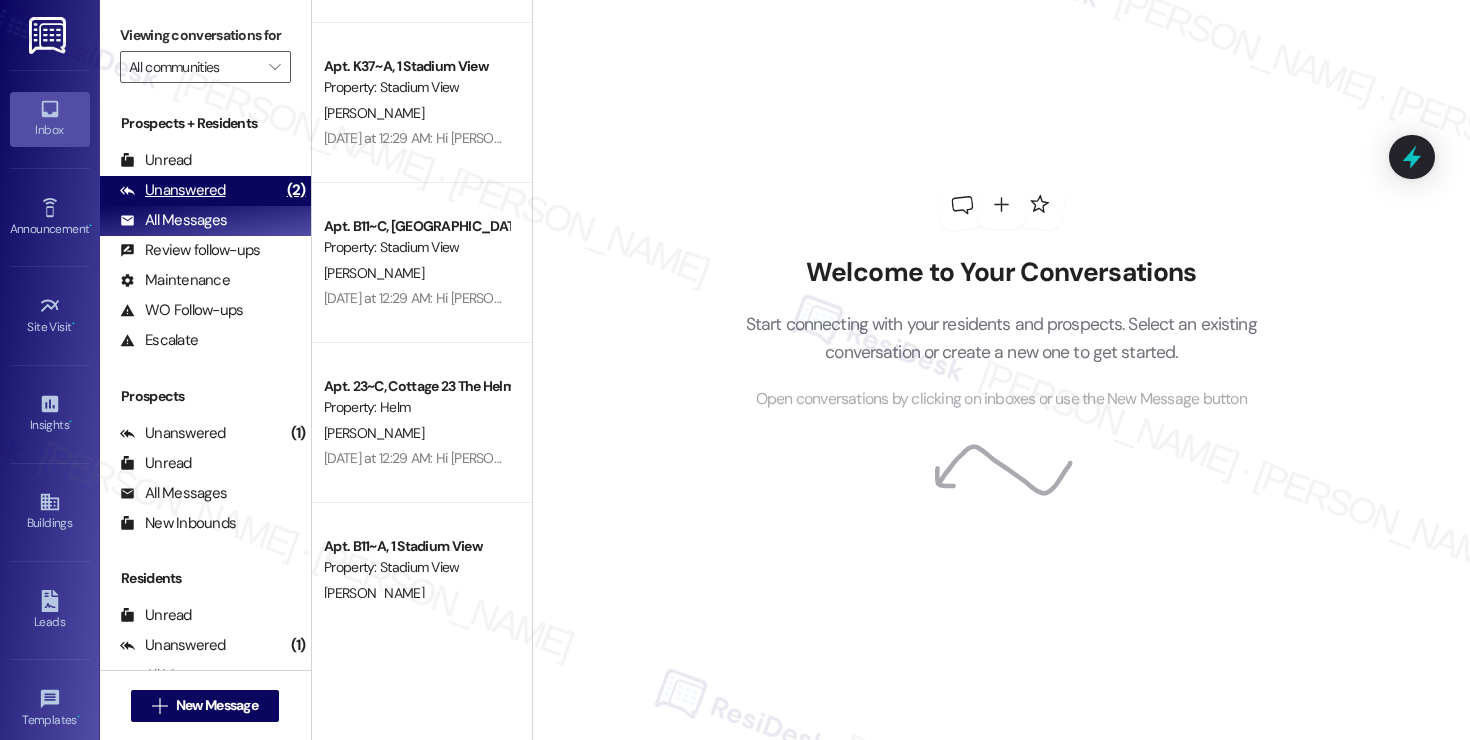 click on "Unanswered" at bounding box center [173, 190] 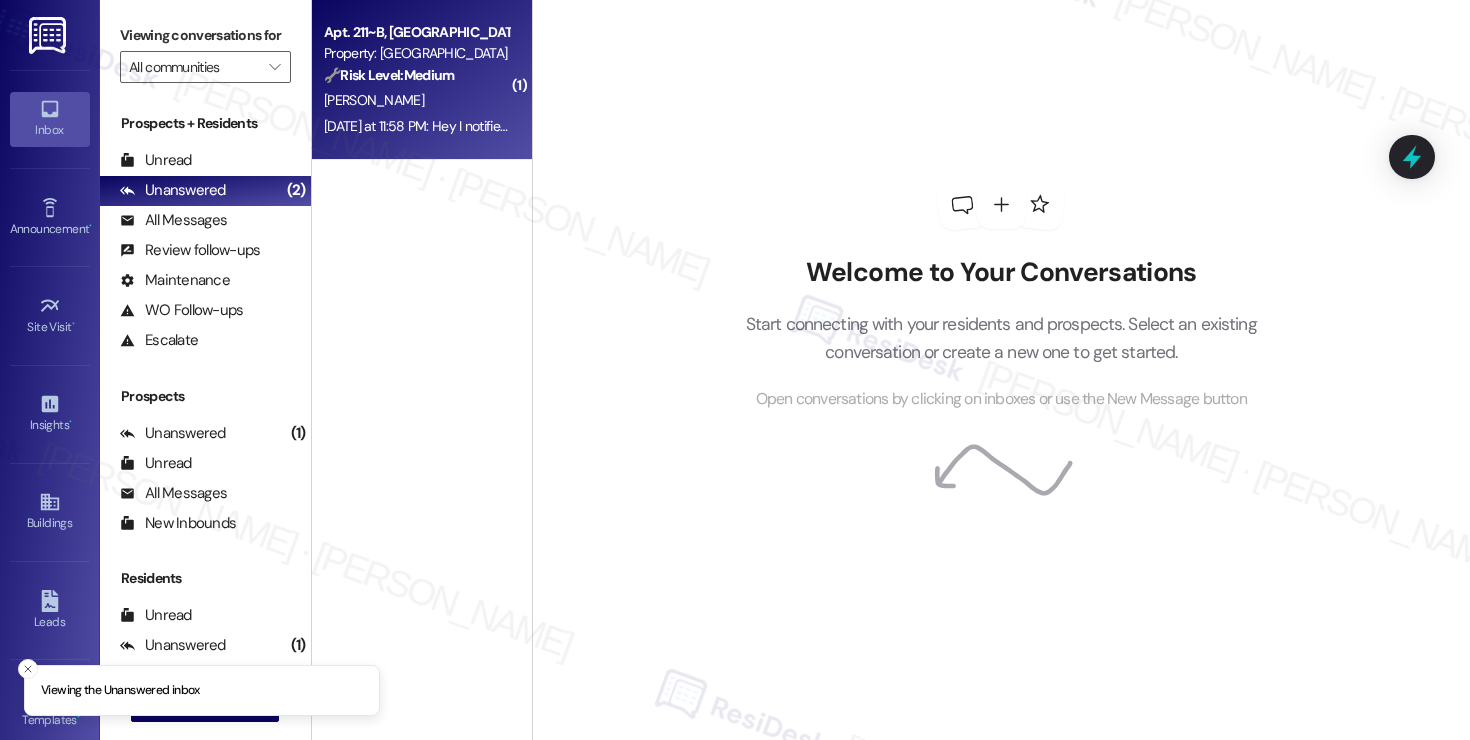 click on "🔧  Risk Level:  Medium" at bounding box center (389, 75) 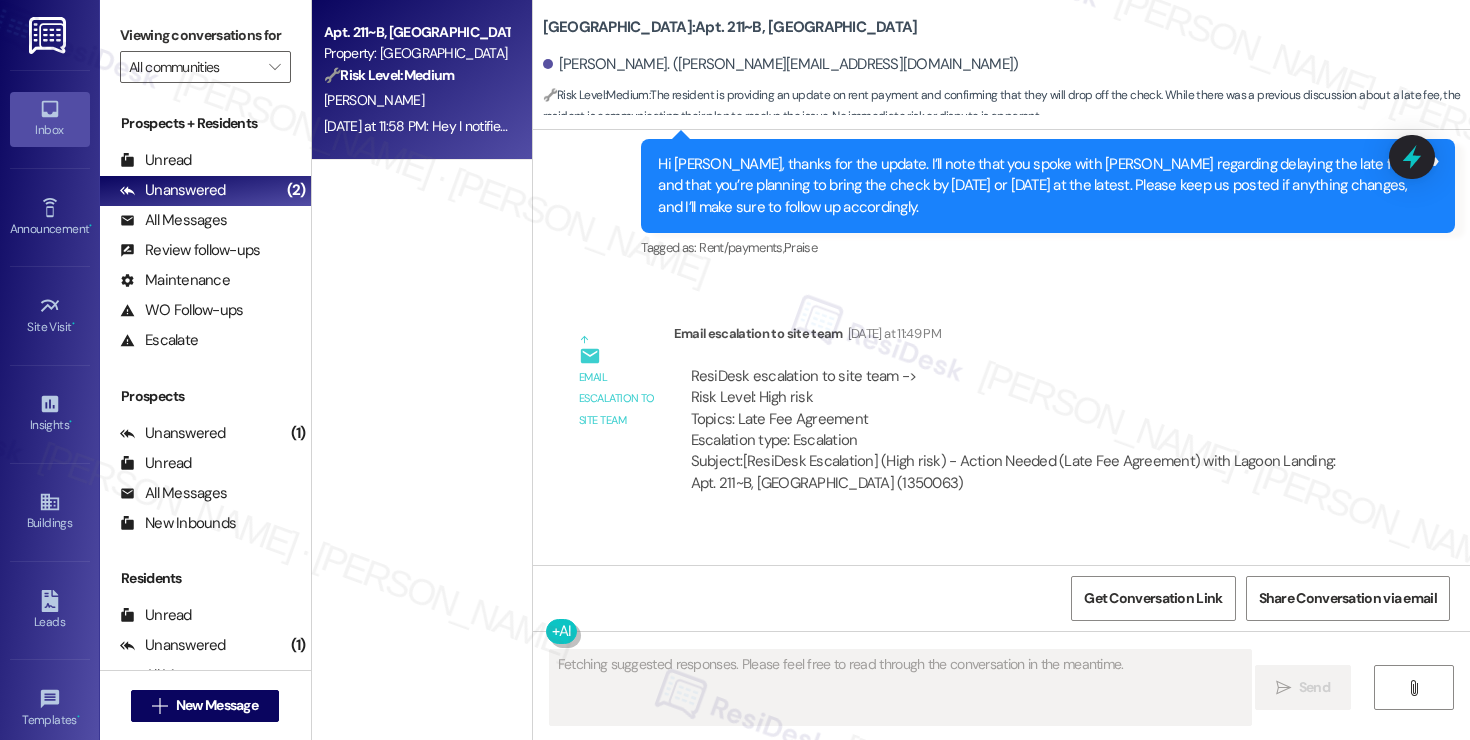 scroll, scrollTop: 9239, scrollLeft: 0, axis: vertical 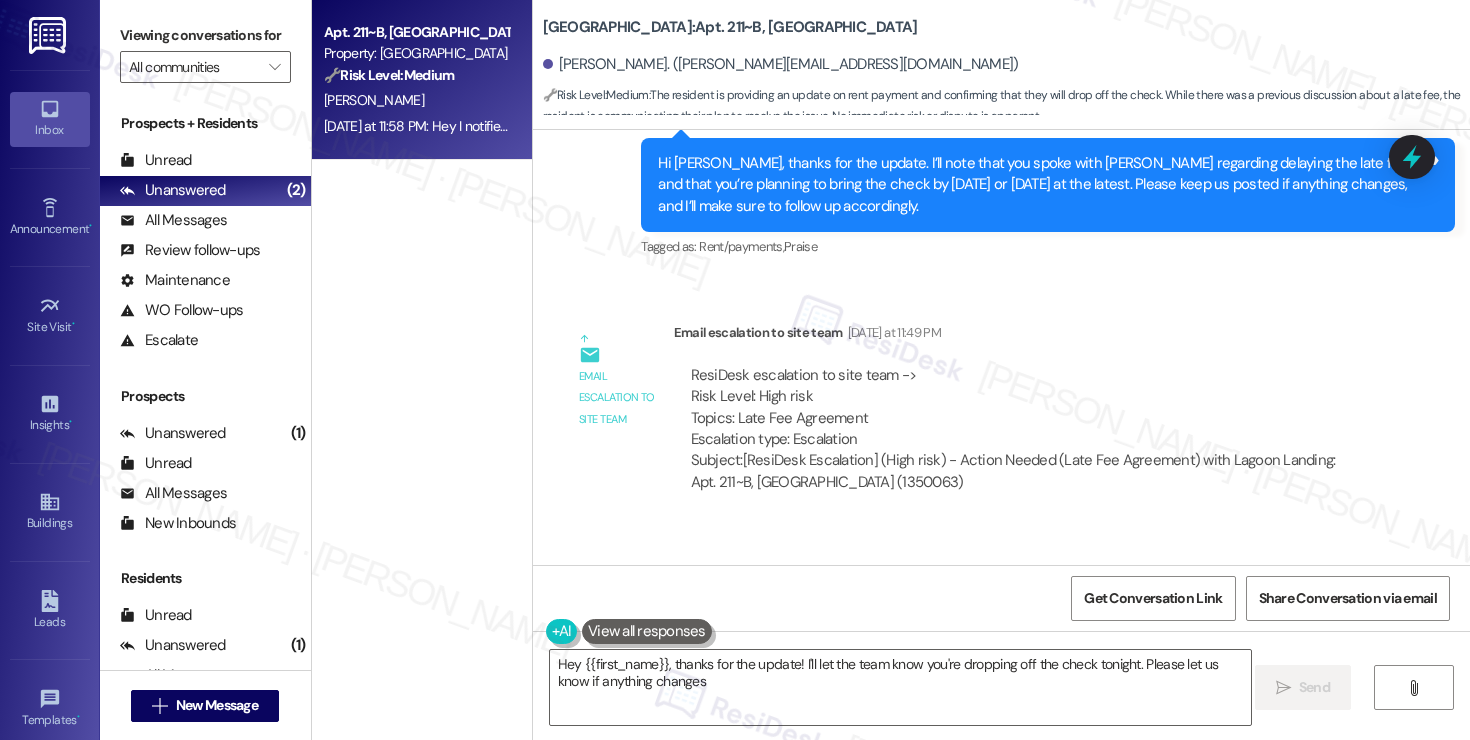 type on "Hey {{first_name}}, thanks for the update! I'll let the team know you're dropping off the check tonight. Please let us know if anything changes!" 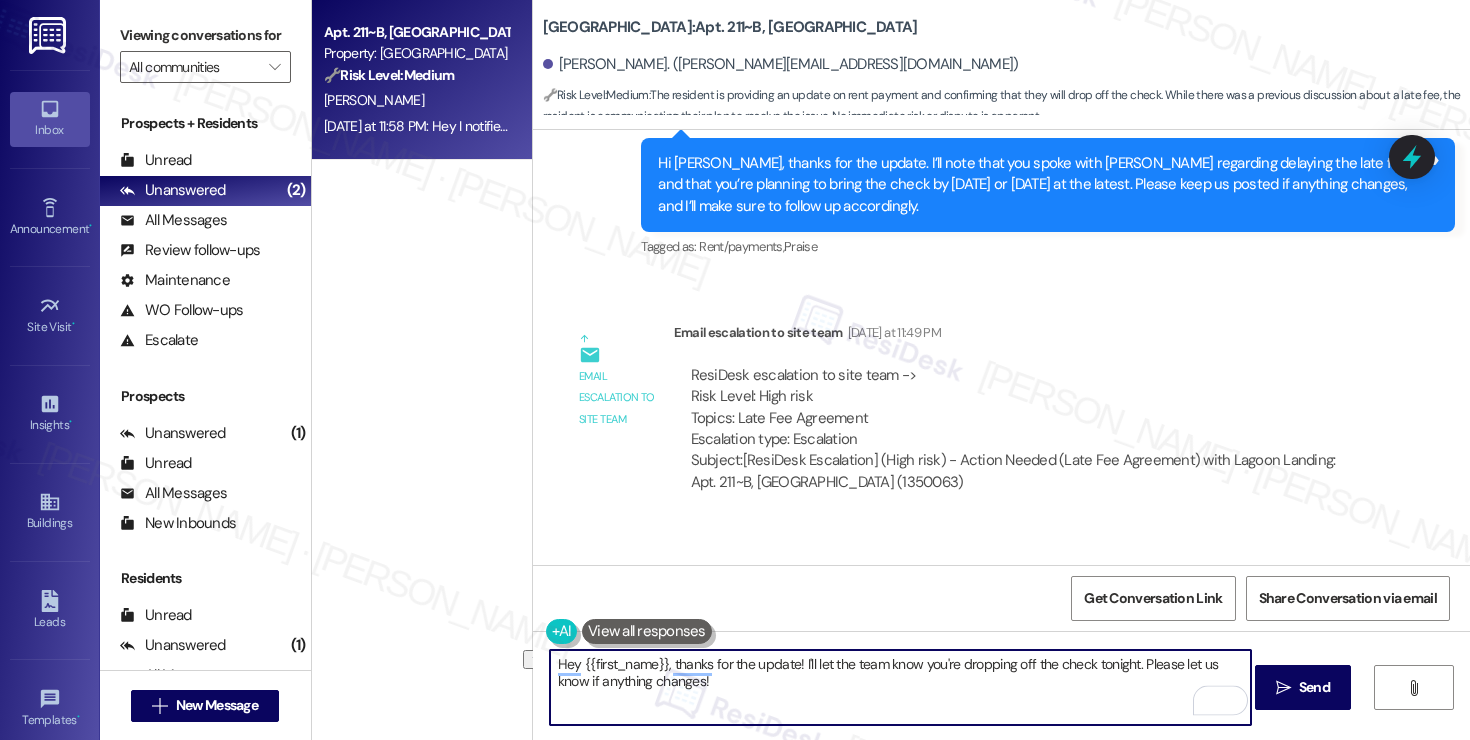 drag, startPoint x: 729, startPoint y: 669, endPoint x: 970, endPoint y: 672, distance: 241.01868 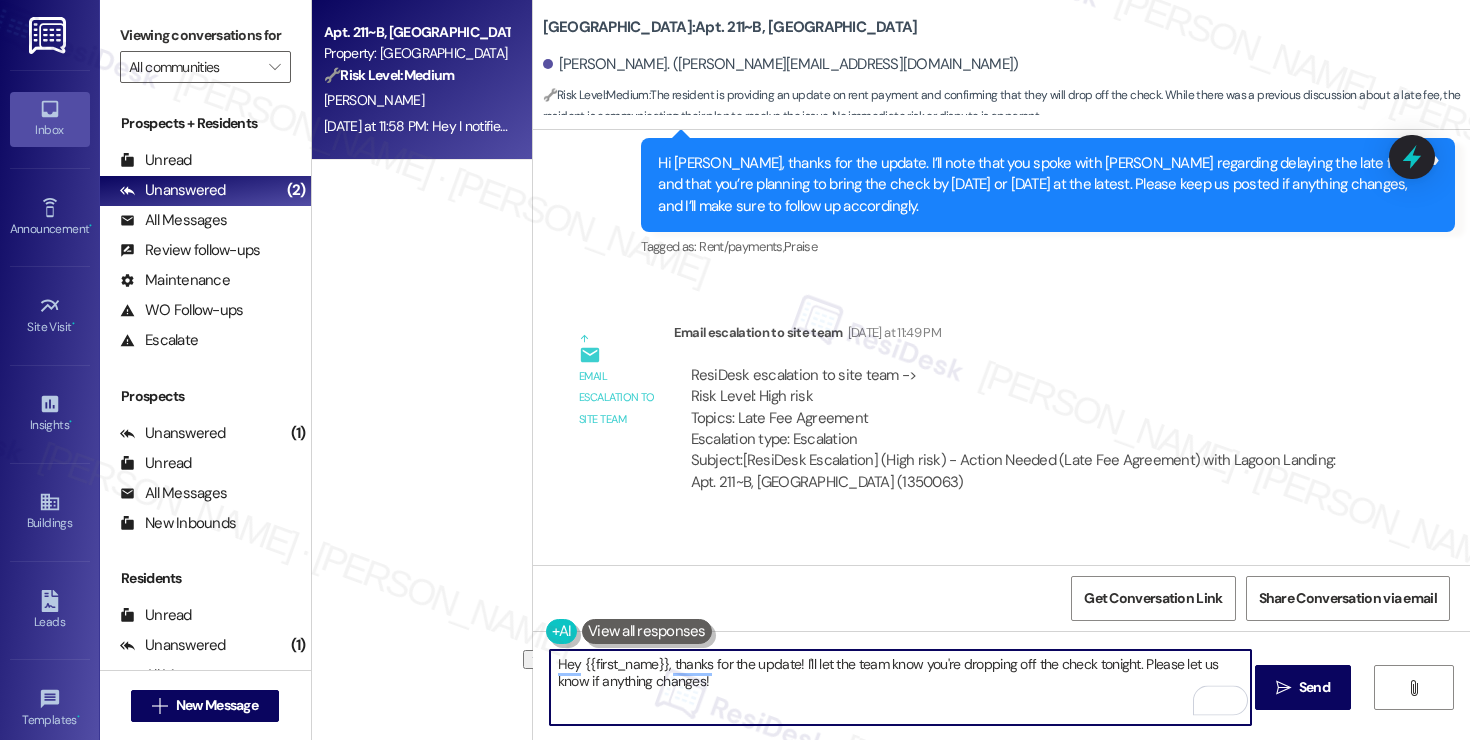 click on "Hey {{first_name}}, thanks for the update! I'll let the team know you're dropping off the check tonight. Please let us know if anything changes!" at bounding box center [900, 687] 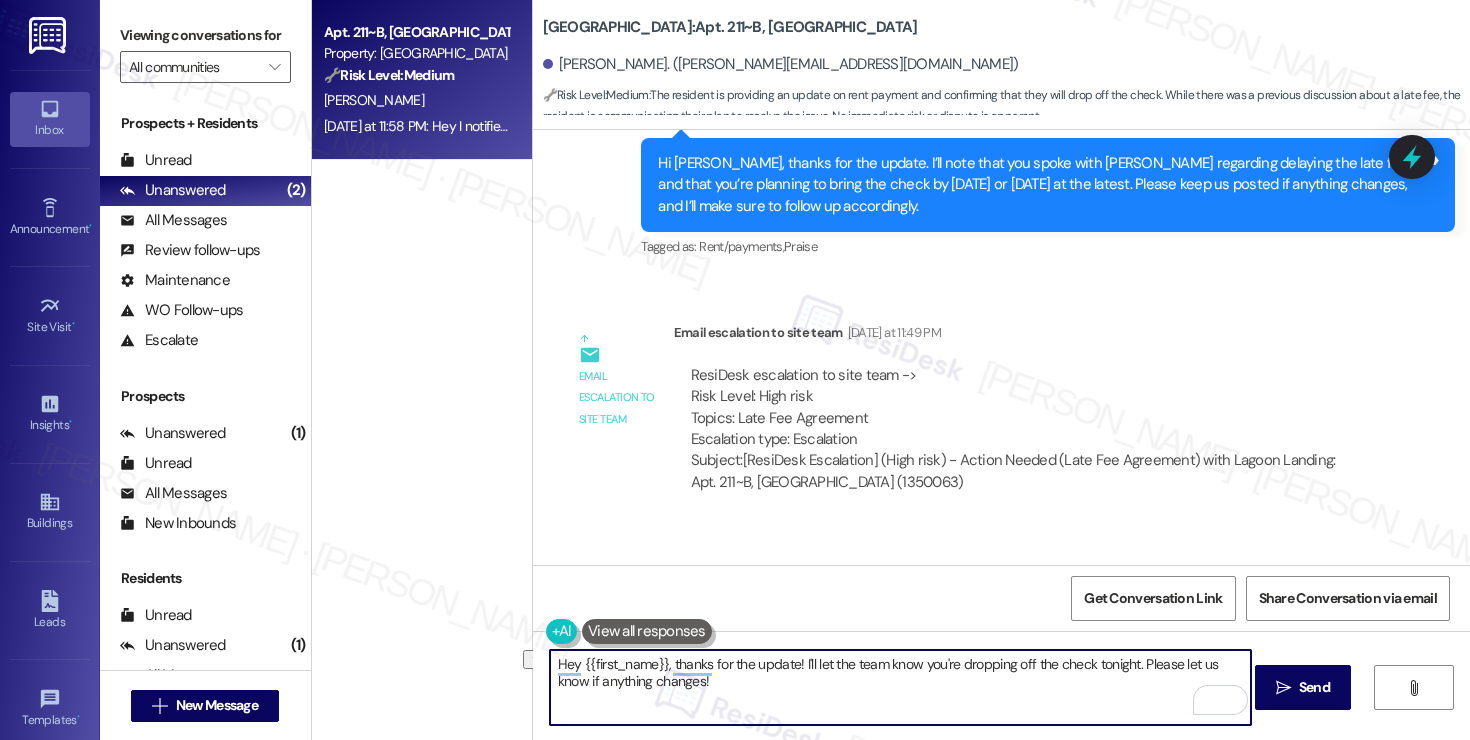 click on "Hey {{first_name}}, thanks for the update! I'll let the team know you're dropping off the check tonight. Please let us know if anything changes!" at bounding box center (900, 687) 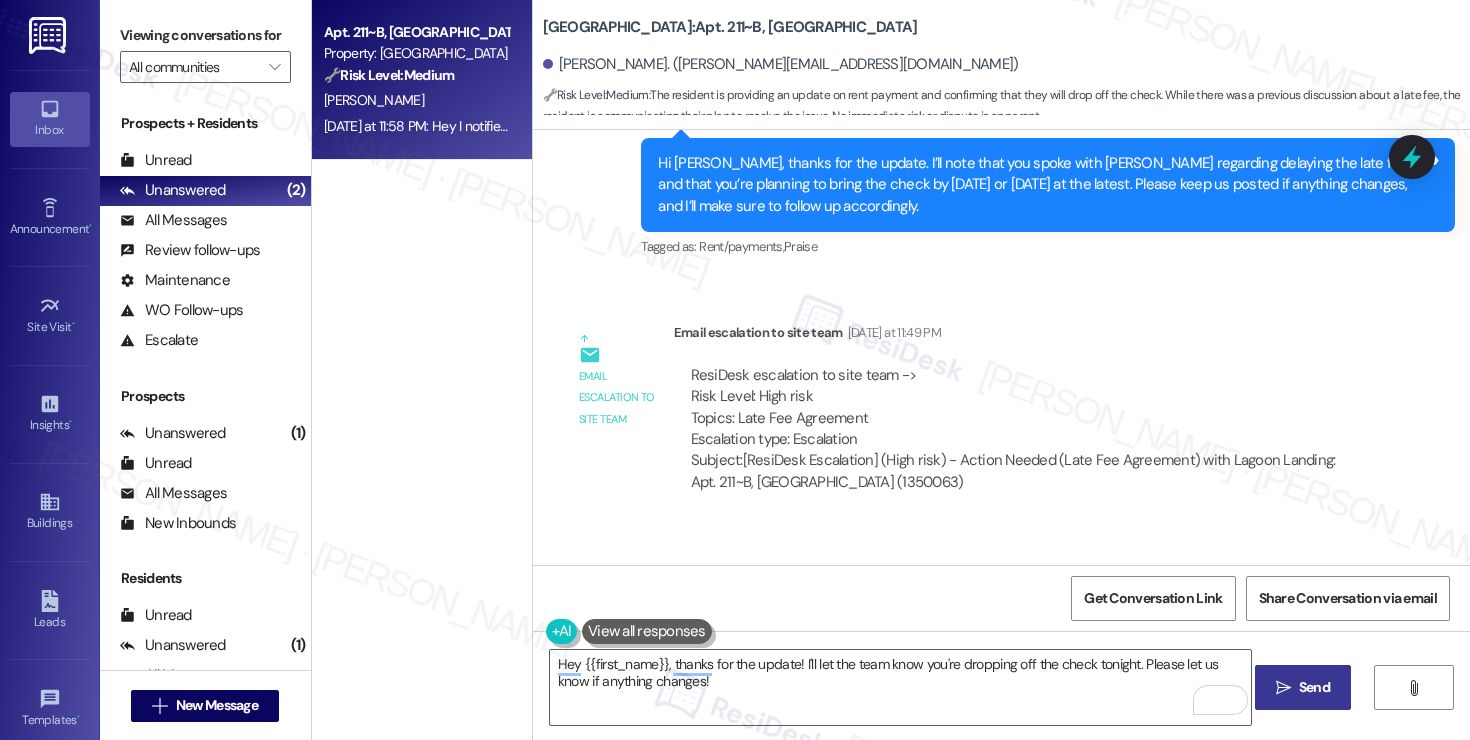 click on "Send" at bounding box center [1314, 687] 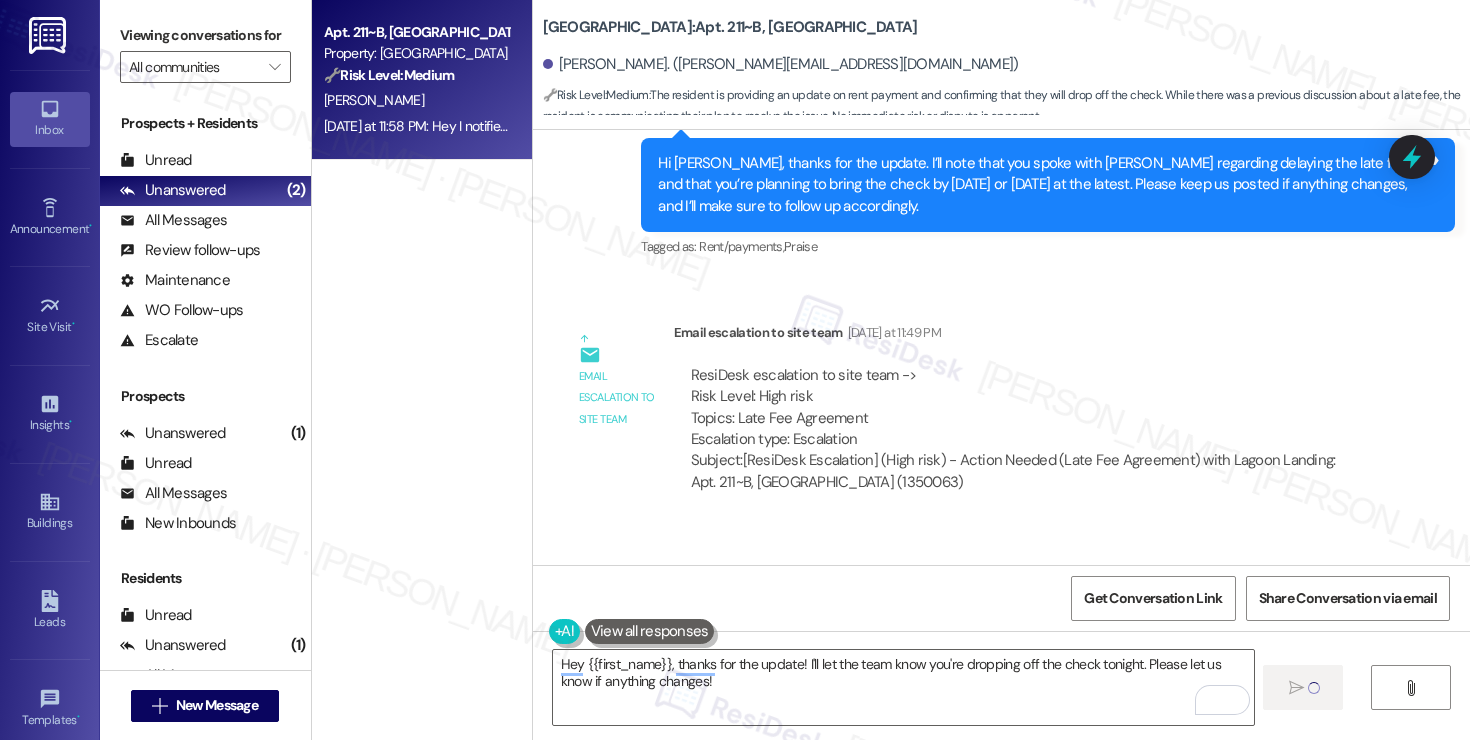 type 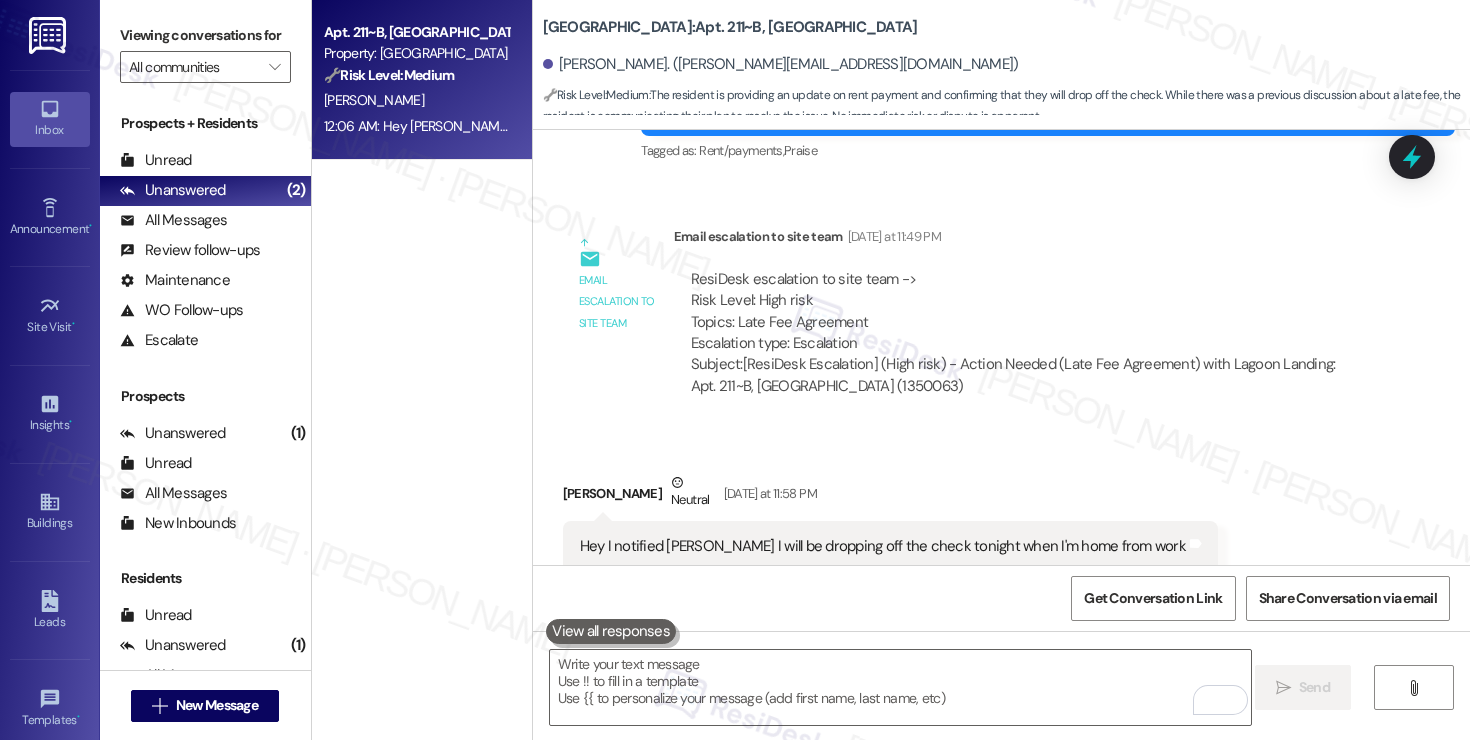 scroll, scrollTop: 9400, scrollLeft: 0, axis: vertical 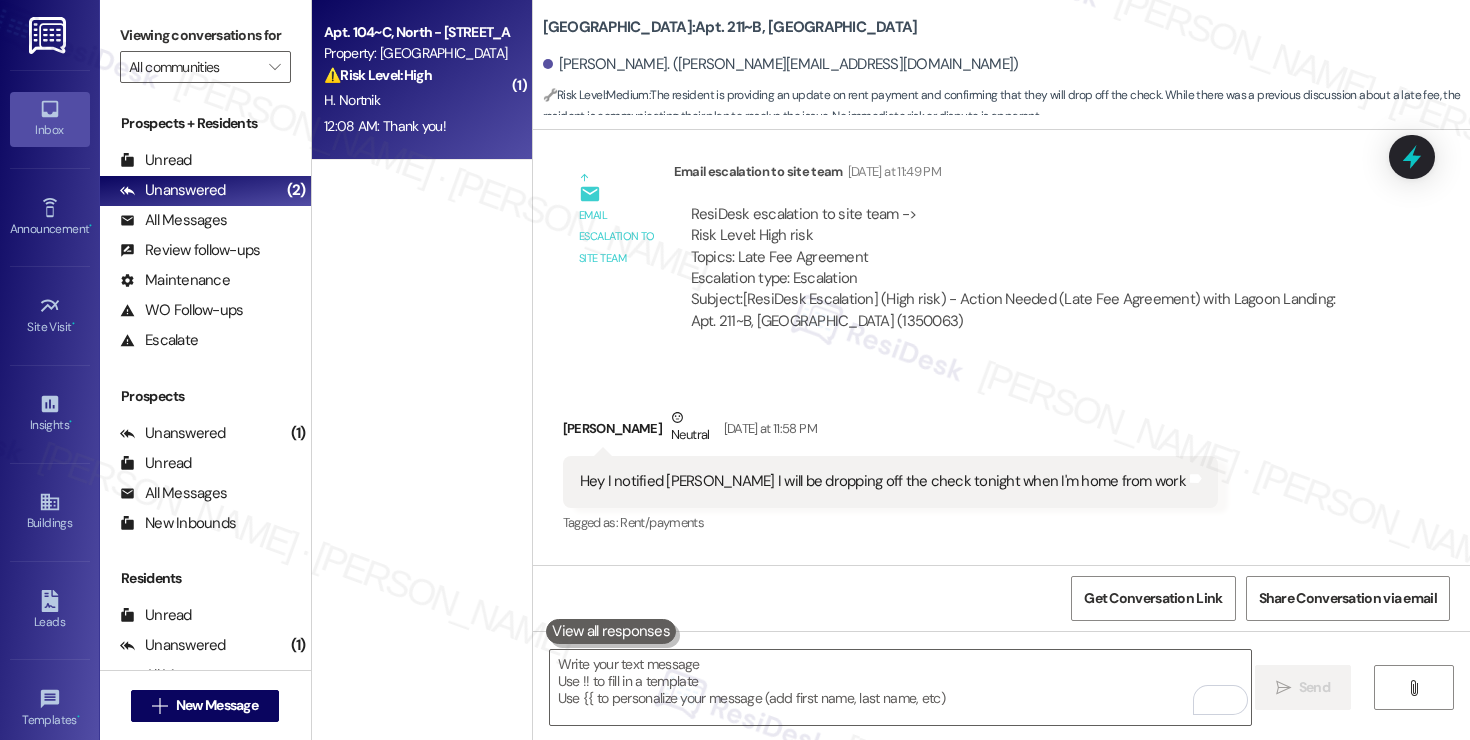 click on "H. Nortnik" at bounding box center (416, 100) 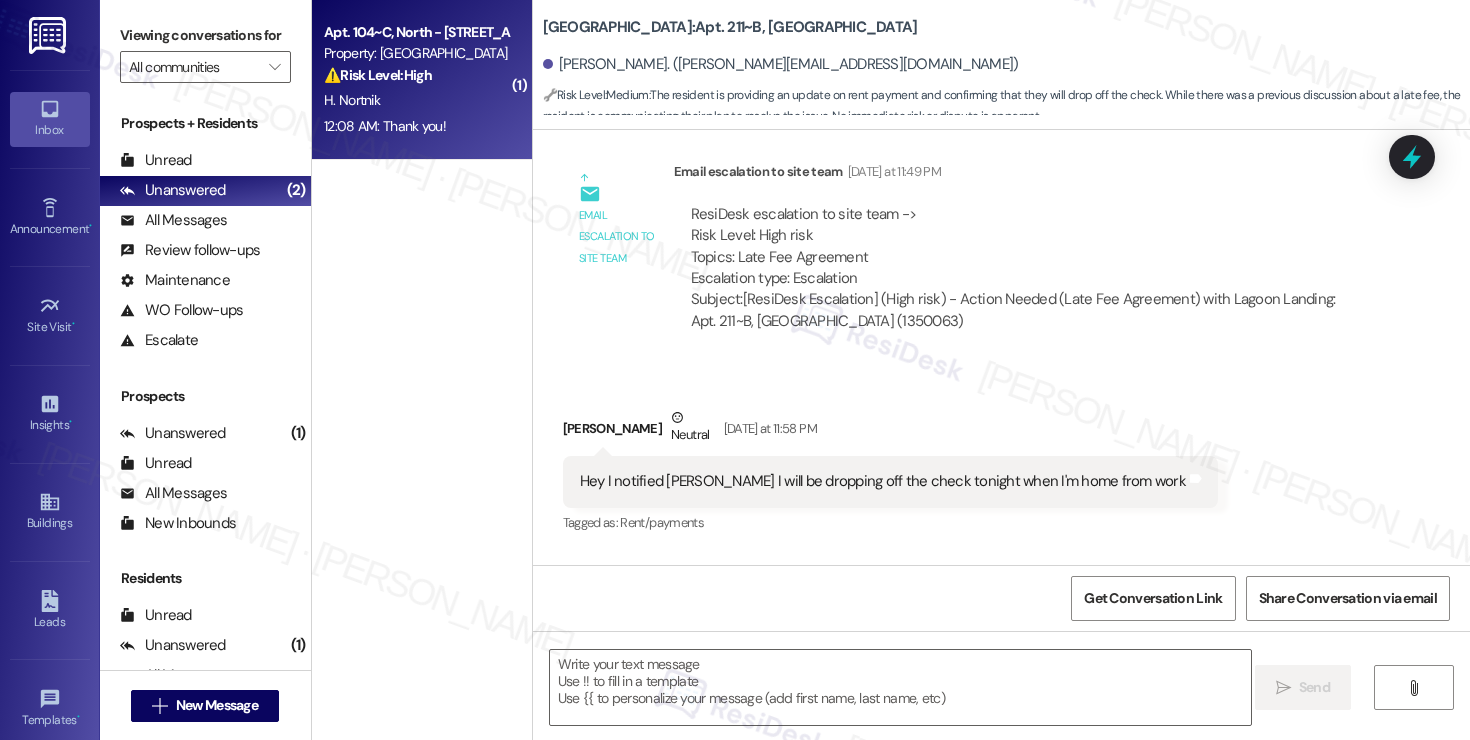 type on "Fetching suggested responses. Please feel free to read through the conversation in the meantime." 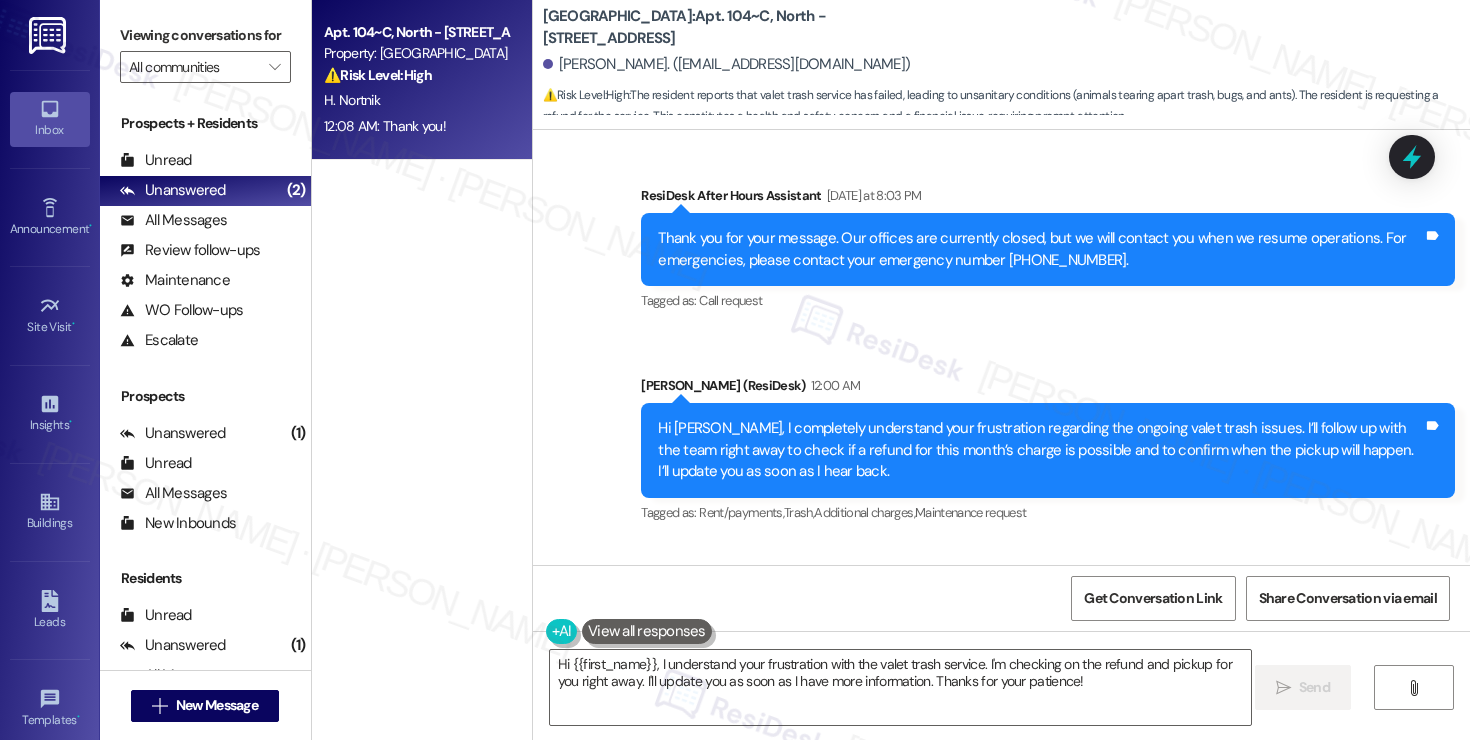 scroll, scrollTop: 4742, scrollLeft: 0, axis: vertical 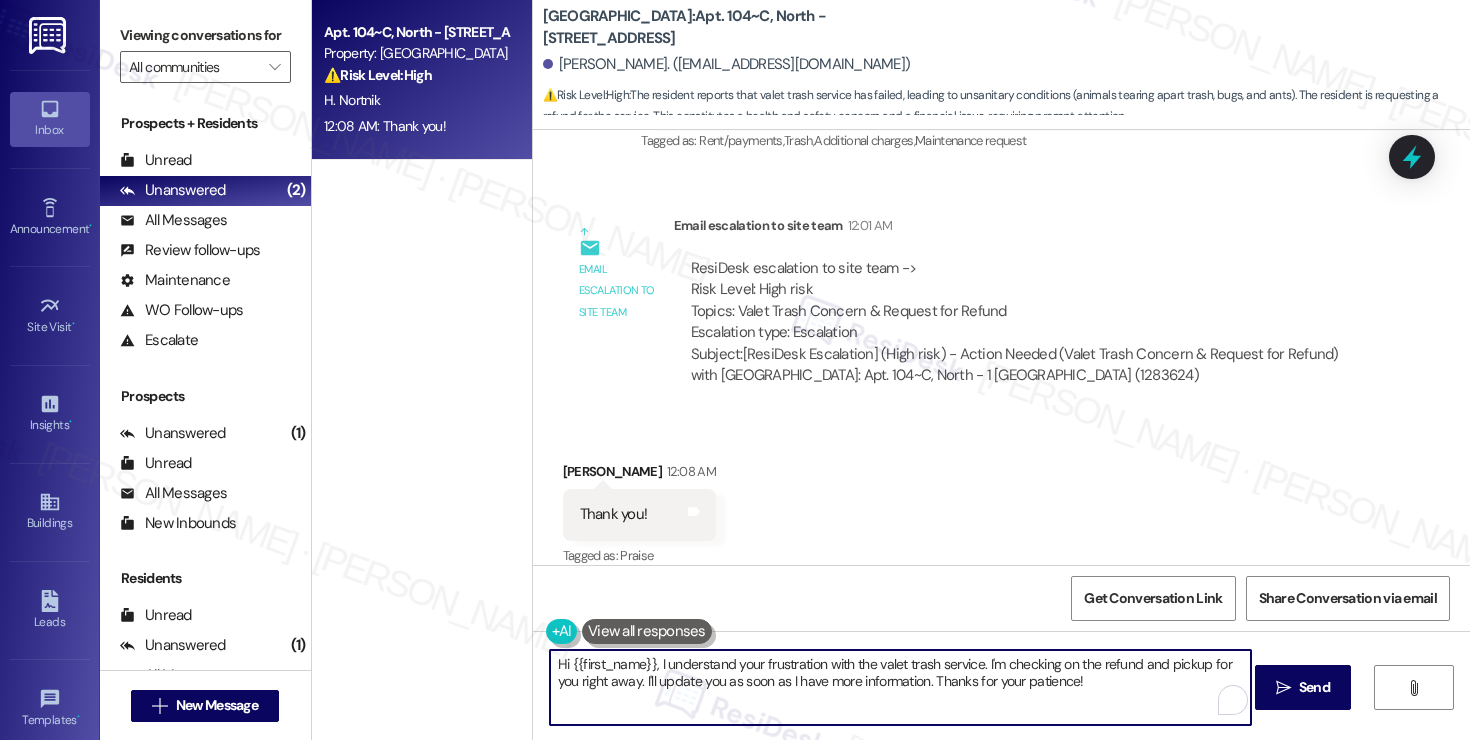 click on "Hi {{first_name}}, I understand your frustration with the valet trash service. I'm checking on the refund and pickup for you right away. I'll update you as soon as I have more information. Thanks for your patience!" at bounding box center [900, 687] 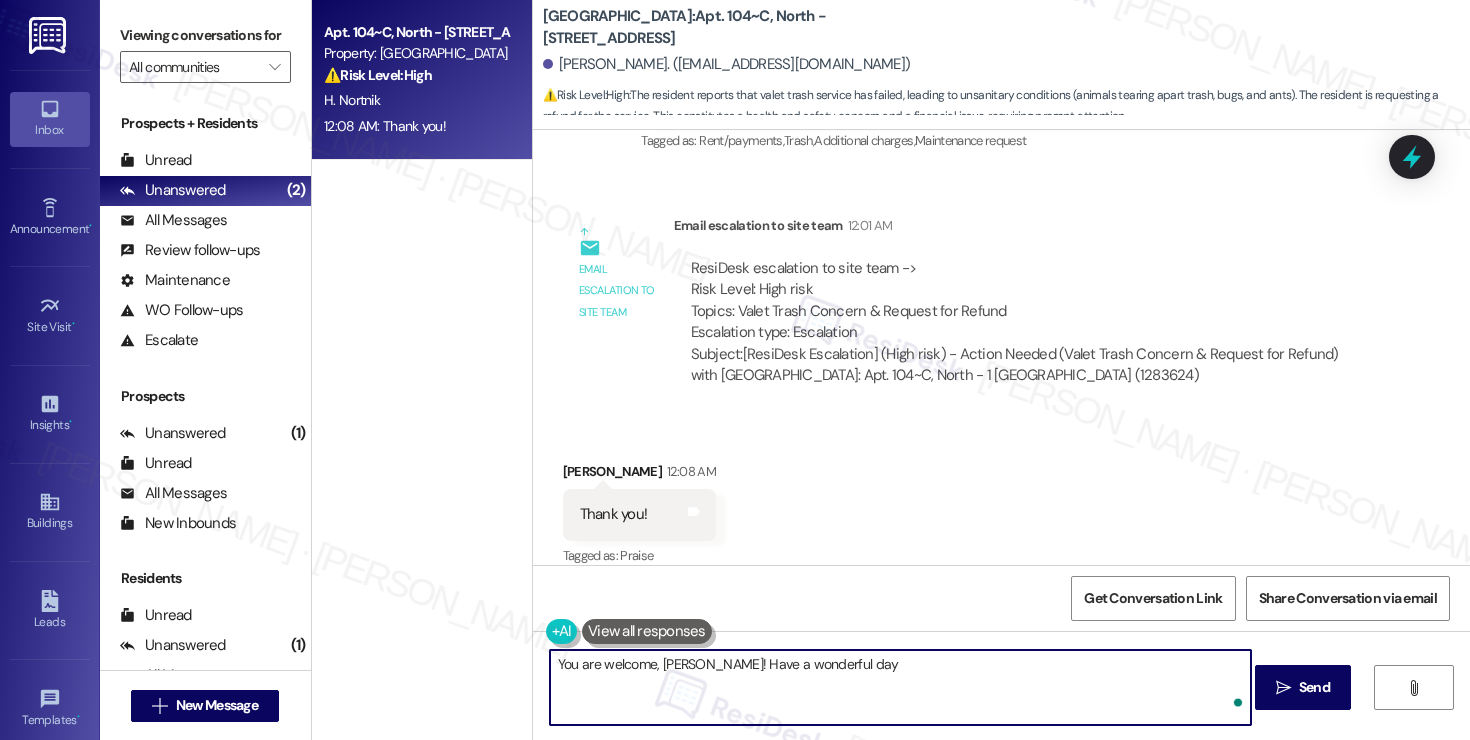 type on "You are welcome, Hadley! Have a wonderful day!" 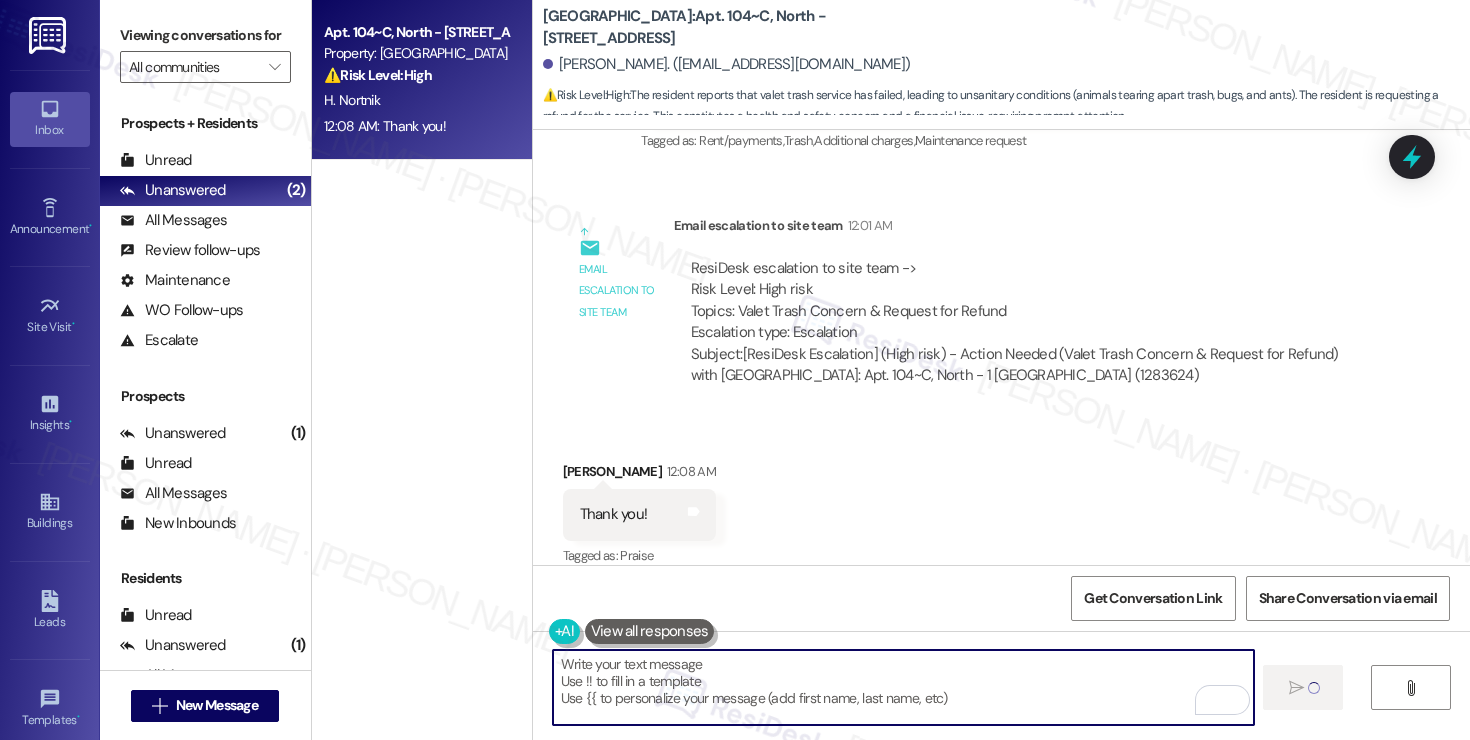 scroll, scrollTop: 4741, scrollLeft: 0, axis: vertical 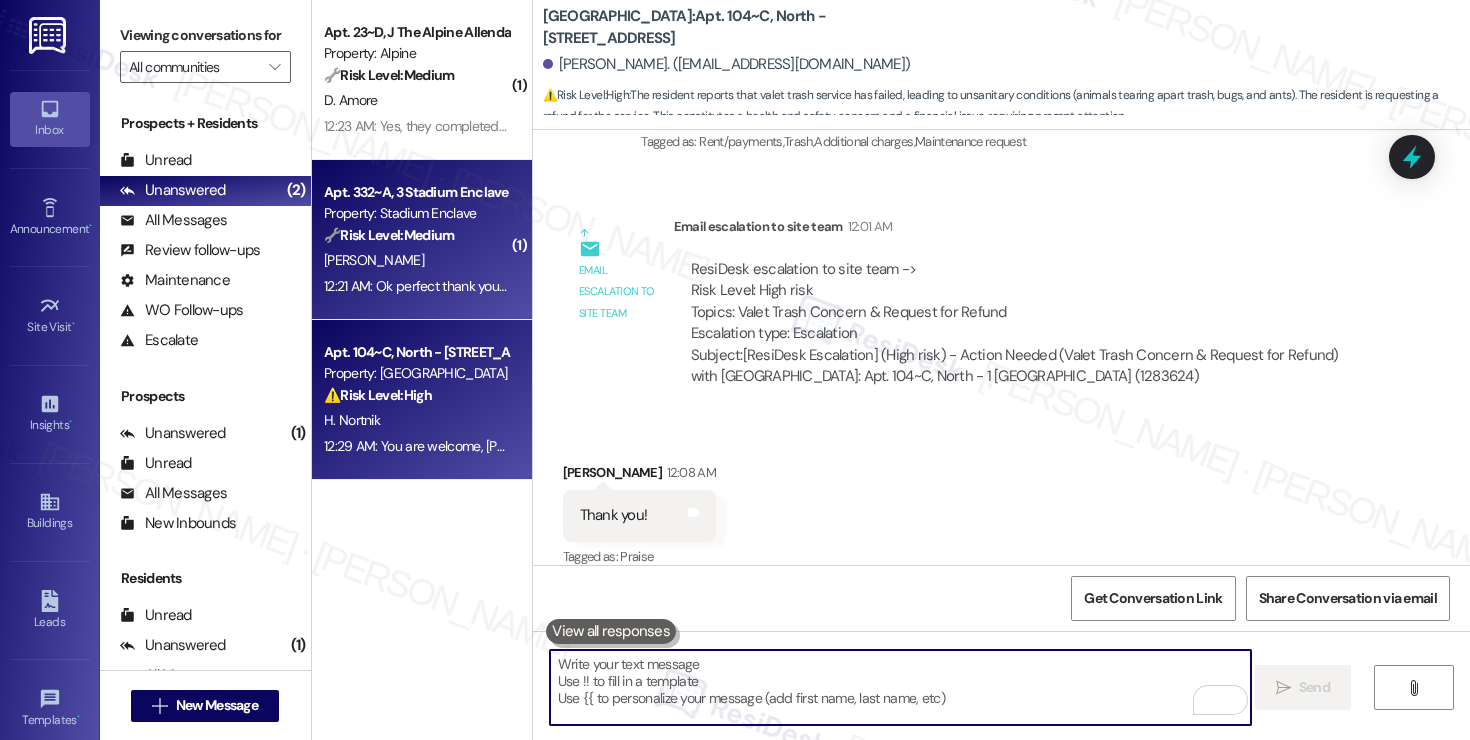 type 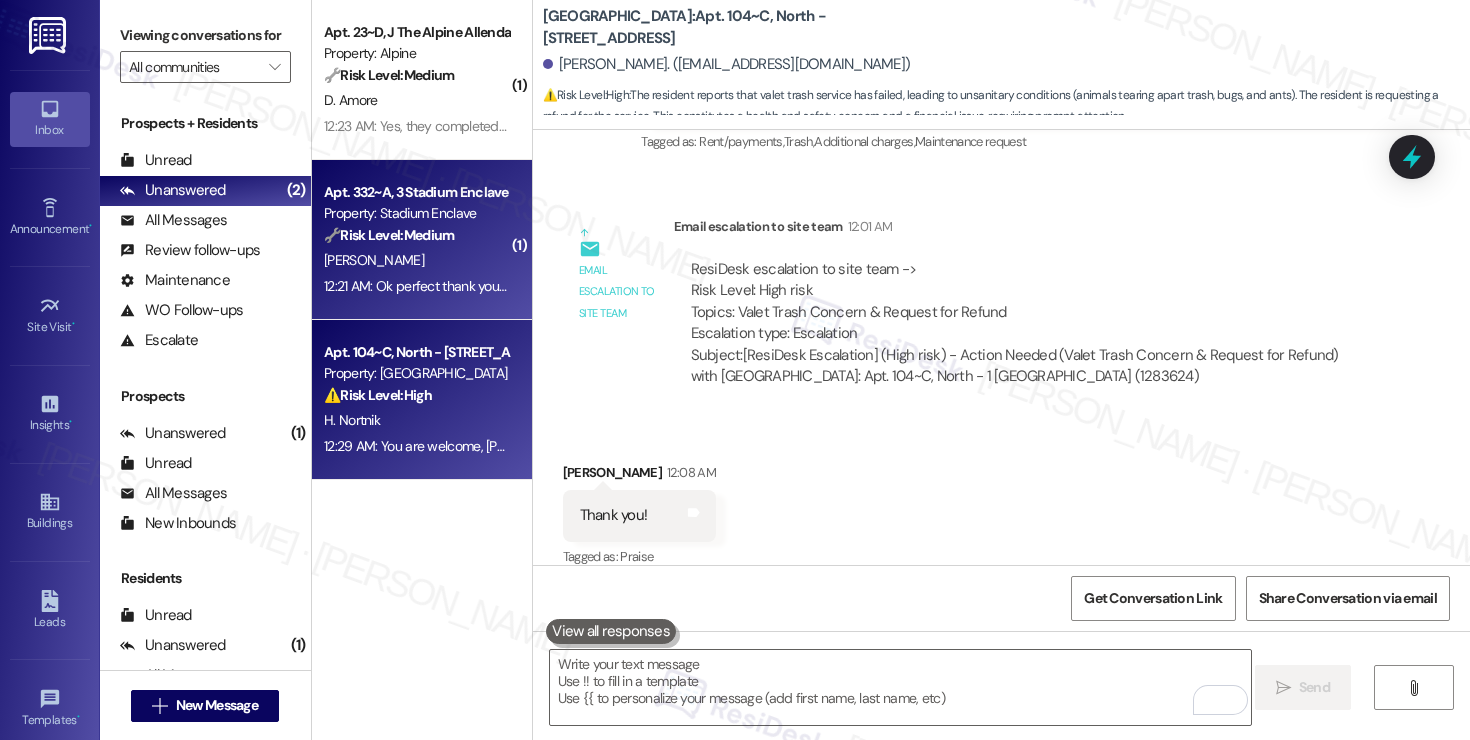 click on "Apt. 332~A, 3 Stadium Enclave Property: Stadium Enclave 🔧  Risk Level:  Medium The conversation is about a lease renewal date. The resident is simply acknowledging receipt of the update. This is a standard process and does not require immediate attention." at bounding box center [416, 214] 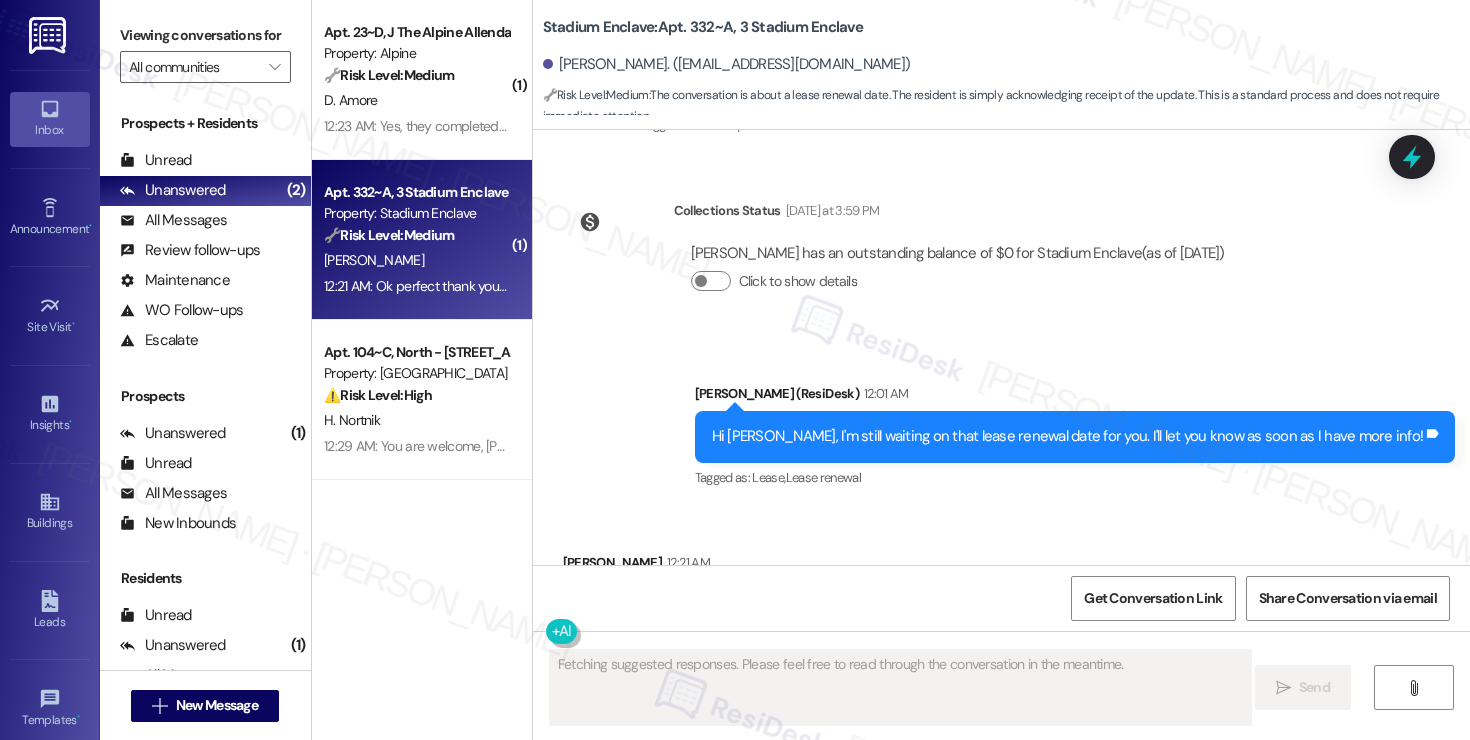 scroll, scrollTop: 5964, scrollLeft: 0, axis: vertical 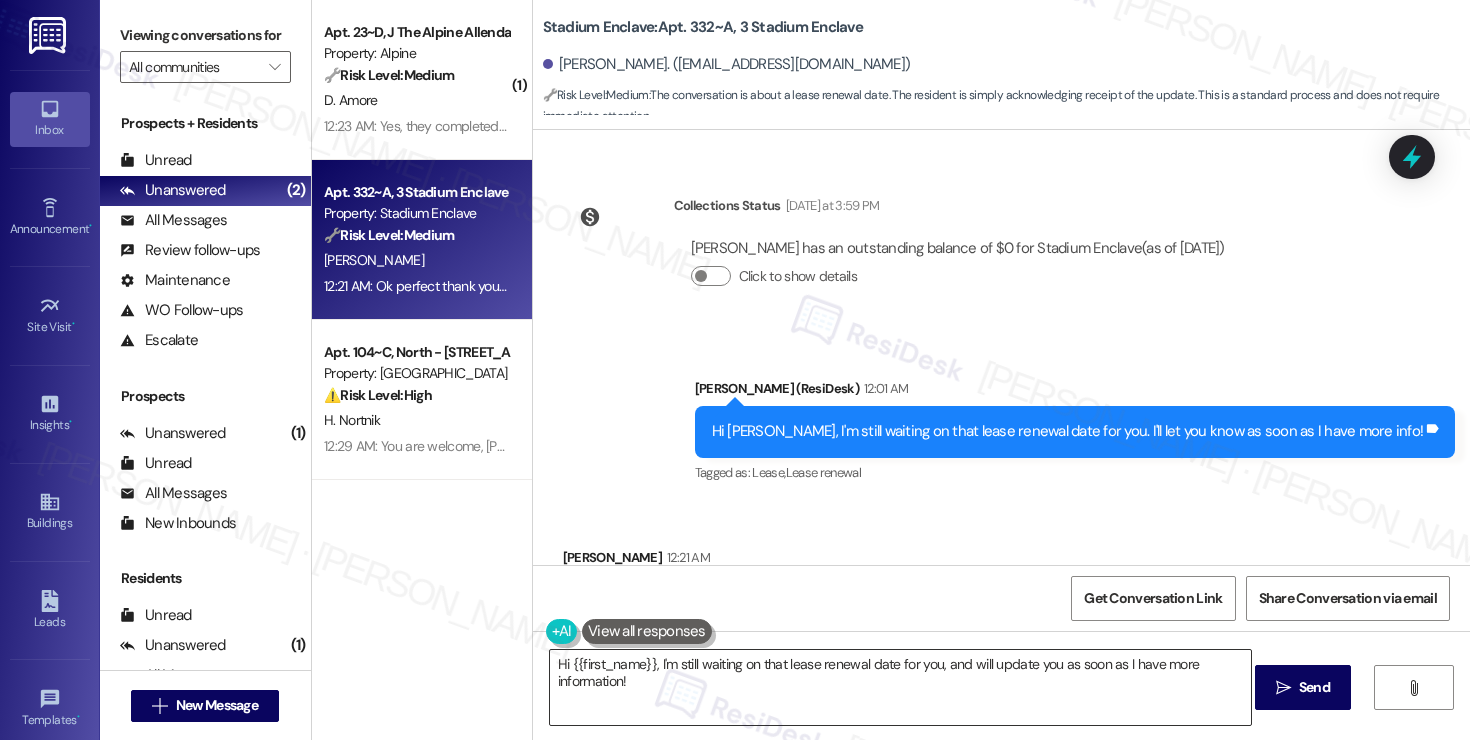 click on "Hi {{first_name}}, I'm still waiting on that lease renewal date for you, and will update you as soon as I have more information!" at bounding box center [900, 687] 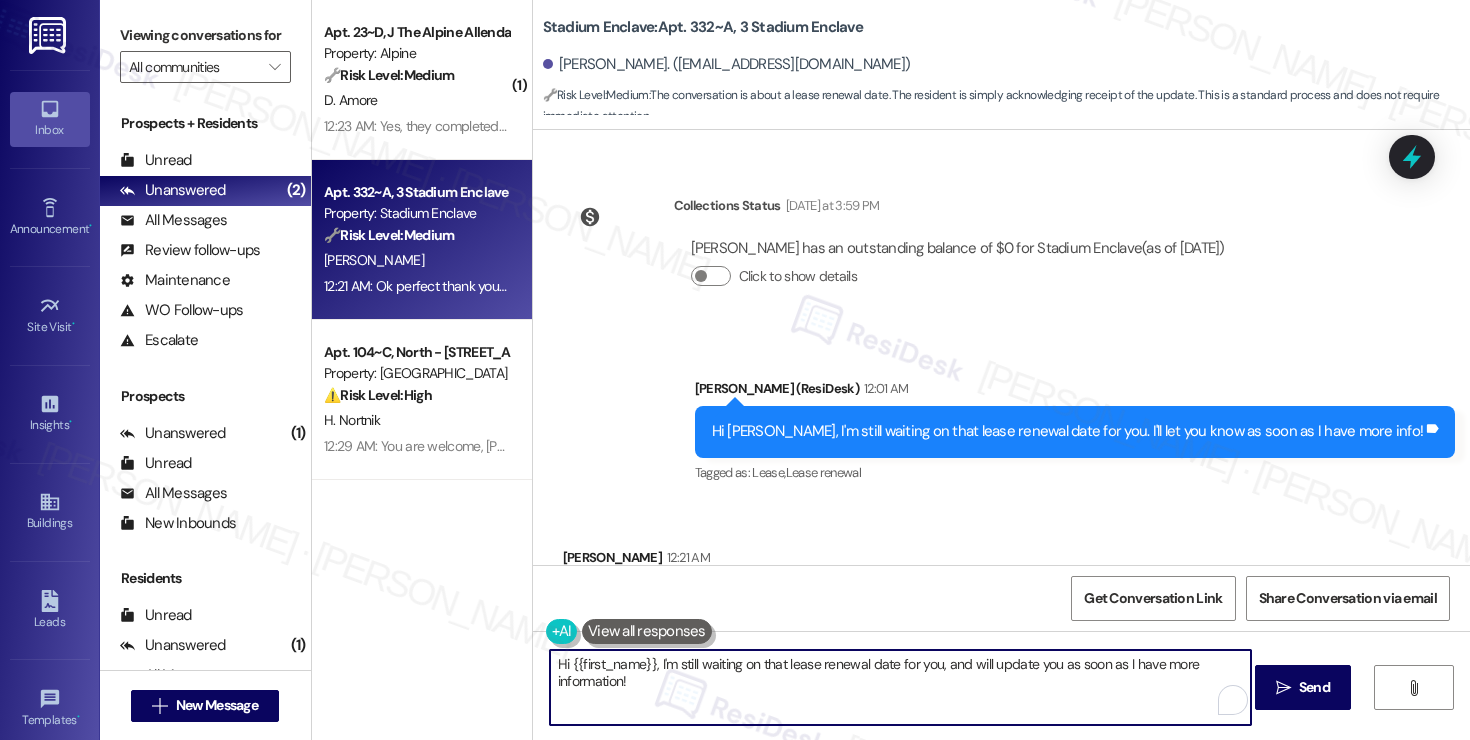 click on "Hi {{first_name}}, I'm still waiting on that lease renewal date for you, and will update you as soon as I have more information!" at bounding box center [900, 687] 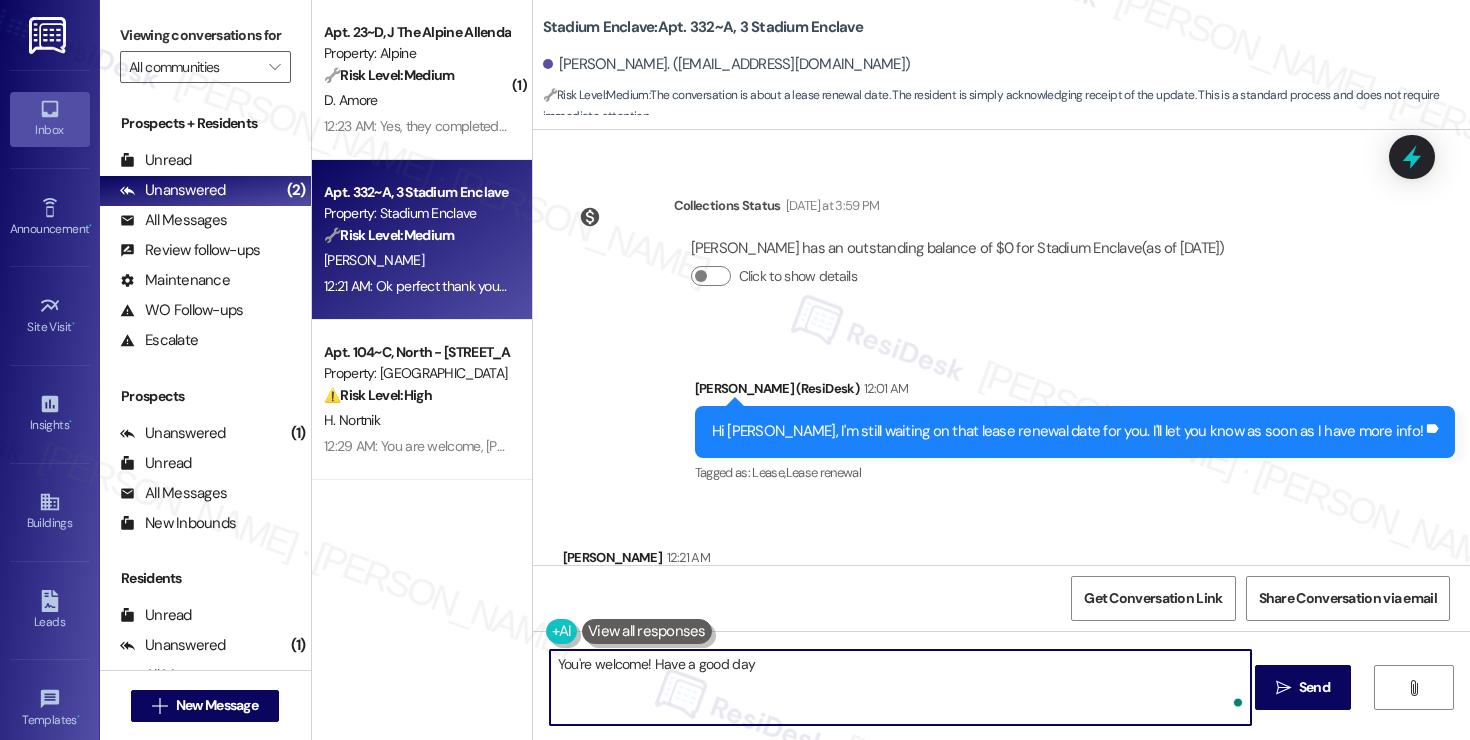 type on "You're welcome! Have a good day!" 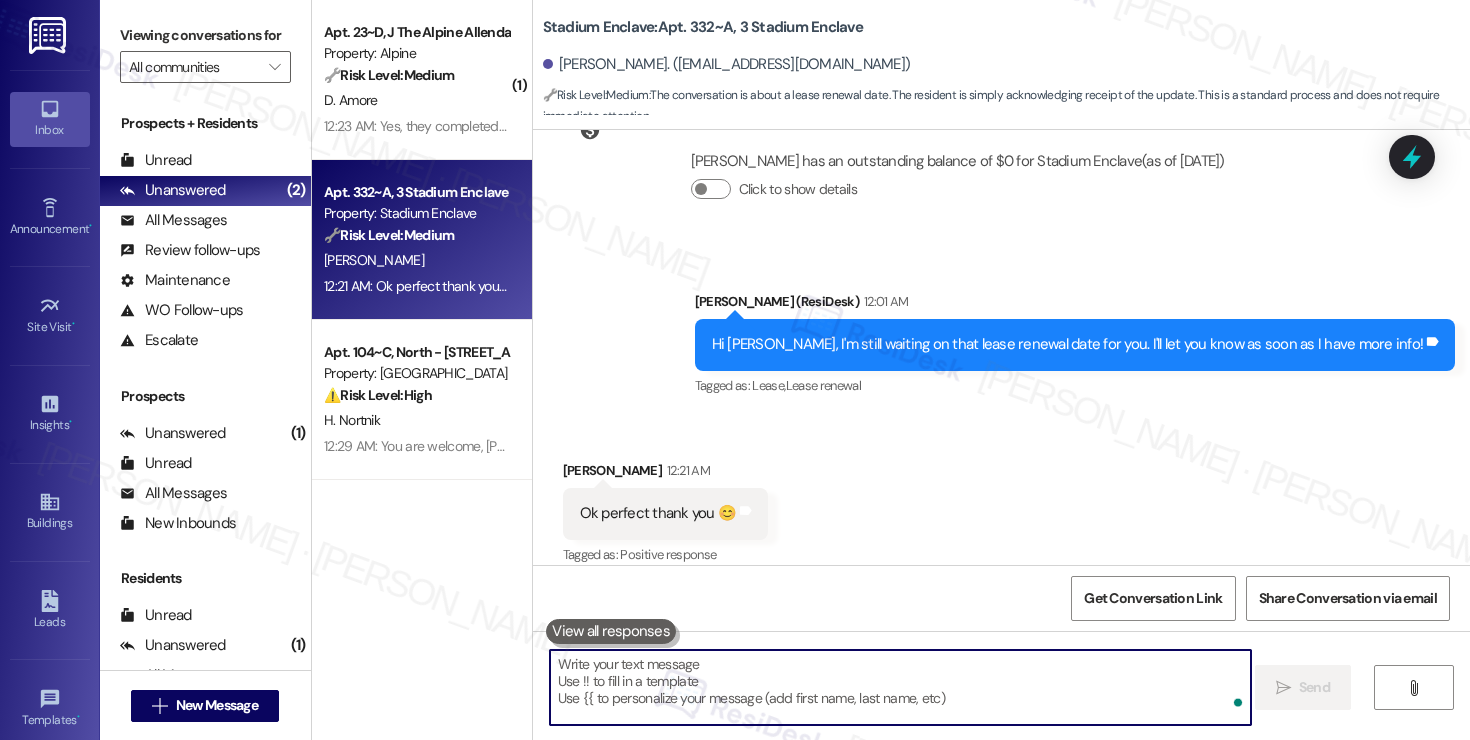 scroll, scrollTop: 6104, scrollLeft: 0, axis: vertical 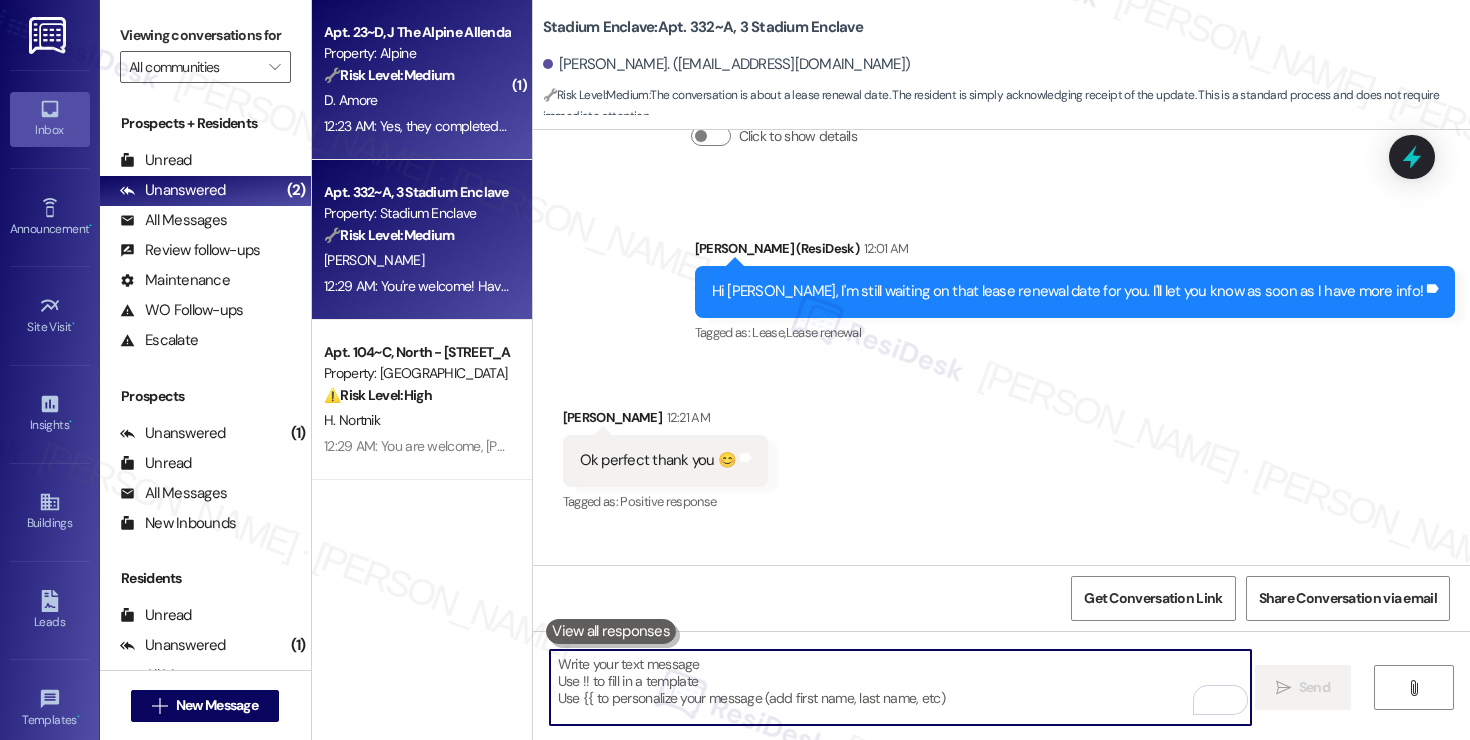 type 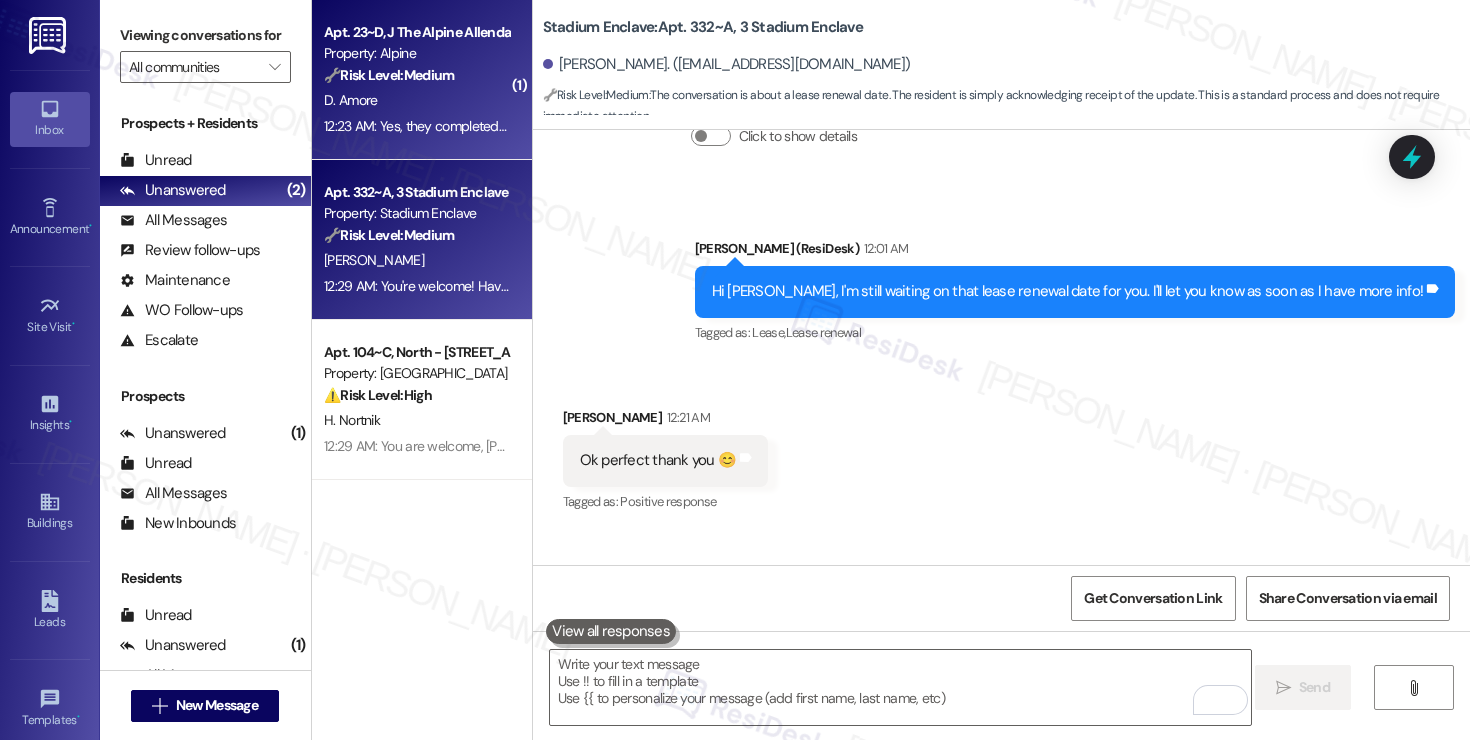 click on "12:23 AM: Yes, they completed the other maintenance request but not the wall 12:23 AM: Yes, they completed the other maintenance request but not the wall" at bounding box center [550, 126] 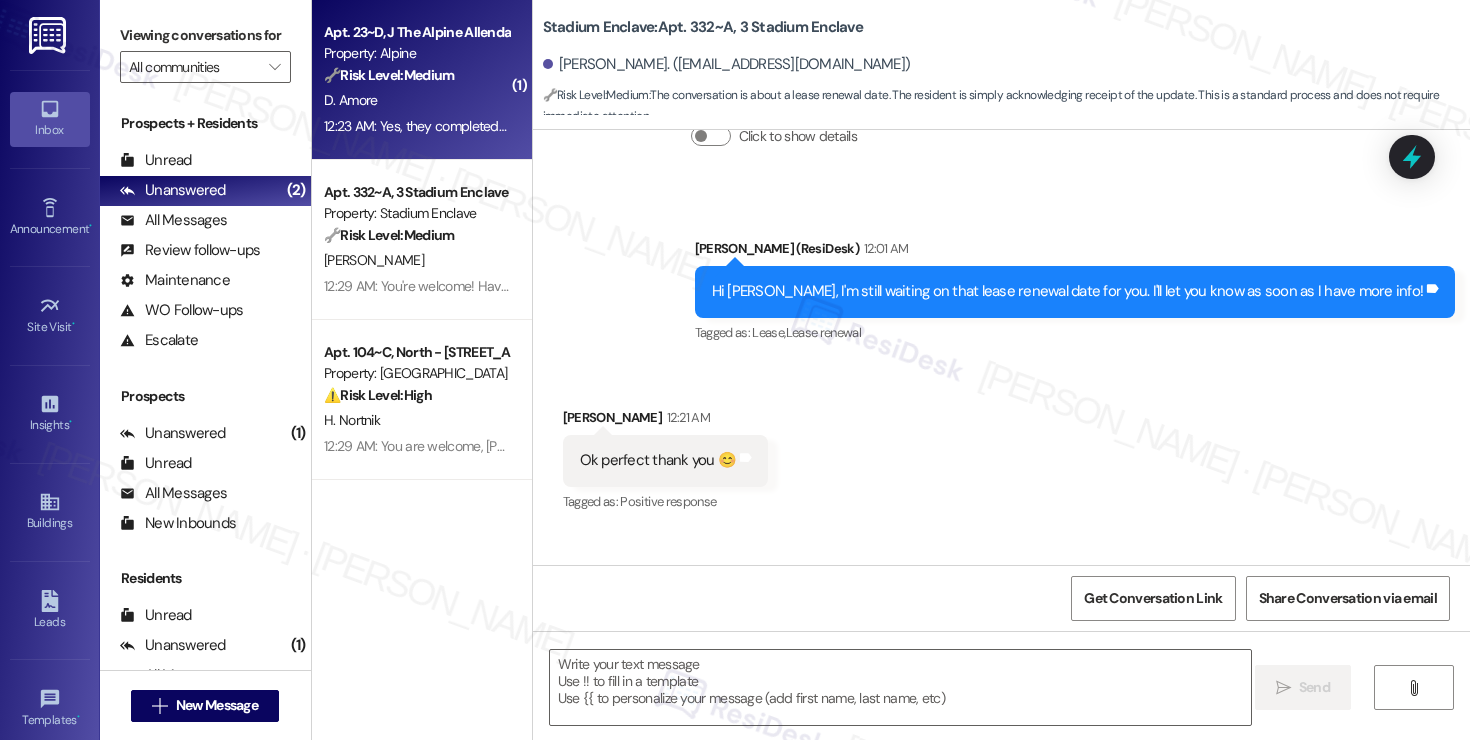 type on "Fetching suggested responses. Please feel free to read through the conversation in the meantime." 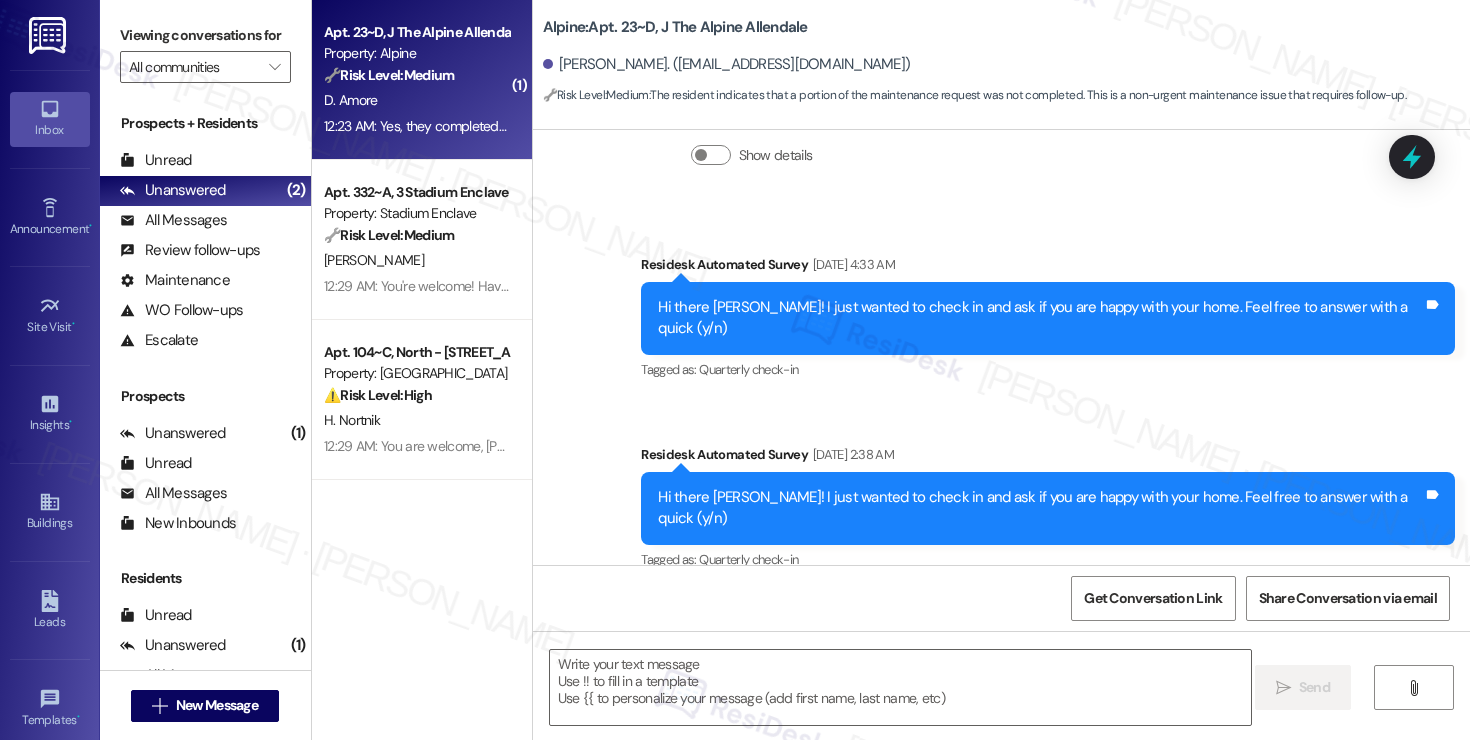 scroll, scrollTop: 6361, scrollLeft: 0, axis: vertical 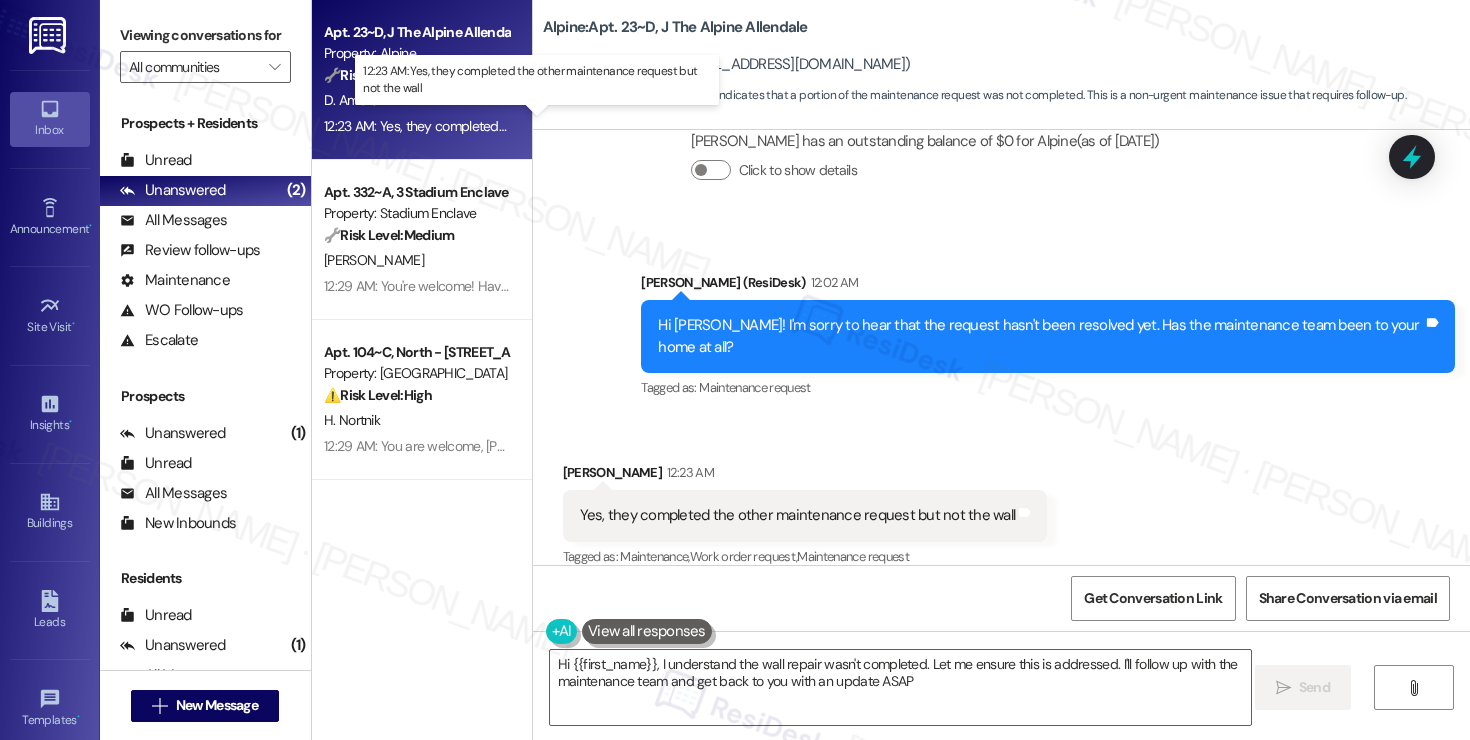 type on "Hi {{first_name}}, I understand the wall repair wasn't completed. Let me ensure this is addressed. I'll follow up with the maintenance team and get back to you with an update ASAP." 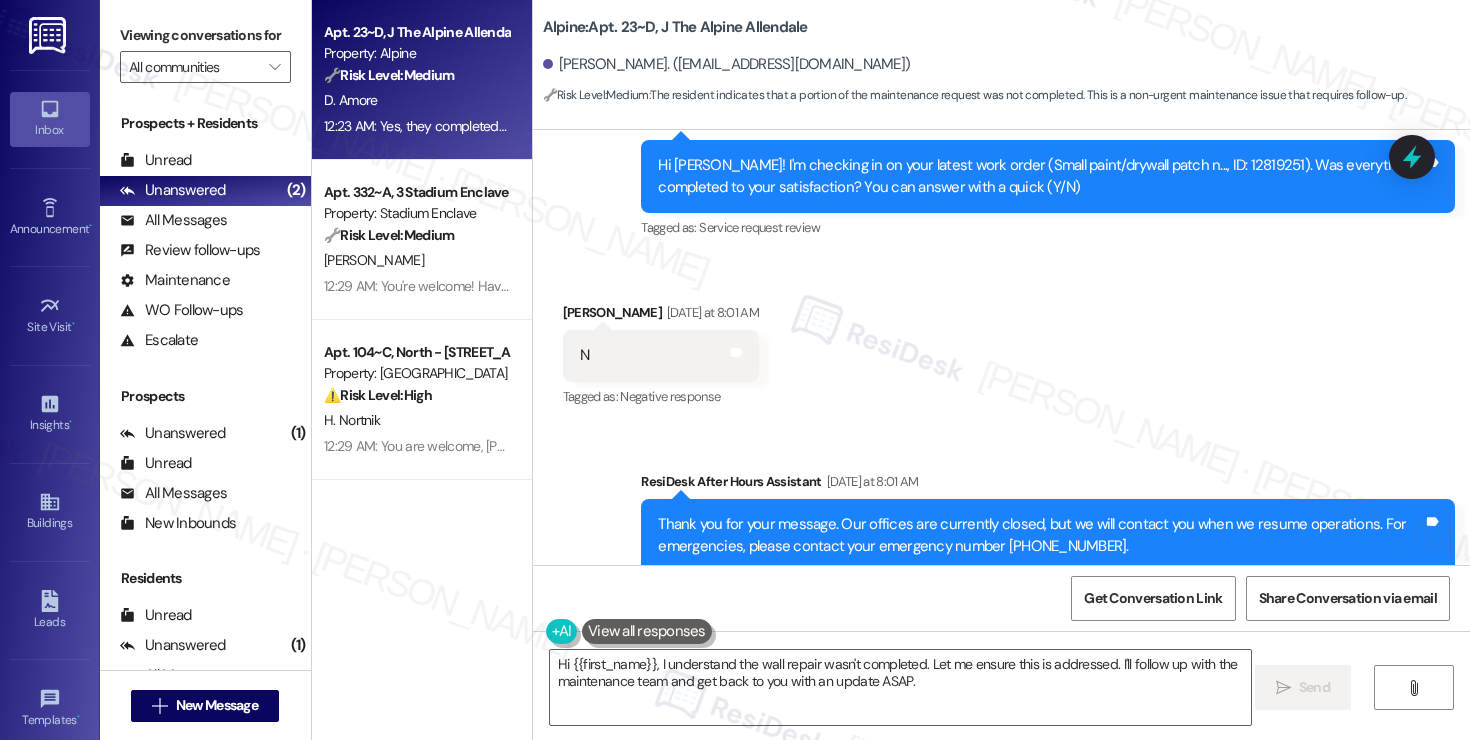 scroll, scrollTop: 5754, scrollLeft: 0, axis: vertical 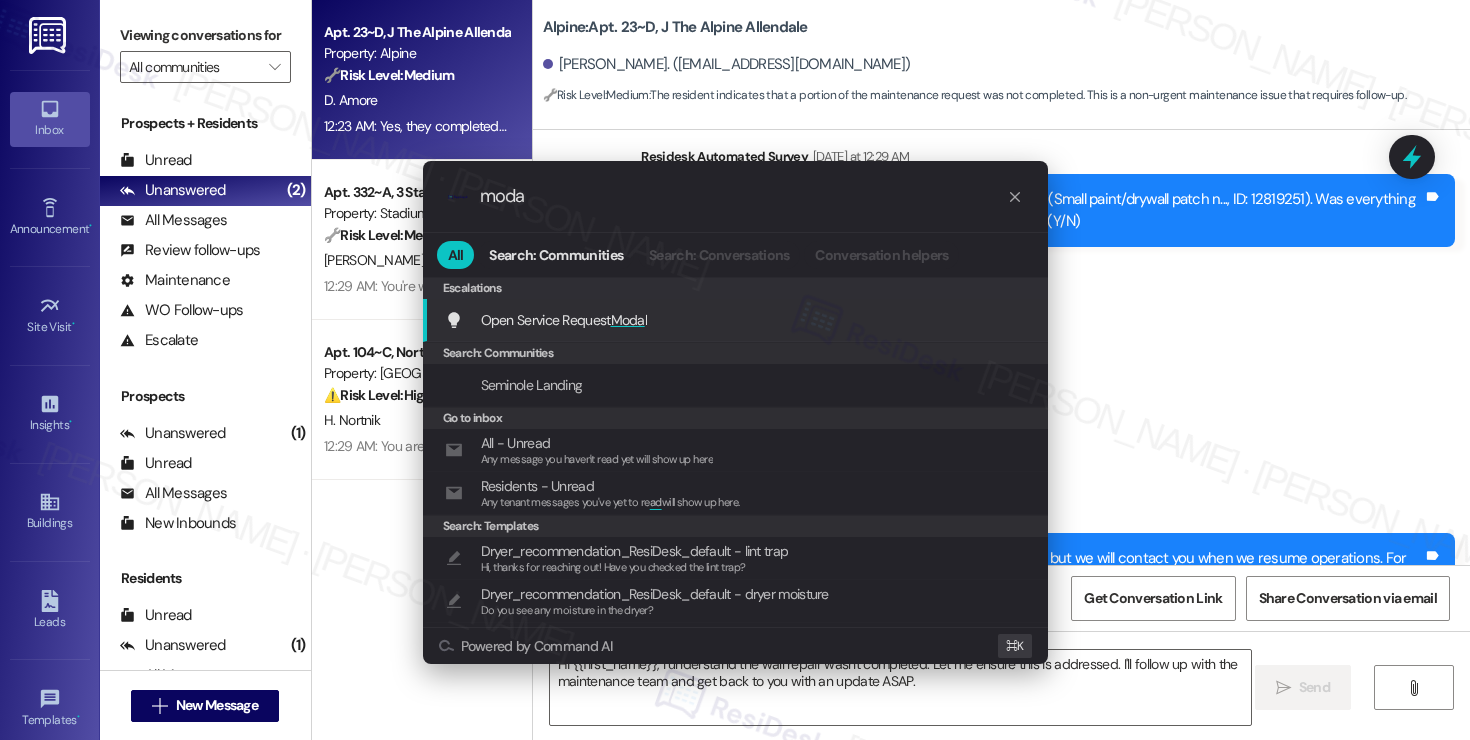 type on "modal" 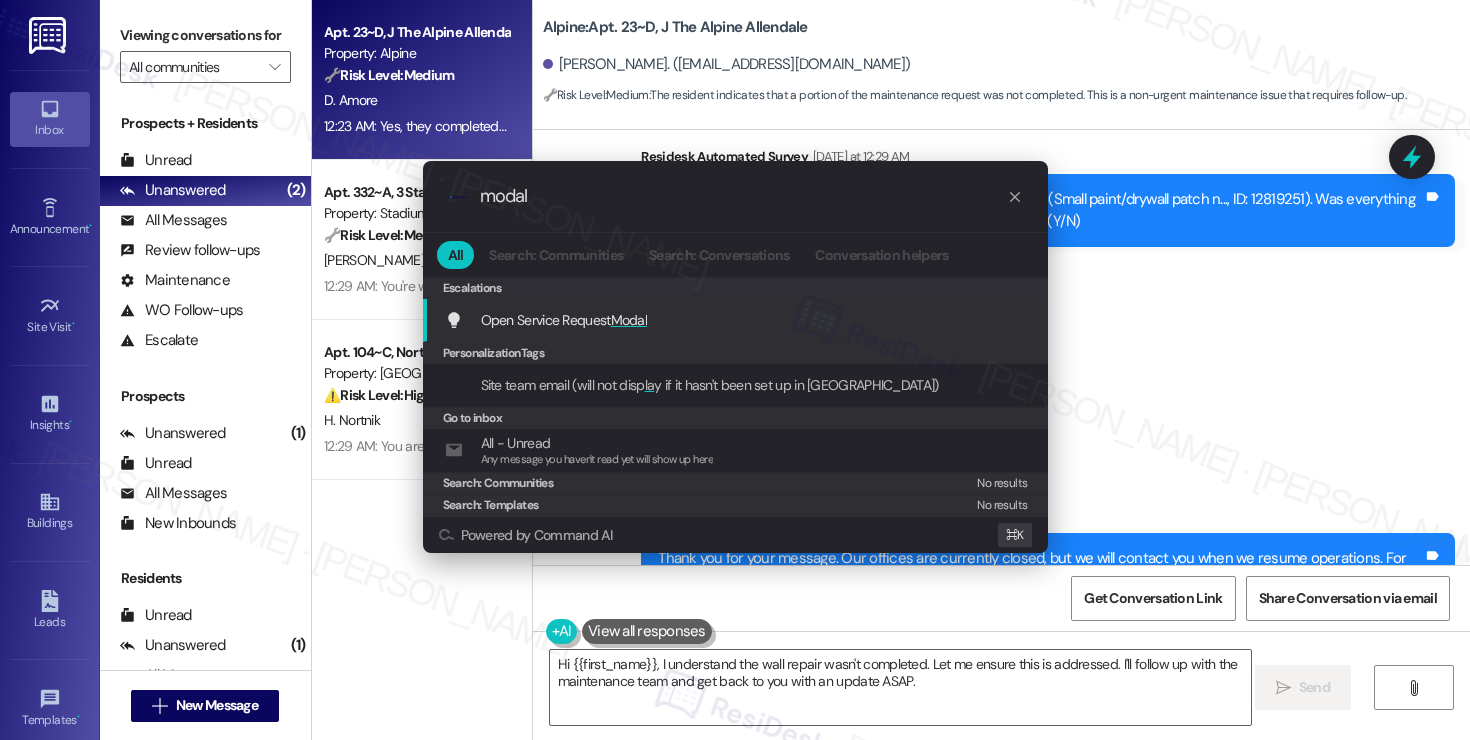 click on "Open Service Request  Modal Add shortcut" at bounding box center [735, 320] 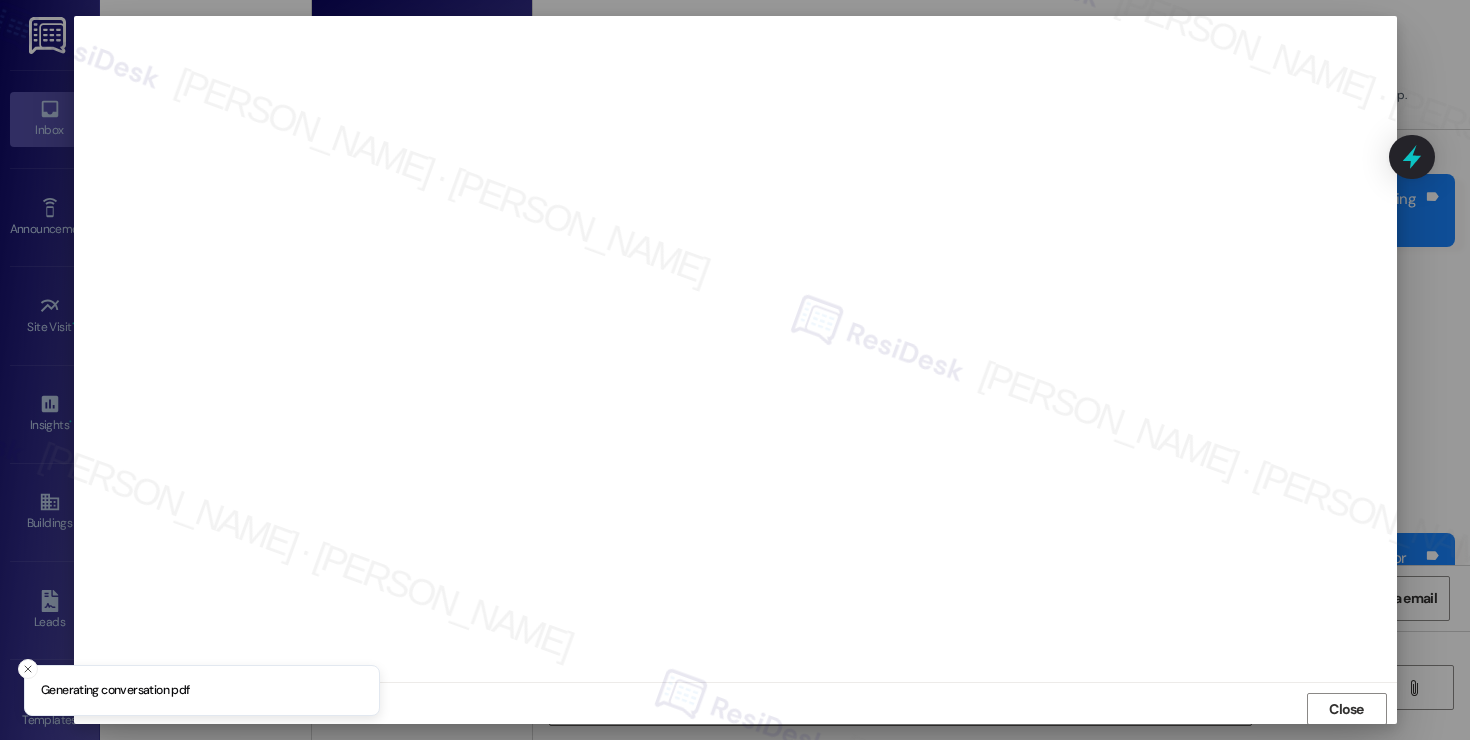 scroll, scrollTop: 1, scrollLeft: 0, axis: vertical 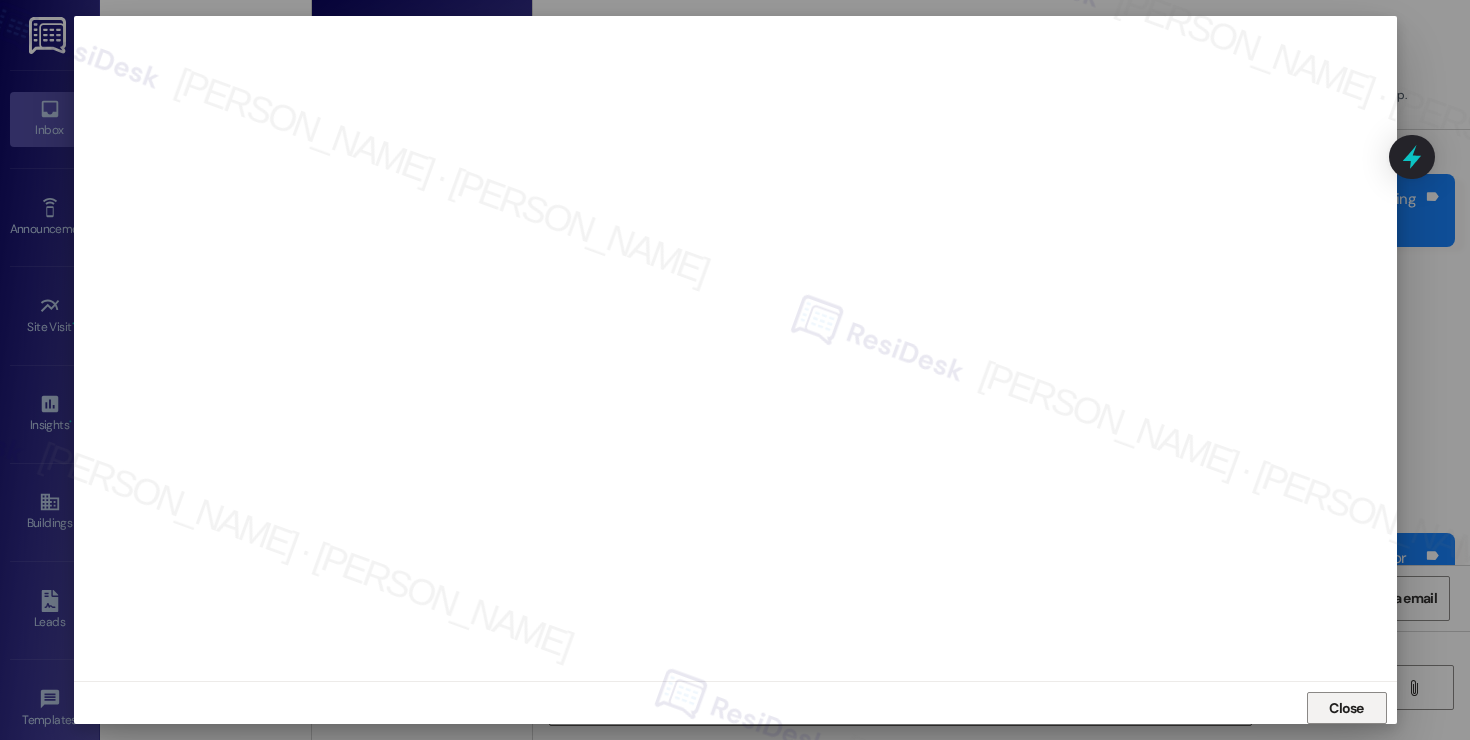 click on "Close" at bounding box center [1346, 708] 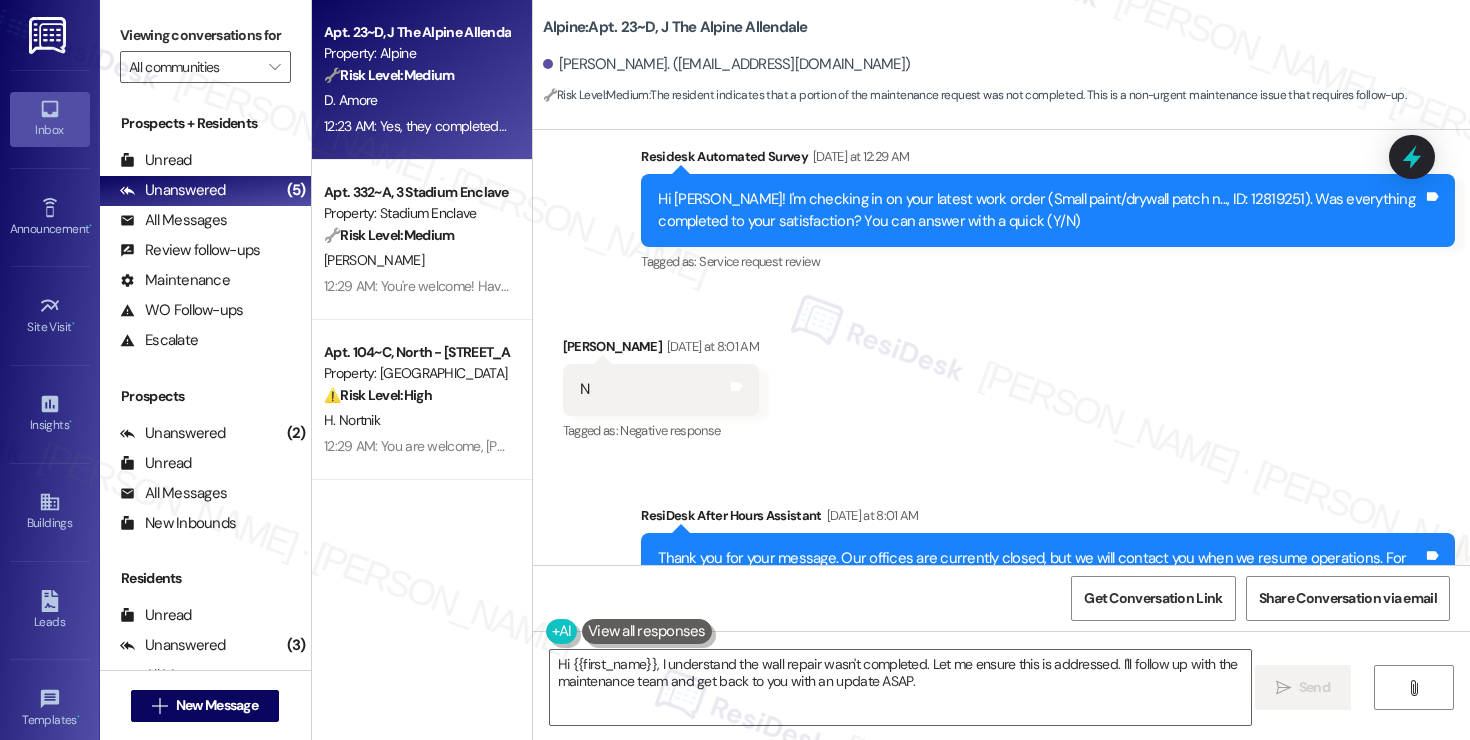 scroll, scrollTop: 6362, scrollLeft: 0, axis: vertical 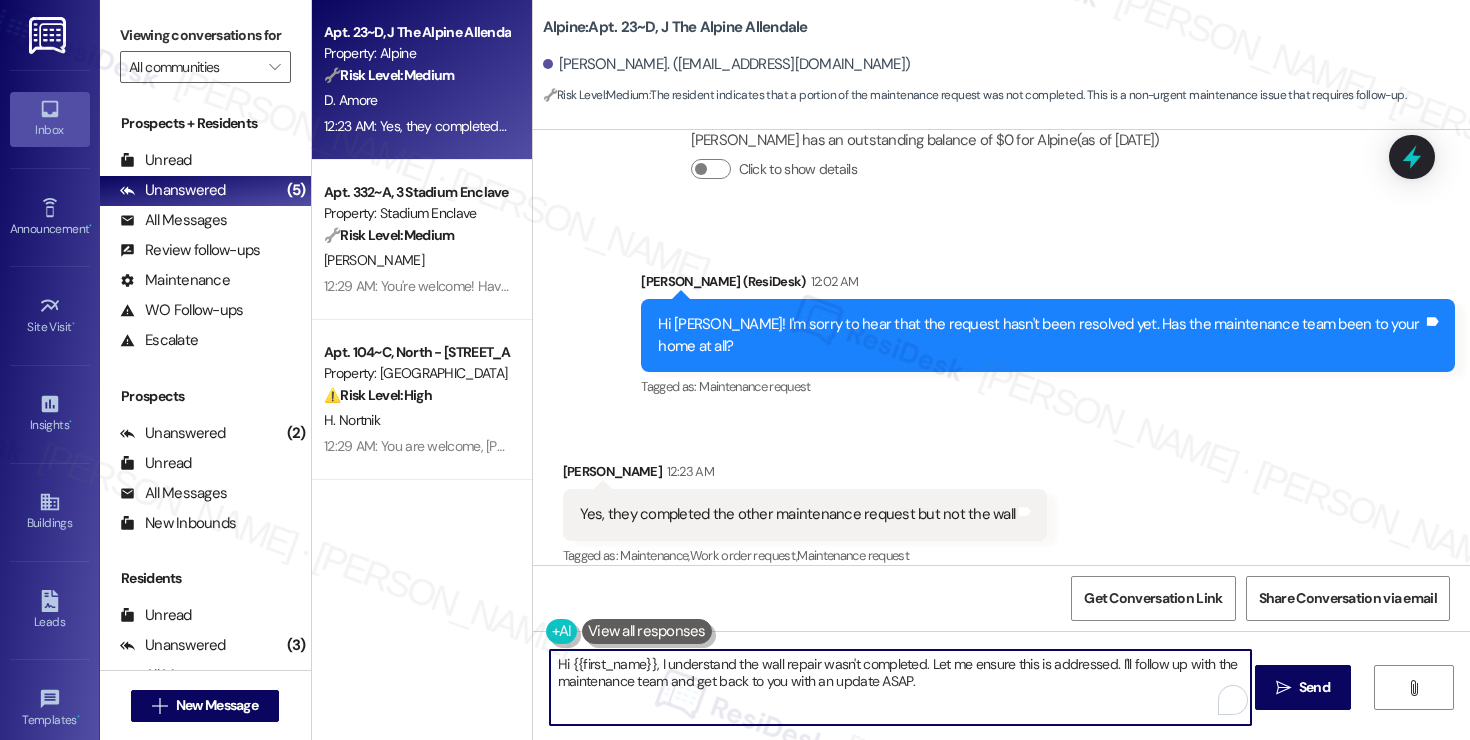 click on "Hi {{first_name}}, I understand the wall repair wasn't completed. Let me ensure this is addressed. I'll follow up with the maintenance team and get back to you with an update ASAP." at bounding box center (900, 687) 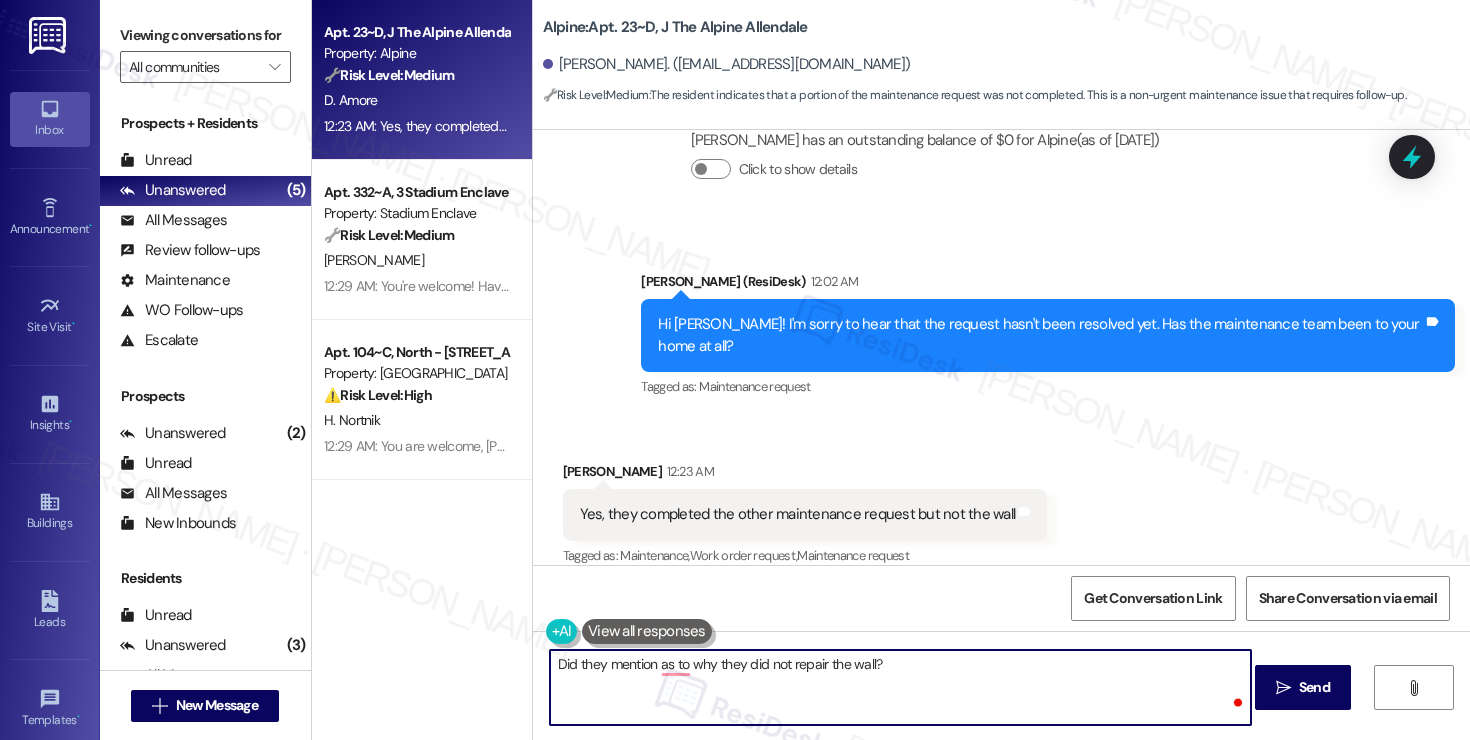 type on "Did they mention as to why they did not repair the wall?" 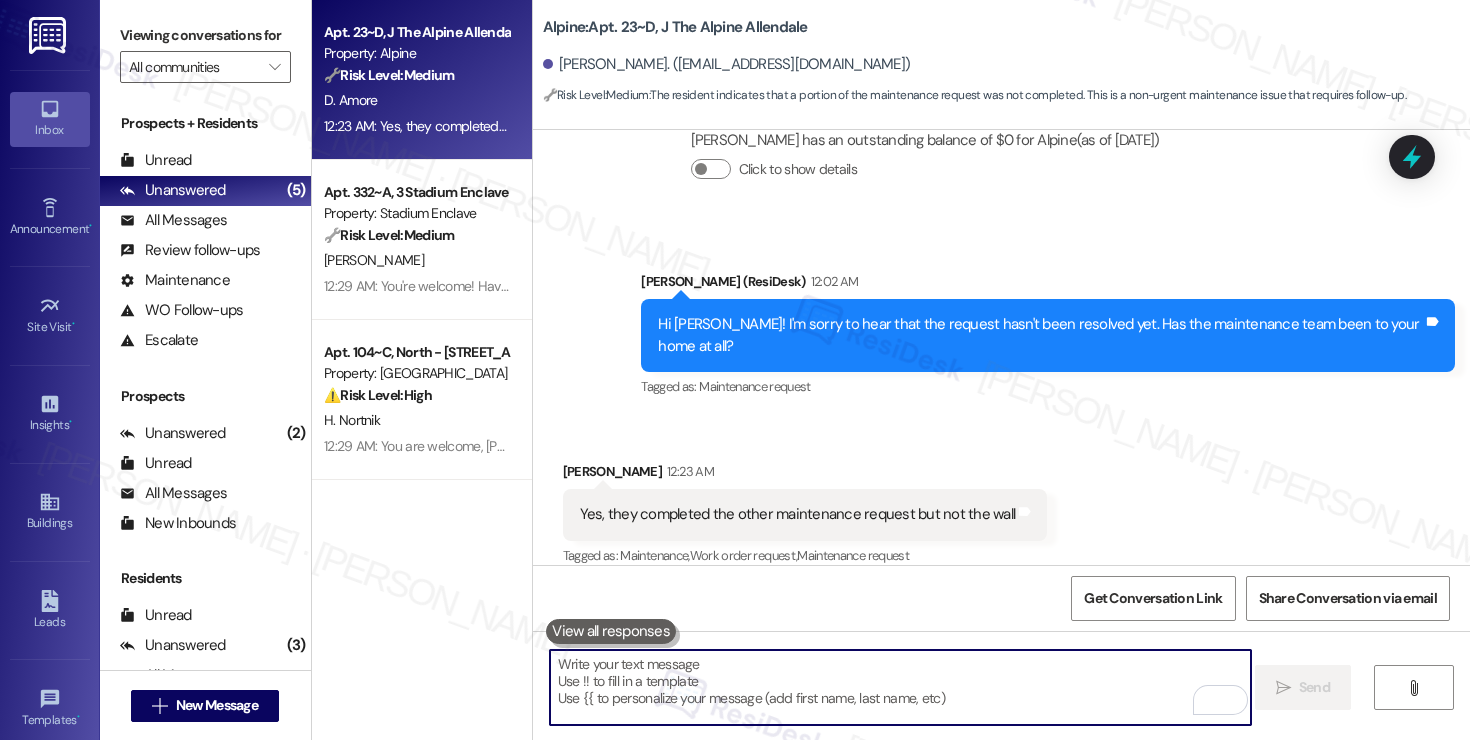 click at bounding box center [900, 687] 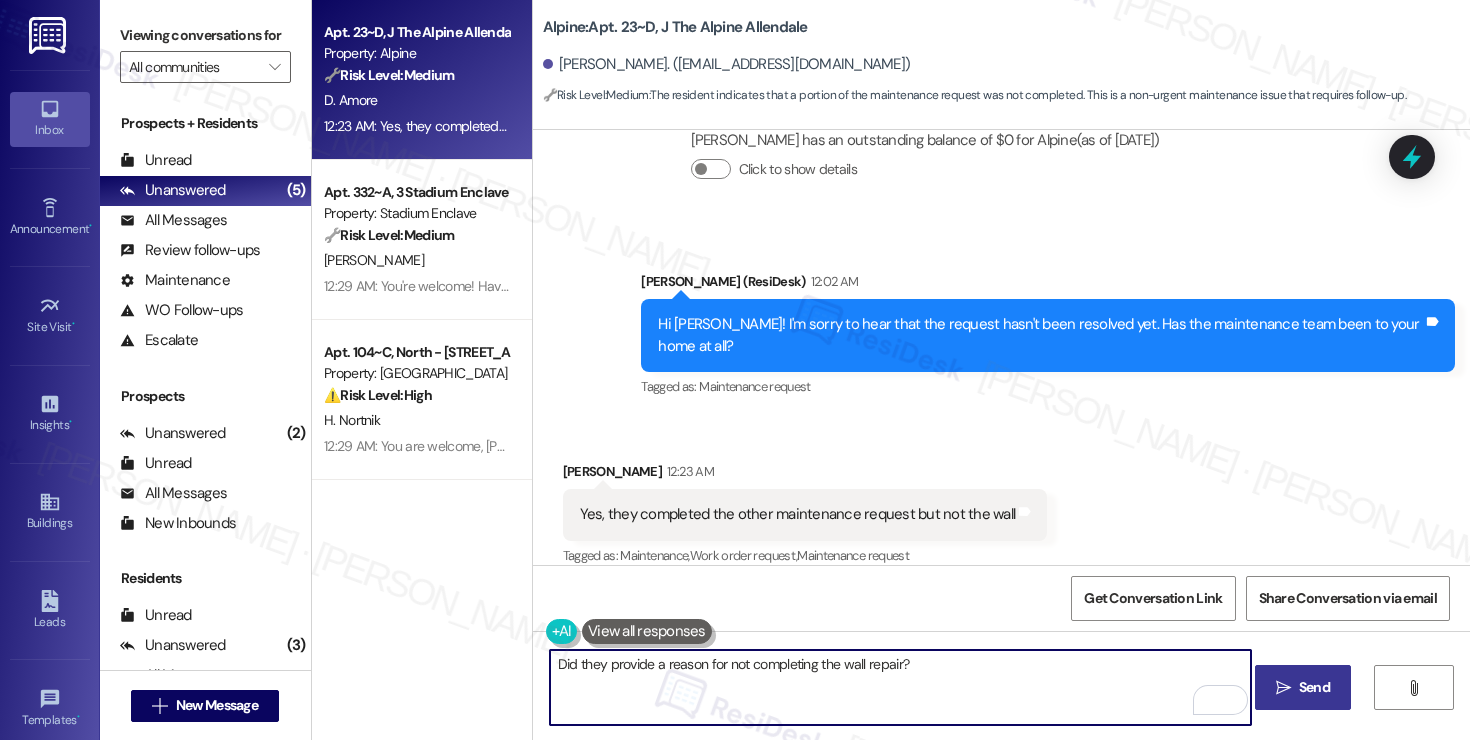 type on "Did they provide a reason for not completing the wall repair?" 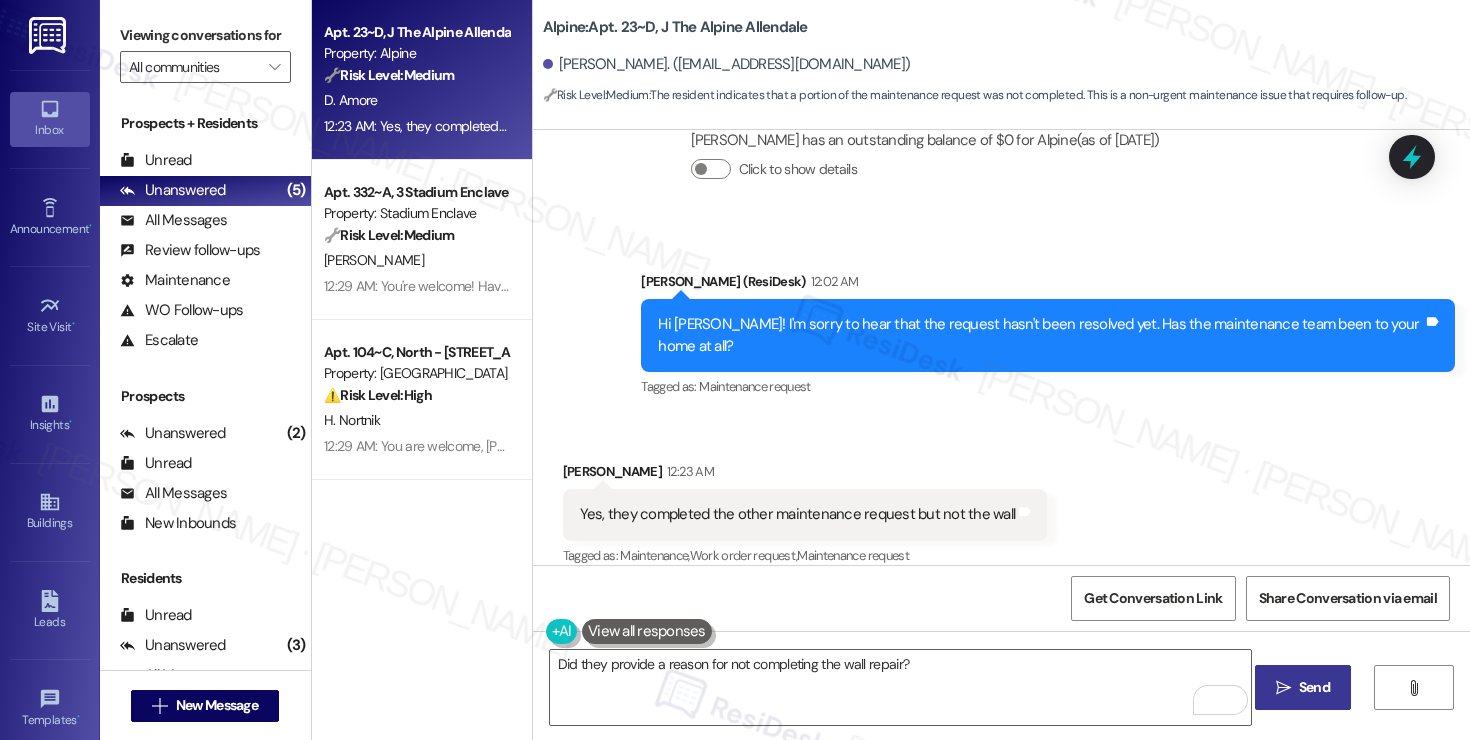 click on "Send" at bounding box center [1314, 687] 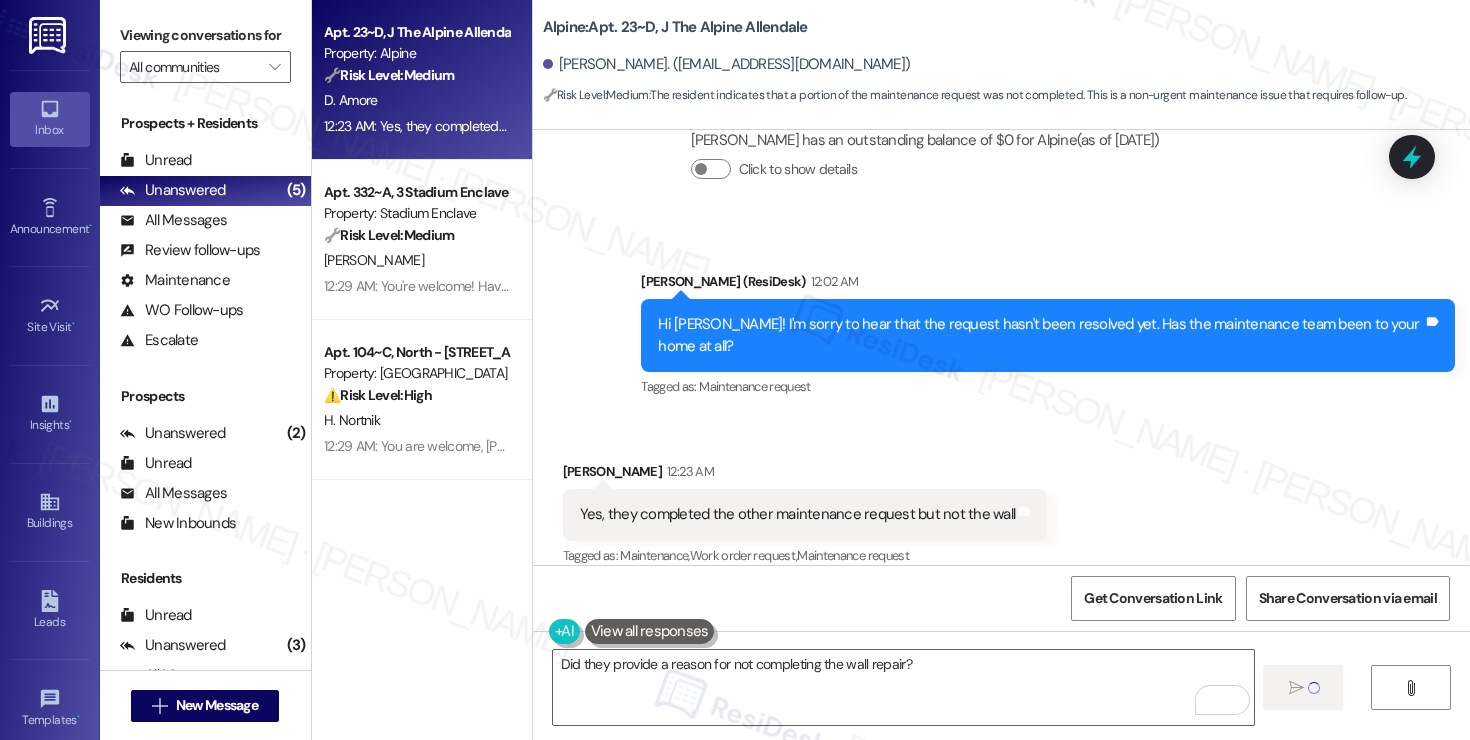 type 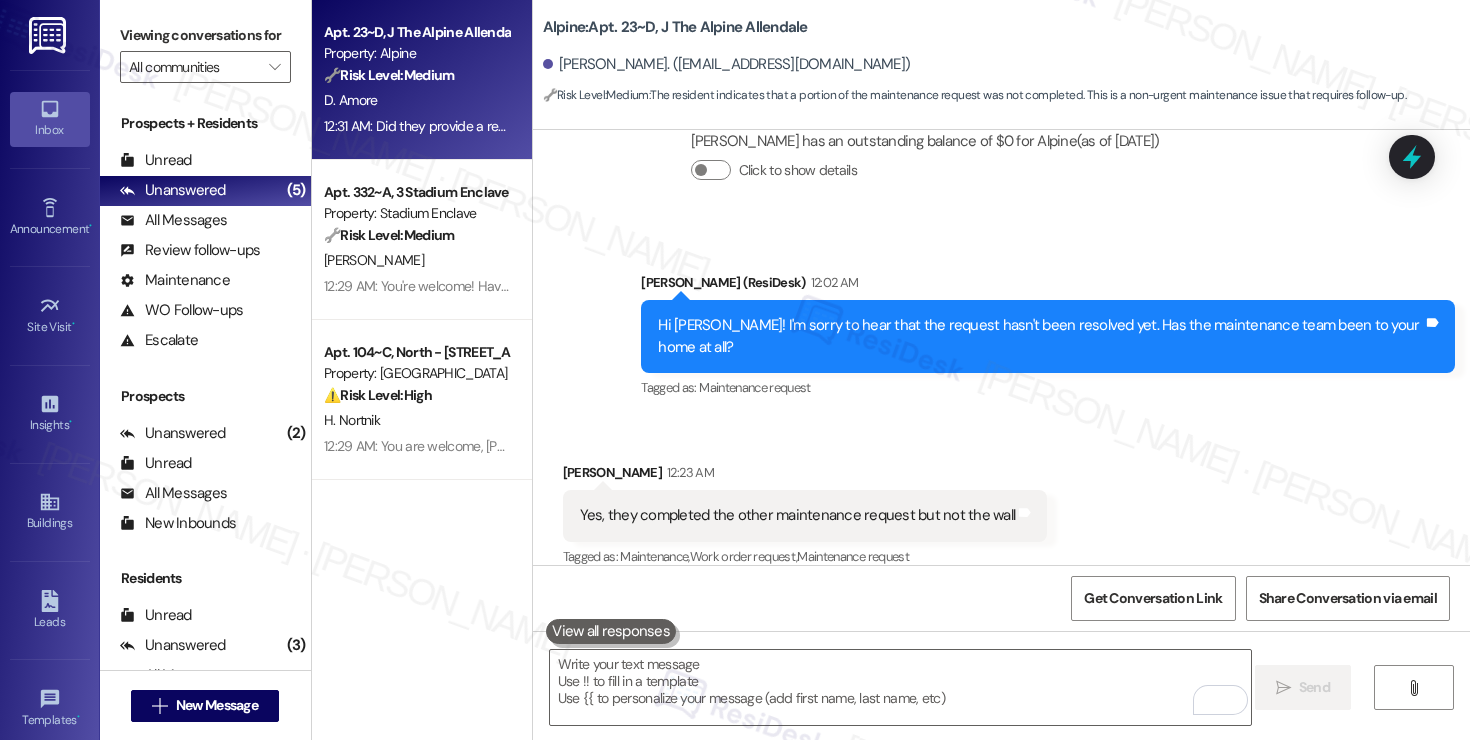 scroll, scrollTop: 6502, scrollLeft: 0, axis: vertical 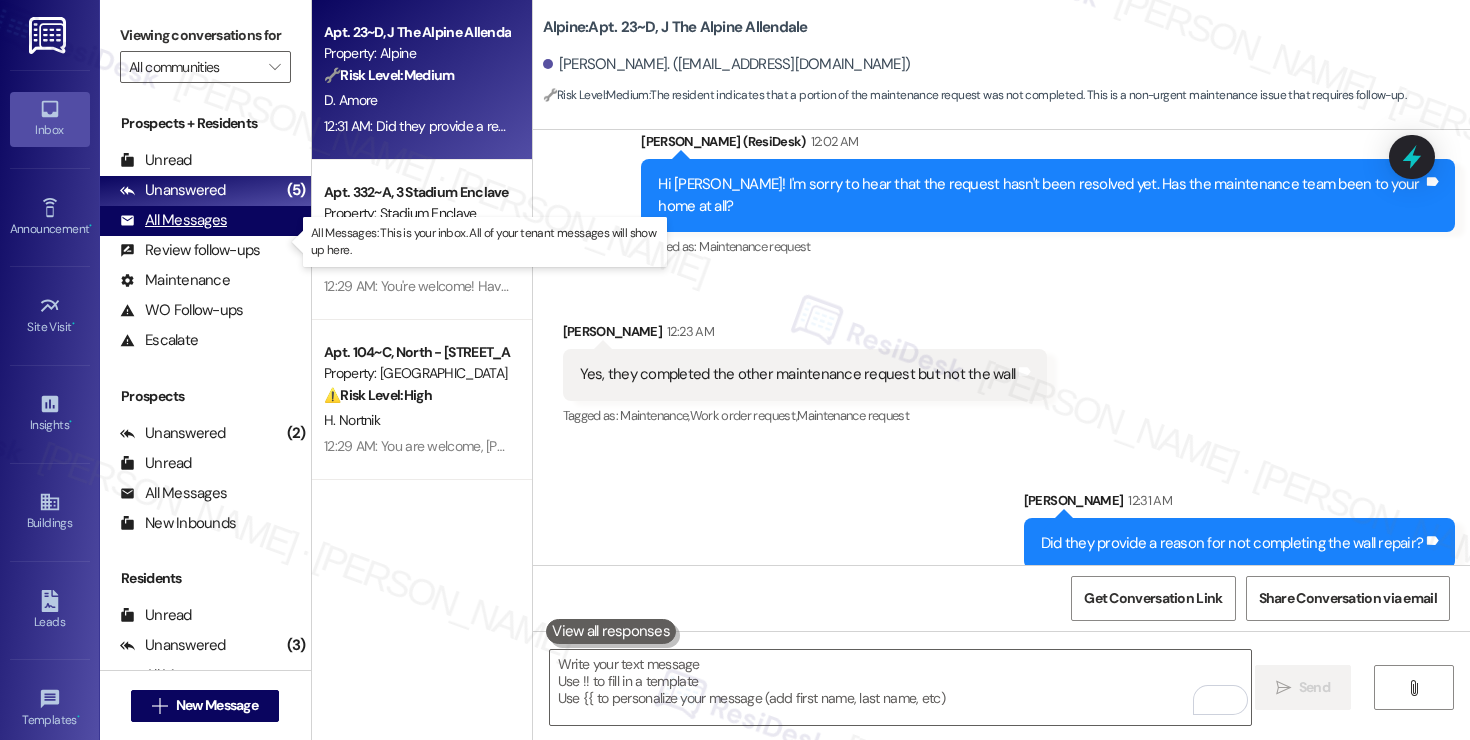 click on "All Messages" at bounding box center [173, 220] 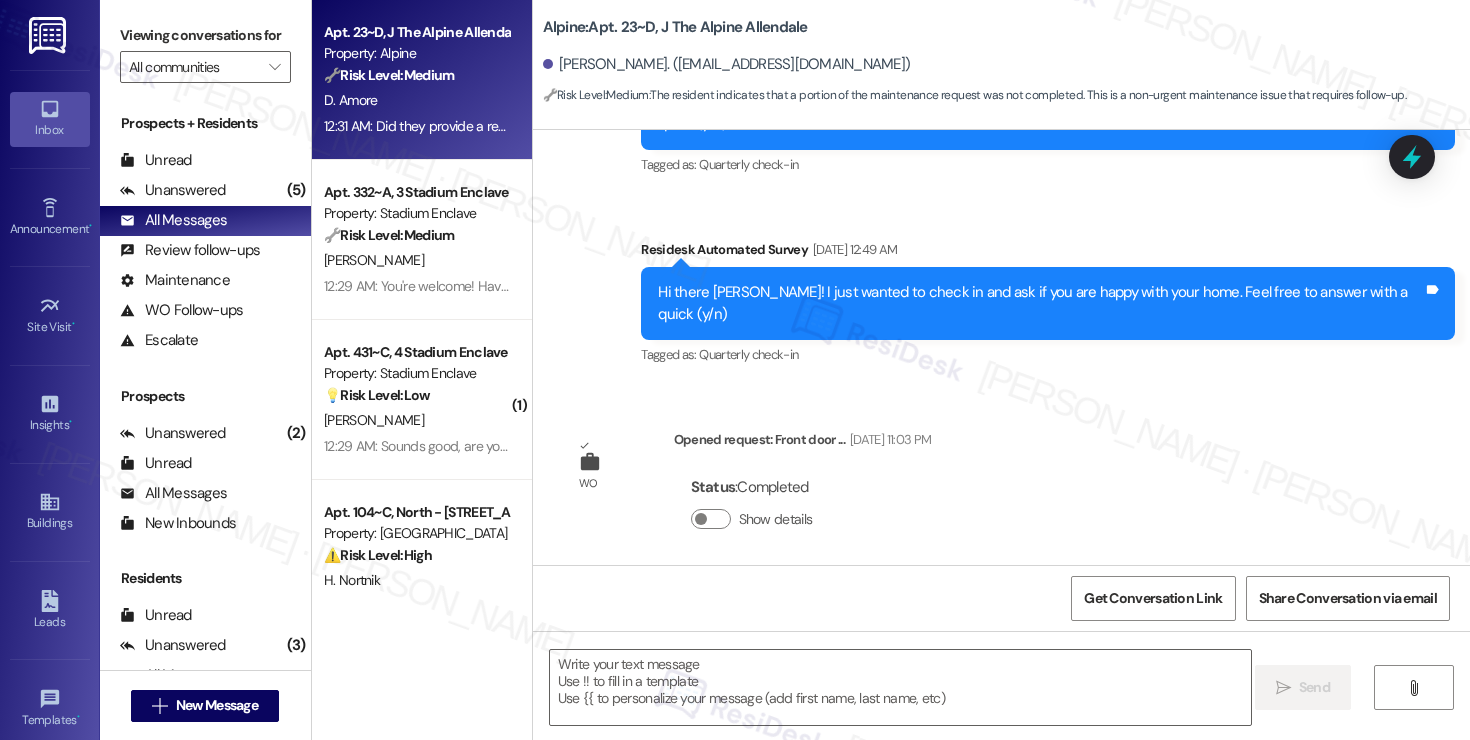 type on "Fetching suggested responses. Please feel free to read through the conversation in the meantime." 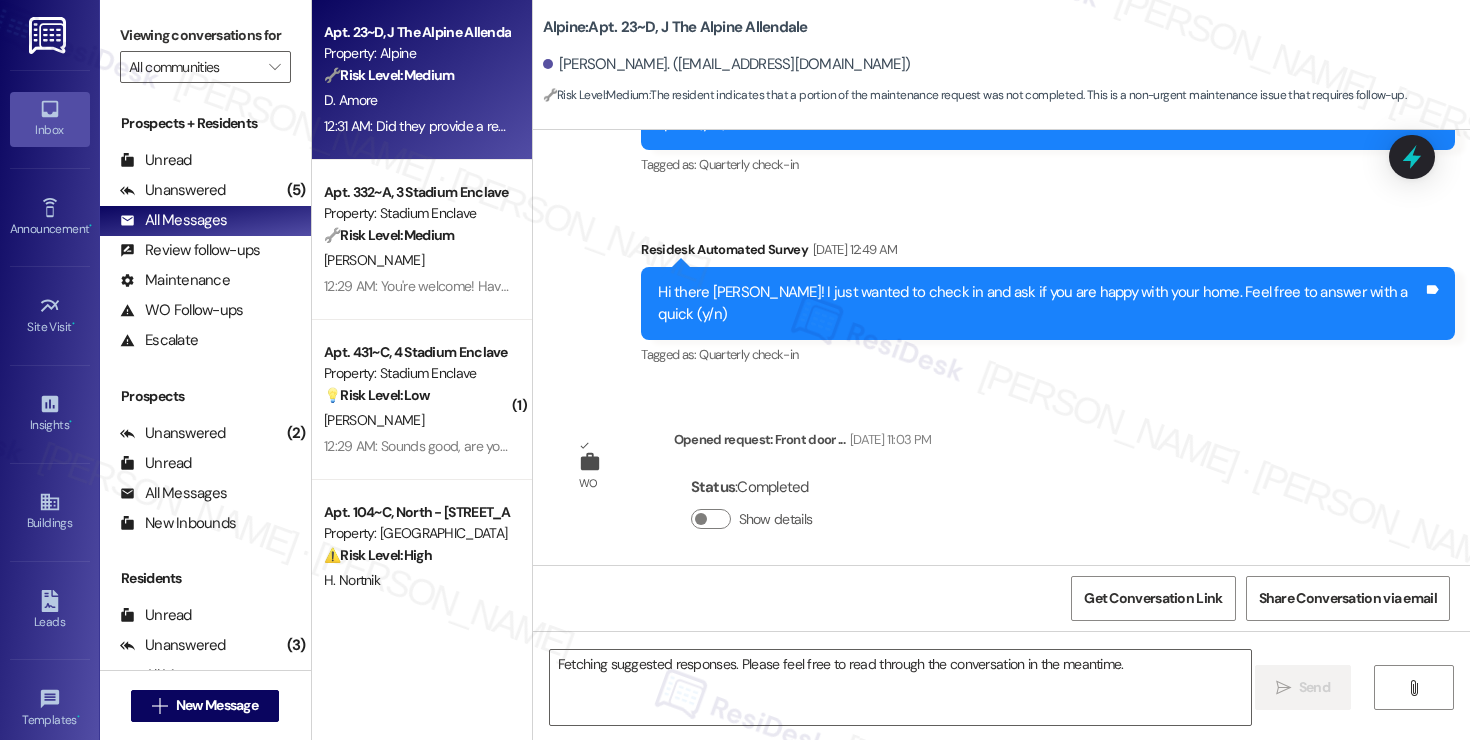 scroll, scrollTop: 6361, scrollLeft: 0, axis: vertical 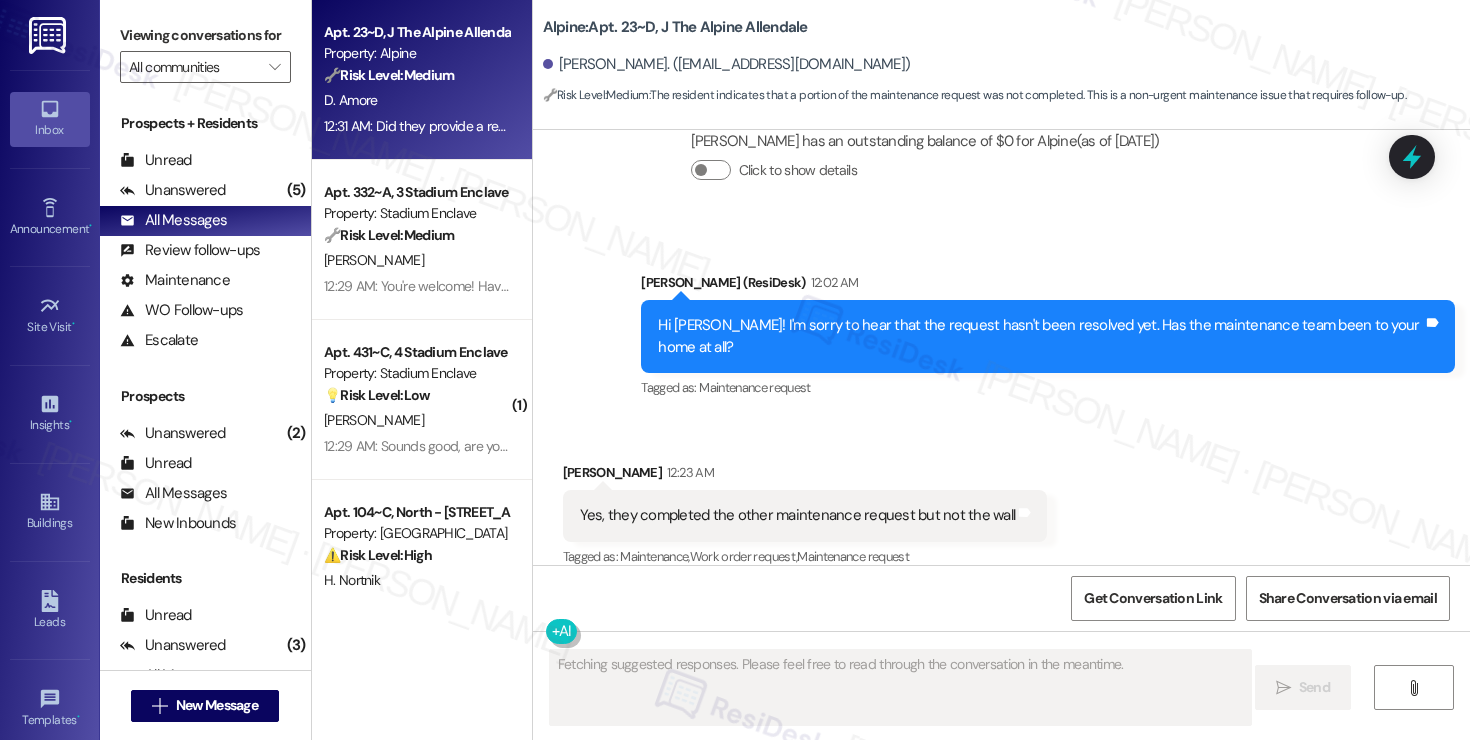 click on "💡  Risk Level:  Low The resident is inquiring about EV charging station reservations. This is a non-essential request related to amenity usage and customer satisfaction." at bounding box center (416, 395) 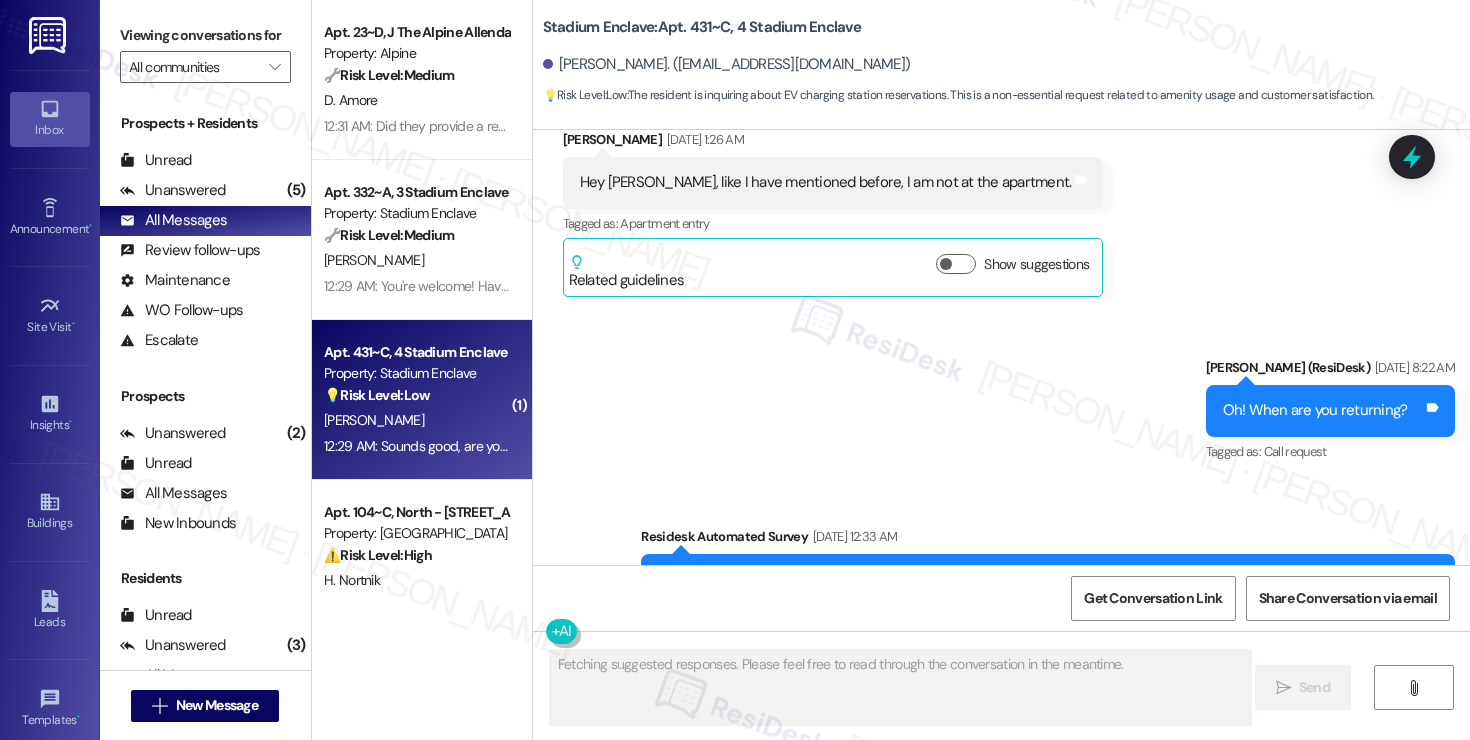scroll, scrollTop: 21303, scrollLeft: 0, axis: vertical 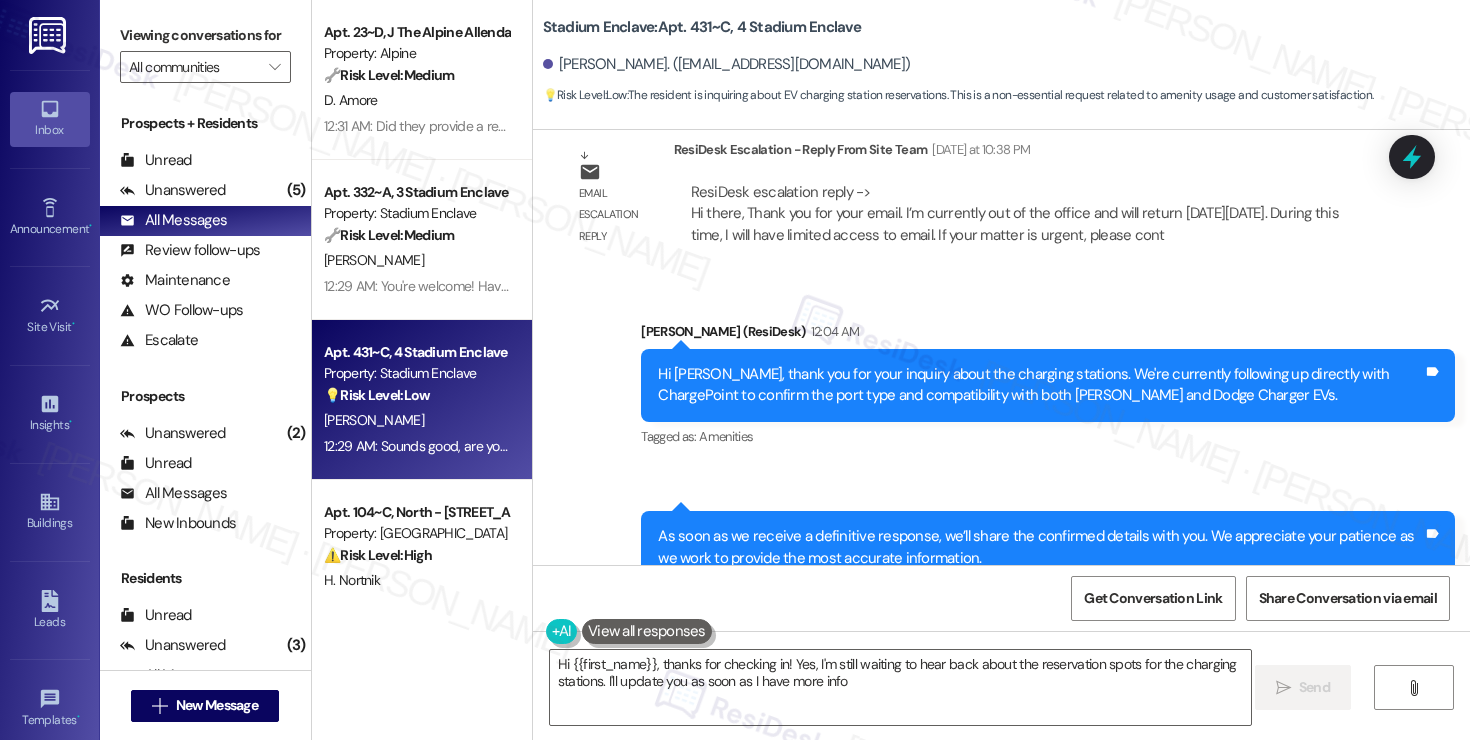 type on "Hi {{first_name}}, thanks for checking in! Yes, I'm still waiting to hear back about the reservation spots for the charging stations. I'll update you as soon as I have more info!" 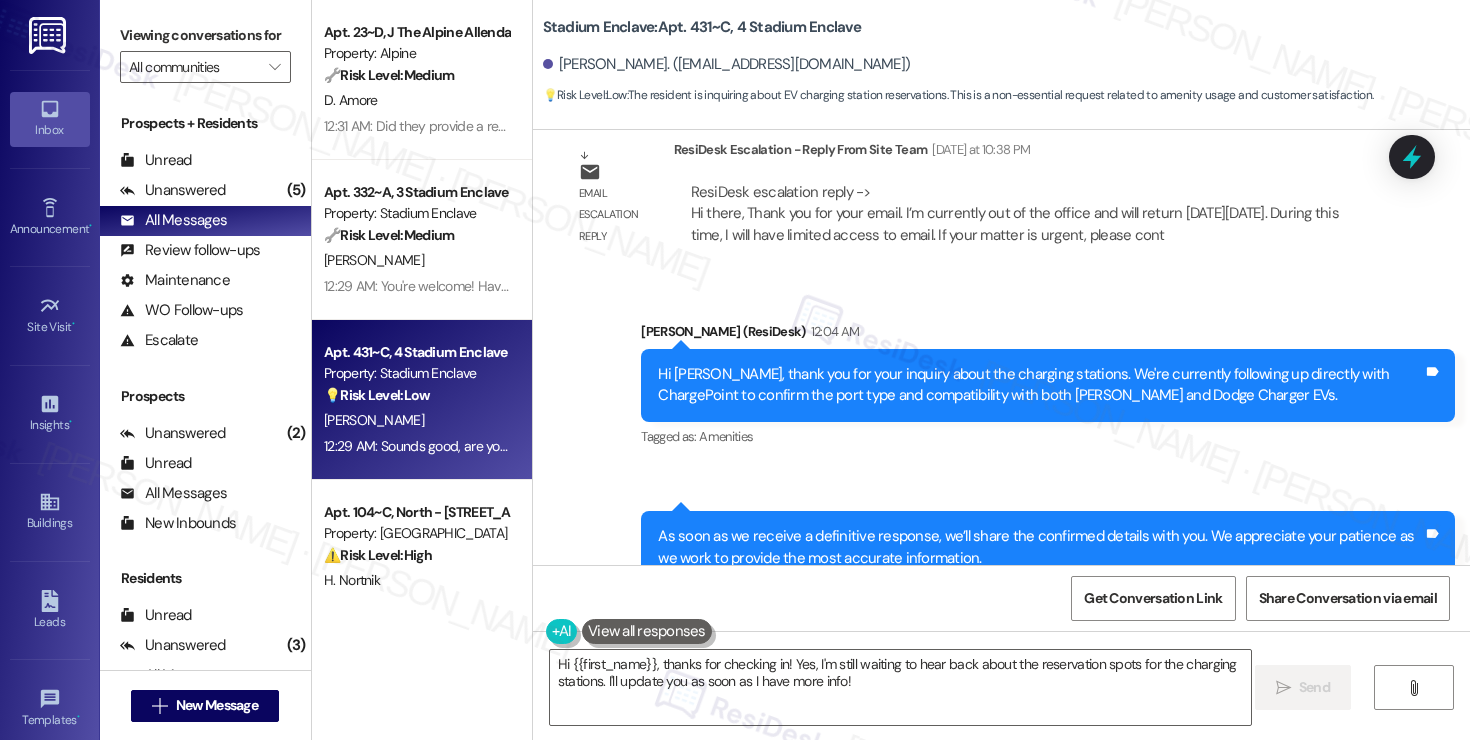 drag, startPoint x: 792, startPoint y: 496, endPoint x: 966, endPoint y: 496, distance: 174 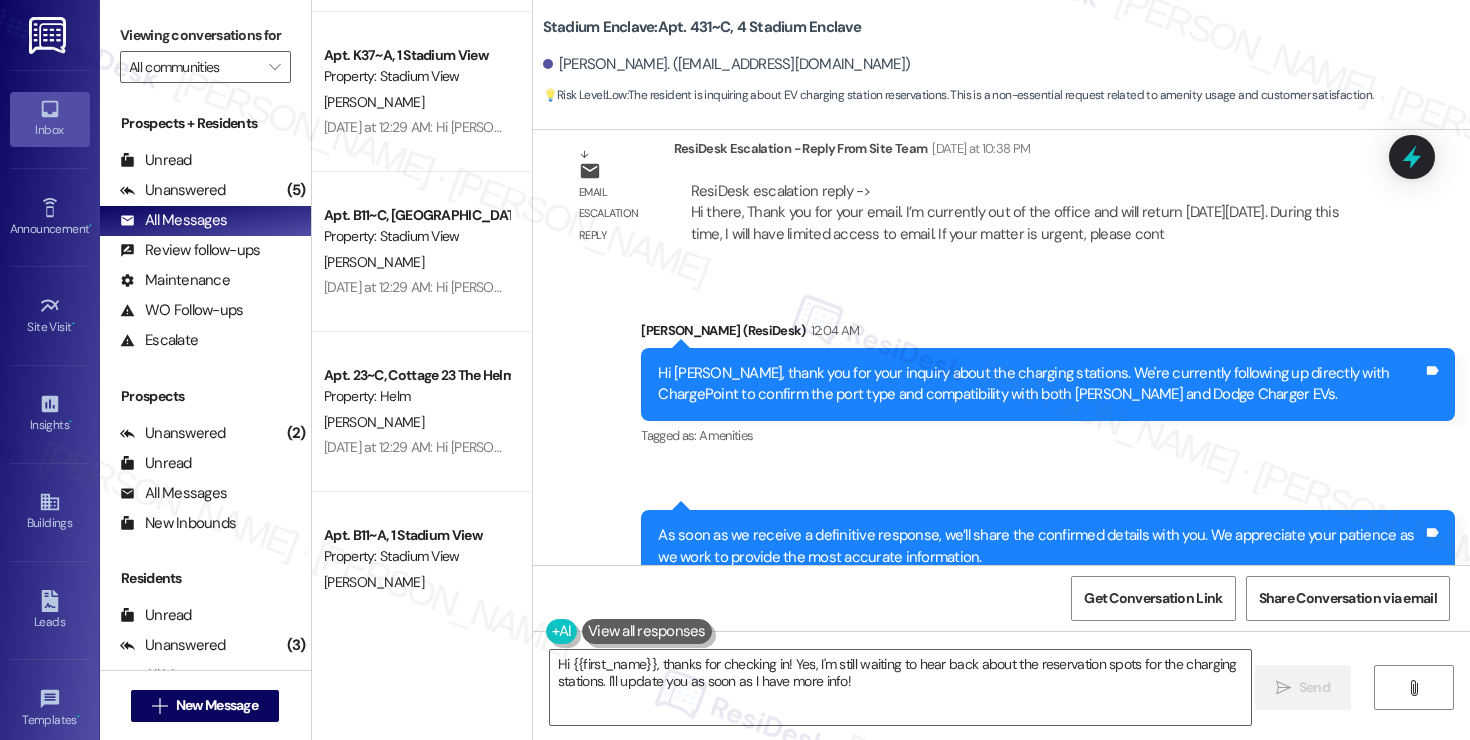 scroll, scrollTop: 3290, scrollLeft: 0, axis: vertical 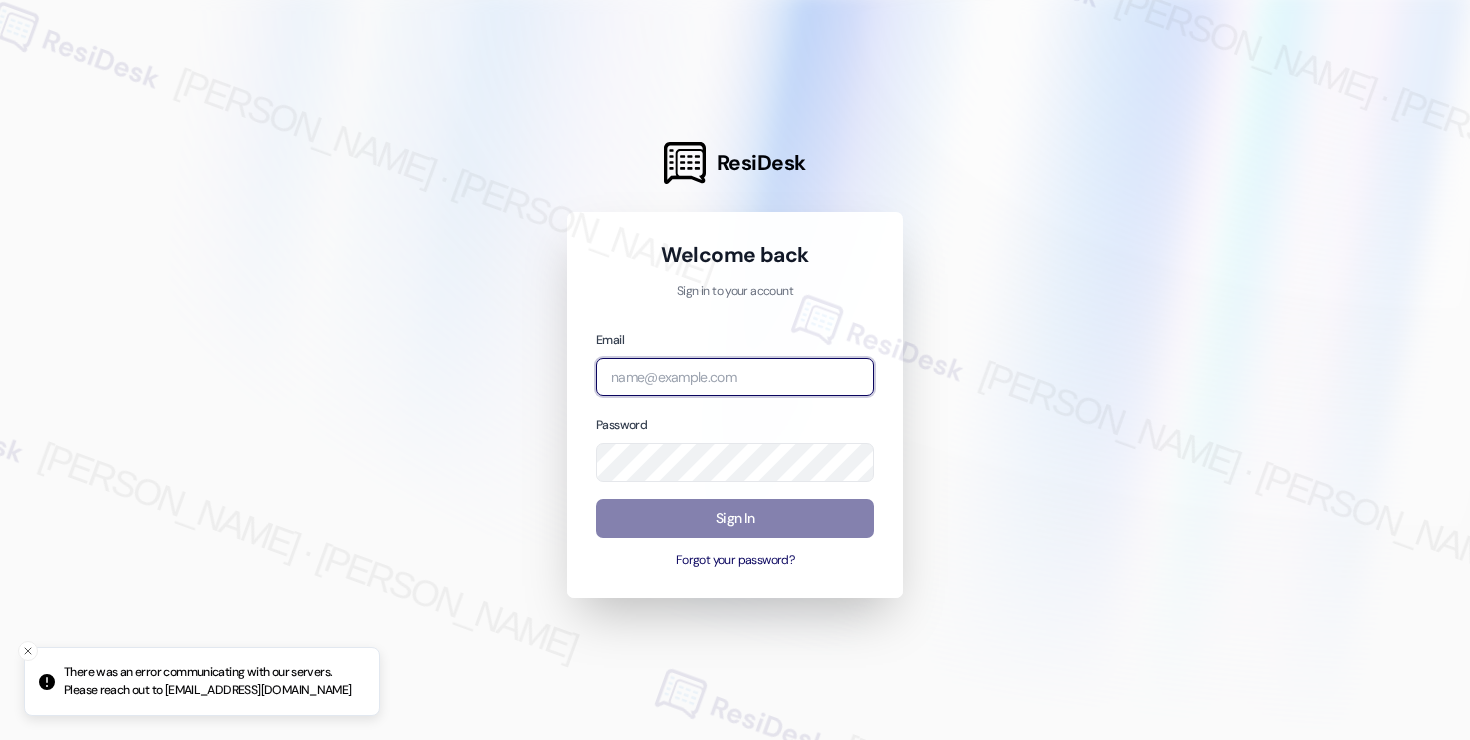 click at bounding box center [735, 377] 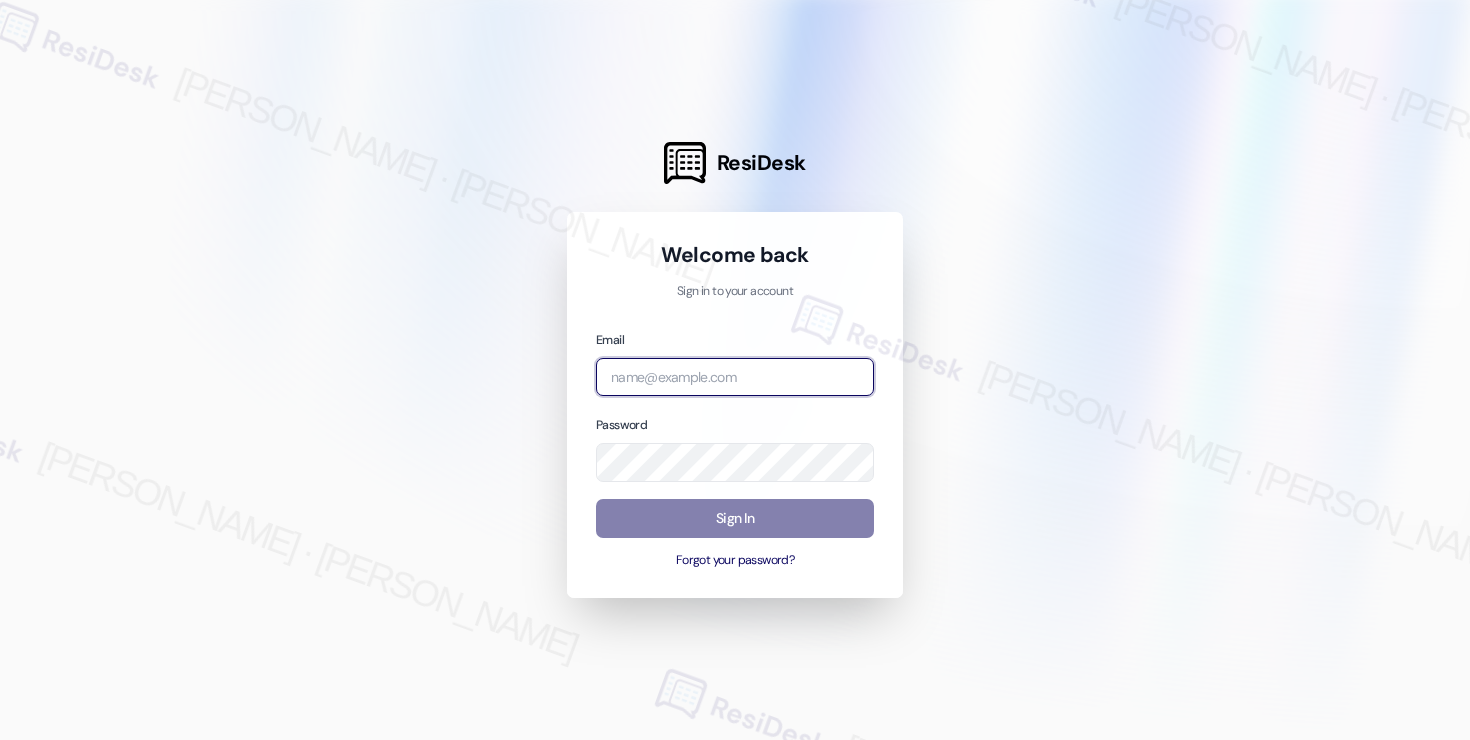 click at bounding box center [0, 740] 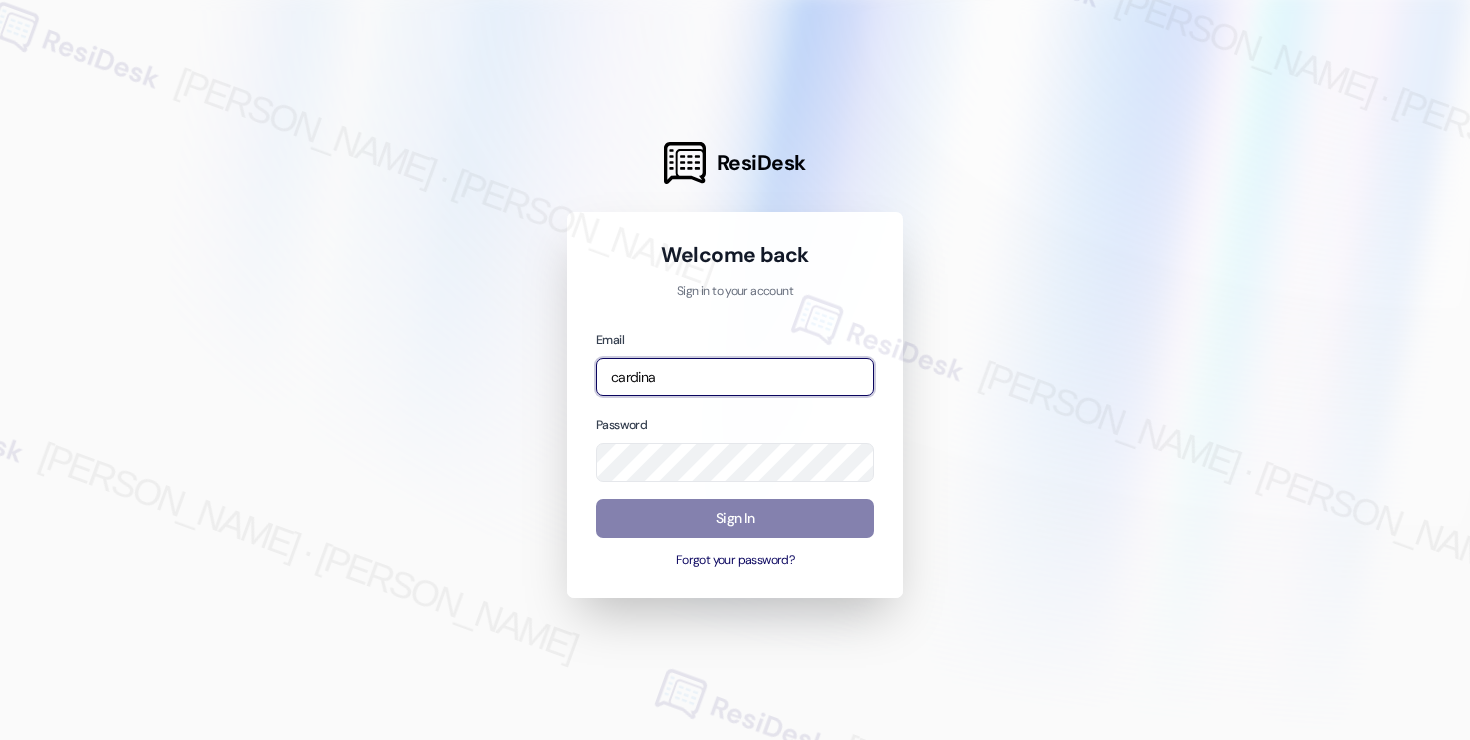 type on "automated-surveys-cardinal-mary.grace.tingson@cardinal.com" 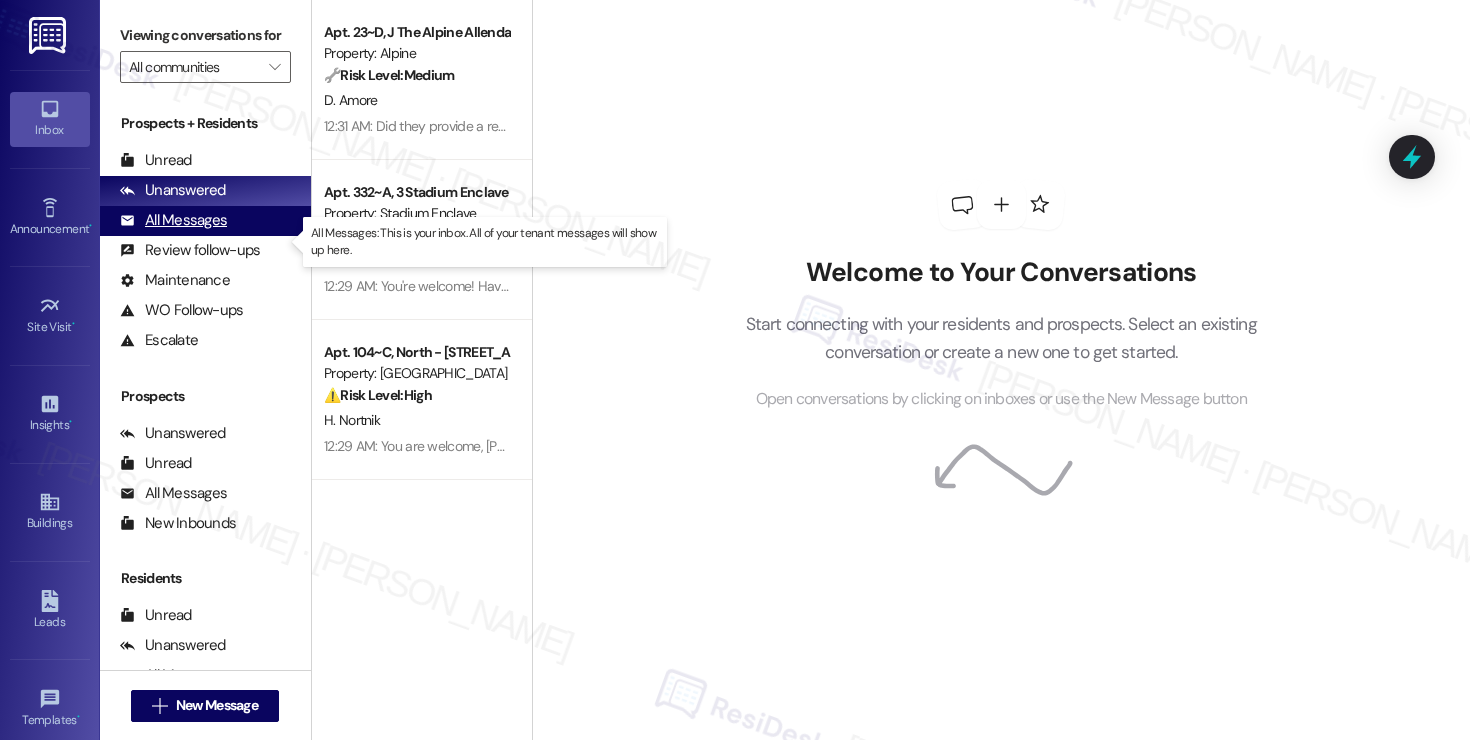 click on "All Messages" at bounding box center [173, 220] 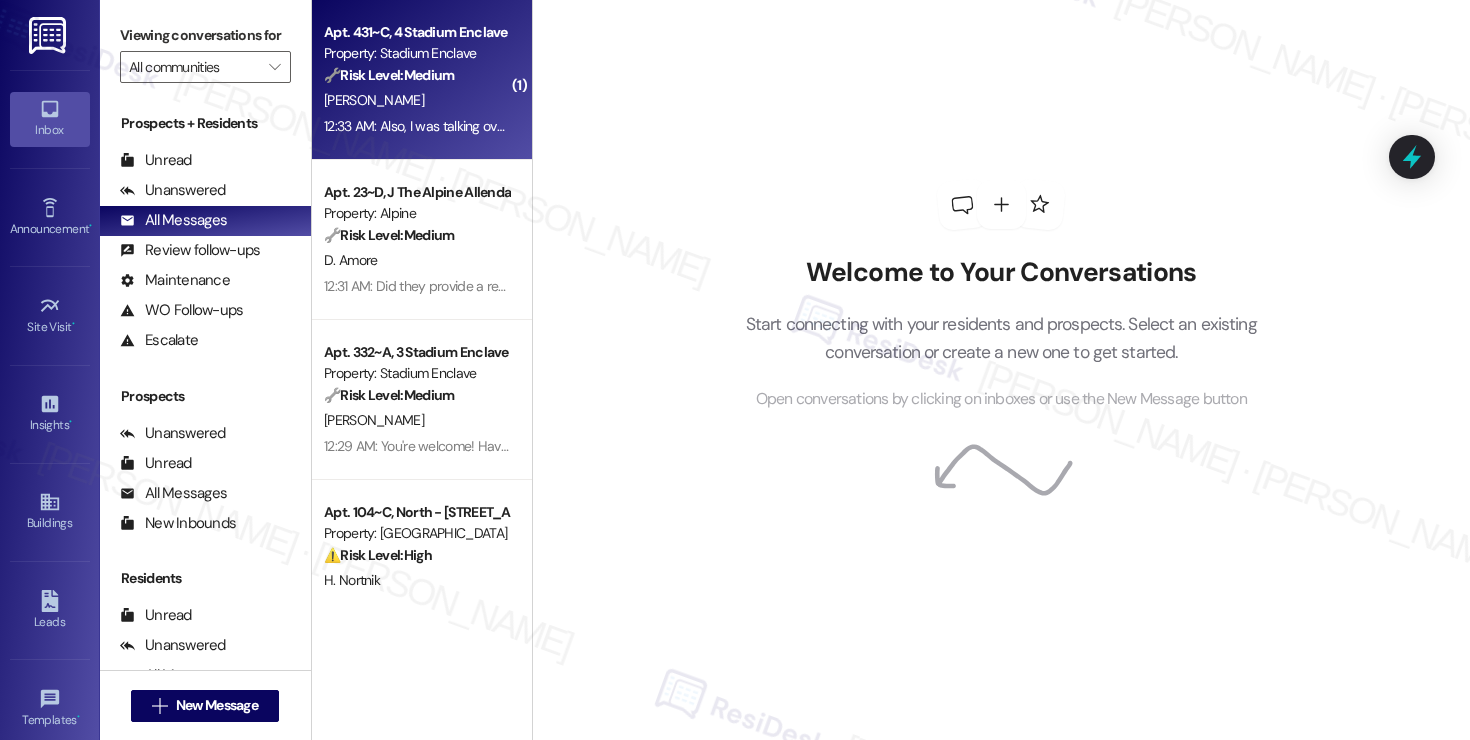 click on "[PERSON_NAME]" at bounding box center [416, 100] 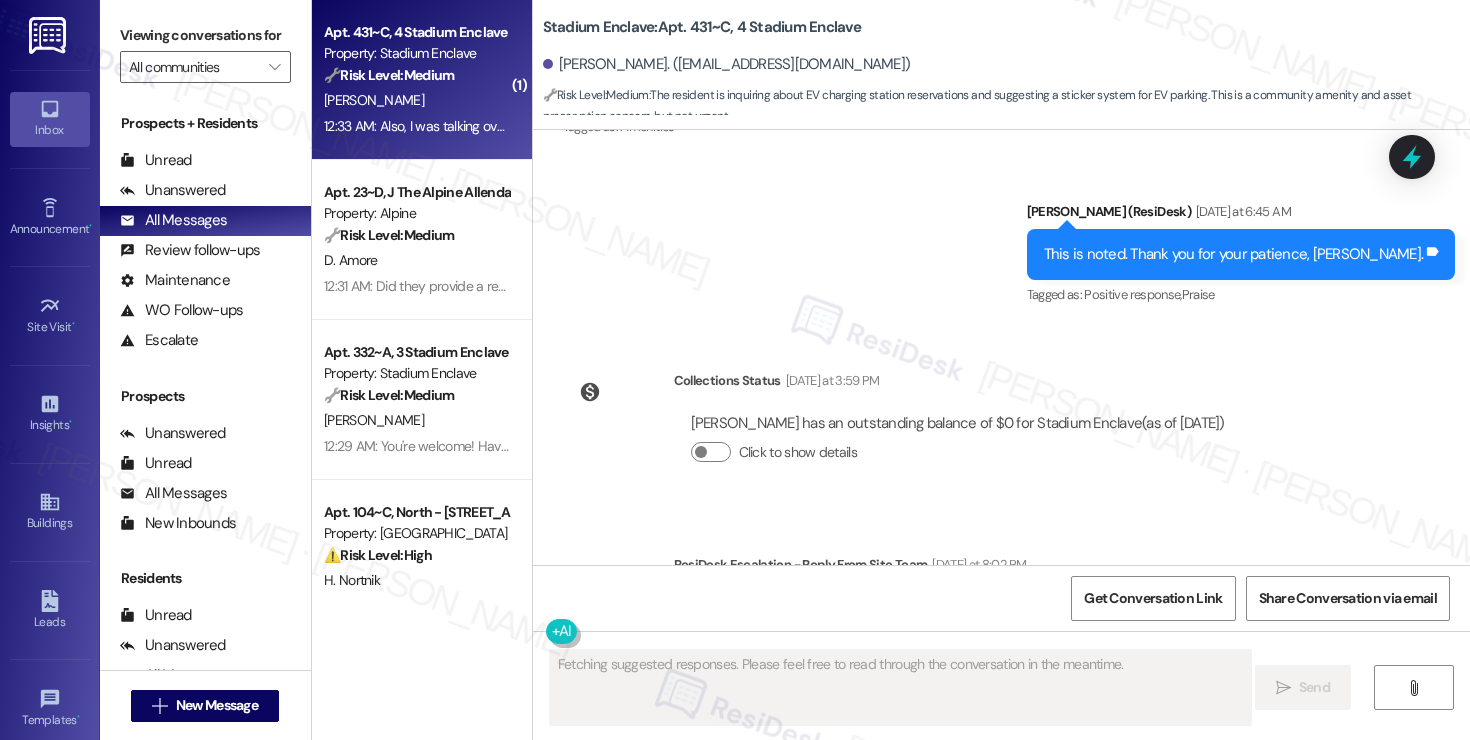 scroll, scrollTop: 21589, scrollLeft: 0, axis: vertical 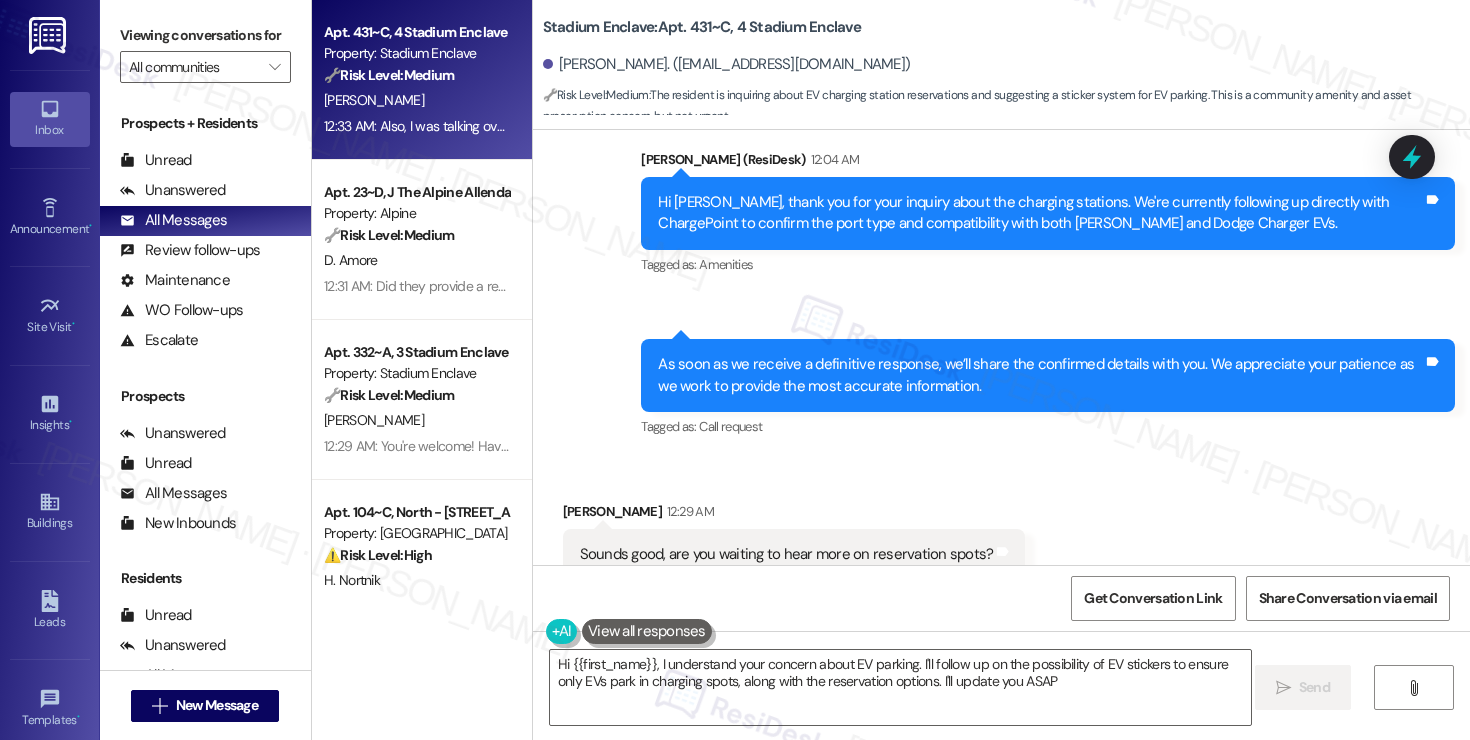 type on "Hi {{first_name}}, I understand your concern about EV parking. I'll follow up on the possibility of EV stickers to ensure only EVs park in charging spots, along with the reservation options. I'll update you ASAP!" 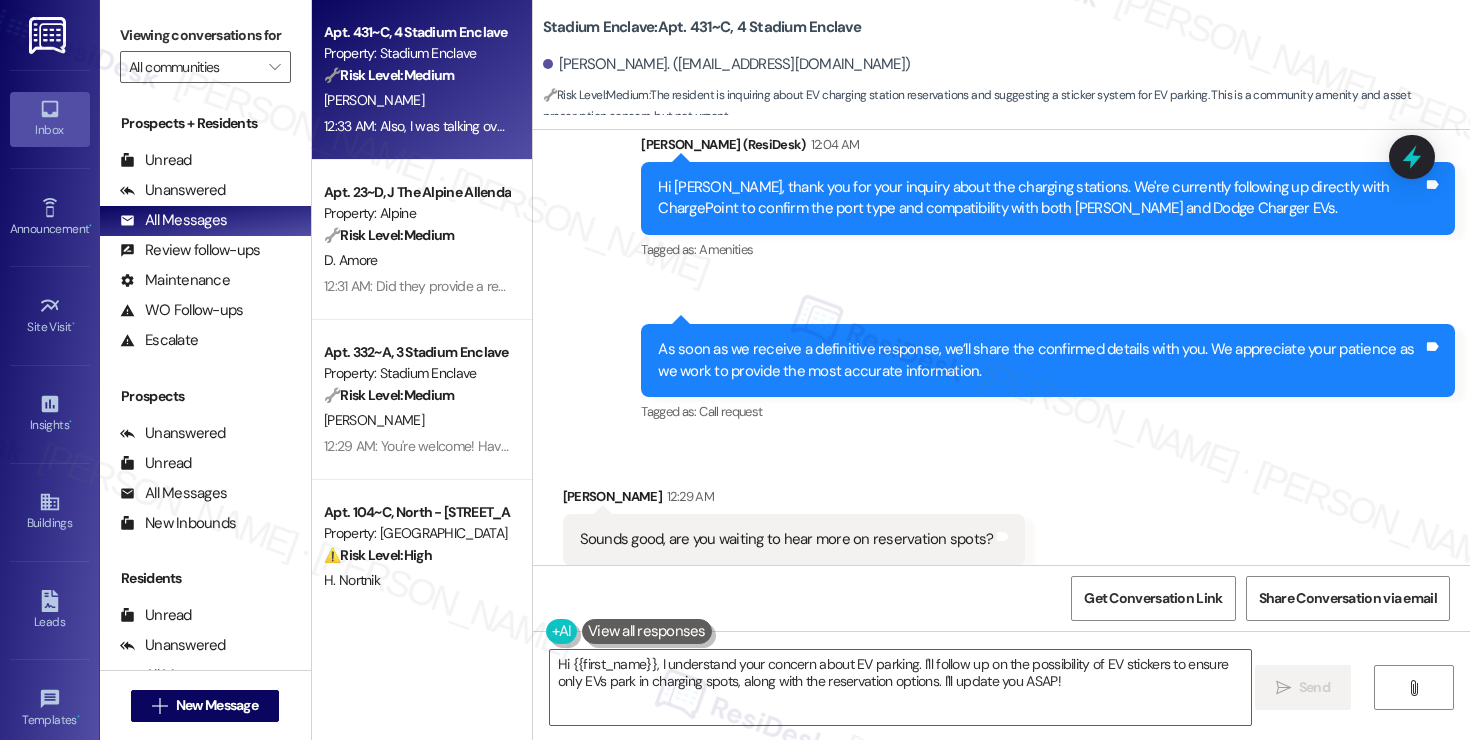 scroll, scrollTop: 21573, scrollLeft: 0, axis: vertical 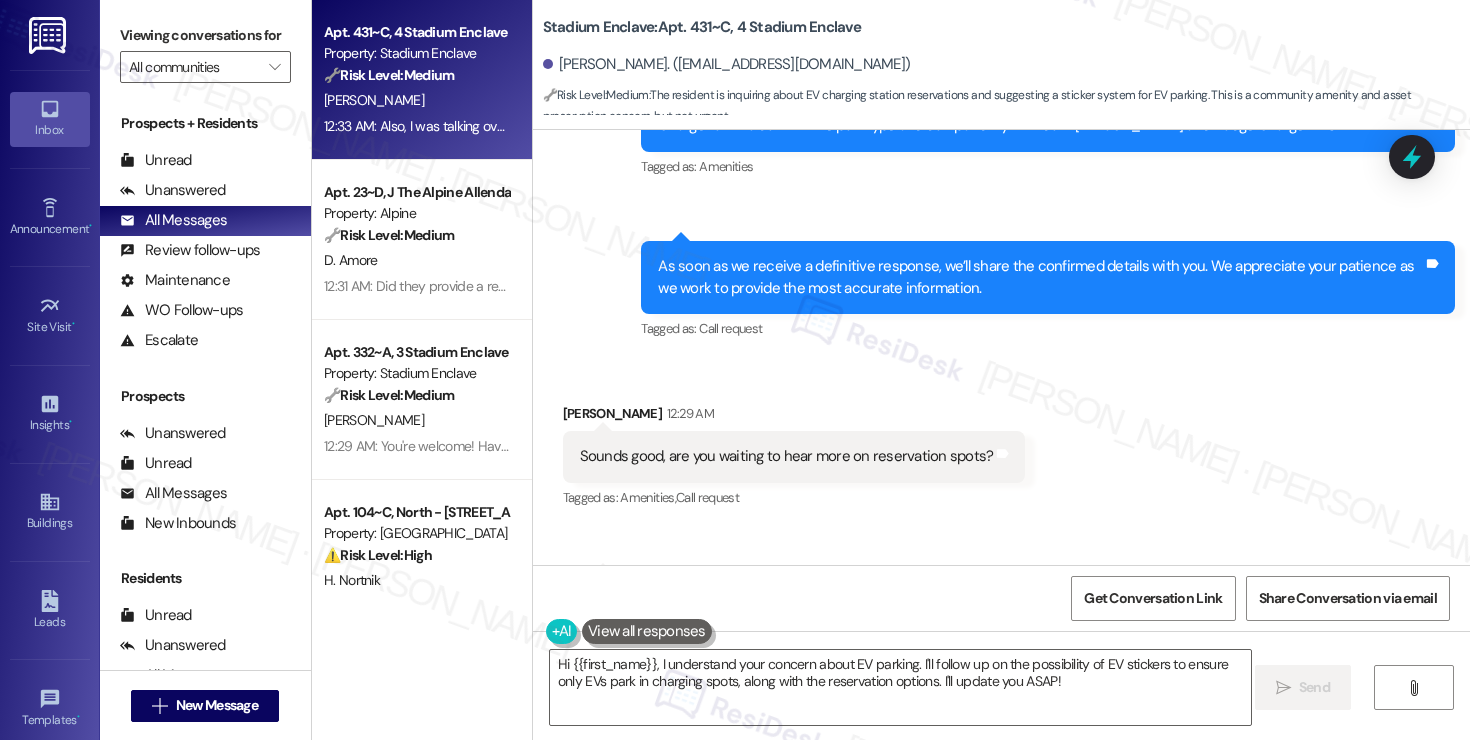 drag, startPoint x: 644, startPoint y: 365, endPoint x: 887, endPoint y: 383, distance: 243.66576 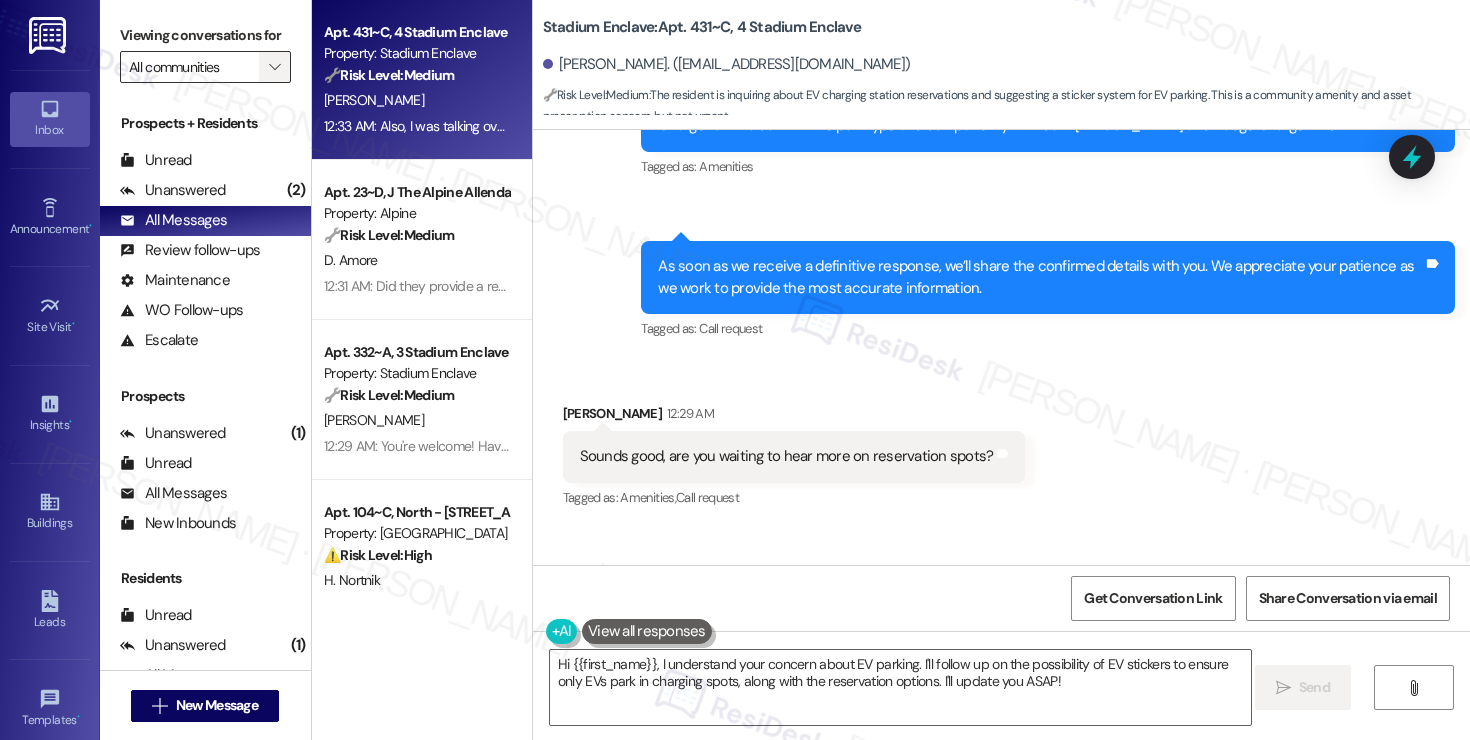 click on "" at bounding box center (274, 67) 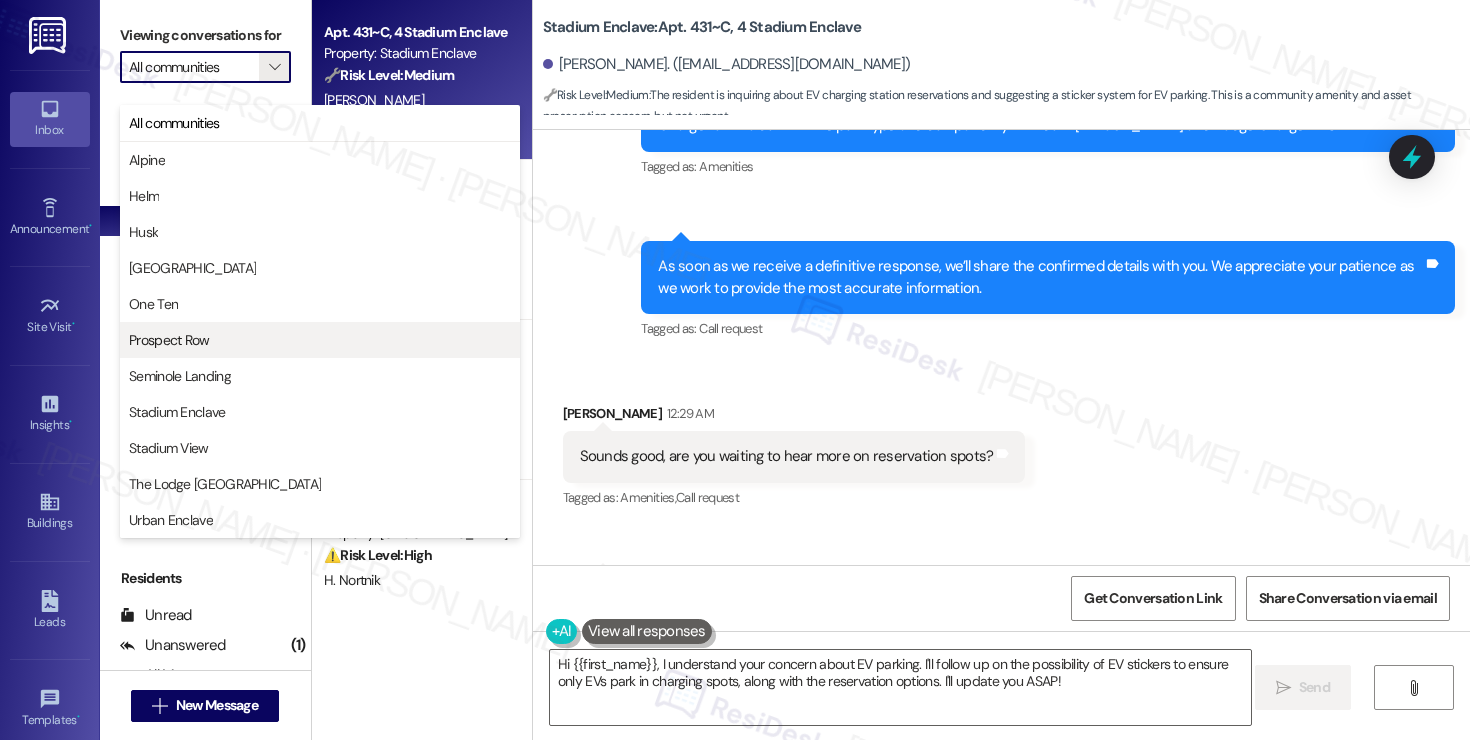 click on "Prospect Row" at bounding box center (320, 340) 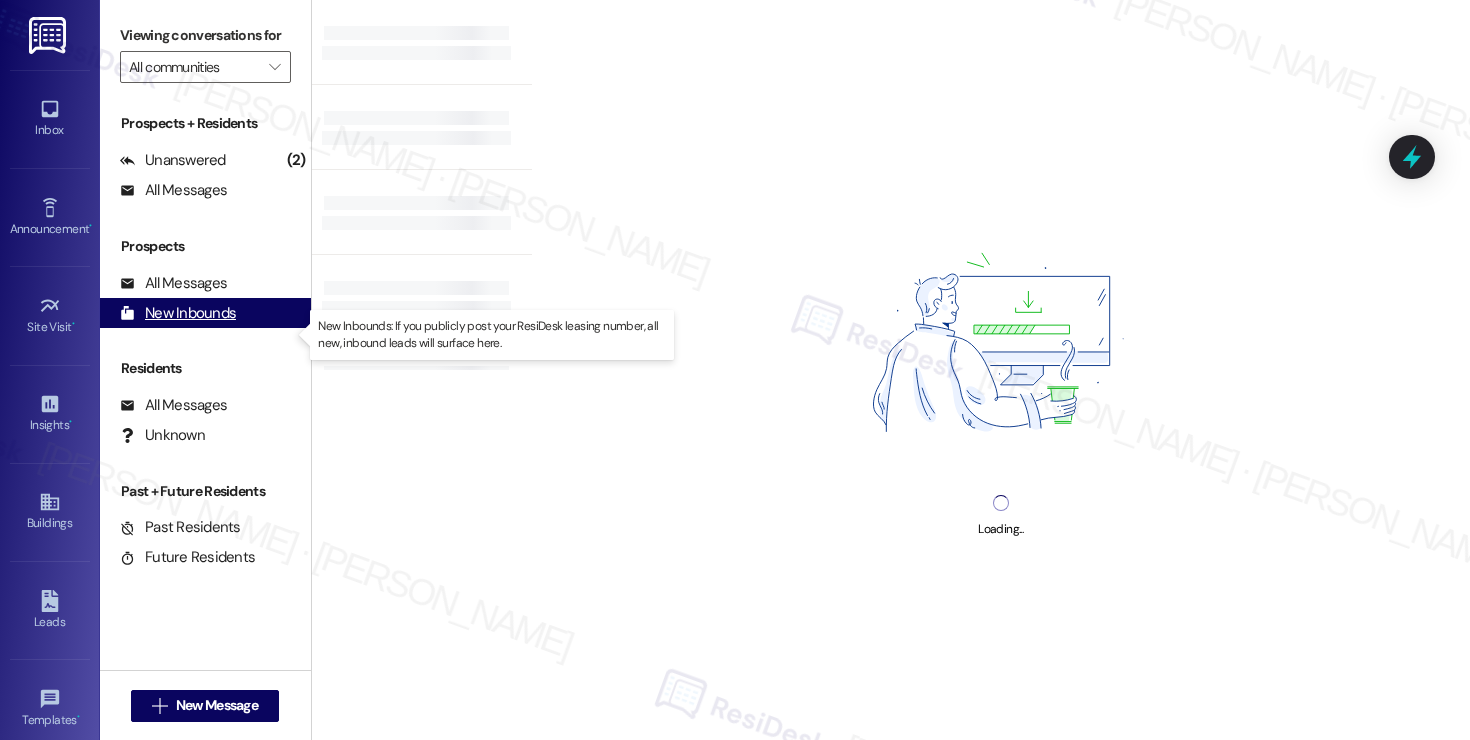 type on "Prospect Row" 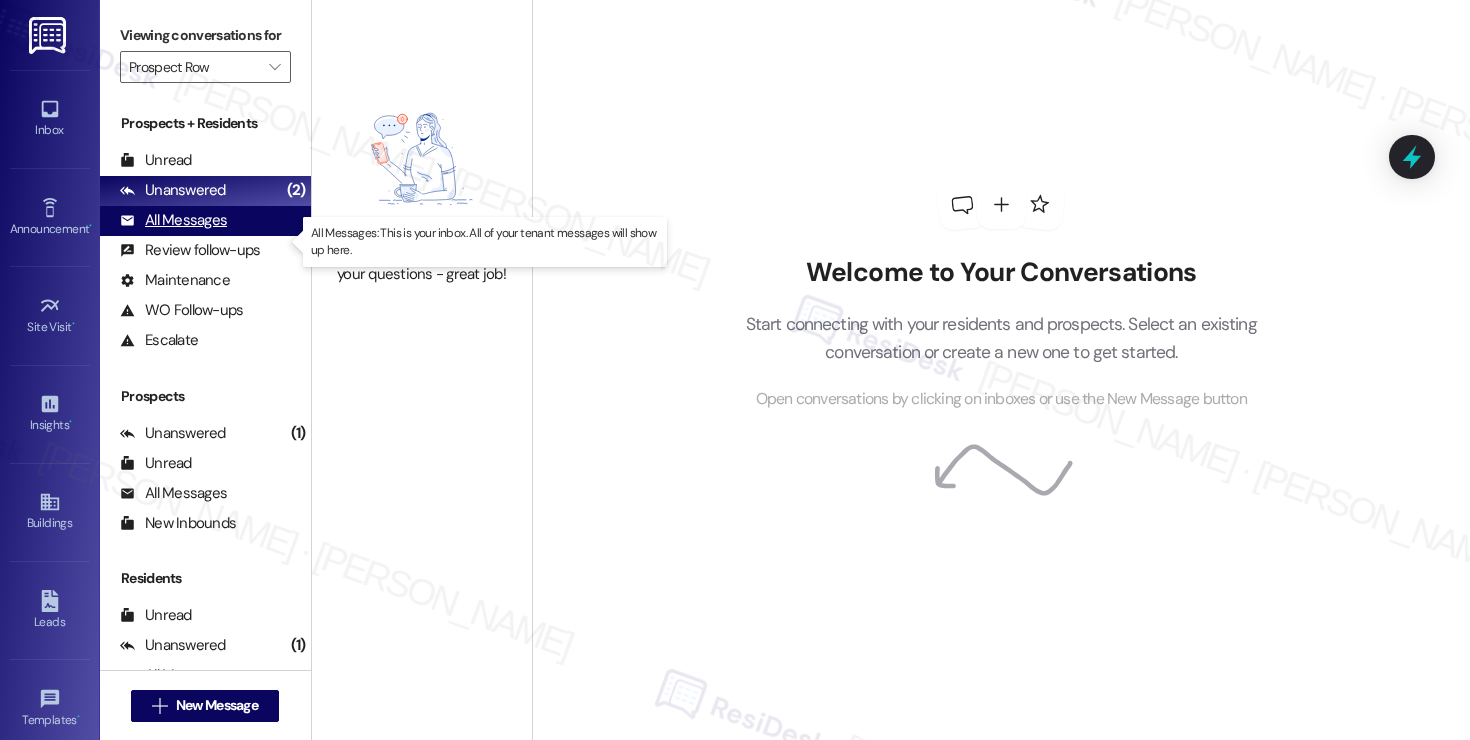 click on "All Messages" at bounding box center (173, 220) 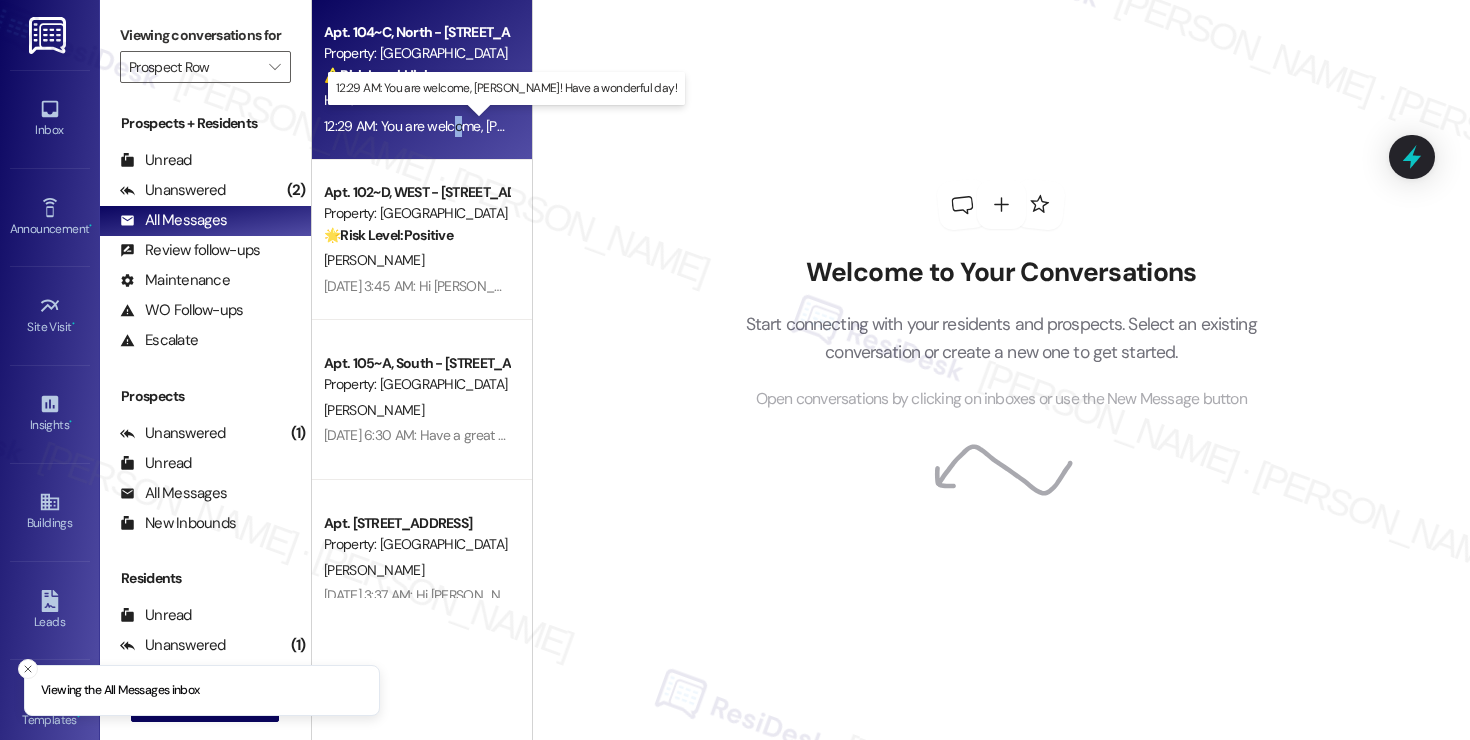 click on "12:29 AM: You are welcome, Hadley! Have a wonderful day! 12:29 AM: You are welcome, Hadley! Have a wonderful day!" at bounding box center (524, 126) 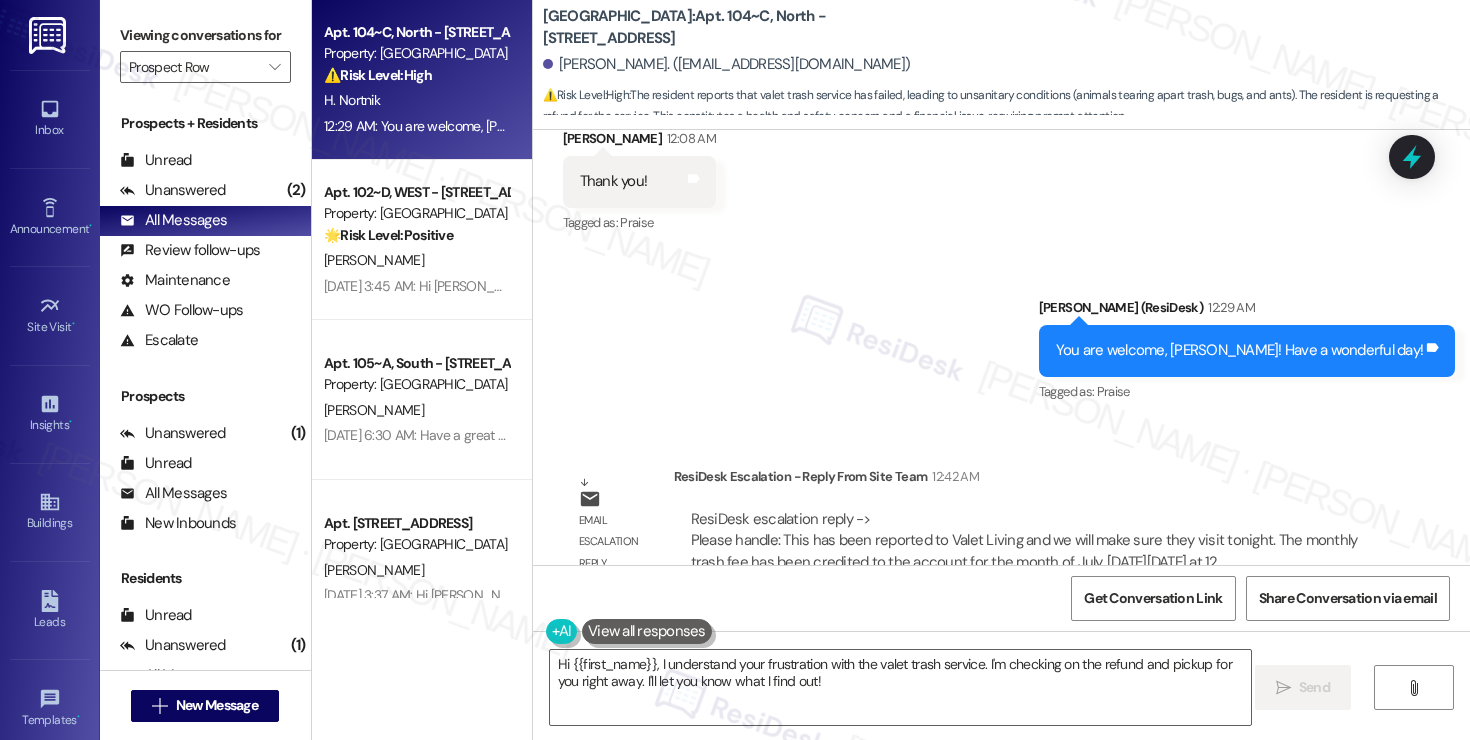 scroll, scrollTop: 5093, scrollLeft: 0, axis: vertical 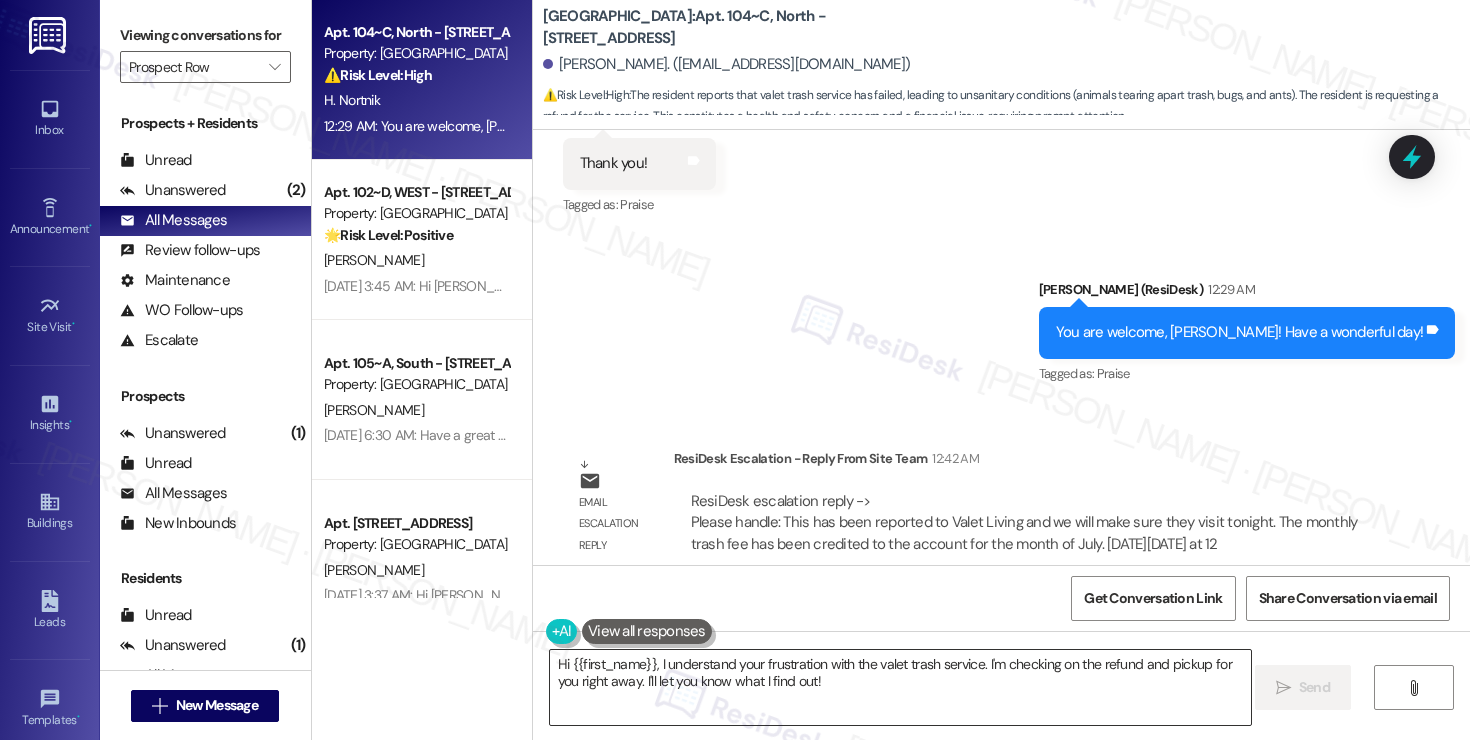 click on "Hi {{first_name}}, I understand your frustration with the valet trash service. I'm checking on the refund and pickup for you right away. I'll let you know what I find out!" at bounding box center [900, 687] 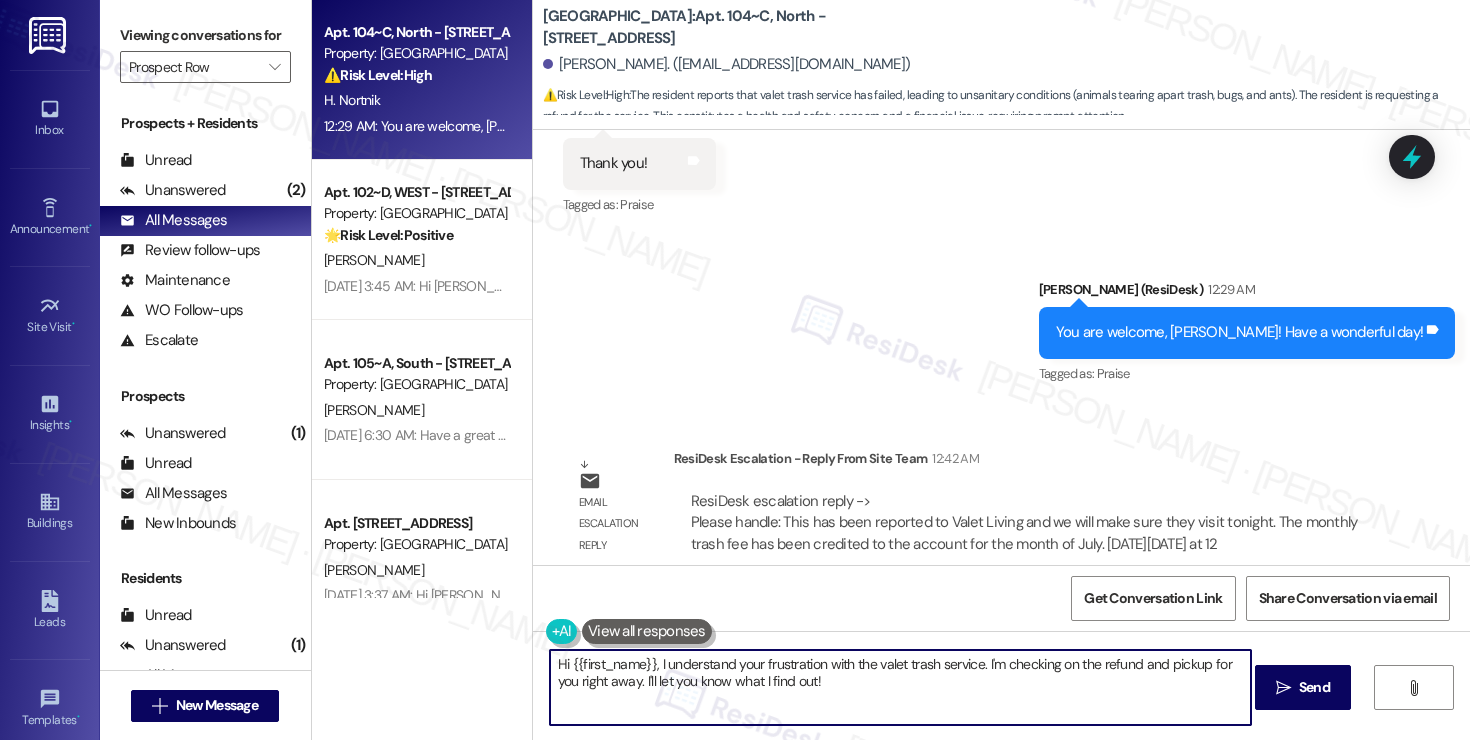 click on "Hi {{first_name}}, I understand your frustration with the valet trash service. I'm checking on the refund and pickup for you right away. I'll let you know what I find out!" at bounding box center [900, 687] 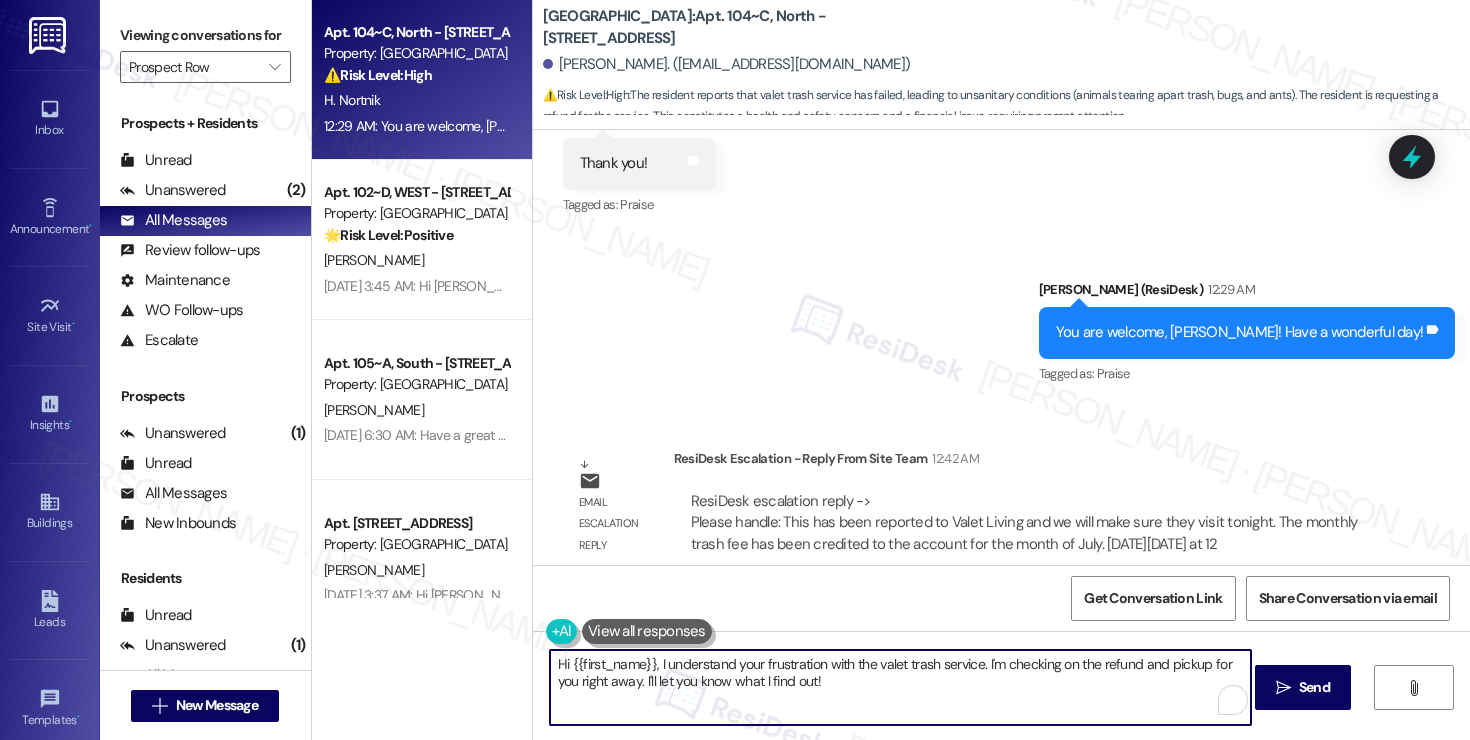 click on "Hi {{first_name}}, I understand your frustration with the valet trash service. I'm checking on the refund and pickup for you right away. I'll let you know what I find out!" at bounding box center (900, 687) 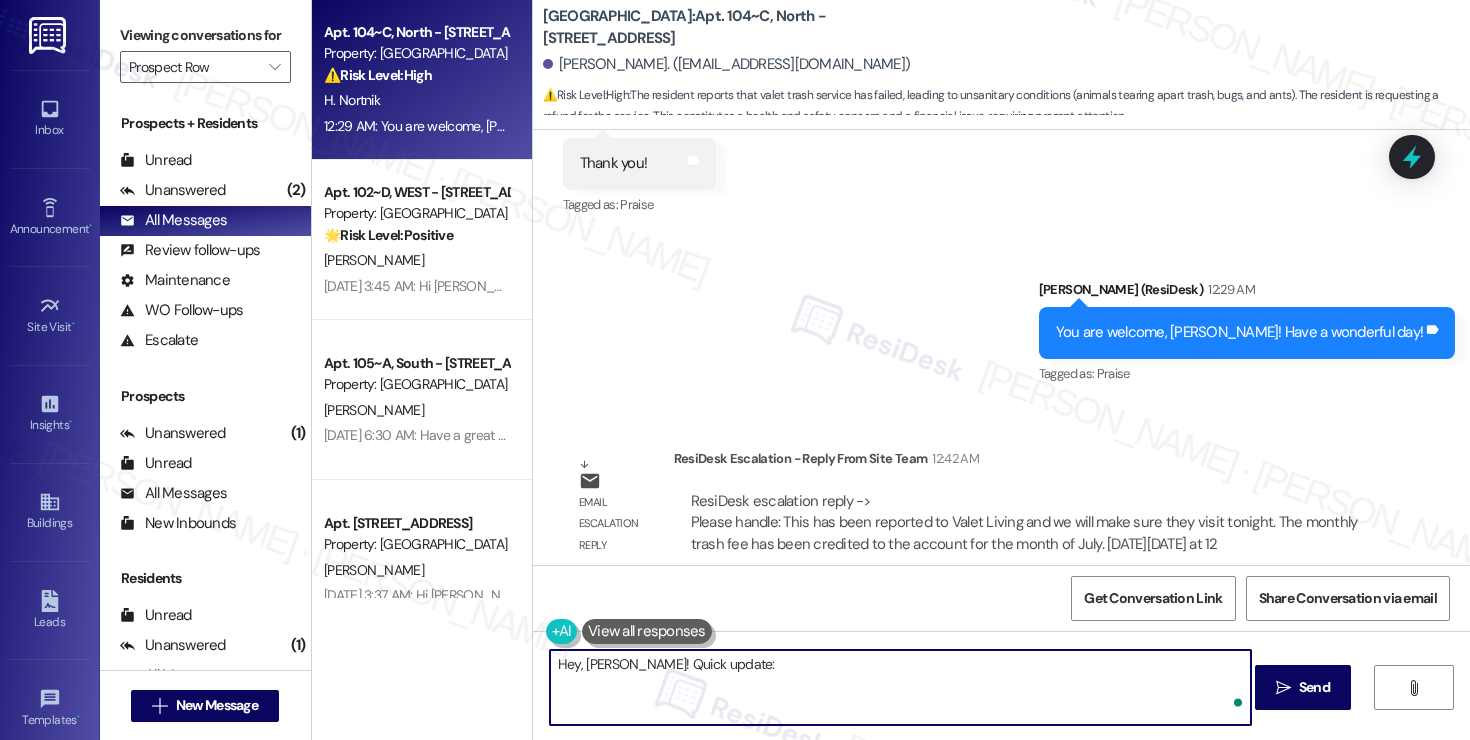 paste on "This has been reported to Valet Living and we will make sure
they visit tonight. The monthly trash fee has been credited to the account
for the month of July." 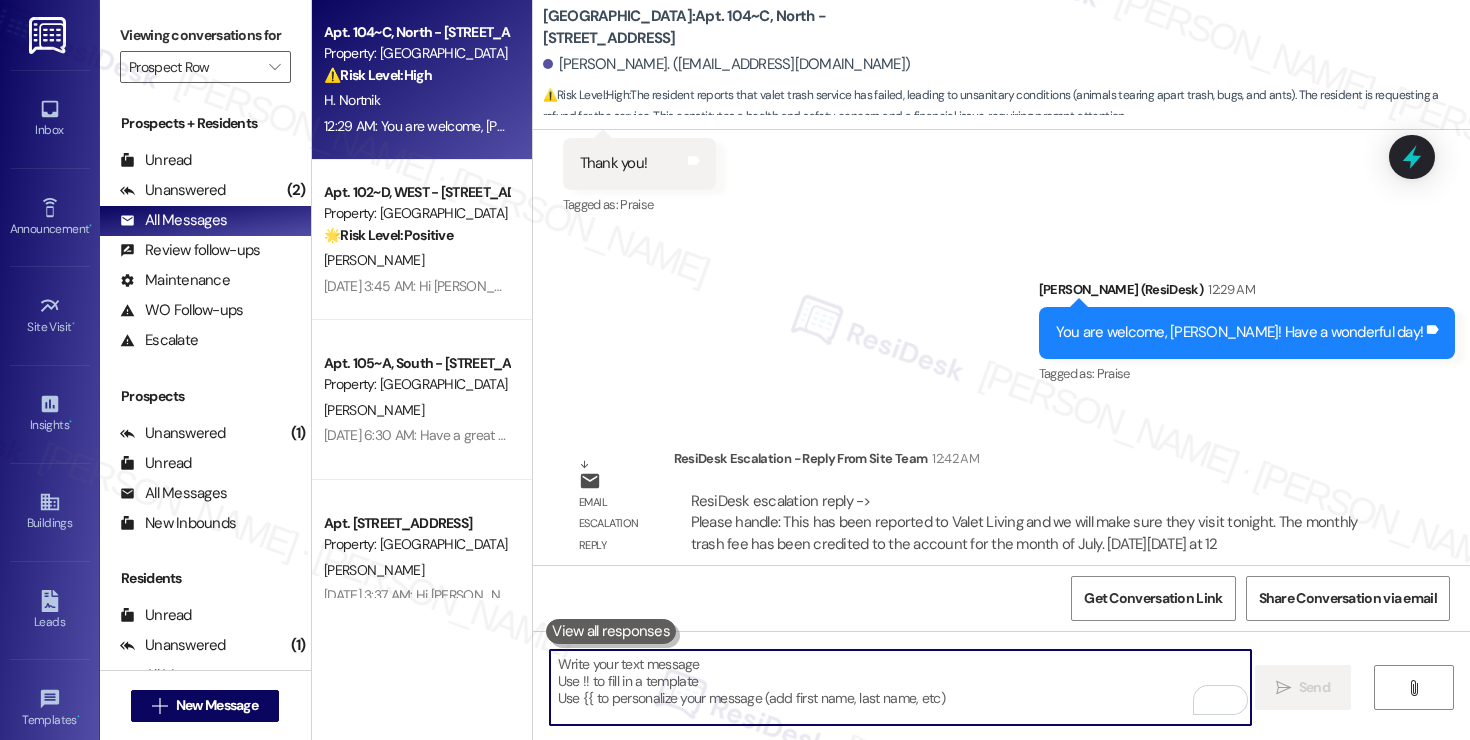 click at bounding box center [900, 687] 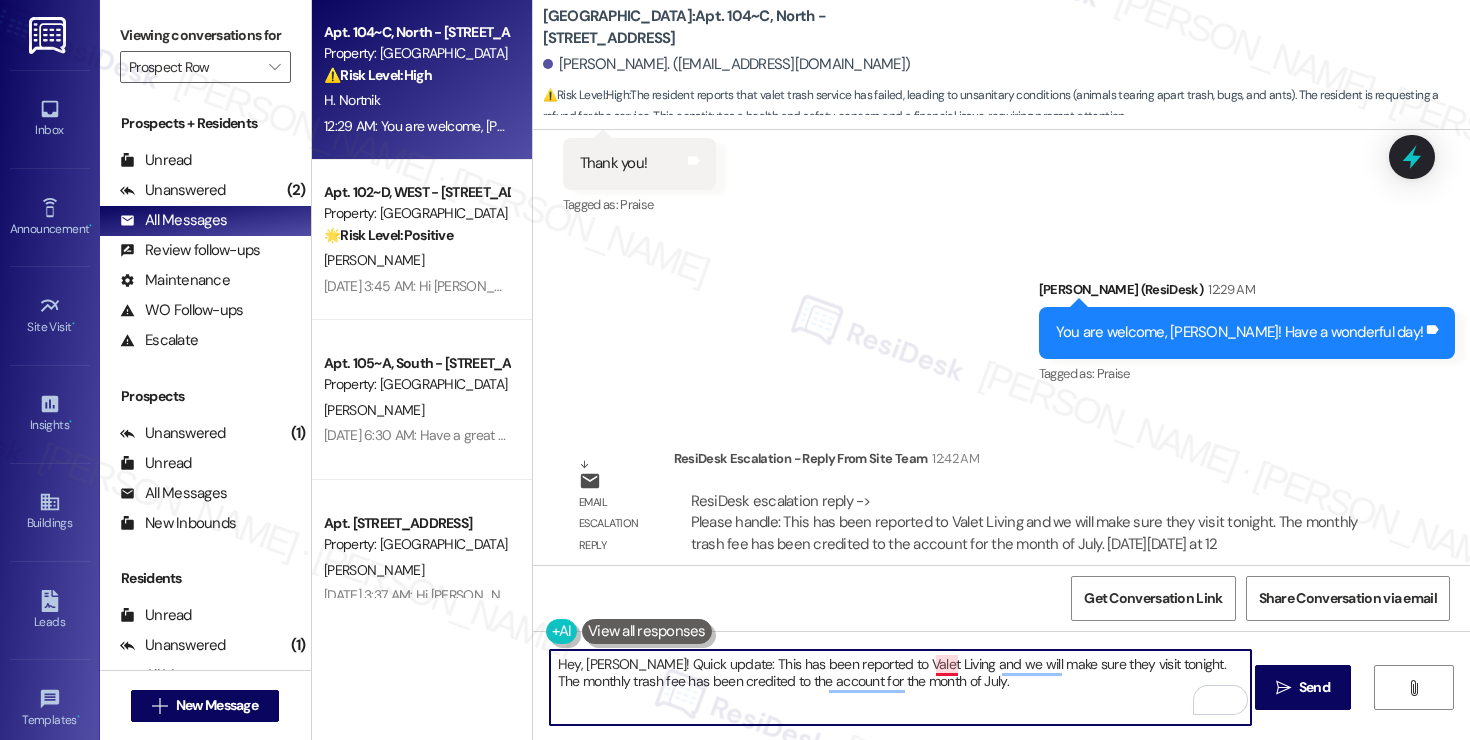 click on "Hey, Hadley! Quick update: This has been reported to Valet Living and we will make sure they visit tonight. The monthly trash fee has been credited to the account for the month of July." at bounding box center (900, 687) 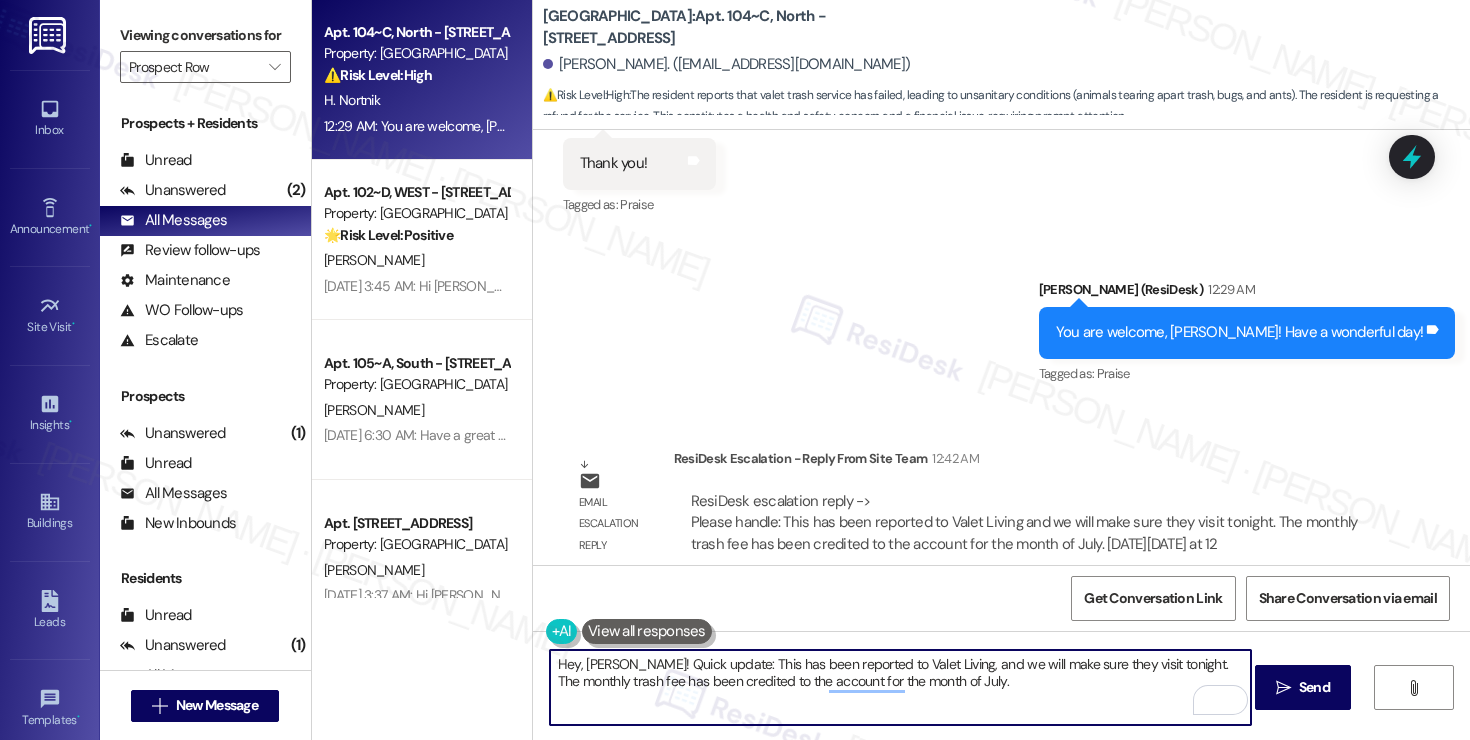 drag, startPoint x: 953, startPoint y: 670, endPoint x: 966, endPoint y: 677, distance: 14.764823 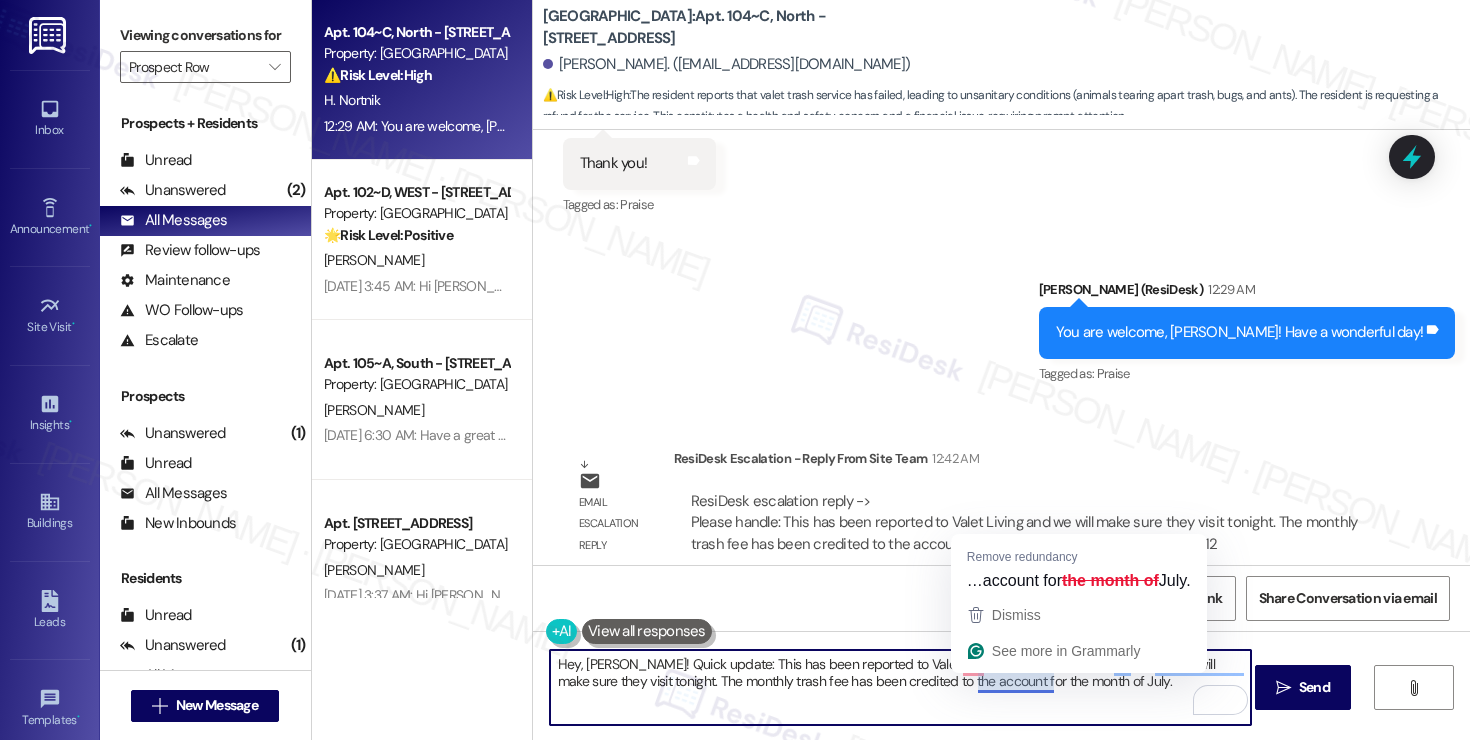 click on "Hey, Hadley! Quick update: This has been reported to Valet Living, and site team mentioned that we will make sure they visit tonight. The monthly trash fee has been credited to the account for the month of July." at bounding box center [900, 687] 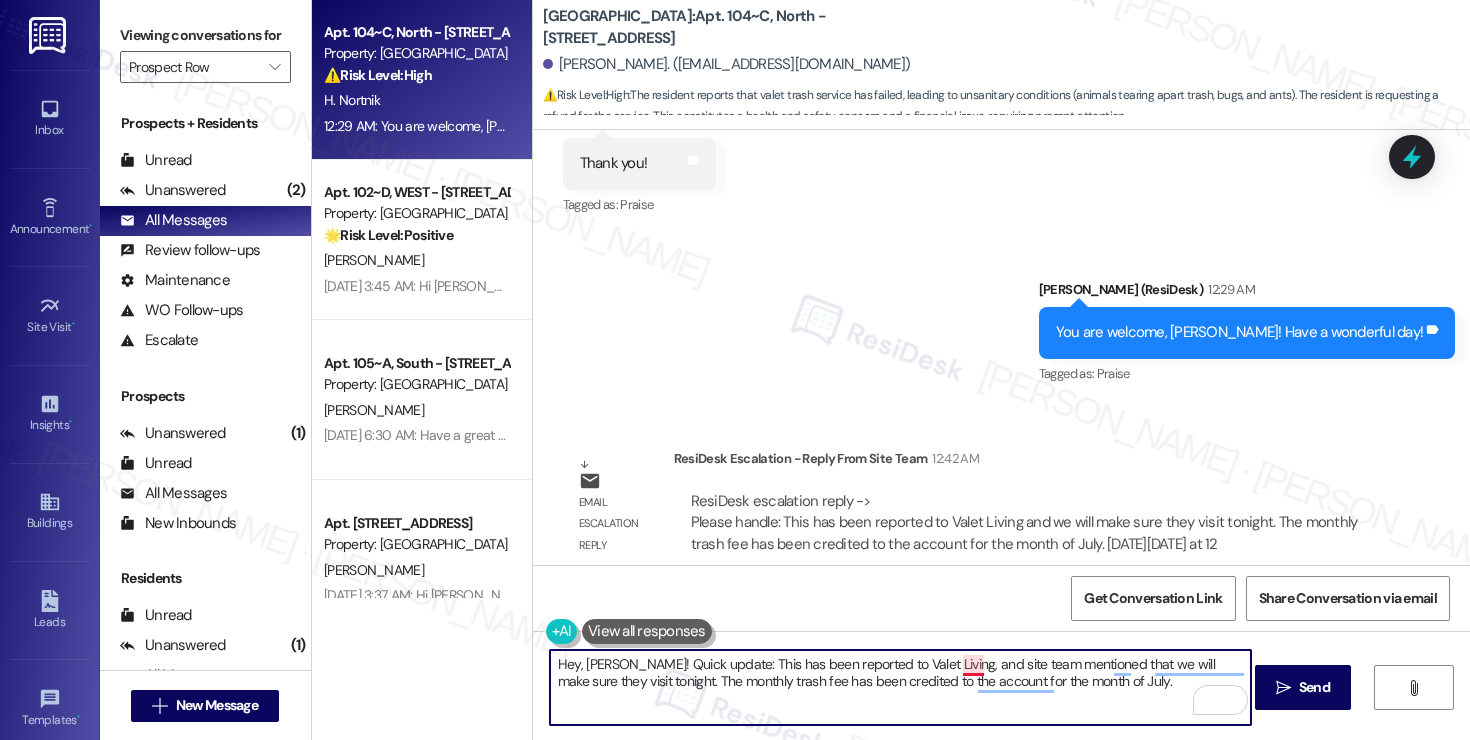 click on "Hey, Hadley! Quick update: This has been reported to Valet Living, and site team mentioned that we will make sure they visit tonight. The monthly trash fee has been credited to the account for the month of July." at bounding box center (900, 687) 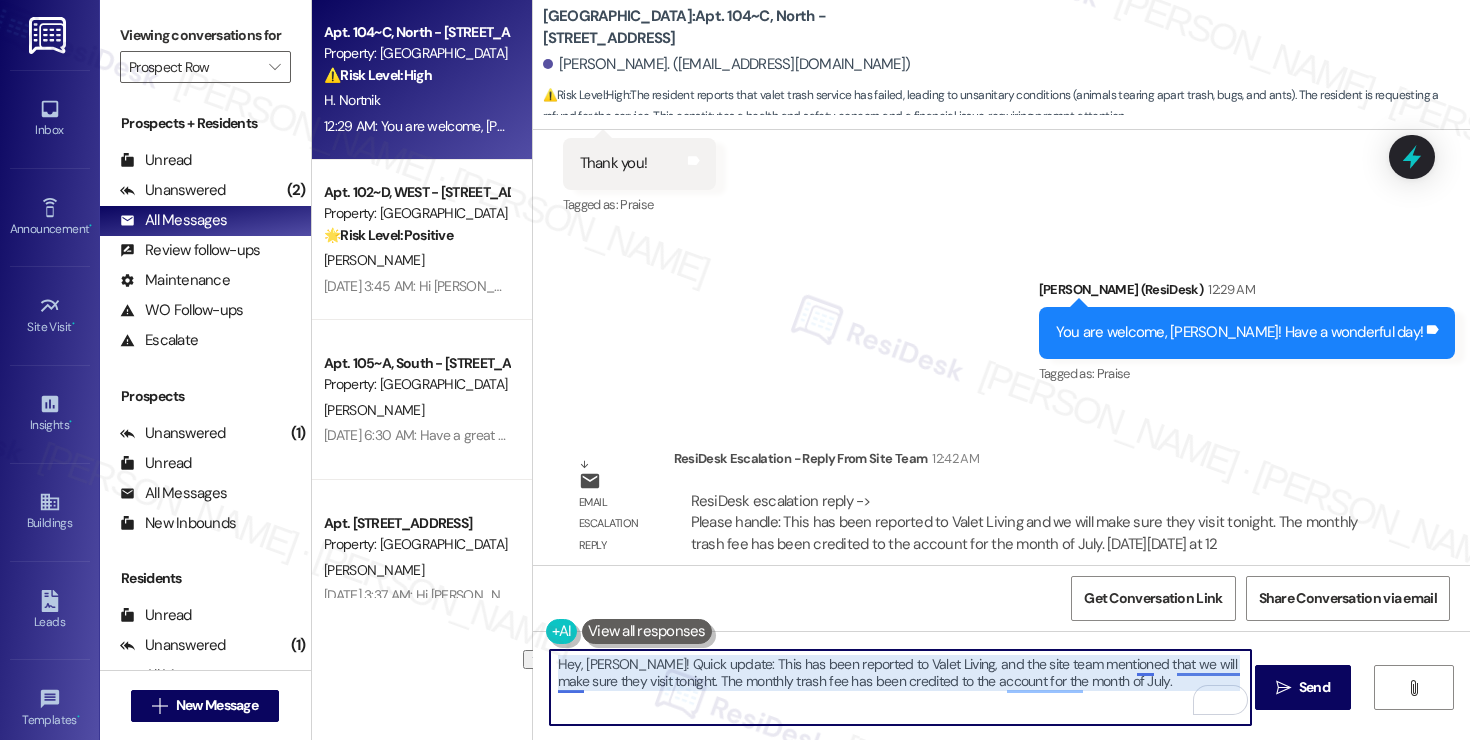drag, startPoint x: 1024, startPoint y: 662, endPoint x: 1172, endPoint y: 665, distance: 148.0304 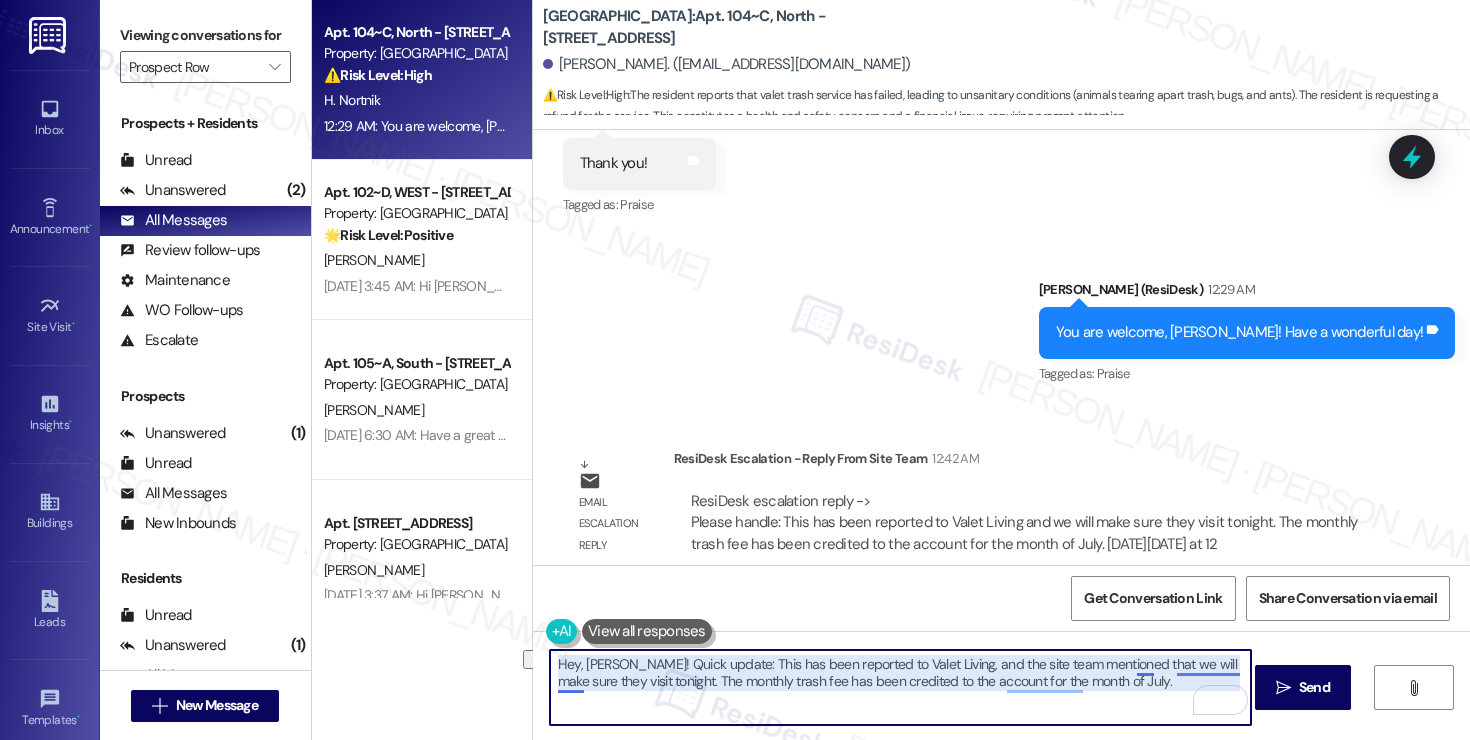 click on "Hey, Hadley! Quick update: This has been reported to Valet Living, and the site team mentioned that we will make sure they visit tonight. The monthly trash fee has been credited to the account for the month of July." at bounding box center (900, 687) 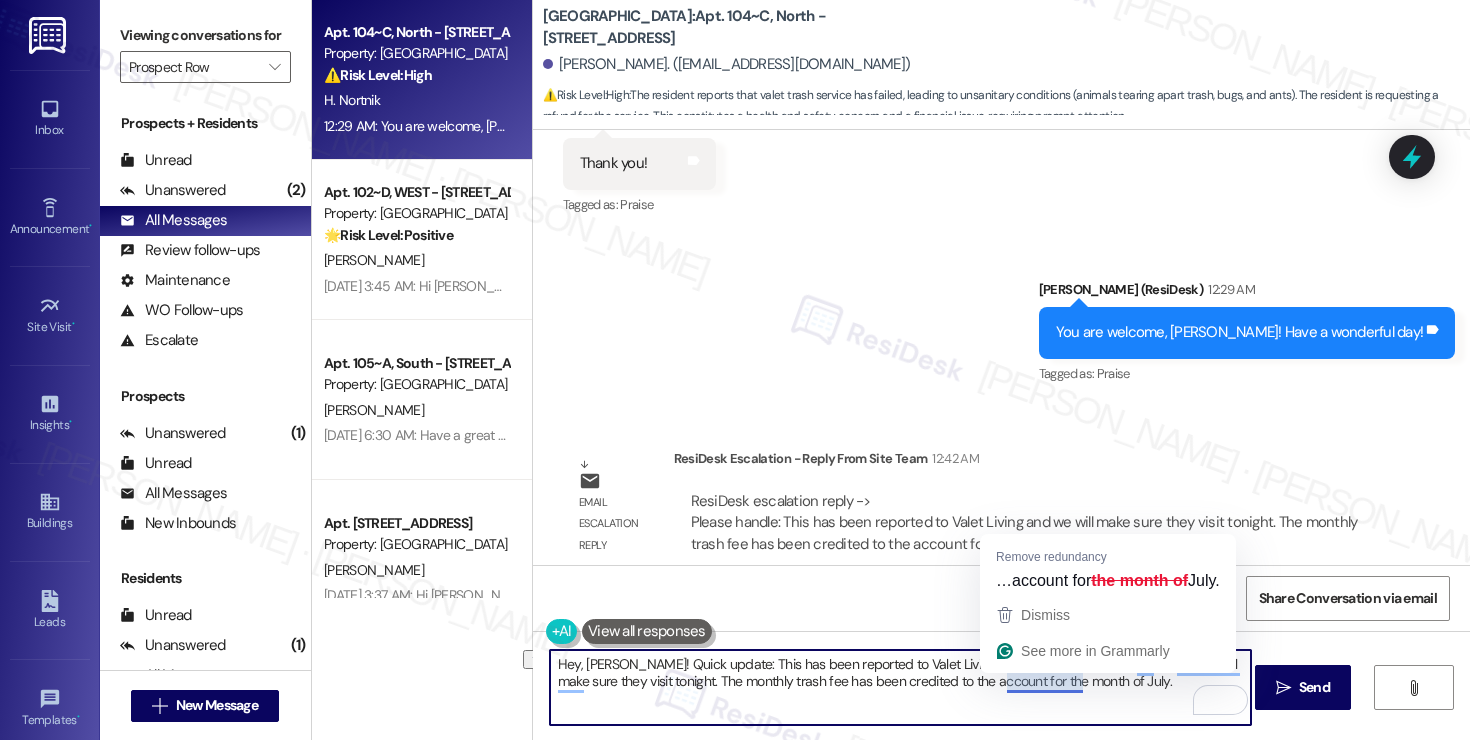 drag, startPoint x: 717, startPoint y: 687, endPoint x: 686, endPoint y: 686, distance: 31.016125 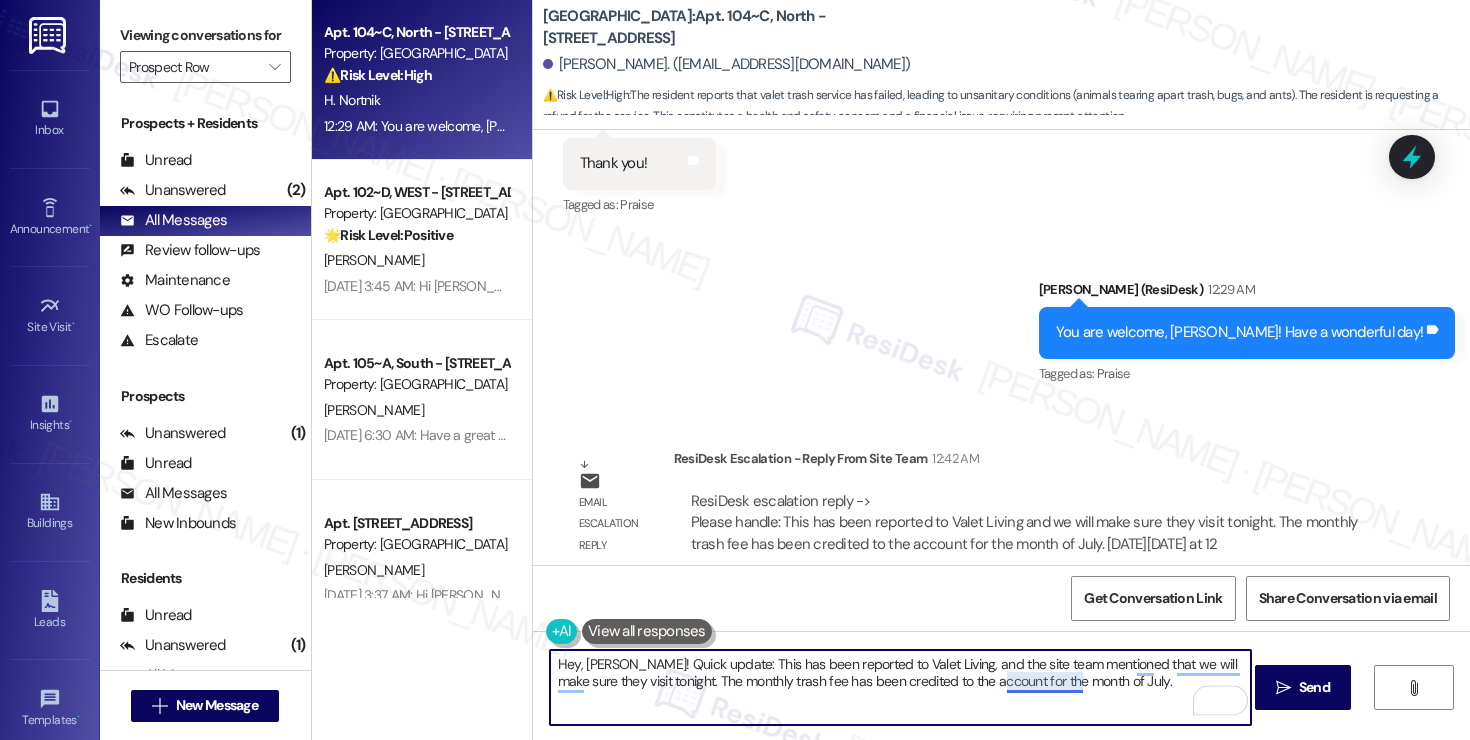 drag, startPoint x: 590, startPoint y: 683, endPoint x: 1041, endPoint y: 688, distance: 451.0277 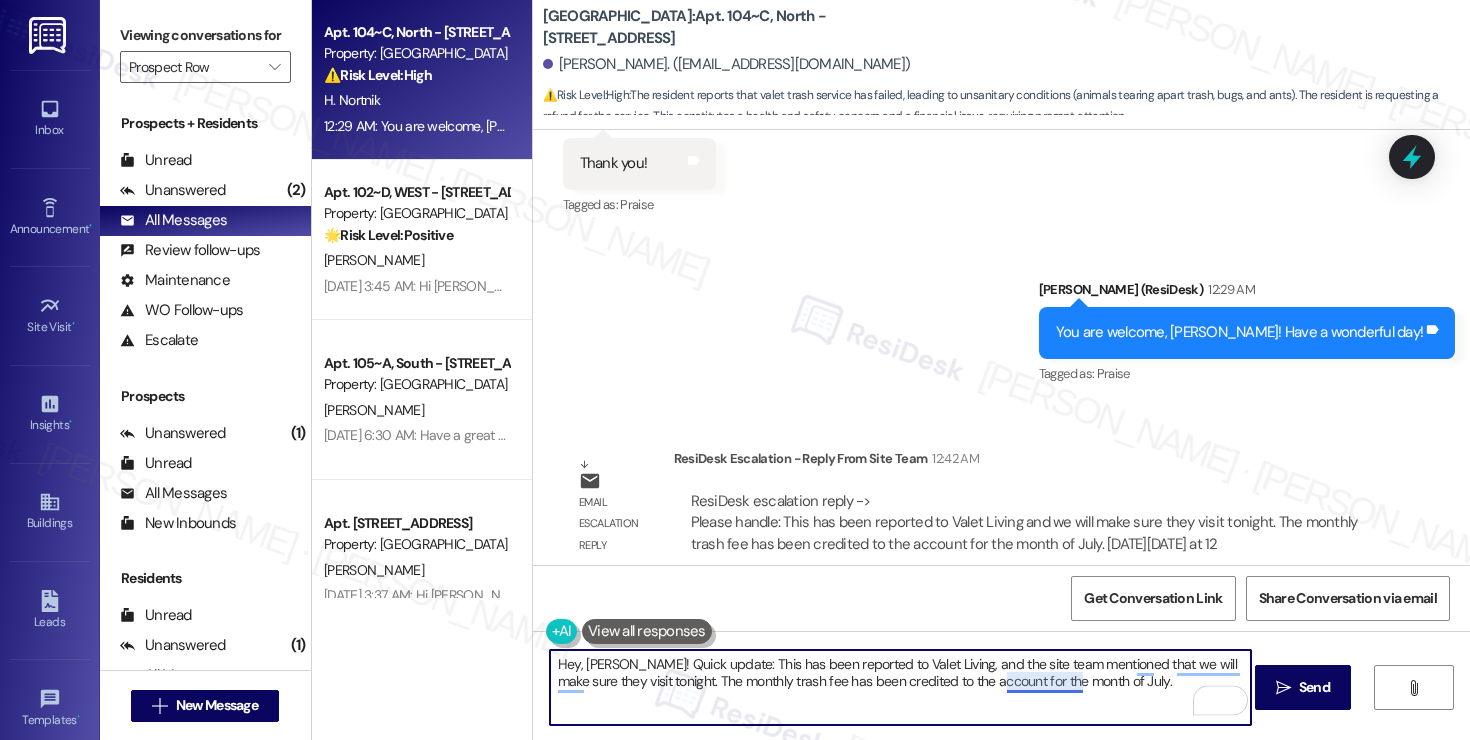 click on "Hey, Hadley! Quick update: This has been reported to Valet Living, and the site team mentioned that we will make sure they visit tonight. The monthly trash fee has been credited to the account for the month of July." at bounding box center (900, 687) 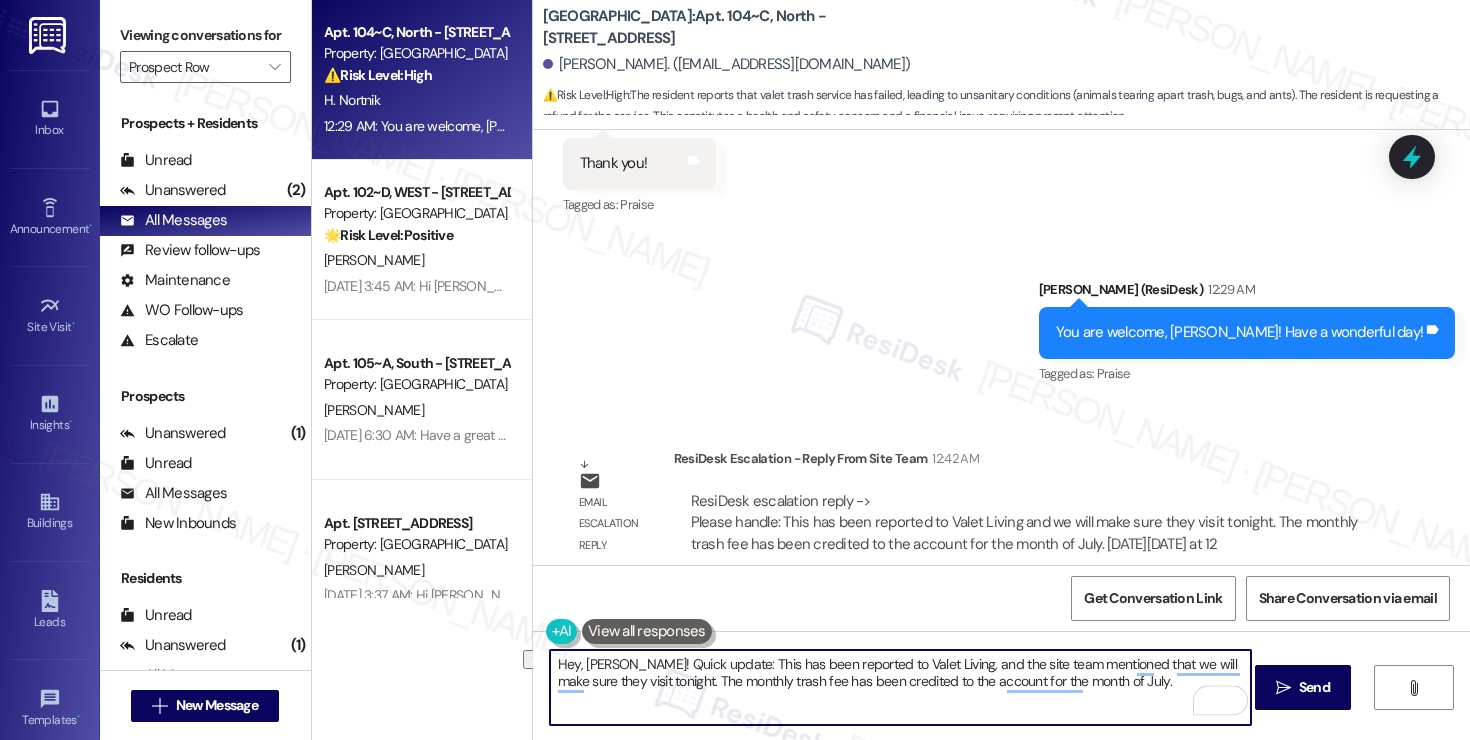 click on "Hey, Hadley! Quick update: This has been reported to Valet Living, and the site team mentioned that we will make sure they visit tonight. The monthly trash fee has been credited to the account for the month of July." at bounding box center [900, 687] 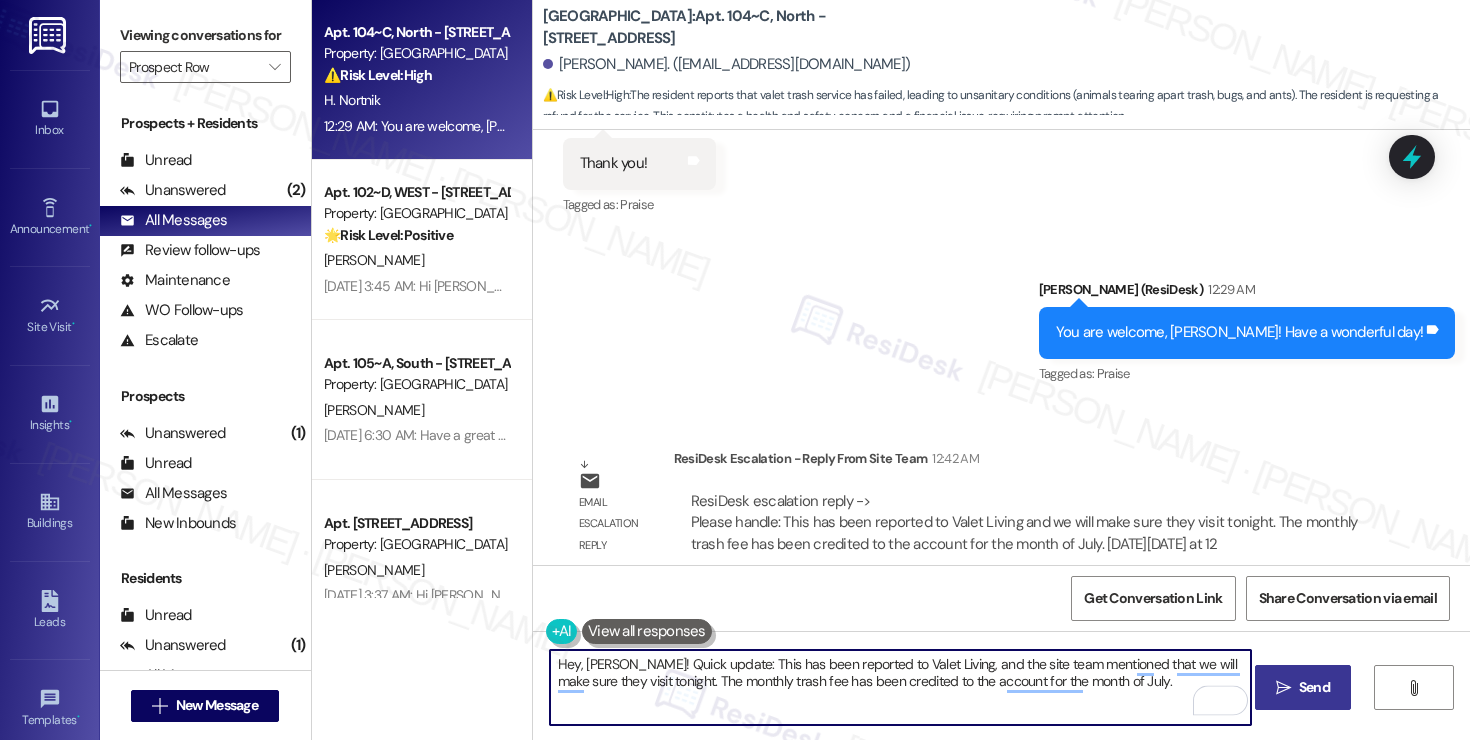type on "Hey, Hadley! Quick update: This has been reported to Valet Living, and the site team mentioned that we will make sure they visit tonight. The monthly trash fee has been credited to the account for the month of July." 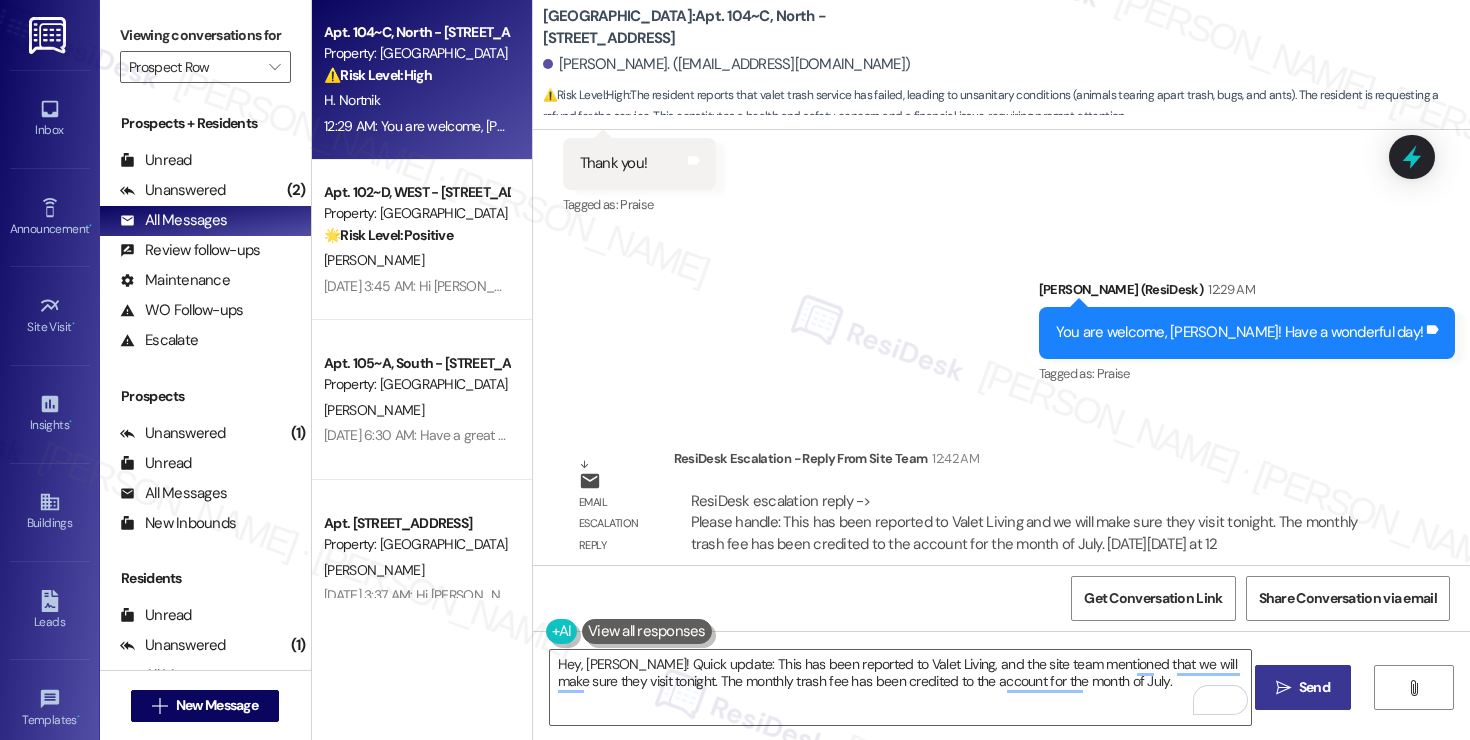 click on " Send" at bounding box center (1303, 687) 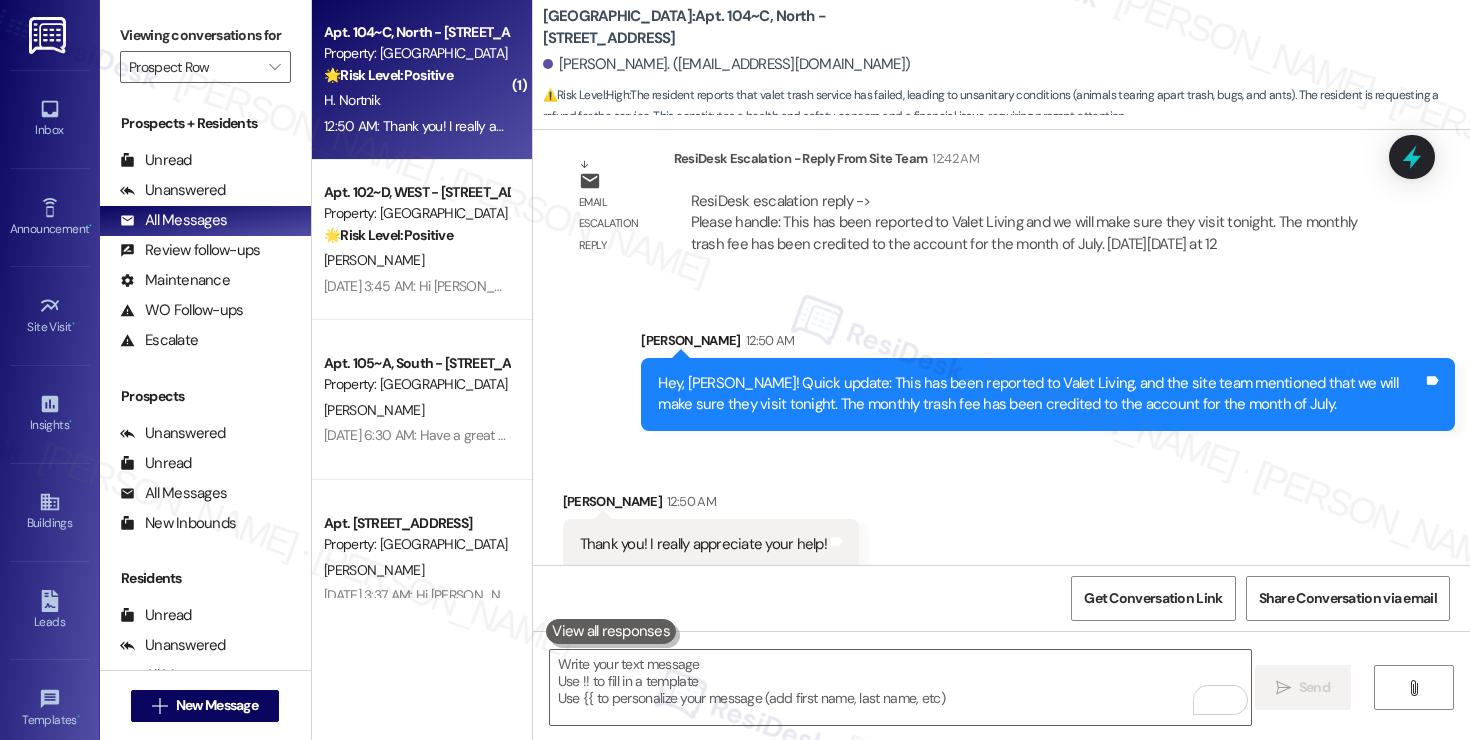 scroll, scrollTop: 5394, scrollLeft: 0, axis: vertical 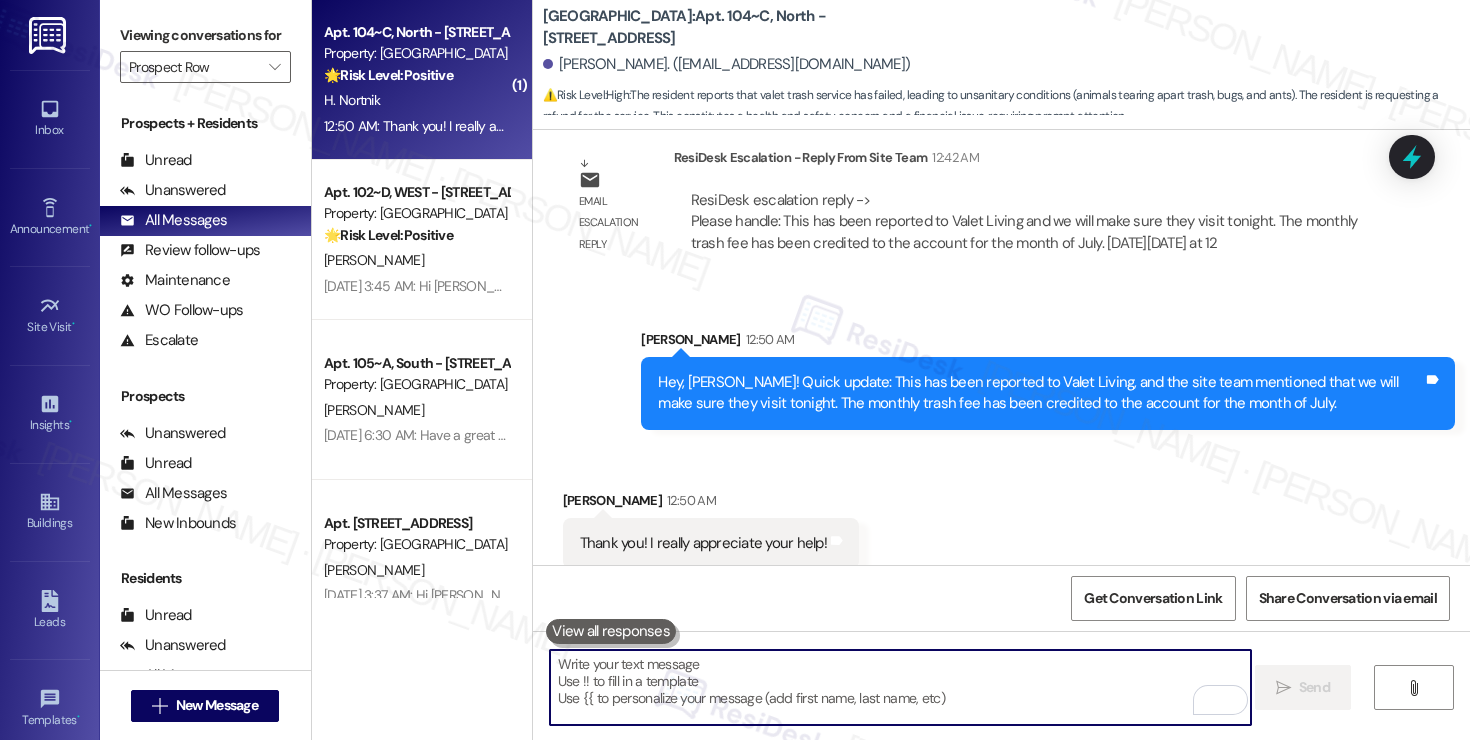 click at bounding box center [900, 687] 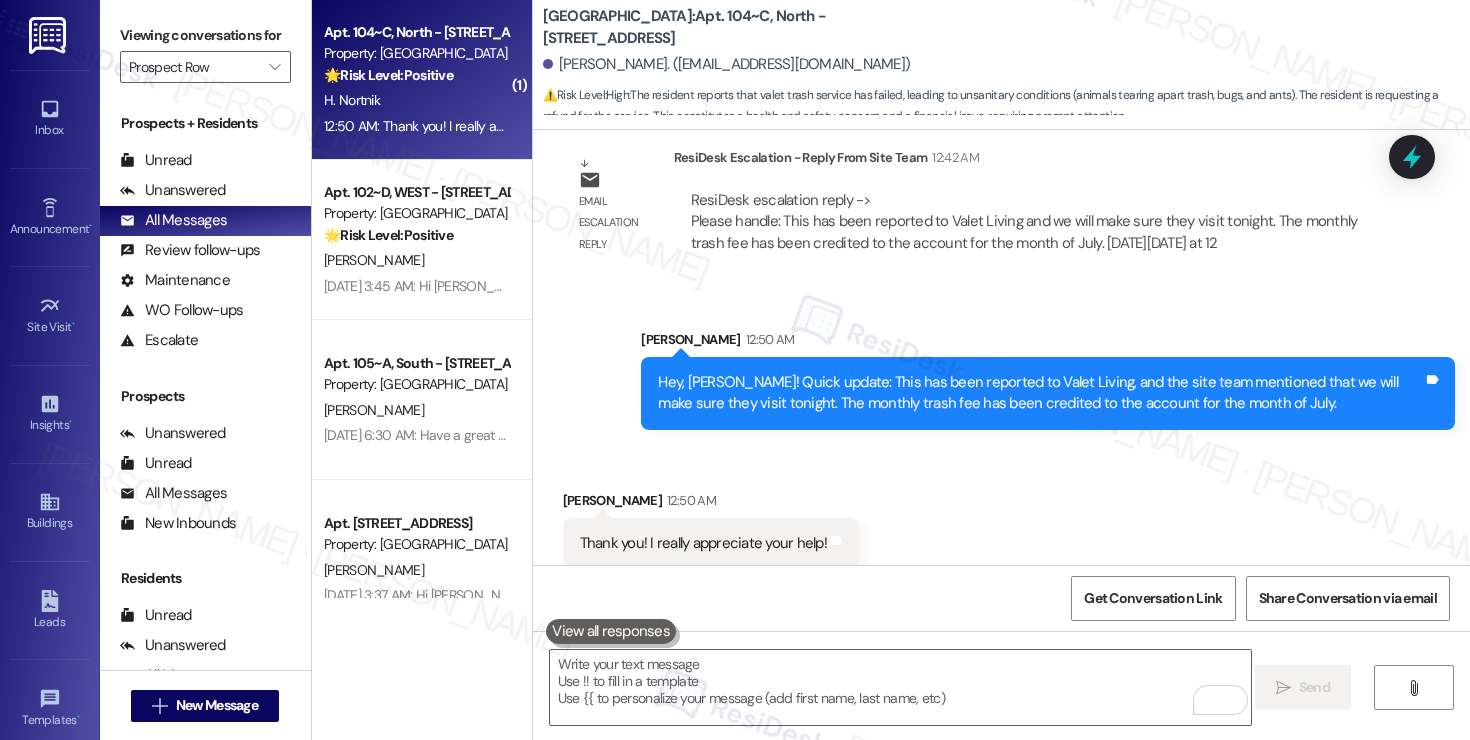 click at bounding box center [611, 631] 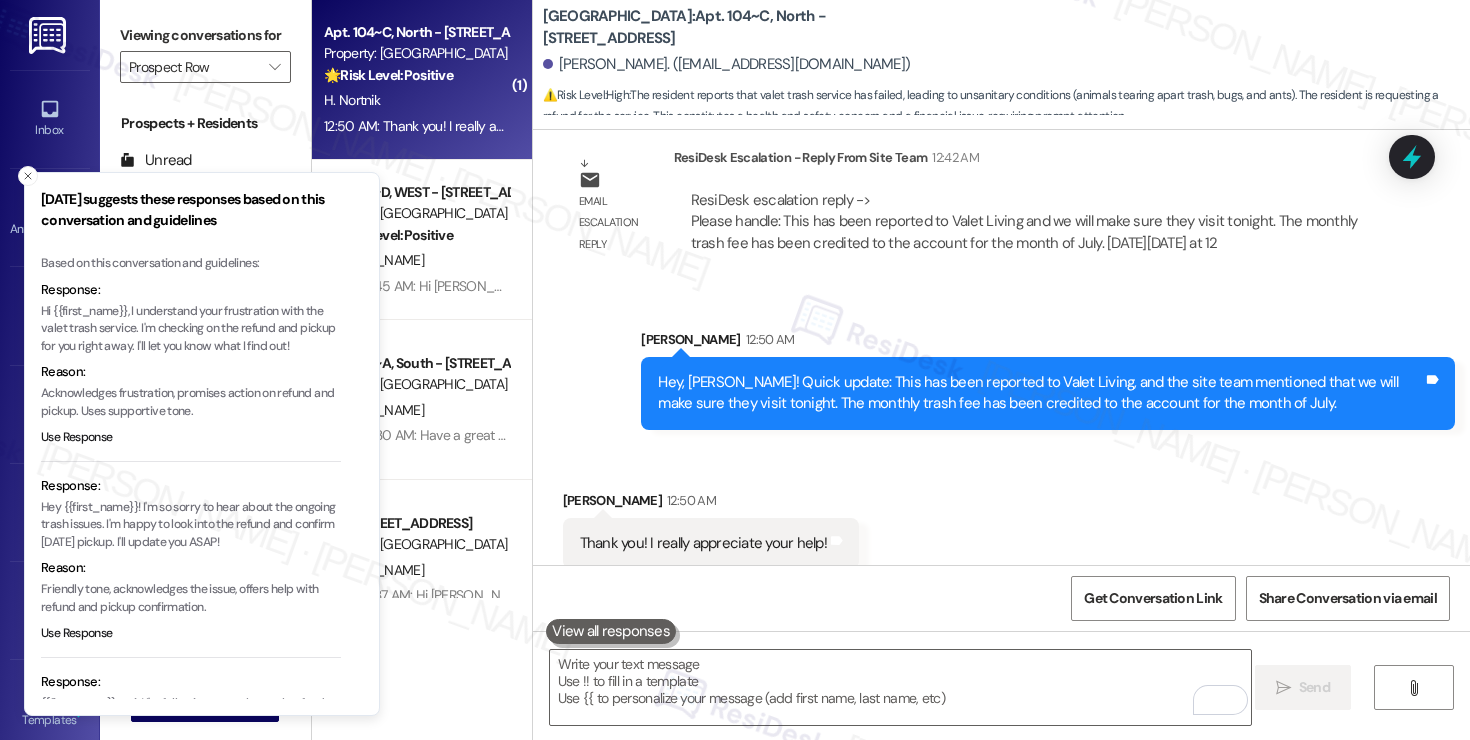 click 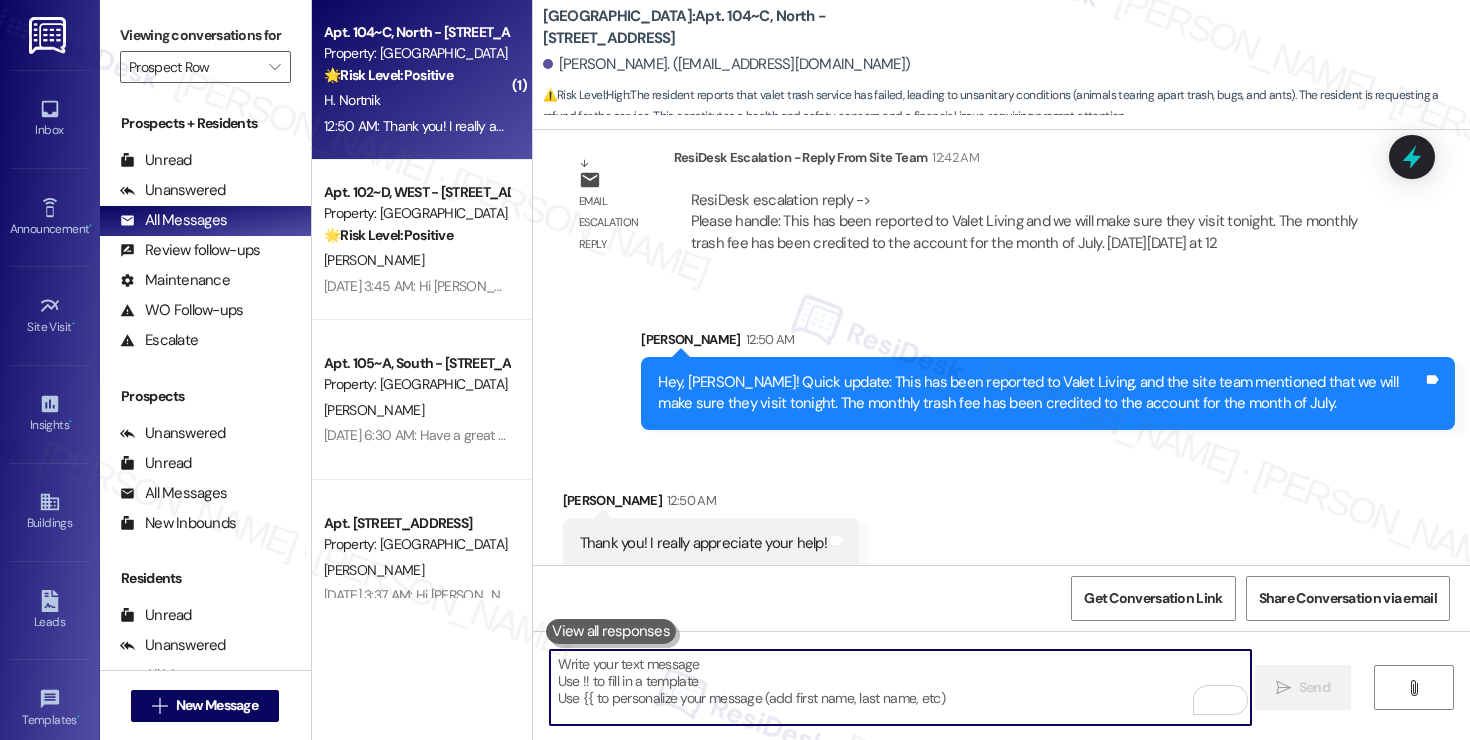 click at bounding box center [900, 687] 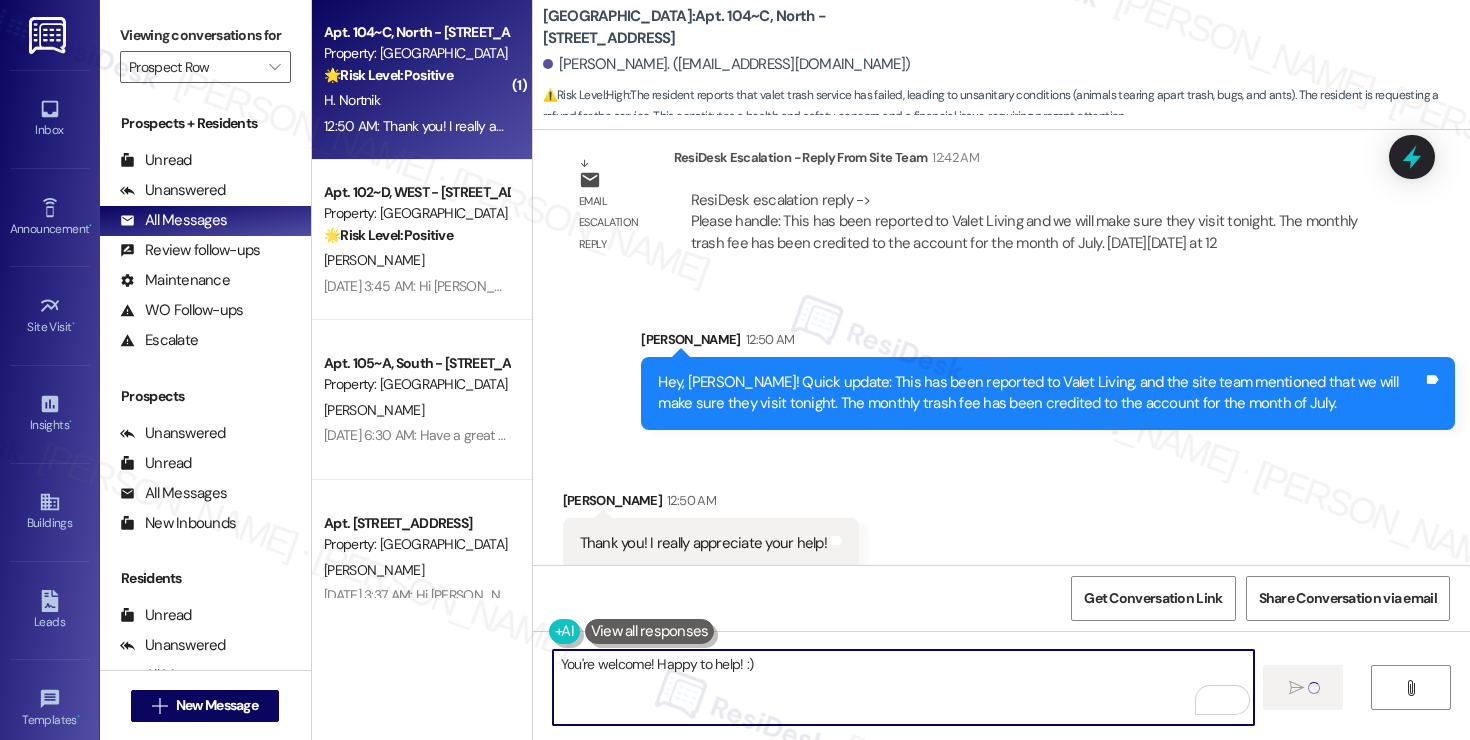 type on "You're welcome! Happy to help! :)" 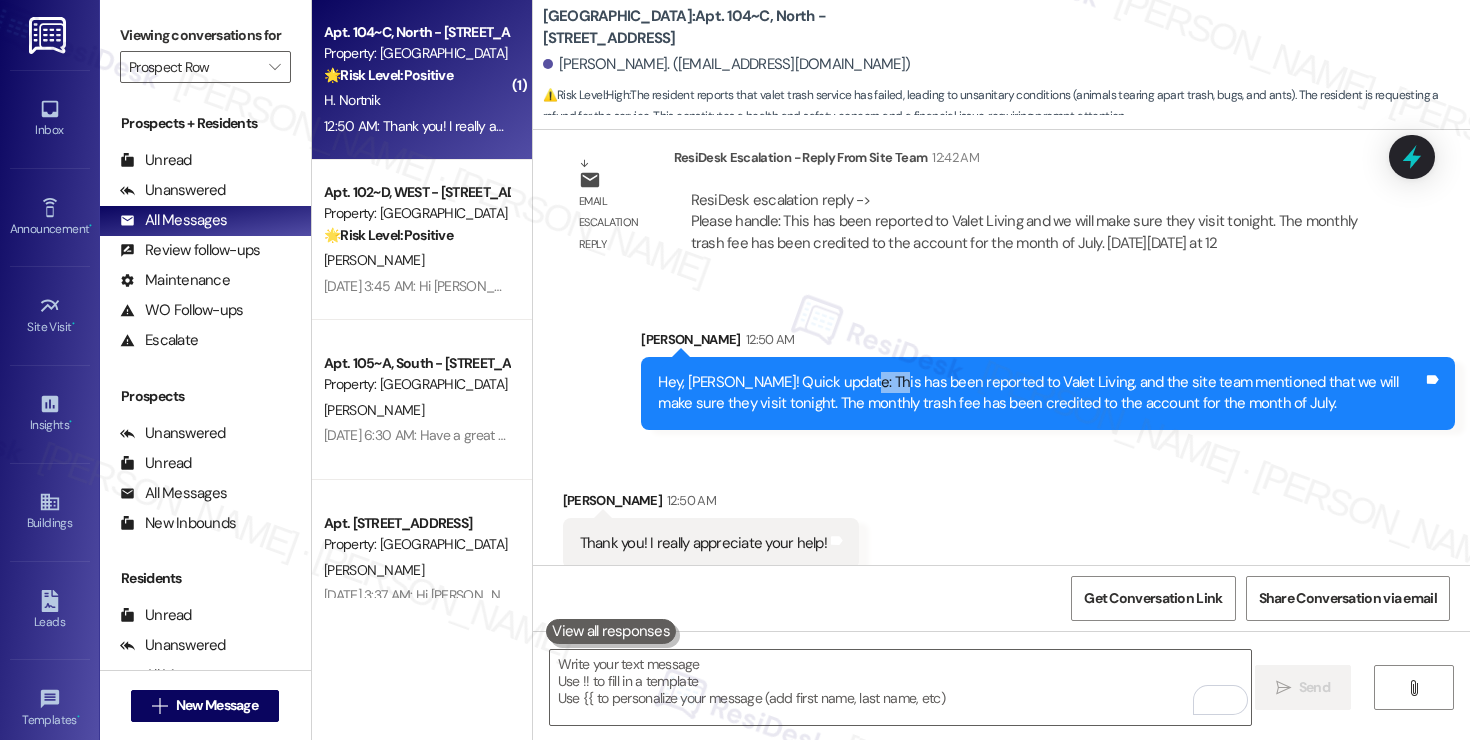 scroll, scrollTop: 5393, scrollLeft: 0, axis: vertical 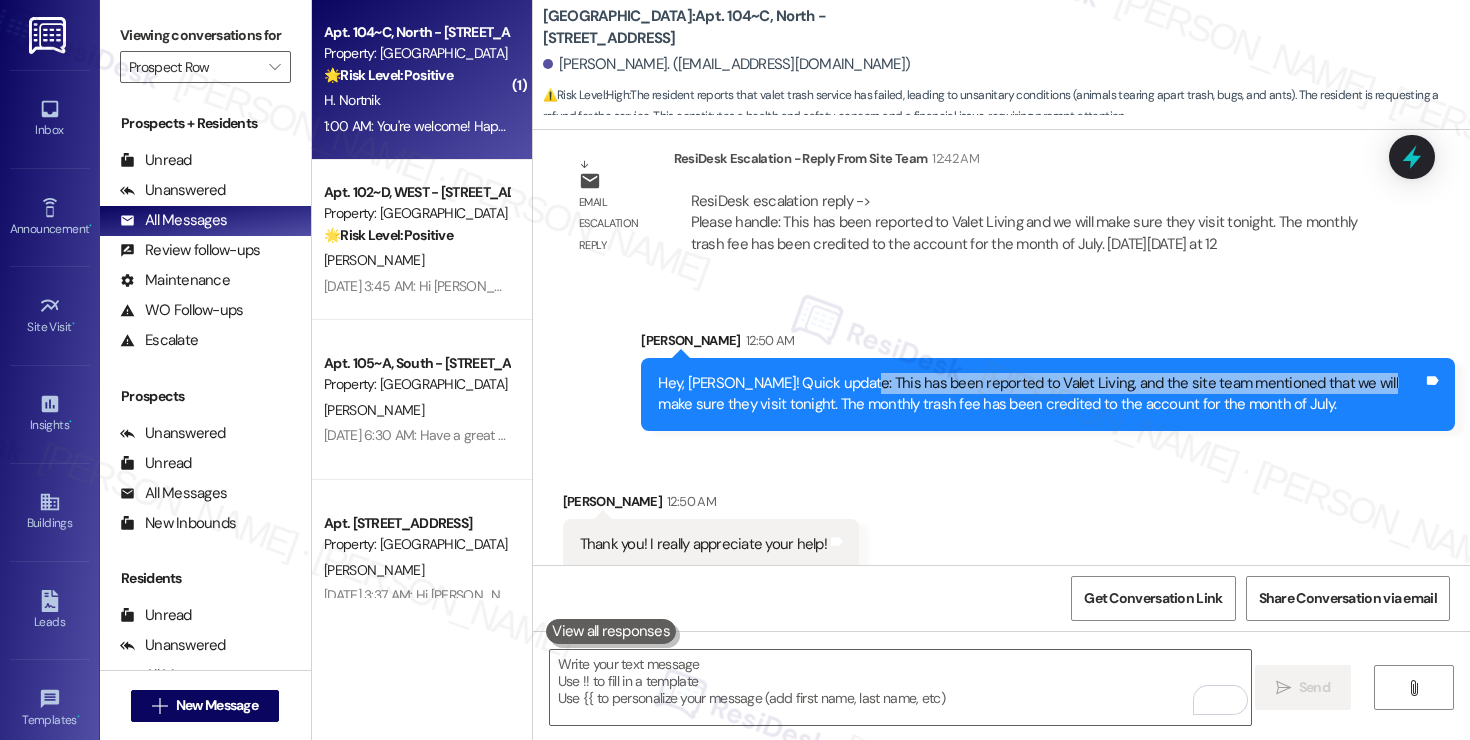 drag, startPoint x: 839, startPoint y: 366, endPoint x: 1345, endPoint y: 373, distance: 506.04843 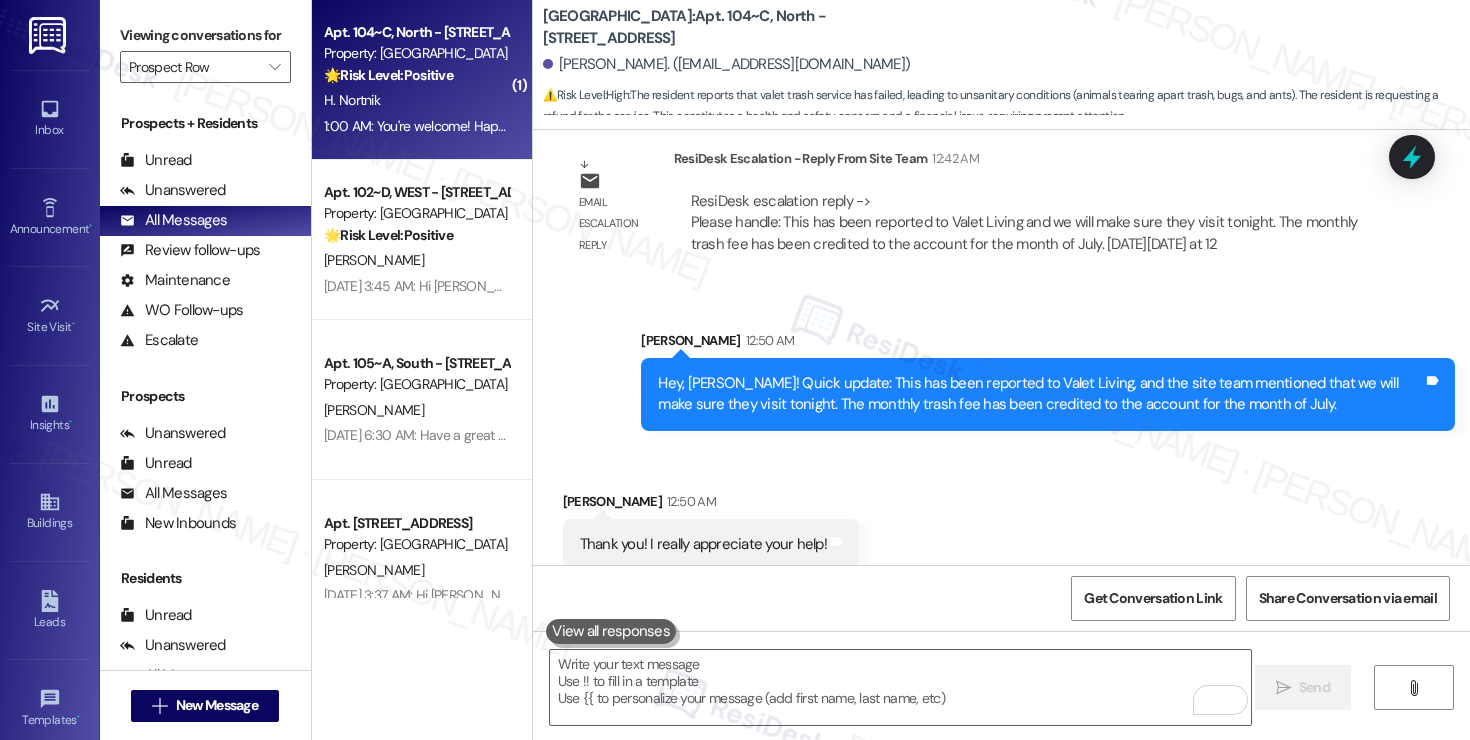 click on "Hey, Hadley! Quick update: This has been reported to Valet Living, and the site team mentioned that we will make sure they visit tonight. The monthly trash fee has been credited to the account for the month of July." at bounding box center [1040, 394] 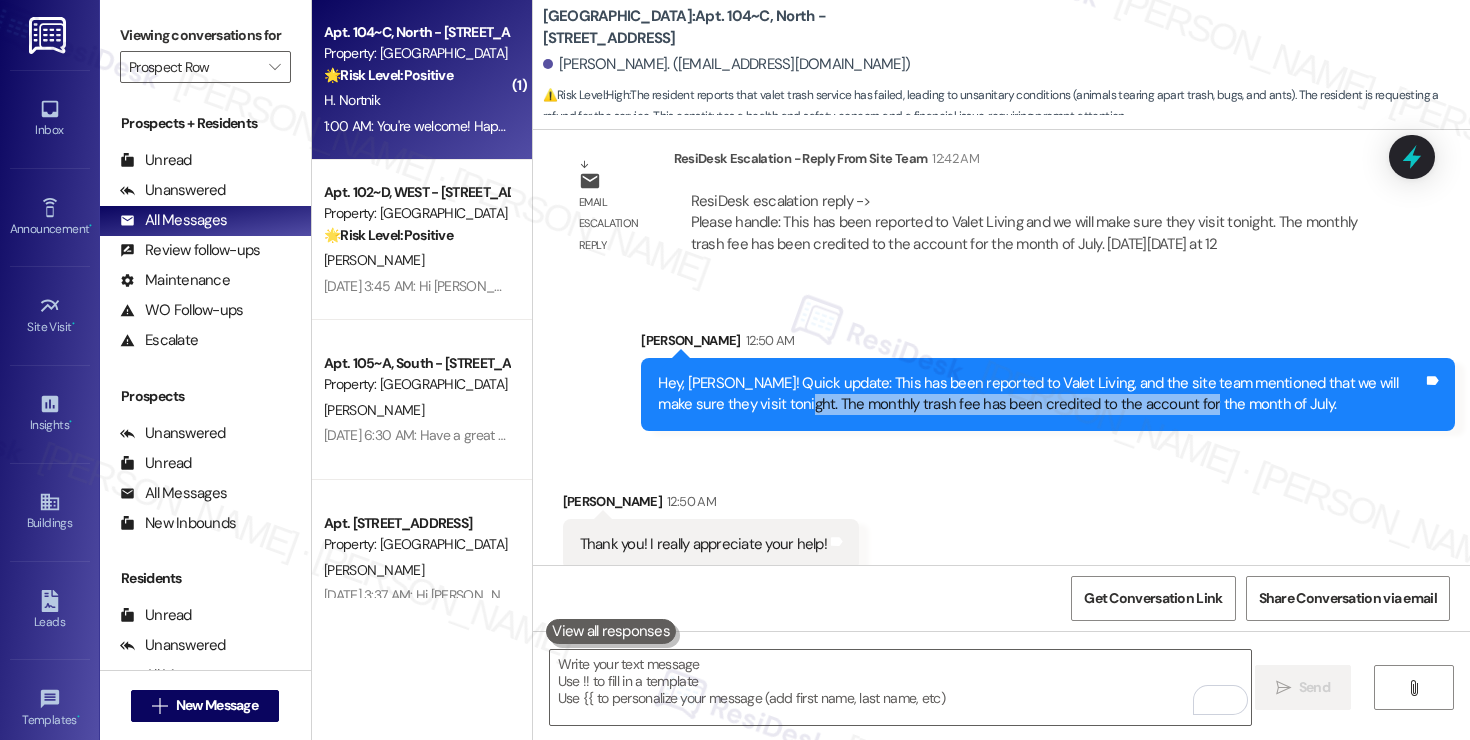 drag, startPoint x: 742, startPoint y: 384, endPoint x: 1138, endPoint y: 387, distance: 396.01135 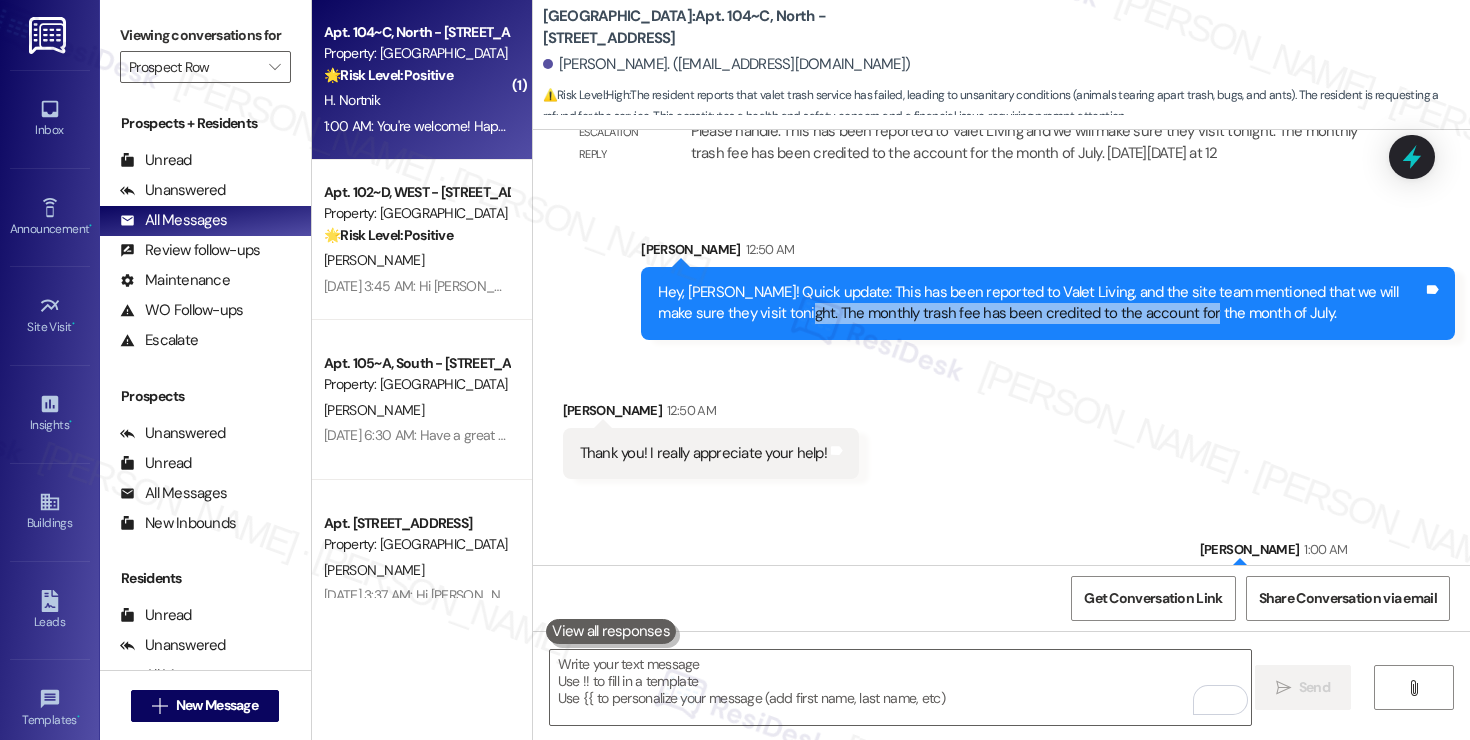 scroll, scrollTop: 5533, scrollLeft: 0, axis: vertical 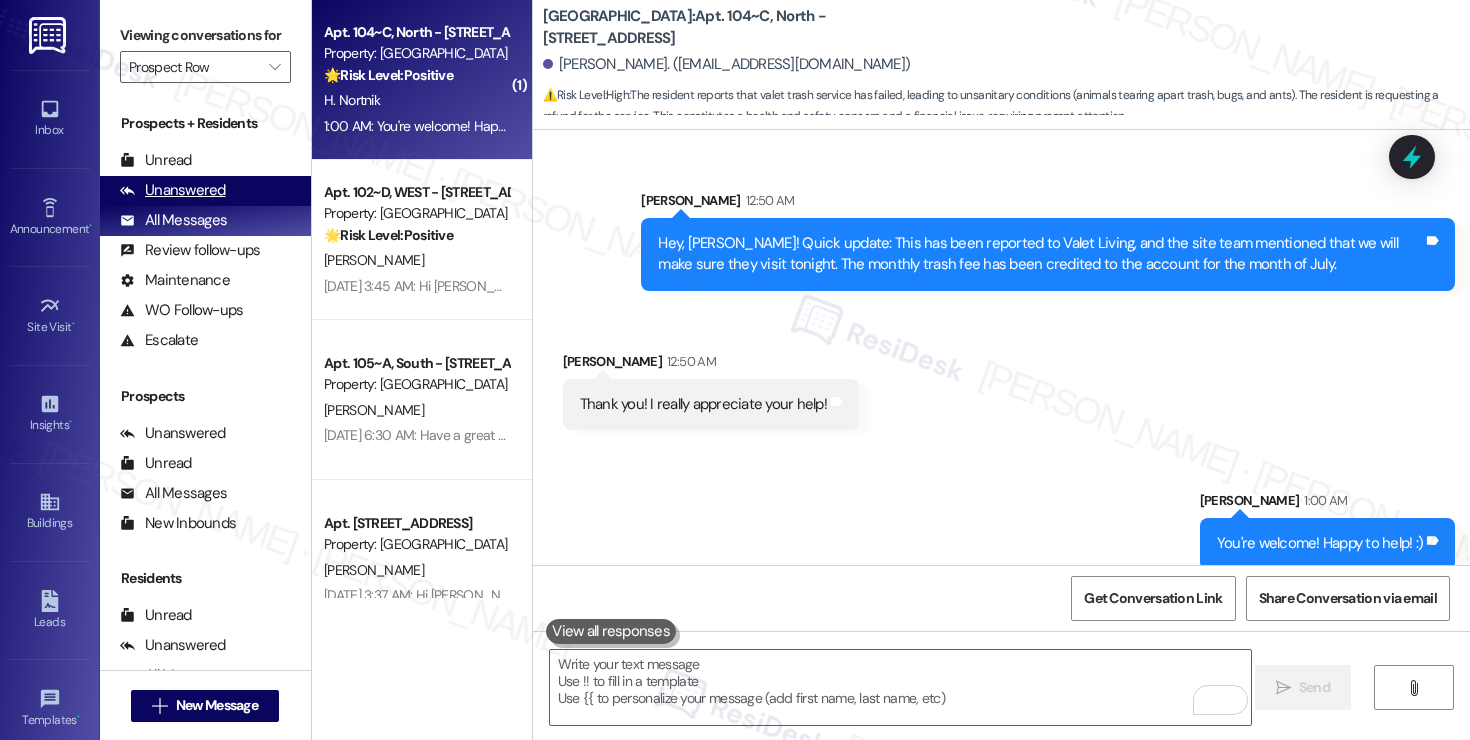 click on "Unanswered" at bounding box center (173, 190) 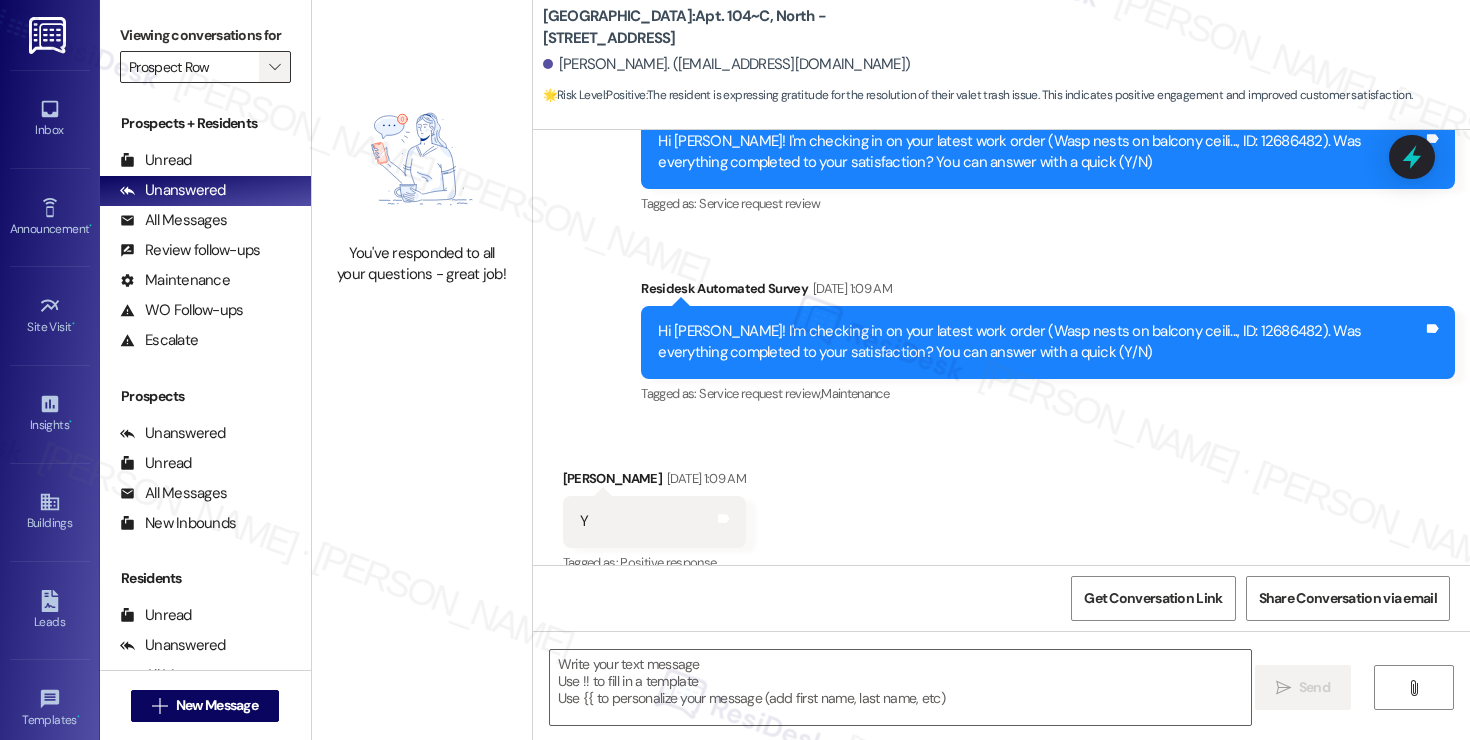 click on "" at bounding box center [274, 67] 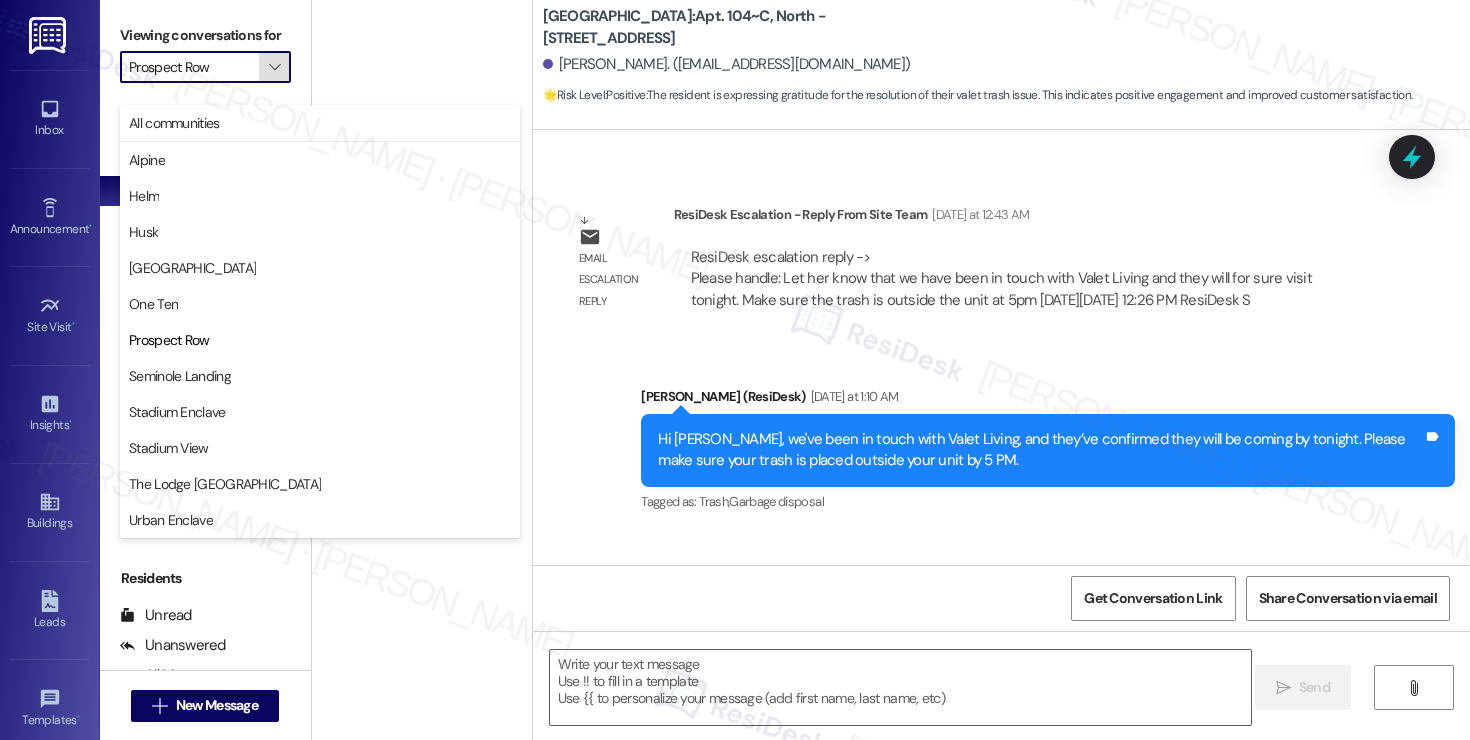 type on "Fetching suggested responses. Please feel free to read through the conversation in the meantime." 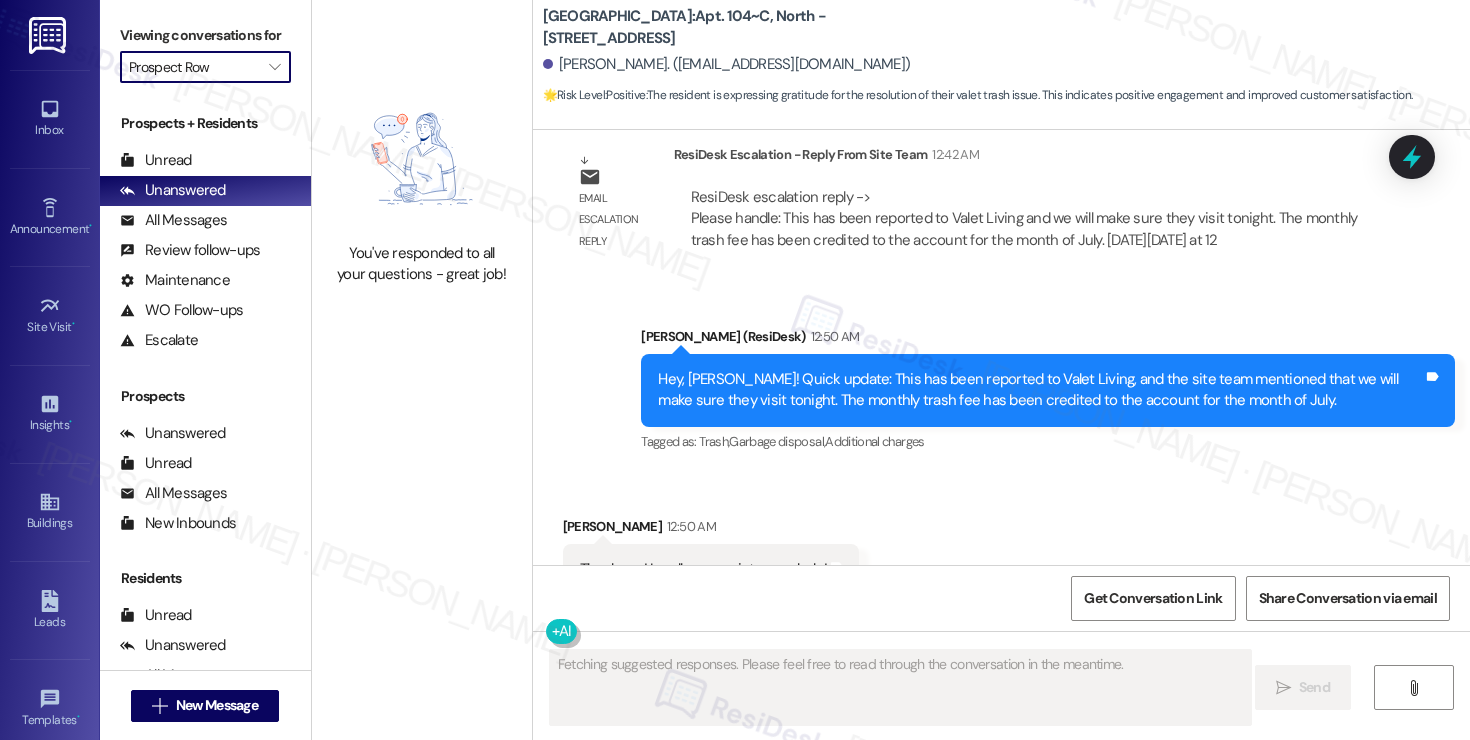 scroll, scrollTop: 5451, scrollLeft: 0, axis: vertical 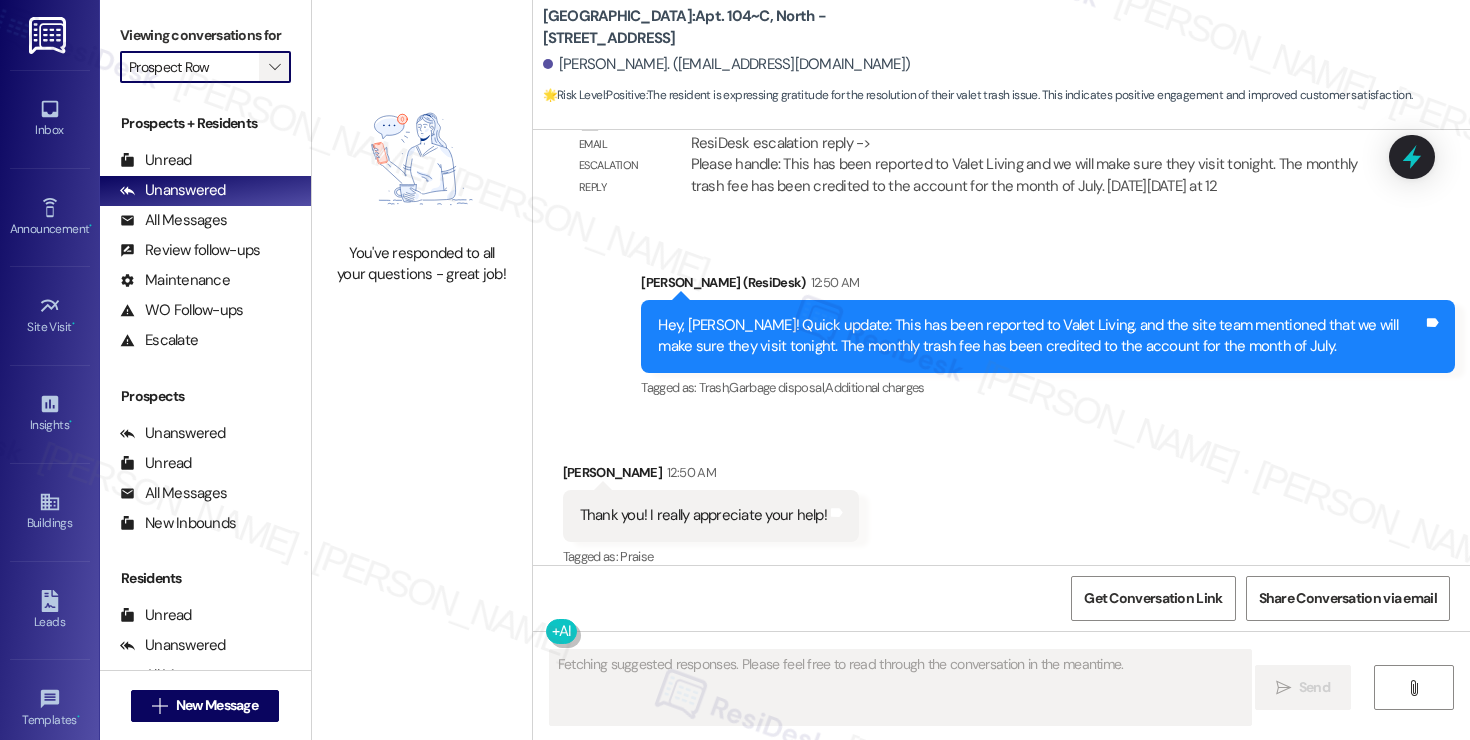 click on "" at bounding box center (274, 67) 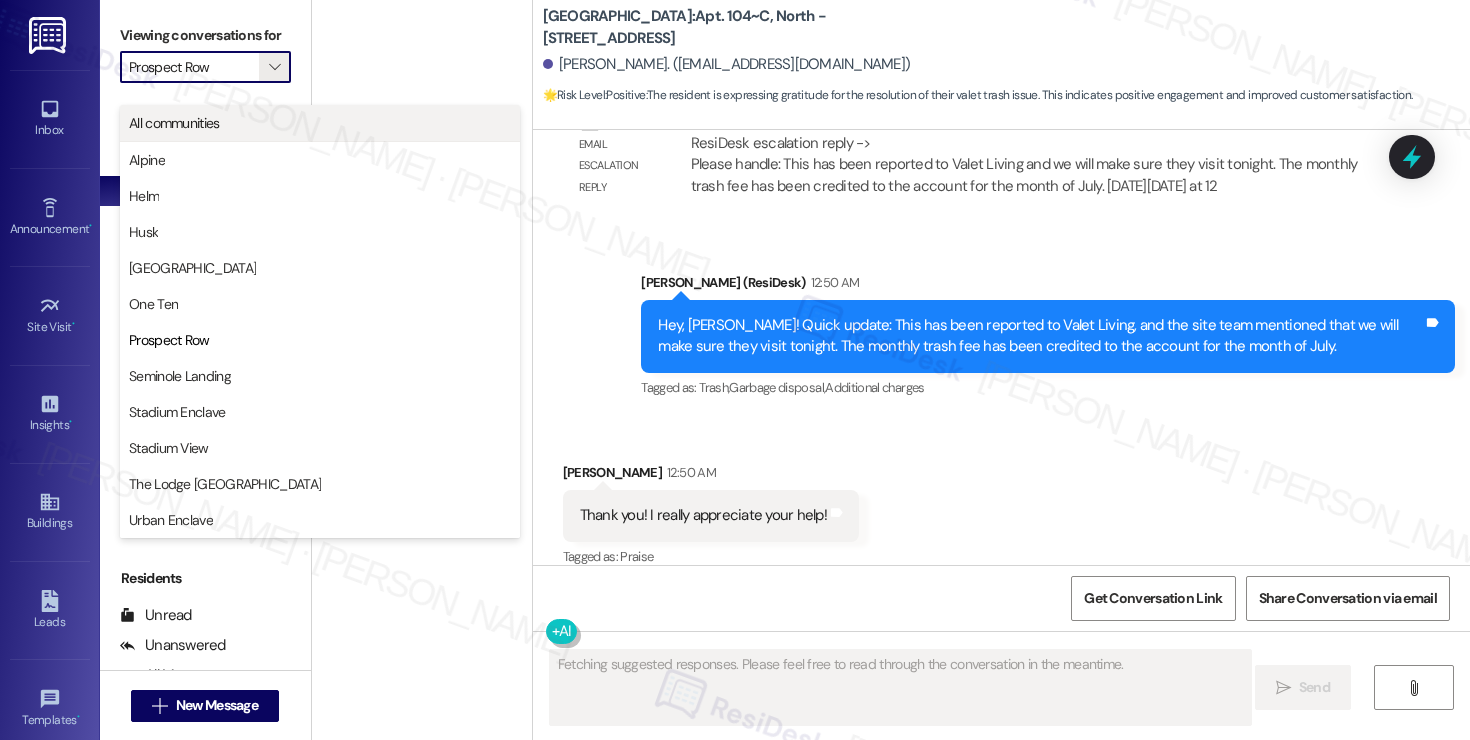 click on "All communities" at bounding box center (174, 123) 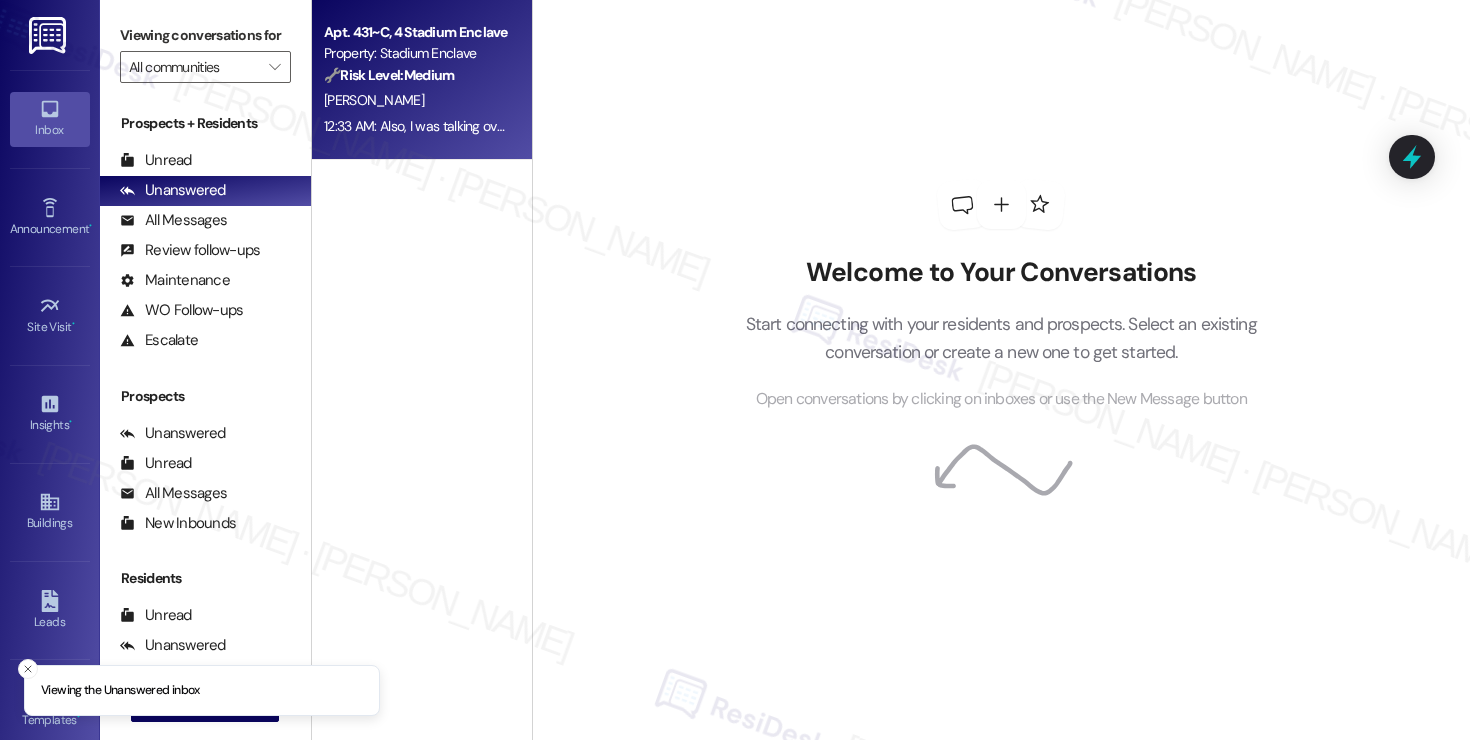 click on "[PERSON_NAME]" at bounding box center (416, 100) 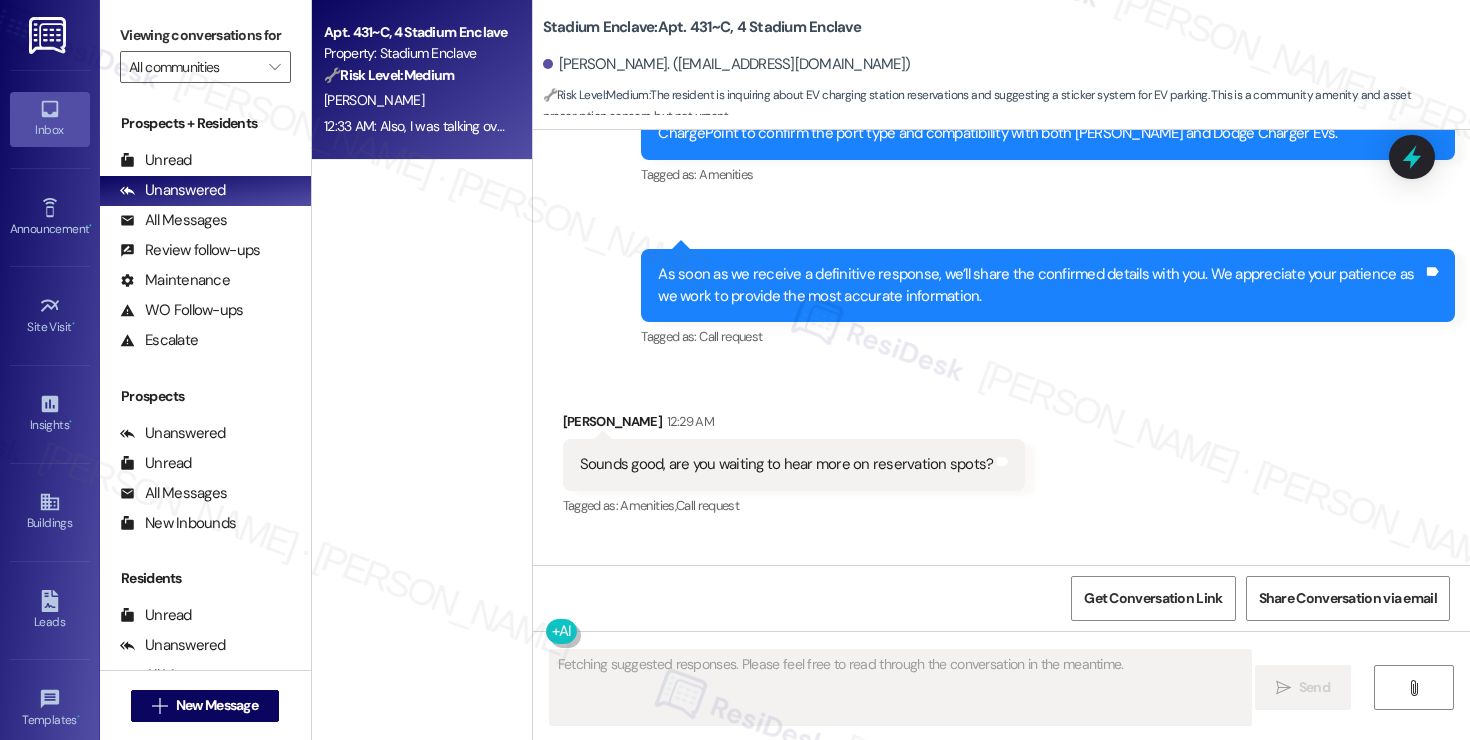 scroll, scrollTop: 21589, scrollLeft: 0, axis: vertical 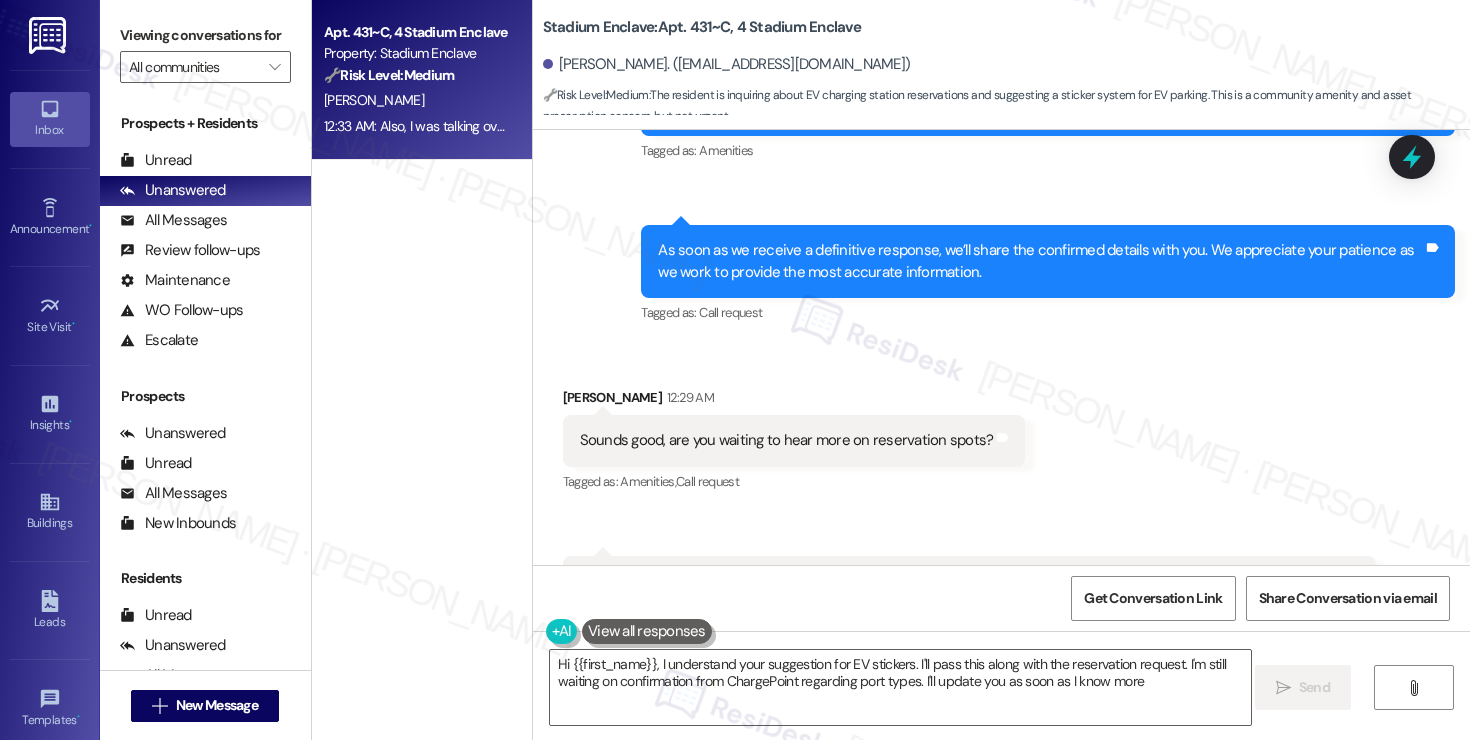type on "Hi {{first_name}}, I understand your suggestion for EV stickers. I'll pass this along with the reservation request. I'm still waiting on confirmation from ChargePoint regarding port types. I'll update you as soon as I know more!" 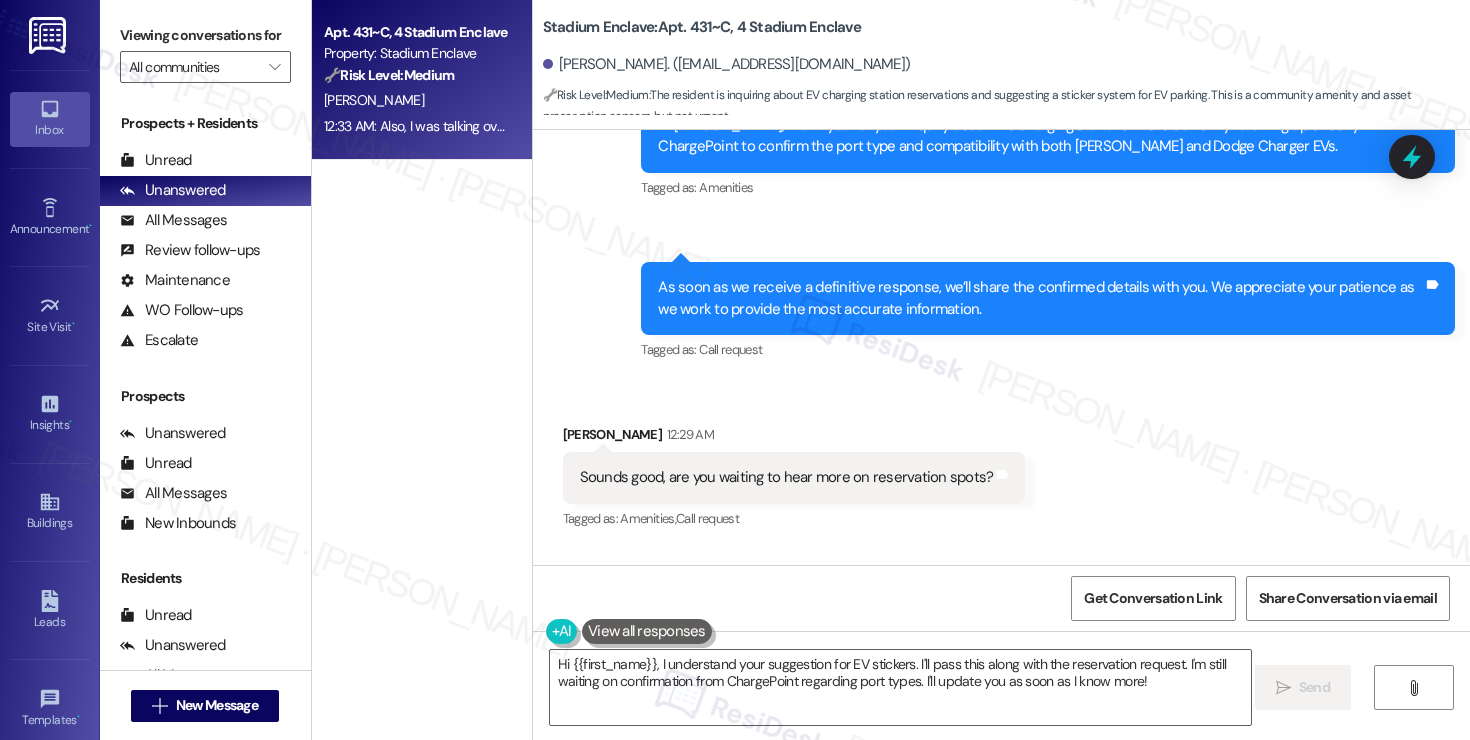 scroll, scrollTop: 21551, scrollLeft: 0, axis: vertical 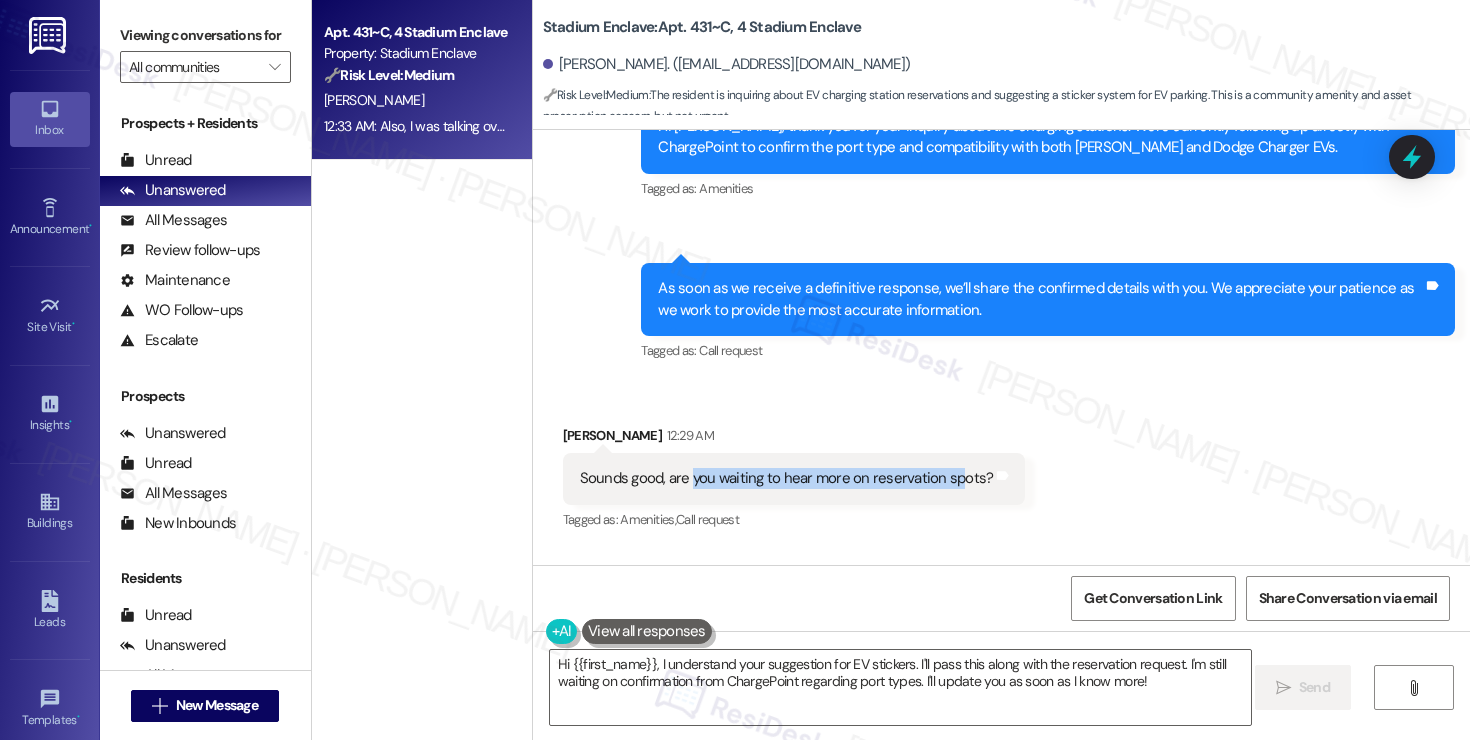 drag, startPoint x: 678, startPoint y: 242, endPoint x: 943, endPoint y: 252, distance: 265.1886 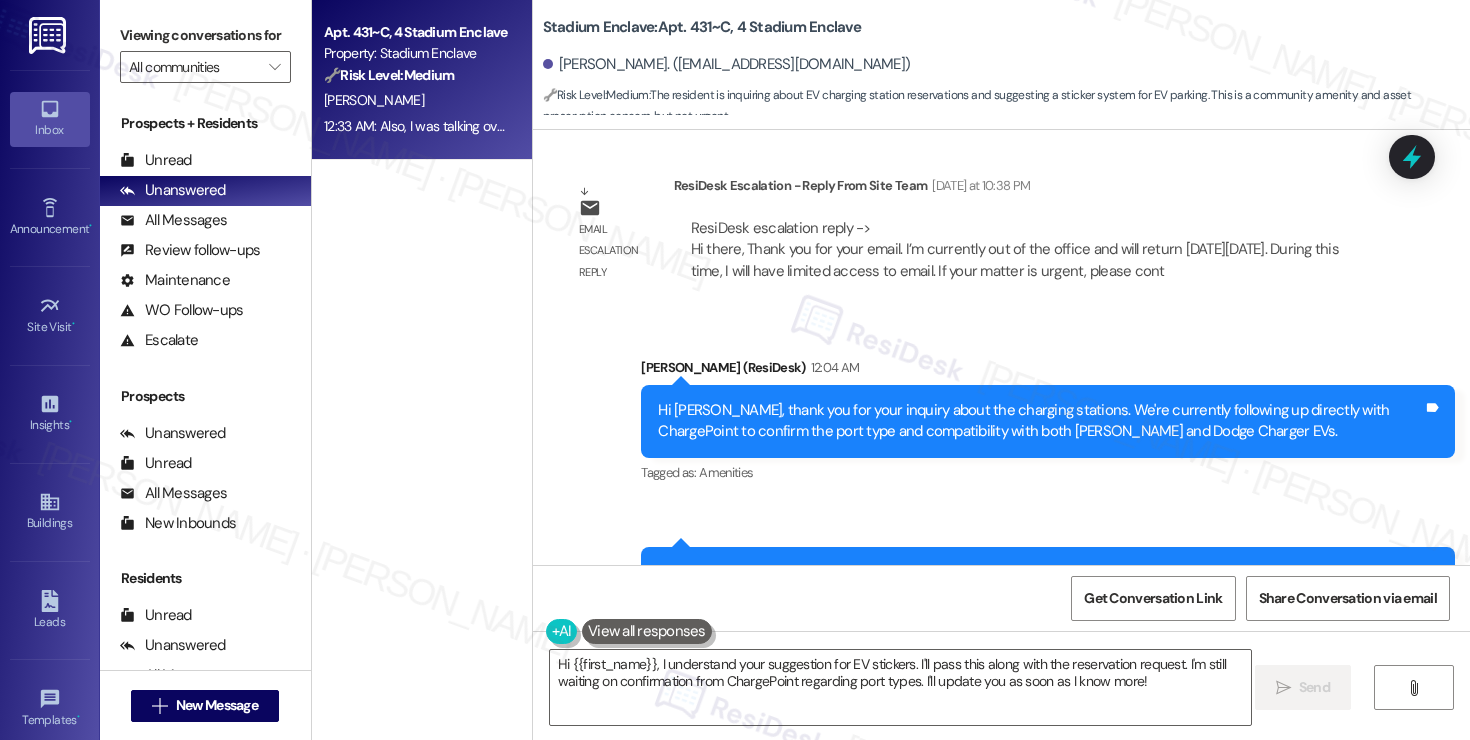 scroll, scrollTop: 21590, scrollLeft: 0, axis: vertical 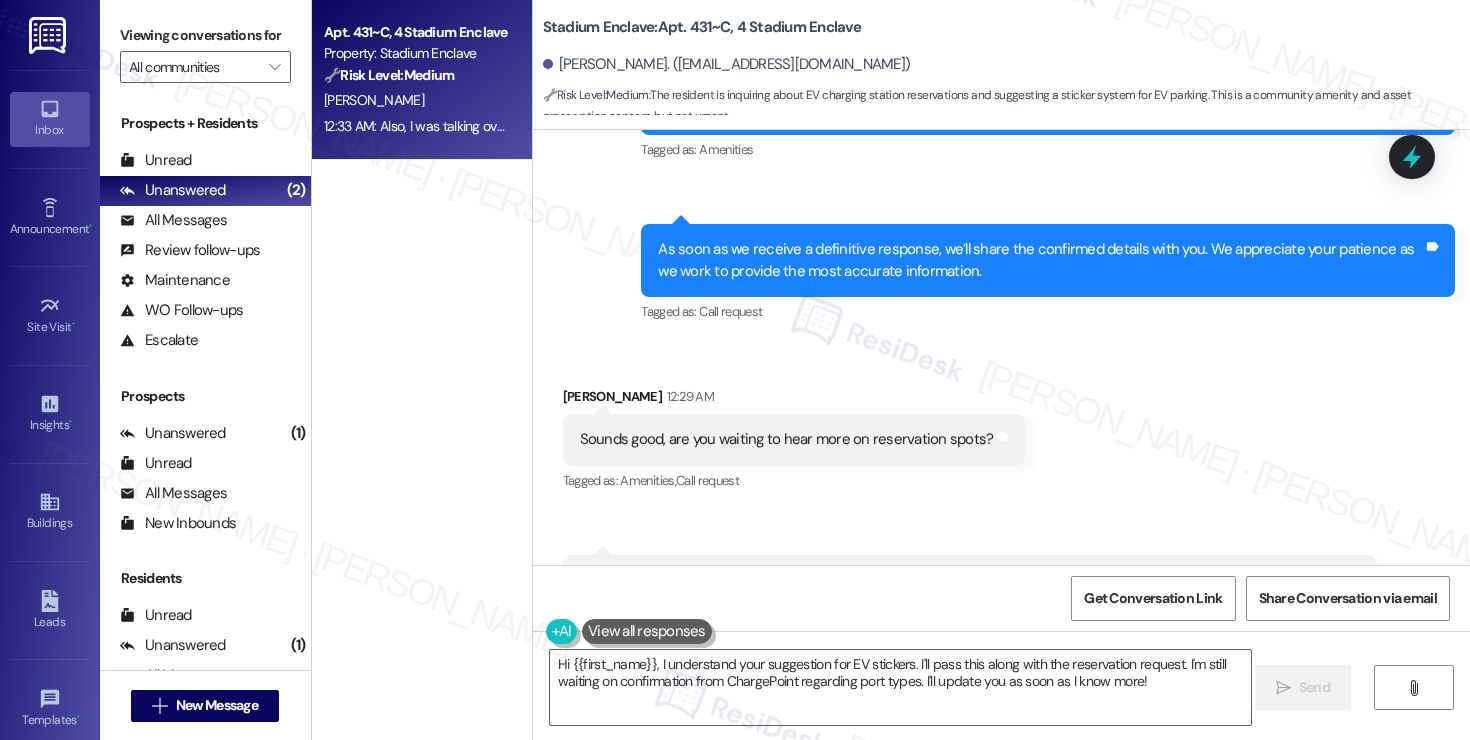 drag, startPoint x: 584, startPoint y: 349, endPoint x: 967, endPoint y: 348, distance: 383.0013 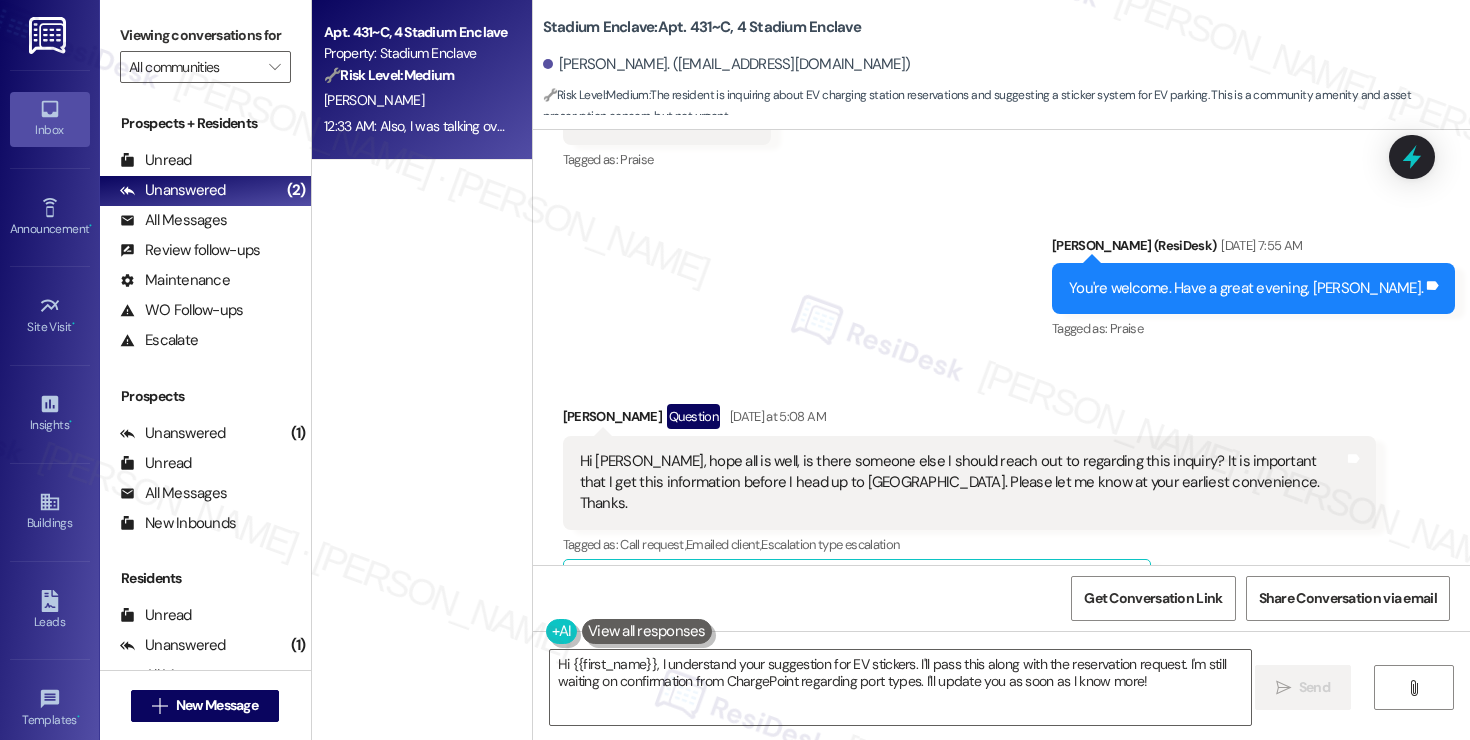 scroll, scrollTop: 19000, scrollLeft: 0, axis: vertical 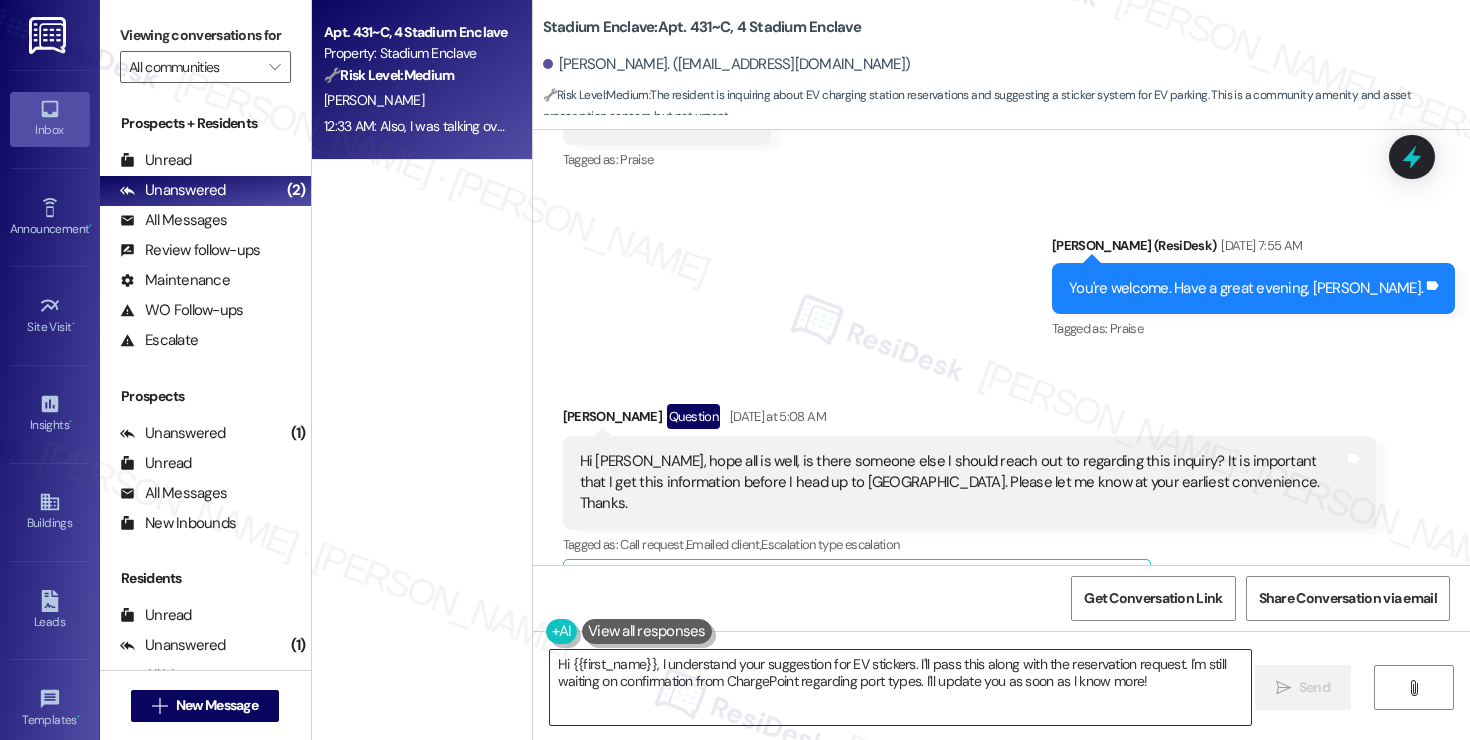 click on "Hi {{first_name}}, I understand your suggestion for EV stickers. I'll pass this along with the reservation request. I'm still waiting on confirmation from ChargePoint regarding port types. I'll update you as soon as I know more!" at bounding box center [900, 687] 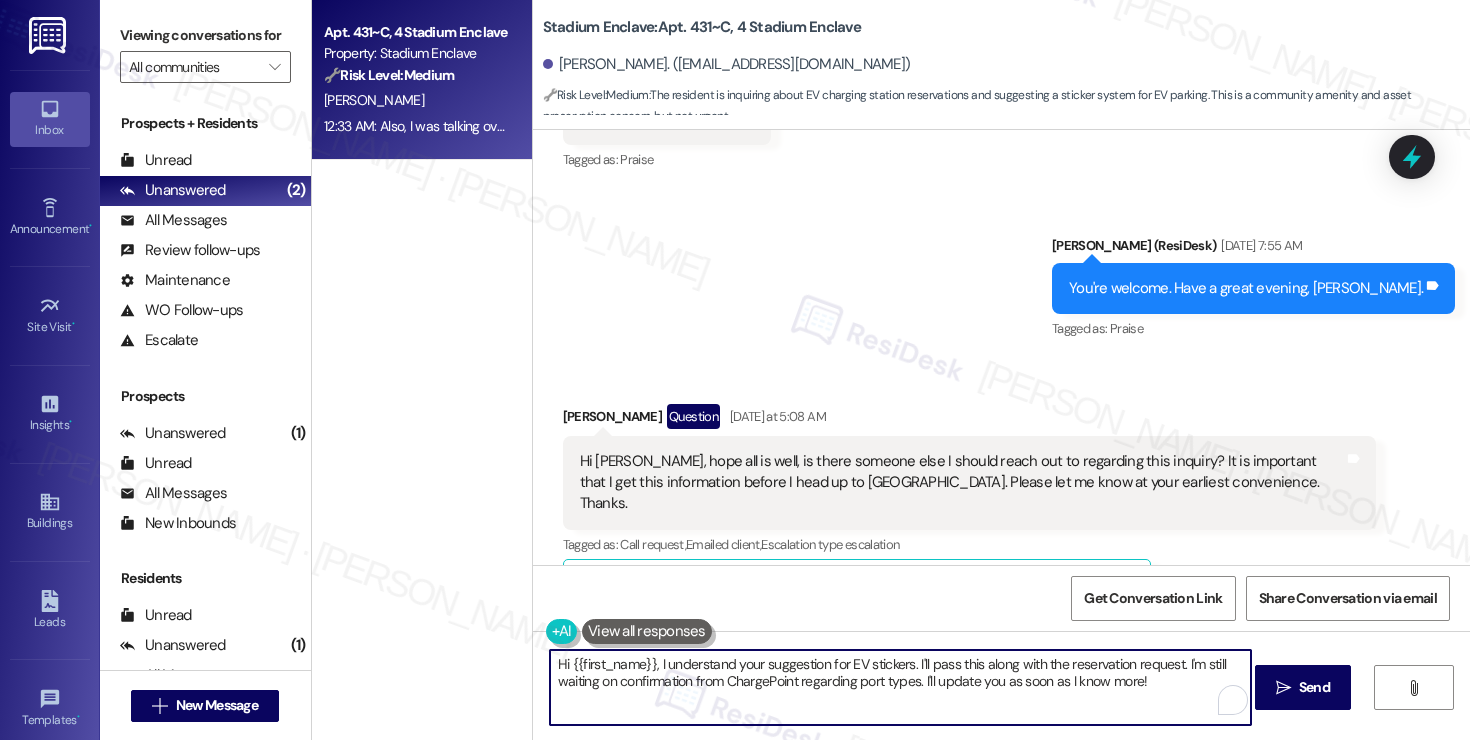 click on "Hi {{first_name}}, I understand your suggestion for EV stickers. I'll pass this along with the reservation request. I'm still waiting on confirmation from ChargePoint regarding port types. I'll update you as soon as I know more!" at bounding box center [900, 687] 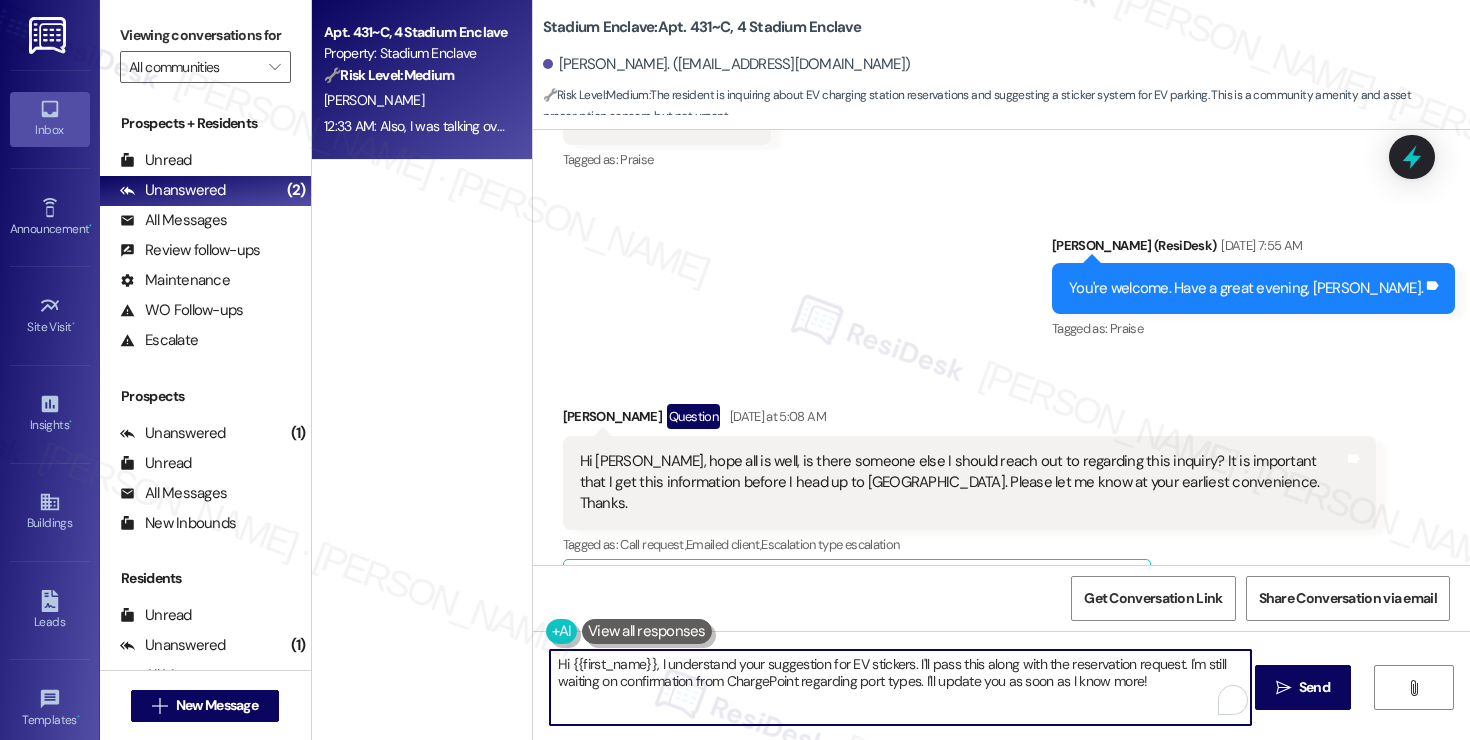 click on "Hi {{first_name}}, I understand your suggestion for EV stickers. I'll pass this along with the reservation request. I'm still waiting on confirmation from ChargePoint regarding port types. I'll update you as soon as I know more!" at bounding box center [900, 687] 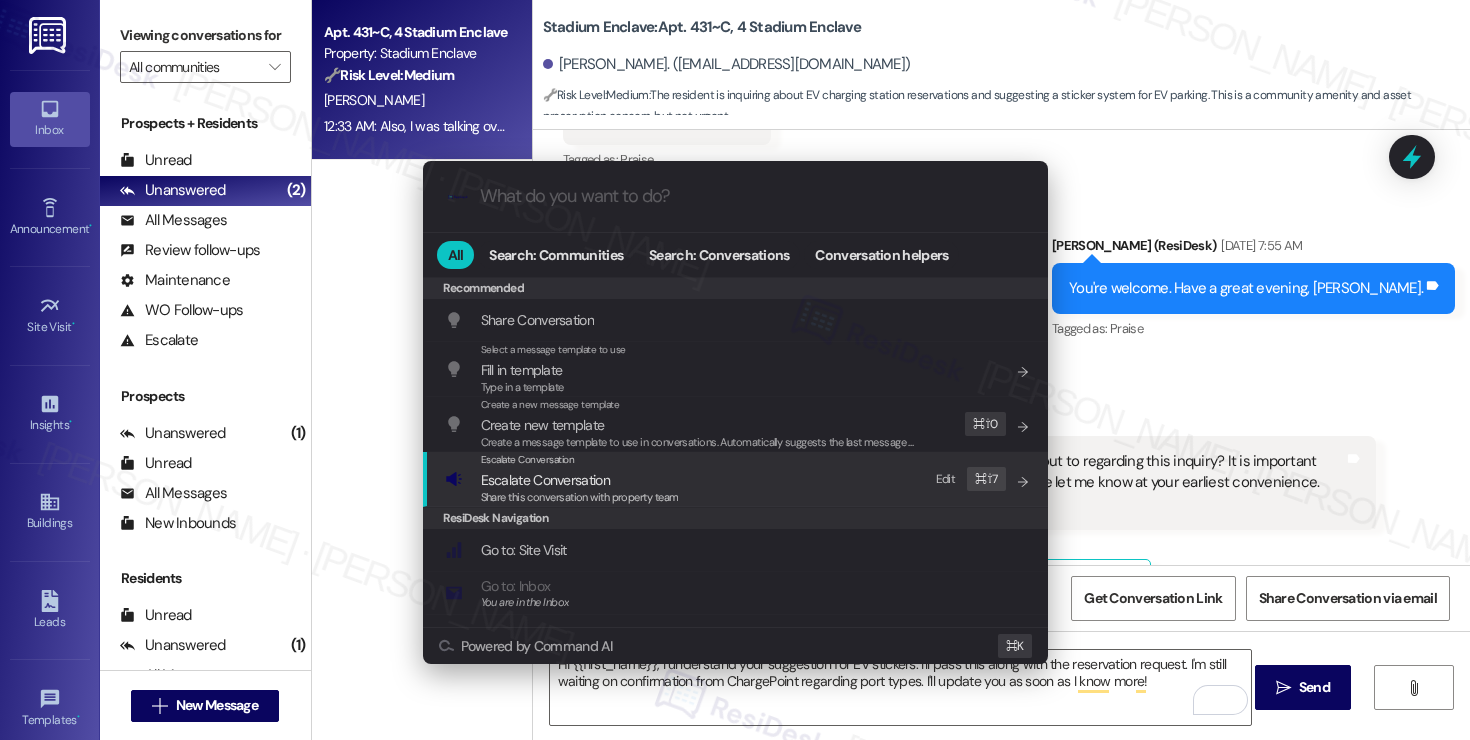 click on "Share this conversation with property team" at bounding box center (580, 497) 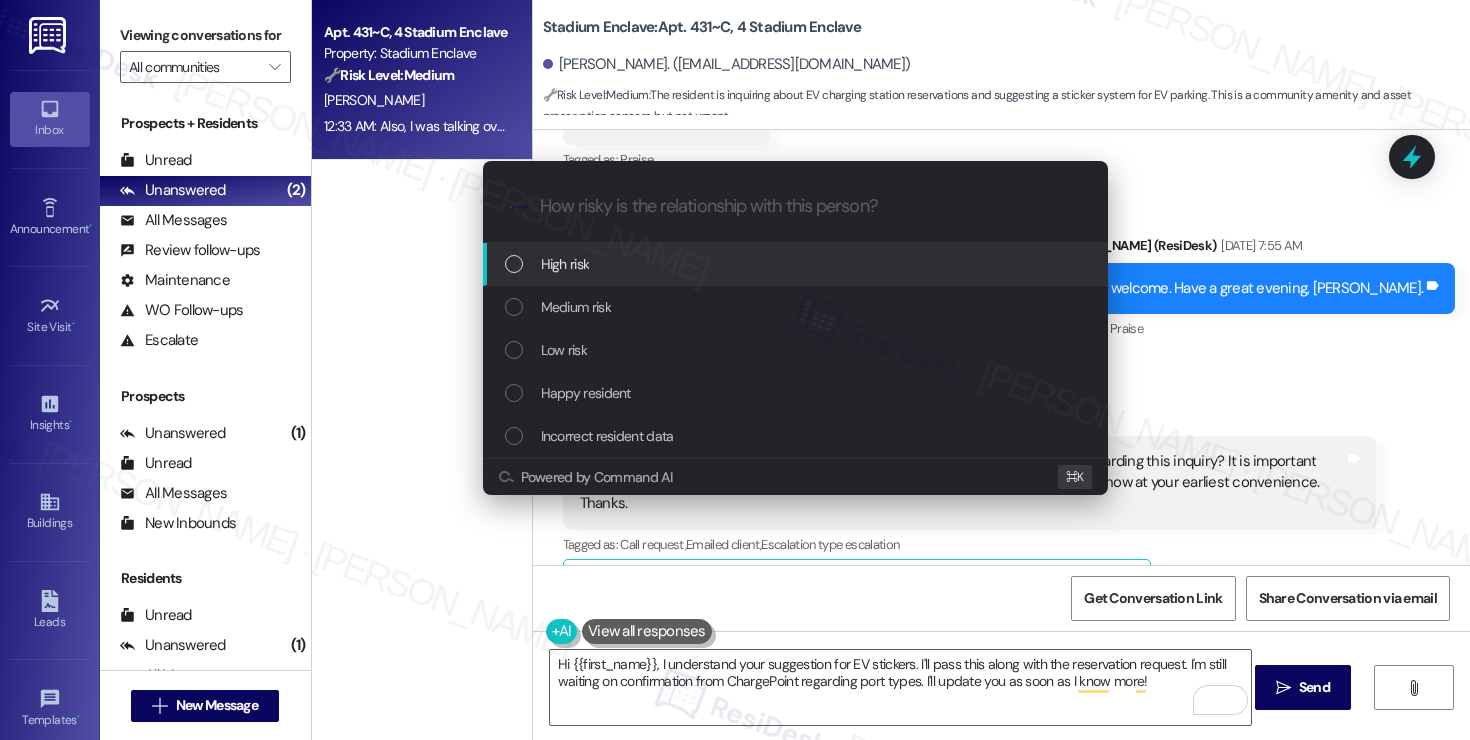 click on "High risk" at bounding box center [797, 264] 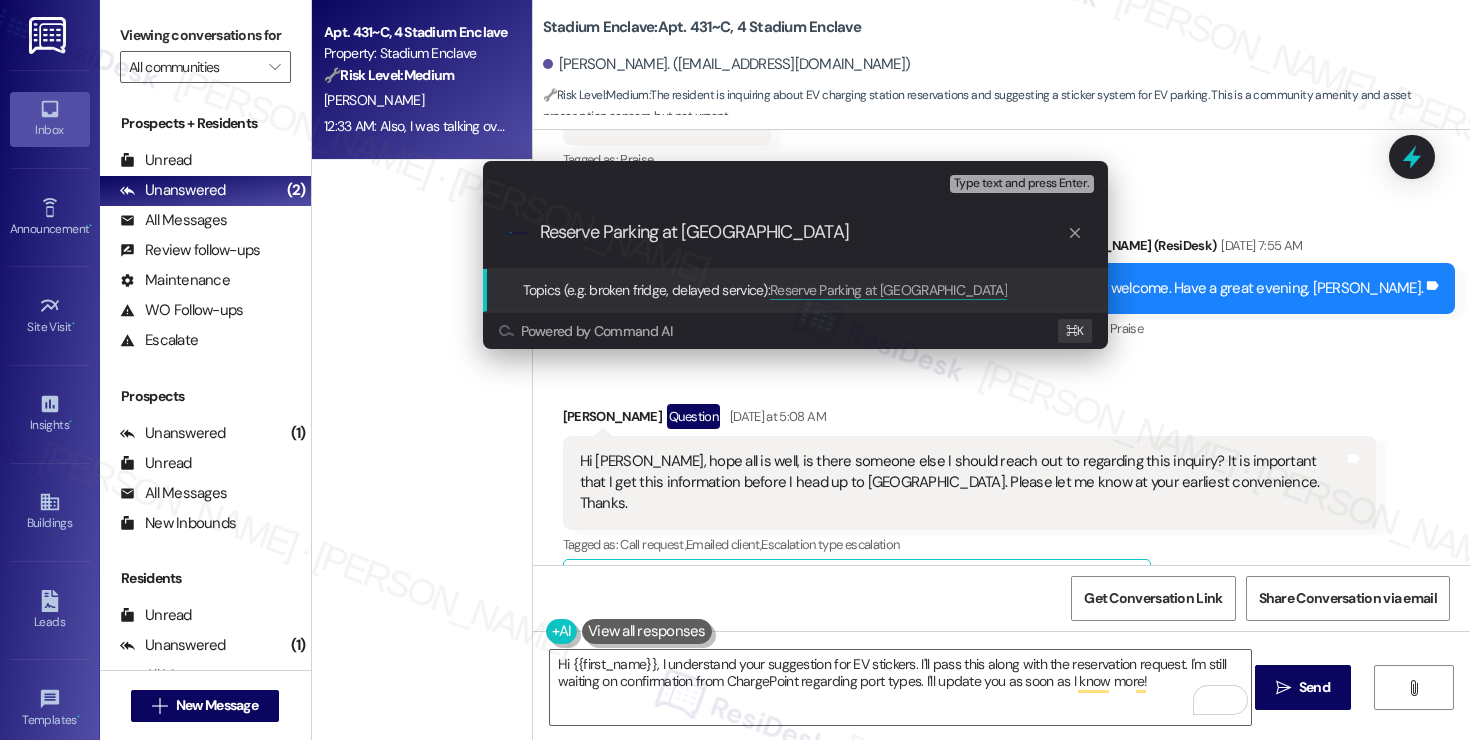 type on "Reserve Parking at EV Stations" 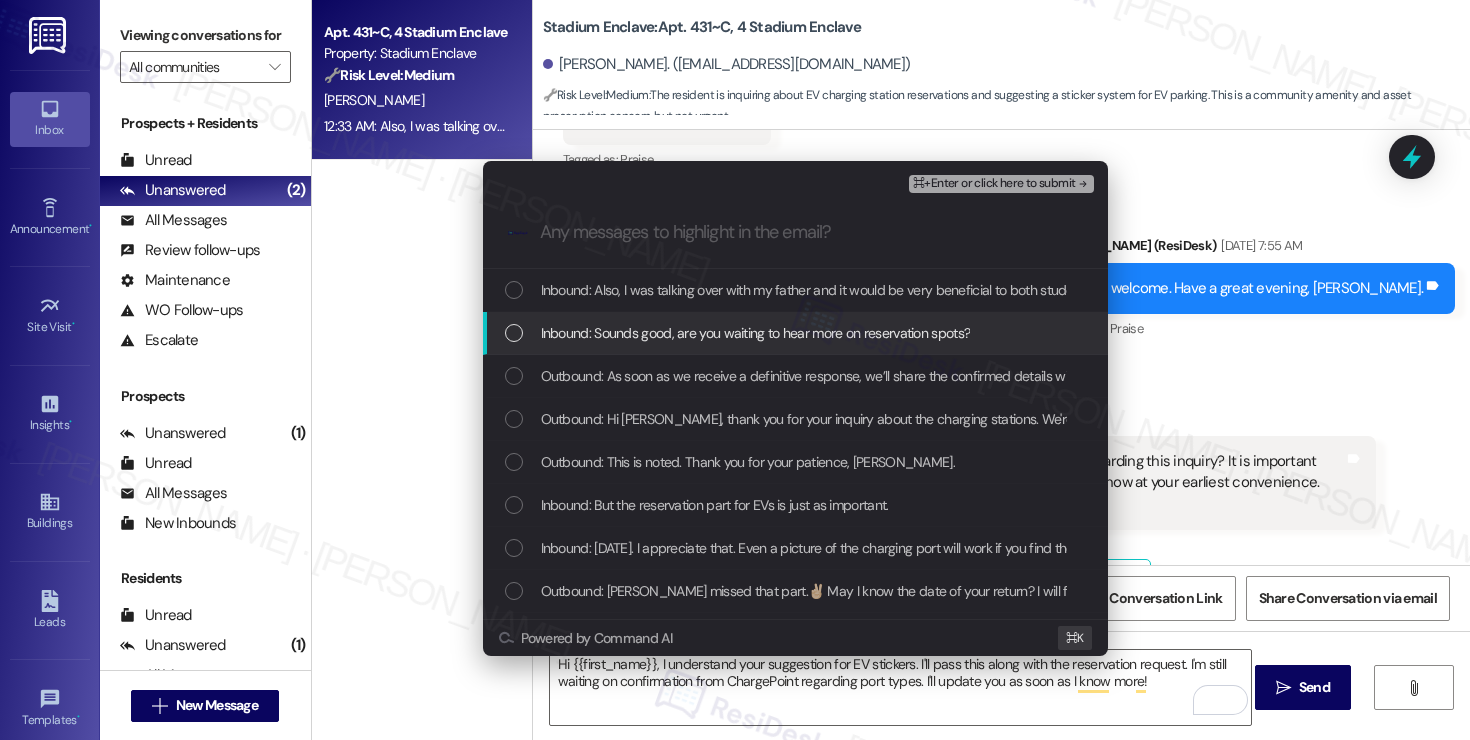 click on "Inbound: Sounds good, are you waiting to hear more on reservation spots?" at bounding box center (756, 333) 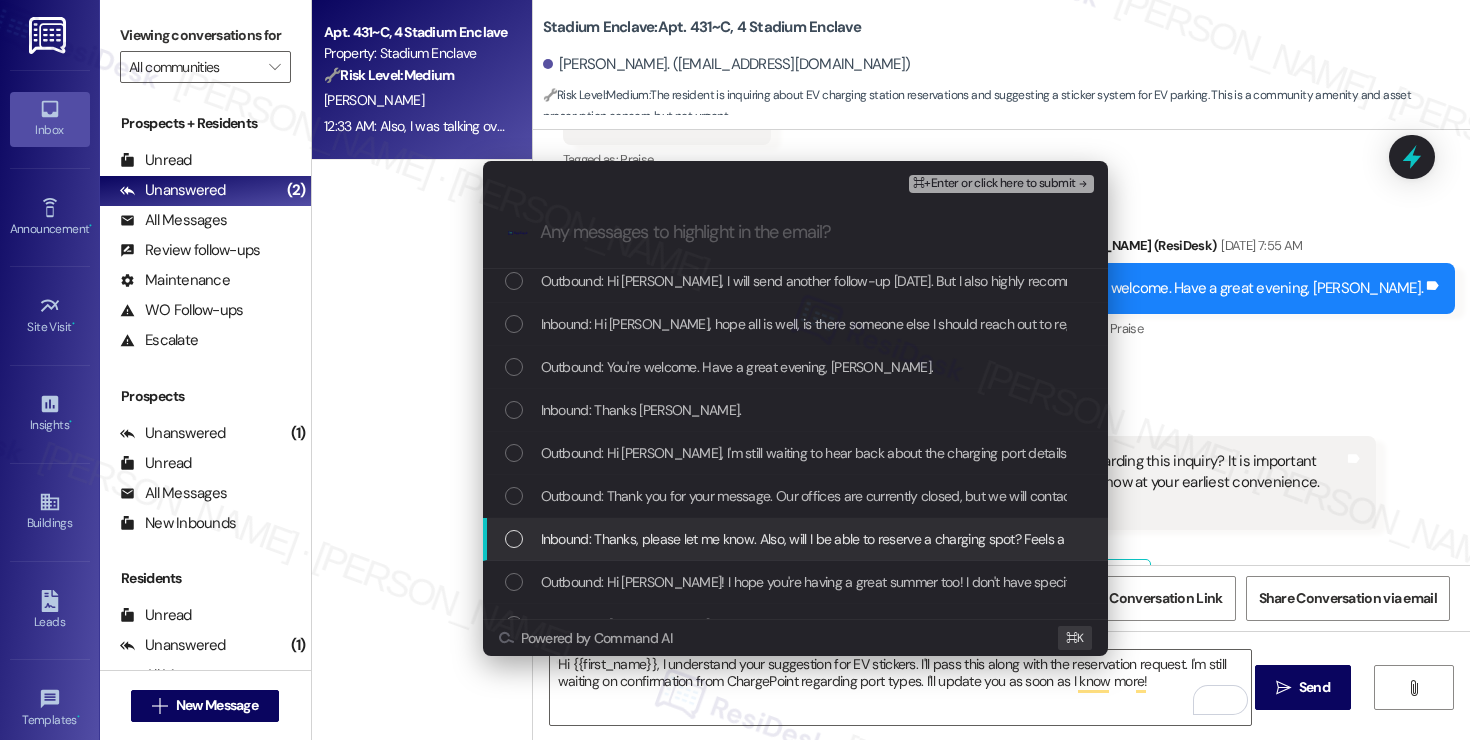 scroll, scrollTop: 414, scrollLeft: 0, axis: vertical 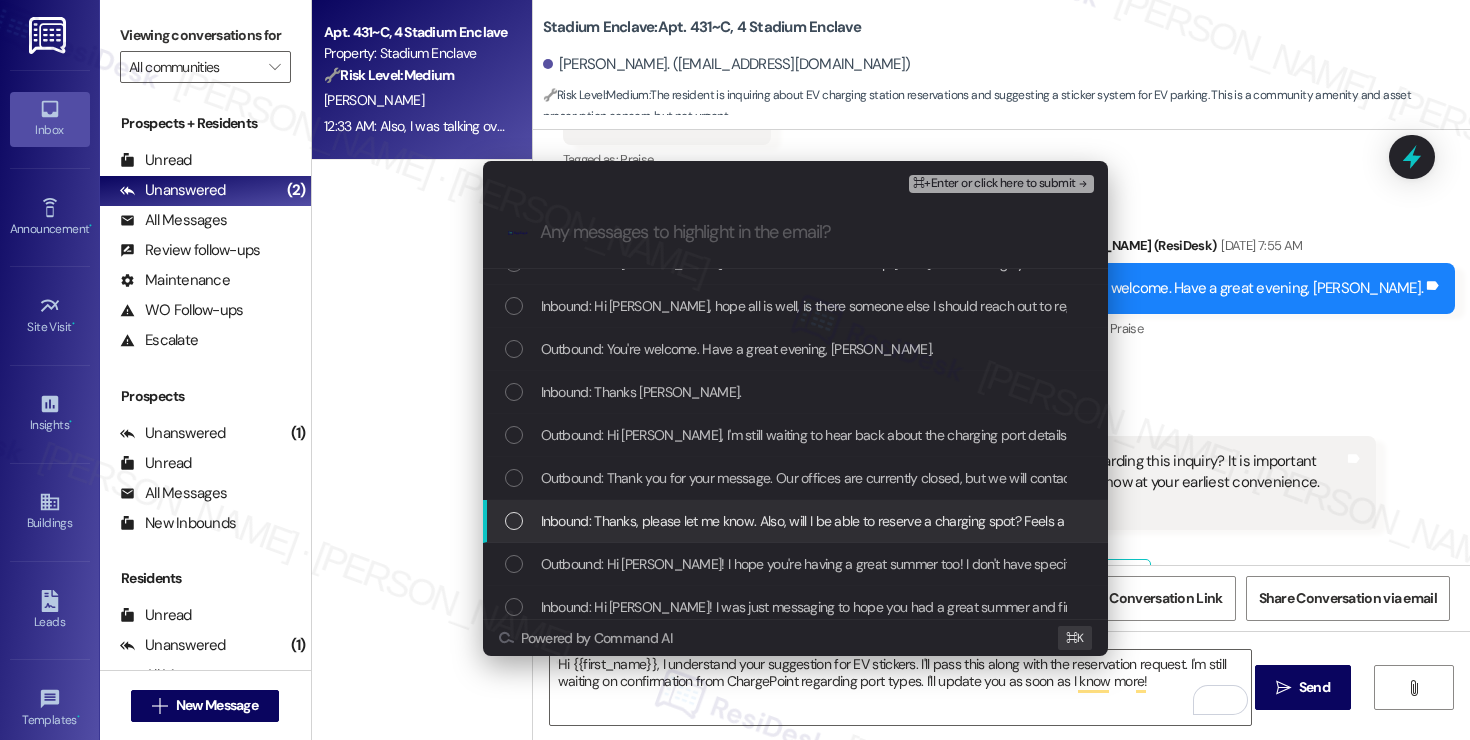 click on "Inbound: Thanks, please let me know. Also, will I be able to reserve a charging spot? Feels a bit wasteful if regular cars are parking there right? ha. Thanks" at bounding box center (980, 521) 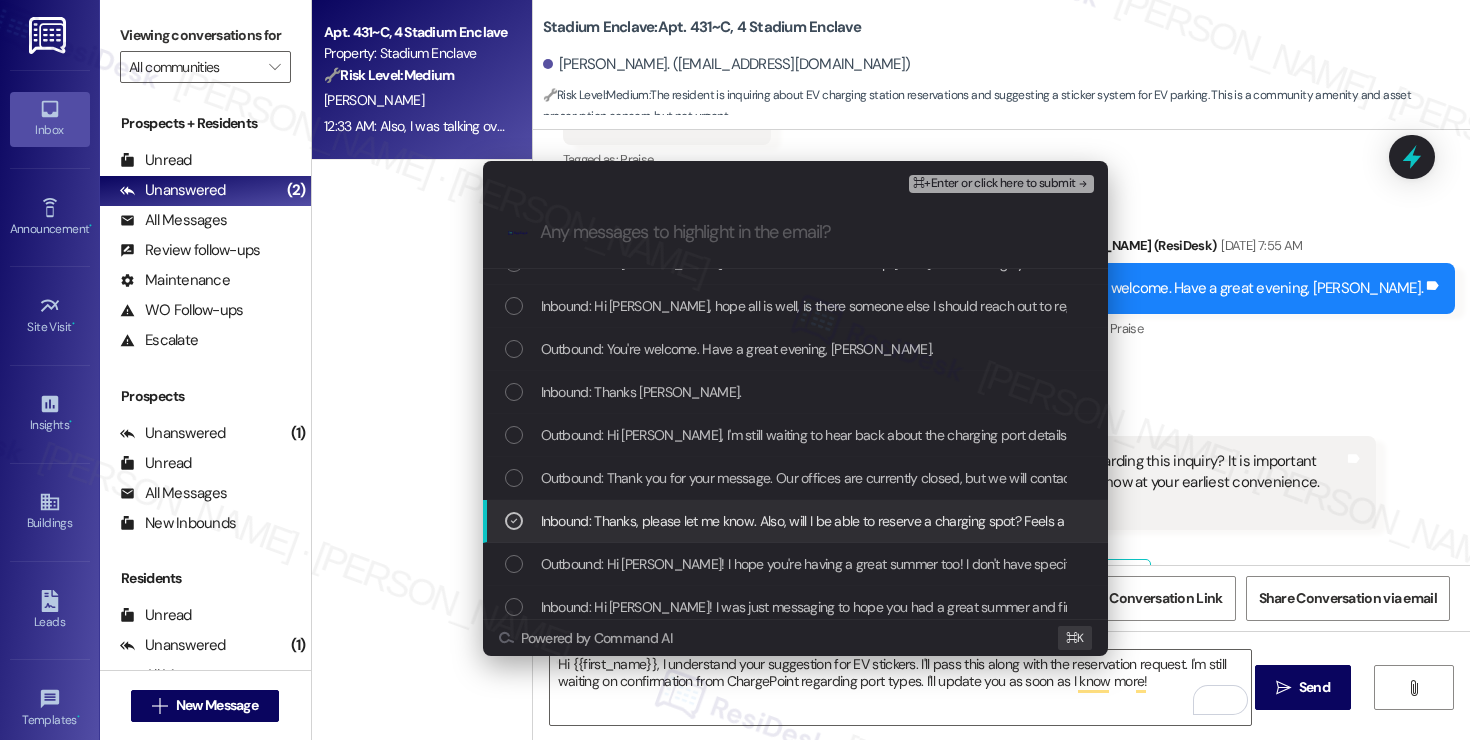 scroll, scrollTop: 0, scrollLeft: 0, axis: both 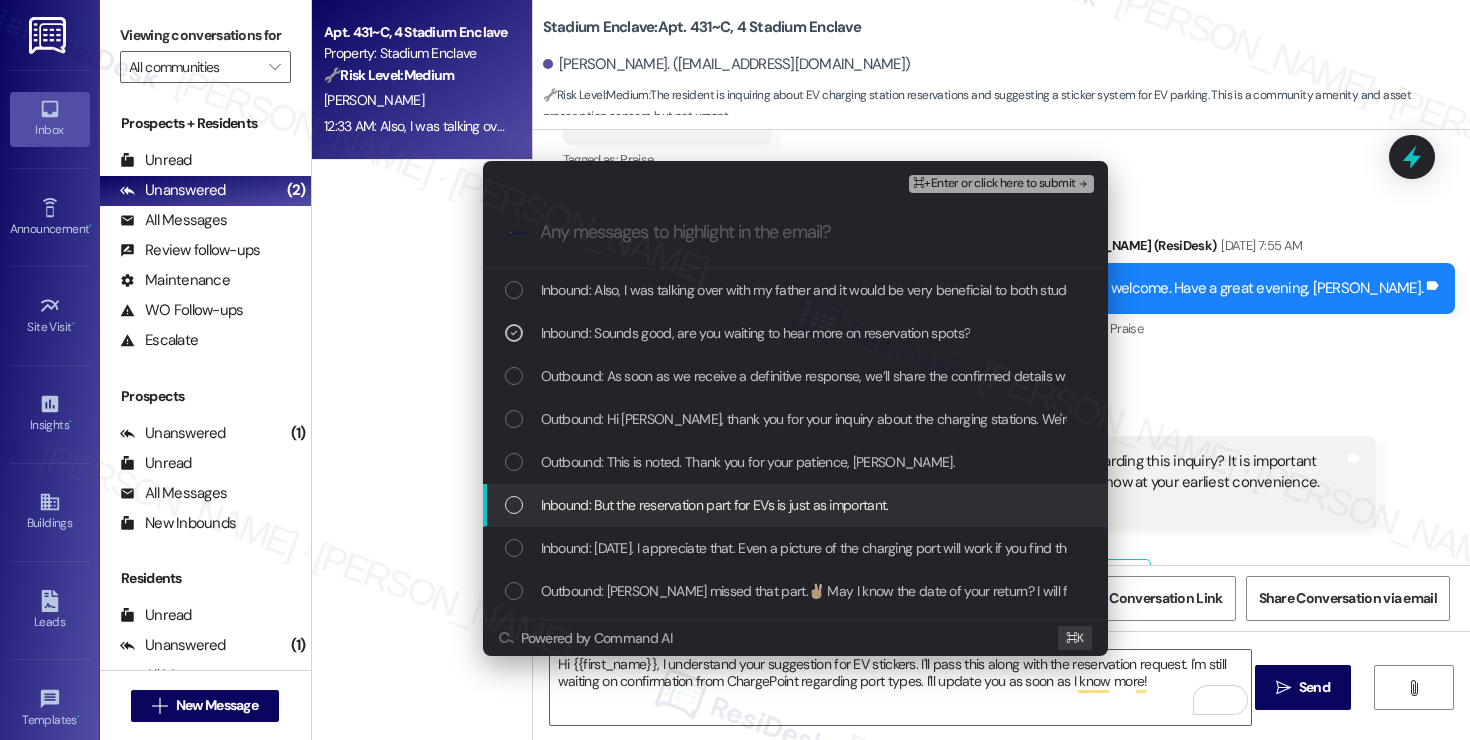 click on "Inbound: But the reservation part for EVs is just as important." at bounding box center (715, 505) 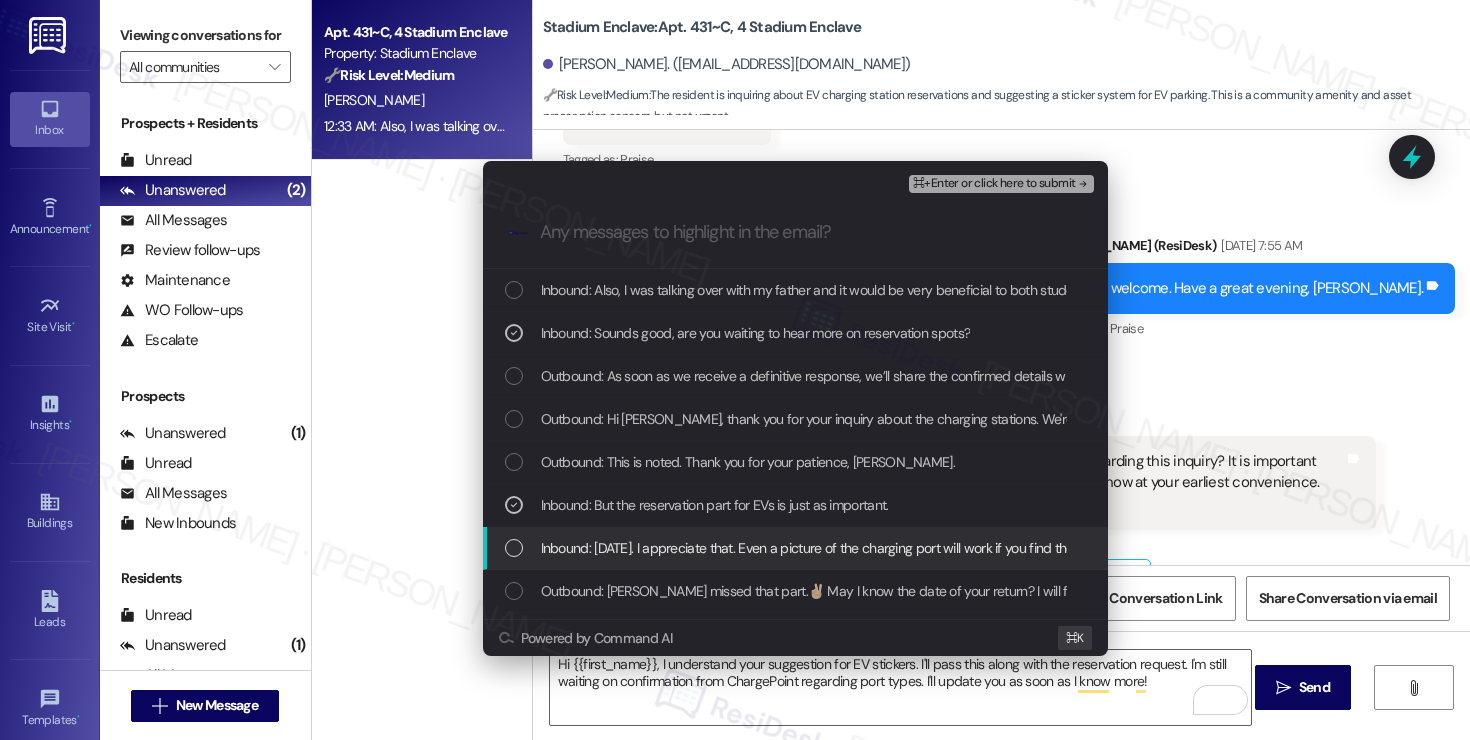 click on "Inbound: August 20th. I appreciate that. Even a picture of the charging port will work if you find the time to send one." at bounding box center (859, 548) 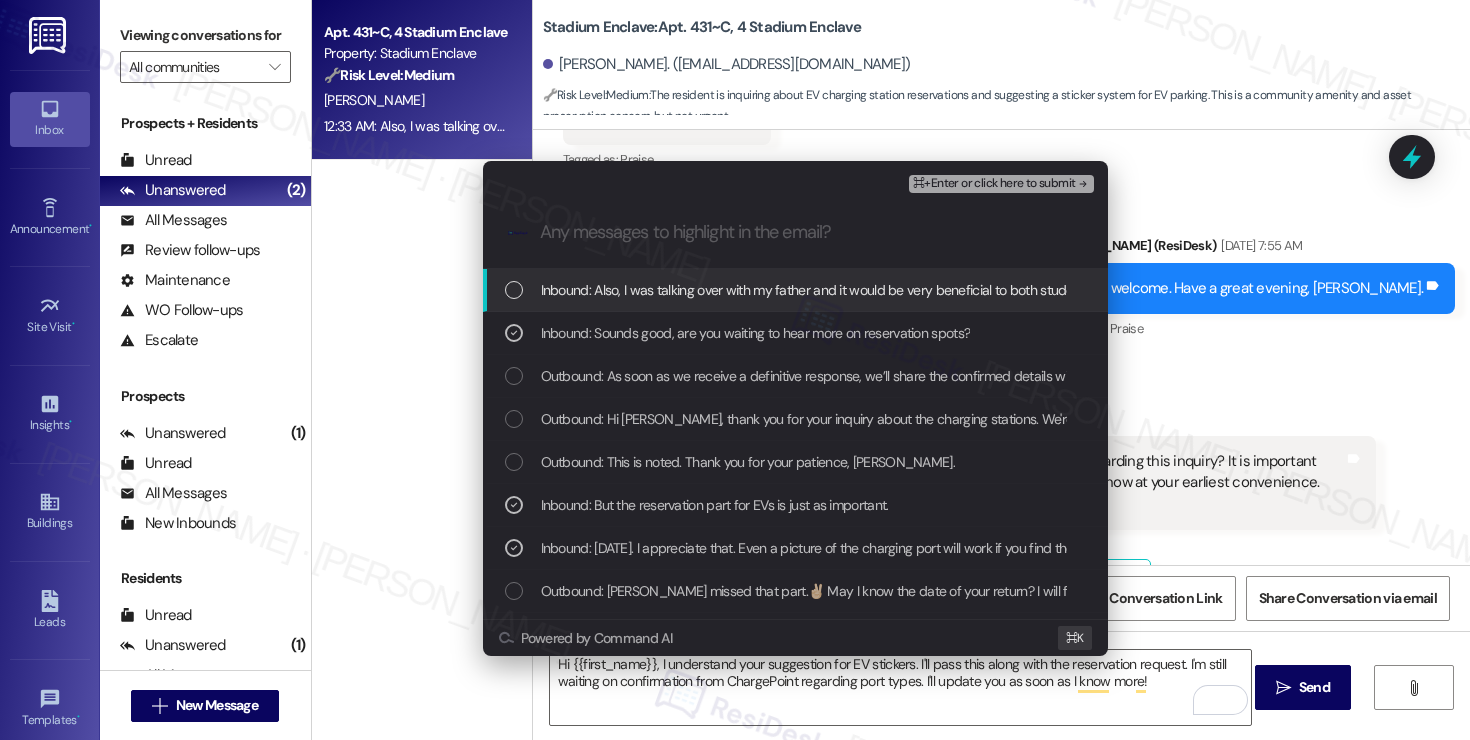 click on "⌘+Enter or click here to submit" at bounding box center (994, 184) 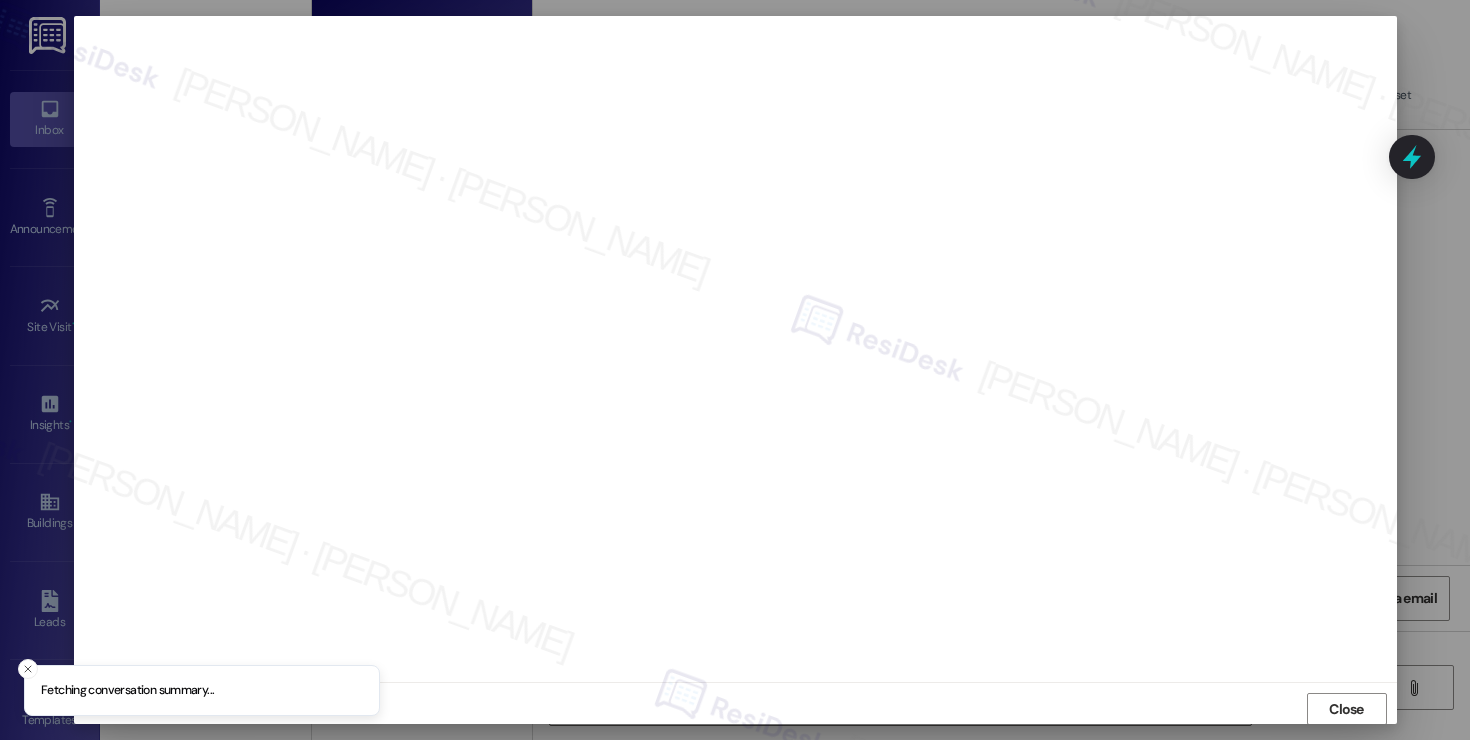 scroll, scrollTop: 21409, scrollLeft: 0, axis: vertical 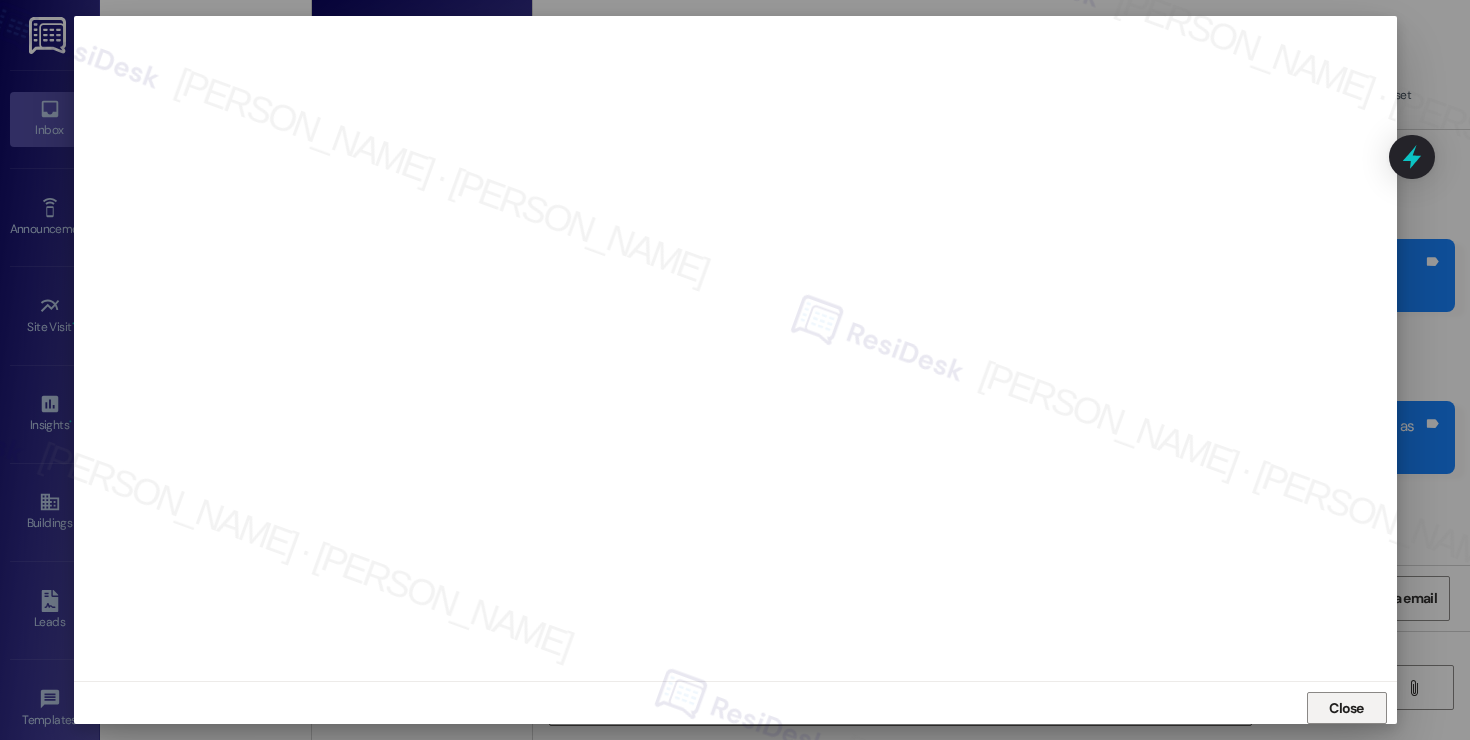 click on "Close" at bounding box center [1347, 708] 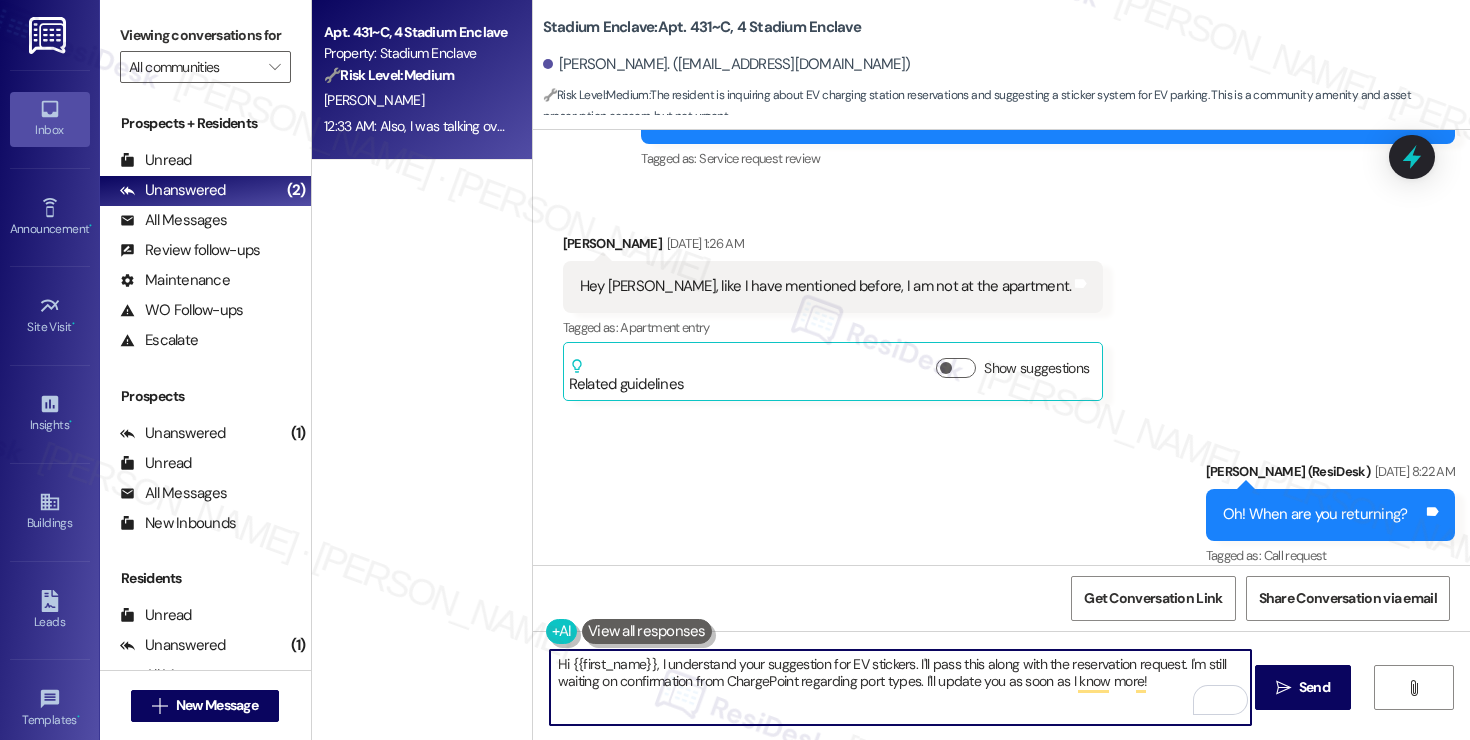 scroll, scrollTop: 17112, scrollLeft: 0, axis: vertical 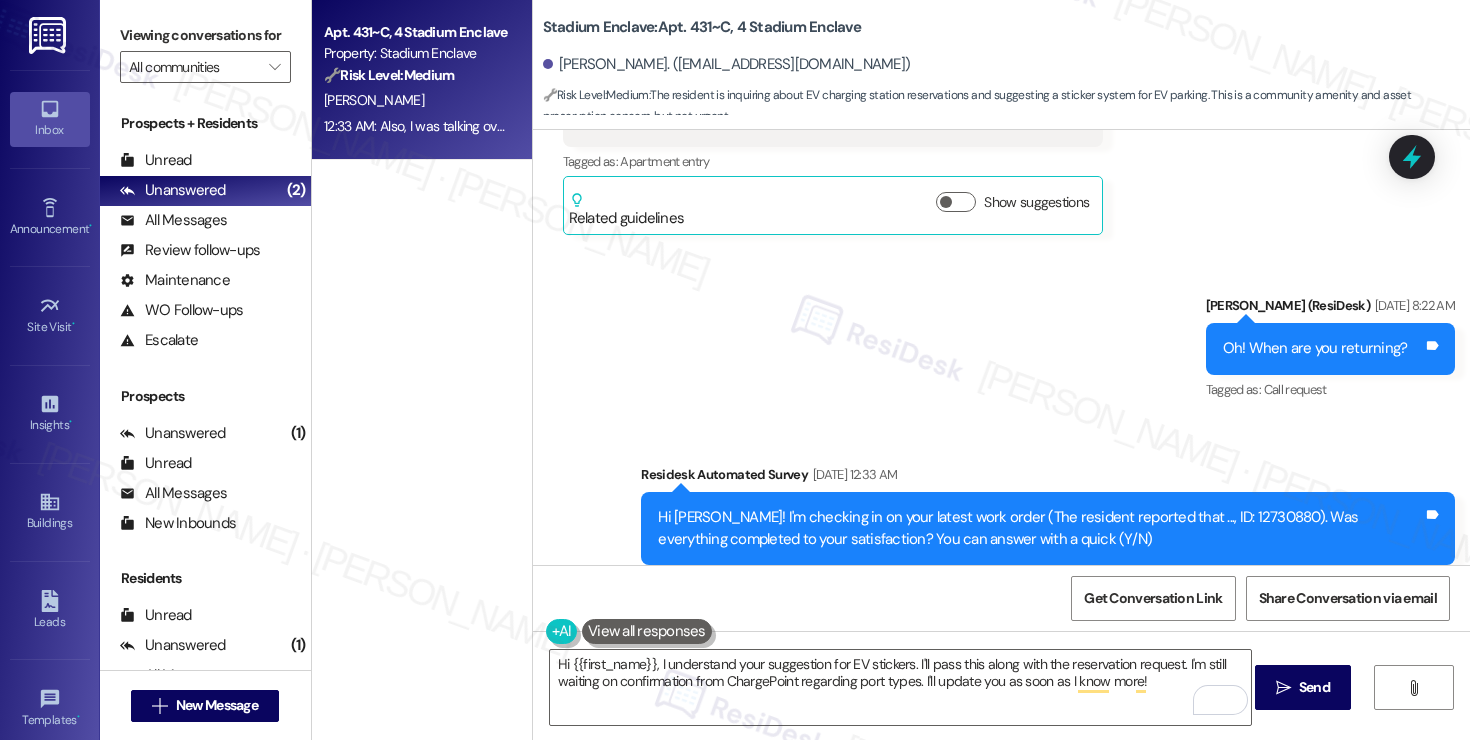 drag, startPoint x: 705, startPoint y: 540, endPoint x: 846, endPoint y: 546, distance: 141.12761 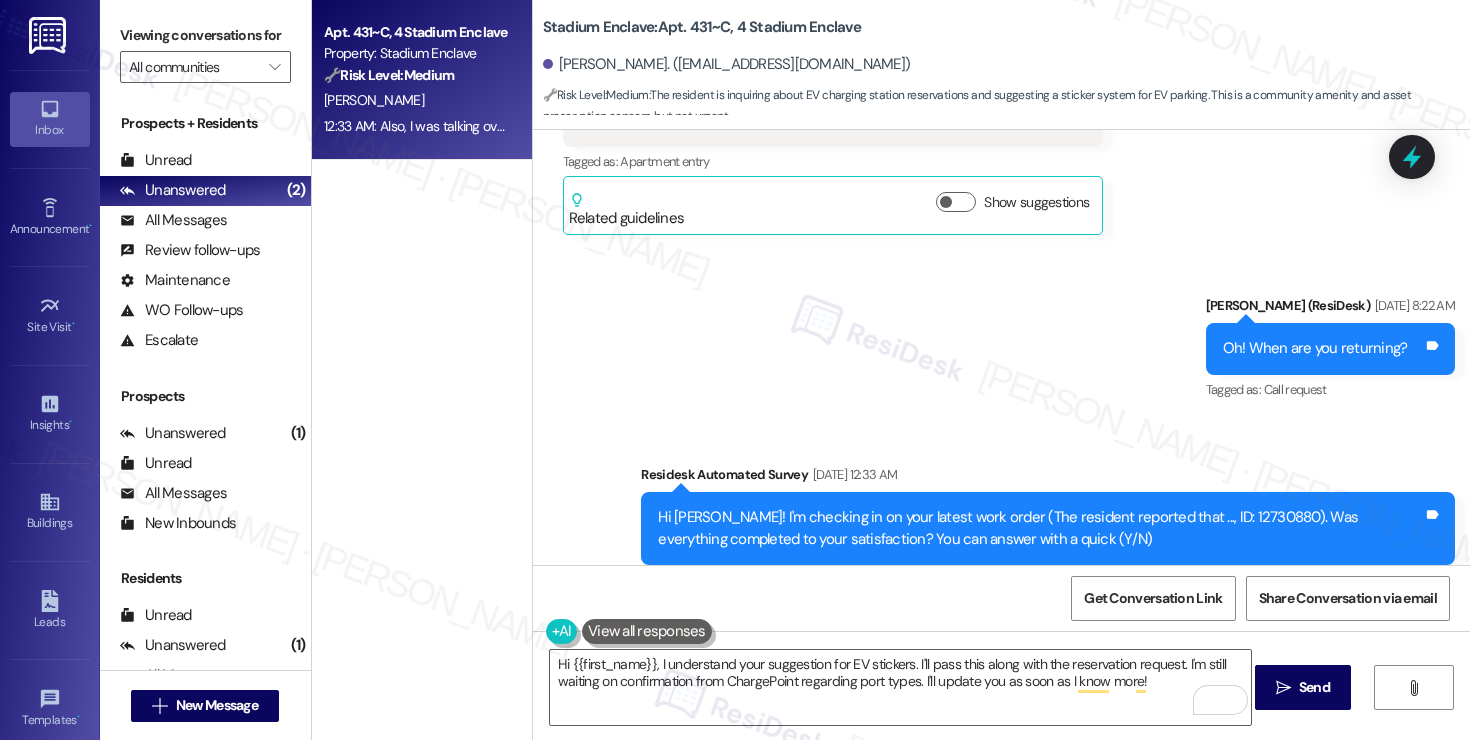 click on "Hi Sarah! I was just messaging to hope you had a great summer and find out about the charging stations found at Stadium Enclave. What is the charging port? Do they work for Tesla's AND Dodge Charger EVs?
Thank you!" at bounding box center [962, 740] 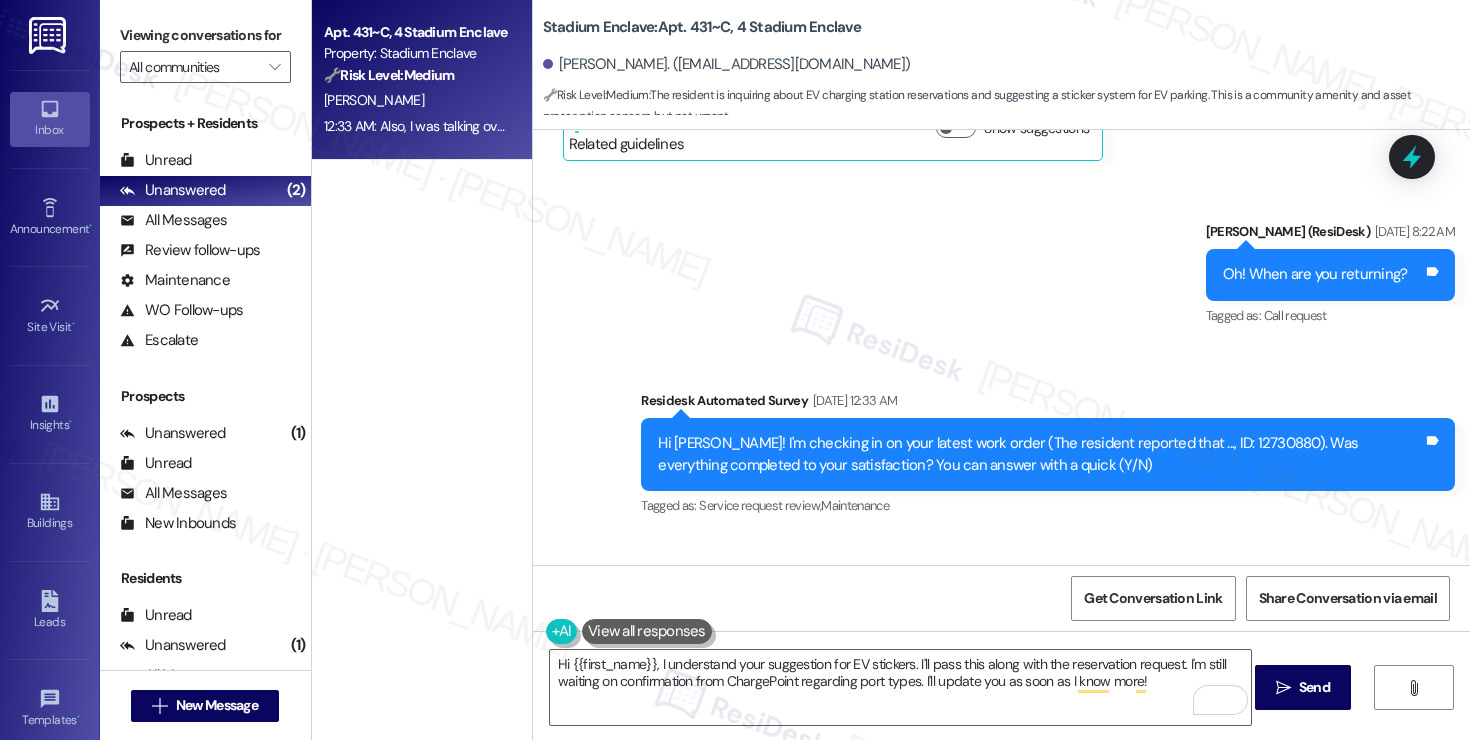 scroll, scrollTop: 17212, scrollLeft: 0, axis: vertical 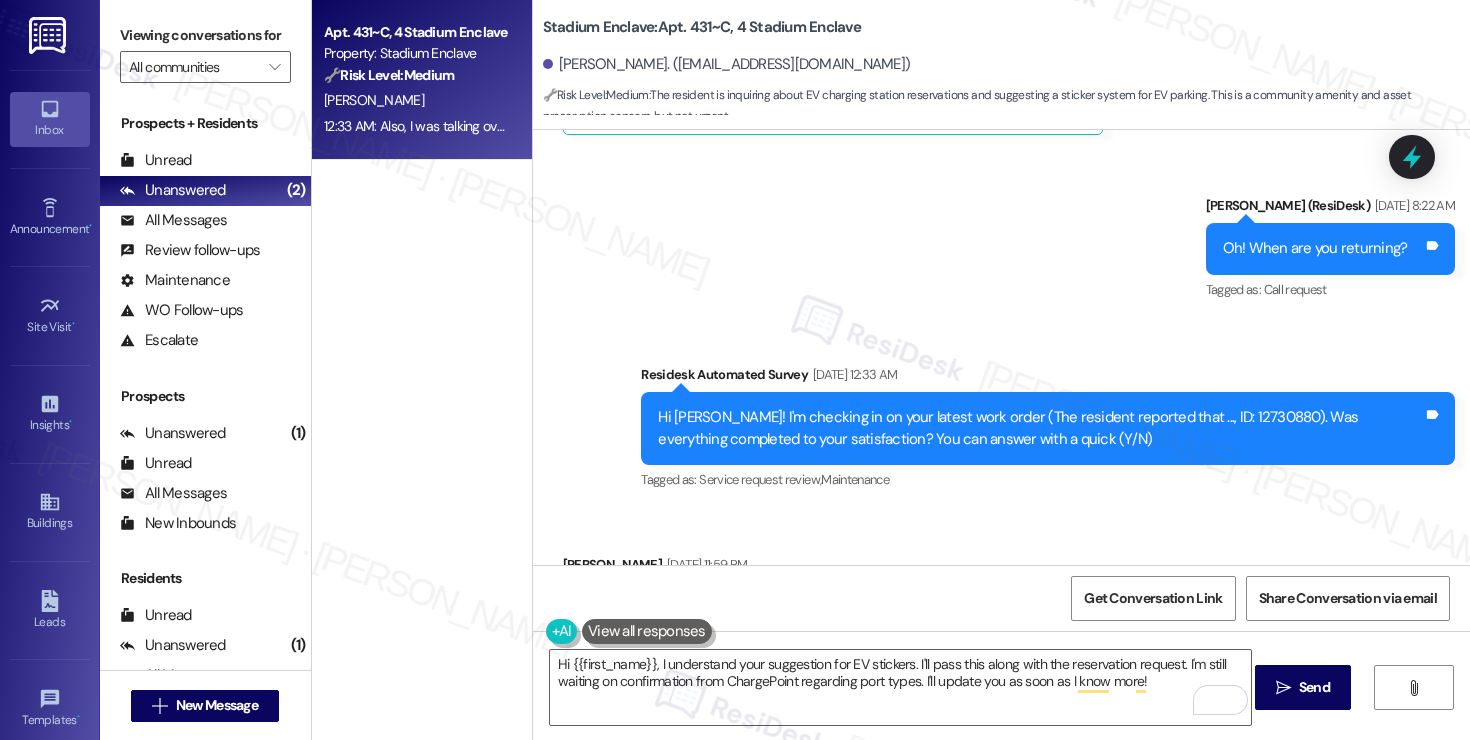click on "Hi Sarah! I was just messaging to hope you had a great summer and find out about the charging stations found at Stadium Enclave. What is the charging port? Do they work for Tesla's AND Dodge Charger EVs?
Thank you!" at bounding box center (962, 640) 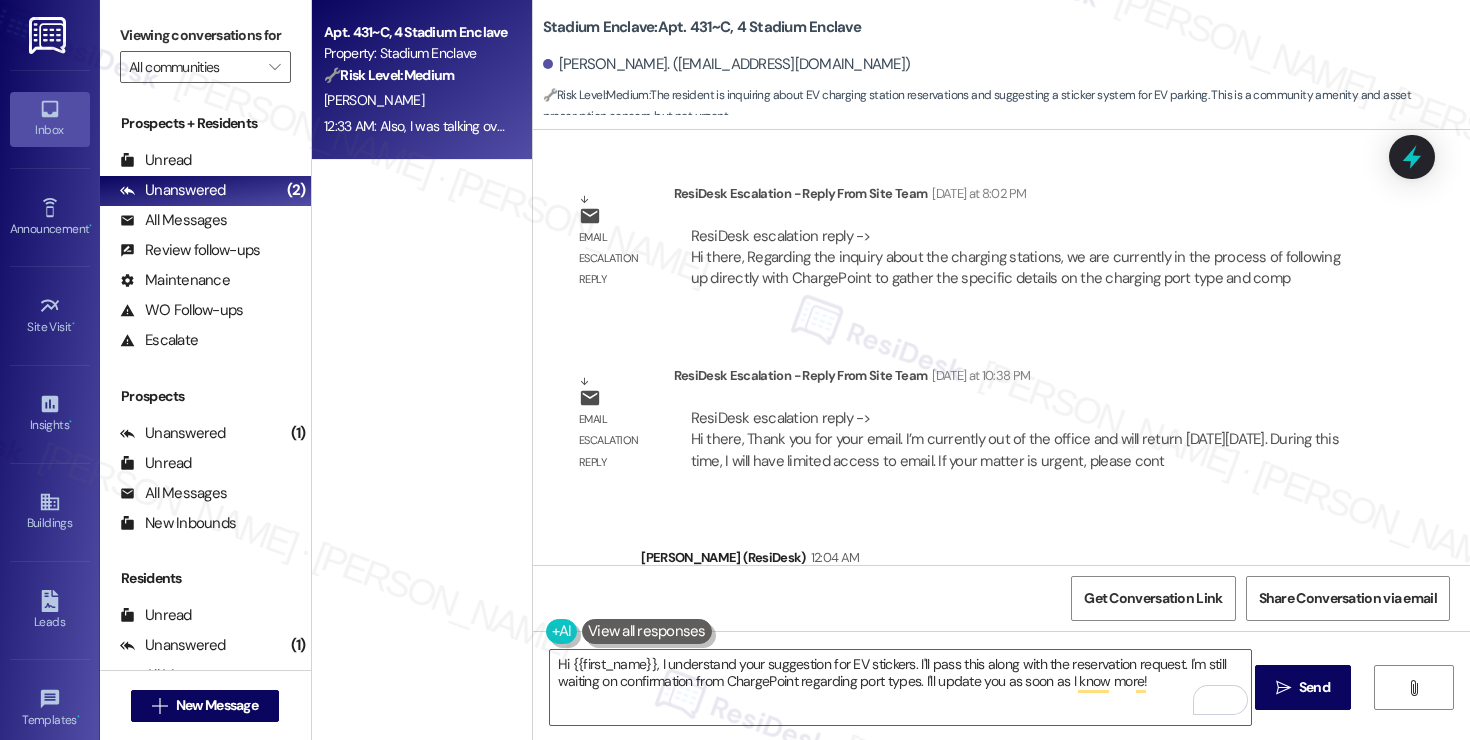 scroll, scrollTop: 21590, scrollLeft: 0, axis: vertical 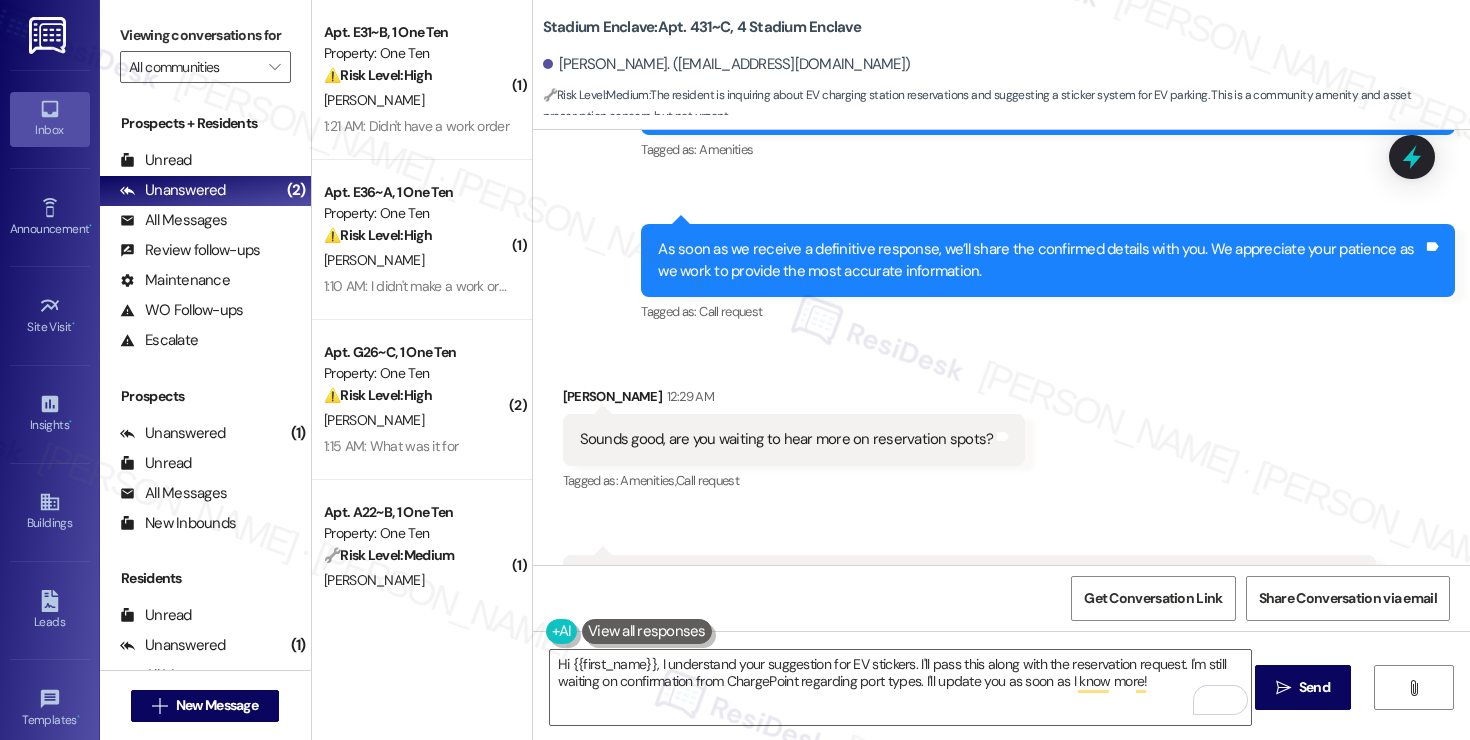 drag, startPoint x: 693, startPoint y: 350, endPoint x: 1204, endPoint y: 374, distance: 511.5633 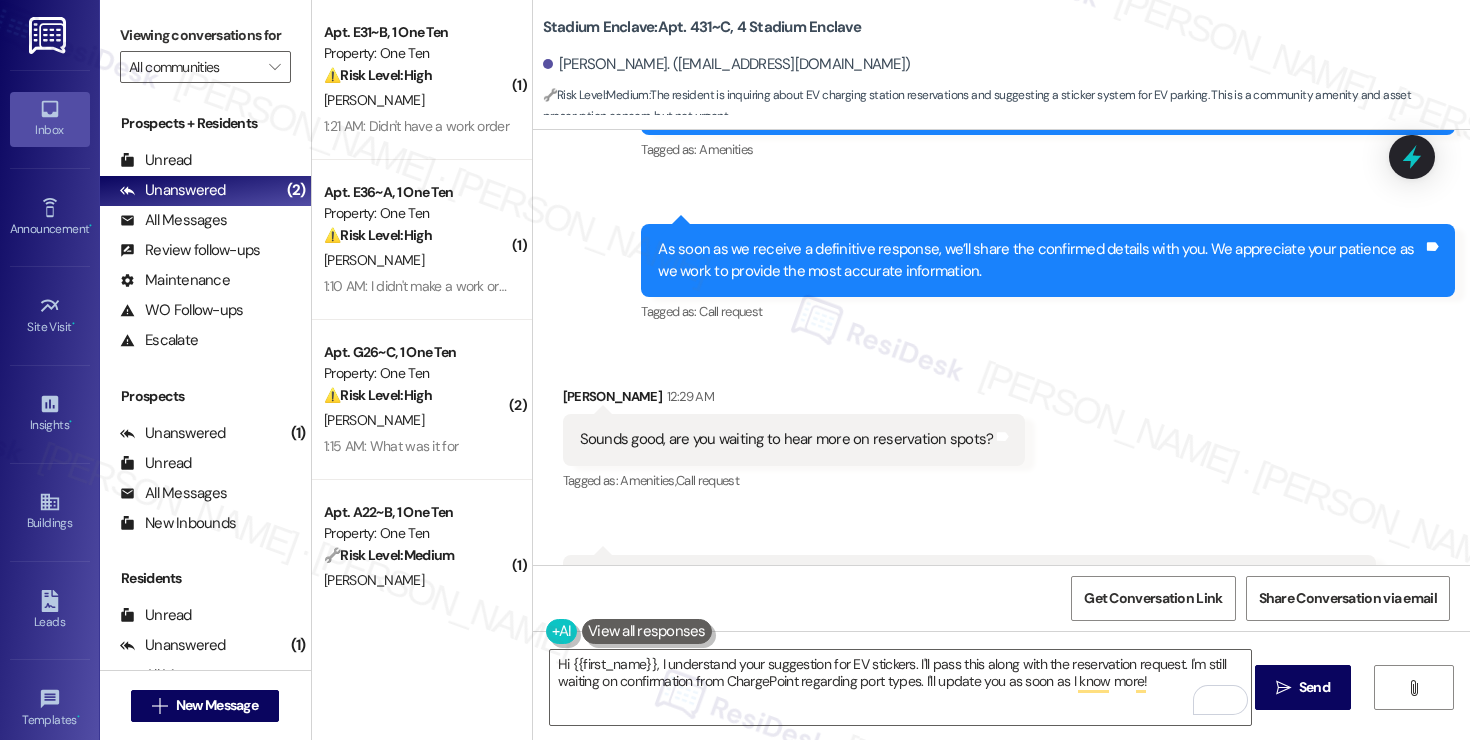 click on "Also, I was talking over with my father and it would be very beneficial to both students and ChargePoint if you have a custom sticker just for electric vehicles. So only electric vehicles can park in the charging spots if we aren't allowed to reserve them.
Though I would much rather be able to reserve it instead, I know you understand that 😆 Thanks again, hoping we can figure this out together!" at bounding box center (962, 634) 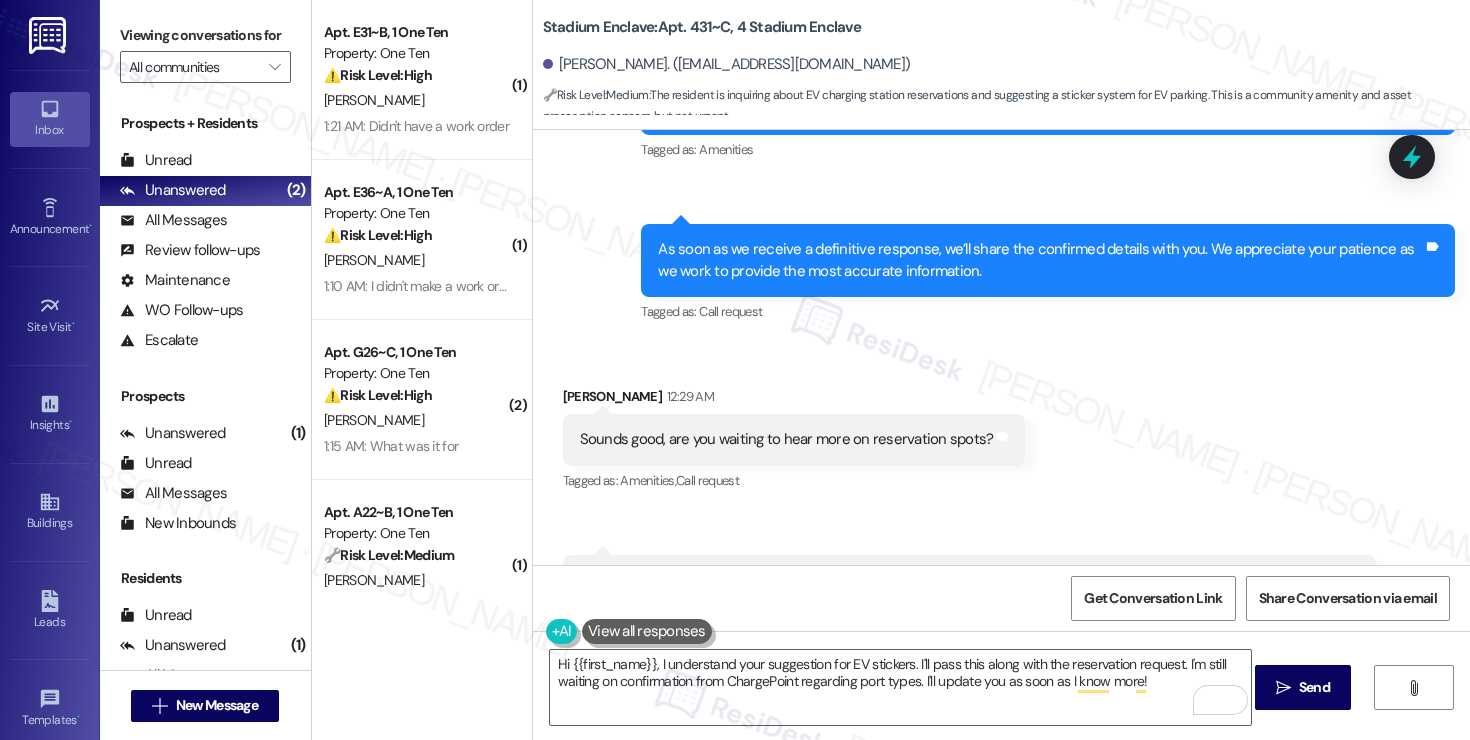 drag, startPoint x: 630, startPoint y: 420, endPoint x: 812, endPoint y: 423, distance: 182.02472 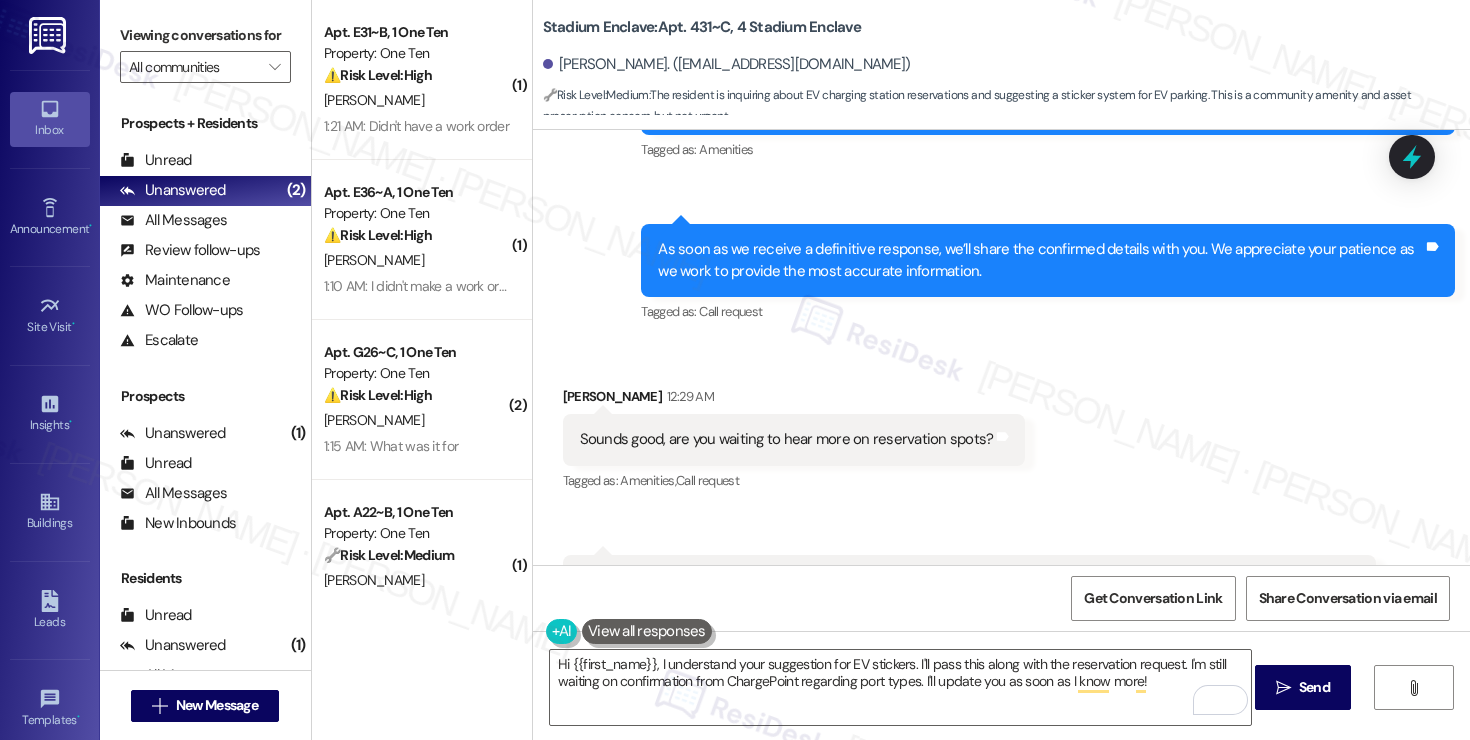 click on "Also, I was talking over with my father and it would be very beneficial to both students and ChargePoint if you have a custom sticker just for electric vehicles. So only electric vehicles can park in the charging spots if we aren't allowed to reserve them.
Though I would much rather be able to reserve it instead, I know you understand that 😆 Thanks again, hoping we can figure this out together!" at bounding box center (962, 634) 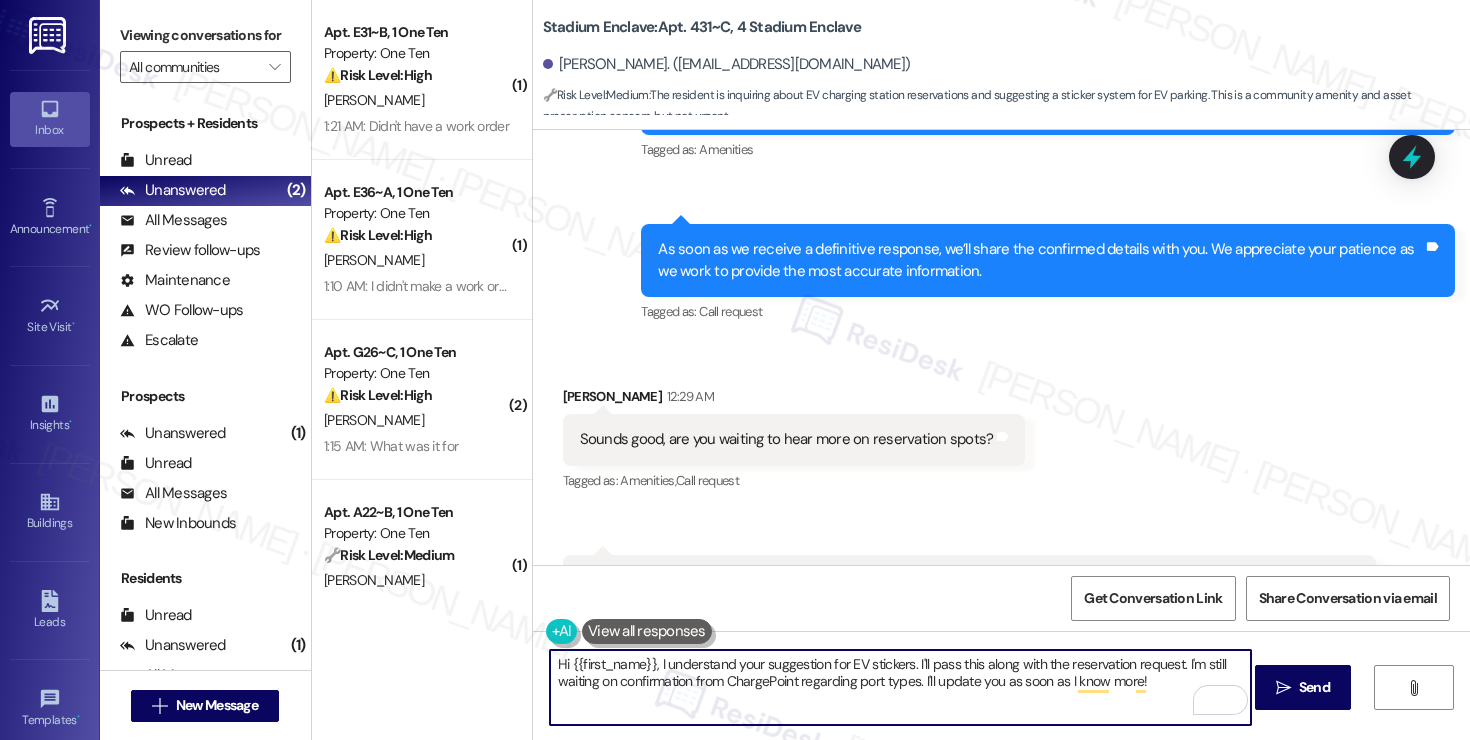 click on "Hi {{first_name}}, I understand your suggestion for EV stickers. I'll pass this along with the reservation request. I'm still waiting on confirmation from ChargePoint regarding port types. I'll update you as soon as I know more!" at bounding box center (900, 687) 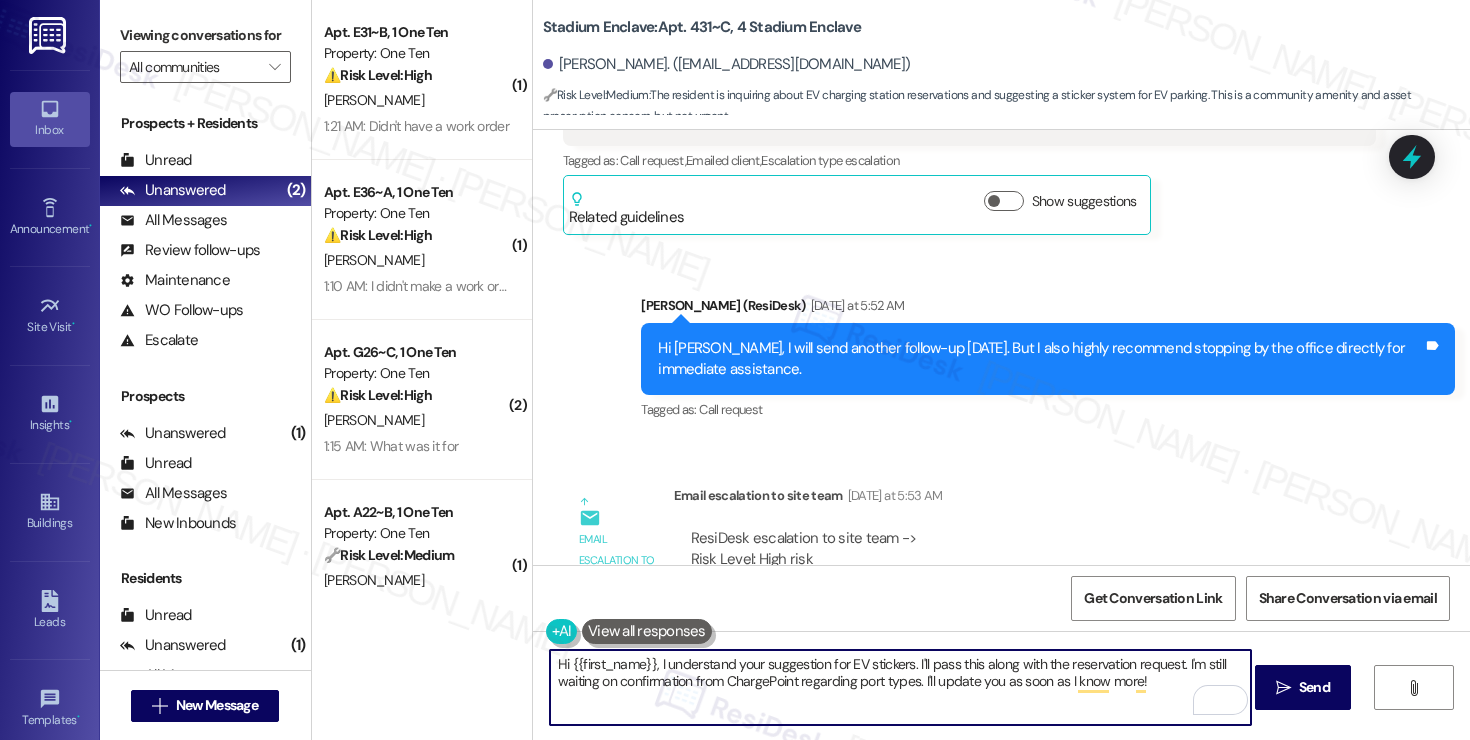 scroll, scrollTop: 19374, scrollLeft: 0, axis: vertical 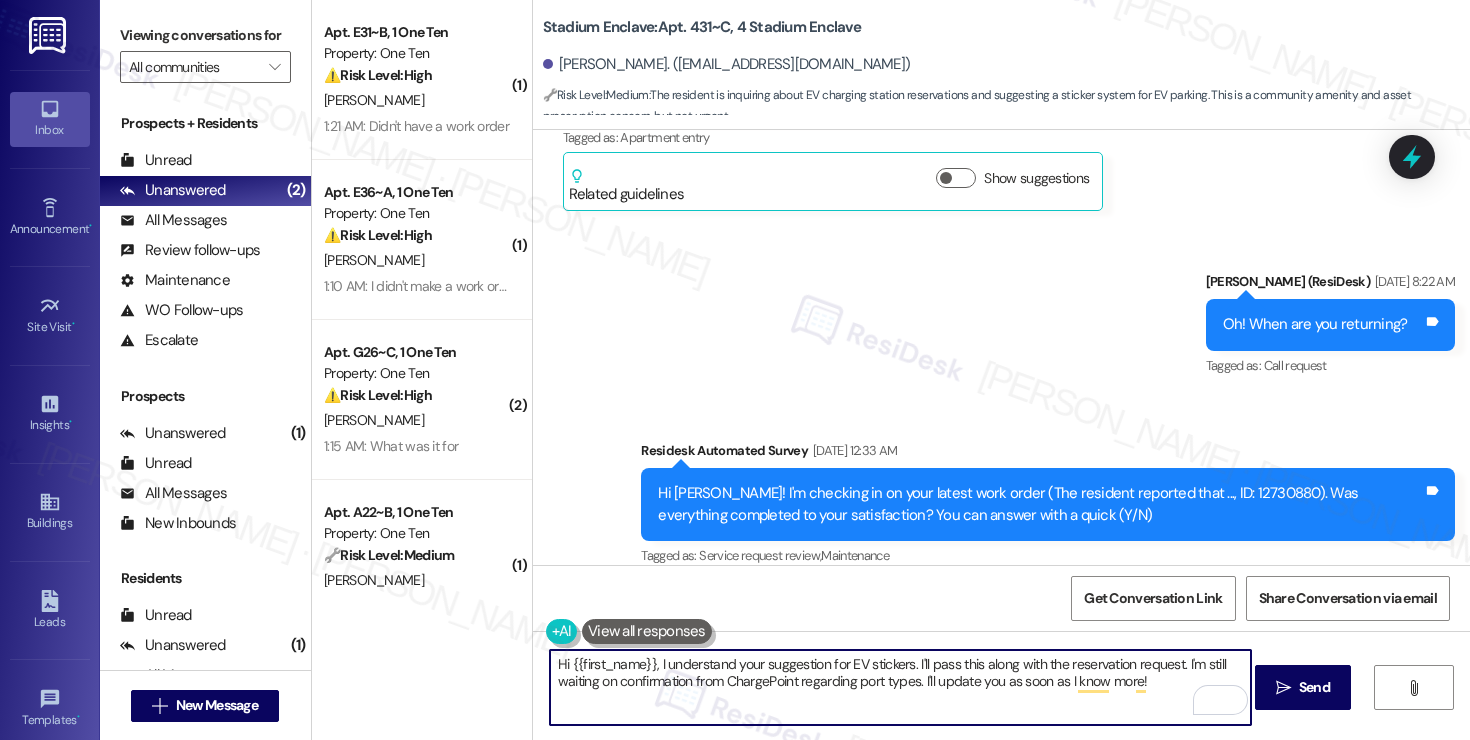 click on "Hi {{first_name}}, I understand your suggestion for EV stickers. I'll pass this along with the reservation request. I'm still waiting on confirmation from ChargePoint regarding port types. I'll update you as soon as I know more!" at bounding box center (900, 687) 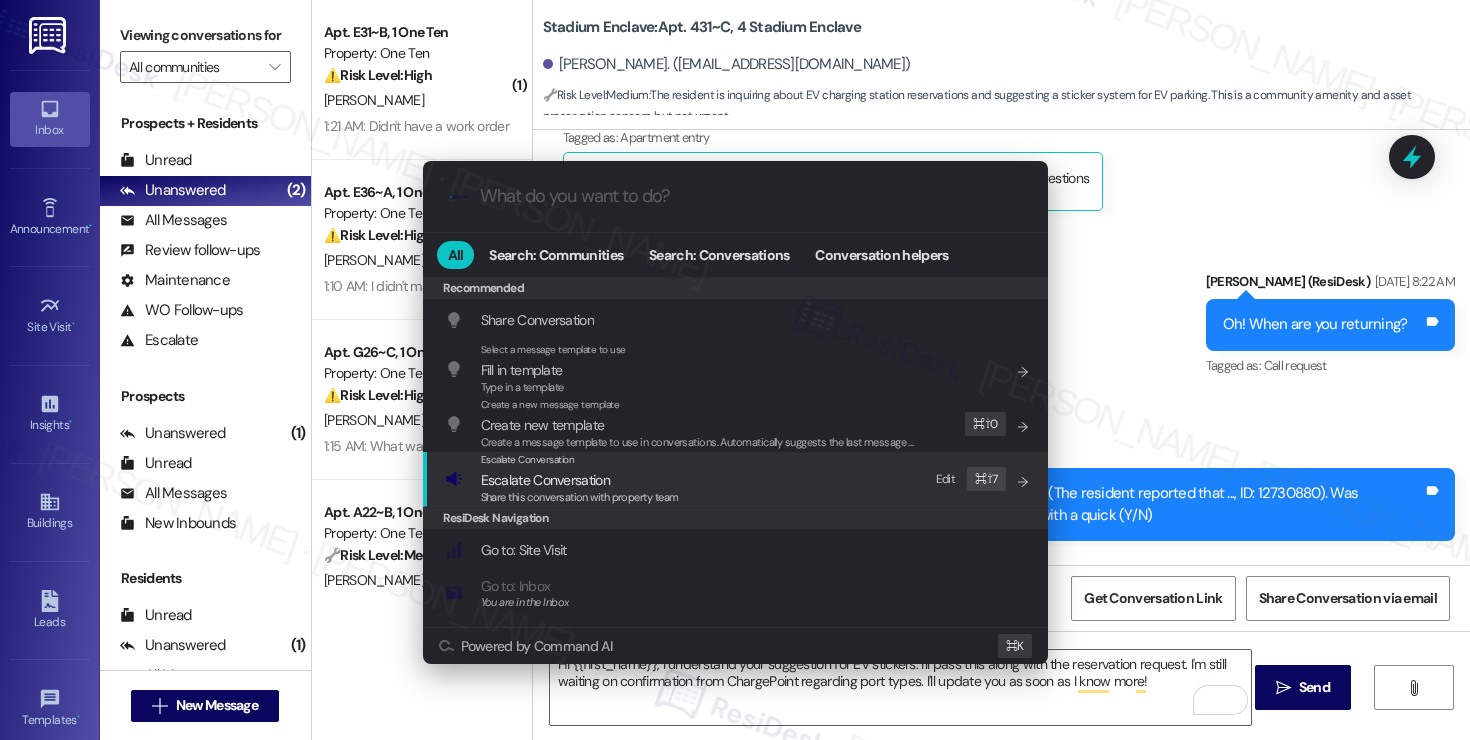 click on "Escalate Conversation Escalate Conversation Share this conversation with property team Edit ⌘ ⇧ 7" at bounding box center (737, 479) 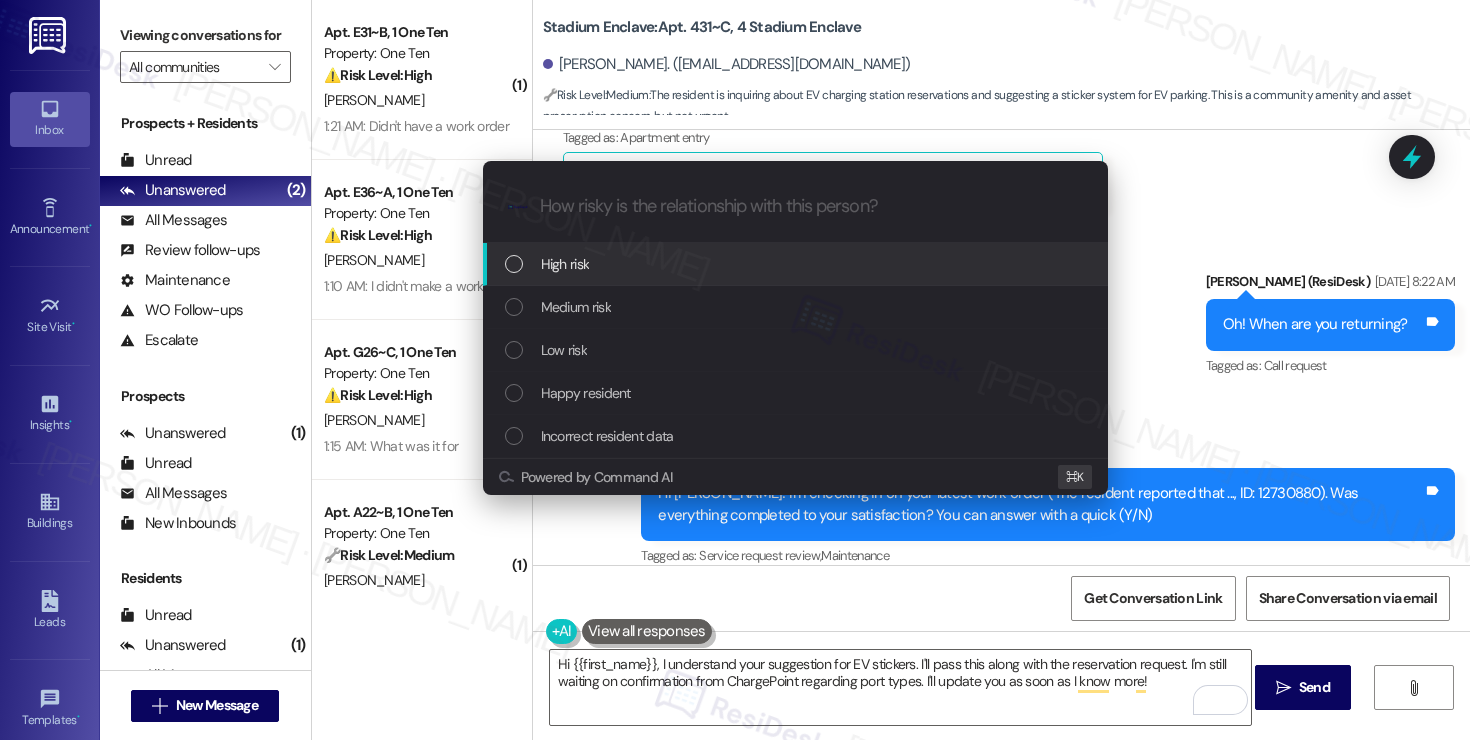 click on "High risk" at bounding box center (797, 264) 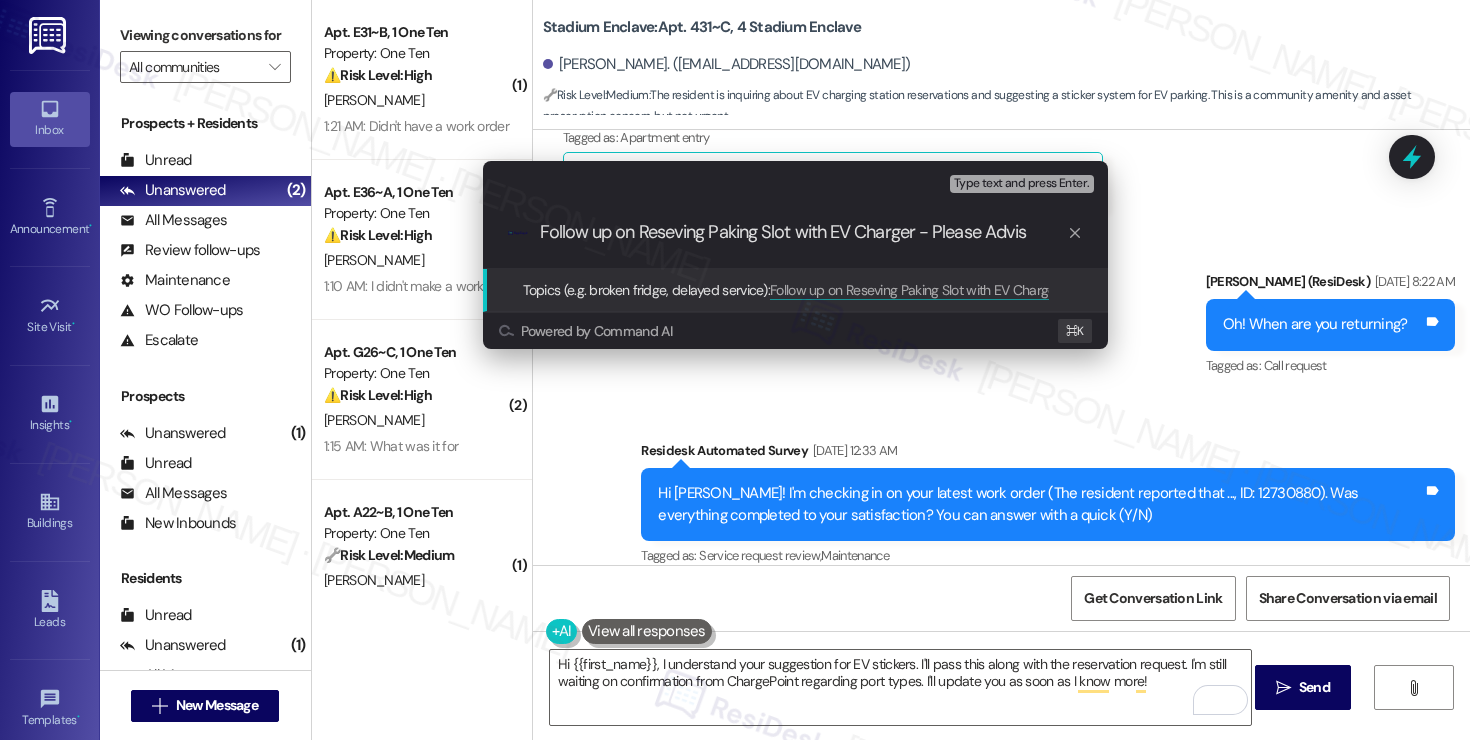 type on "Follow up on Reseving Paking Slot with EV Charger - Please Advise" 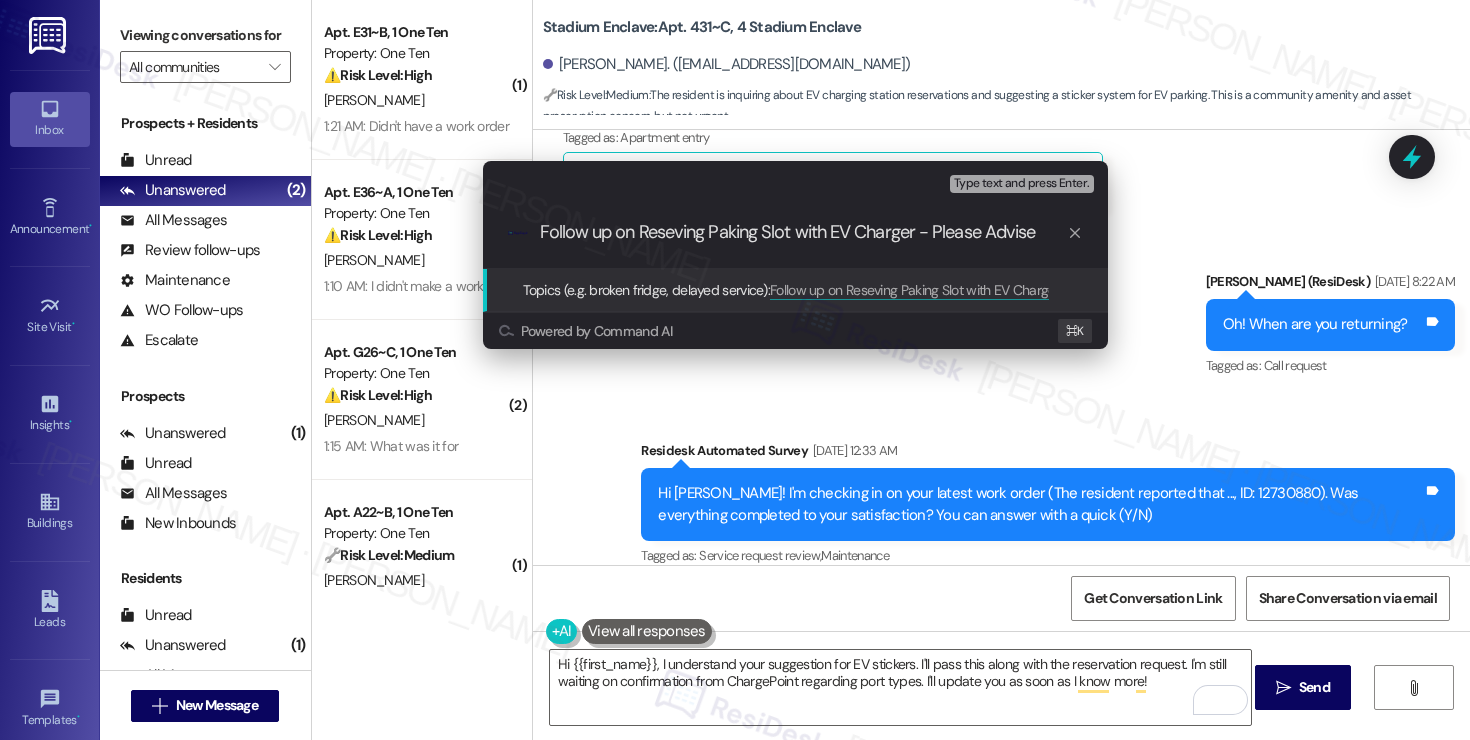 type 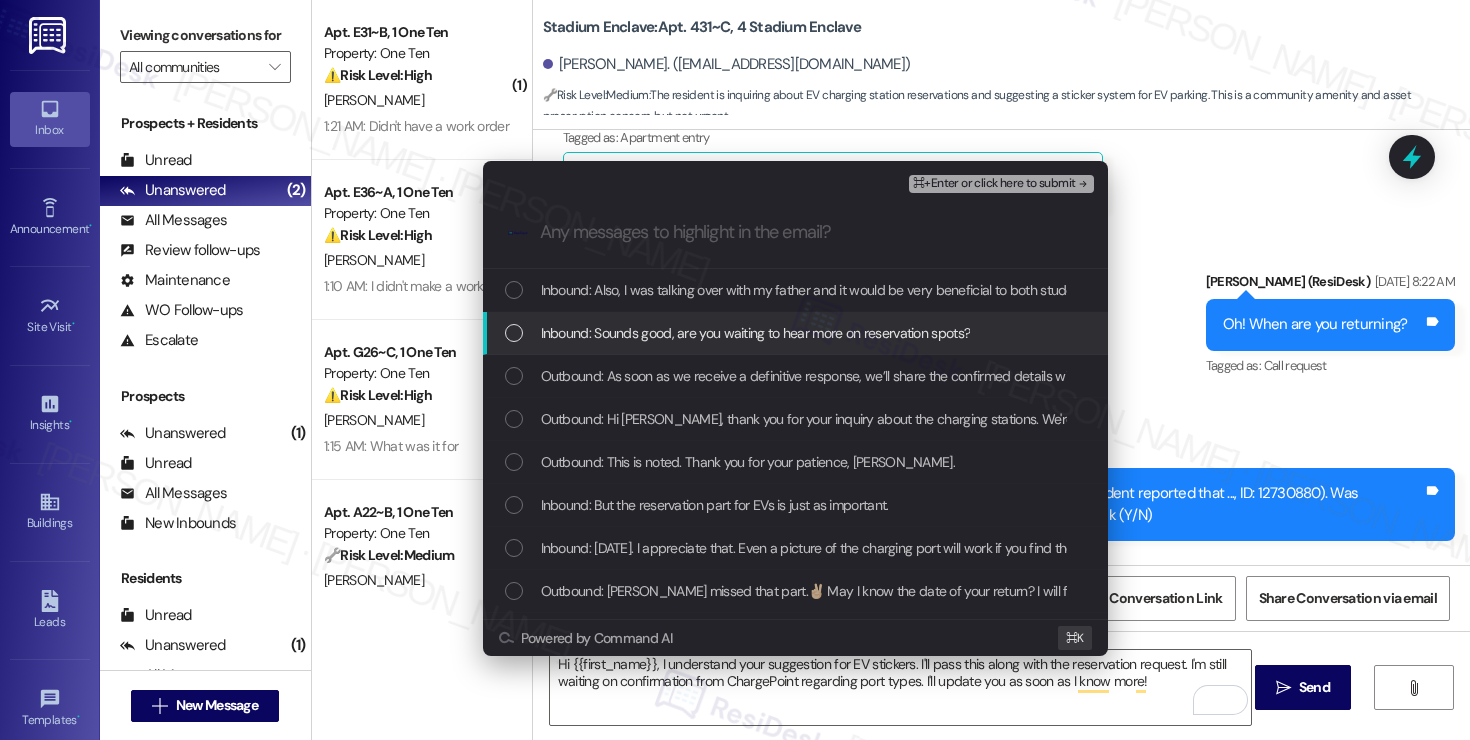 click on "Inbound: Sounds good, are you waiting to hear more on reservation spots?" at bounding box center [756, 333] 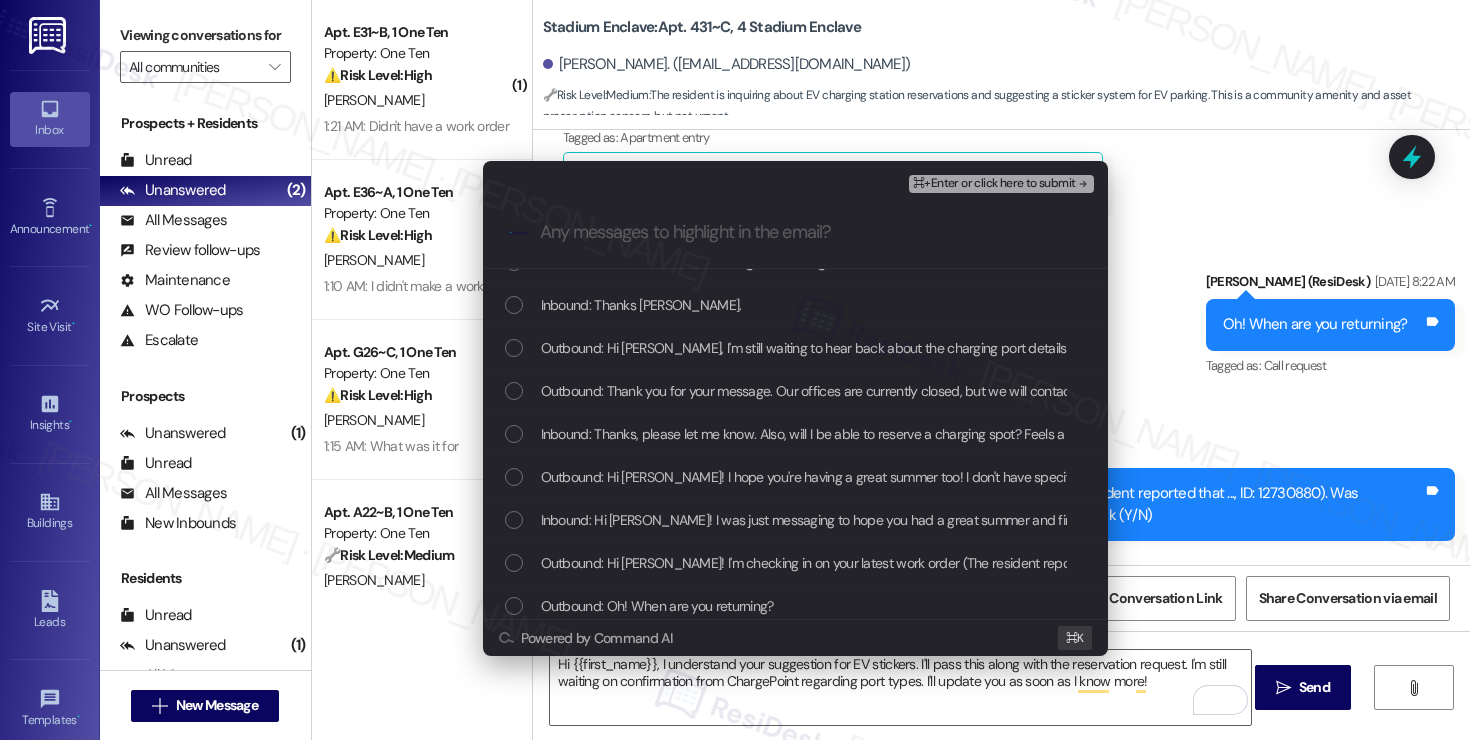 scroll, scrollTop: 503, scrollLeft: 0, axis: vertical 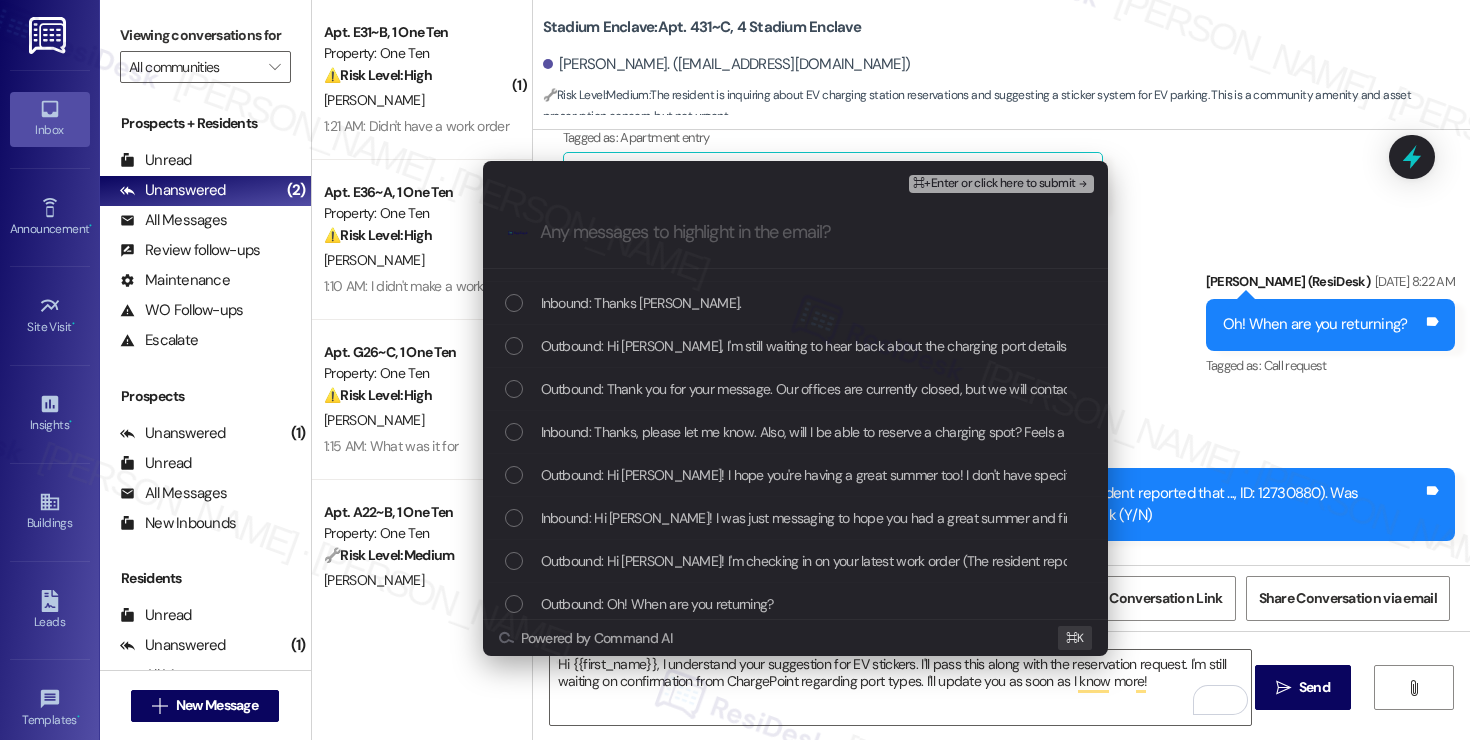 click on "Inbound: Thanks, please let me know. Also, will I be able to reserve a charging spot? Feels a bit wasteful if regular cars are parking there right? ha. Thanks" at bounding box center (795, 432) 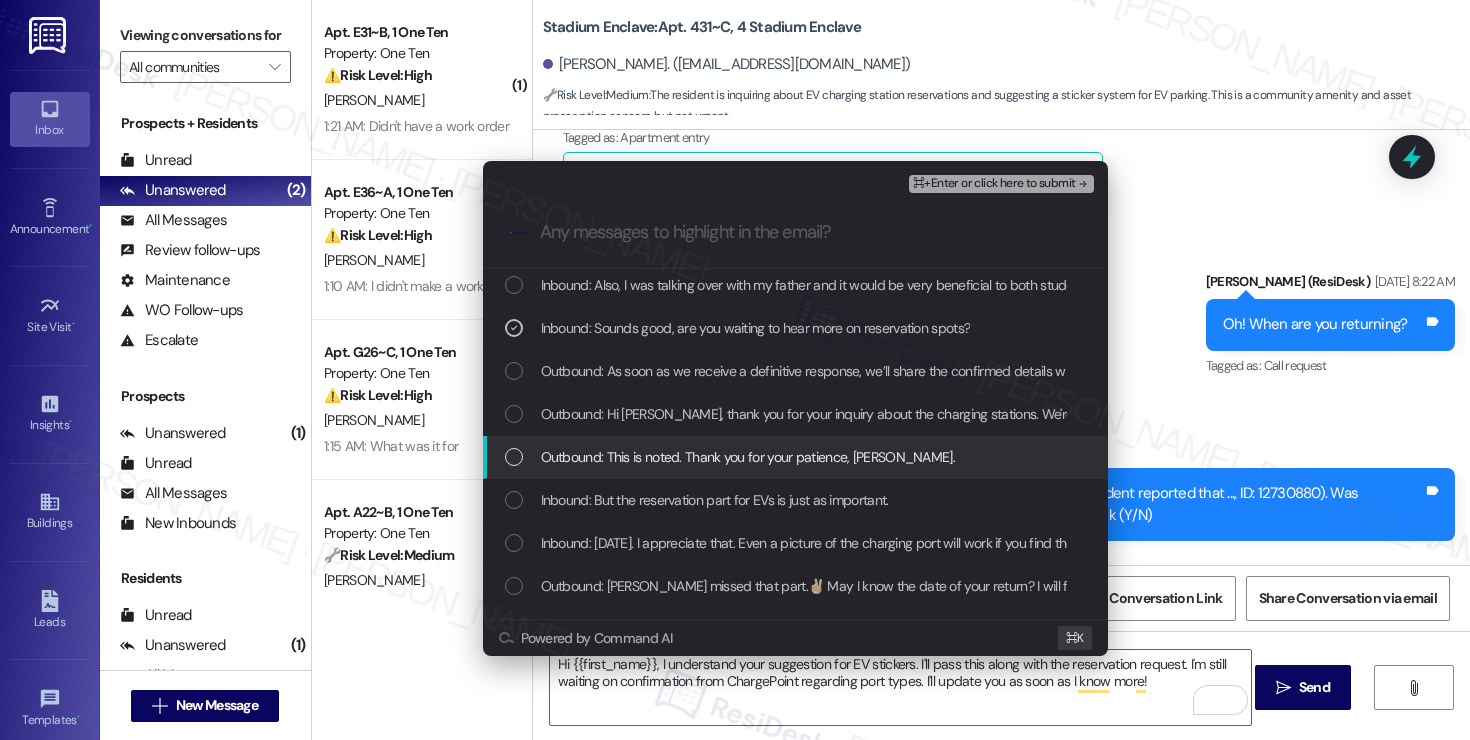scroll, scrollTop: 0, scrollLeft: 0, axis: both 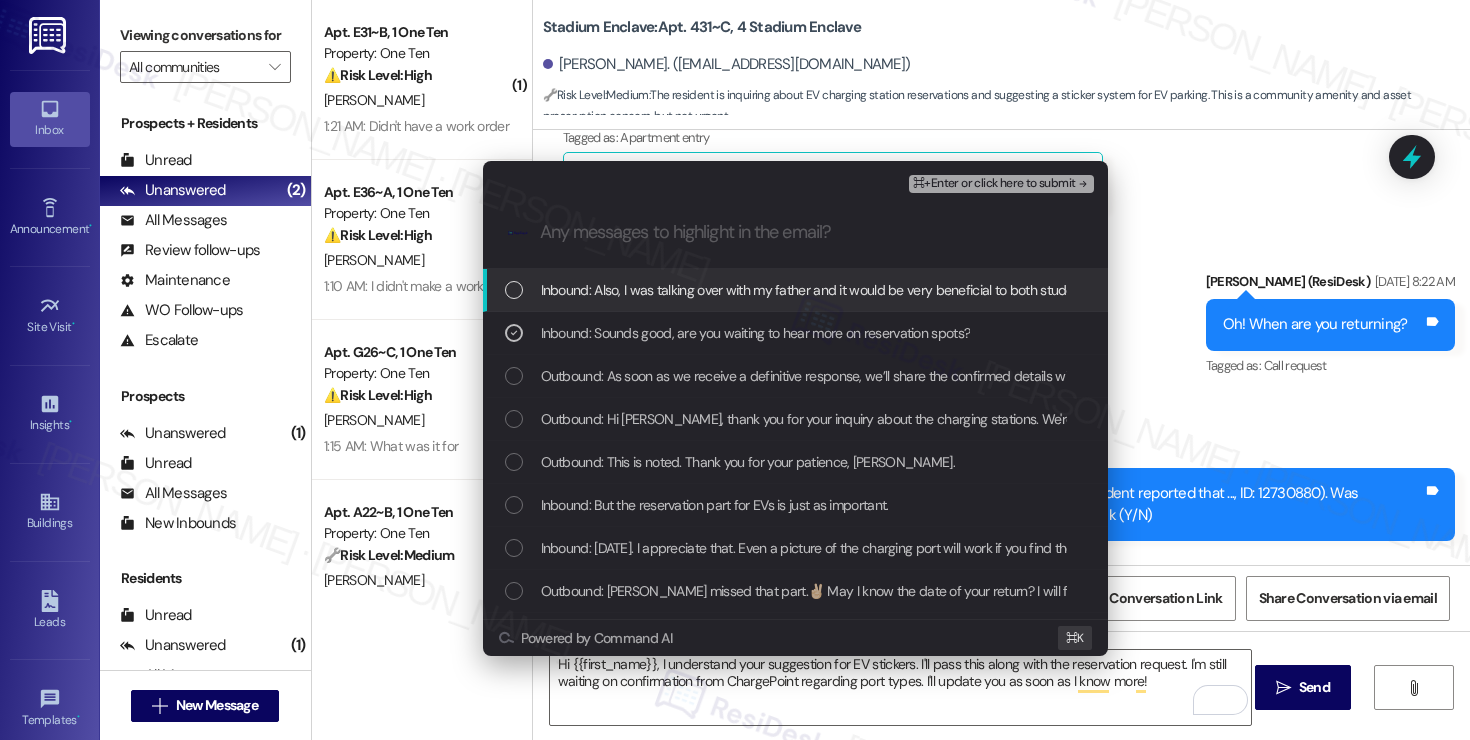 click on "⌘+Enter or click here to submit" at bounding box center (994, 184) 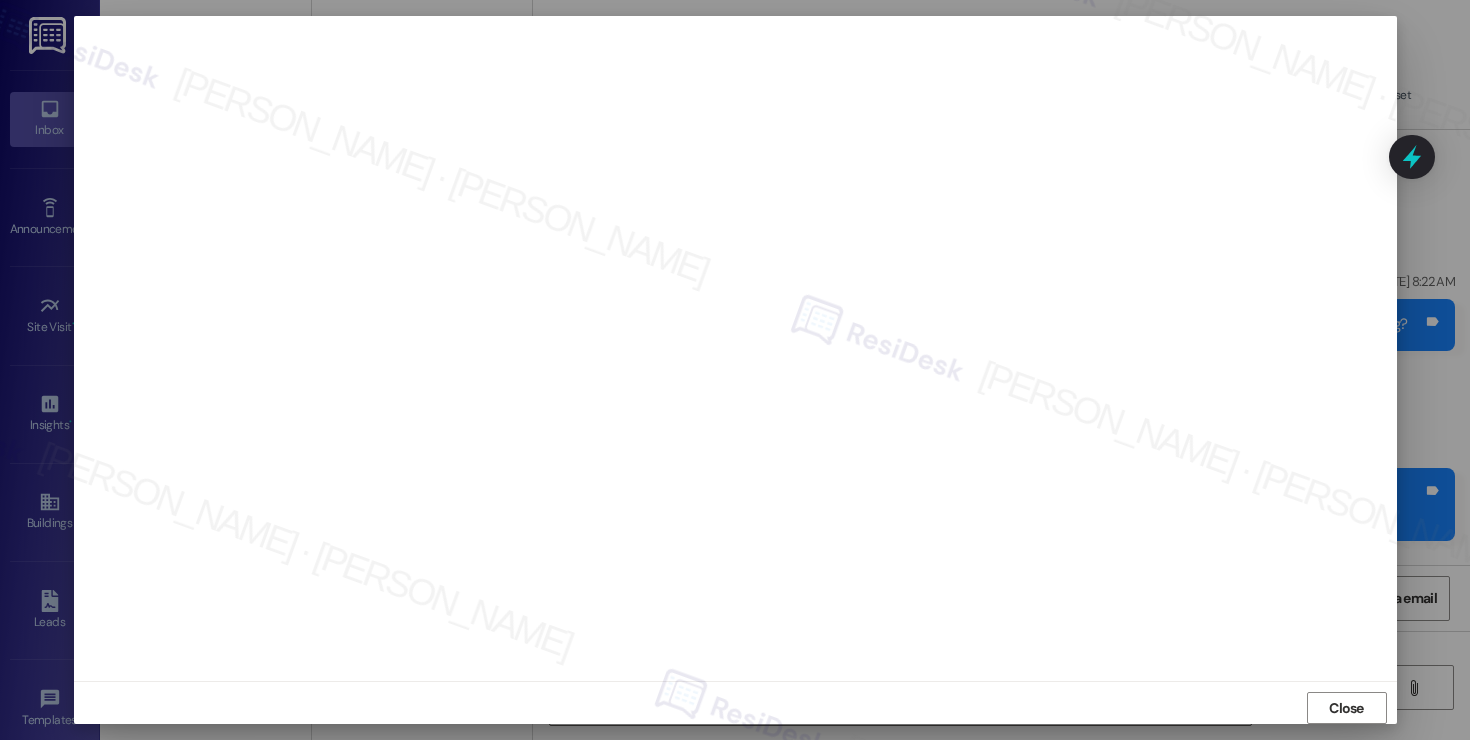 scroll, scrollTop: 11, scrollLeft: 0, axis: vertical 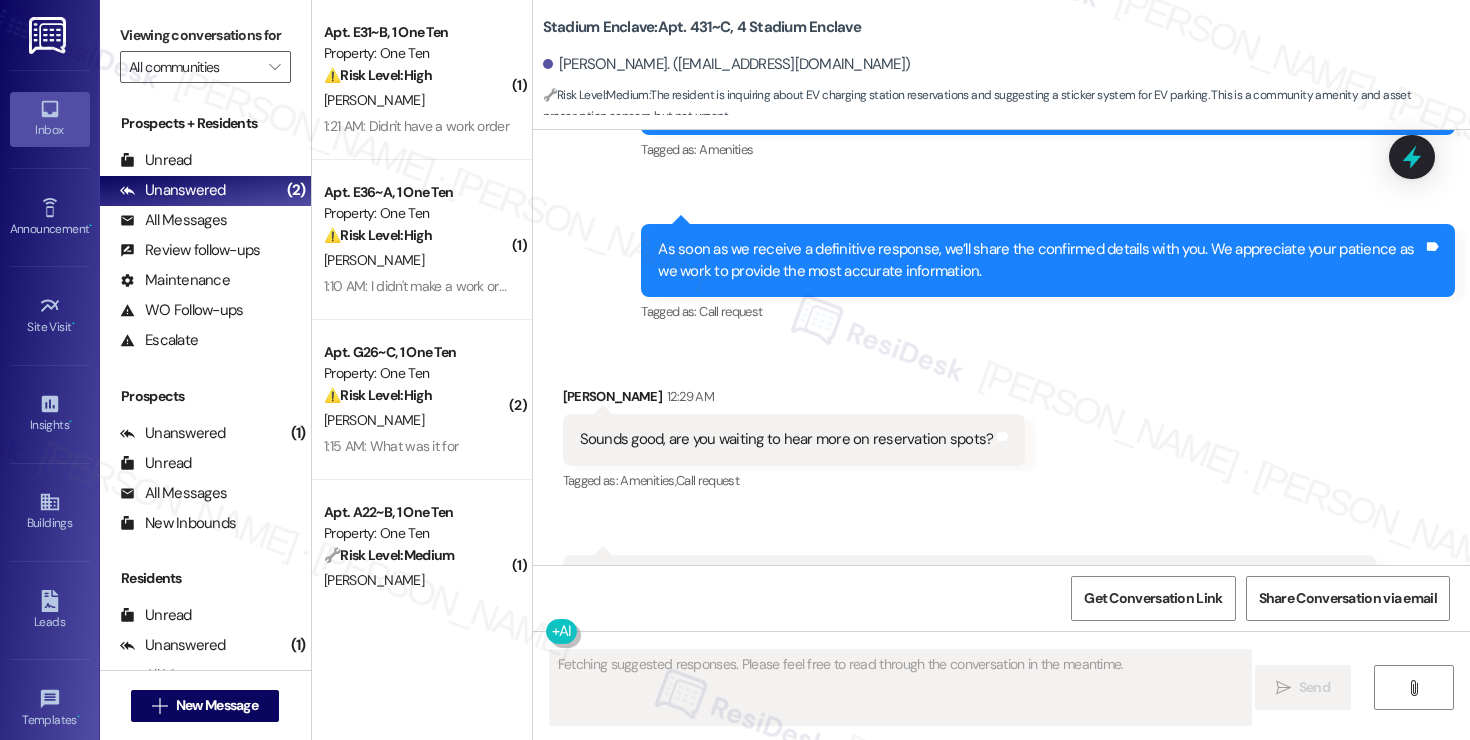 click on "Ethan Whipple 12:29 AM" at bounding box center (794, 400) 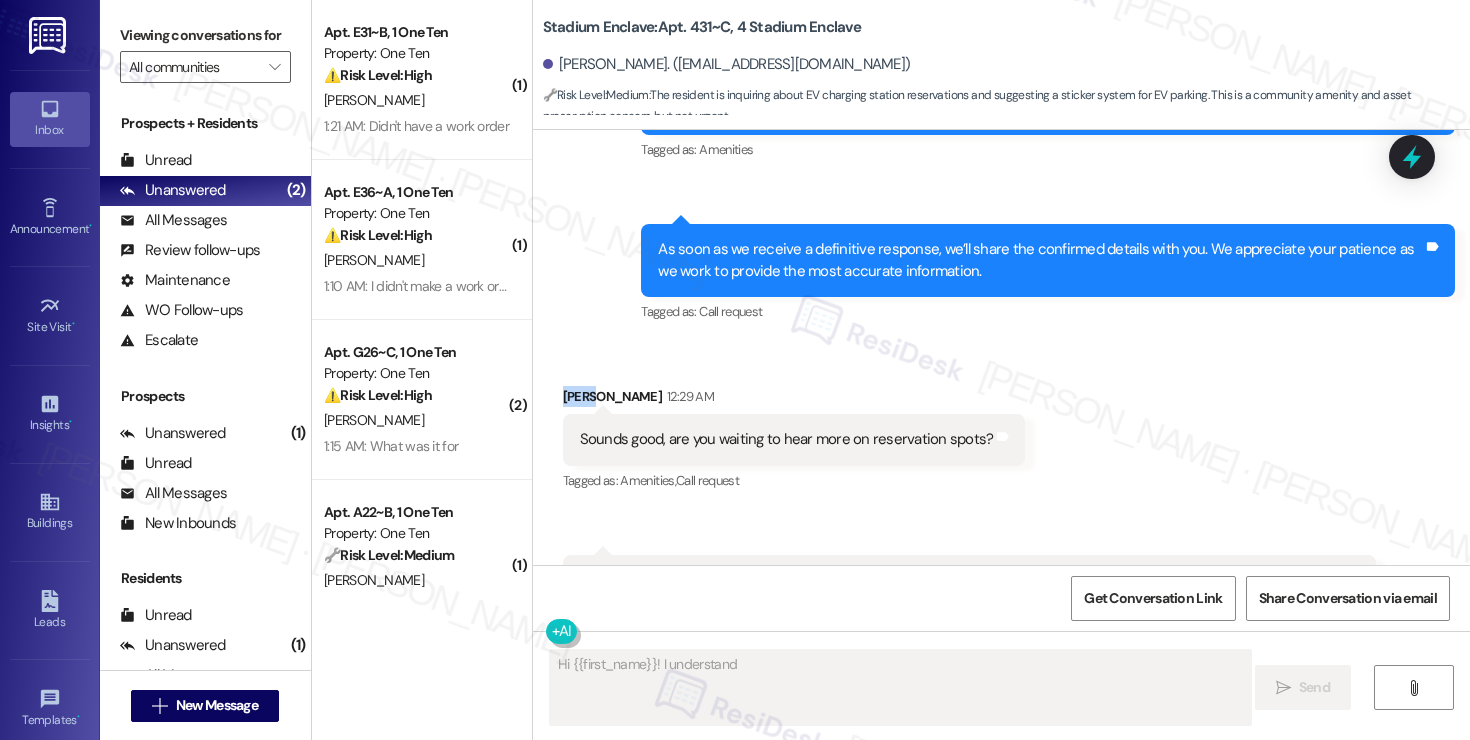 copy on "Ethan" 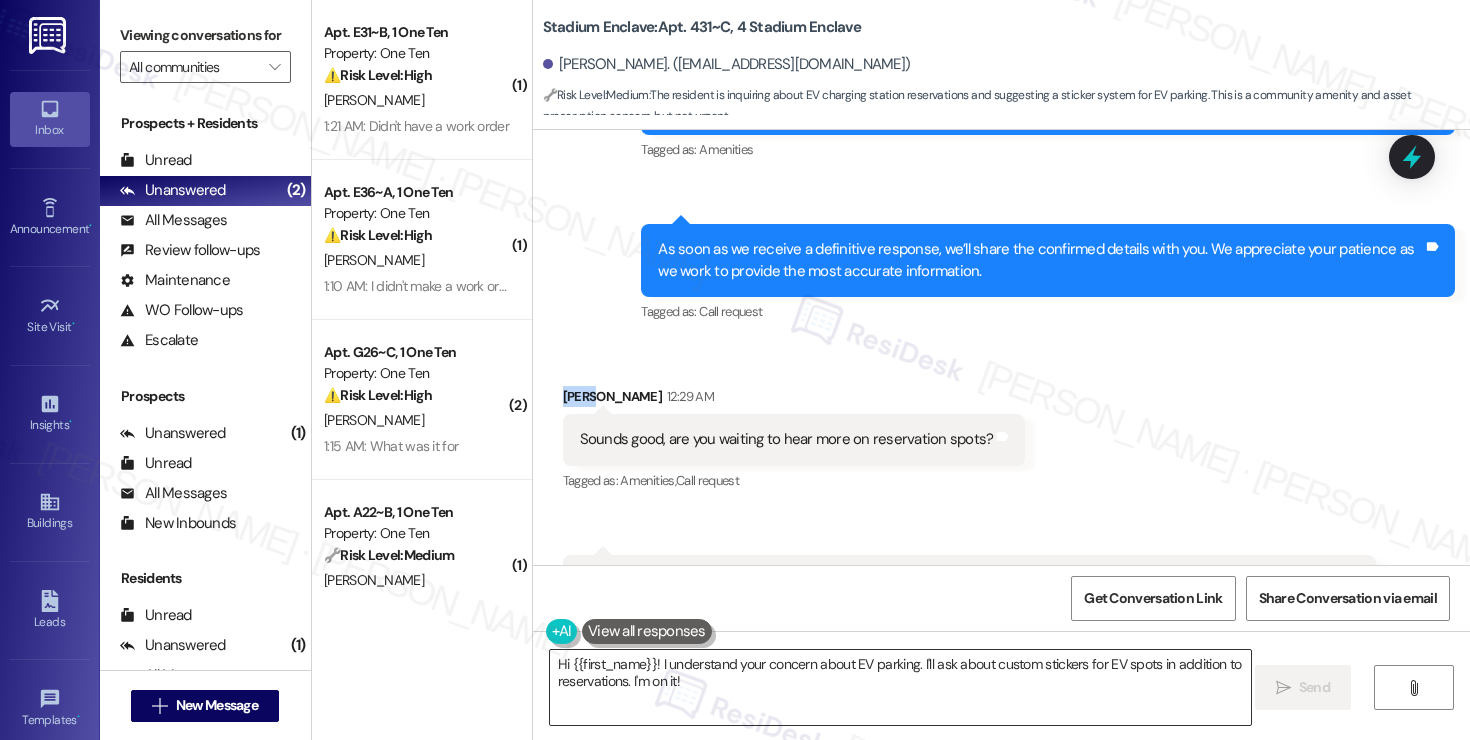 click on "Hi {{first_name}}! I understand your concern about EV parking. I'll ask about custom stickers for EV spots in addition to reservations. I'm on it!" at bounding box center (900, 687) 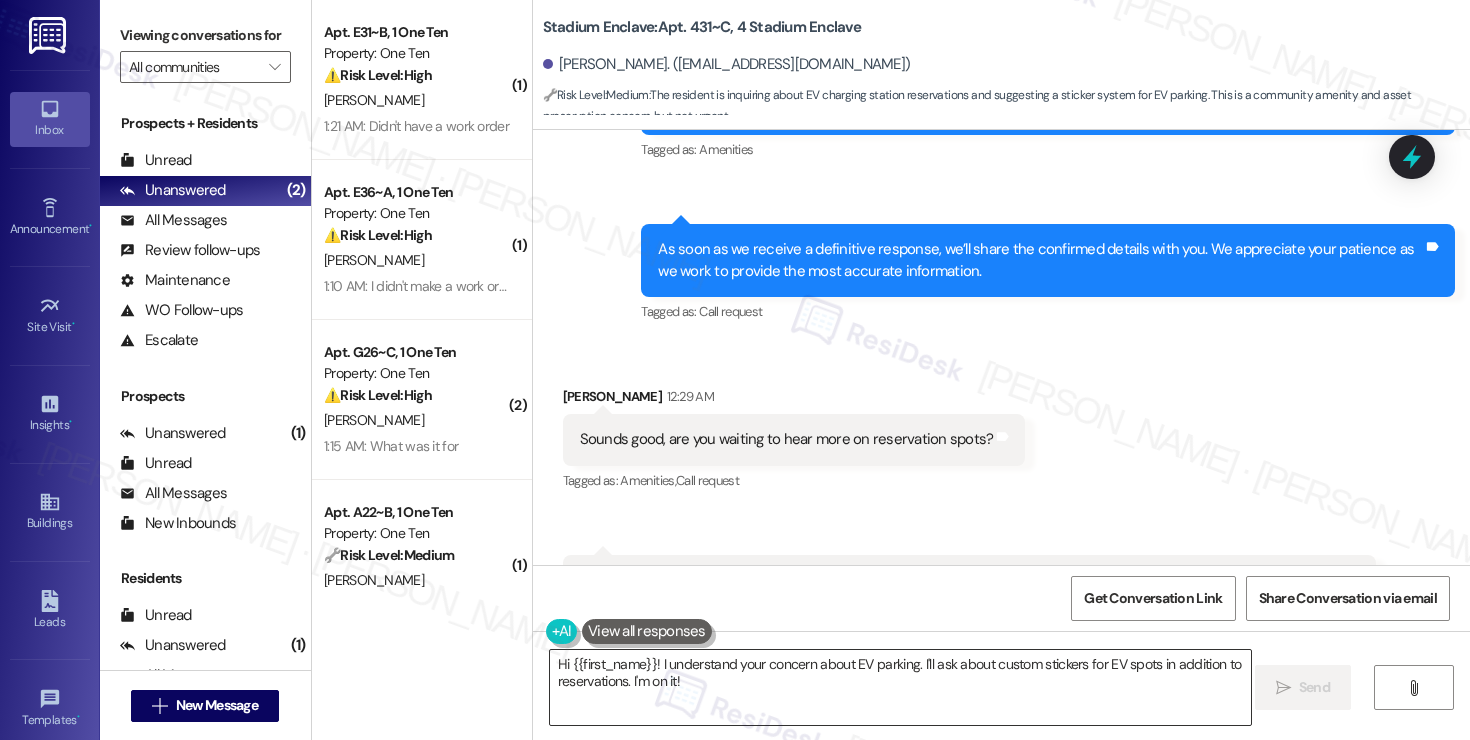 click on "Hi {{first_name}}! I understand your concern about EV parking. I'll ask about custom stickers for EV spots in addition to reservations. I'm on it!" at bounding box center [900, 687] 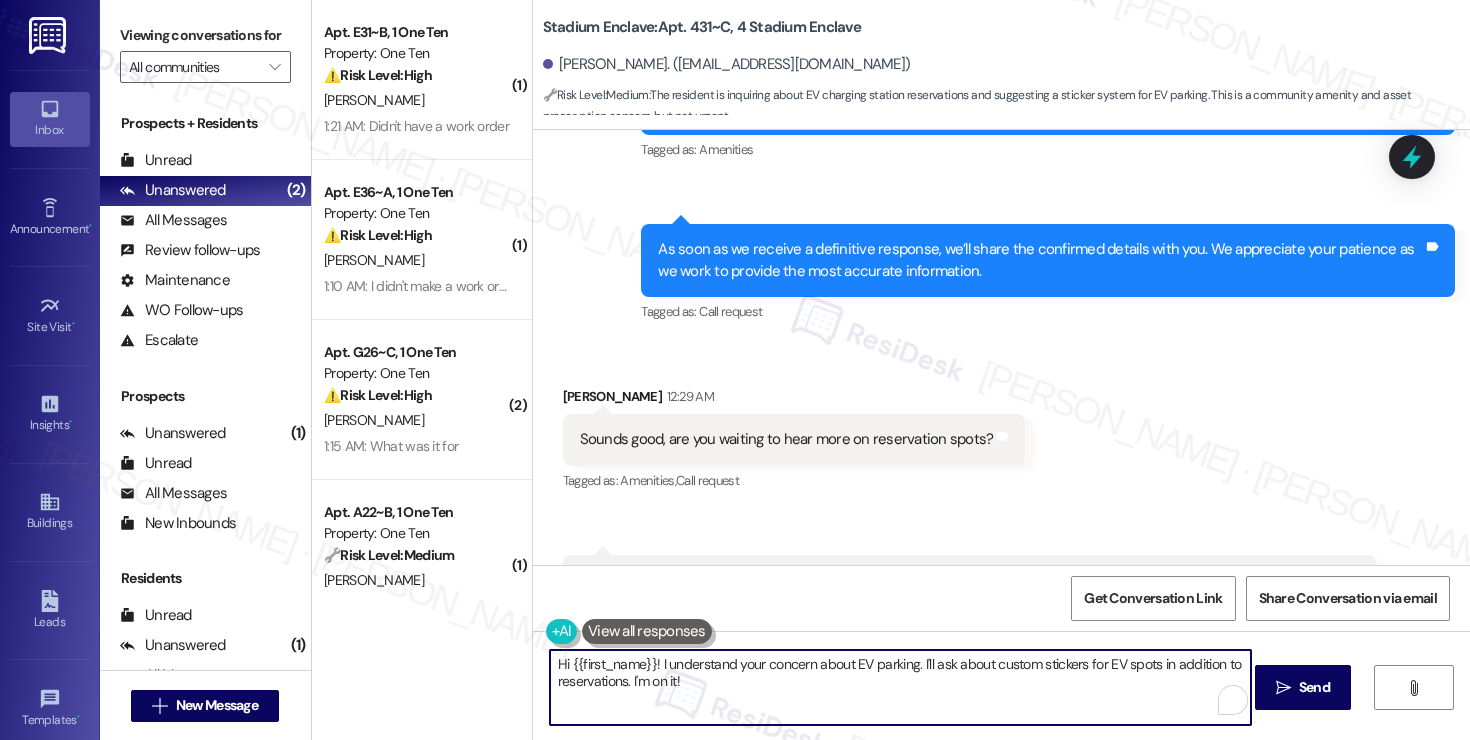 click on "Hi {{first_name}}! I understand your concern about EV parking. I'll ask about custom stickers for EV spots in addition to reservations. I'm on it!" at bounding box center [900, 687] 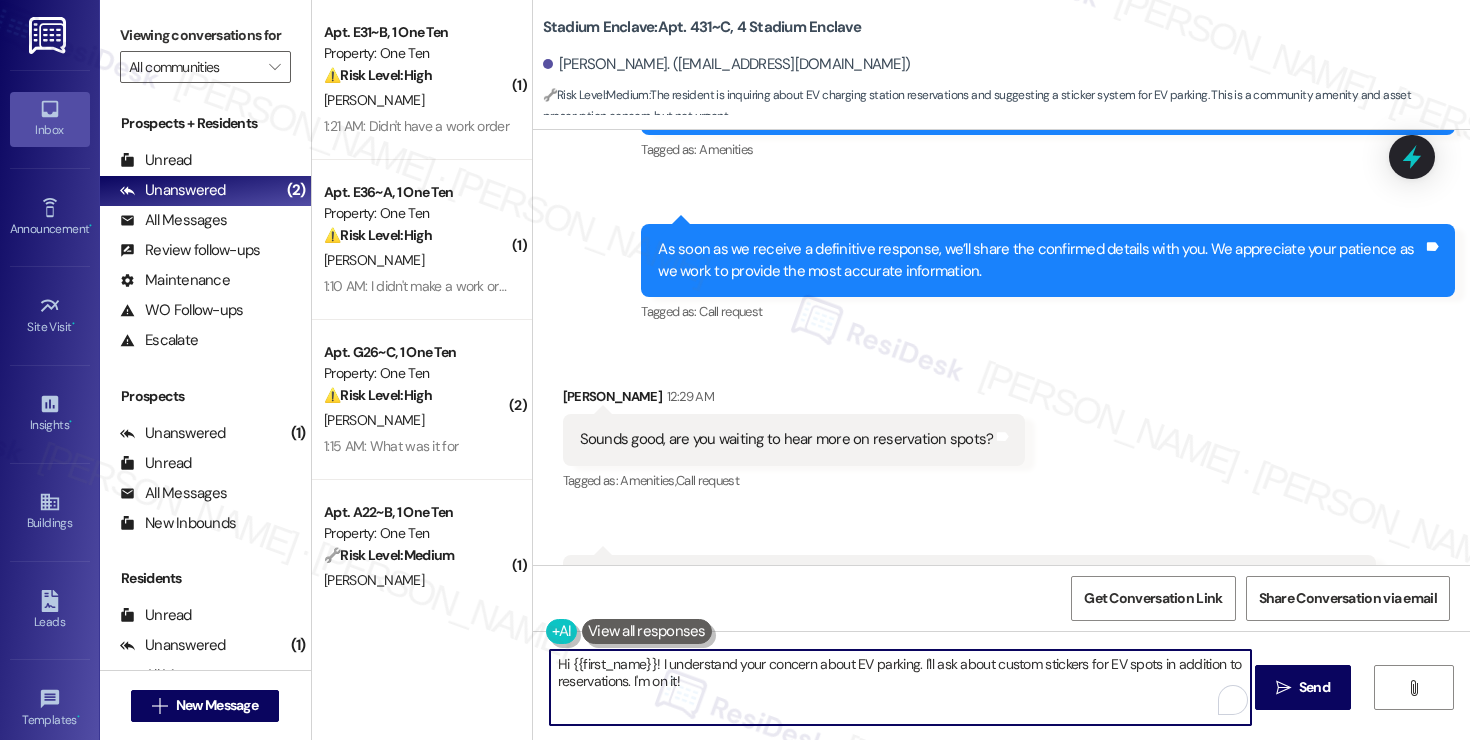click on "Hi {{first_name}}! I understand your concern about EV parking. I'll ask about custom stickers for EV spots in addition to reservations. I'm on it!" at bounding box center [900, 687] 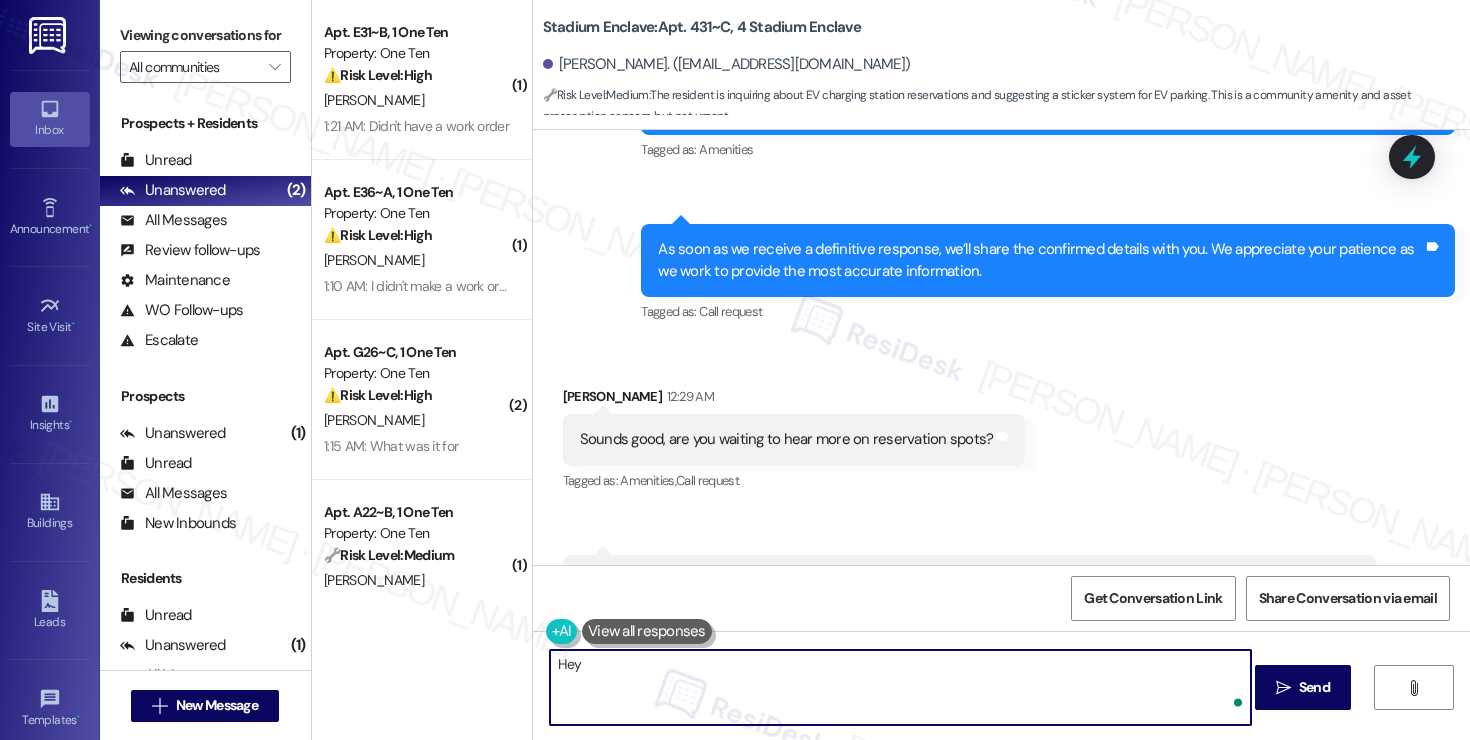 paste on "Ethan" 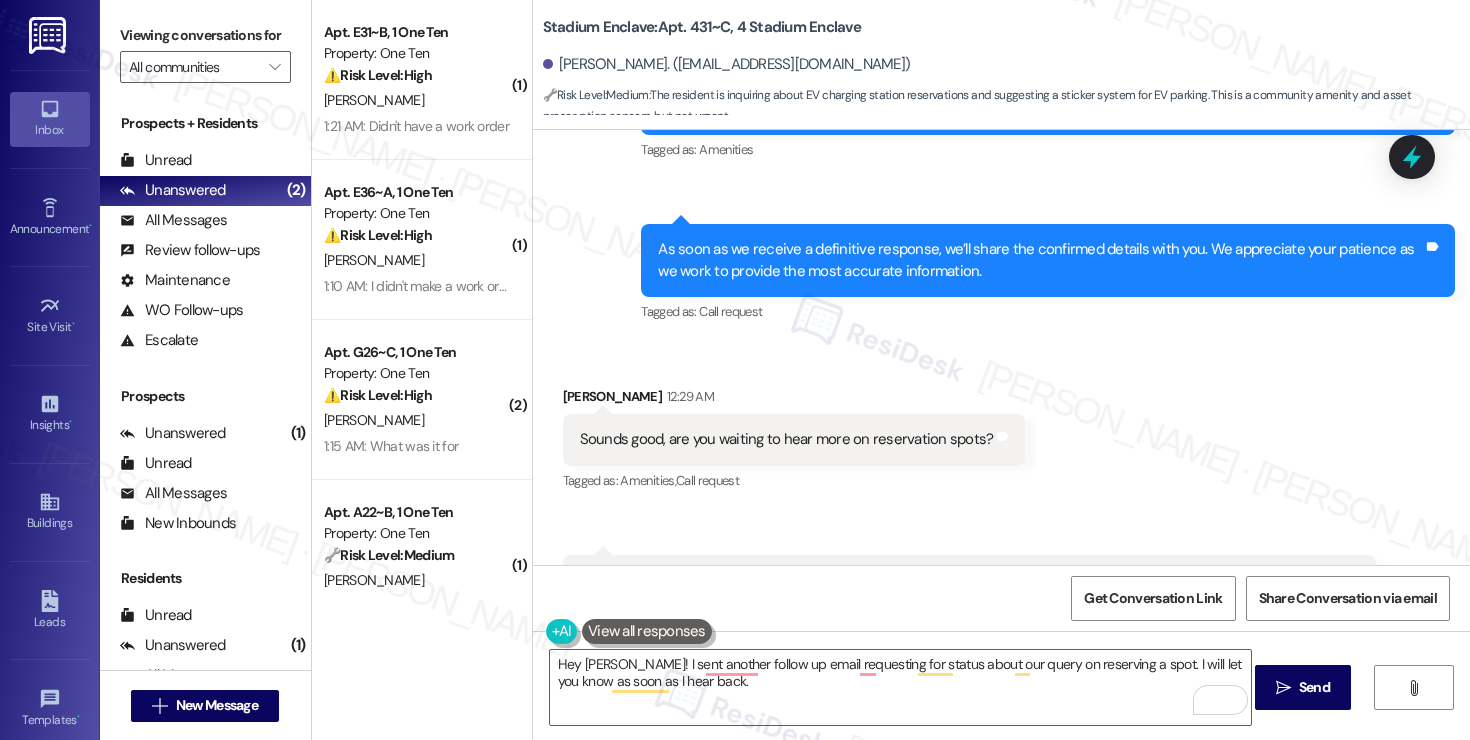 drag, startPoint x: 568, startPoint y: 343, endPoint x: 686, endPoint y: 431, distance: 147.20055 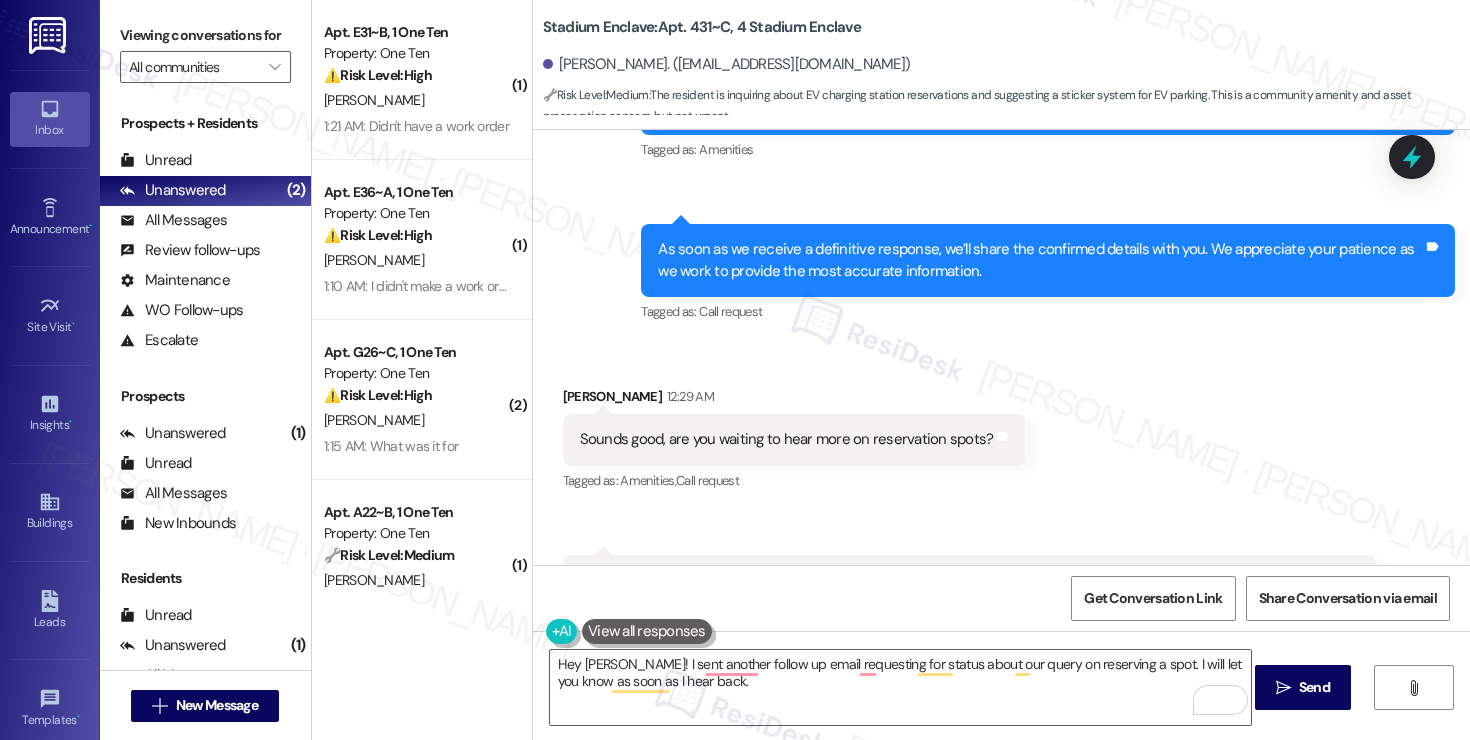 click on "Also, I was talking over with my father and it would be very beneficial to both students and ChargePoint if you have a custom sticker just for electric vehicles. So only electric vehicles can park in the charging spots if we aren't allowed to reserve them.
Though I would much rather be able to reserve it instead, I know you understand that 😆 Thanks again, hoping we can figure this out together!" at bounding box center [962, 634] 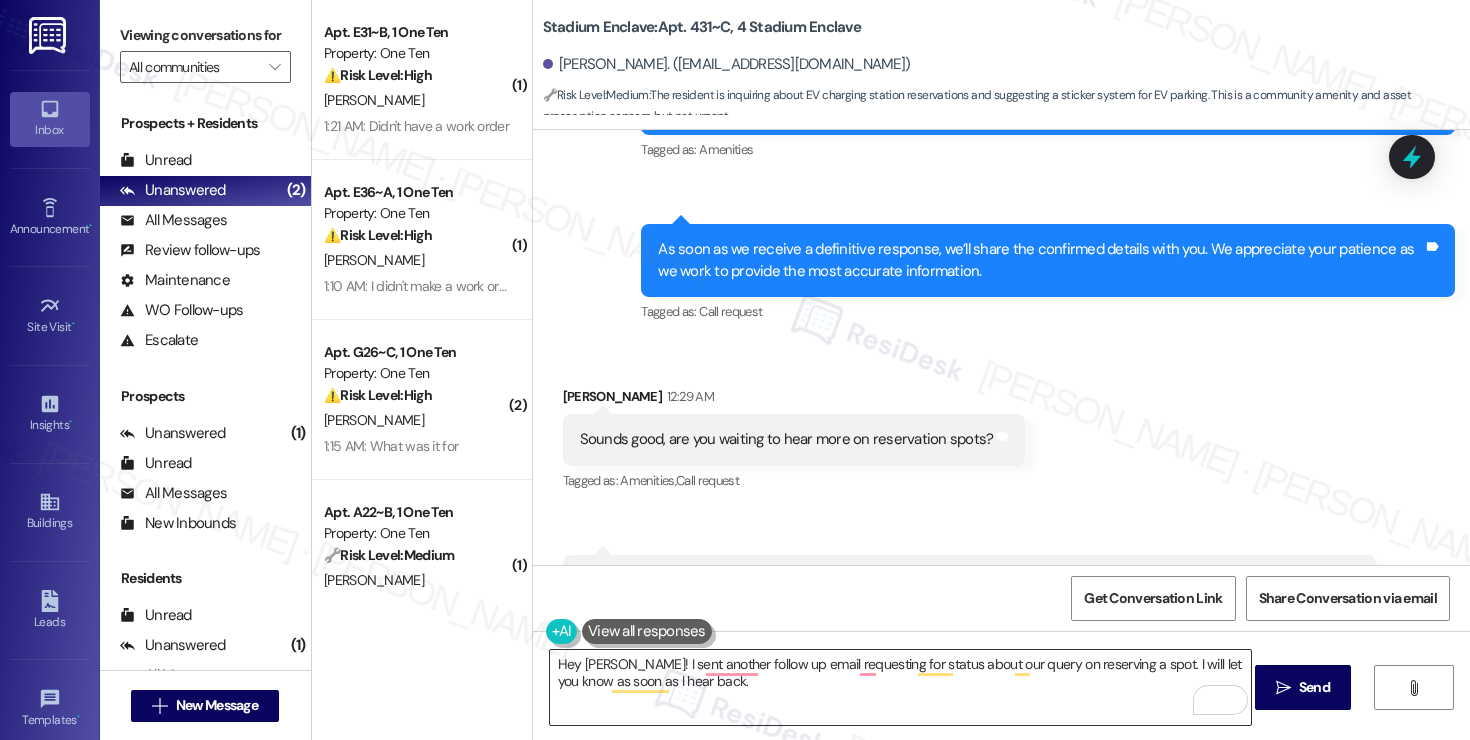 click on "Hey Ethan! I sent another follow up email requesting for status about our query on reserving a spot. I will let you know as soon as I hear back." at bounding box center (900, 687) 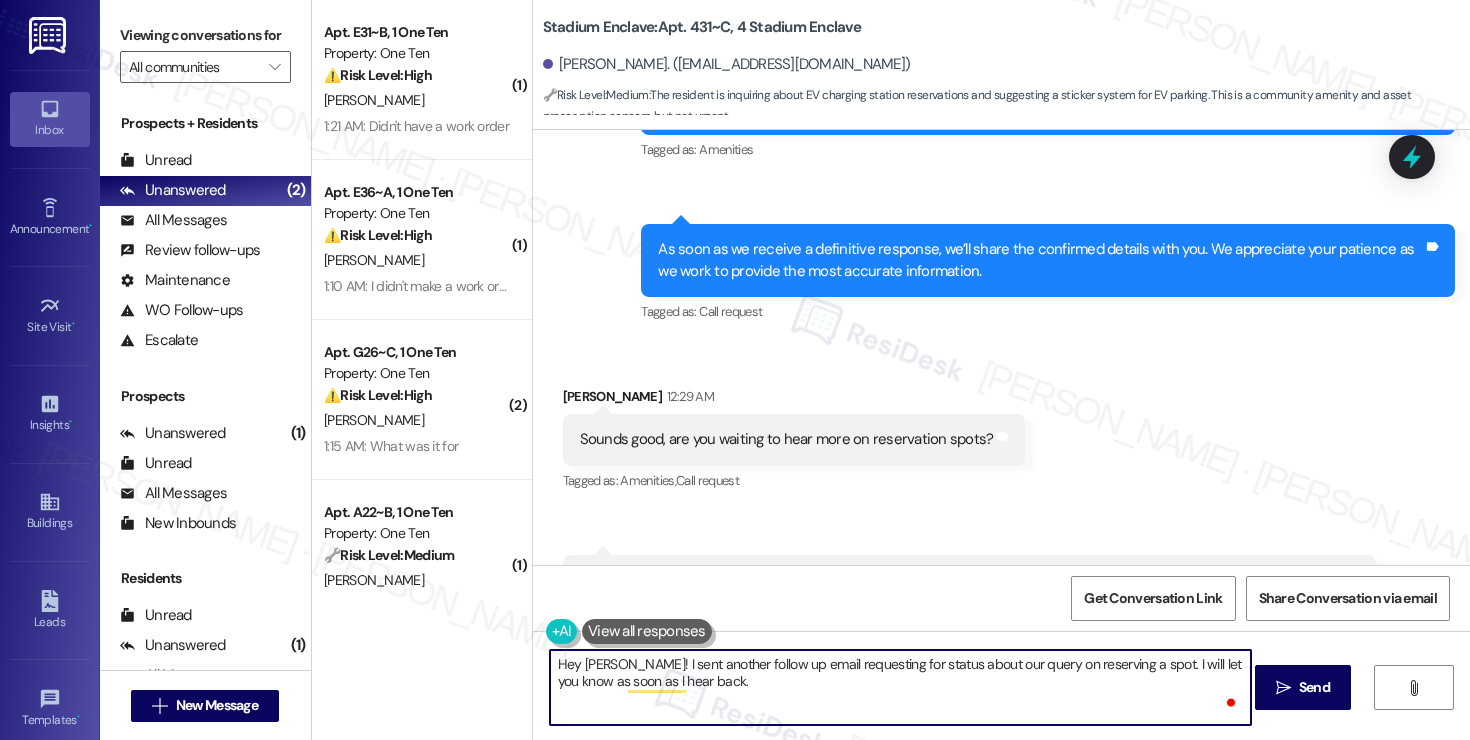 paste on "Thanks for the suggestion! I’ll share the idea about EV stickers with the team. I know reserved spots would be ideal—we’re working on finding a fair solution. Will keep you posted!" 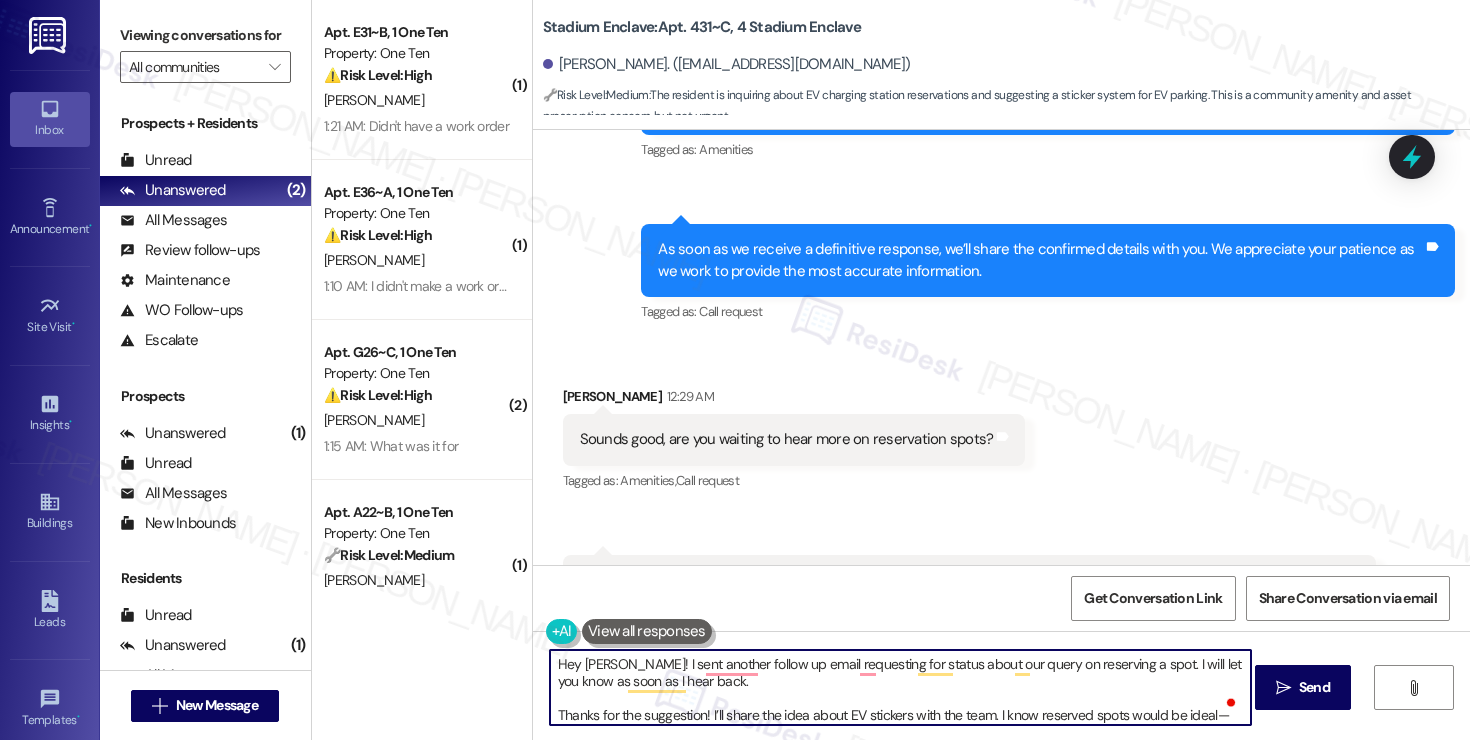 scroll, scrollTop: 17, scrollLeft: 0, axis: vertical 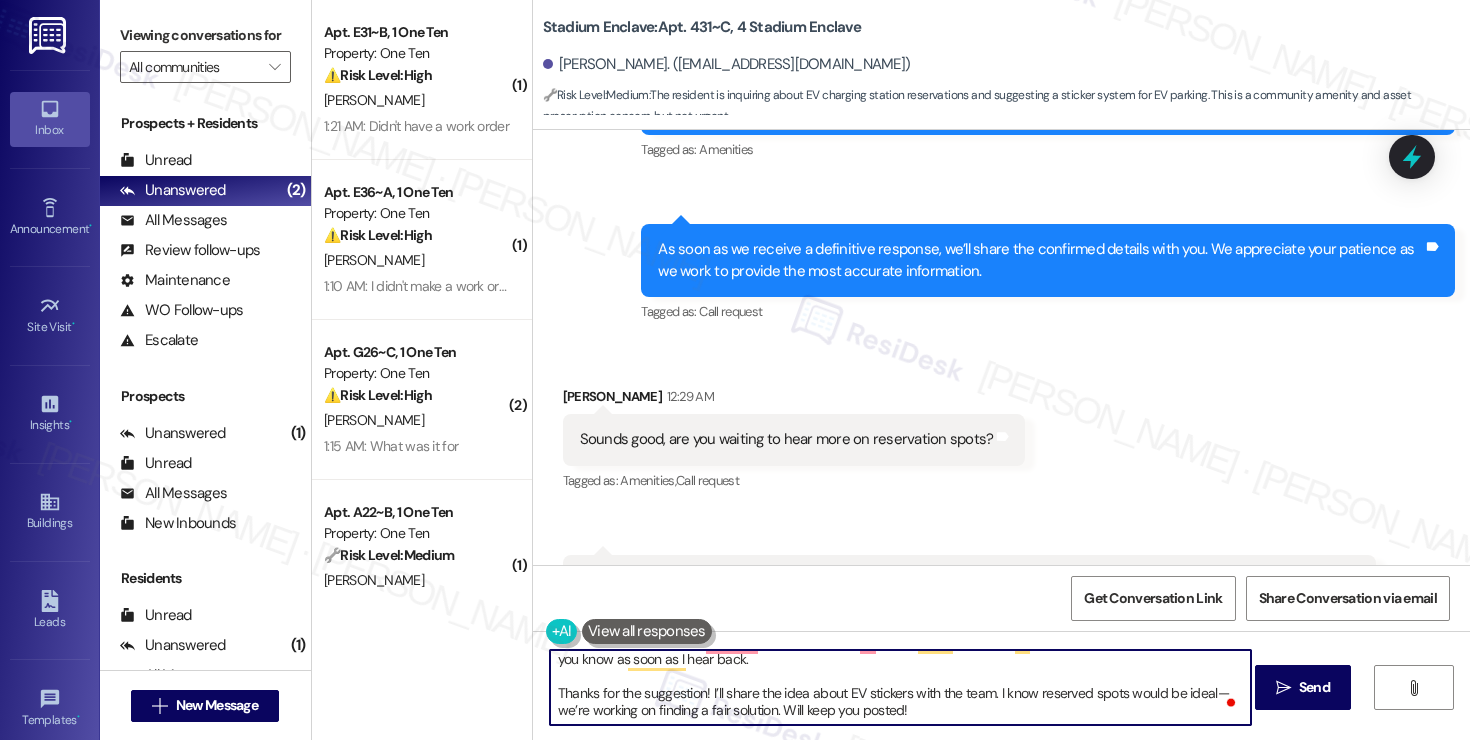drag, startPoint x: 768, startPoint y: 715, endPoint x: 516, endPoint y: 715, distance: 252 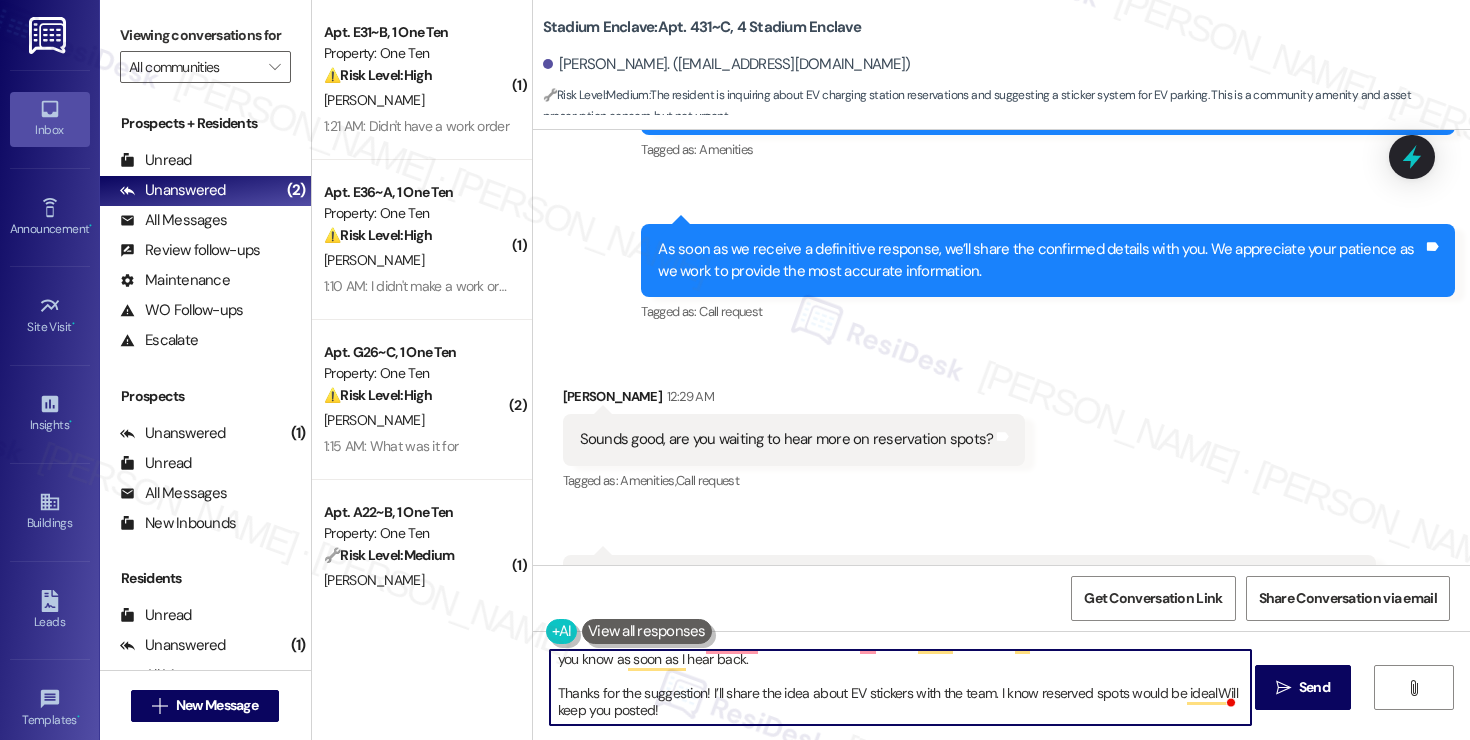 click on "( 1 ) Apt. E31~B, 1 One Ten Property: One Ten ⚠️  Risk Level:  High The resident is stating they didn't have a work order when one was expected. This could indicate a breakdown in communication or a potential maintenance issue that needs to be addressed, requiring investigation and potential action. D. Chambers 1:21 AM: Didn't have a work order 1:21 AM: Didn't have a work order ( 1 ) Apt. E36~A, 1 One Ten Property: One Ten ⚠️  Risk Level:  High The resident claims they did not submit the work order in question. This could indicate a potential issue with the work order system, unauthorized entry, or a misunderstanding that needs immediate clarification to avoid further issues or resident dissatisfaction. M. Muhammad 1:10 AM: I didn't make a work order  1:10 AM: I didn't make a work order  ( 2 ) Apt. G26~C, 1 One Ten Property: One Ten ⚠️  Risk Level:  High E. Wolfe 1:15 AM: What was it for 1:15 AM: What was it for ( 1 ) Apt. A22~B, 1 One Ten Property: One Ten 🔧  Risk Level:  Medium J. Ngo ( 1 ) (" at bounding box center [422, 370] 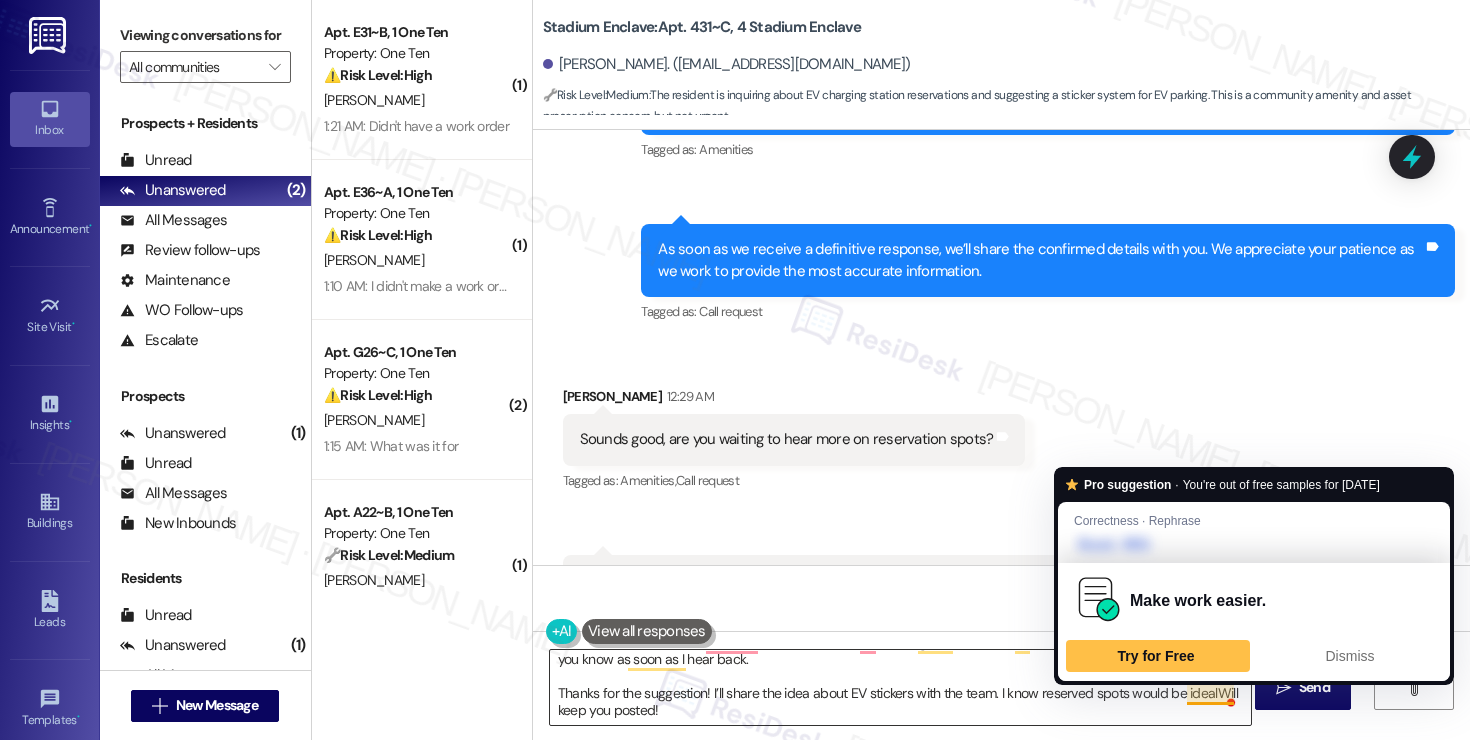 click on "Hey Ethan! I sent another follow up email requesting for status about our query on reserving a spot. I will let you know as soon as I hear back.
Thanks for the suggestion! I’ll share the idea about EV stickers with the team. I know reserved spots would be idealWill keep you posted!" at bounding box center (900, 687) 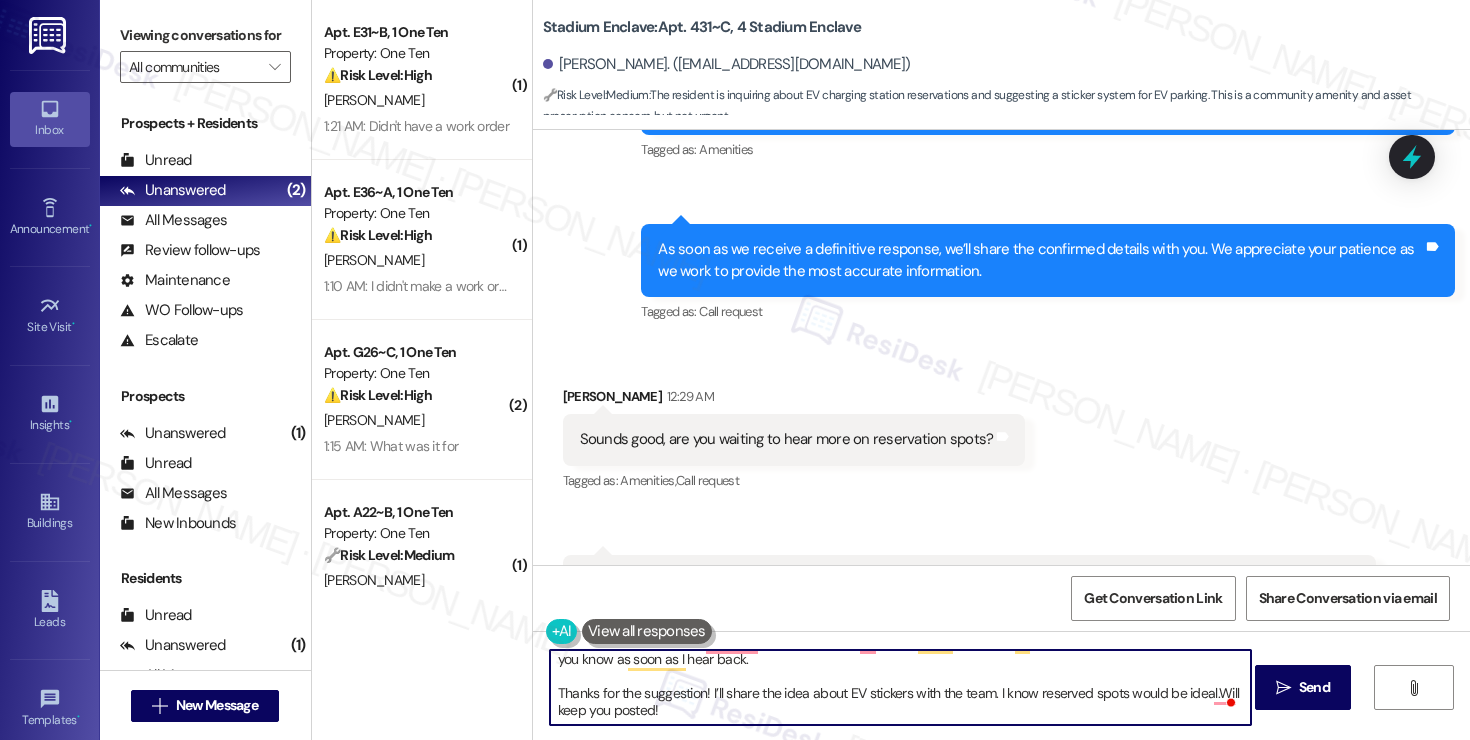 type on "Hey Ethan! I sent another follow up email requesting for status about our query on reserving a spot. I will let you know as soon as I hear back.
Thanks for the suggestion! I’ll share the idea about EV stickers with the team. I know reserved spots would be ideal. Will keep you posted!" 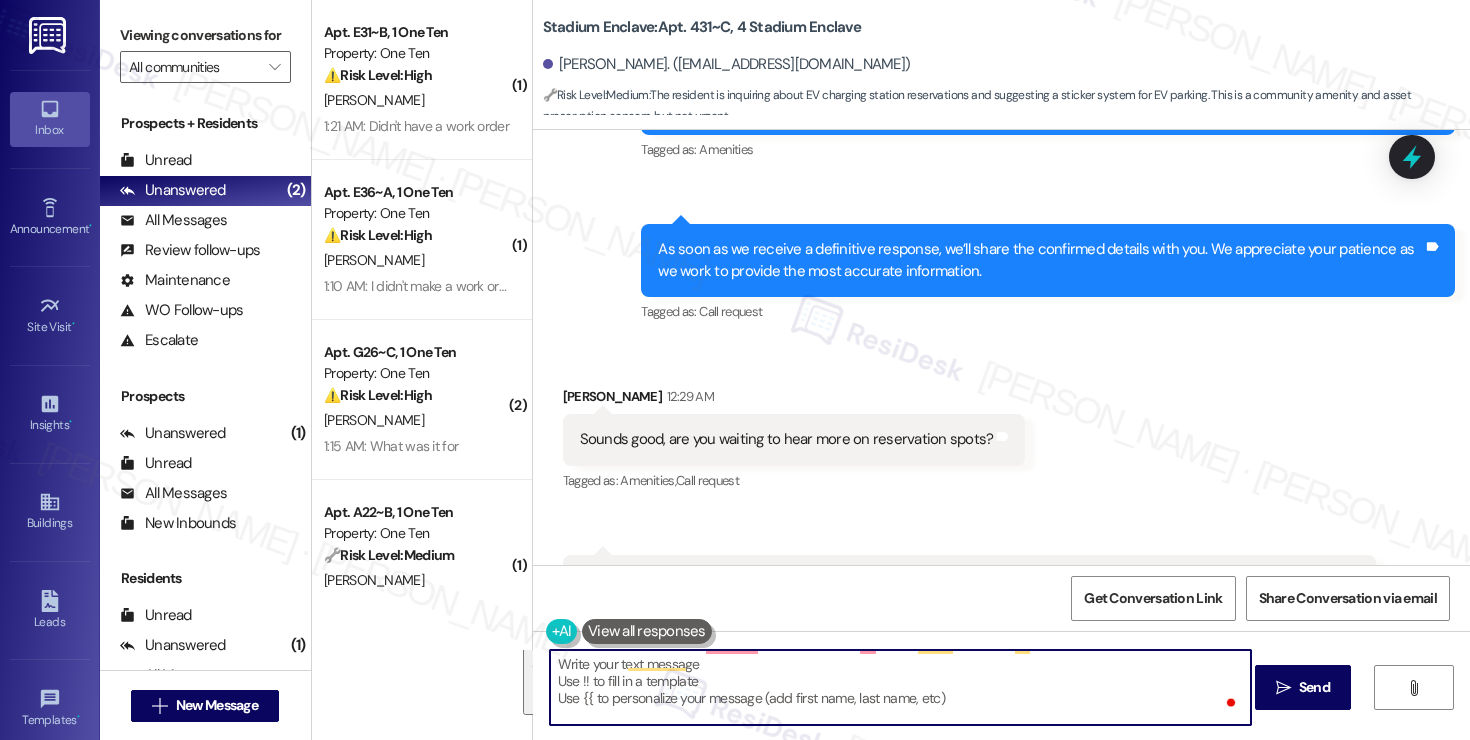scroll, scrollTop: 0, scrollLeft: 0, axis: both 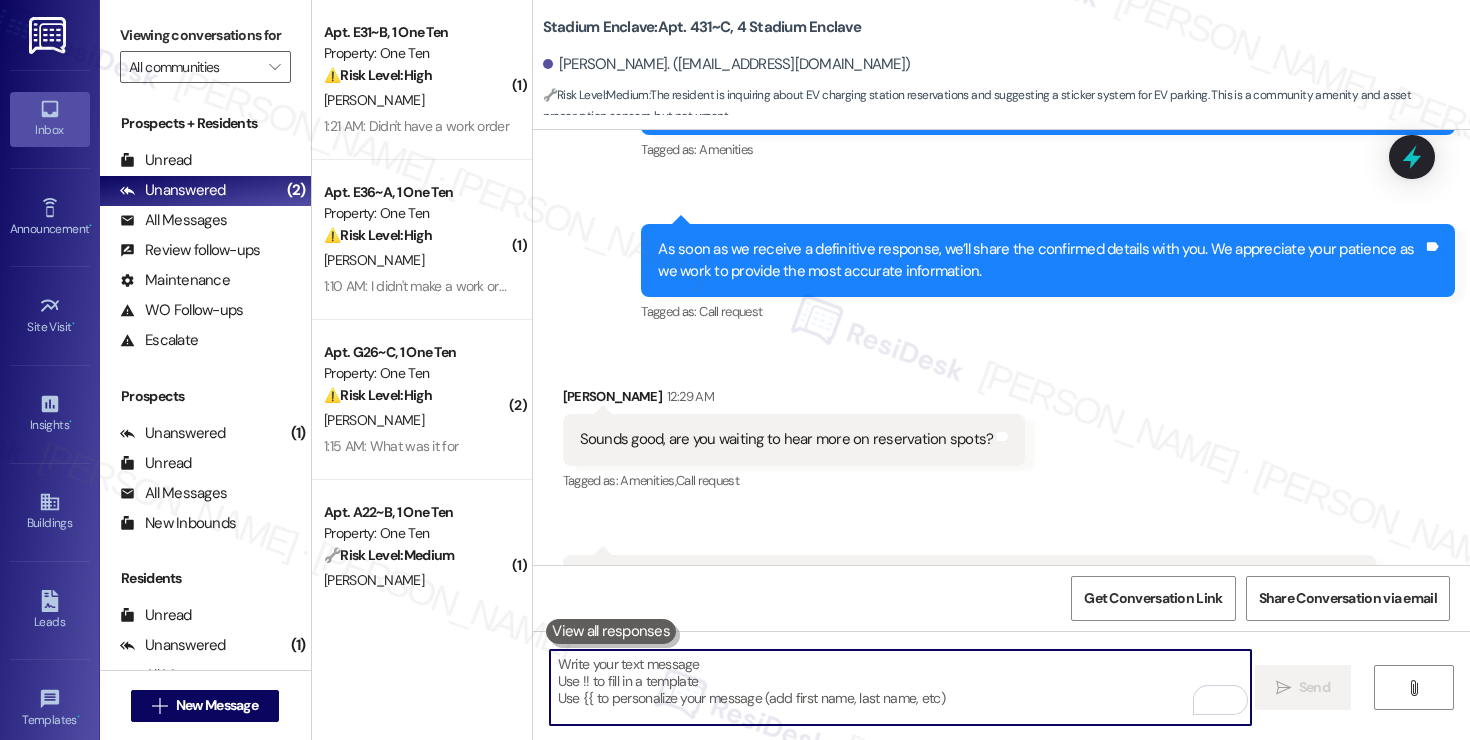 click at bounding box center [900, 687] 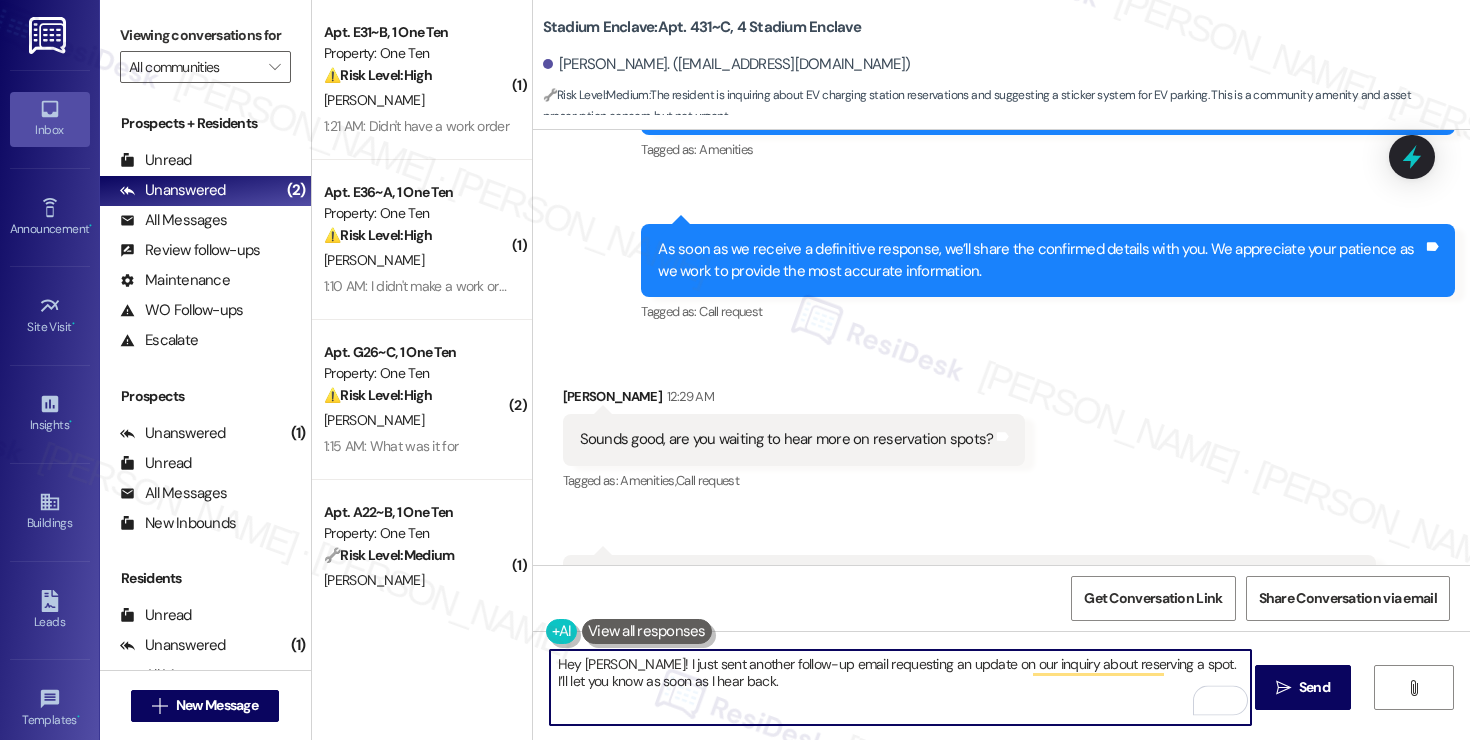 click on "Hey Ethan! I just sent another follow-up email requesting an update on our inquiry about reserving a spot. I’ll let you know as soon as I hear back." at bounding box center (900, 687) 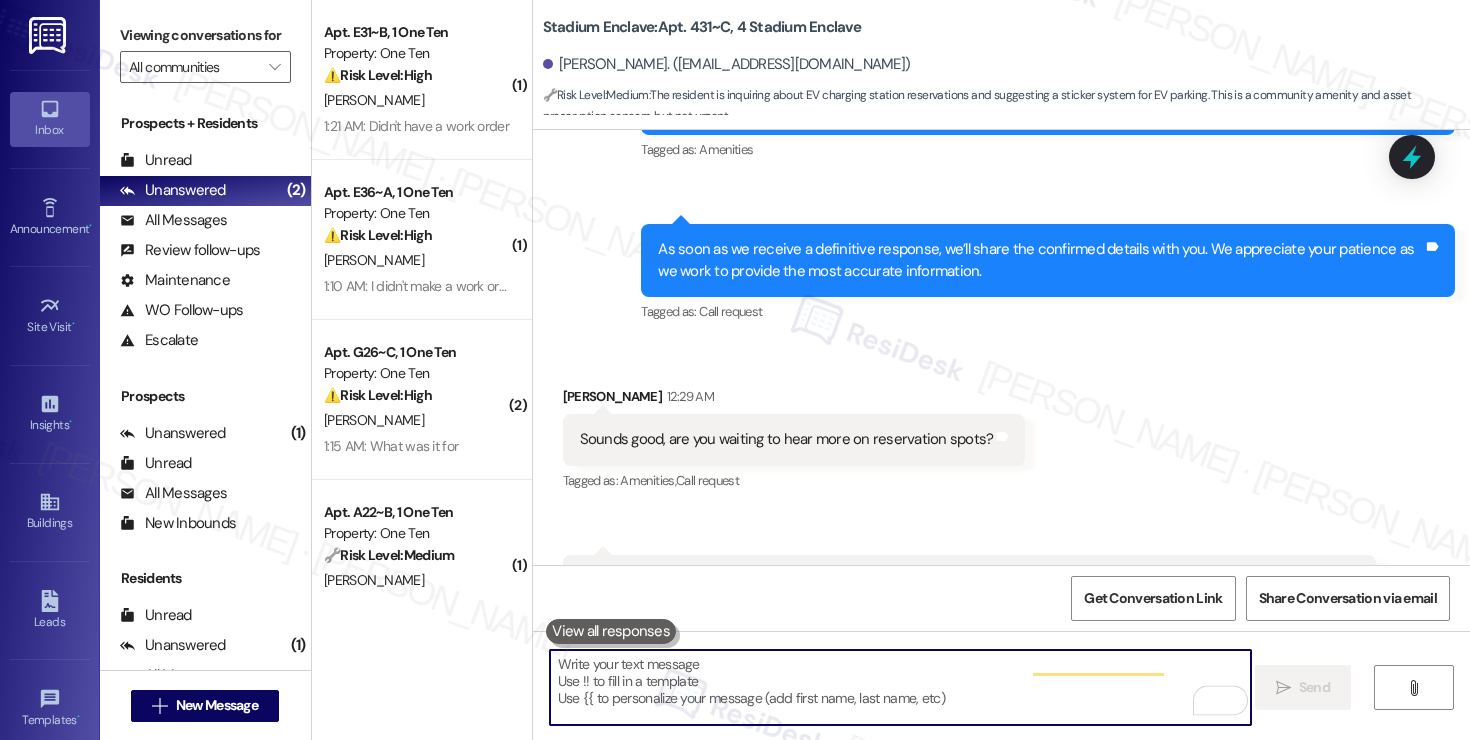 scroll, scrollTop: 21589, scrollLeft: 0, axis: vertical 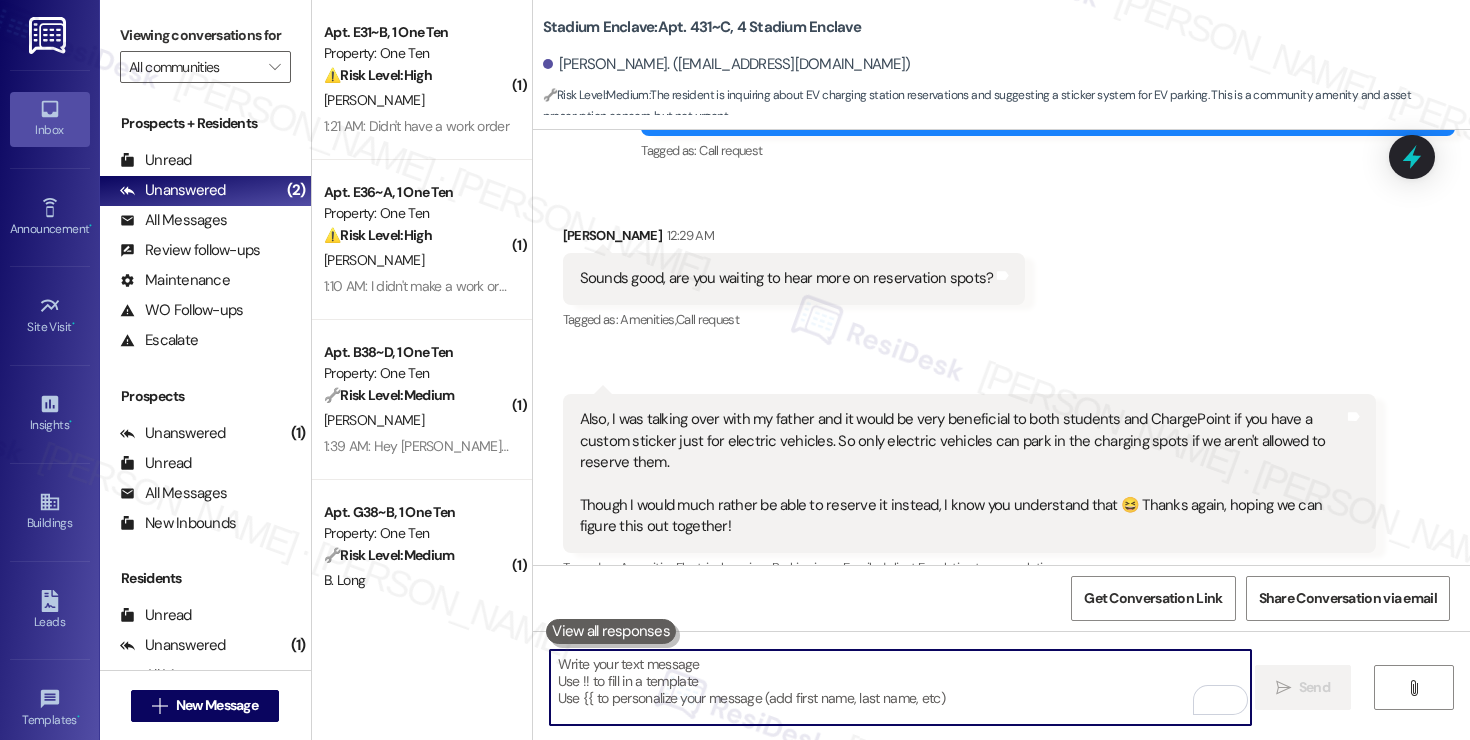 click at bounding box center [900, 687] 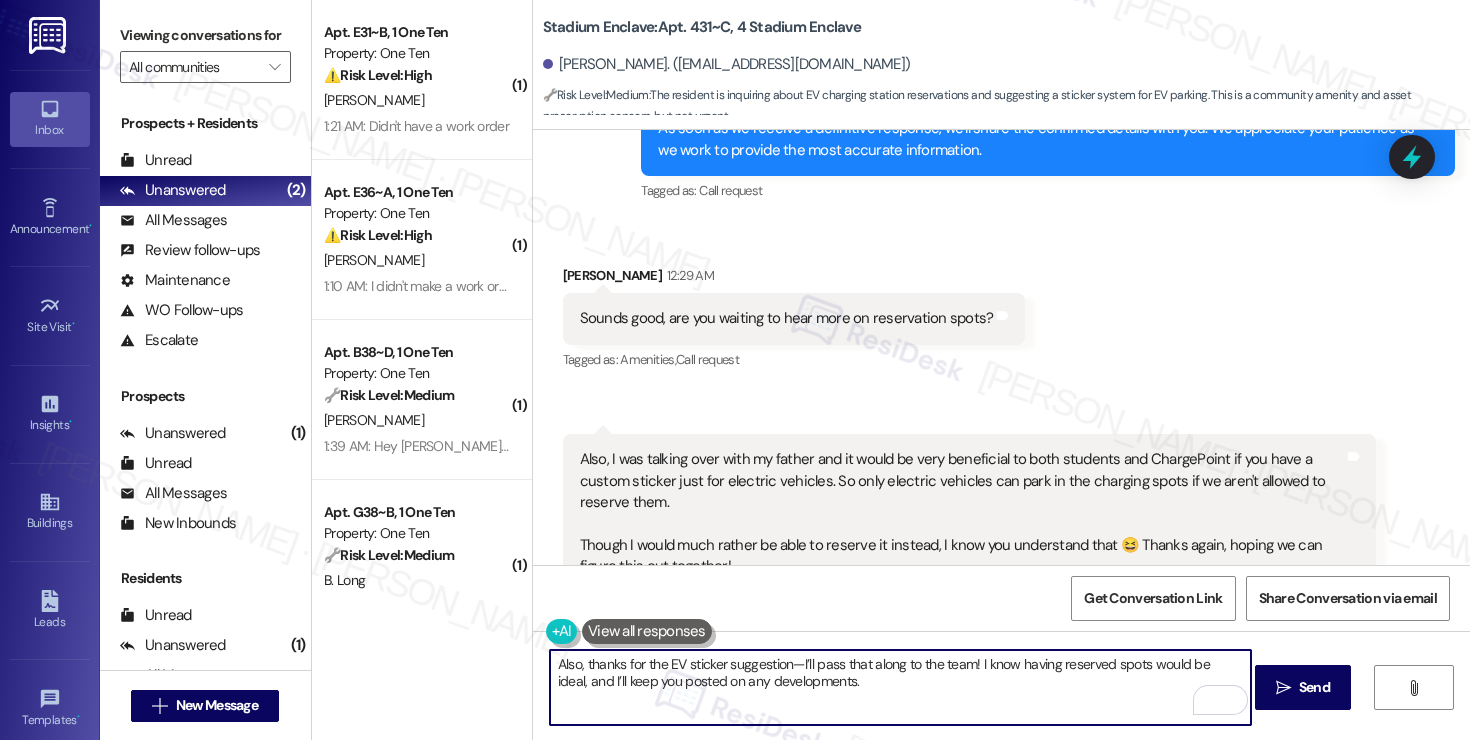 scroll, scrollTop: 21751, scrollLeft: 0, axis: vertical 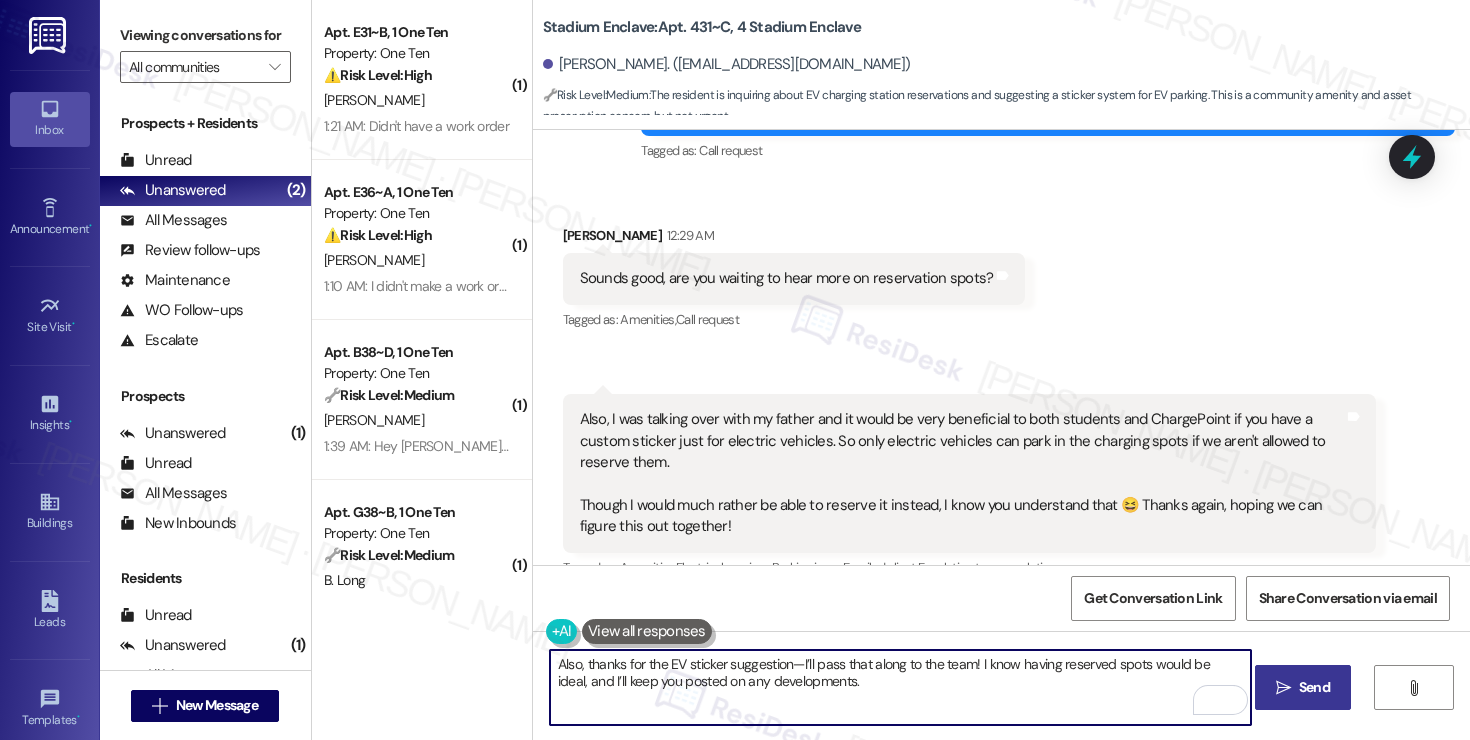 type on "Also, thanks for the EV sticker suggestion—I’ll pass that along to the team! I know having reserved spots would be ideal, and I’ll keep you posted on any developments." 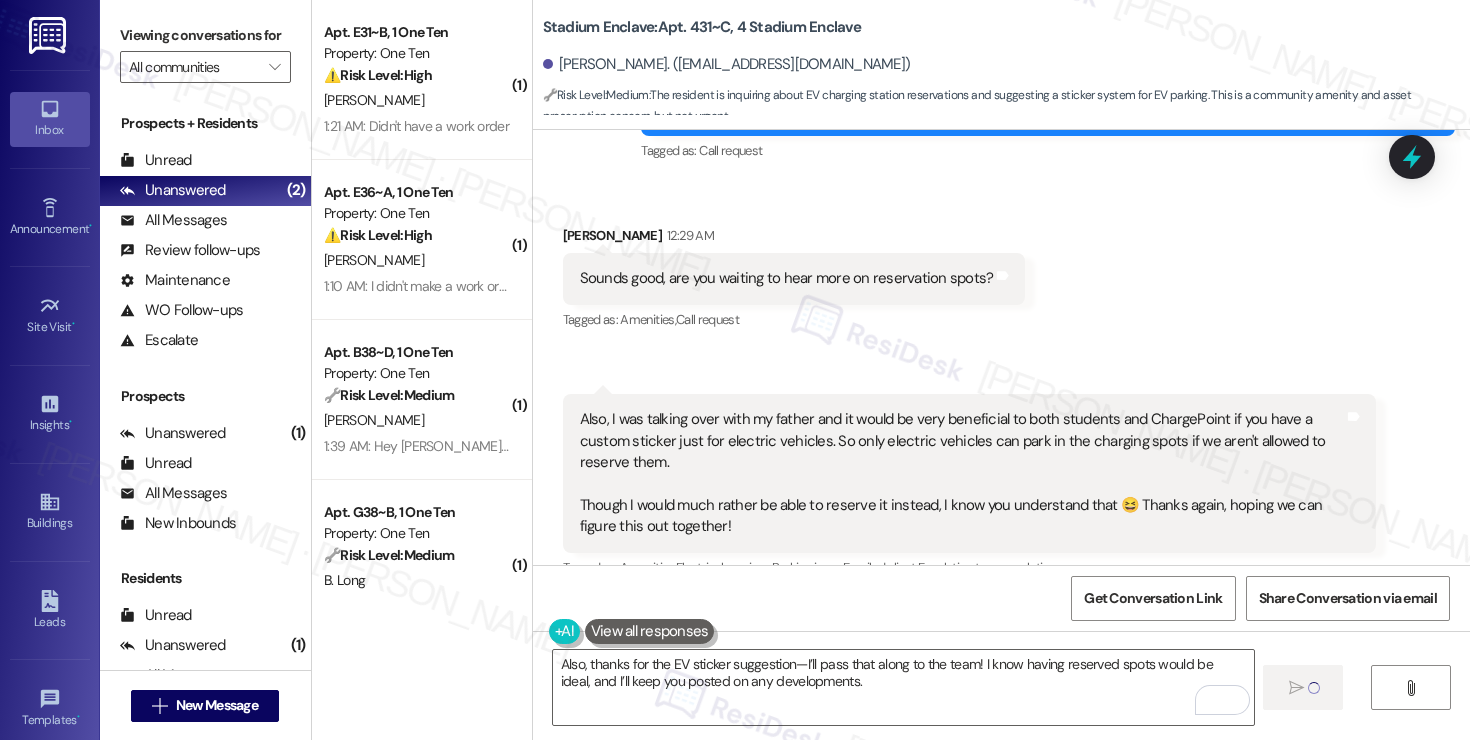 type 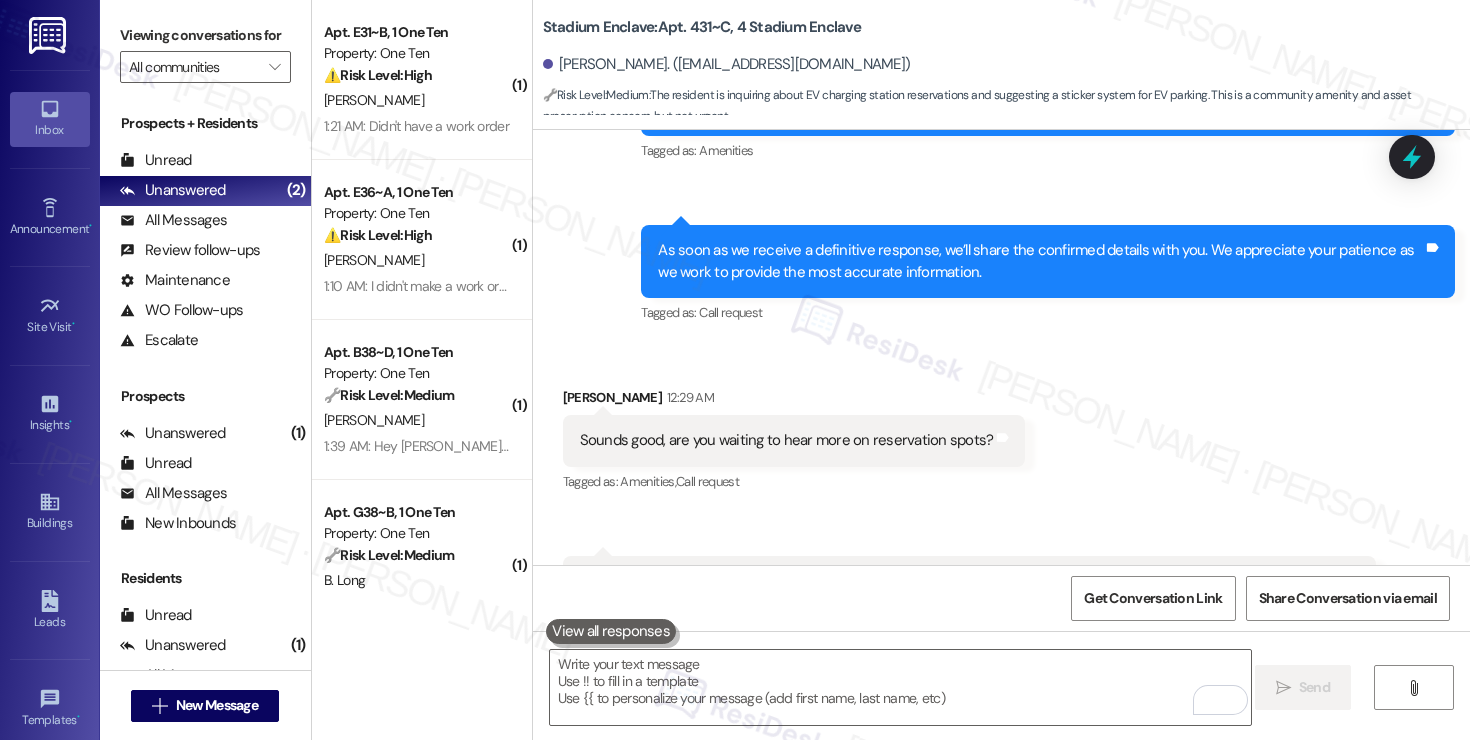 scroll, scrollTop: 21911, scrollLeft: 0, axis: vertical 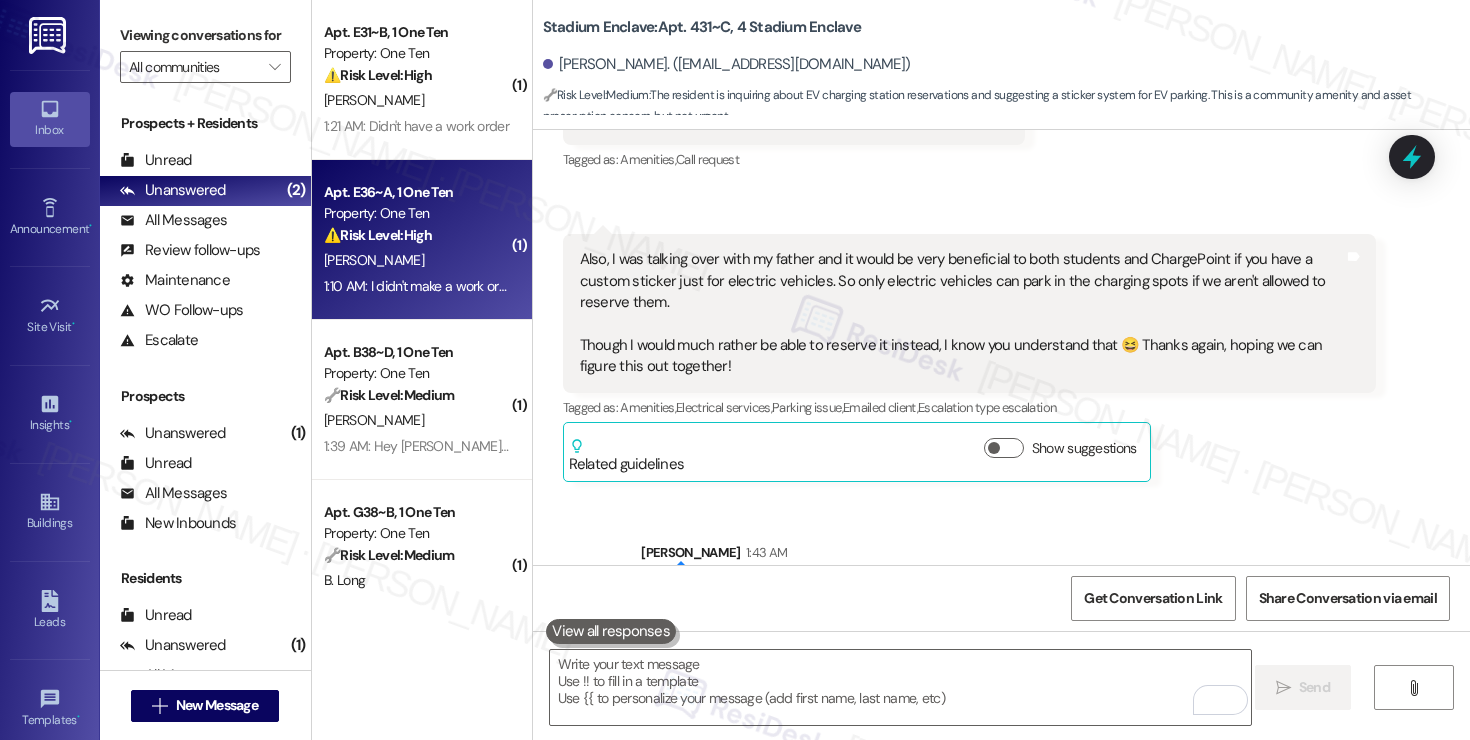 click on "Apt. E36~A, 1 One Ten" at bounding box center (416, 192) 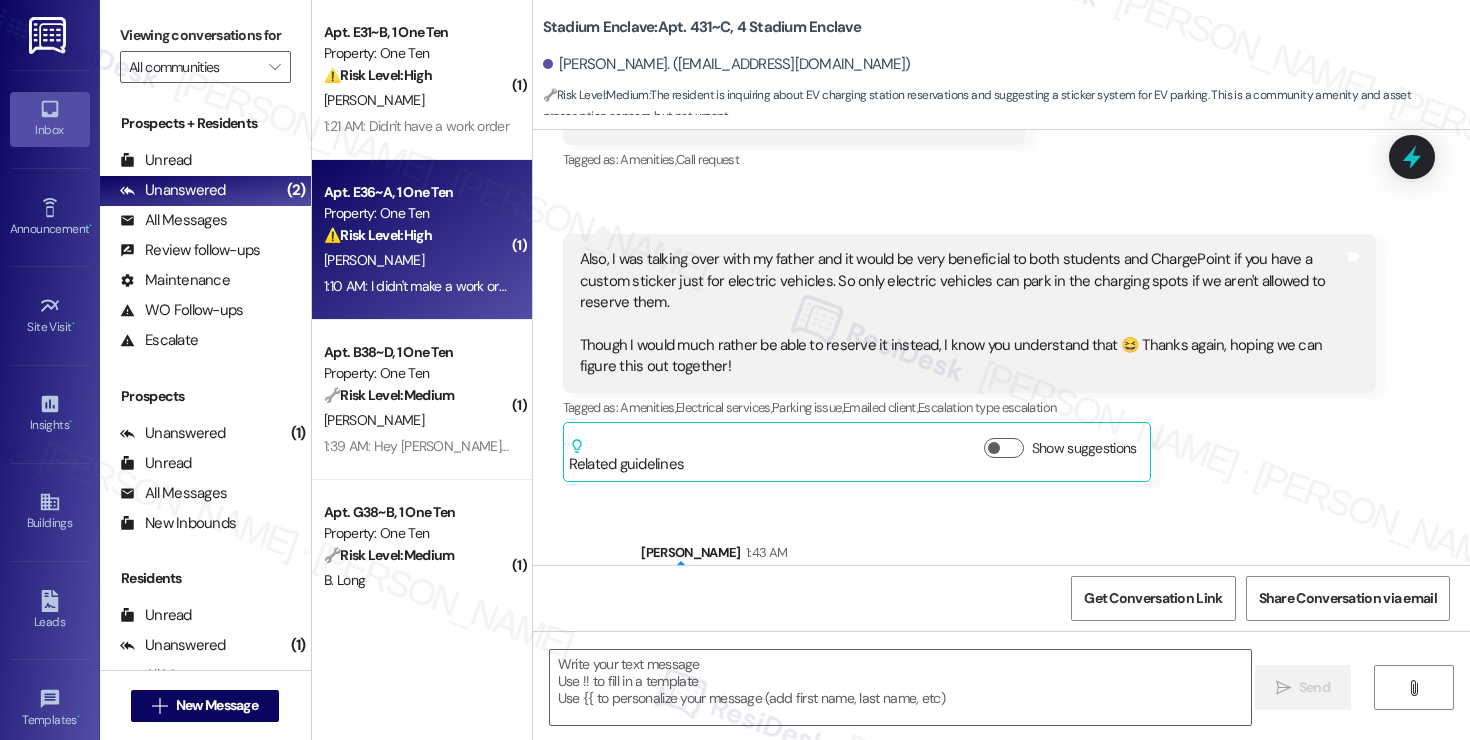 type on "Fetching suggested responses. Please feel free to read through the conversation in the meantime." 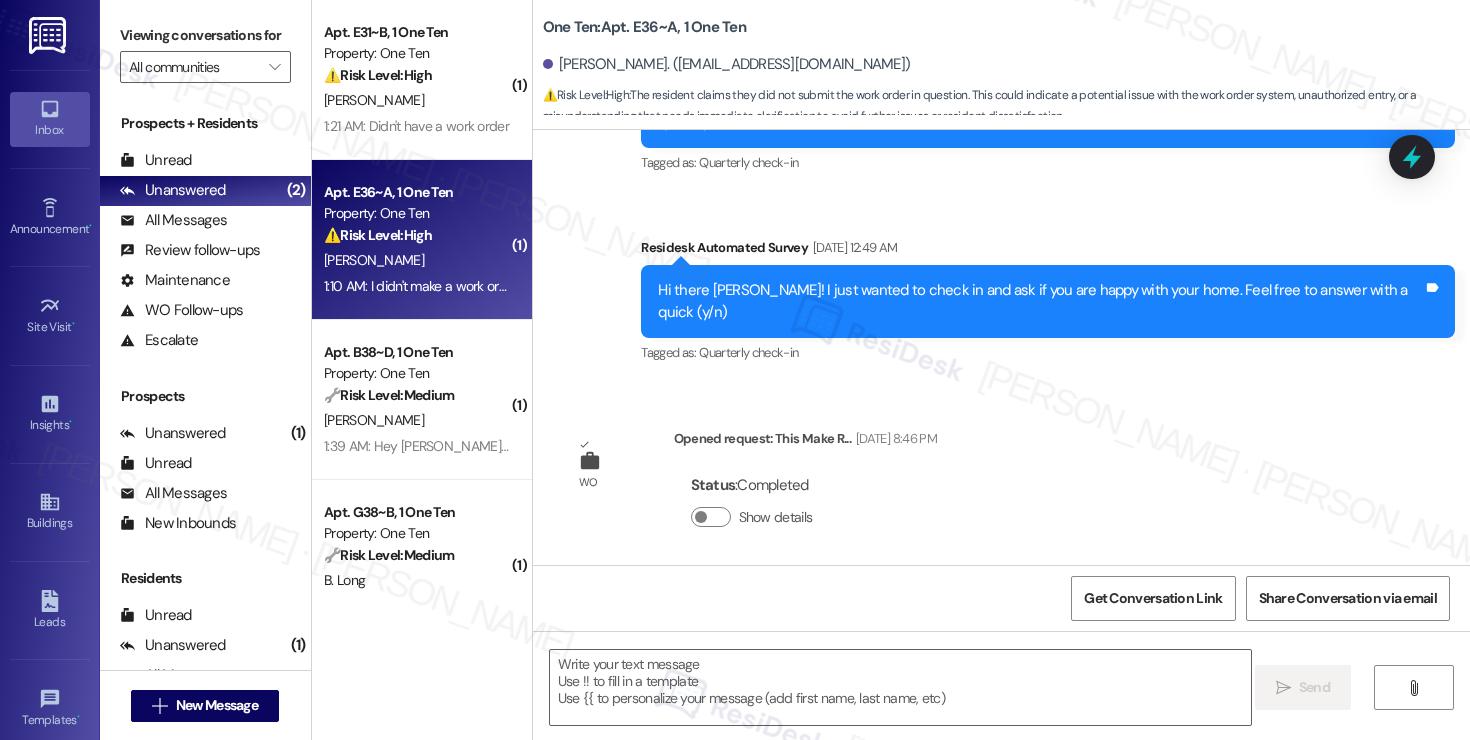 scroll, scrollTop: 1216, scrollLeft: 0, axis: vertical 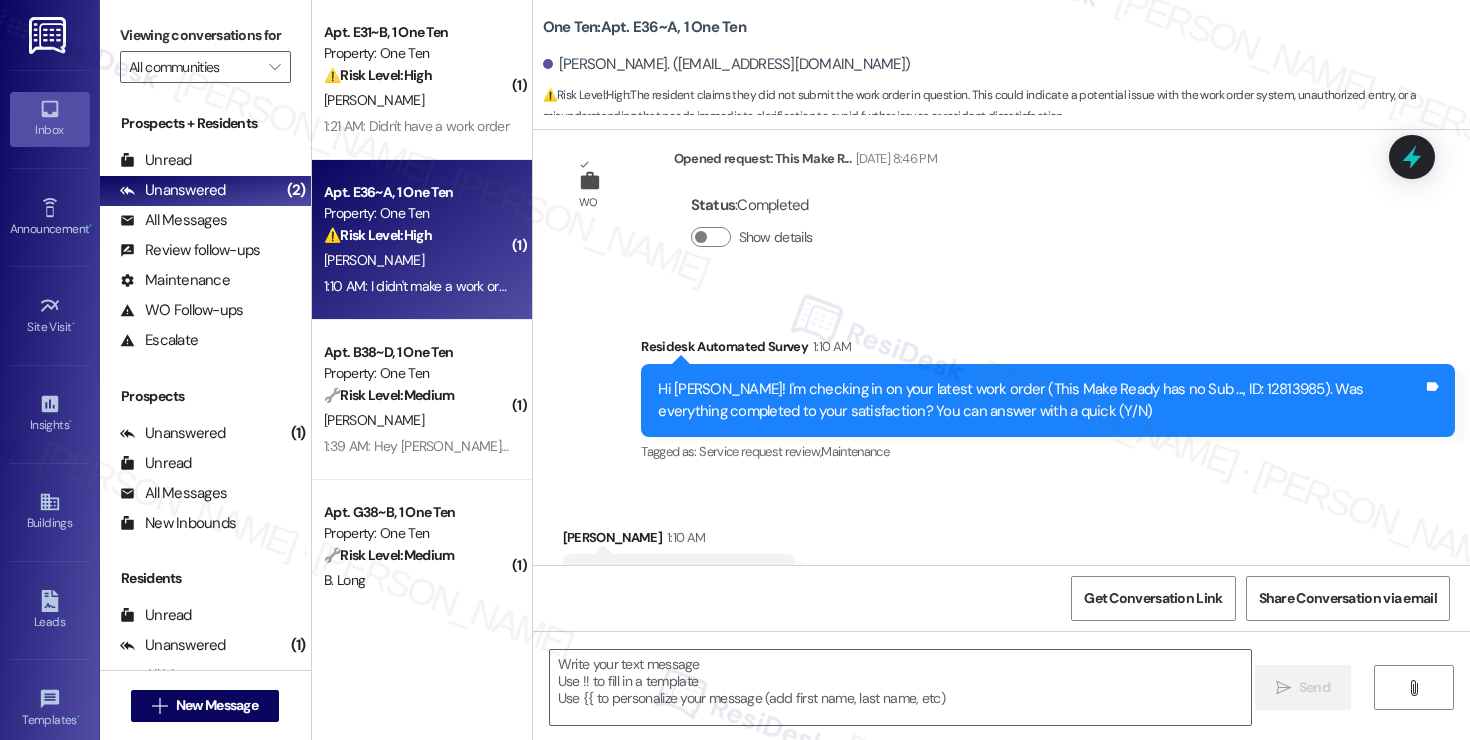type on "Fetching suggested responses. Please feel free to read through the conversation in the meantime." 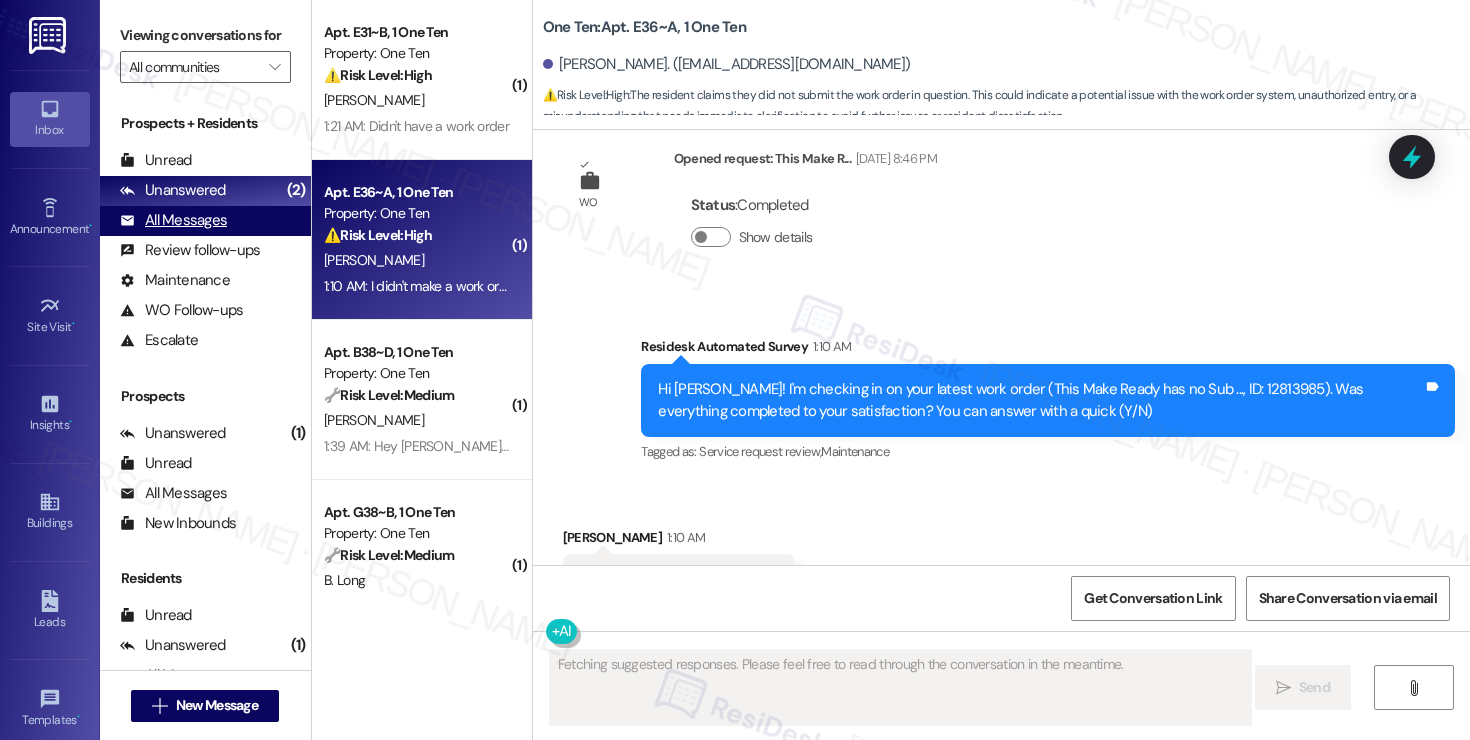 click on "All Messages" at bounding box center [173, 220] 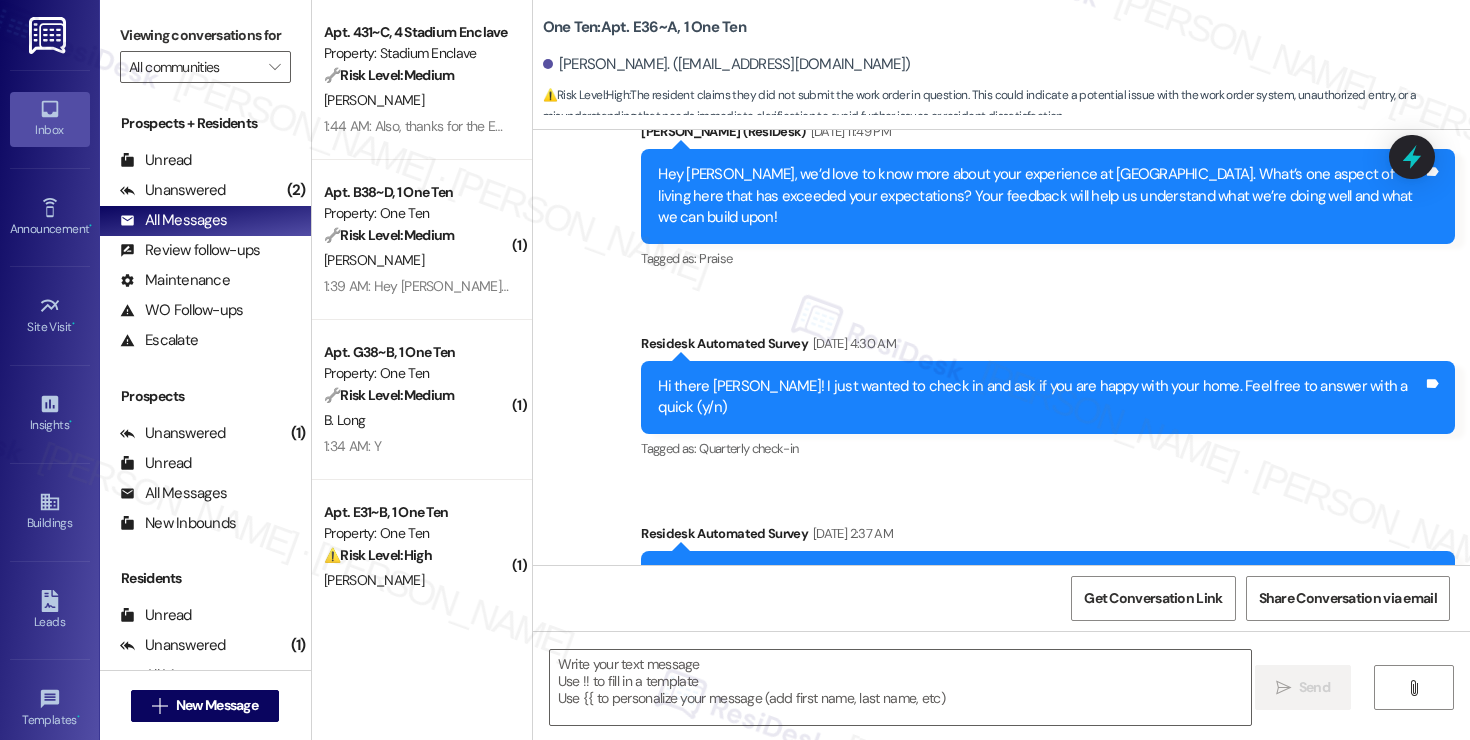 click on "Property: Stadium Enclave" at bounding box center [416, 53] 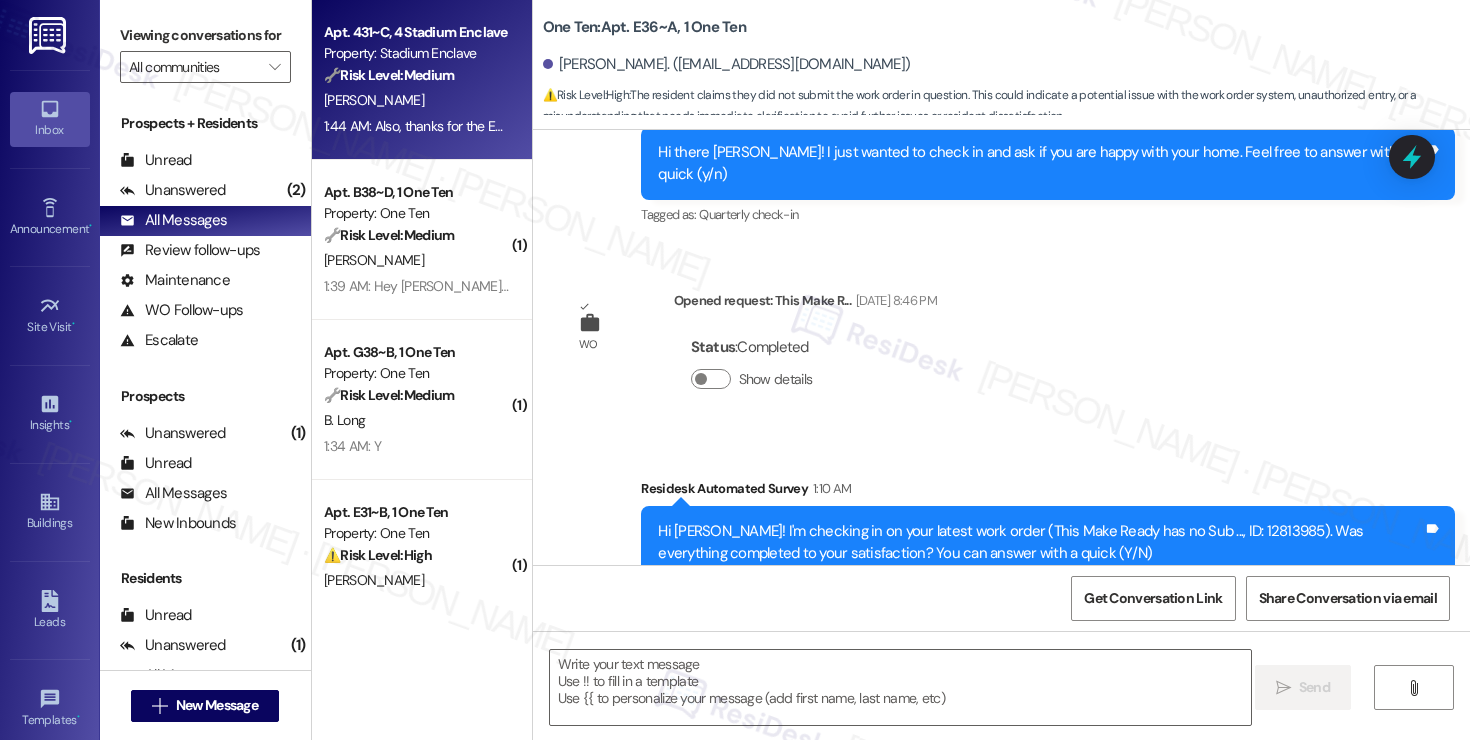 scroll, scrollTop: 1216, scrollLeft: 0, axis: vertical 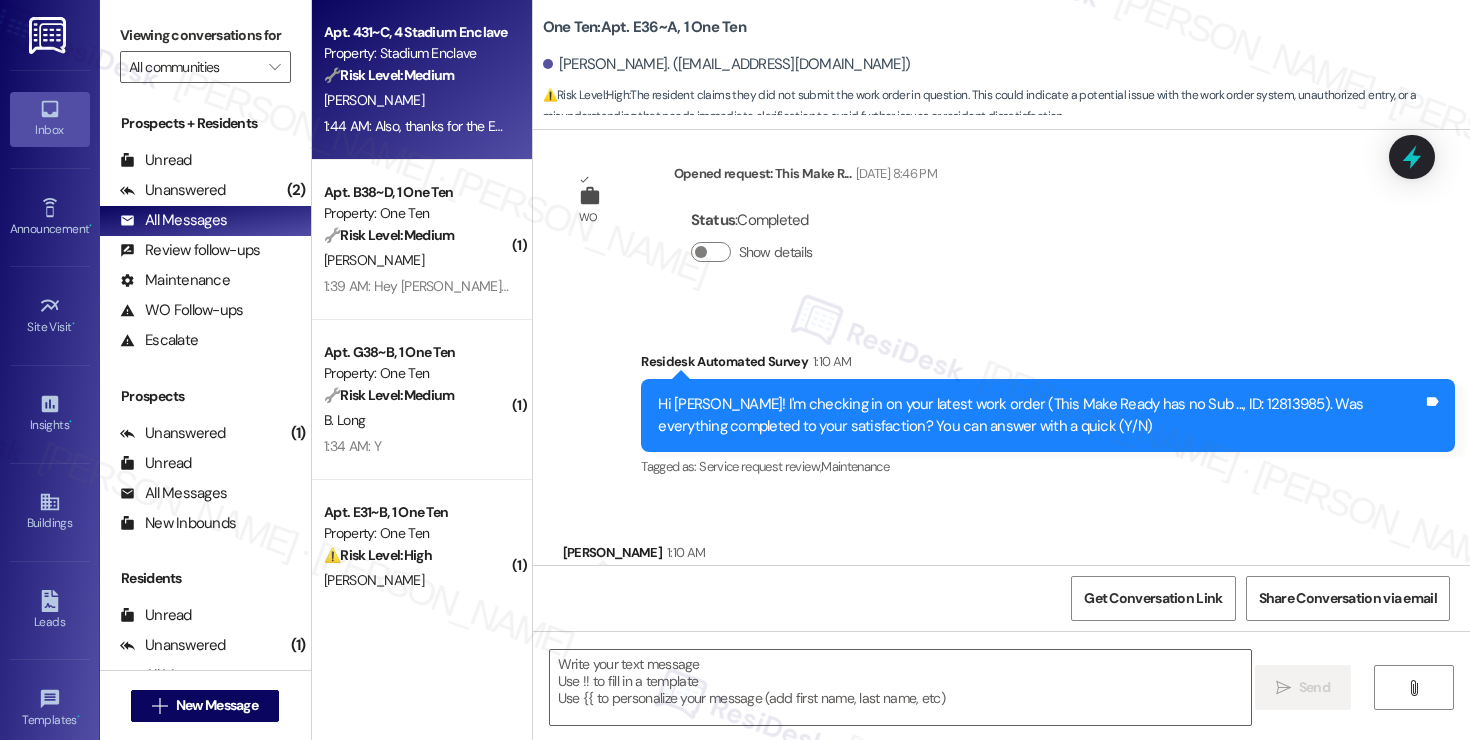type on "Fetching suggested responses. Please feel free to read through the conversation in the meantime." 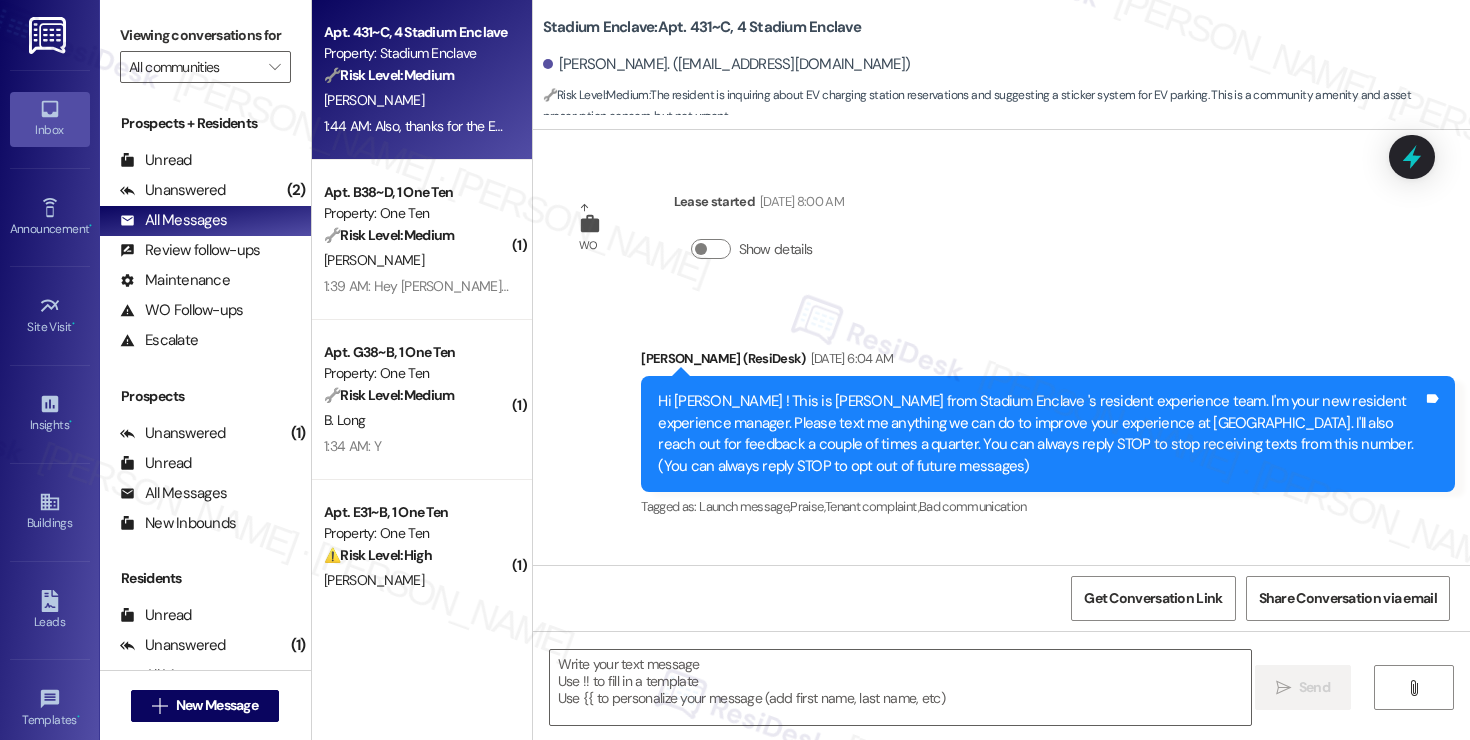 click on "Property: Stadium Enclave" at bounding box center [416, 53] 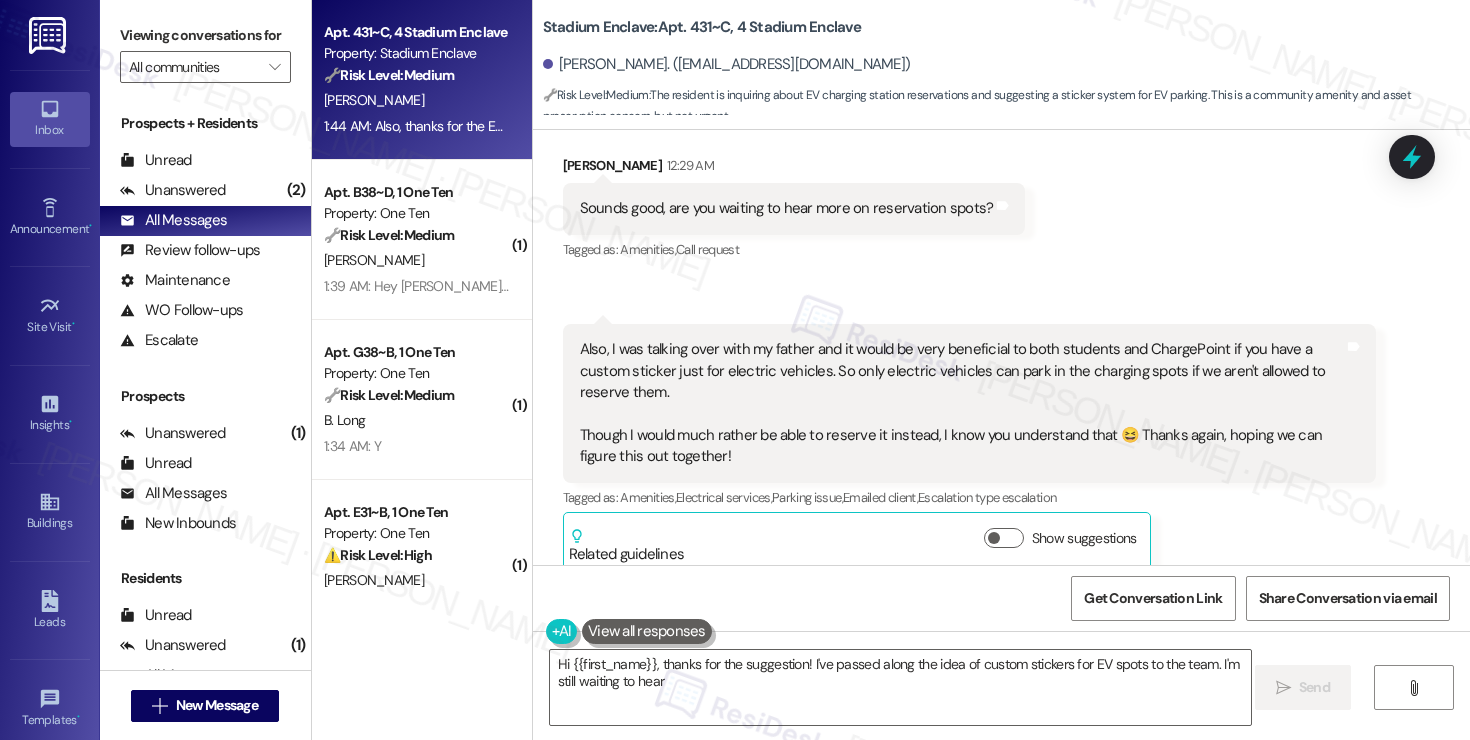 click on "Related guidelines" at bounding box center [627, 546] 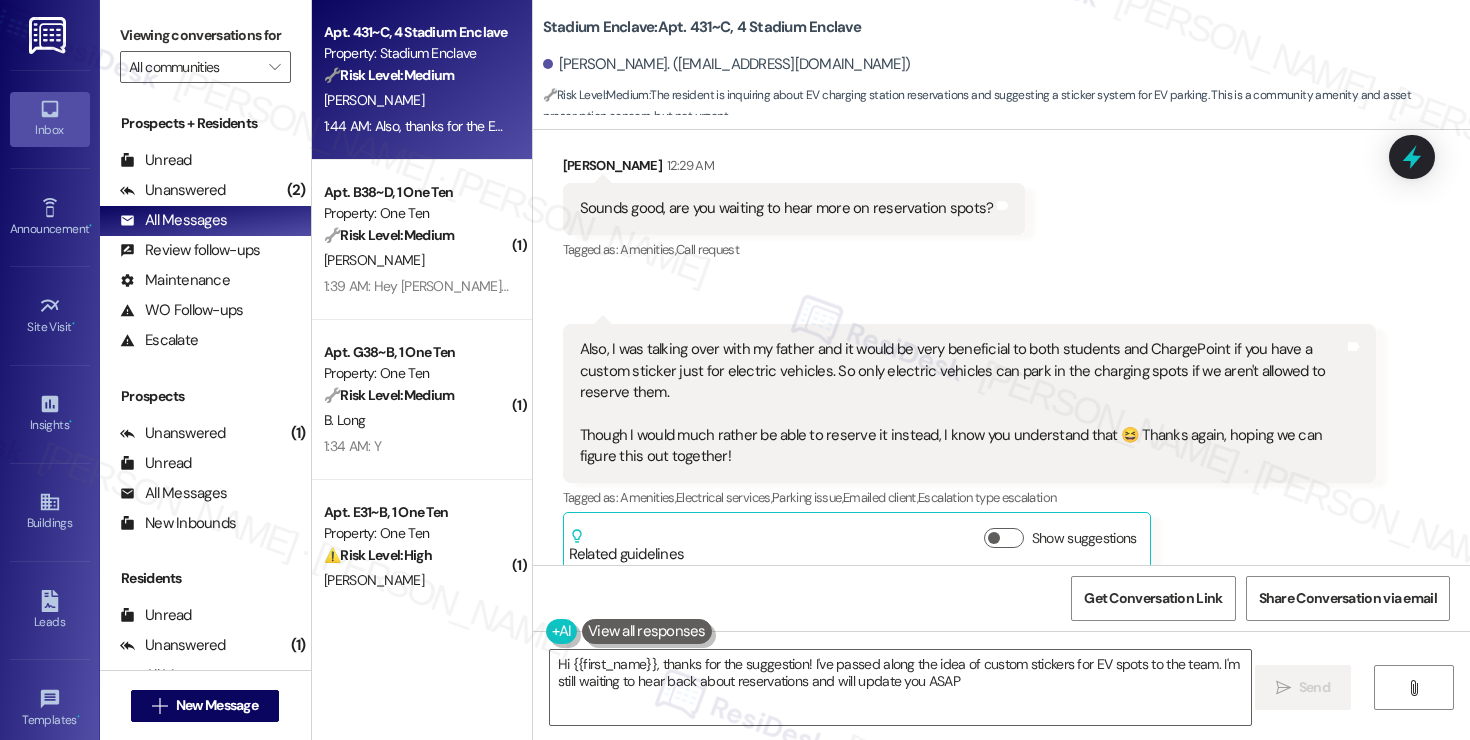 type on "Hi {{first_name}}, thanks for the suggestion! I've passed along the idea of custom stickers for EV spots to the team. I'm still waiting to hear back about reservations and will update you ASAP!" 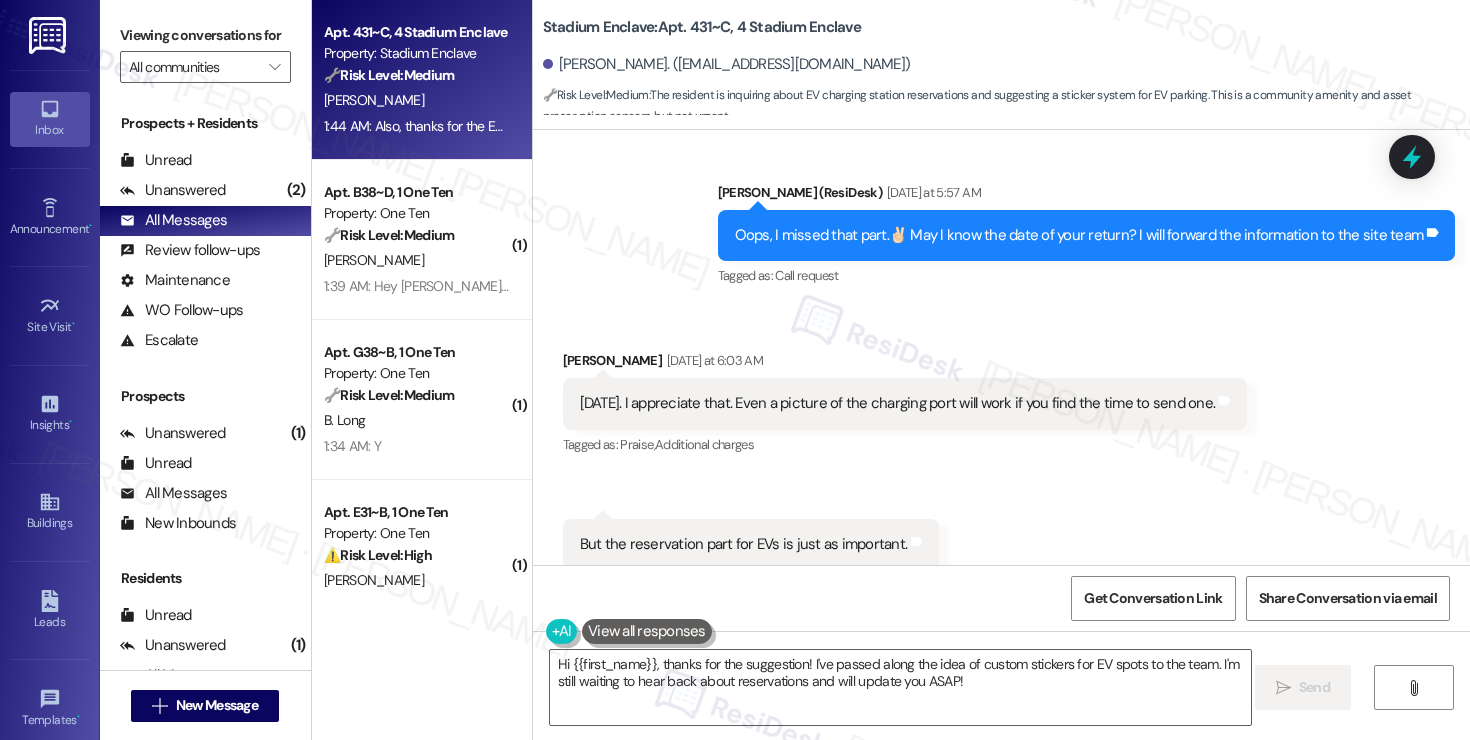 scroll, scrollTop: 20153, scrollLeft: 0, axis: vertical 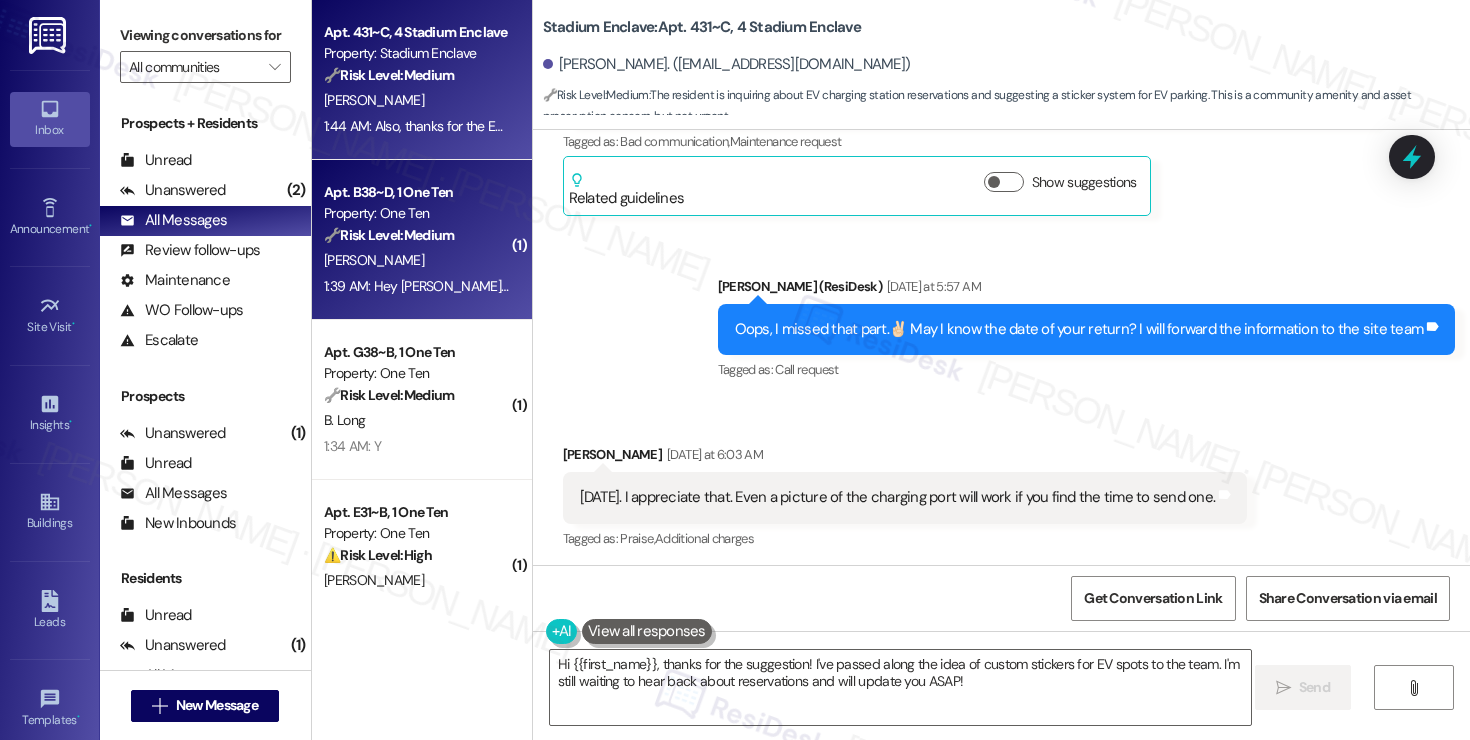 click on "Property: One Ten" at bounding box center [416, 213] 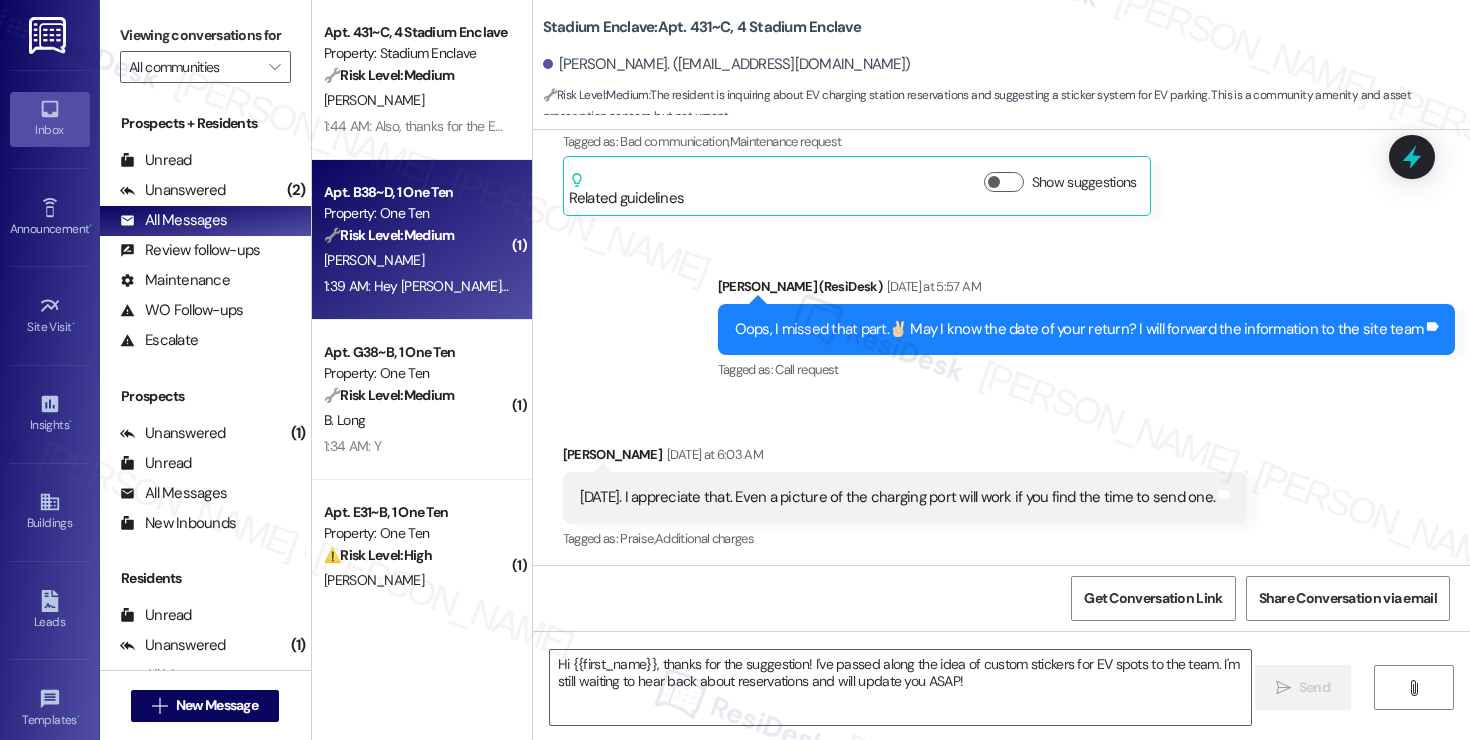 type on "Fetching suggested responses. Please feel free to read through the conversation in the meantime." 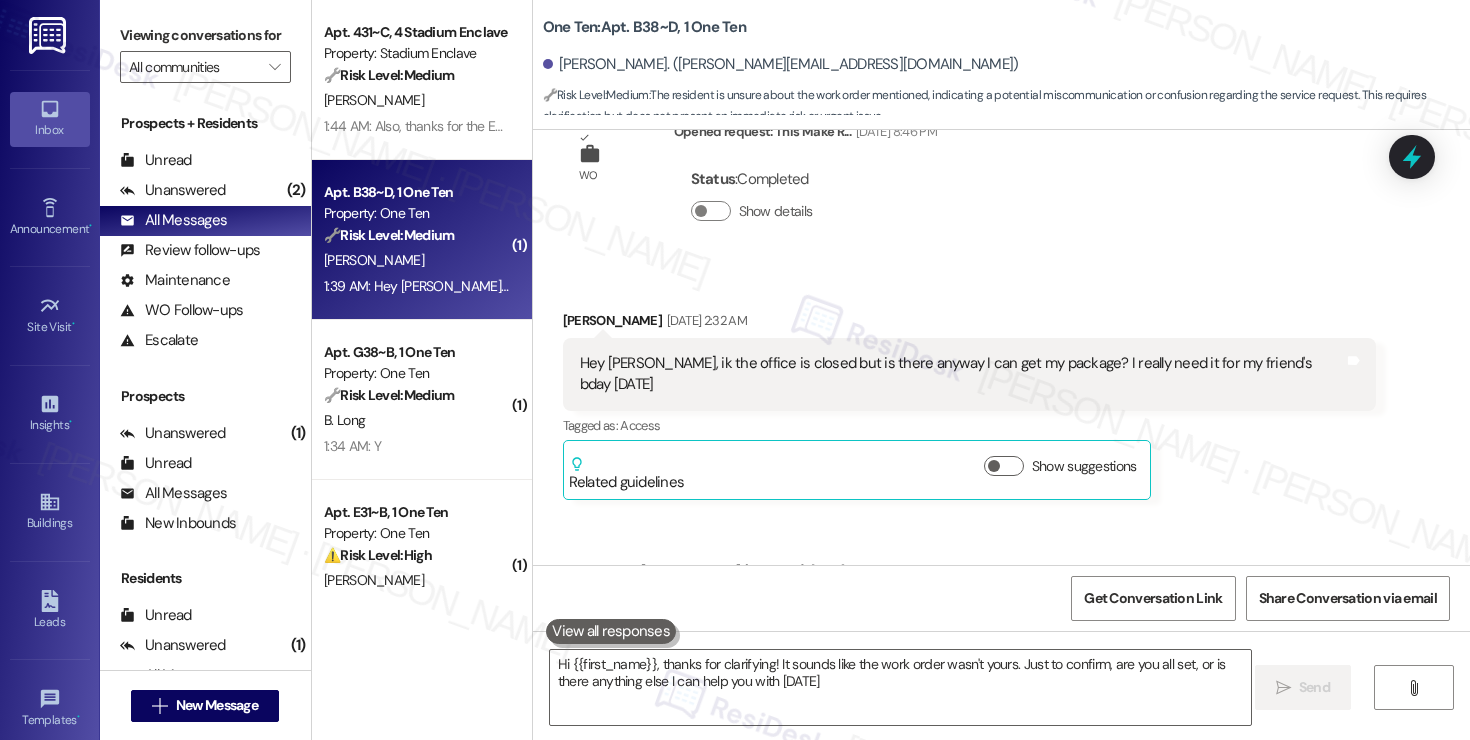 type on "Hi {{first_name}}, thanks for clarifying! It sounds like the work order wasn't yours. Just to confirm, are you all set, or is there anything else I can help you with today?" 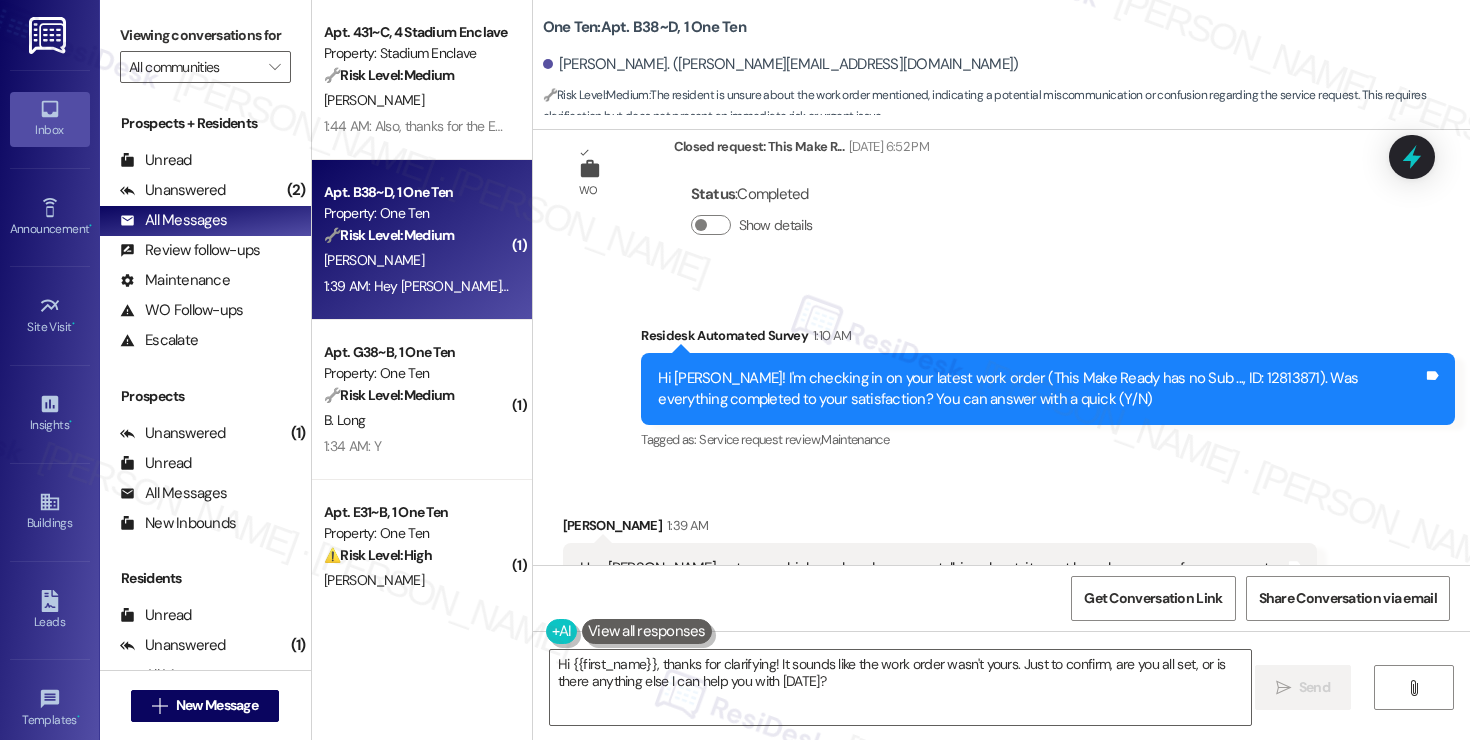 scroll, scrollTop: 1272, scrollLeft: 0, axis: vertical 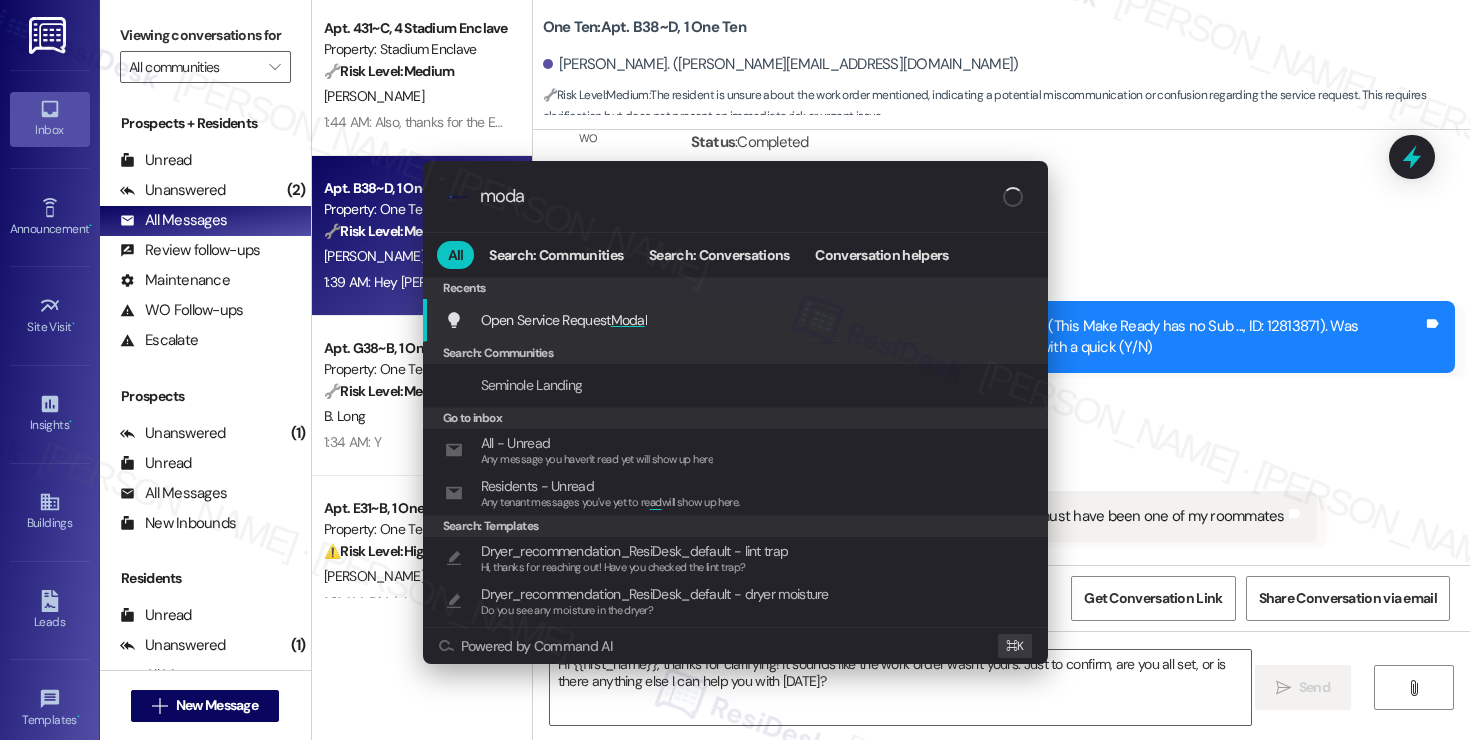 type on "modal" 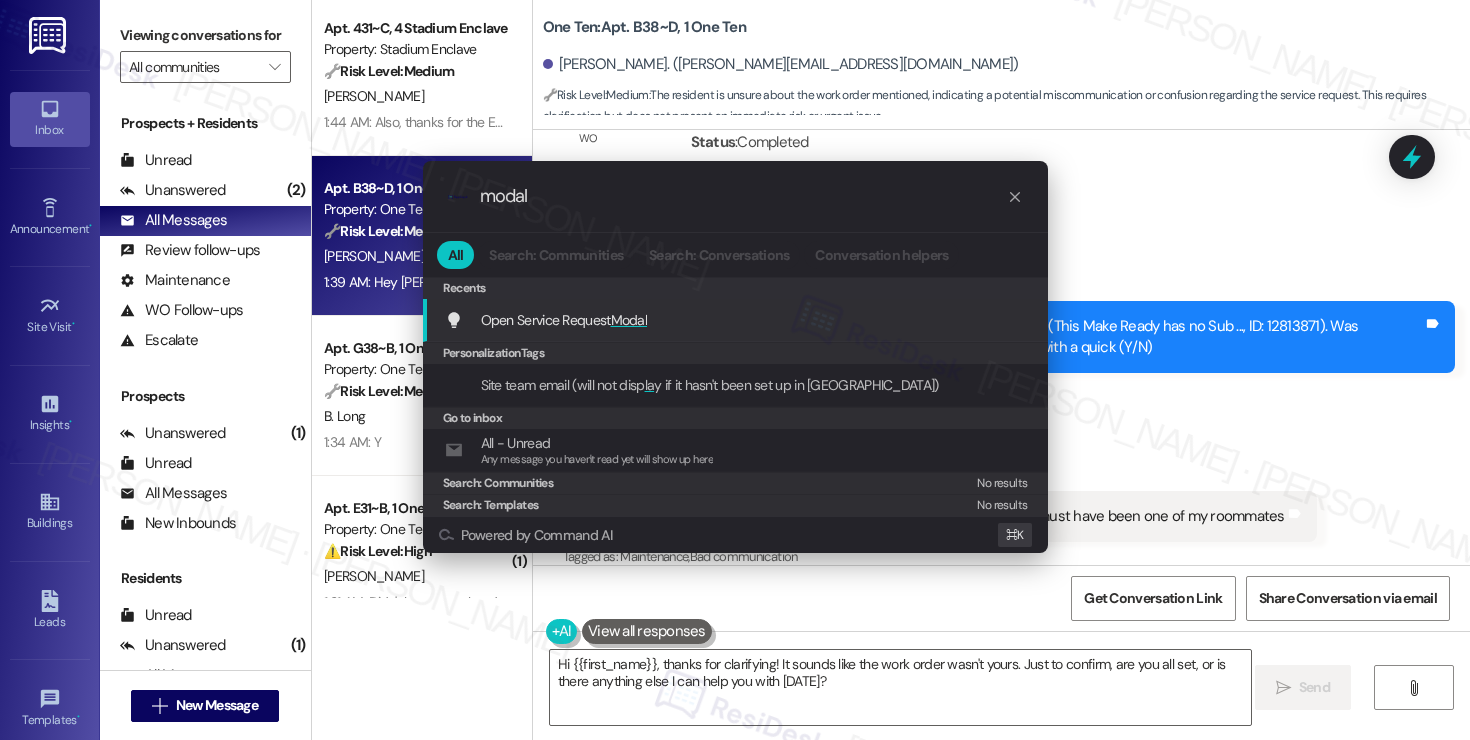 click on "Open Service Request  Modal" at bounding box center (564, 320) 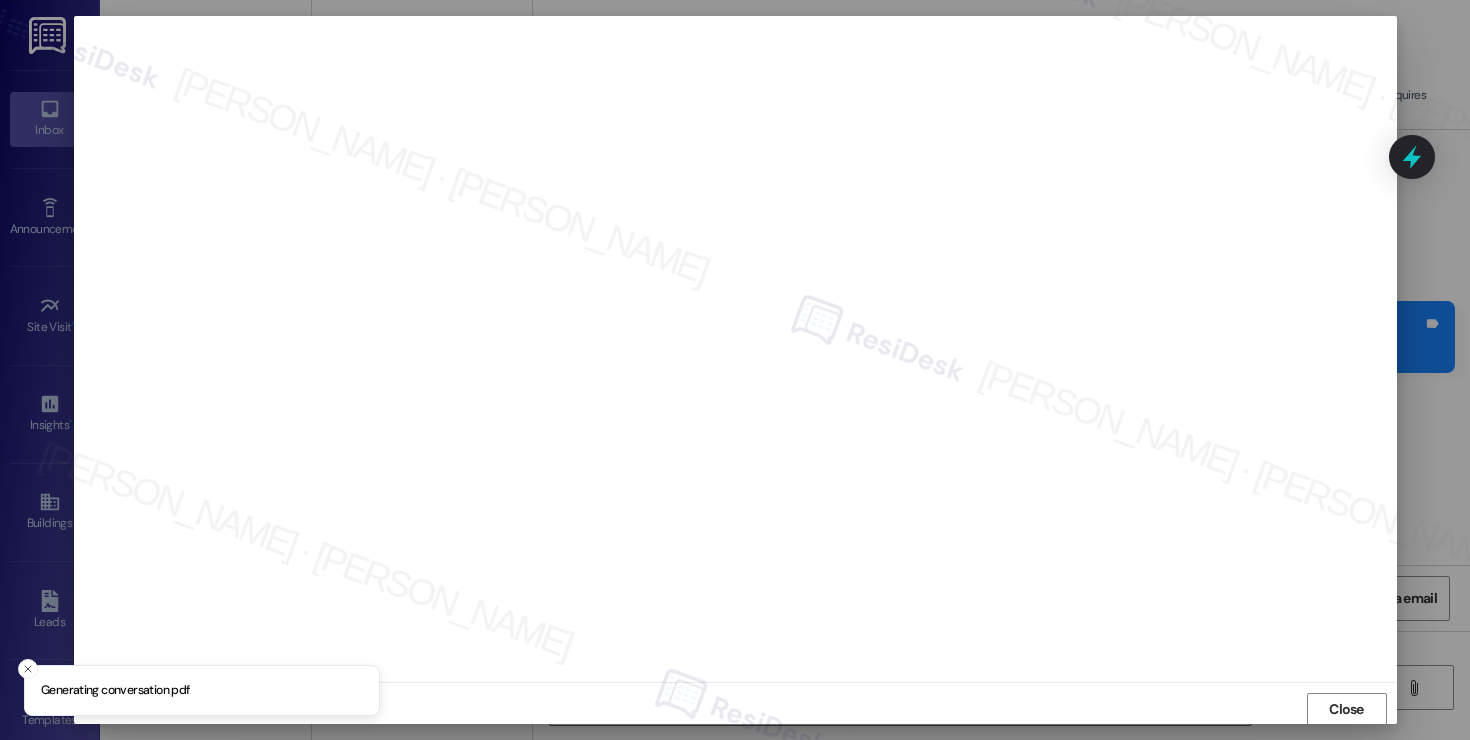 scroll, scrollTop: 1, scrollLeft: 0, axis: vertical 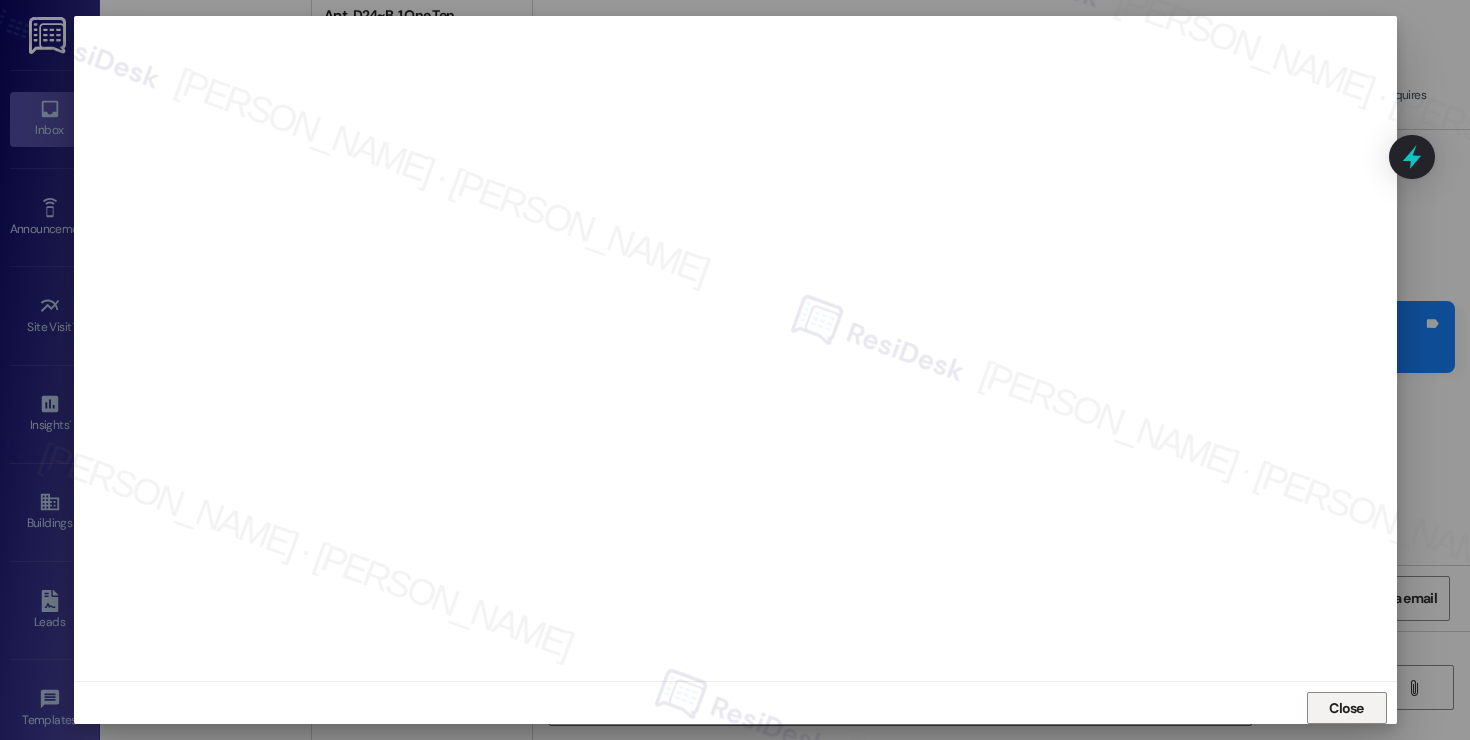 click on "Close" at bounding box center [1346, 708] 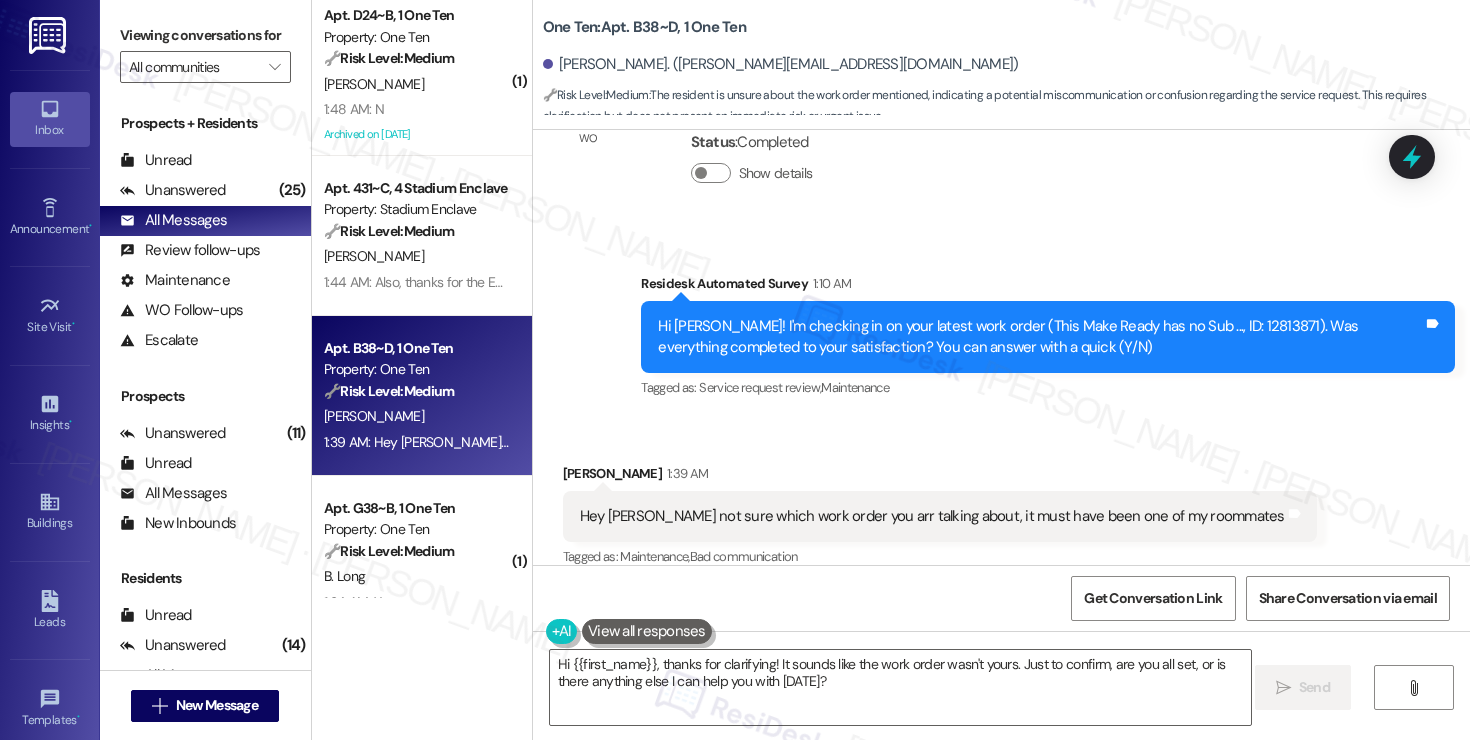 scroll, scrollTop: 1273, scrollLeft: 0, axis: vertical 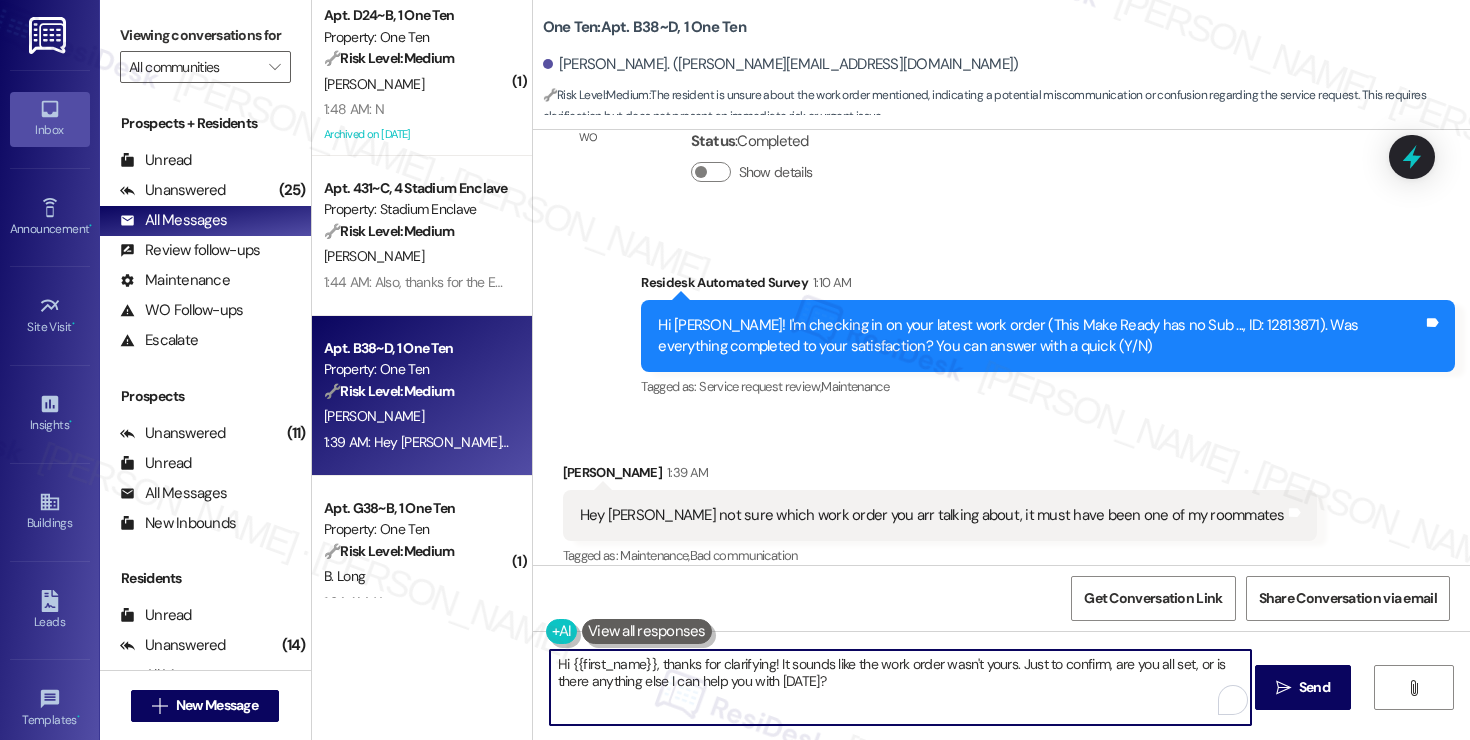 drag, startPoint x: 1011, startPoint y: 663, endPoint x: 1040, endPoint y: 692, distance: 41.01219 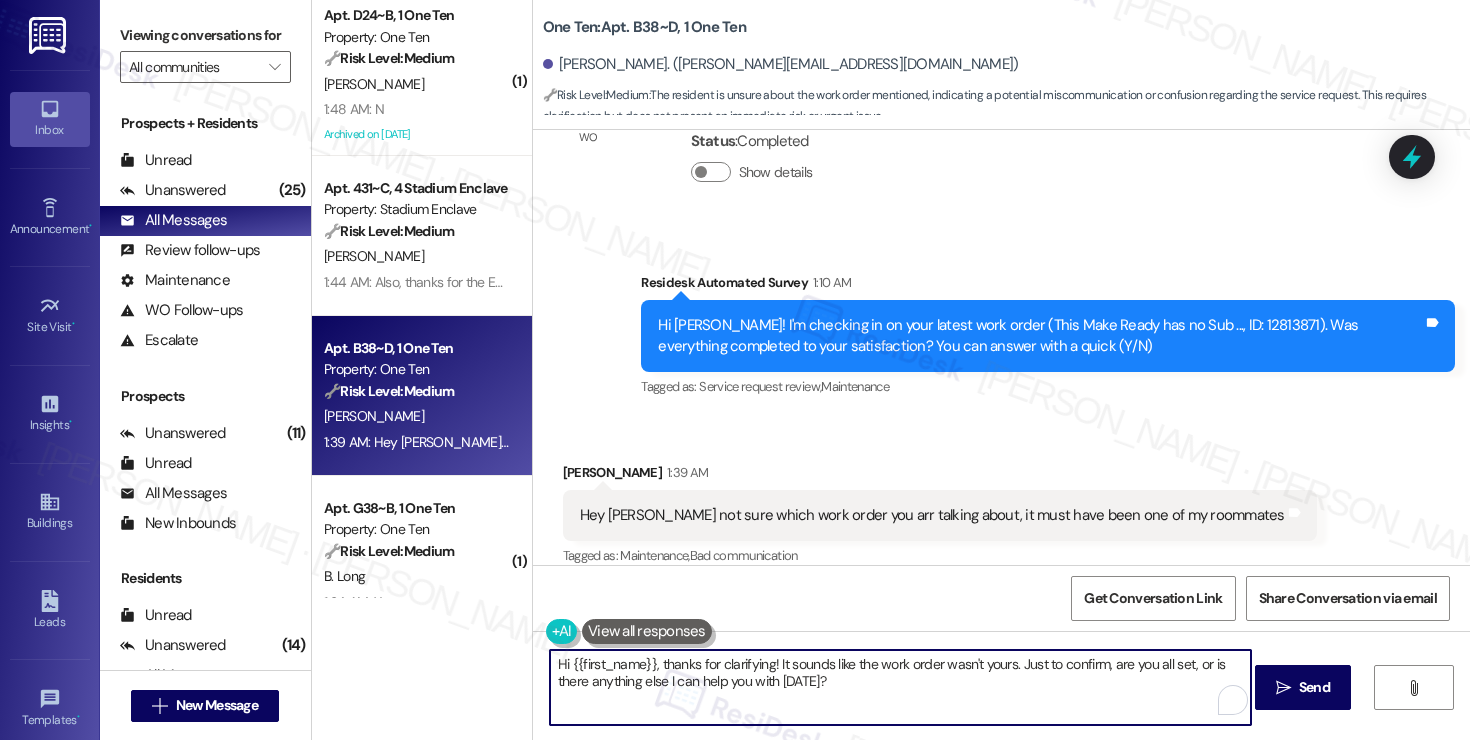 click on "Hi {{first_name}}, thanks for clarifying! It sounds like the work order wasn't yours. Just to confirm, are you all set, or is there anything else I can help you with today?" at bounding box center [900, 687] 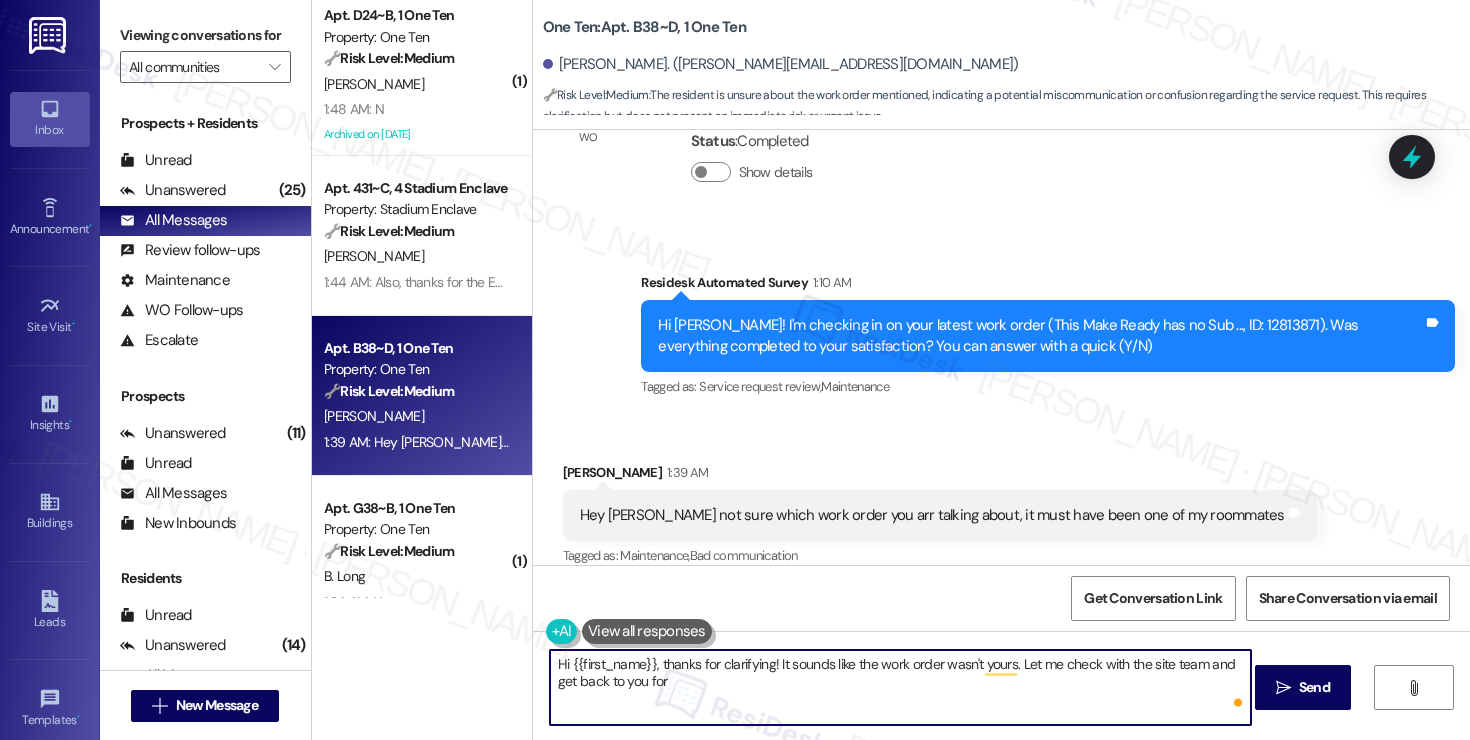 type on "Hi {{first_name}}, thanks for clarifying! It sounds like the work order wasn't yours. Let me check with the site team and get back to you for c" 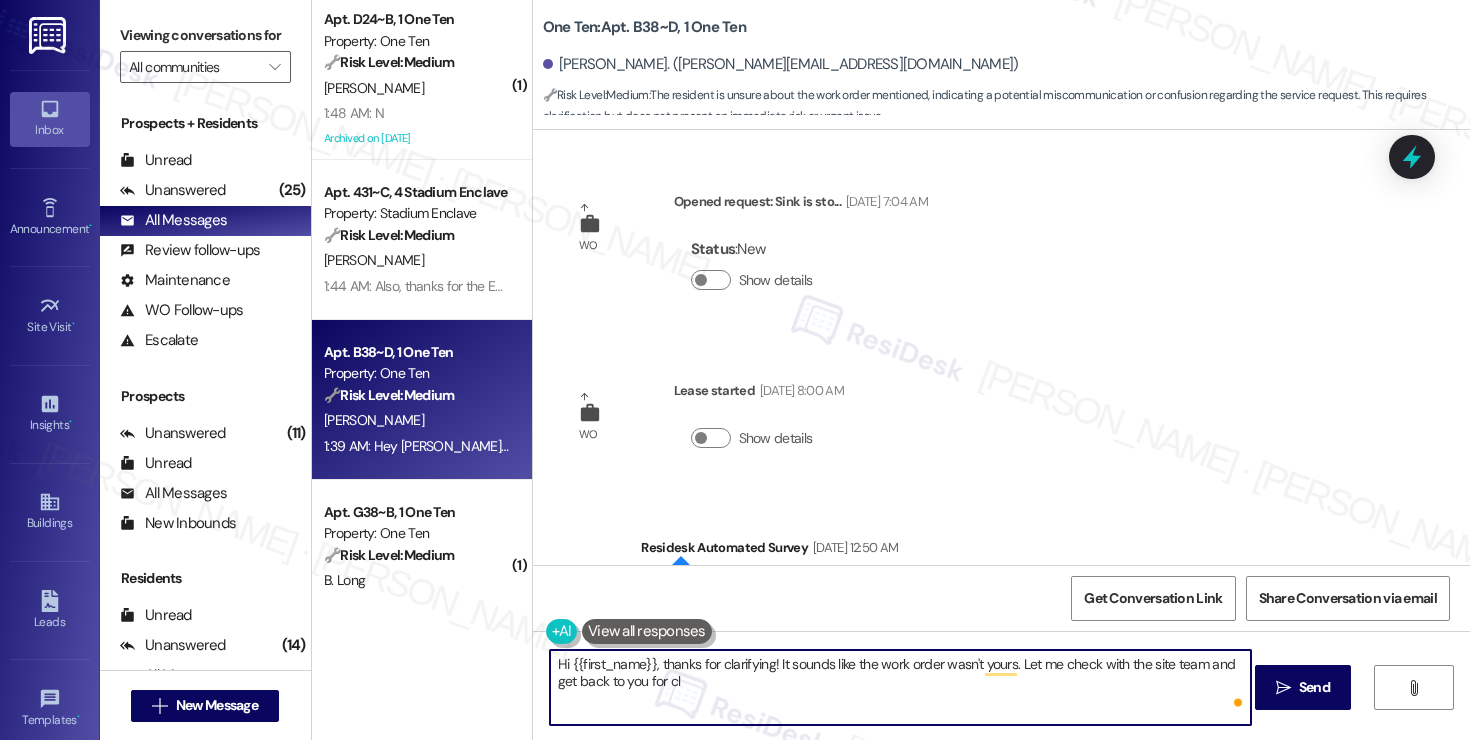 scroll, scrollTop: 0, scrollLeft: 0, axis: both 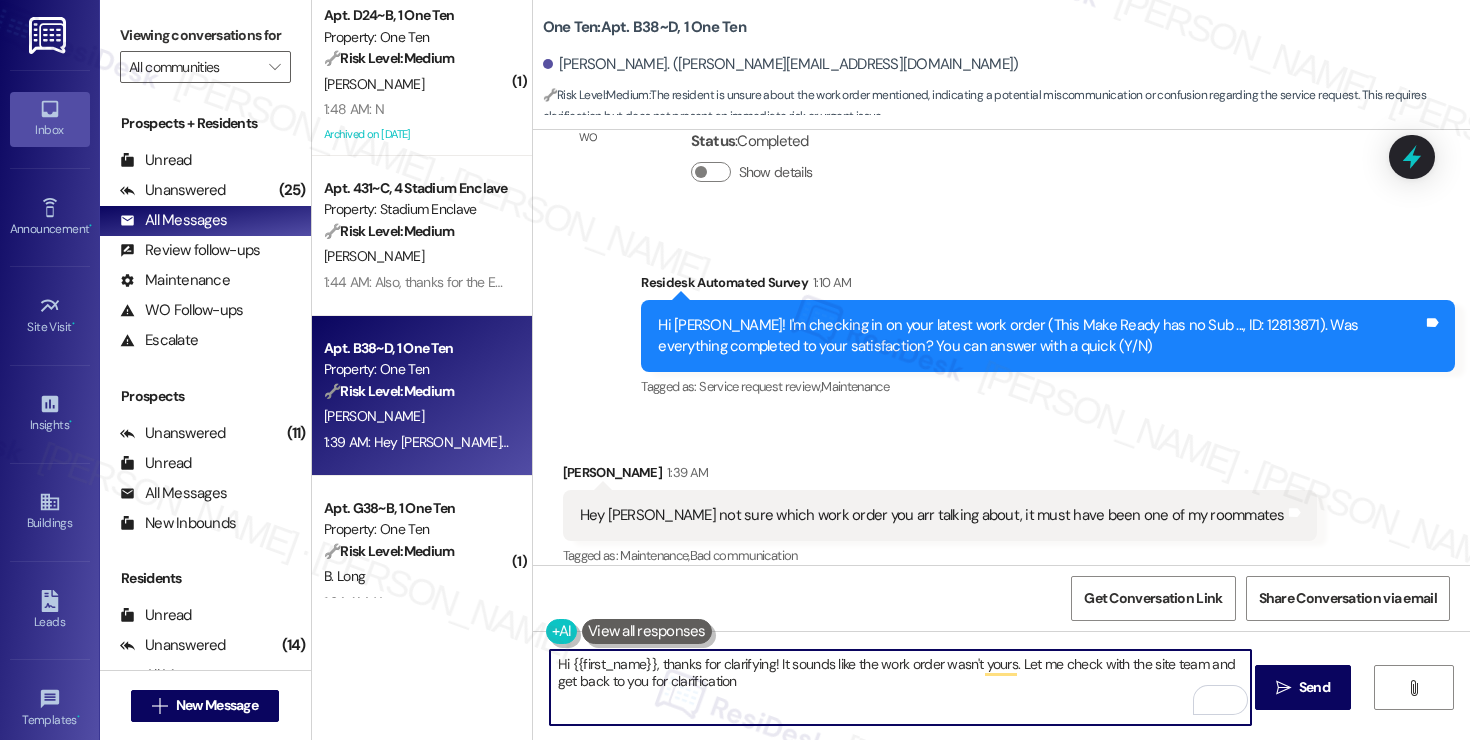 click on "Hi {{first_name}}, thanks for clarifying! It sounds like the work order wasn't yours. Let me check with the site team and get back to you for clarification" at bounding box center (900, 687) 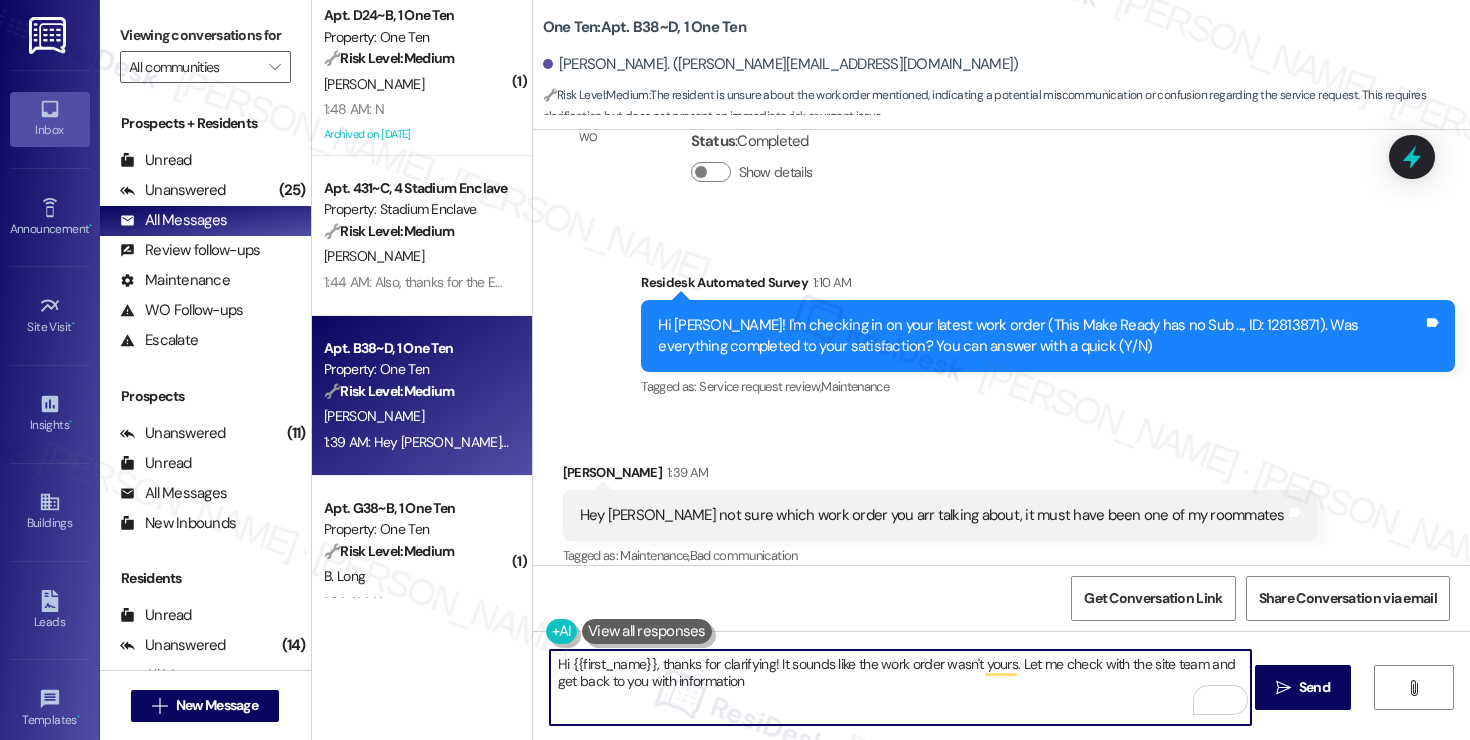 click on "Hi {{first_name}}, thanks for clarifying! It sounds like the work order wasn't yours. Let me check with the site team and get back to you with information" at bounding box center (900, 687) 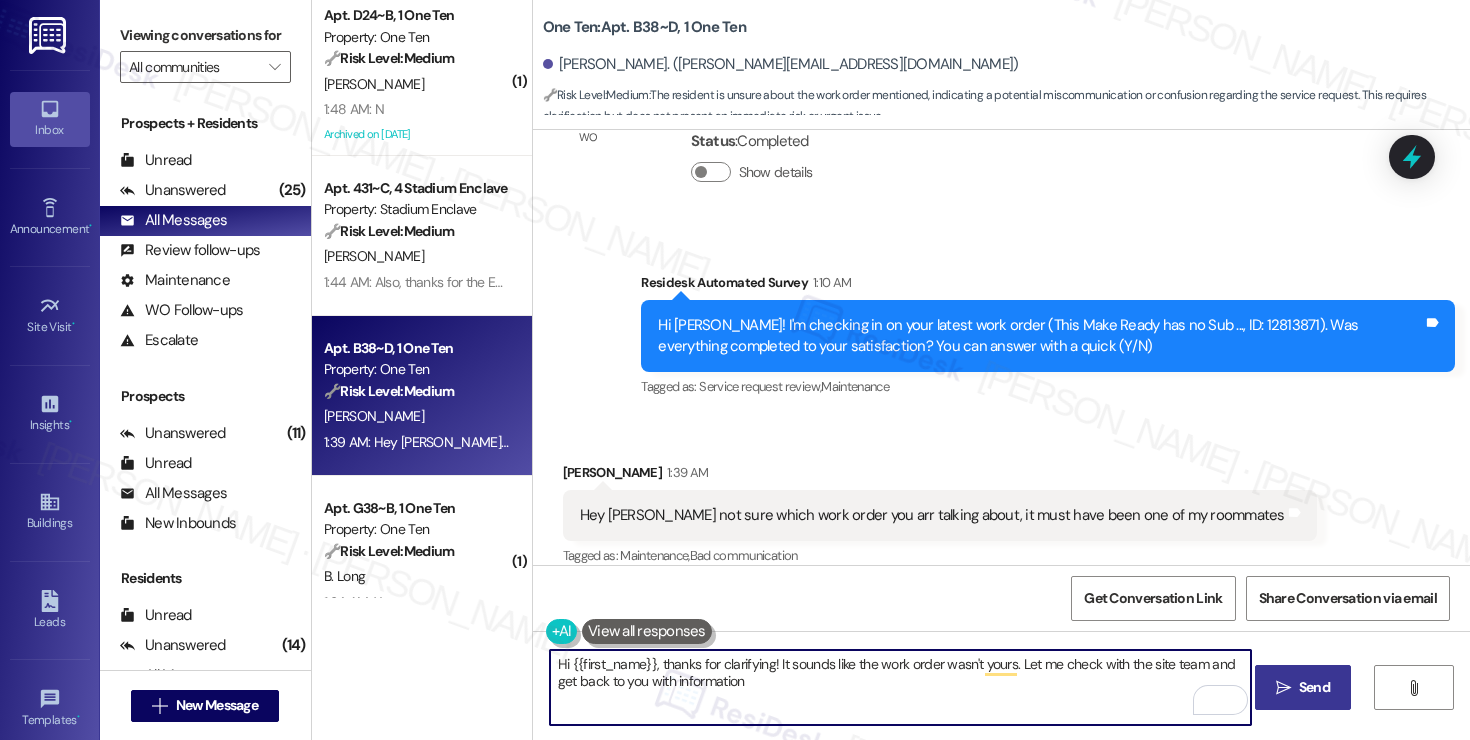type on "Hi {{first_name}}, thanks for clarifying! It sounds like the work order wasn't yours. Let me check with the site team and get back to you with information" 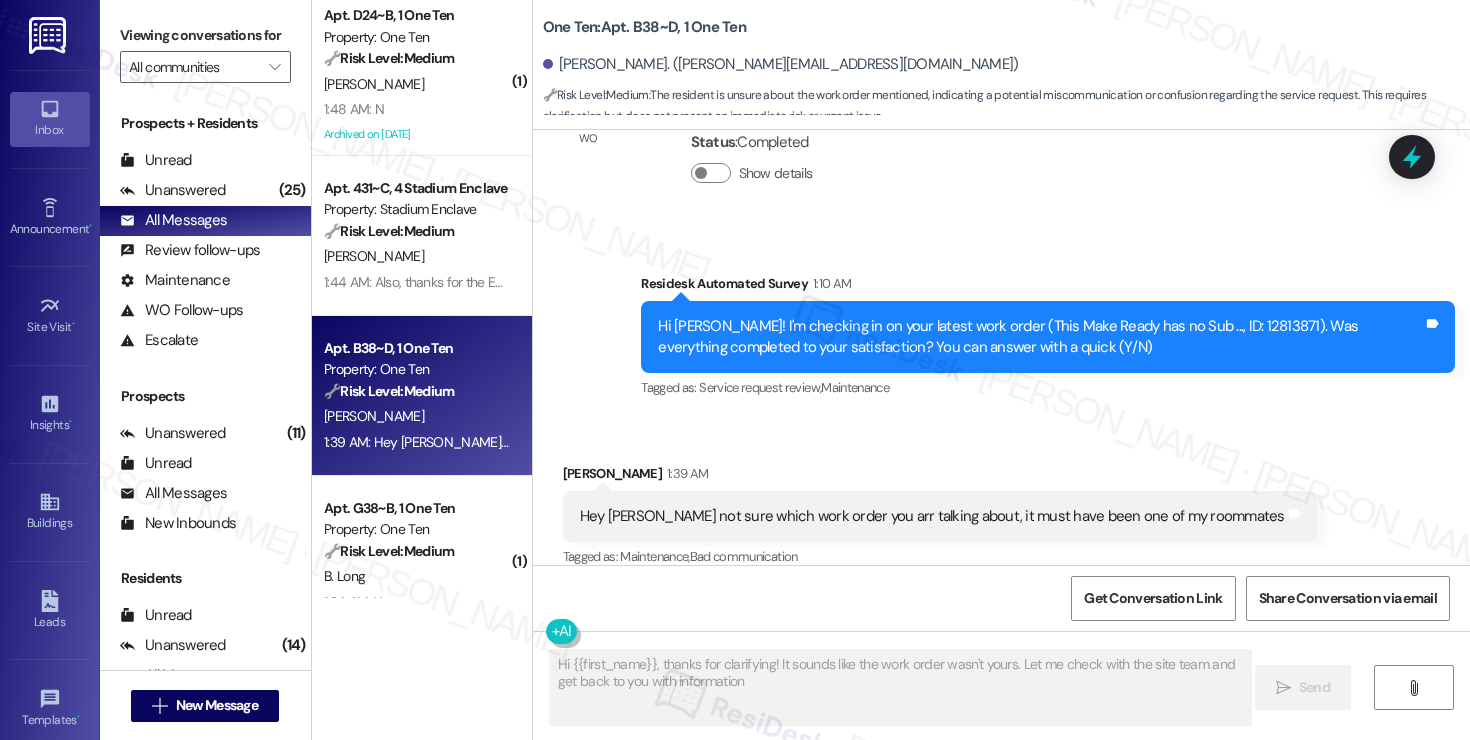 scroll, scrollTop: 1434, scrollLeft: 0, axis: vertical 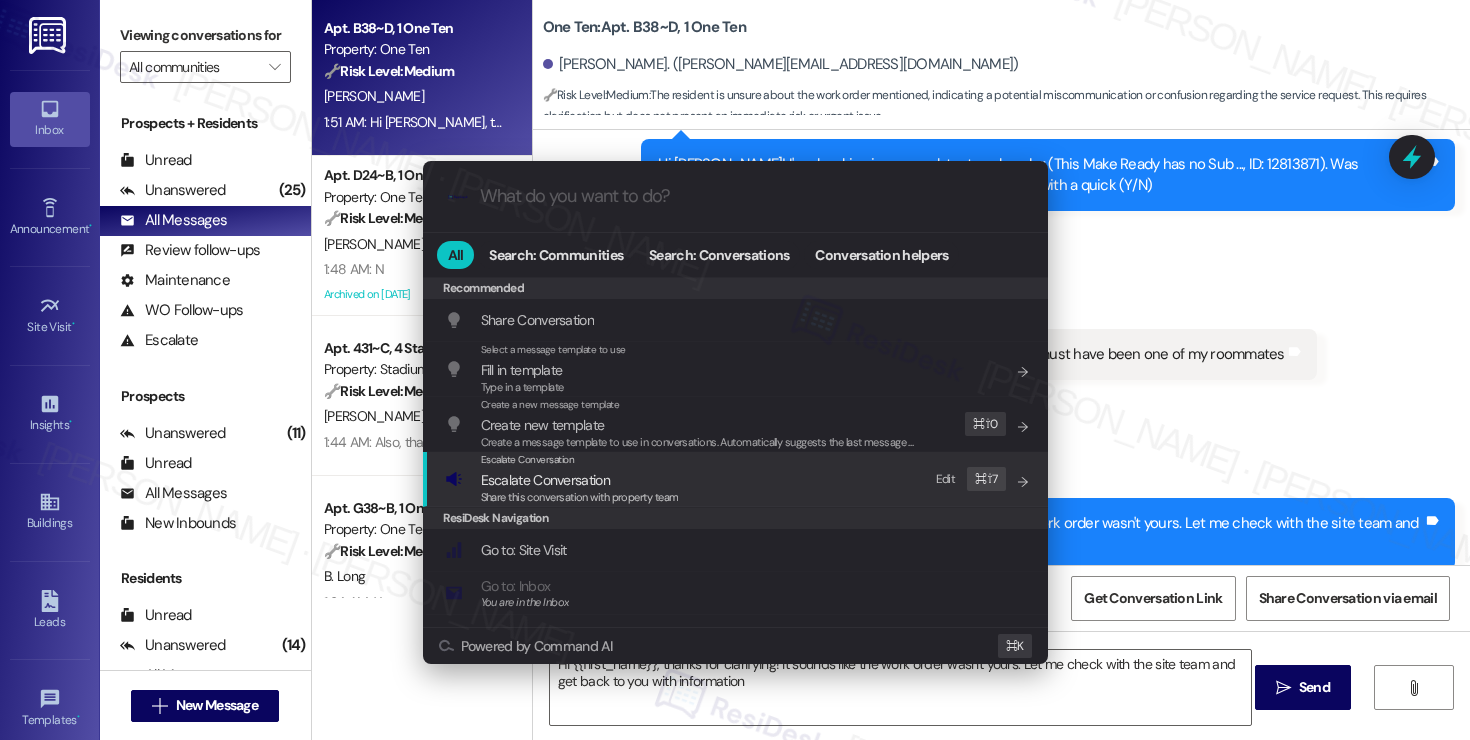 click on "Share this conversation with property team" at bounding box center (580, 497) 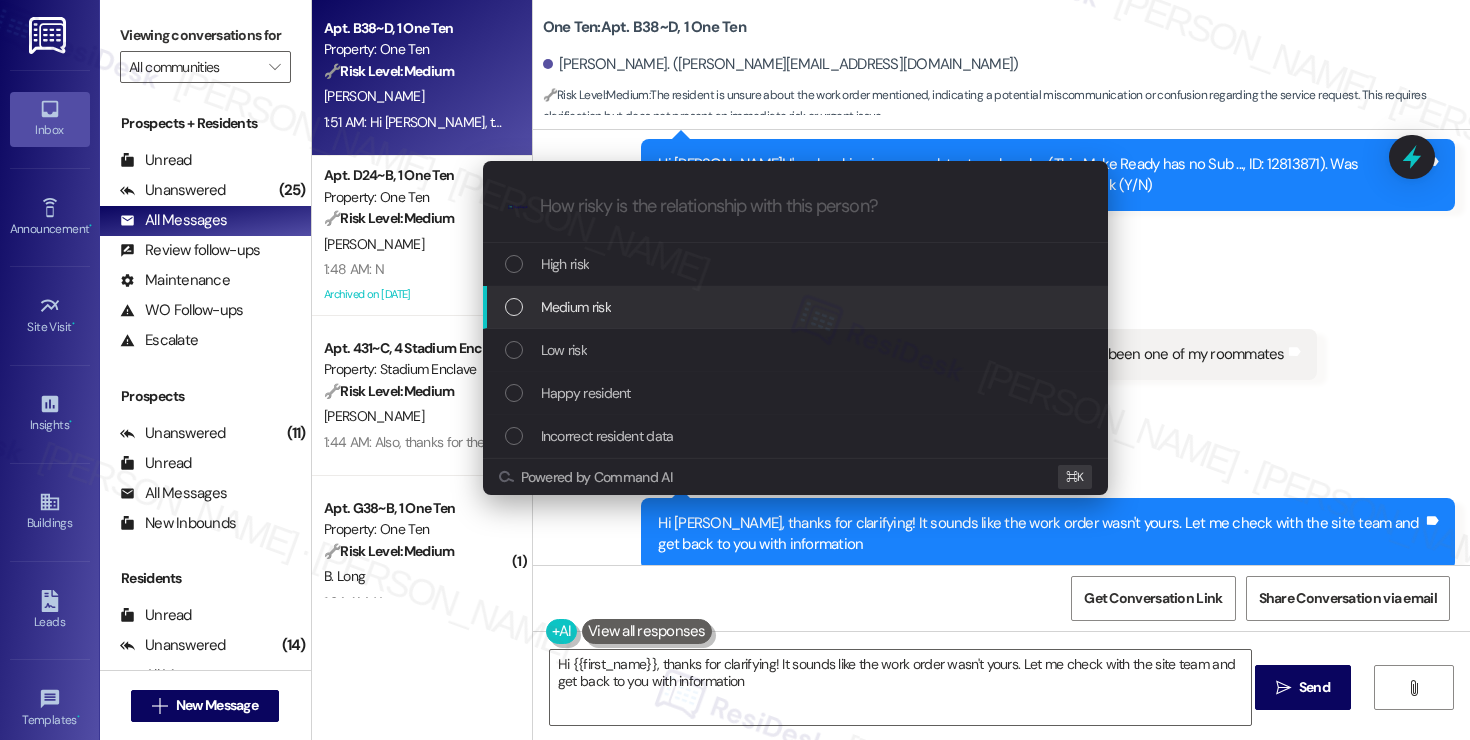 click on "Medium risk" at bounding box center [795, 307] 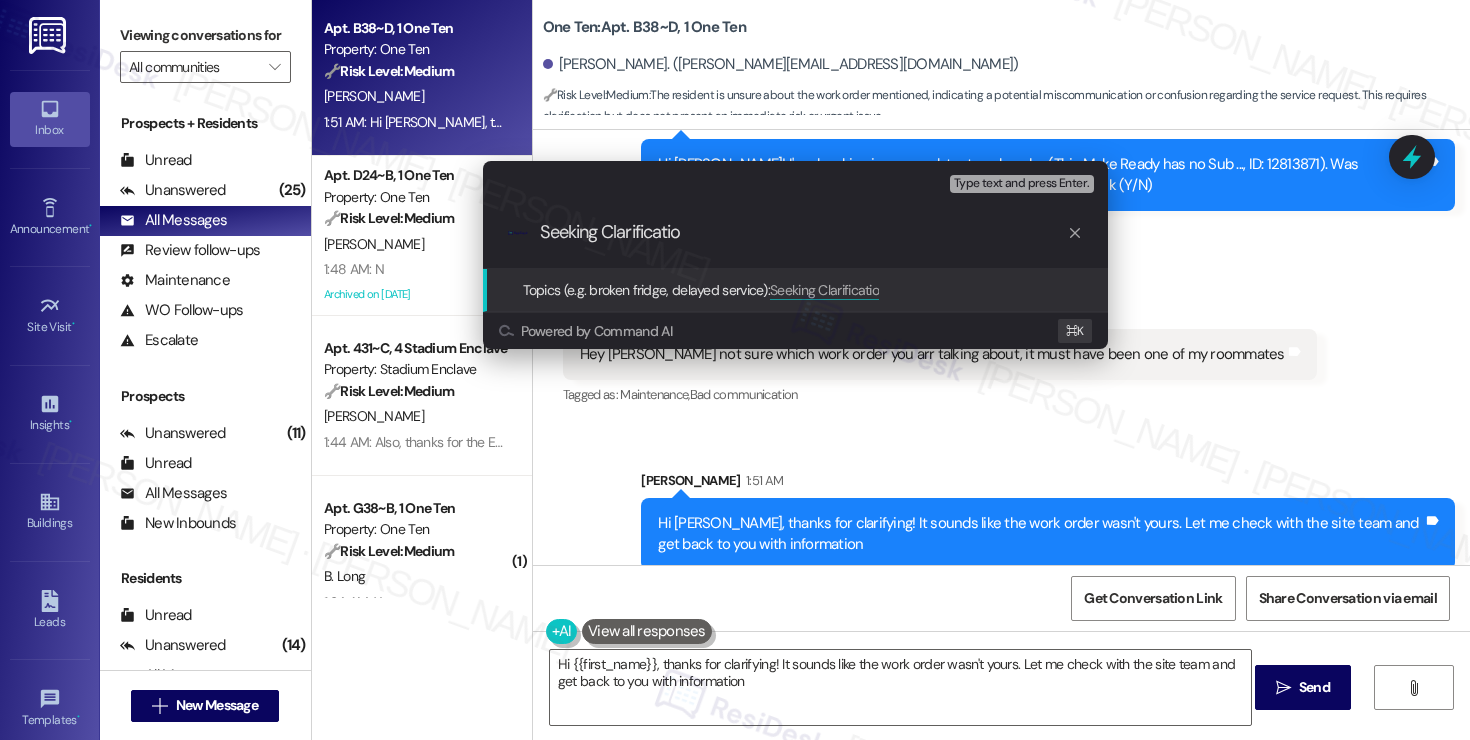 type on "Seeking Clarification" 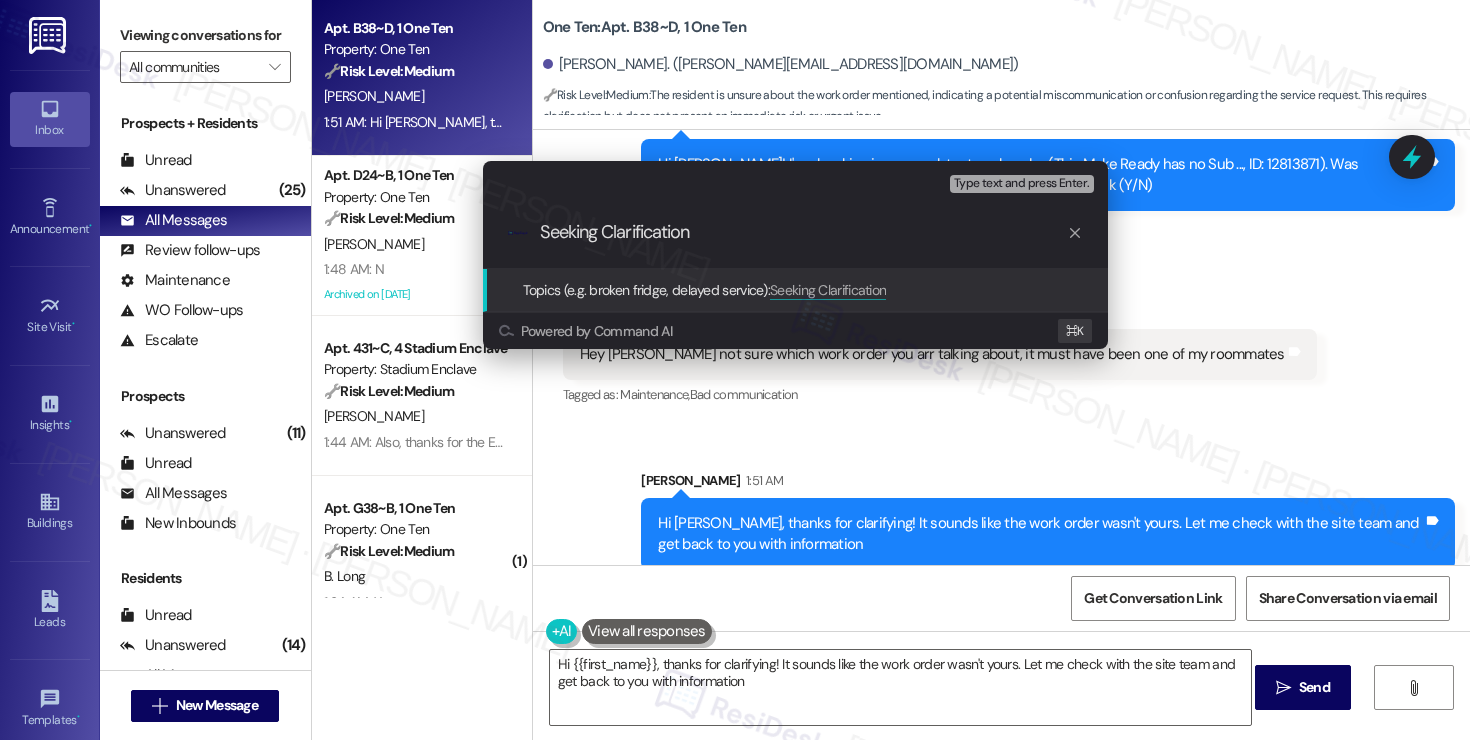 type 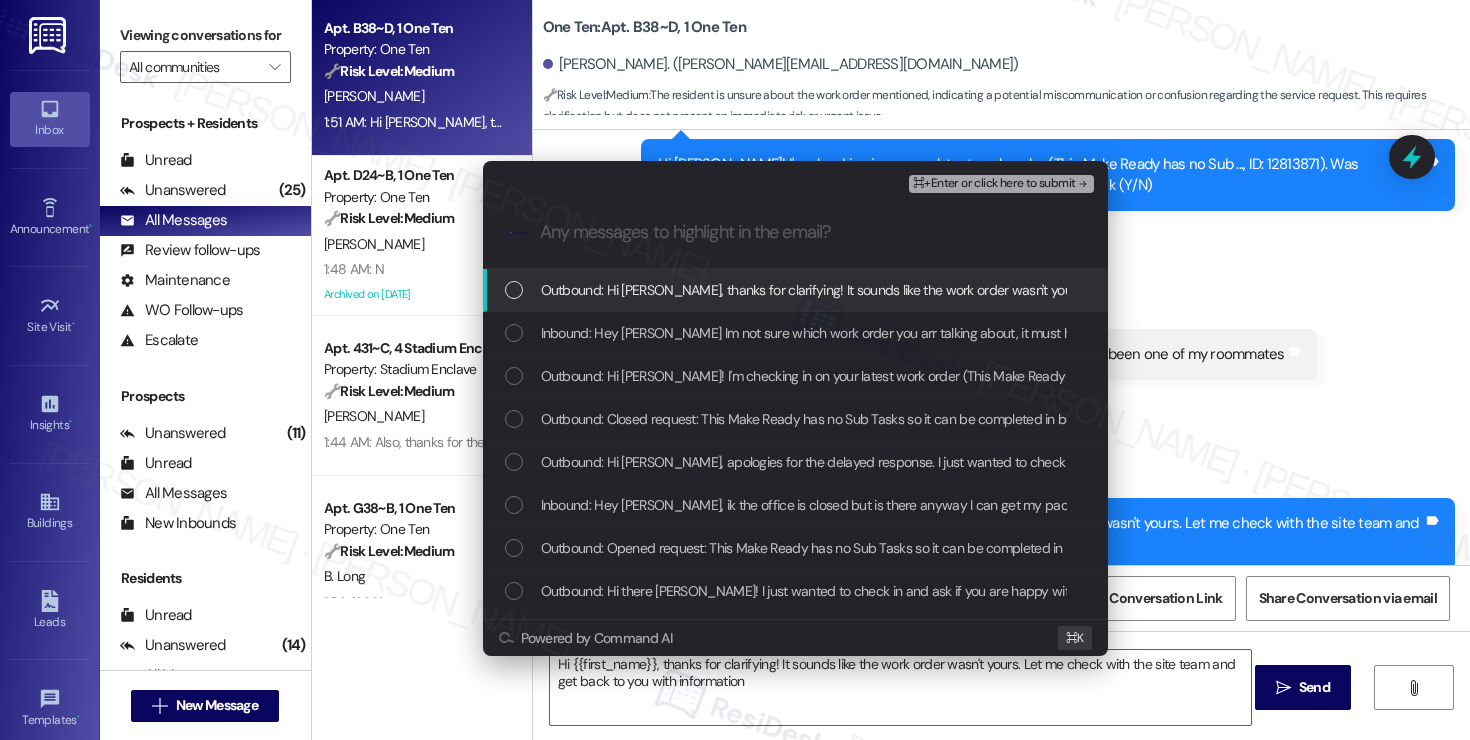 click on "Outbound: Hi [PERSON_NAME], thanks for clarifying! It sounds like the work order wasn't yours. Let me check with the site team and get back to you with information" at bounding box center (1015, 290) 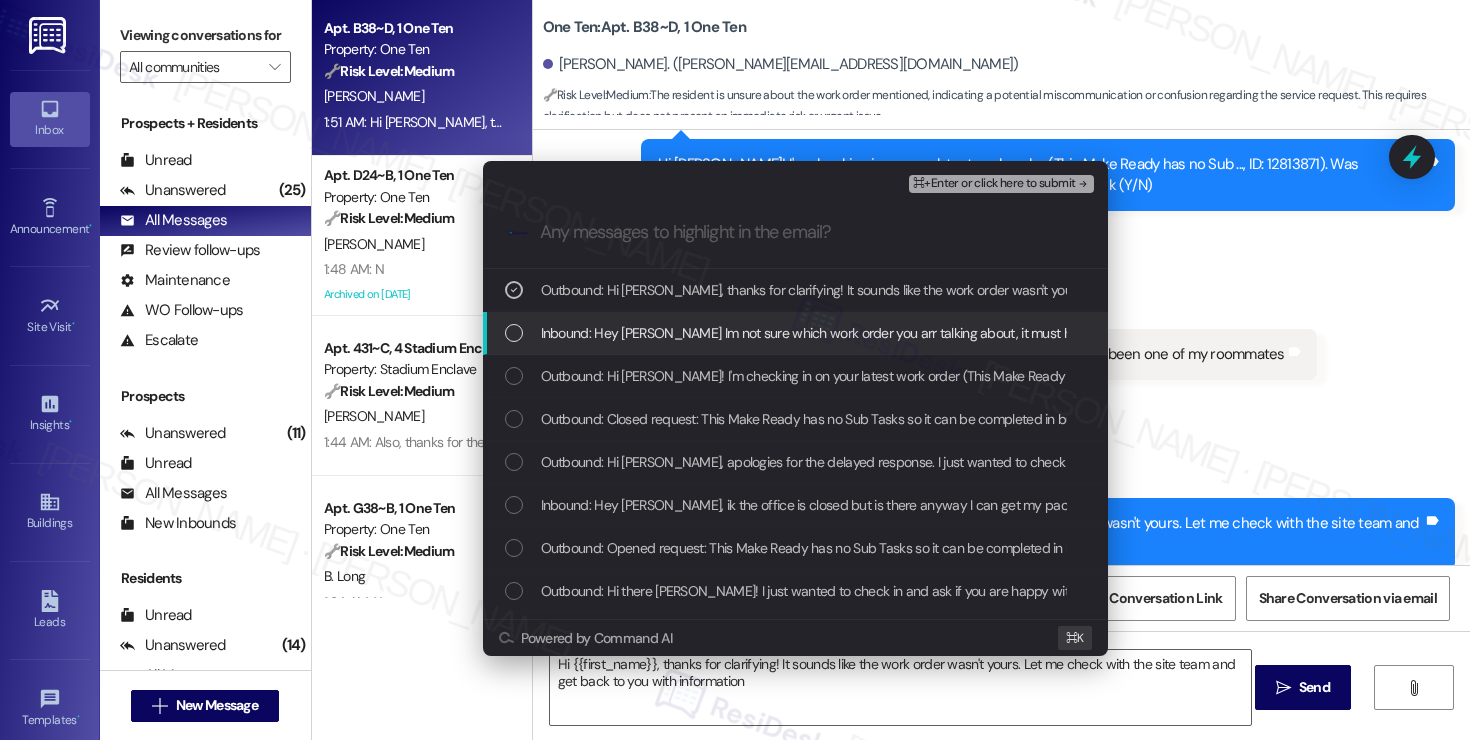 click on "Inbound: Hey [PERSON_NAME] Im not sure which work order you arr talking about, it must have been one of my roommates" at bounding box center [899, 333] 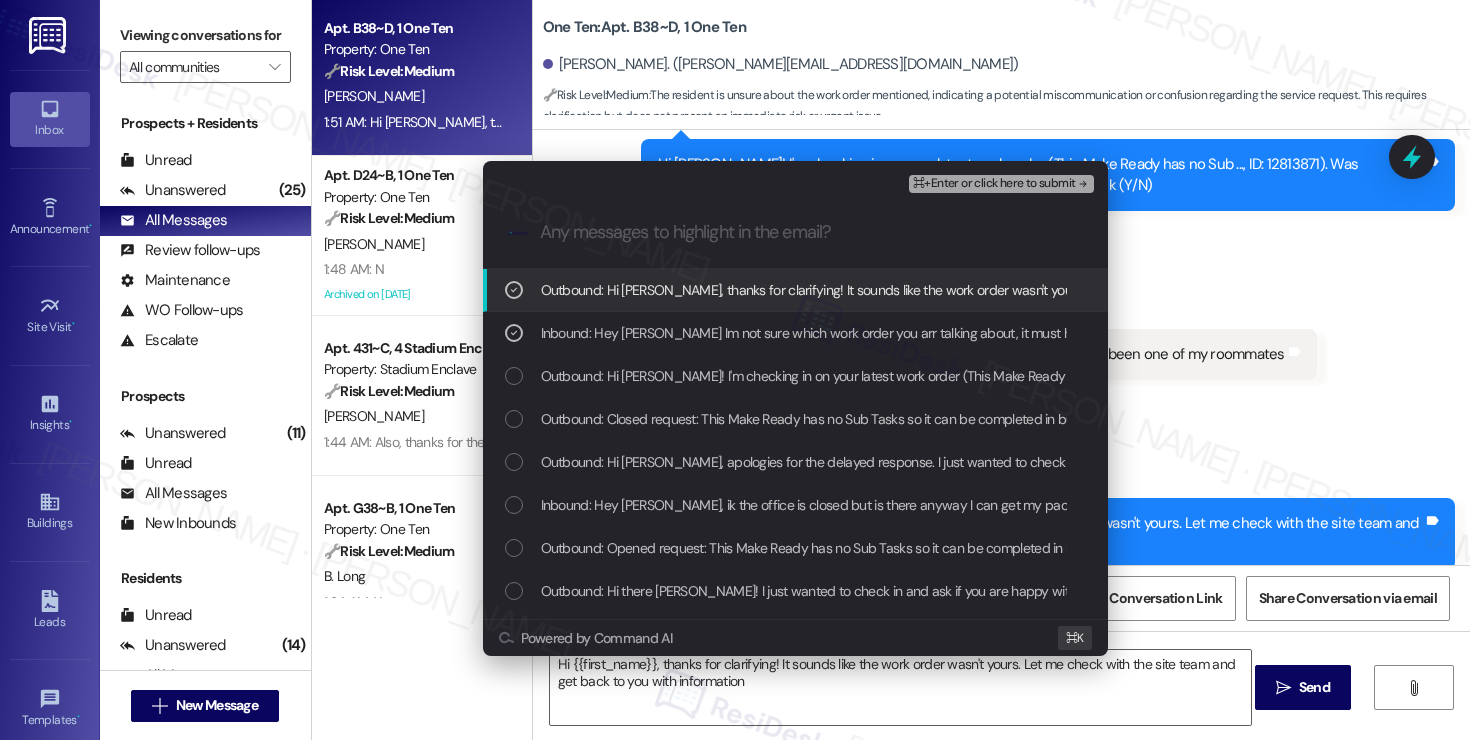 click on "⌘+Enter or click here to submit" at bounding box center (994, 184) 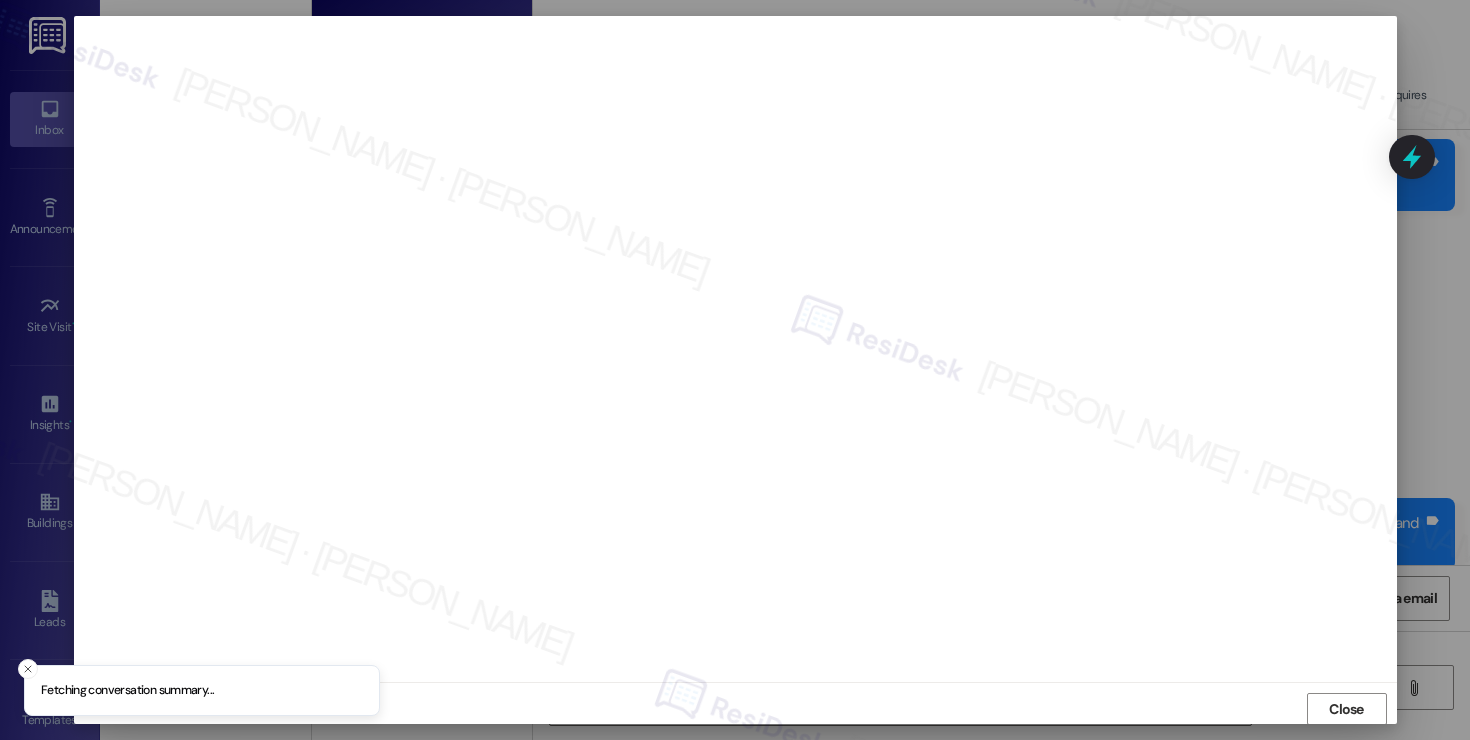 scroll, scrollTop: 1, scrollLeft: 0, axis: vertical 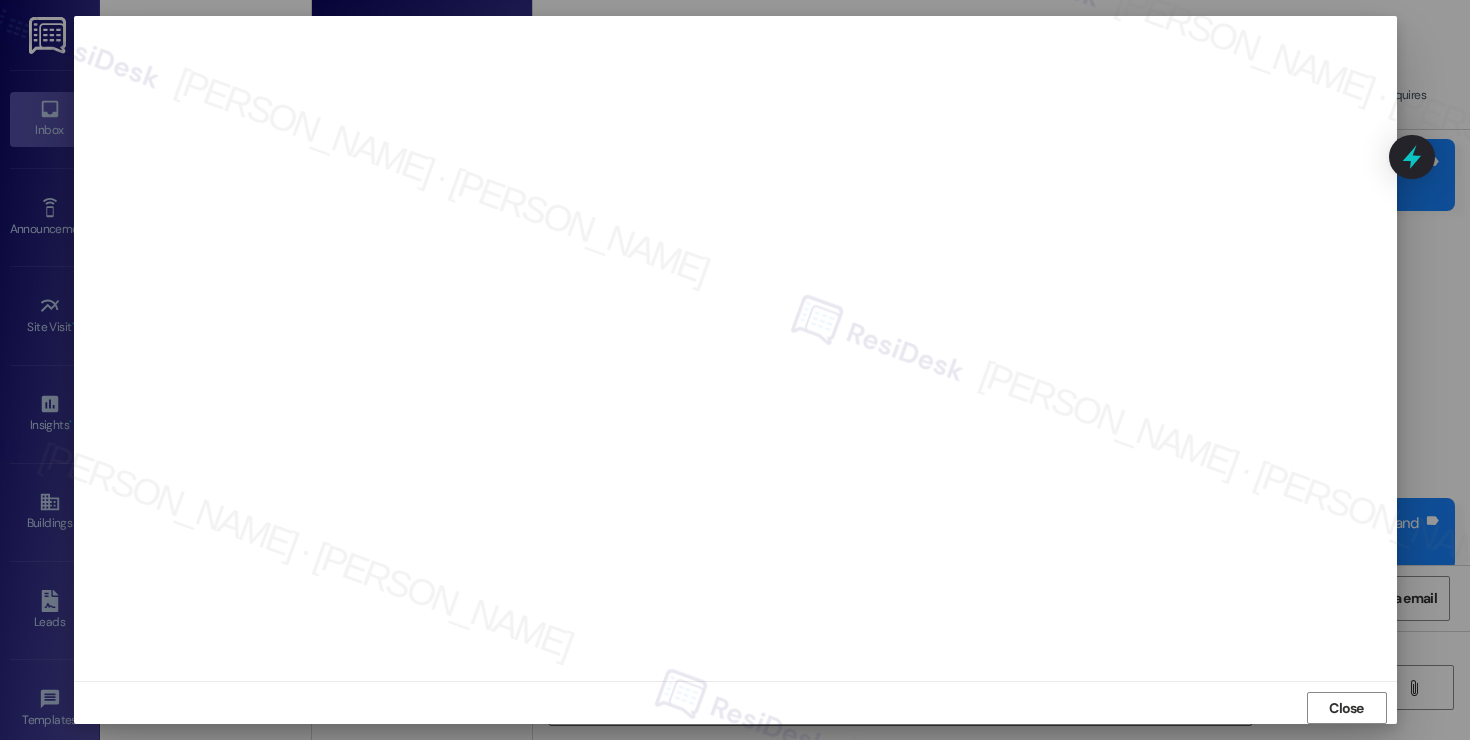 click on "Close" at bounding box center (1346, 708) 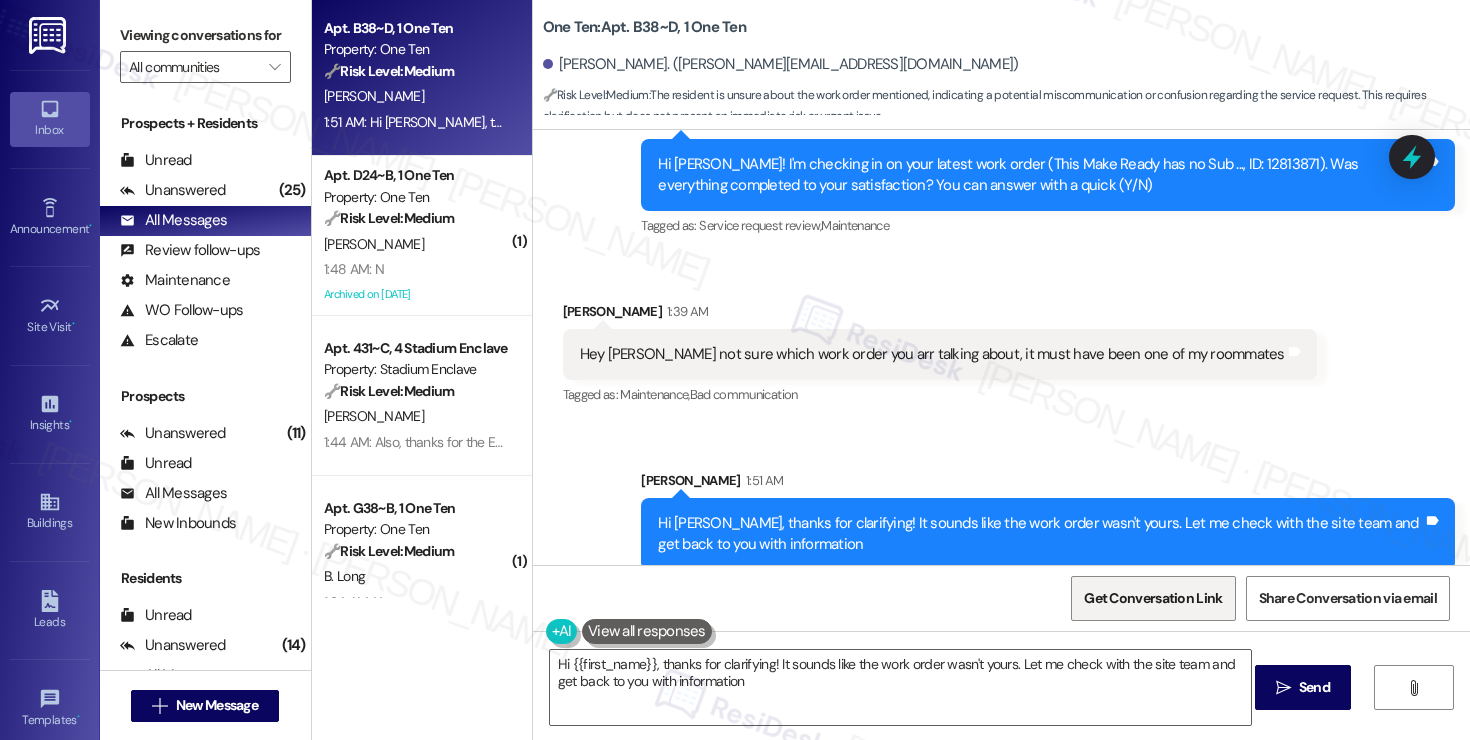 click on "Get Conversation Link" at bounding box center [1153, 598] 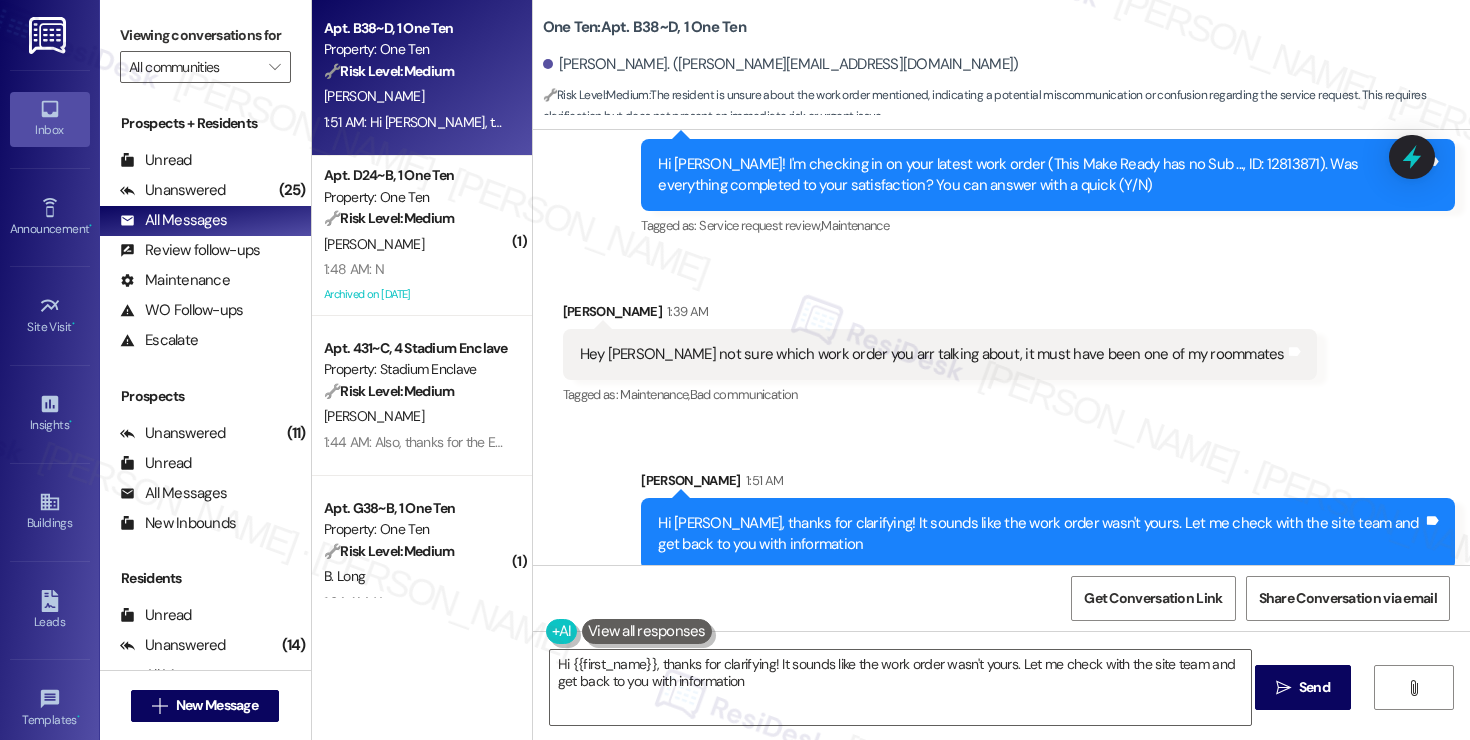 drag, startPoint x: 1091, startPoint y: 477, endPoint x: 757, endPoint y: 402, distance: 342.3171 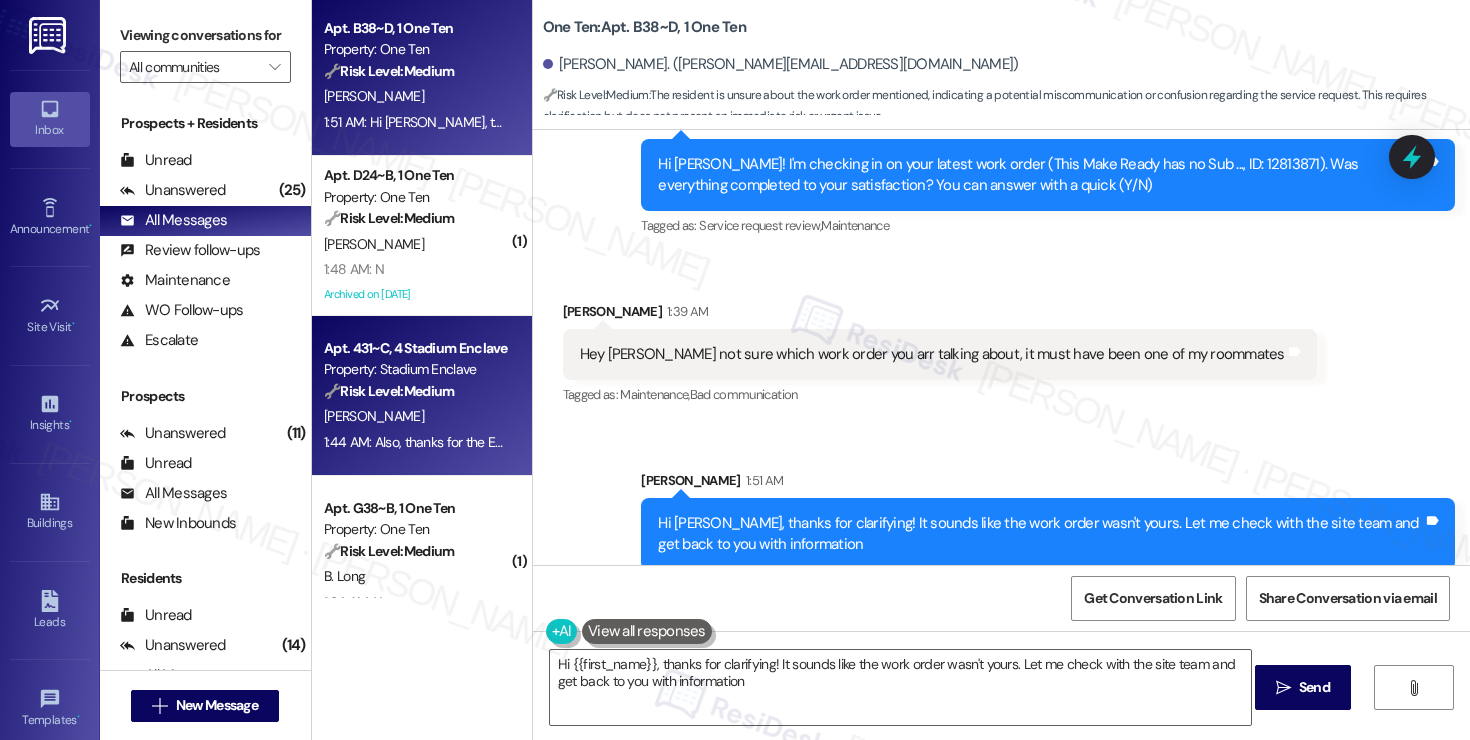 click on "Apt. 431~C, 4 Stadium Enclave" at bounding box center (416, 348) 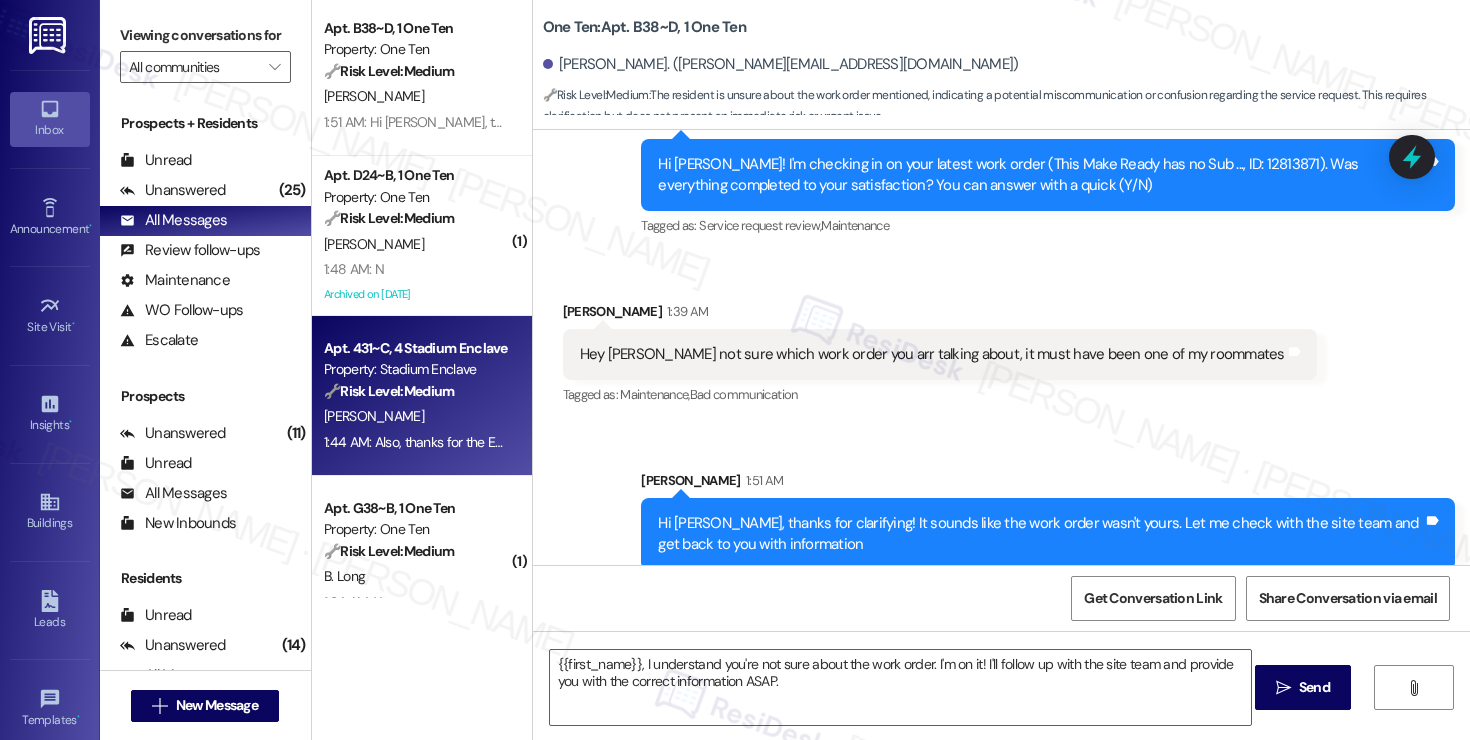 type on "Fetching suggested responses. Please feel free to read through the conversation in the meantime." 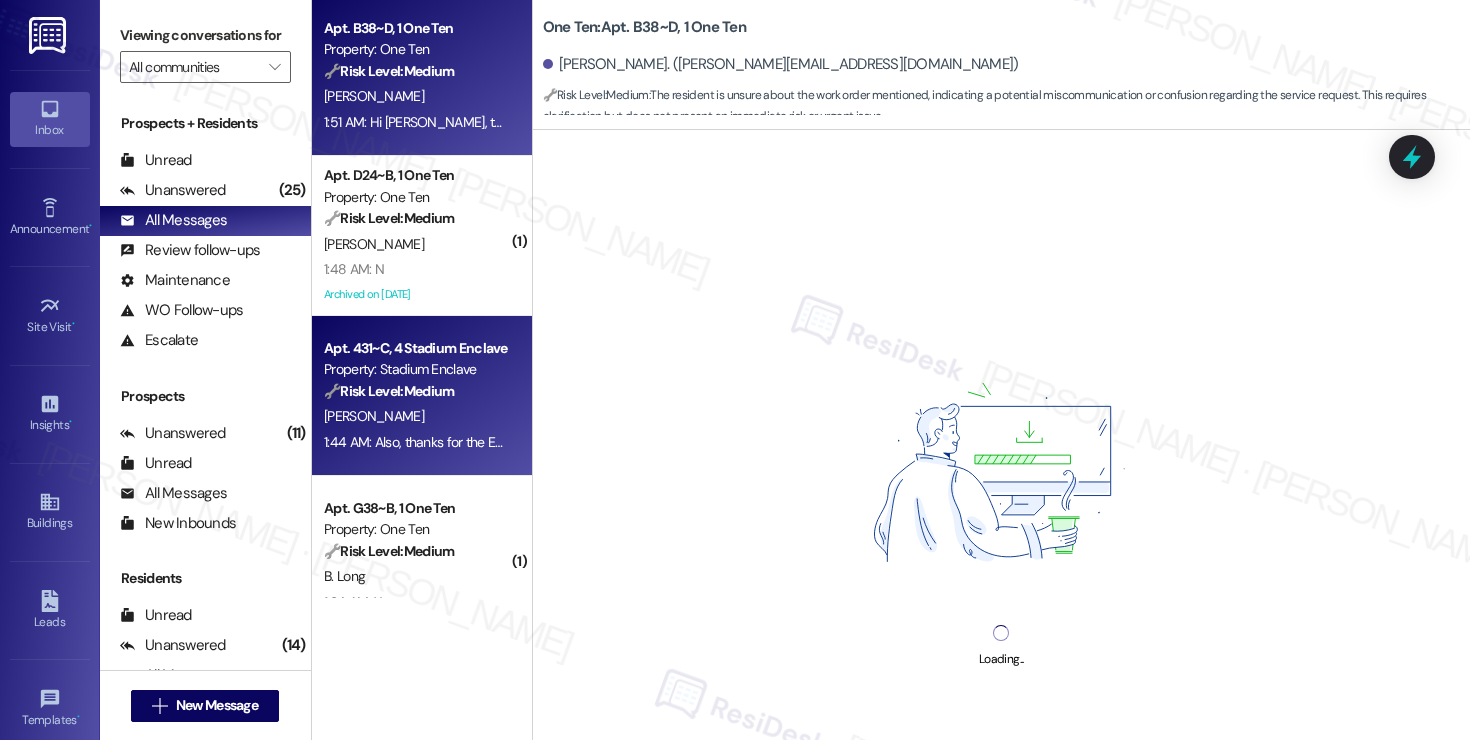 click on "[PERSON_NAME]" at bounding box center [416, 96] 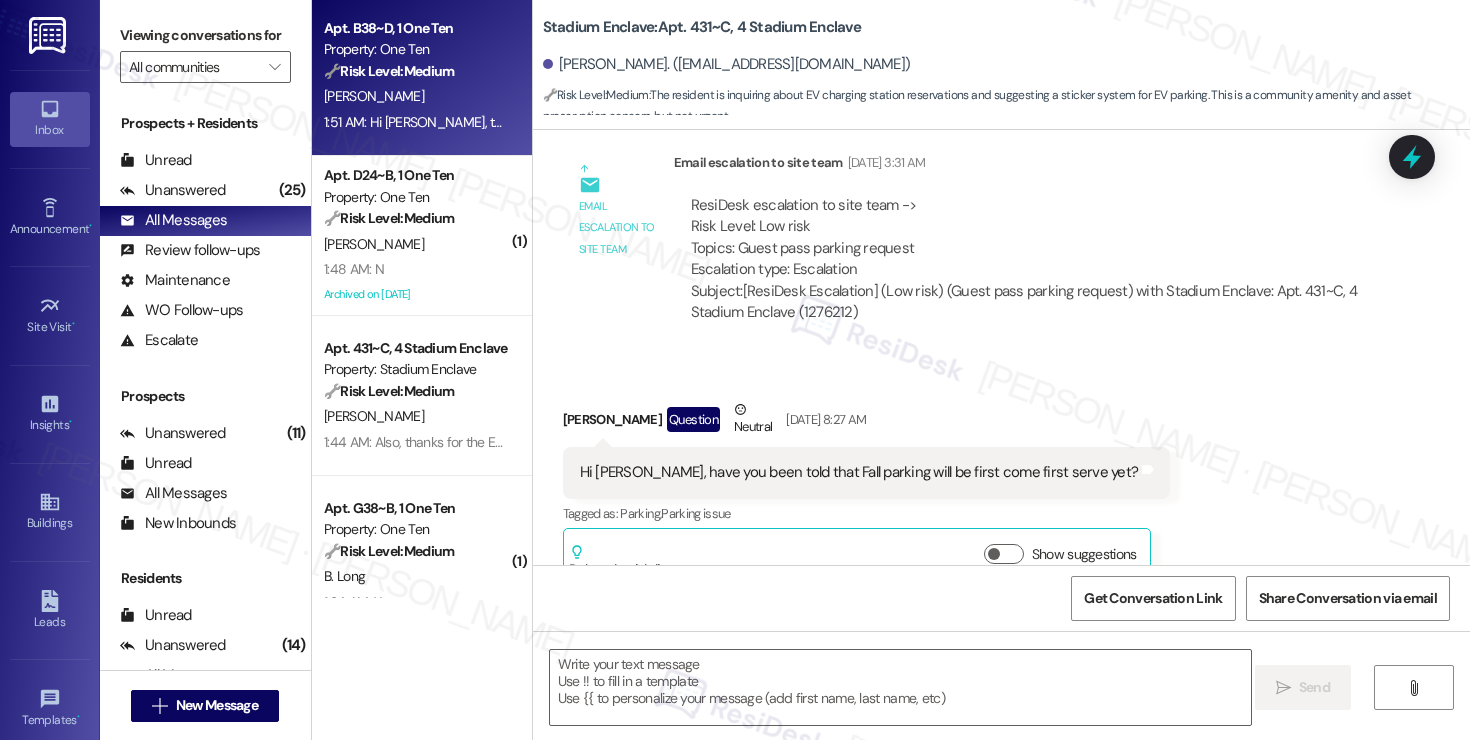 scroll, scrollTop: 17926, scrollLeft: 0, axis: vertical 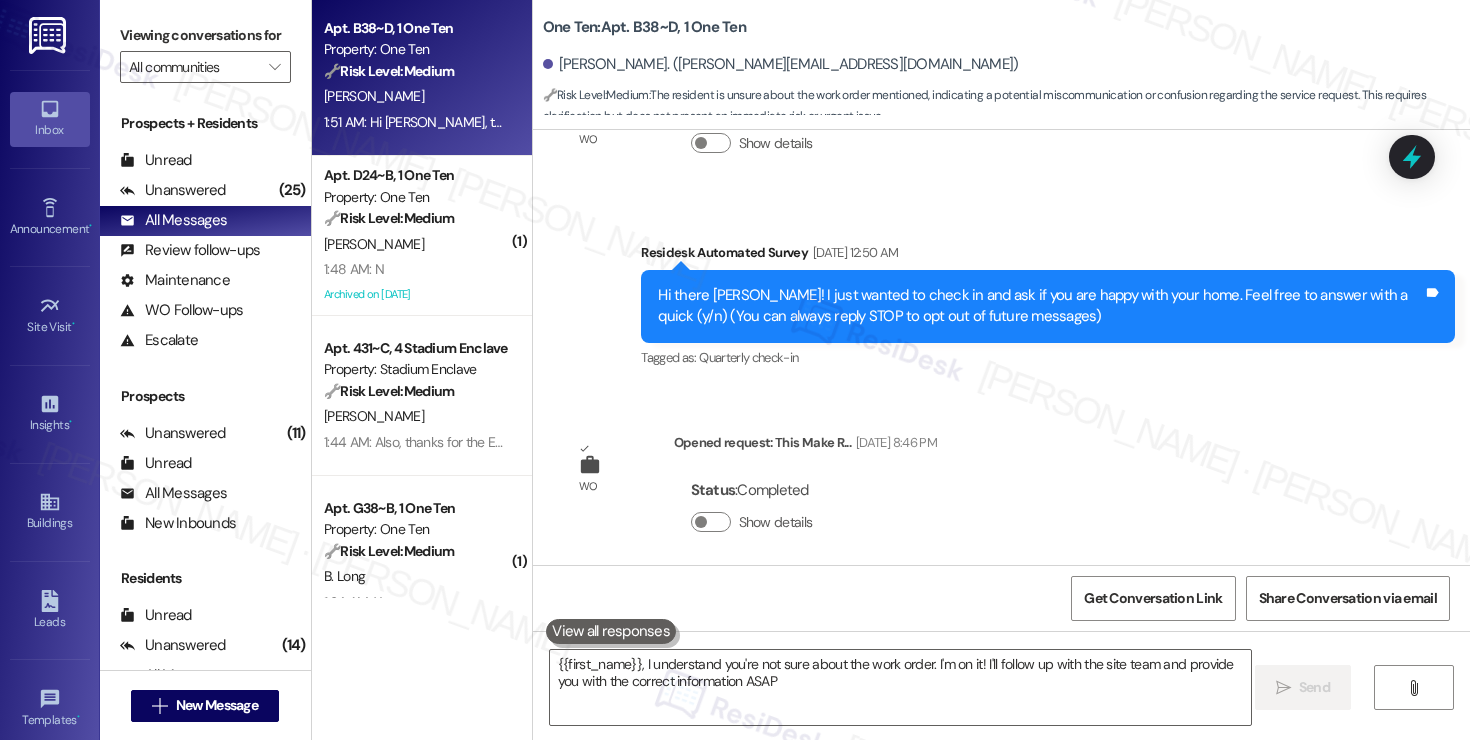 type on "{{first_name}}, I understand you're not sure about the work order. I'm on it! I'll follow up with the site team and provide you with the correct information ASAP." 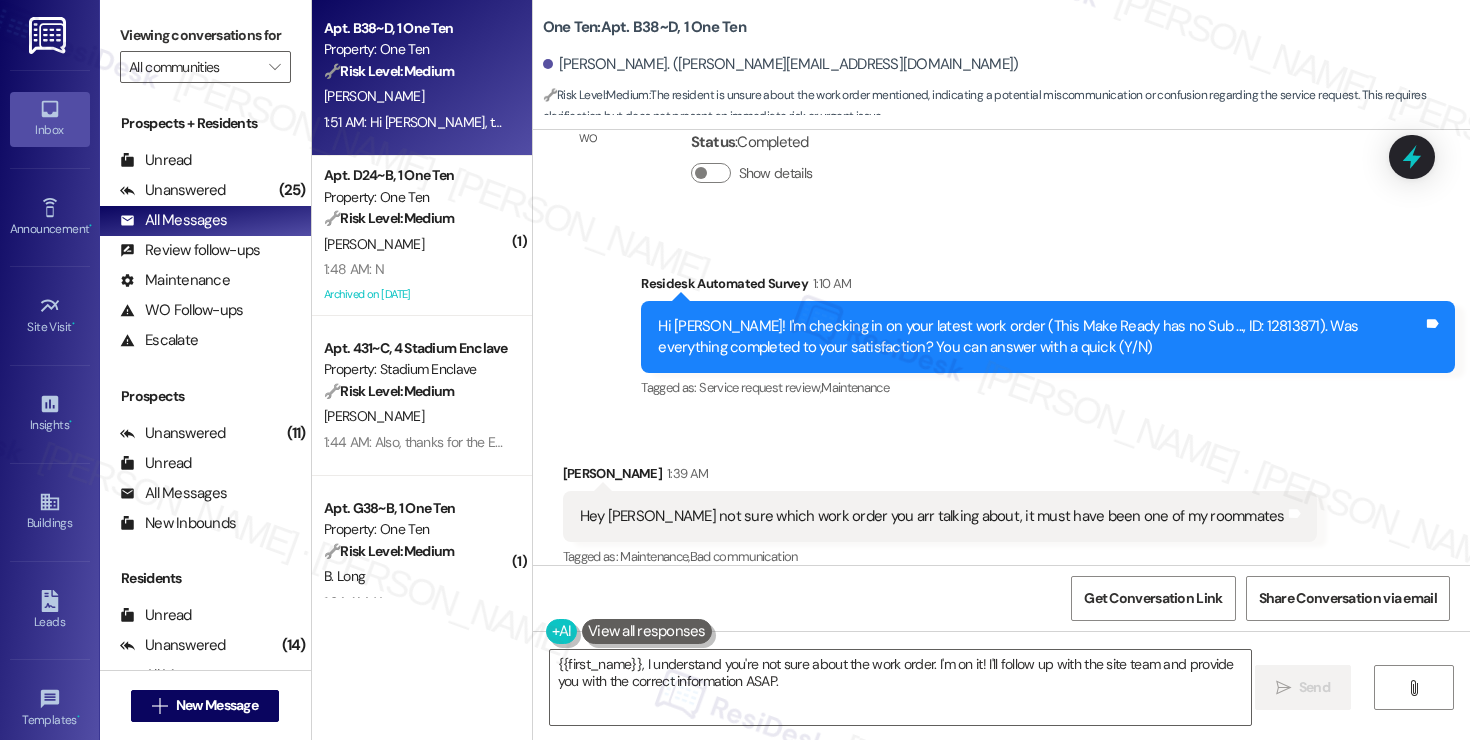 scroll, scrollTop: 1463, scrollLeft: 0, axis: vertical 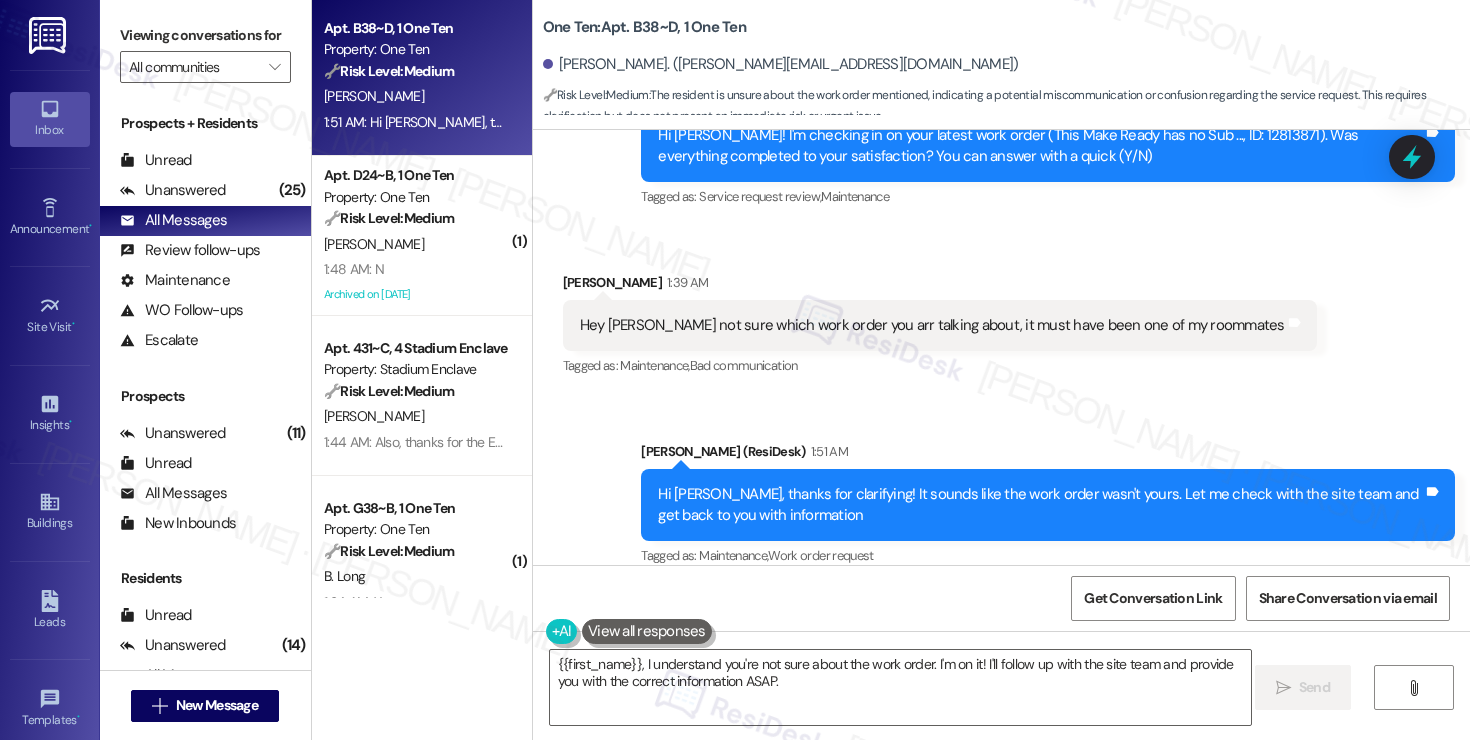click on "Hi [PERSON_NAME], thanks for clarifying! It sounds like the work order wasn't yours. Let me check with the site team and get back to you with information" at bounding box center [1040, 505] 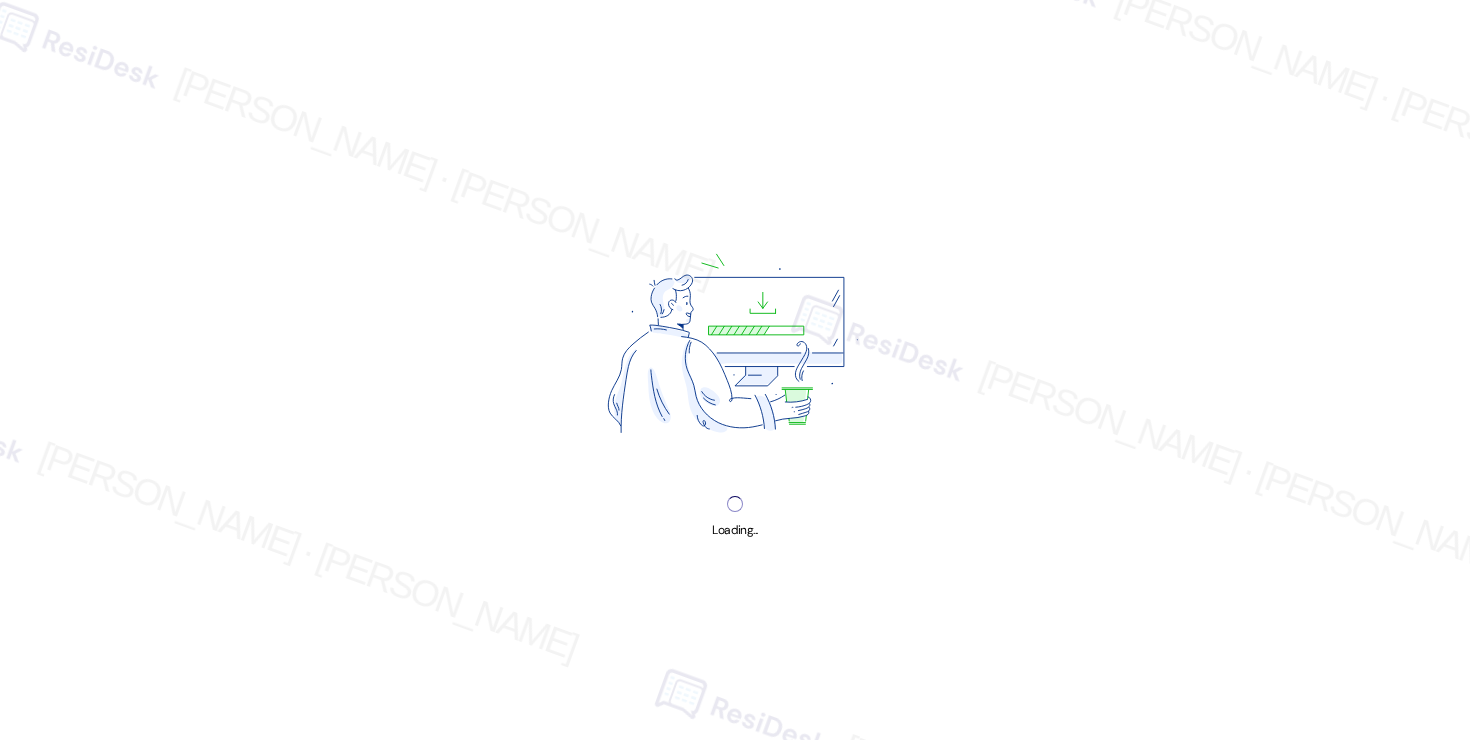 scroll, scrollTop: 0, scrollLeft: 0, axis: both 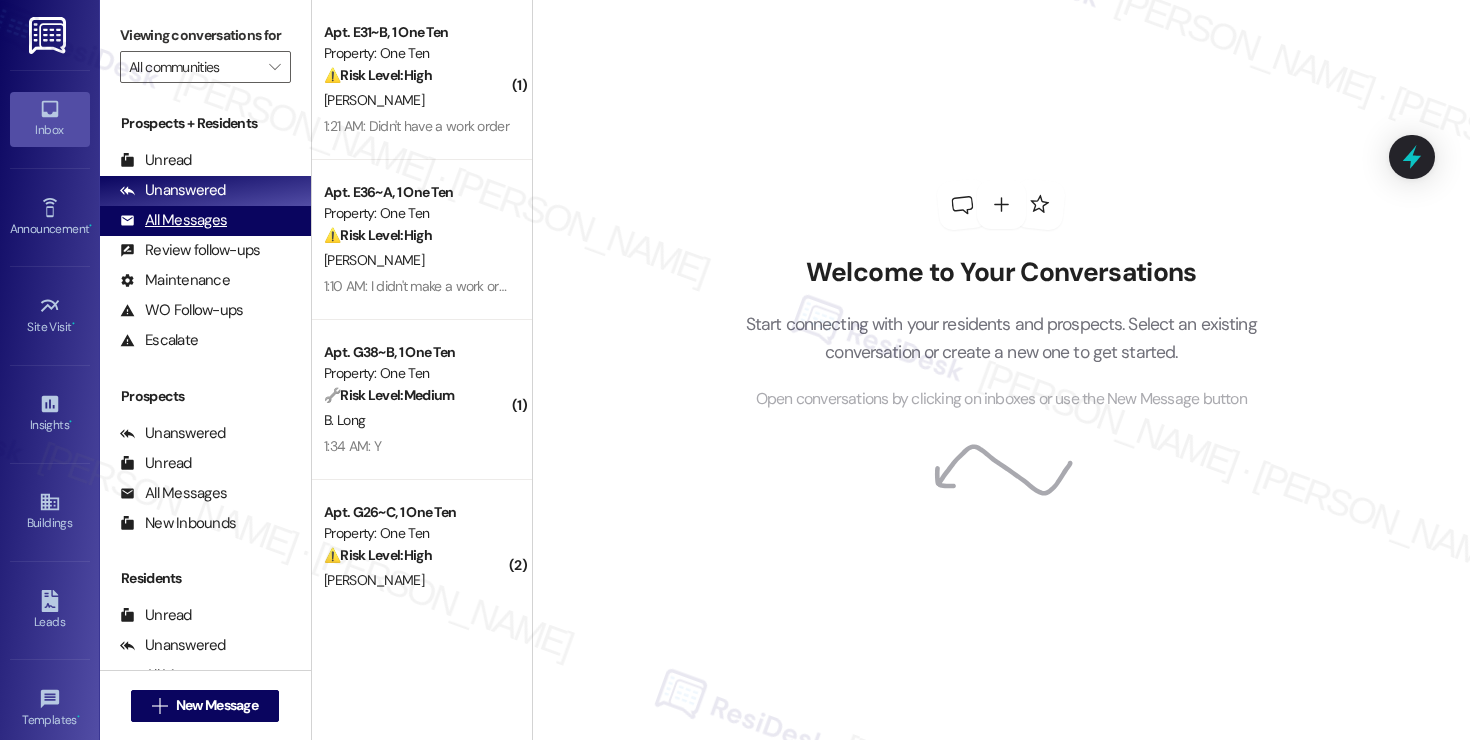 click on "All Messages (undefined)" at bounding box center [205, 221] 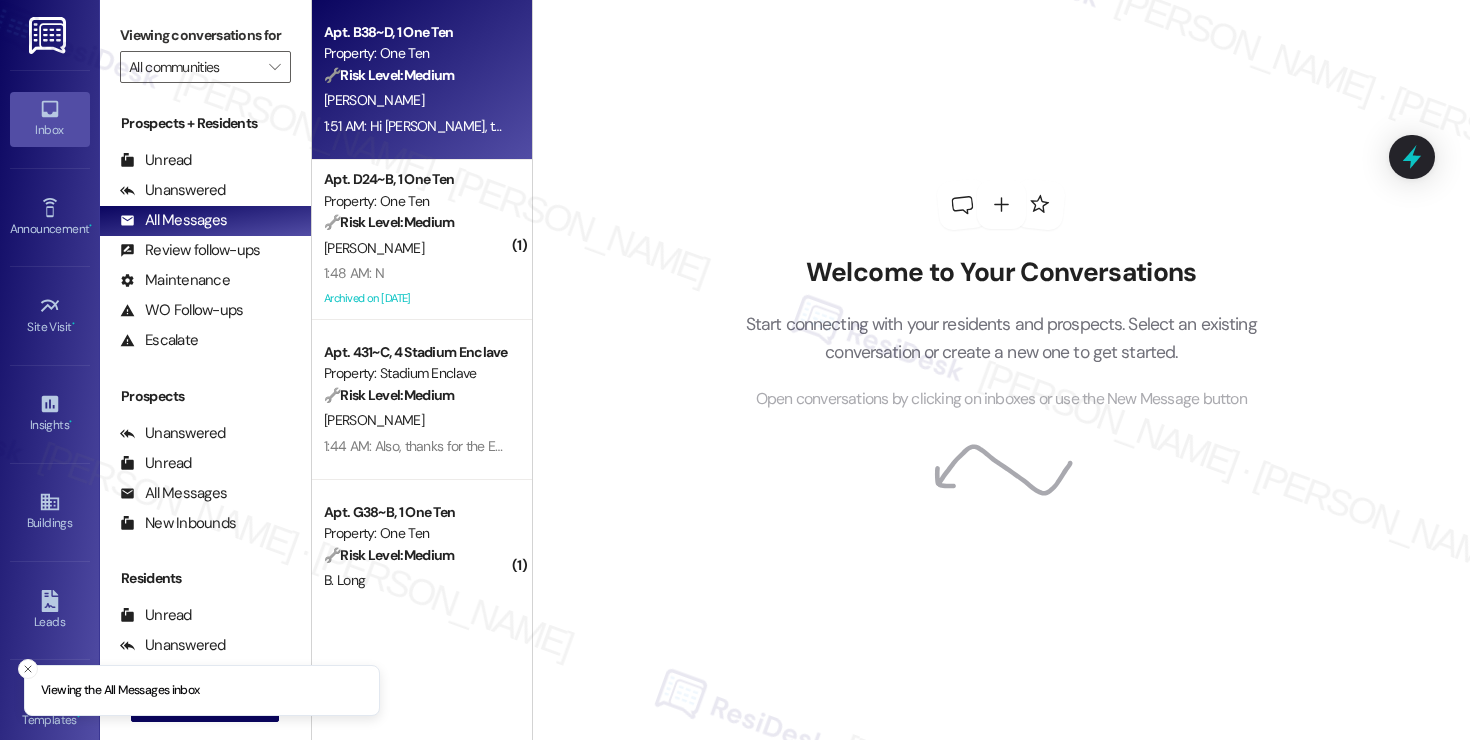 click on "Property: One Ten" at bounding box center [416, 53] 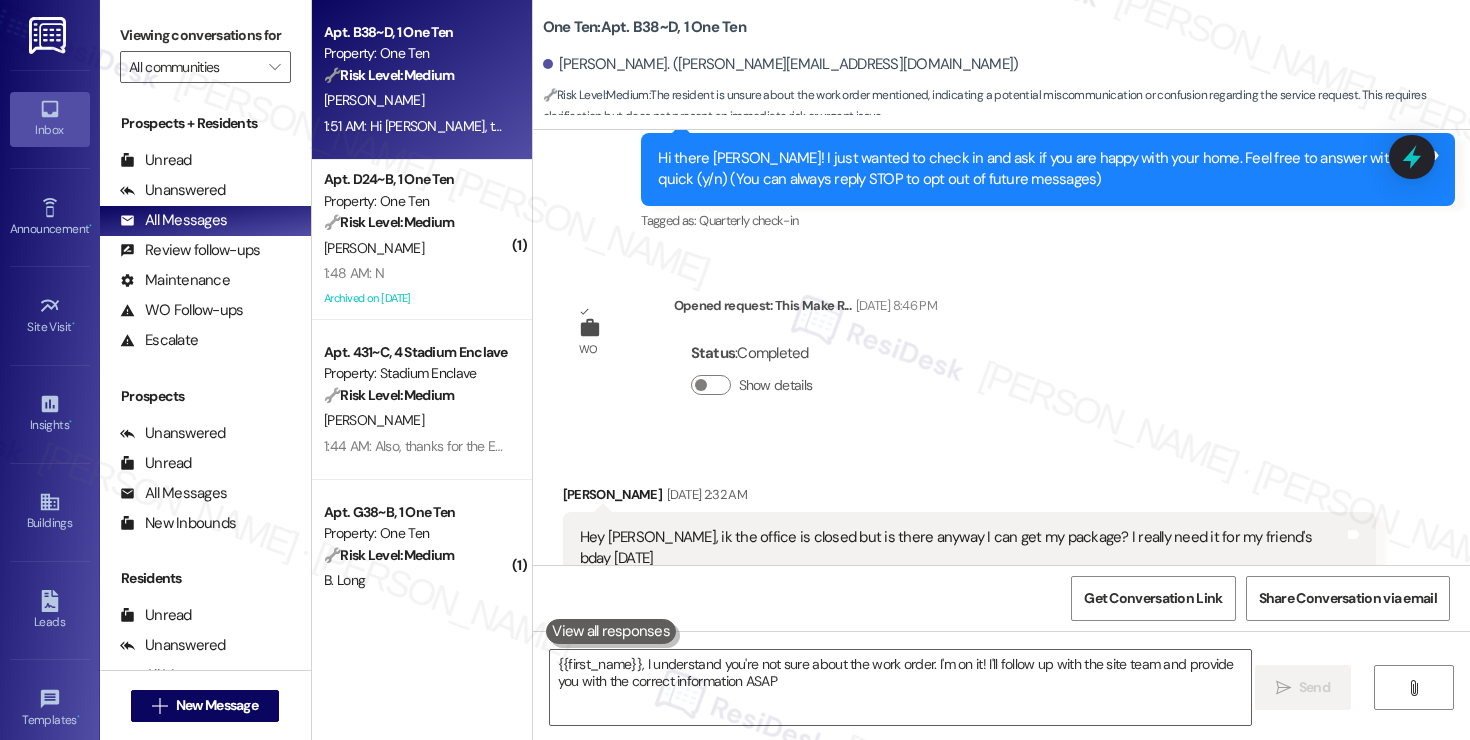 type on "{{first_name}}, I understand you're not sure about the work order. I'm on it! I'll follow up with the site team and provide you with the correct information ASAP." 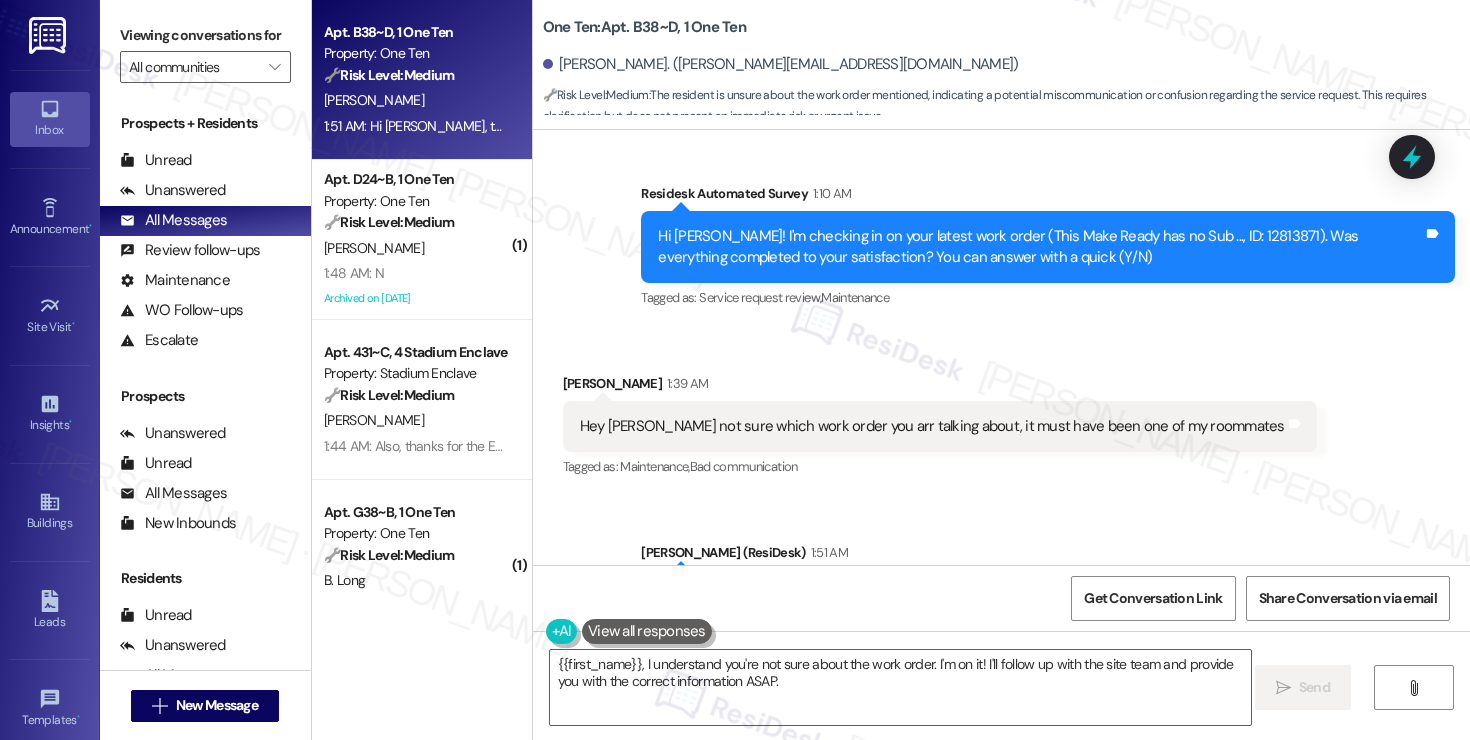 scroll, scrollTop: 1463, scrollLeft: 0, axis: vertical 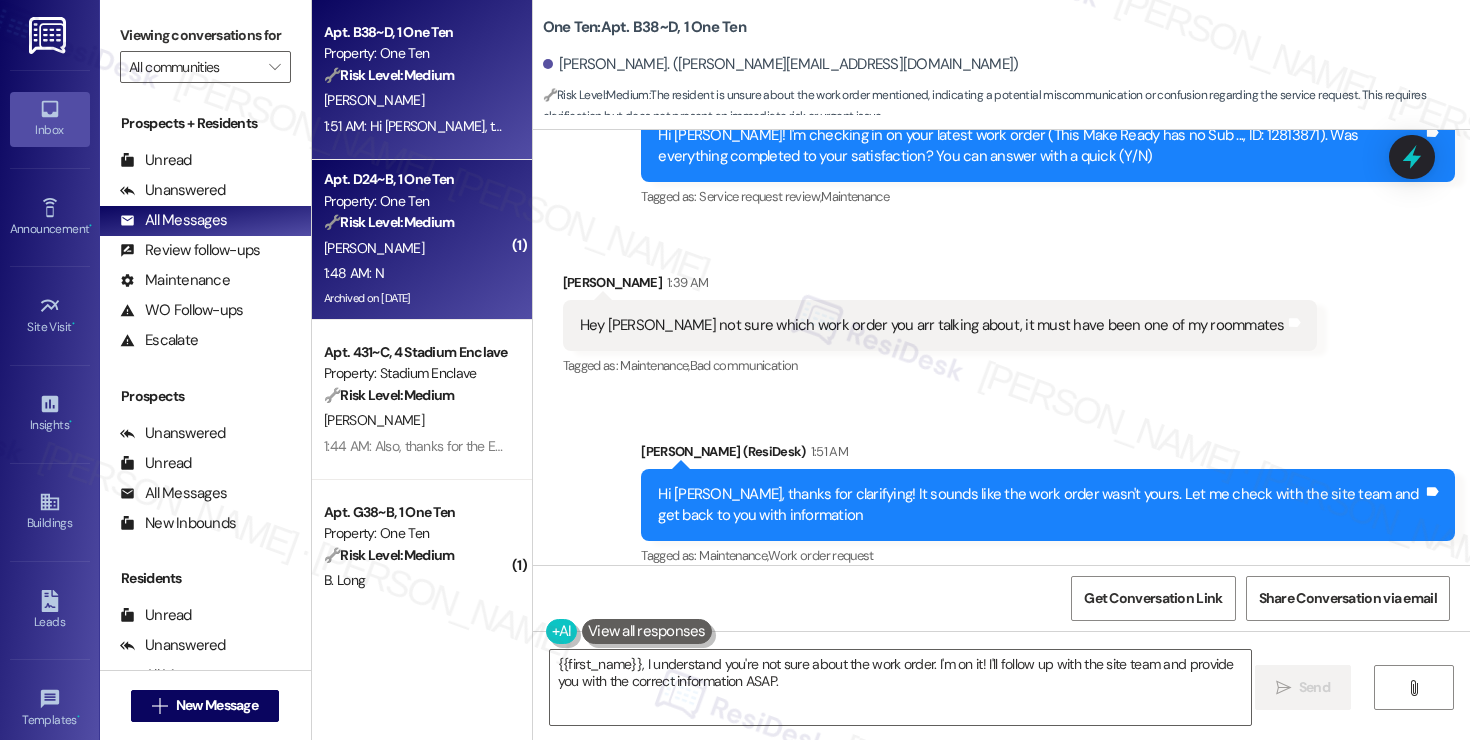 click on "🔧  Risk Level:  Medium" at bounding box center (389, 222) 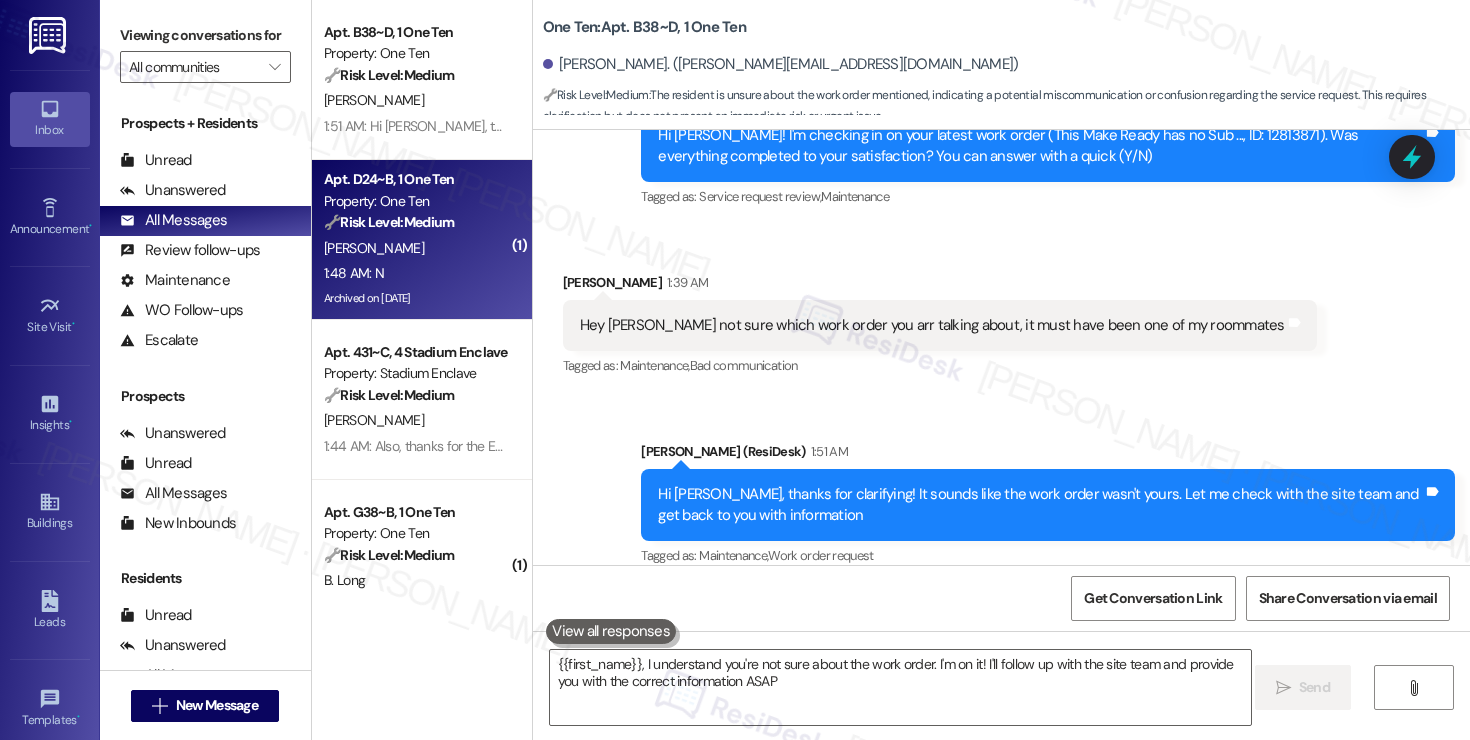 type on "{{first_name}}, I understand you're not sure about the work order. I'm on it! I'll follow up with the site team and provide you with the correct information ASAP." 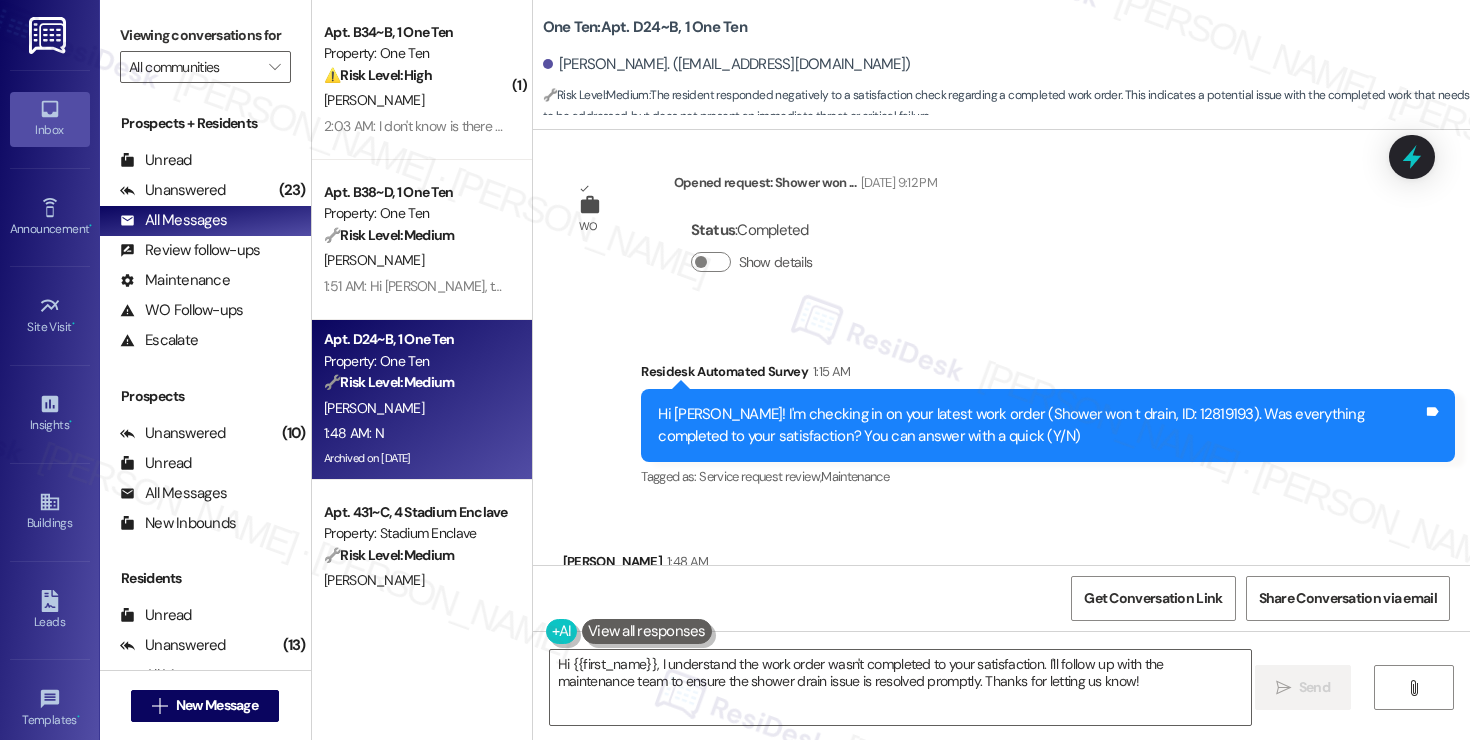 scroll, scrollTop: 3439, scrollLeft: 0, axis: vertical 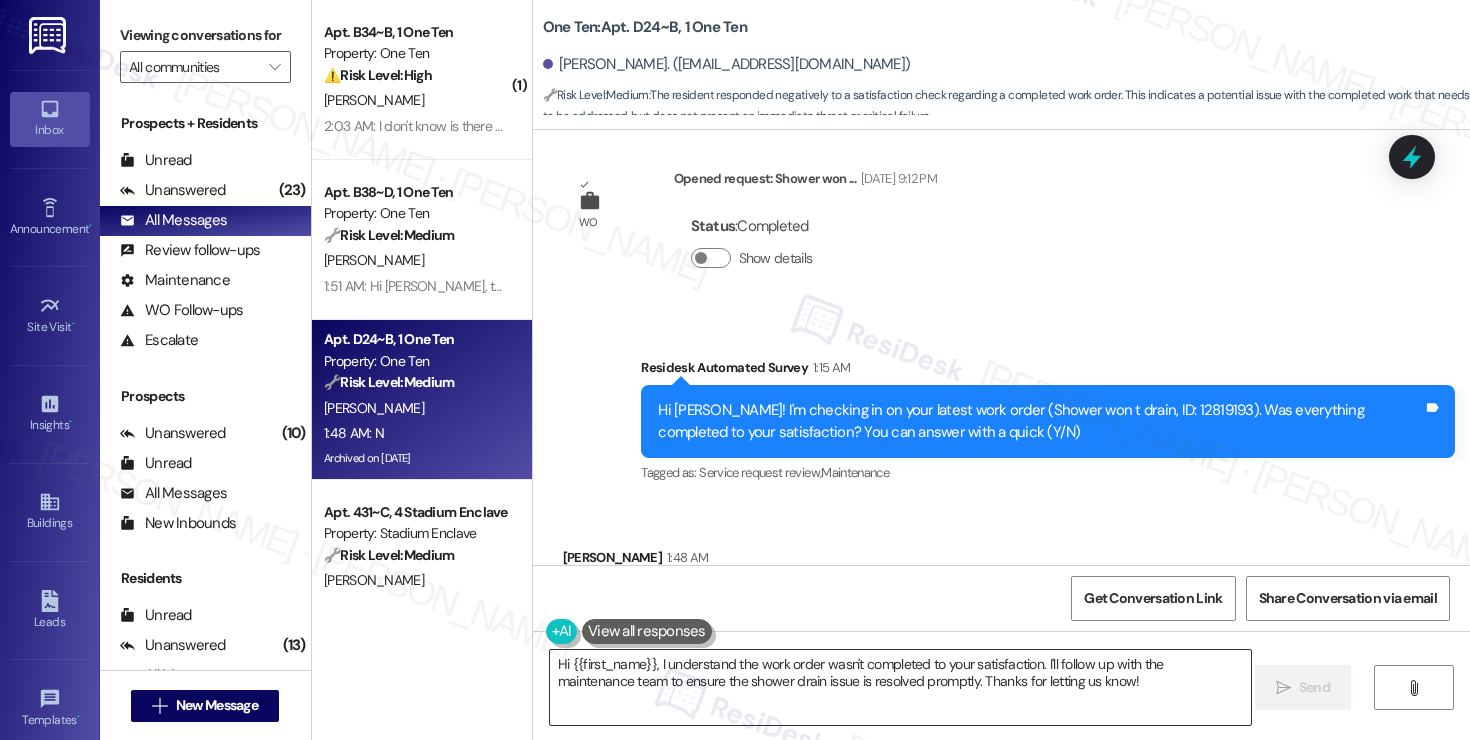 click on "Hi {{first_name}}, I understand the work order wasn't completed to your satisfaction. I'll follow up with the maintenance team to ensure the shower drain issue is resolved promptly. Thanks for letting us know!" at bounding box center (900, 687) 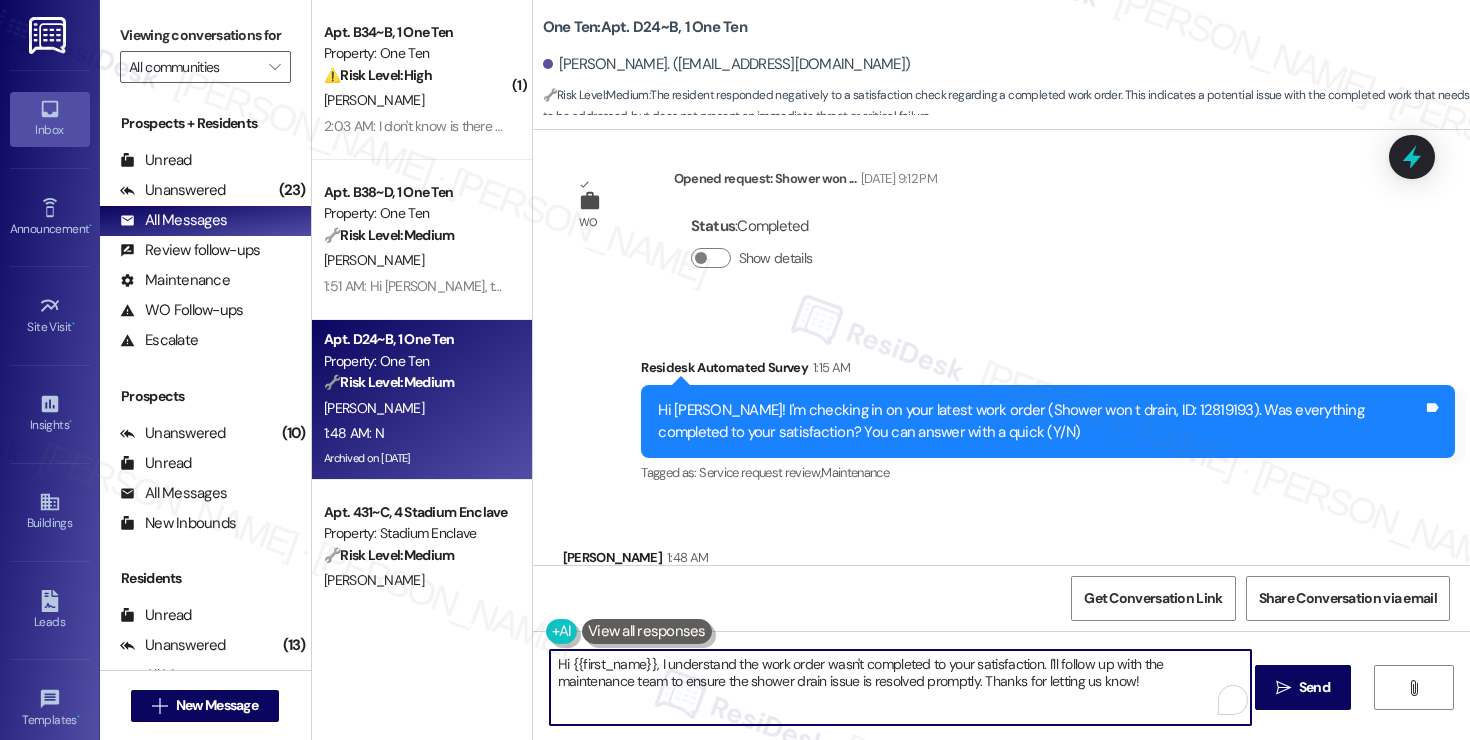 click on "Hi {{first_name}}, I understand the work order wasn't completed to your satisfaction. I'll follow up with the maintenance team to ensure the shower drain issue is resolved promptly. Thanks for letting us know!" at bounding box center (900, 687) 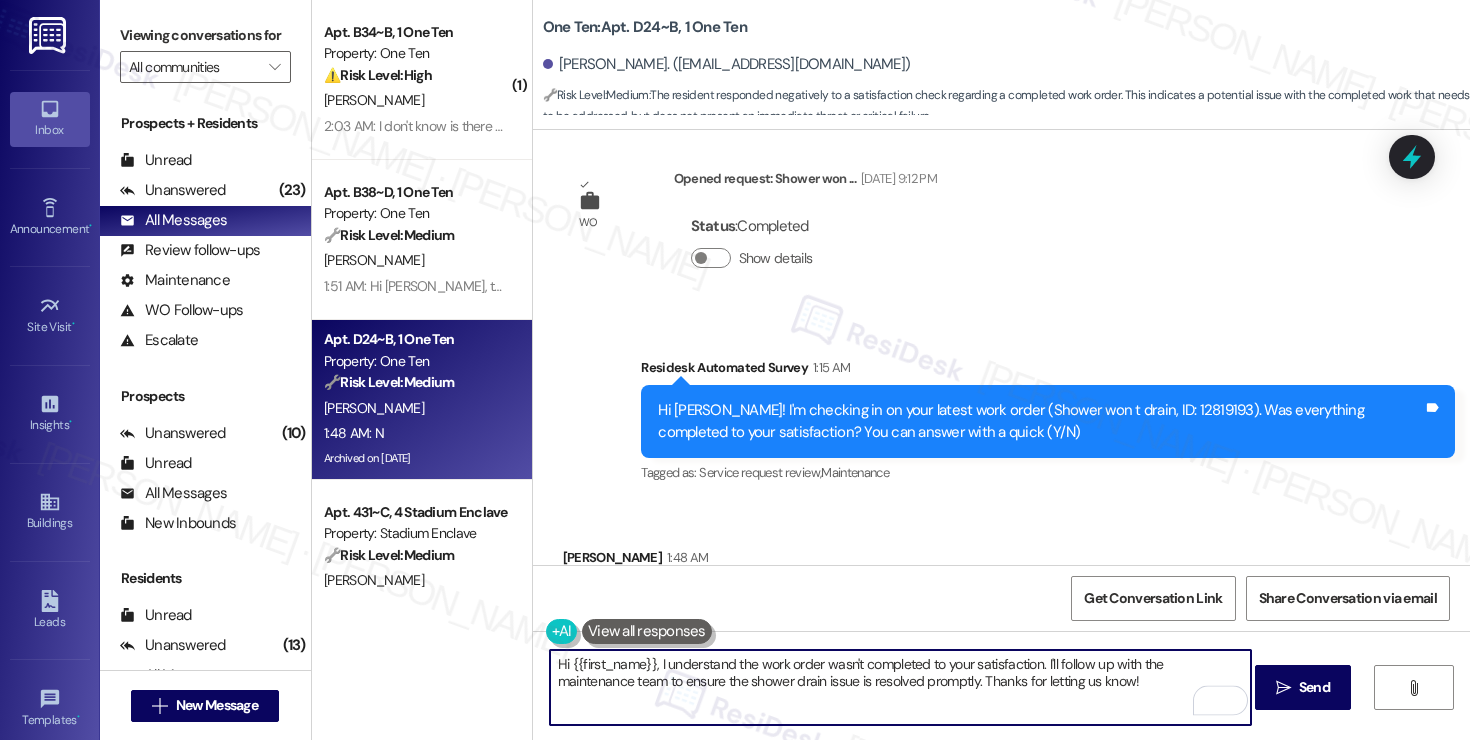 paste on "as the maintenance team been to your home at all?" 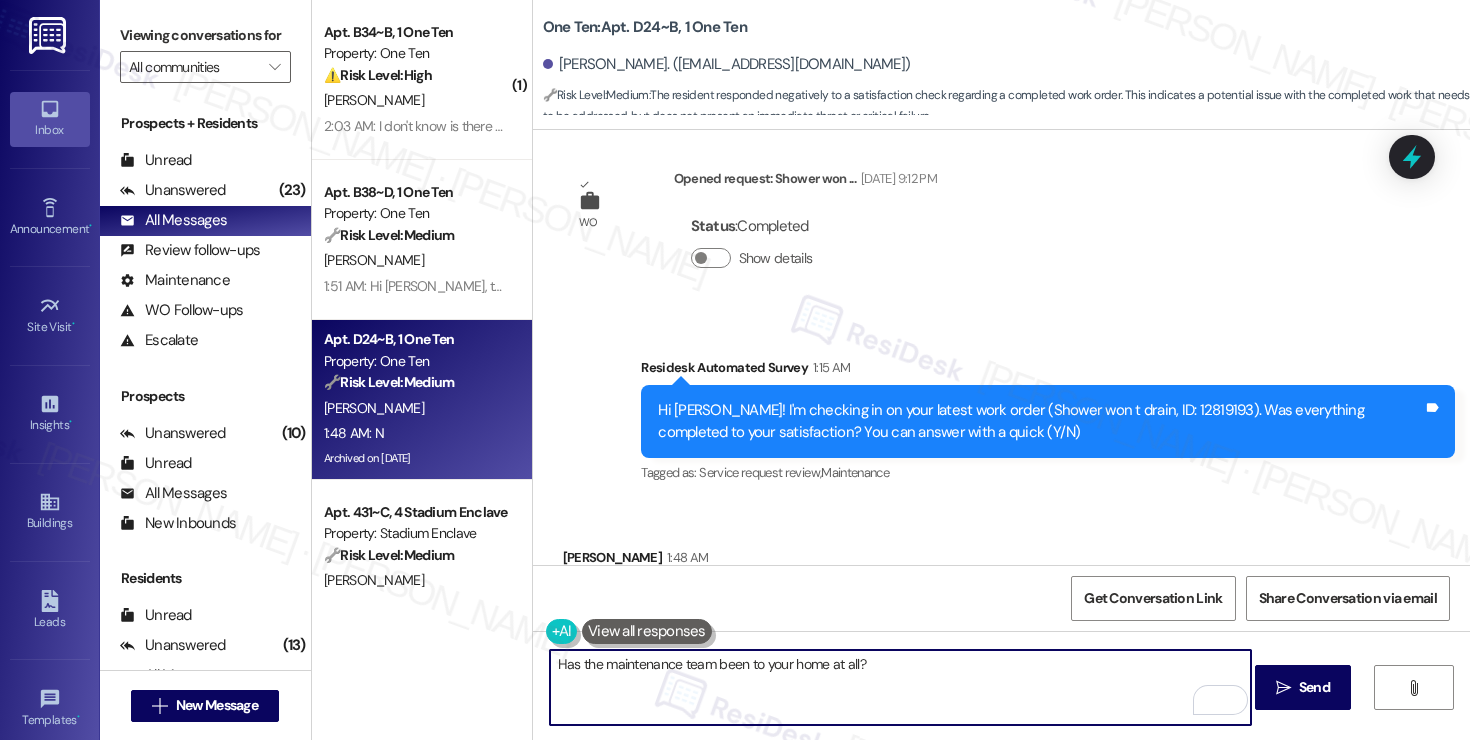 click on "Has the maintenance team been to your home at all?" at bounding box center (900, 687) 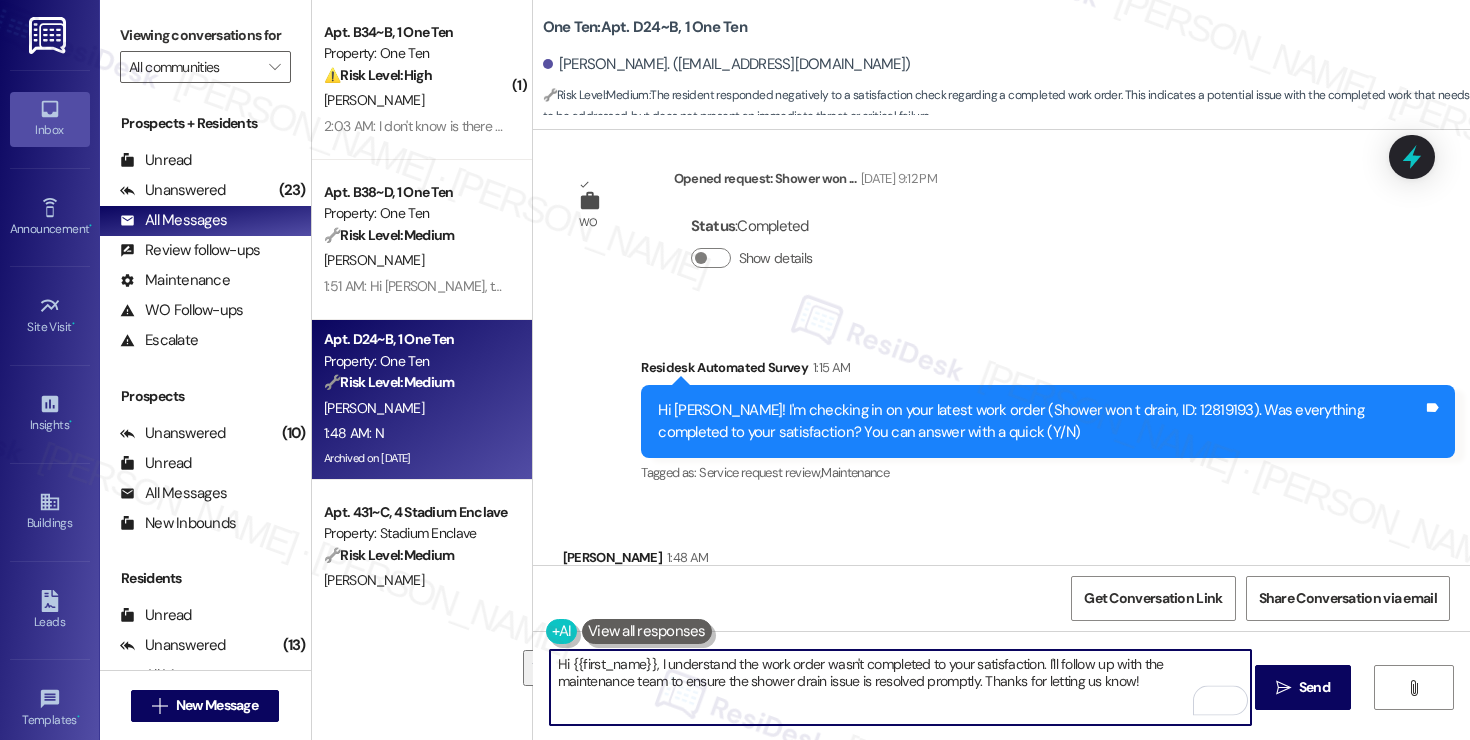click on "Hi {{first_name}}, I understand the work order wasn't completed to your satisfaction. I'll follow up with the maintenance team to ensure the shower drain issue is resolved promptly. Thanks for letting us know!" at bounding box center [900, 687] 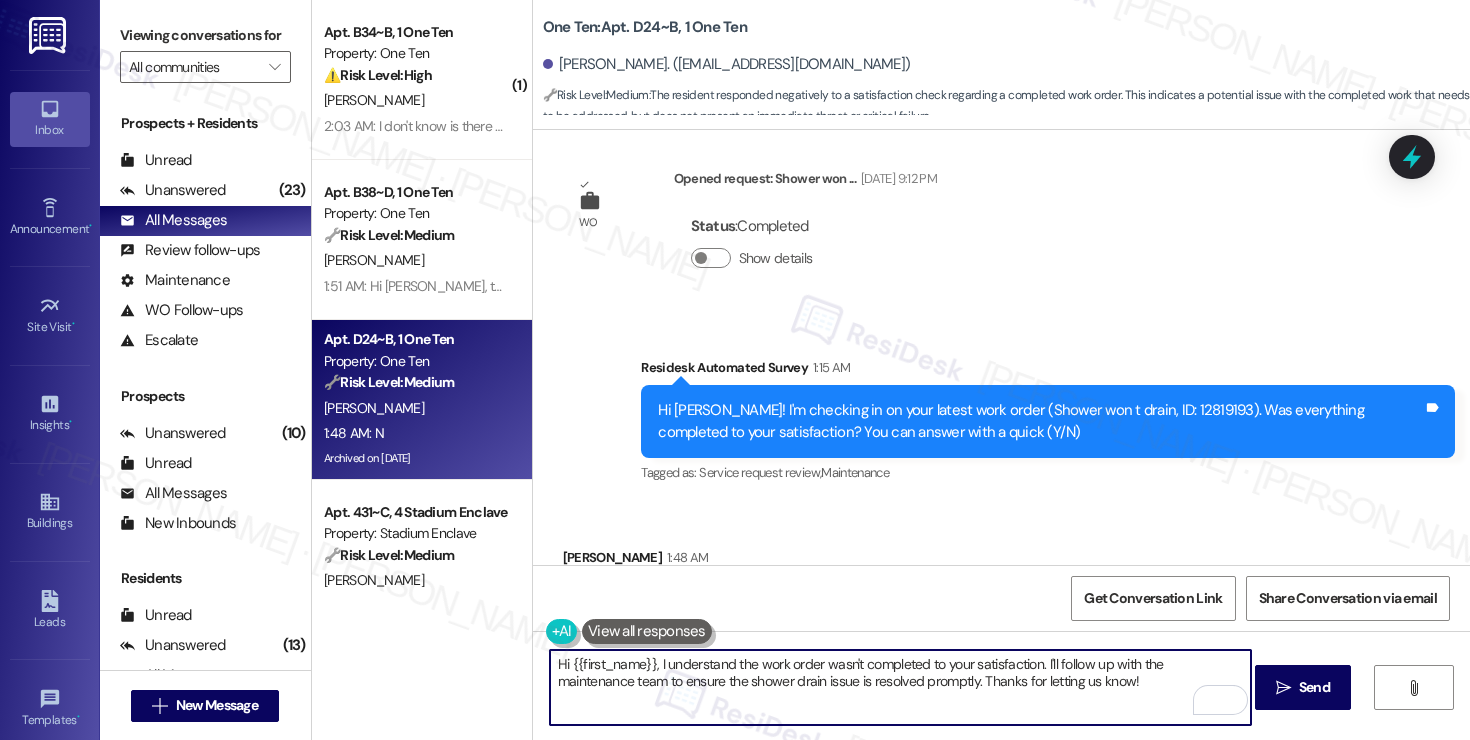 click on "Hi {{first_name}}, I understand the work order wasn't completed to your satisfaction. I'll follow up with the maintenance team to ensure the shower drain issue is resolved promptly. Thanks for letting us know!" at bounding box center [900, 687] 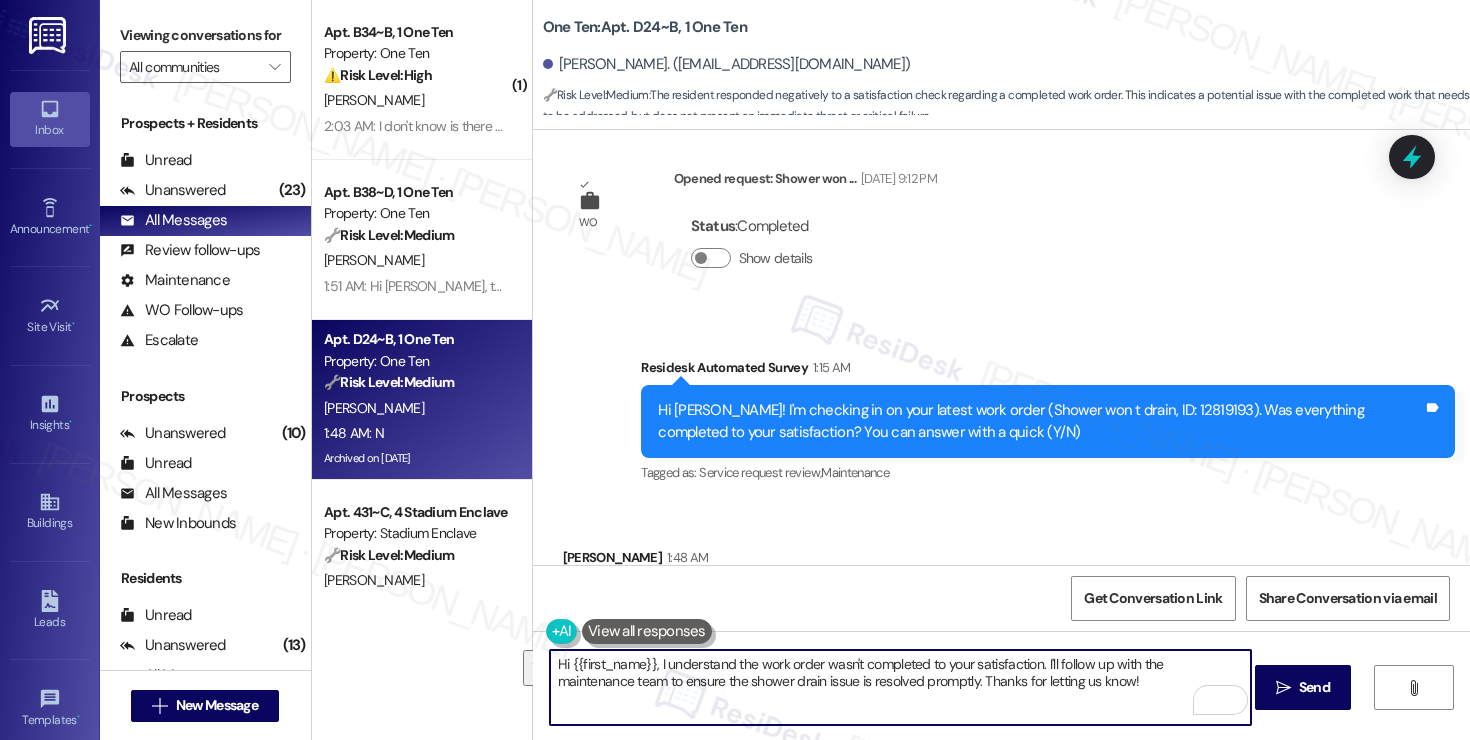drag, startPoint x: 1081, startPoint y: 687, endPoint x: 1036, endPoint y: 667, distance: 49.24429 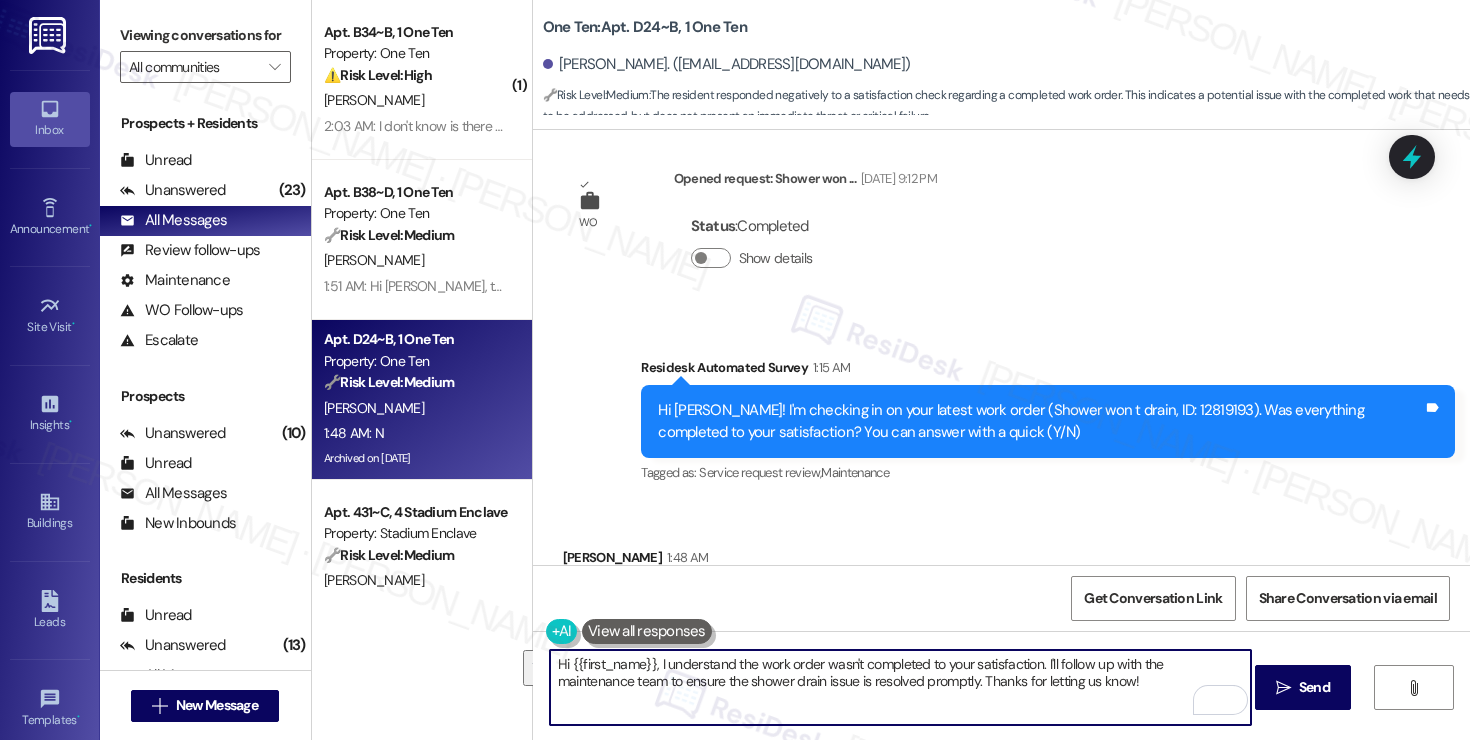 click on "Hi {{first_name}}, I understand the work order wasn't completed to your satisfaction. I'll follow up with the maintenance team to ensure the shower drain issue is resolved promptly. Thanks for letting us know!" at bounding box center [900, 687] 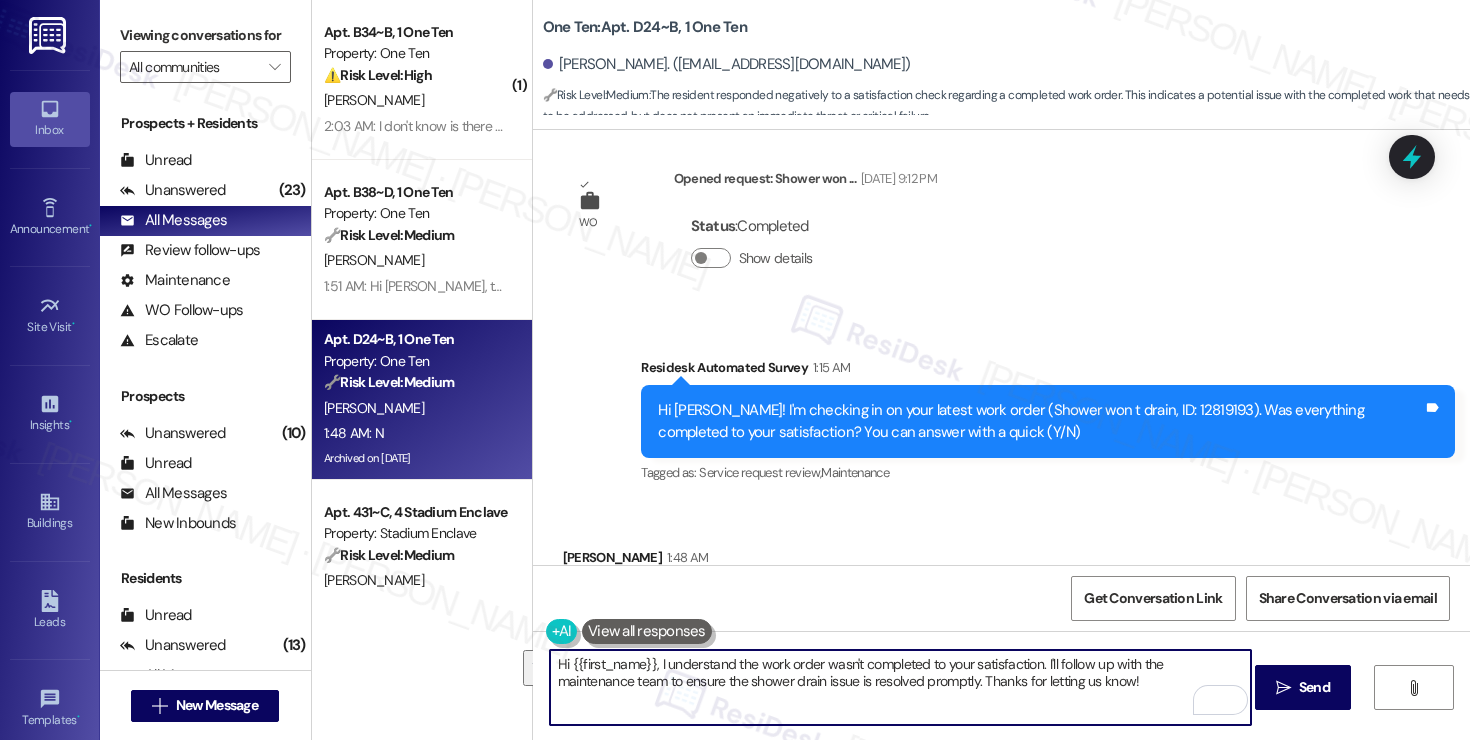 paste on "Has the maintenance team been to your home at all?" 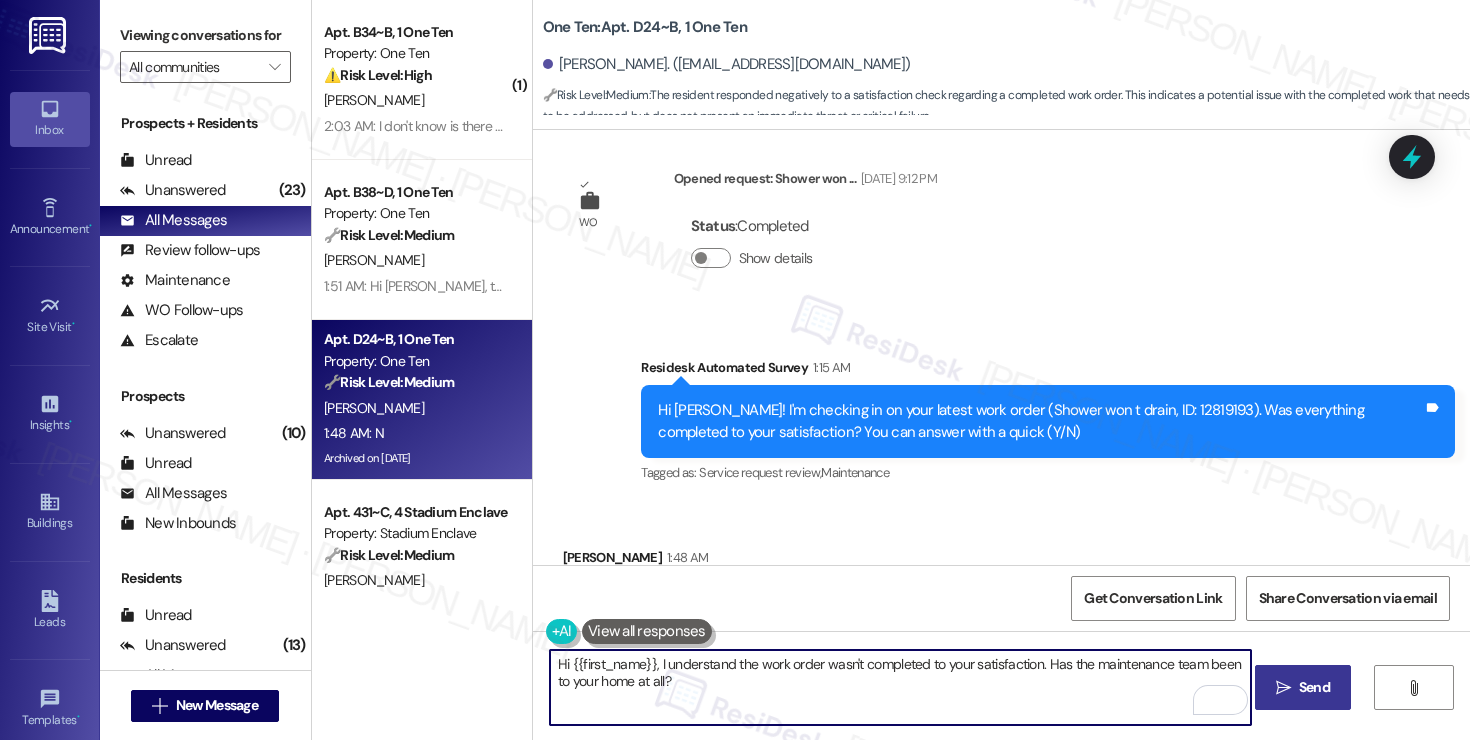 type on "Hi {{first_name}}, I understand the work order wasn't completed to your satisfaction. Has the maintenance team been to your home at all?" 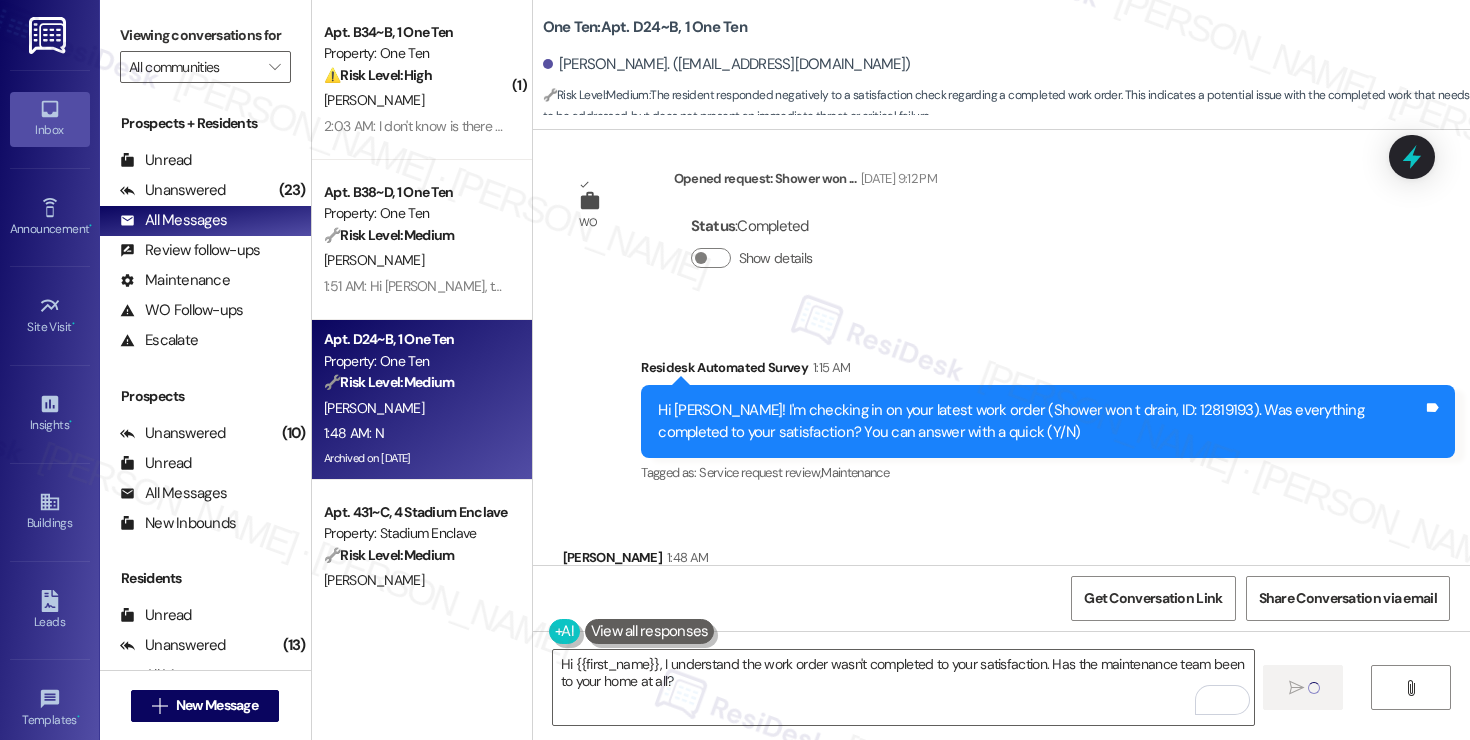 type 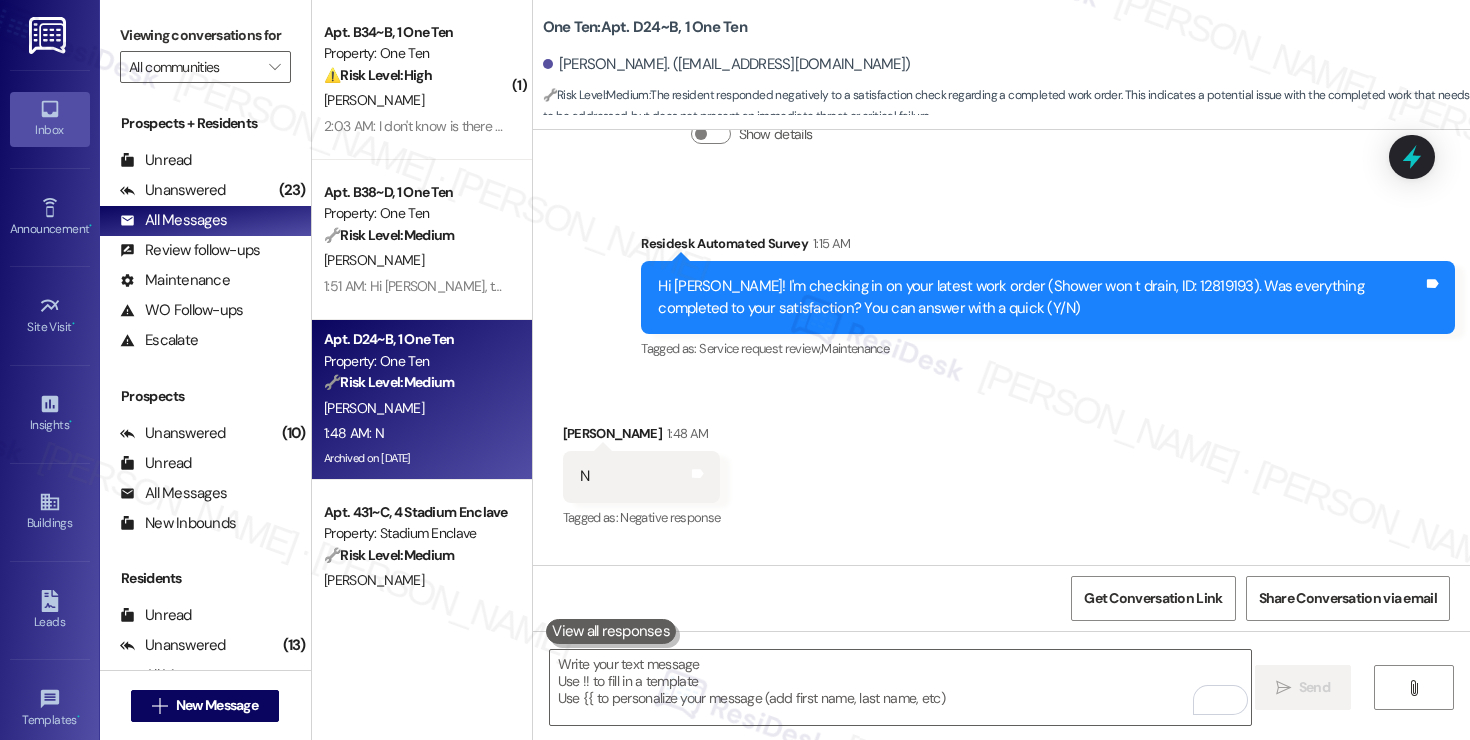 scroll, scrollTop: 3600, scrollLeft: 0, axis: vertical 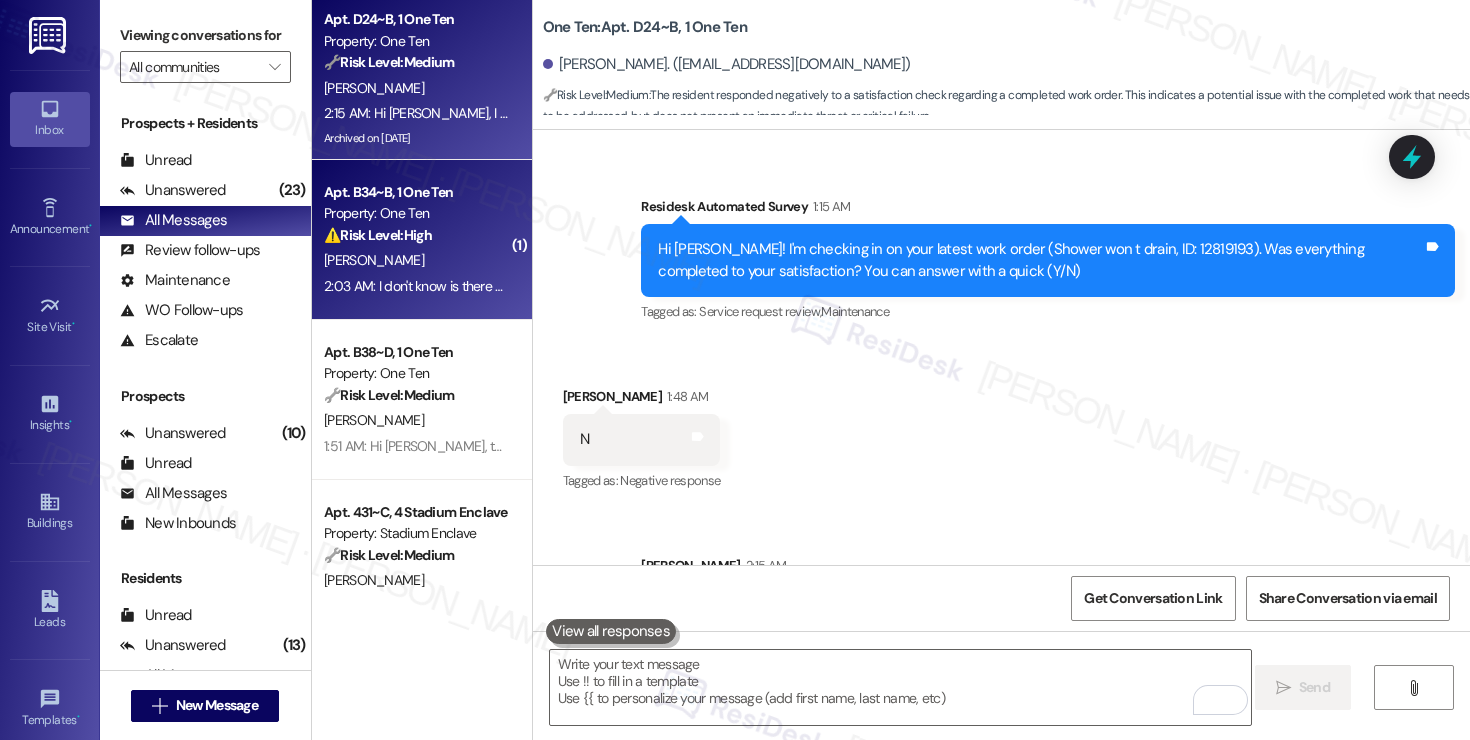 click on "Property: One Ten" at bounding box center (416, 213) 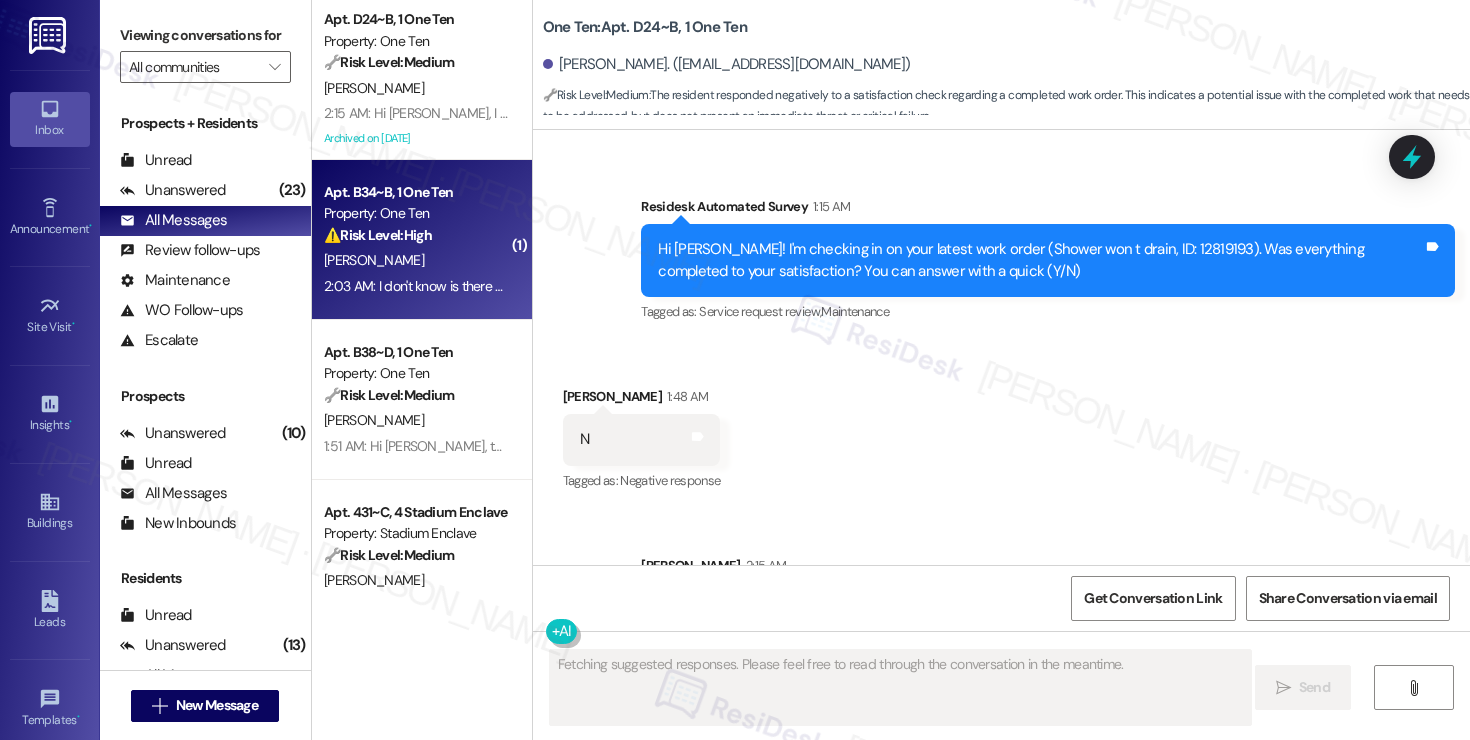 scroll, scrollTop: 2484, scrollLeft: 0, axis: vertical 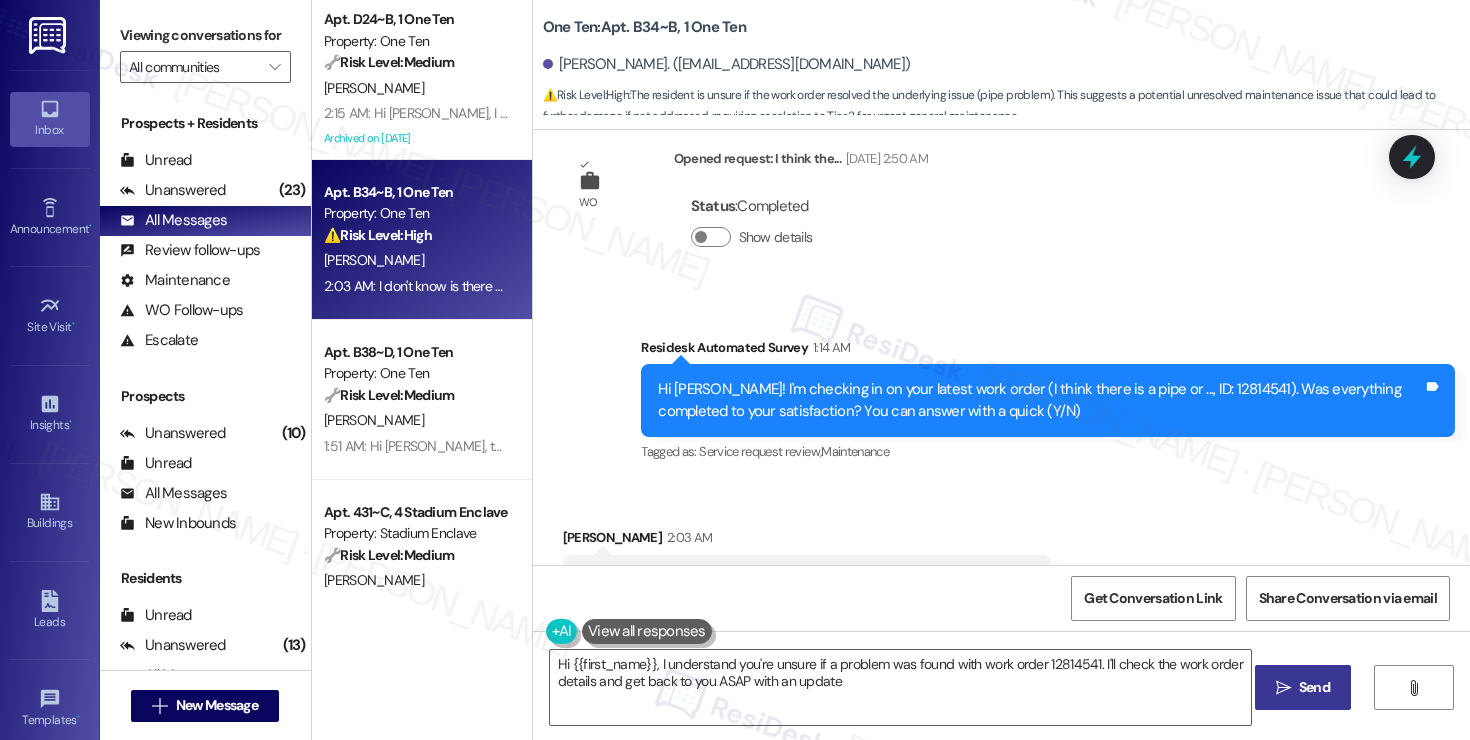 type on "Hi {{first_name}}, I understand you're unsure if a problem was found with work order 12814541. I'll check the work order details and get back to you ASAP with an update!" 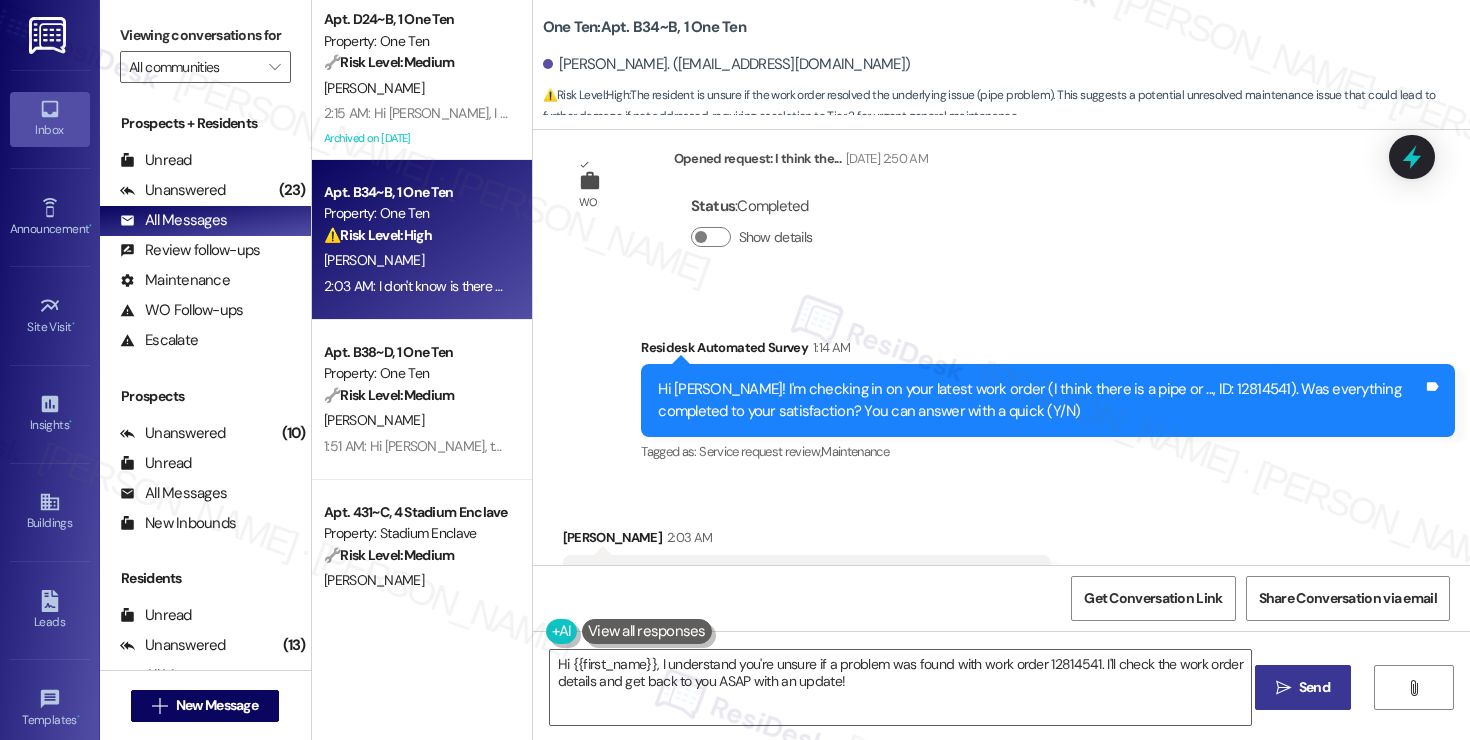 scroll, scrollTop: 2485, scrollLeft: 0, axis: vertical 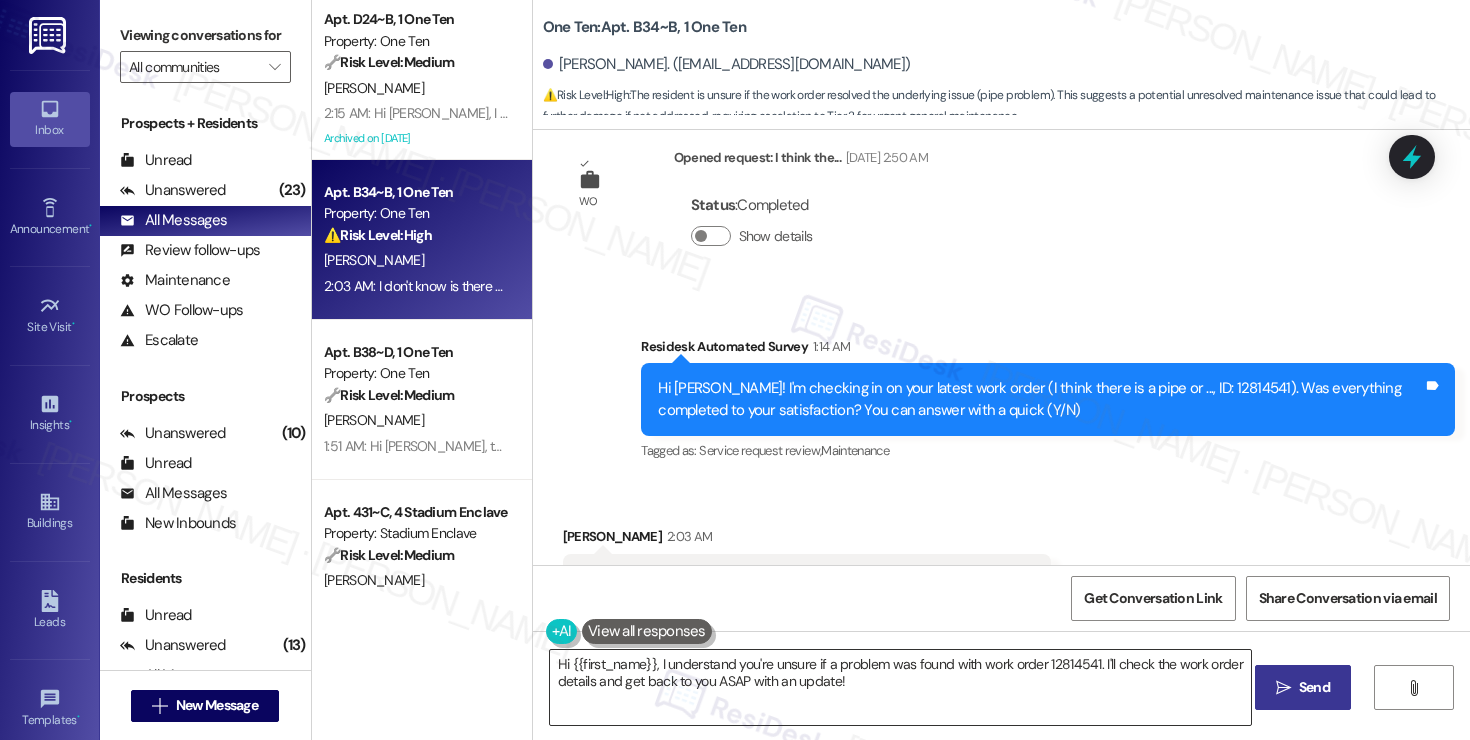 click on "Hi {{first_name}}, I understand you're unsure if a problem was found with work order 12814541. I'll check the work order details and get back to you ASAP with an update!" at bounding box center (900, 687) 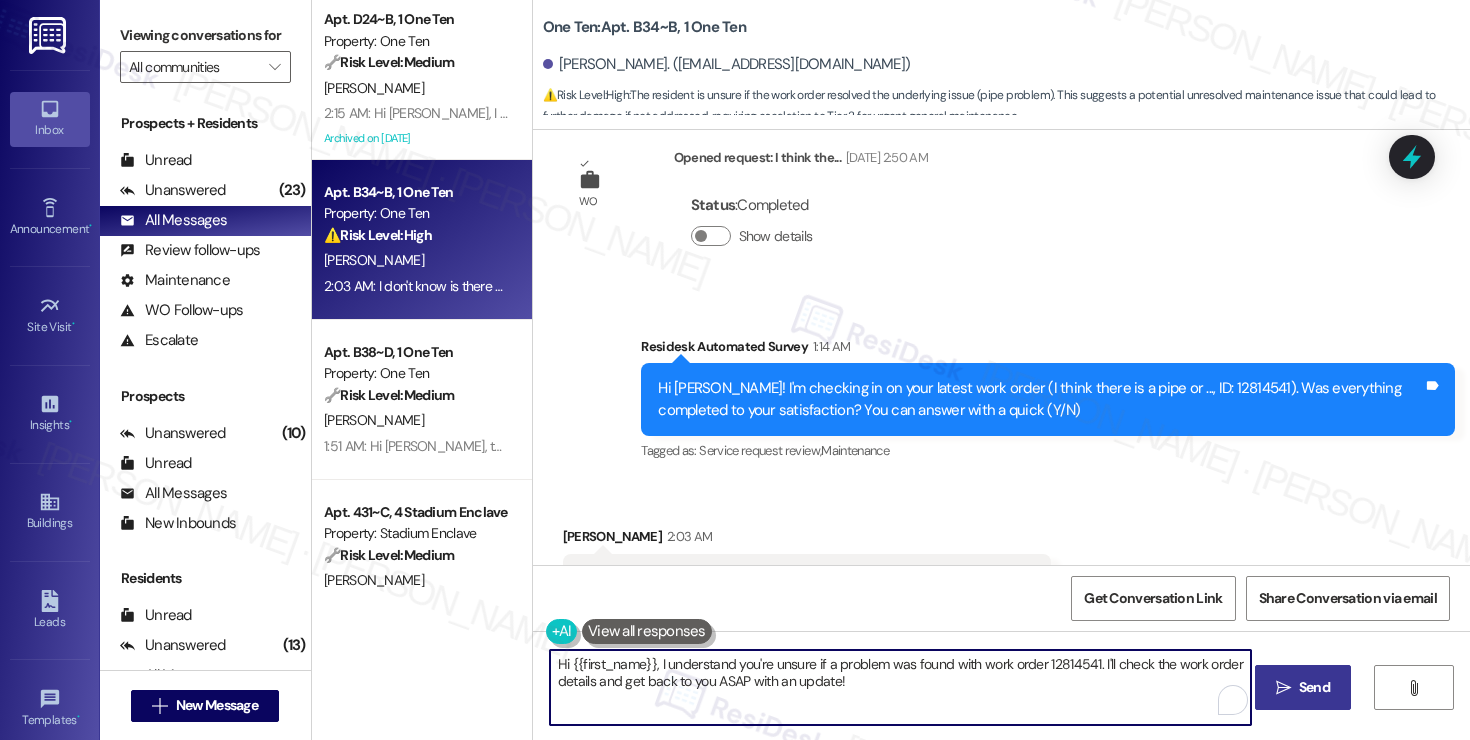 click on "Hi {{first_name}}, I understand you're unsure if a problem was found with work order 12814541. I'll check the work order details and get back to you ASAP with an update!" at bounding box center [900, 687] 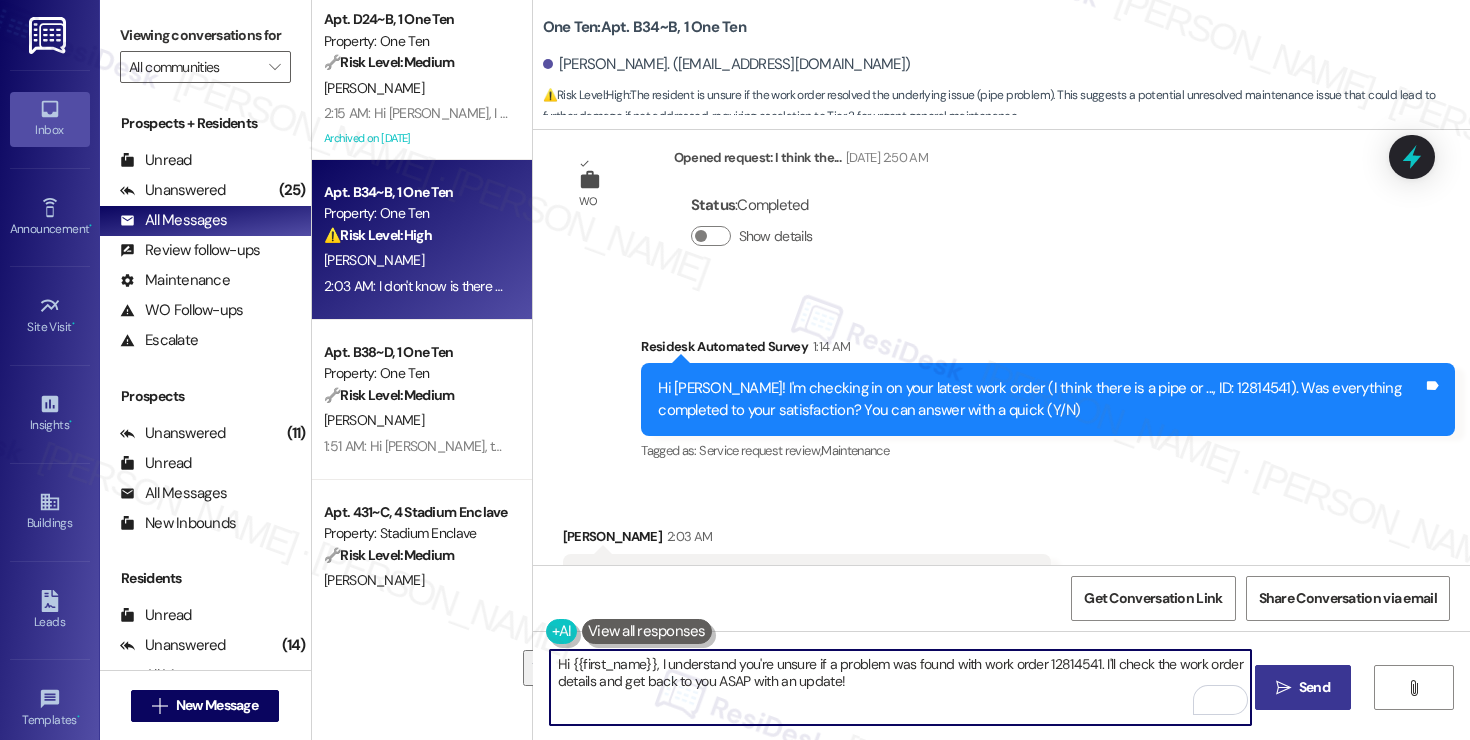 click on "I don't know is there anyway to be told if they found a problem or not?  Tags and notes" at bounding box center (807, 579) 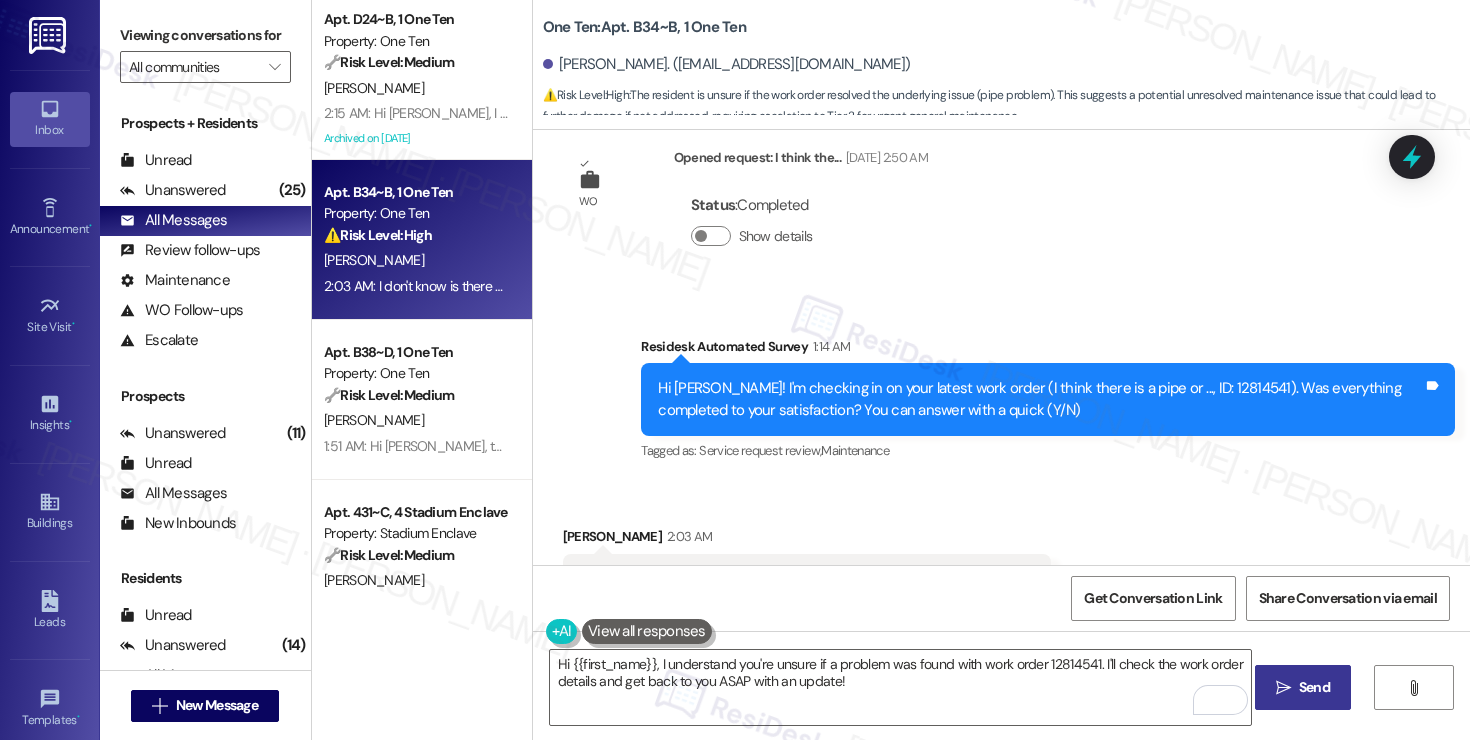 click on "I don't know is there anyway to be told if they found a problem or not?  Tags and notes" at bounding box center (807, 579) 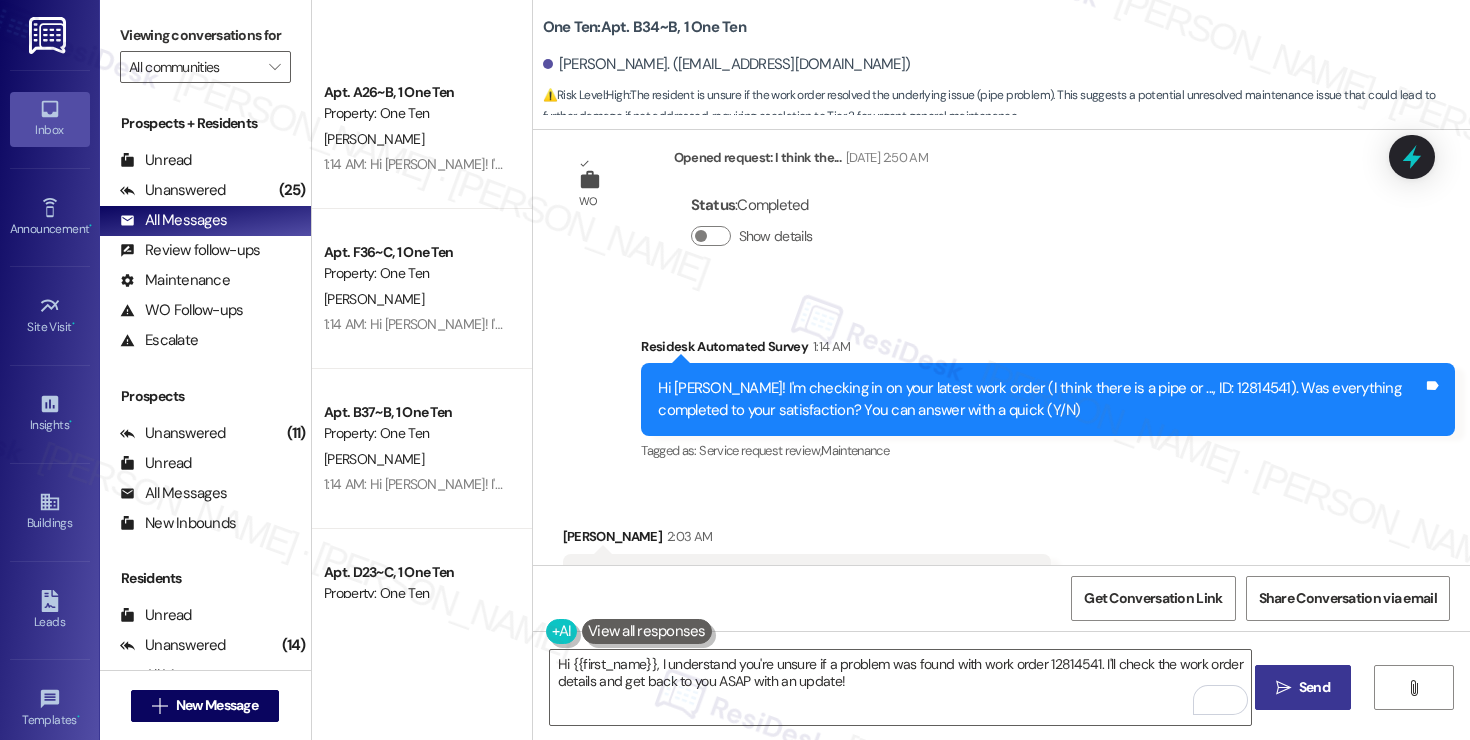 scroll, scrollTop: 7402, scrollLeft: 0, axis: vertical 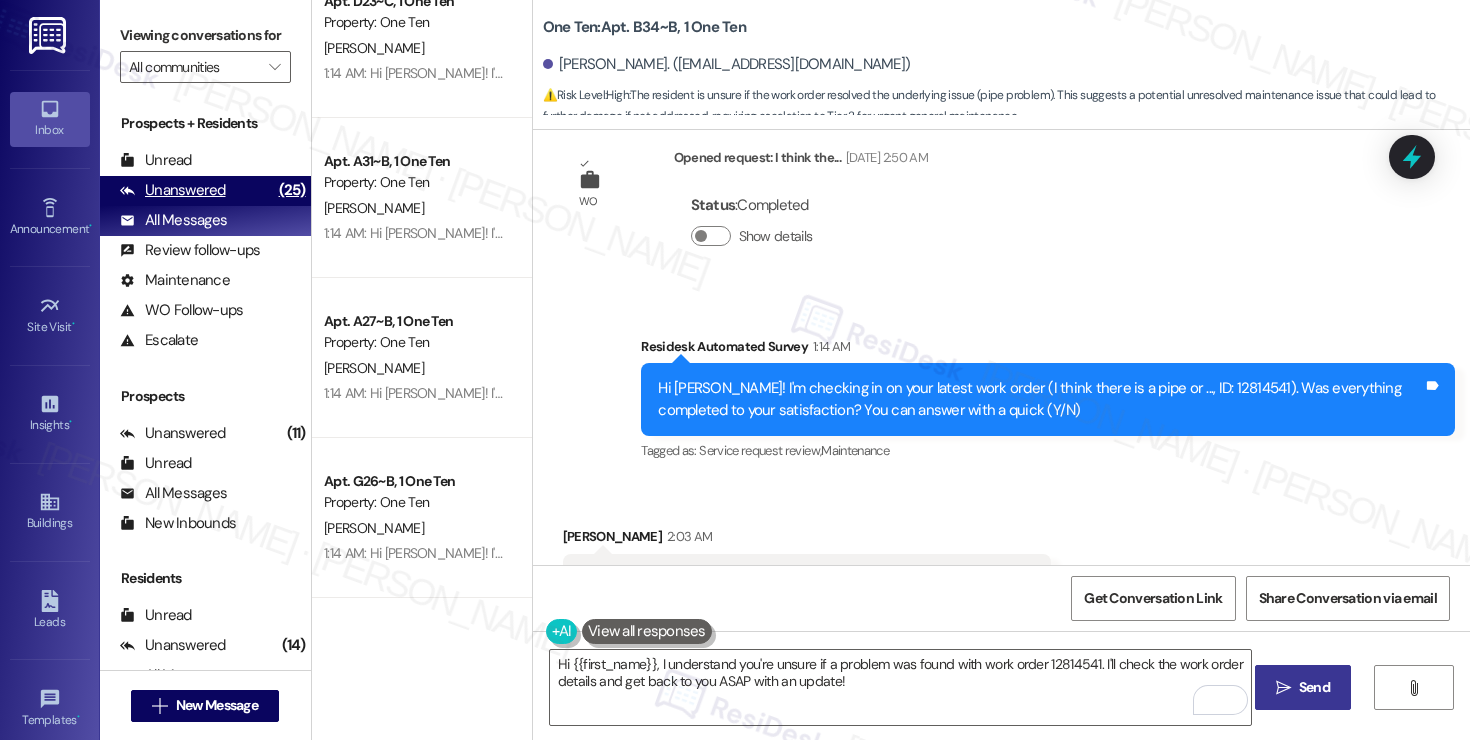 click on "Unanswered" at bounding box center [173, 190] 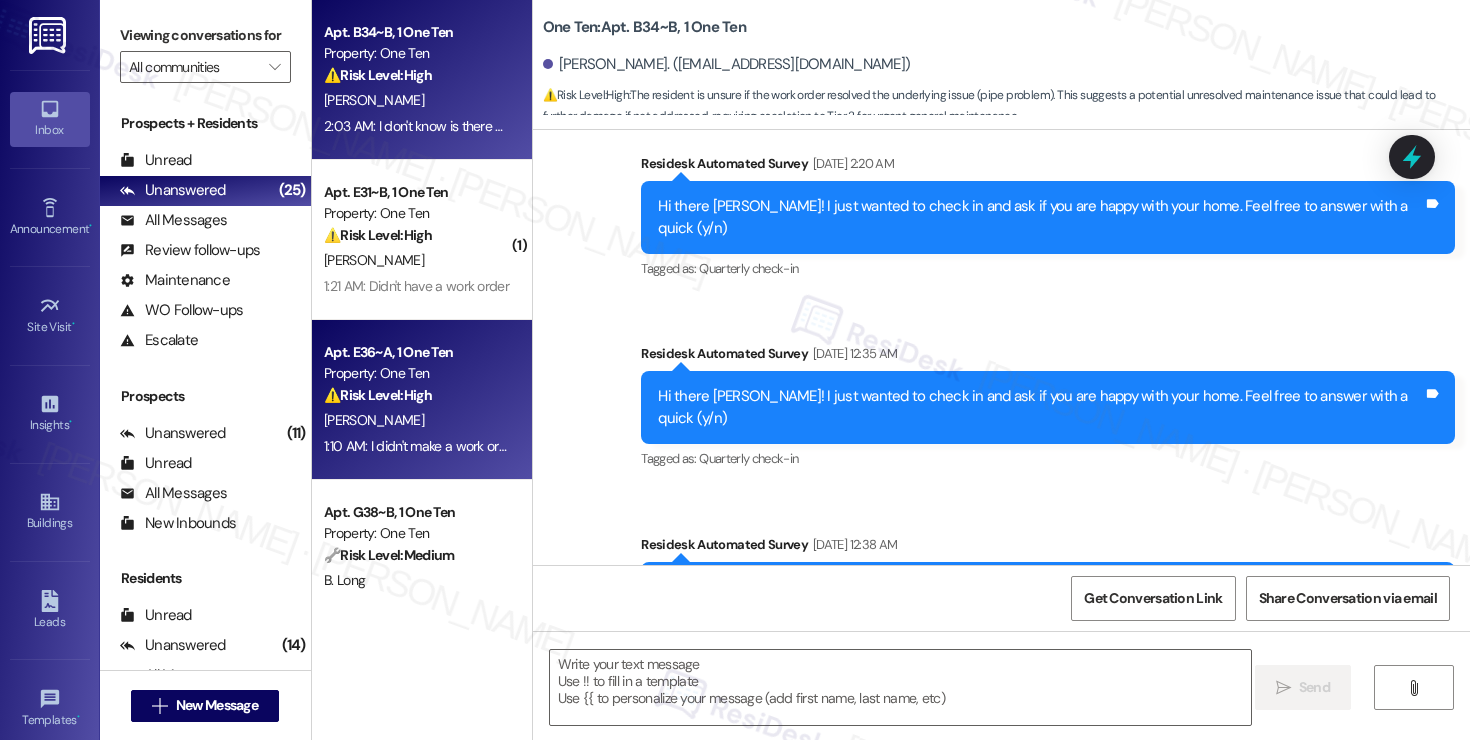 type on "Fetching suggested responses. Please feel free to read through the conversation in the meantime." 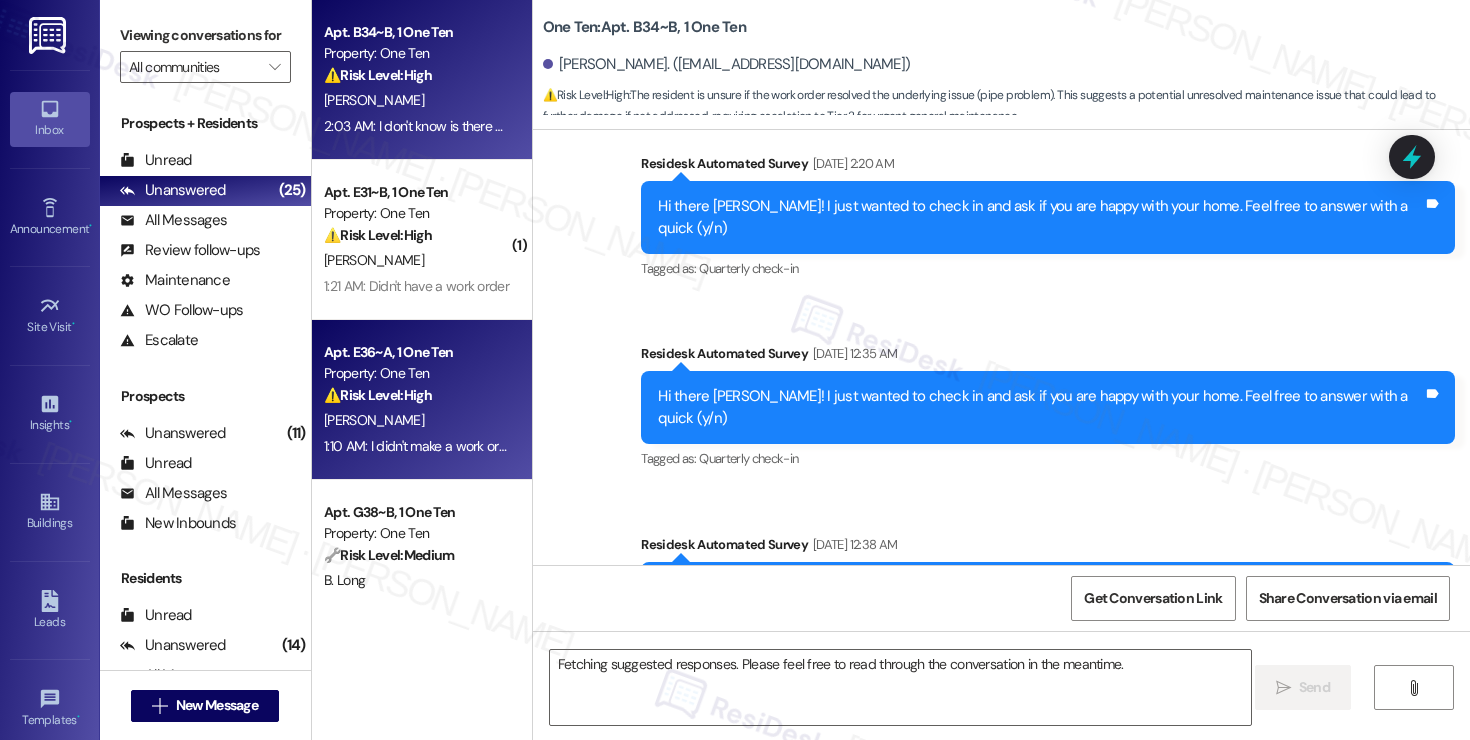 scroll, scrollTop: 2345, scrollLeft: 0, axis: vertical 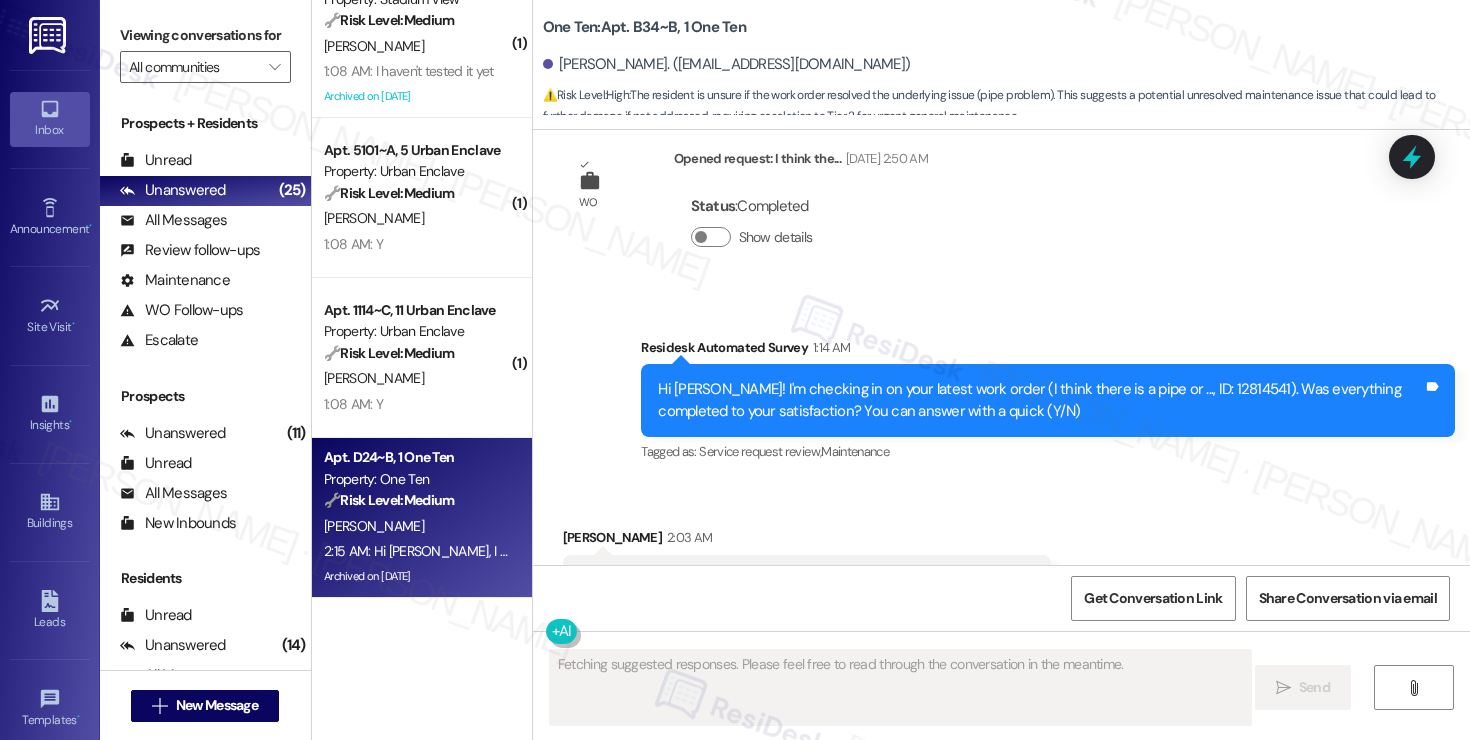 click on "[PERSON_NAME]" at bounding box center [416, 526] 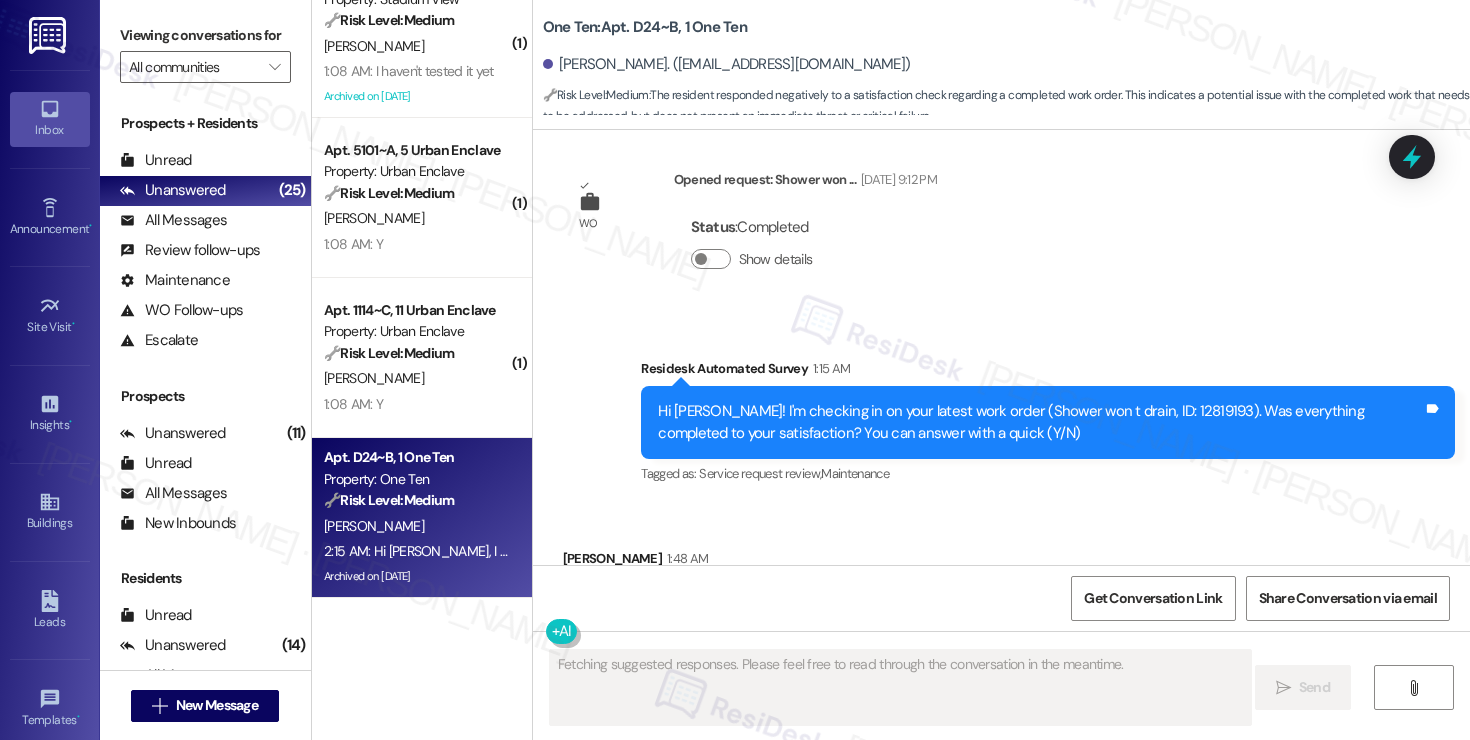 scroll, scrollTop: 3630, scrollLeft: 0, axis: vertical 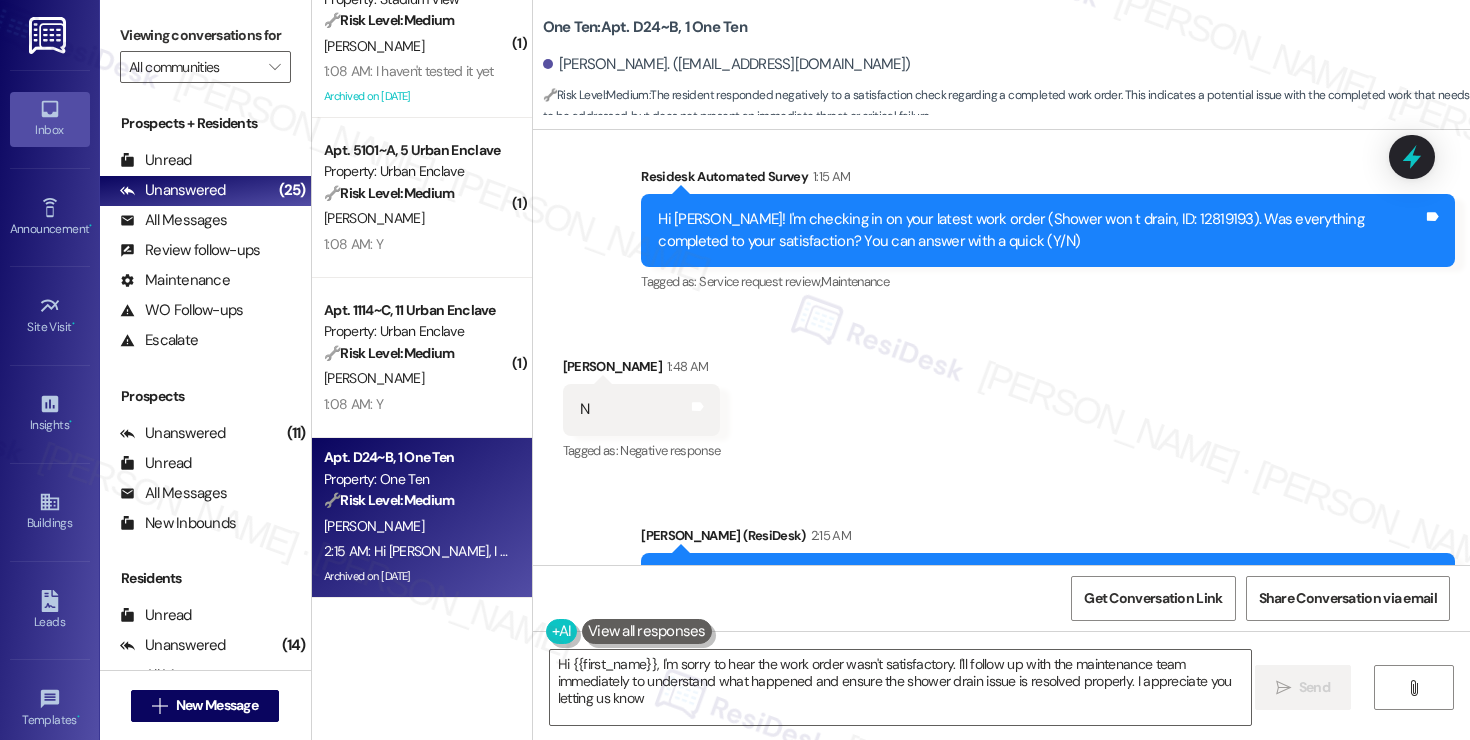 type on "Hi {{first_name}}, I'm sorry to hear the work order wasn't satisfactory. I'll follow up with the maintenance team immediately to understand what happened and ensure the shower drain issue is resolved properly. I appreciate you letting us know!" 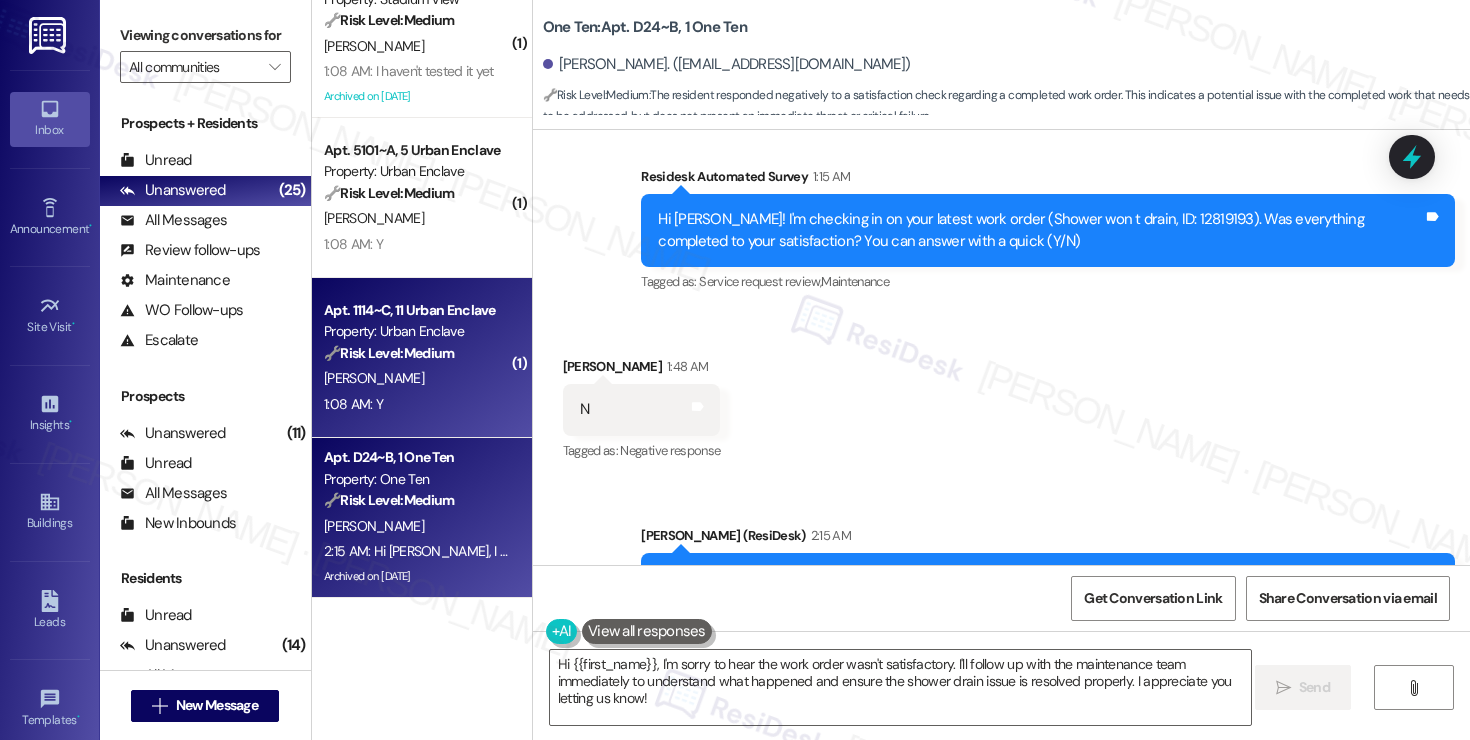 click on "Apt. 1114~C, 11 Urban Enclave Property: Urban Enclave 🔧  Risk Level:  Medium The resident responded 'Y' indicating the work order was completed to their satisfaction. This is a confirmation of completed maintenance, not requiring urgent action." at bounding box center (416, 332) 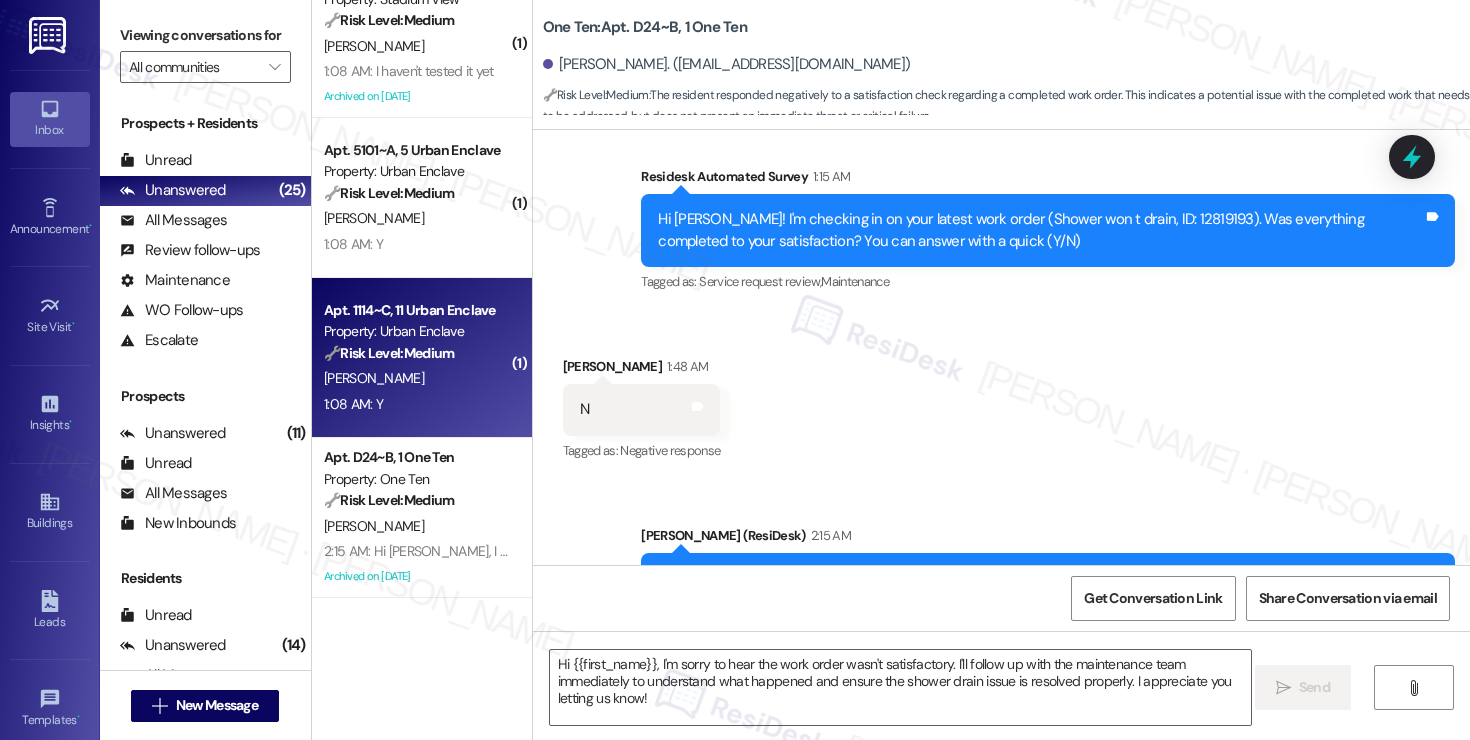 type on "Fetching suggested responses. Please feel free to read through the conversation in the meantime." 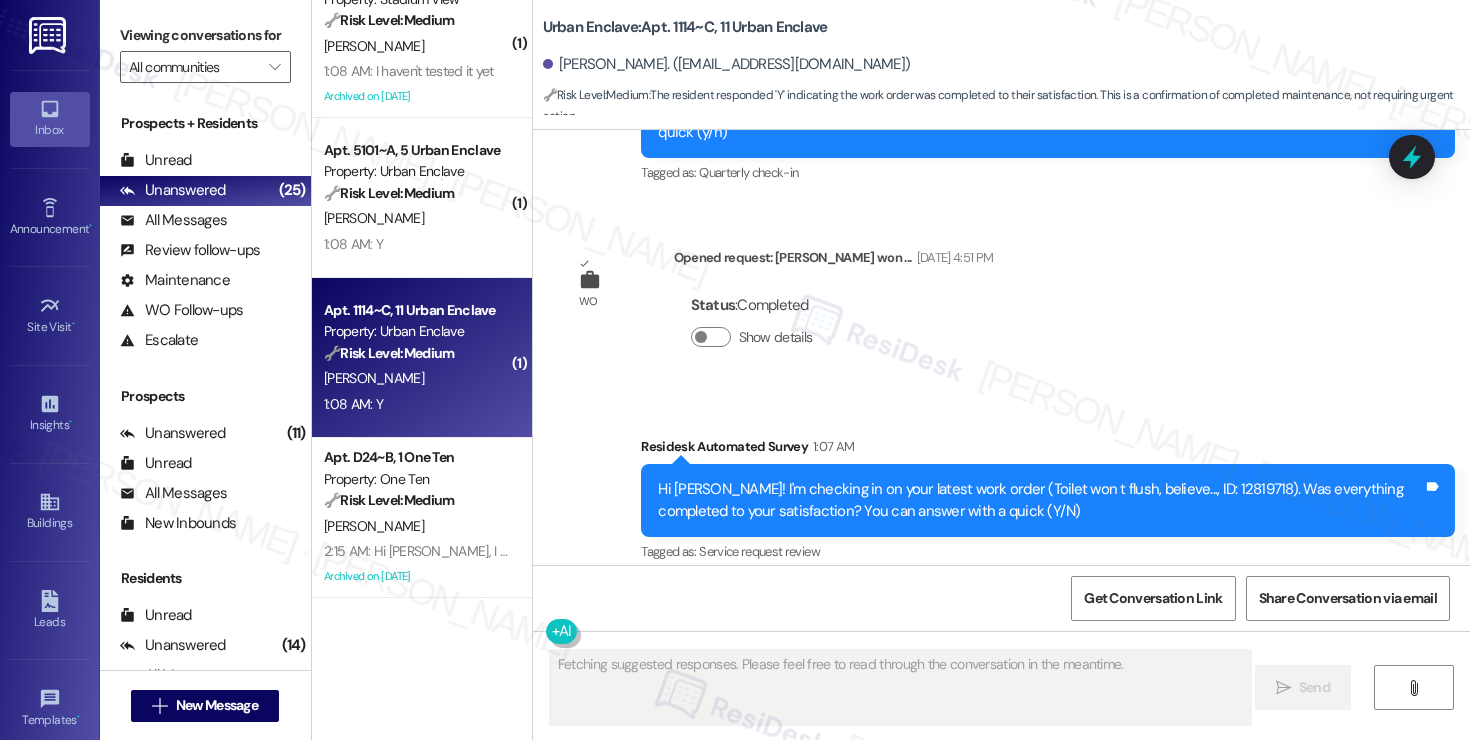 scroll, scrollTop: 3297, scrollLeft: 0, axis: vertical 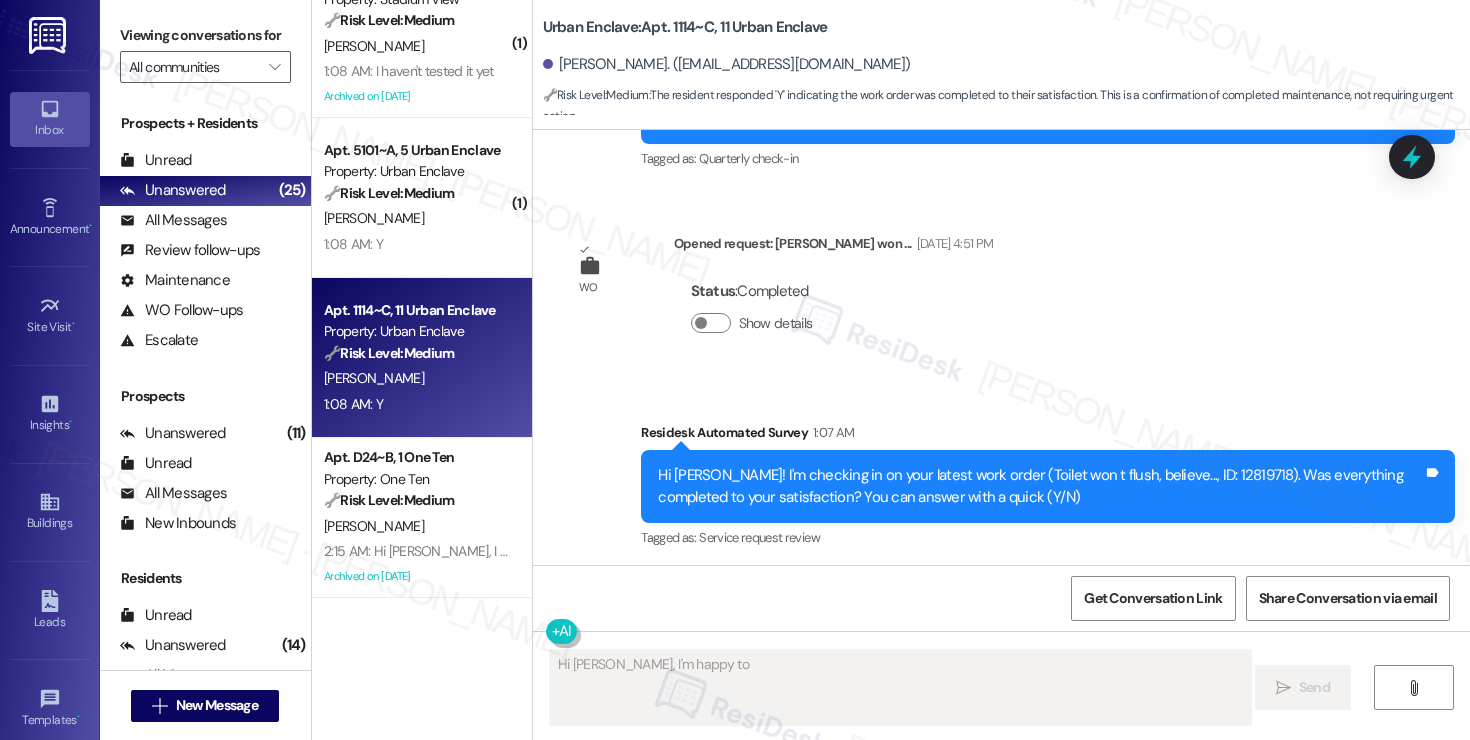 click on "Fetching suggested responses. Please feel free to read through the conversation in the meantime." at bounding box center [900, 687] 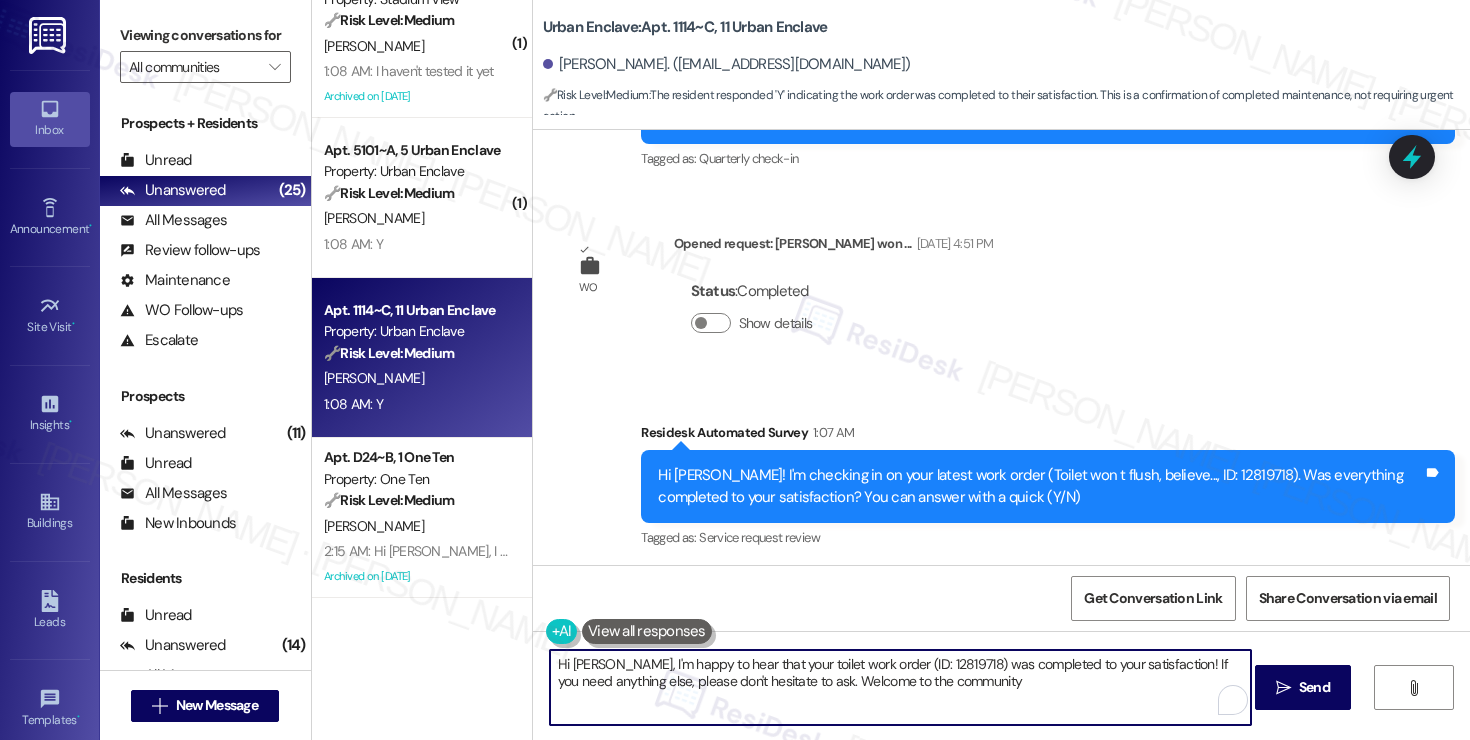 type on "Hi [PERSON_NAME], I'm happy to hear that your toilet work order (ID: 12819718) was completed to your satisfaction! If you need anything else, please don't hesitate to ask. Welcome to the community!" 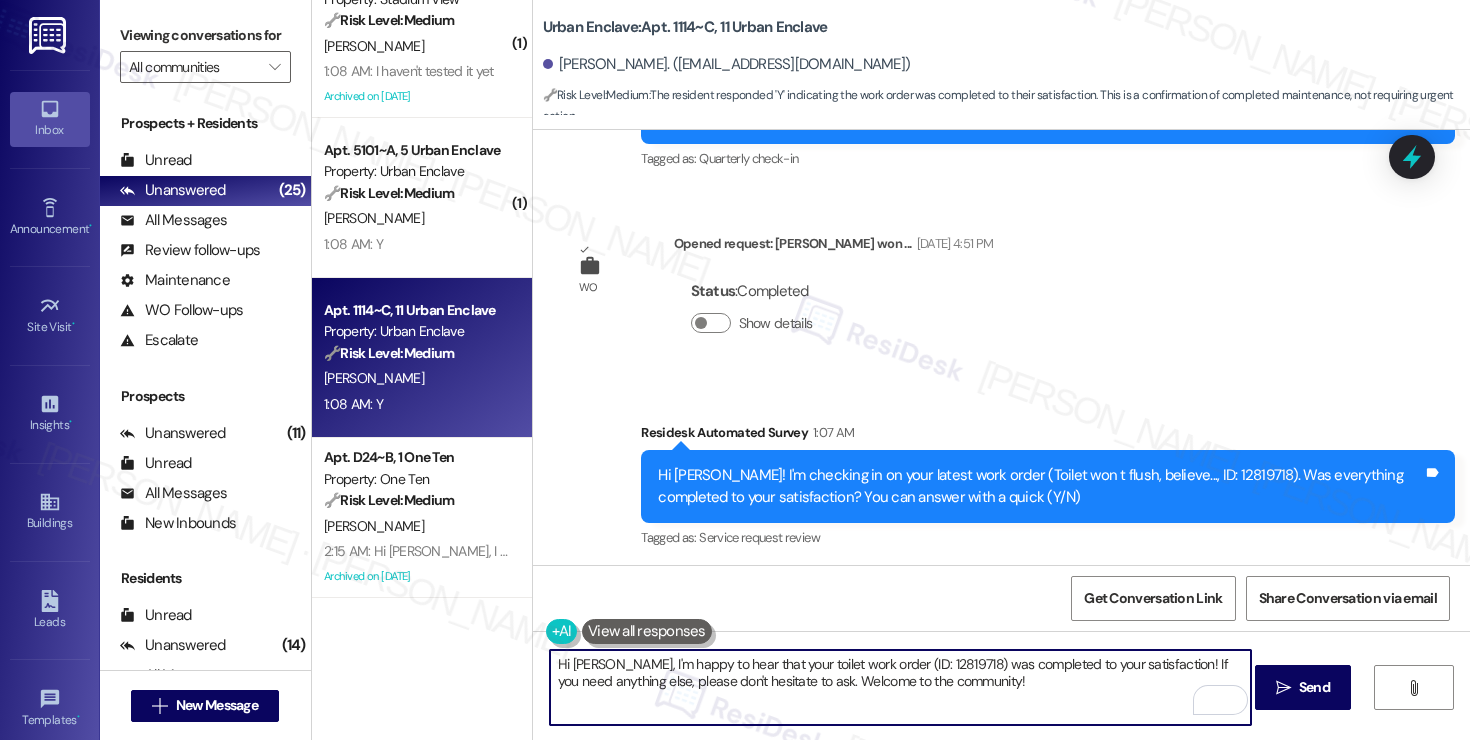 click on "Hi [PERSON_NAME], I'm happy to hear that your toilet work order (ID: 12819718) was completed to your satisfaction! If you need anything else, please don't hesitate to ask. Welcome to the community!" at bounding box center [900, 687] 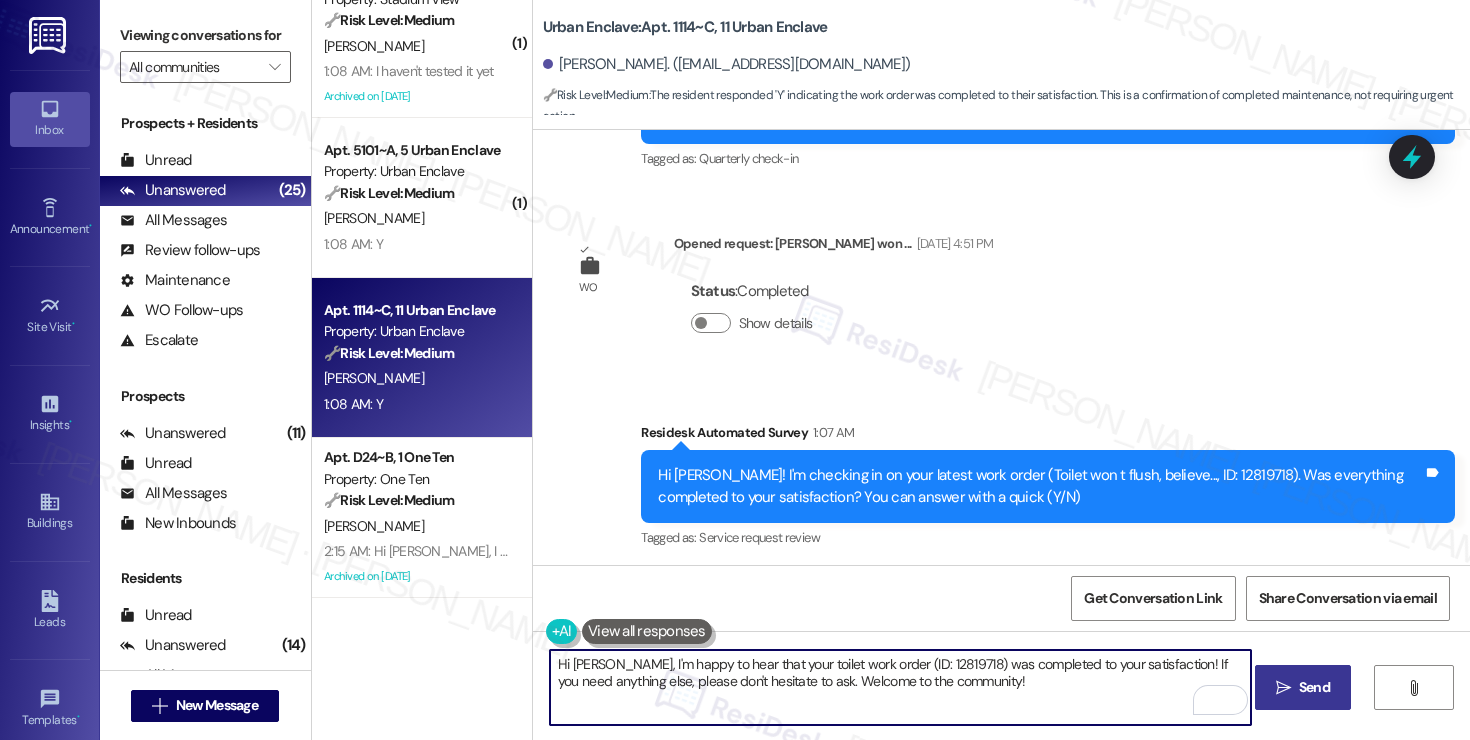 click on "Send" at bounding box center [1314, 687] 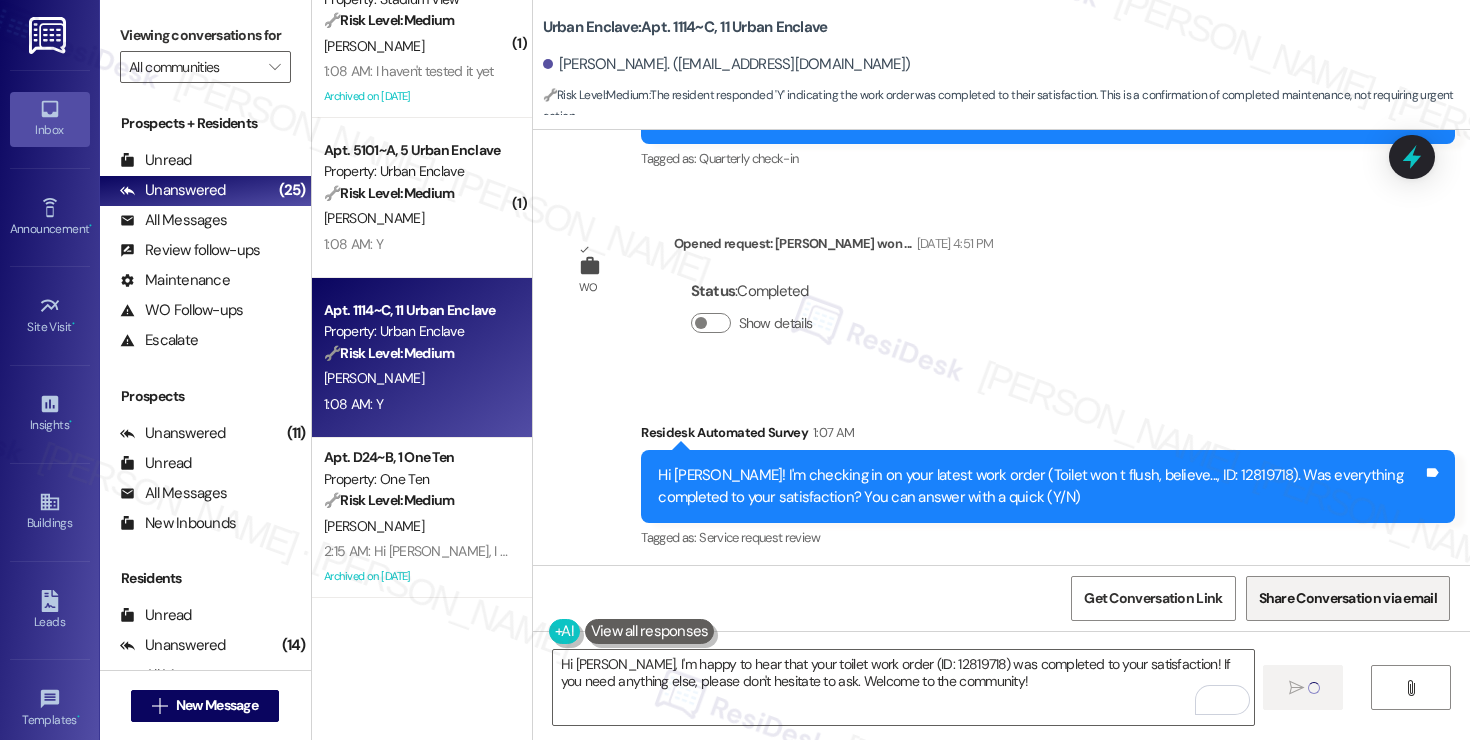 type 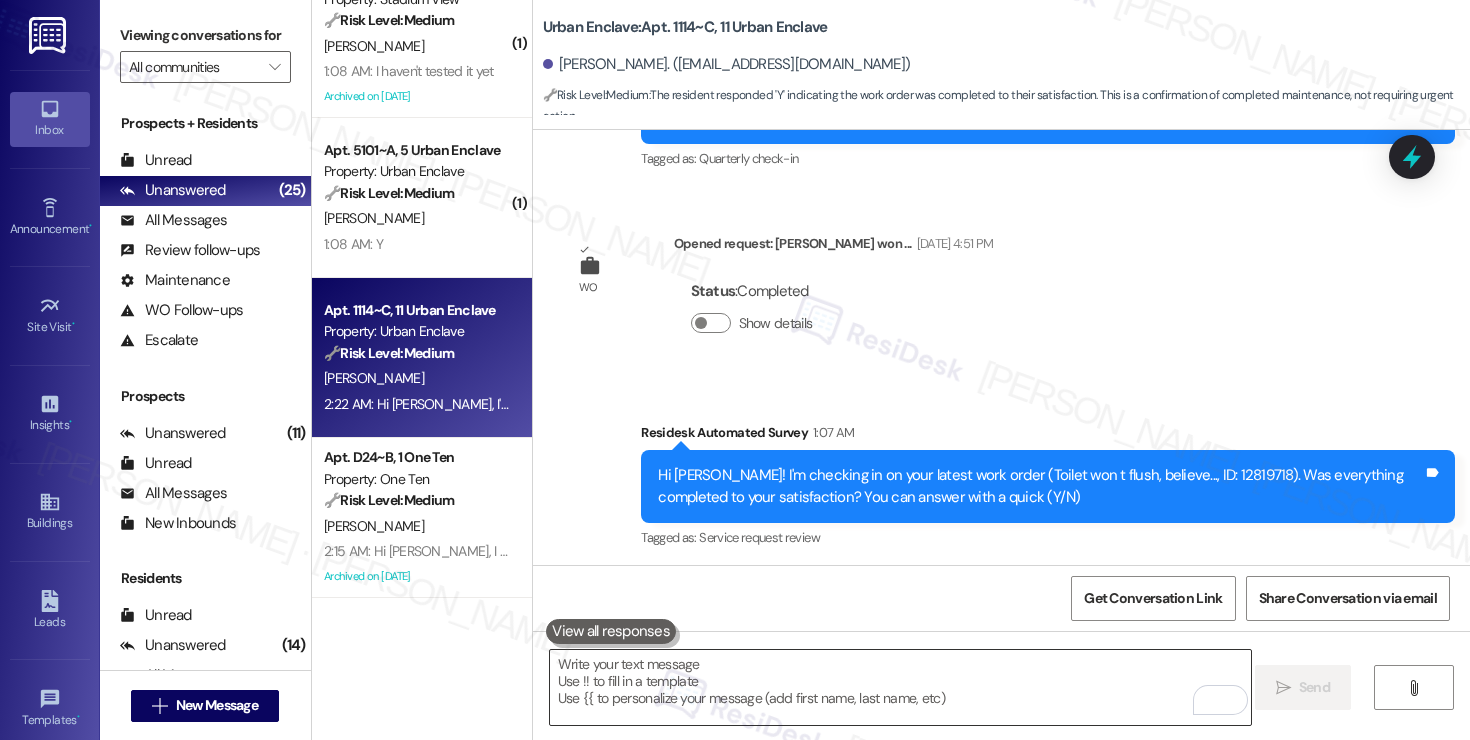 click at bounding box center (900, 687) 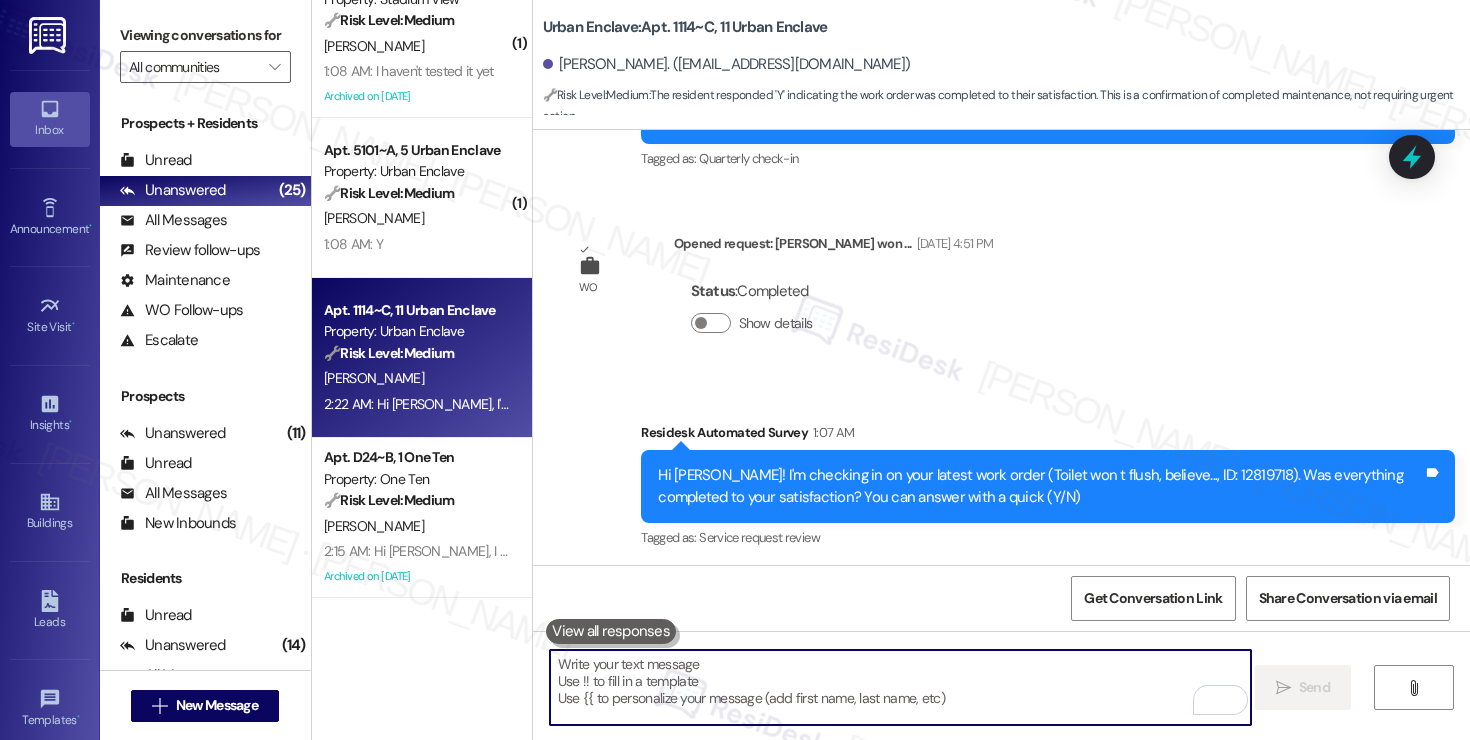 click at bounding box center (611, 631) 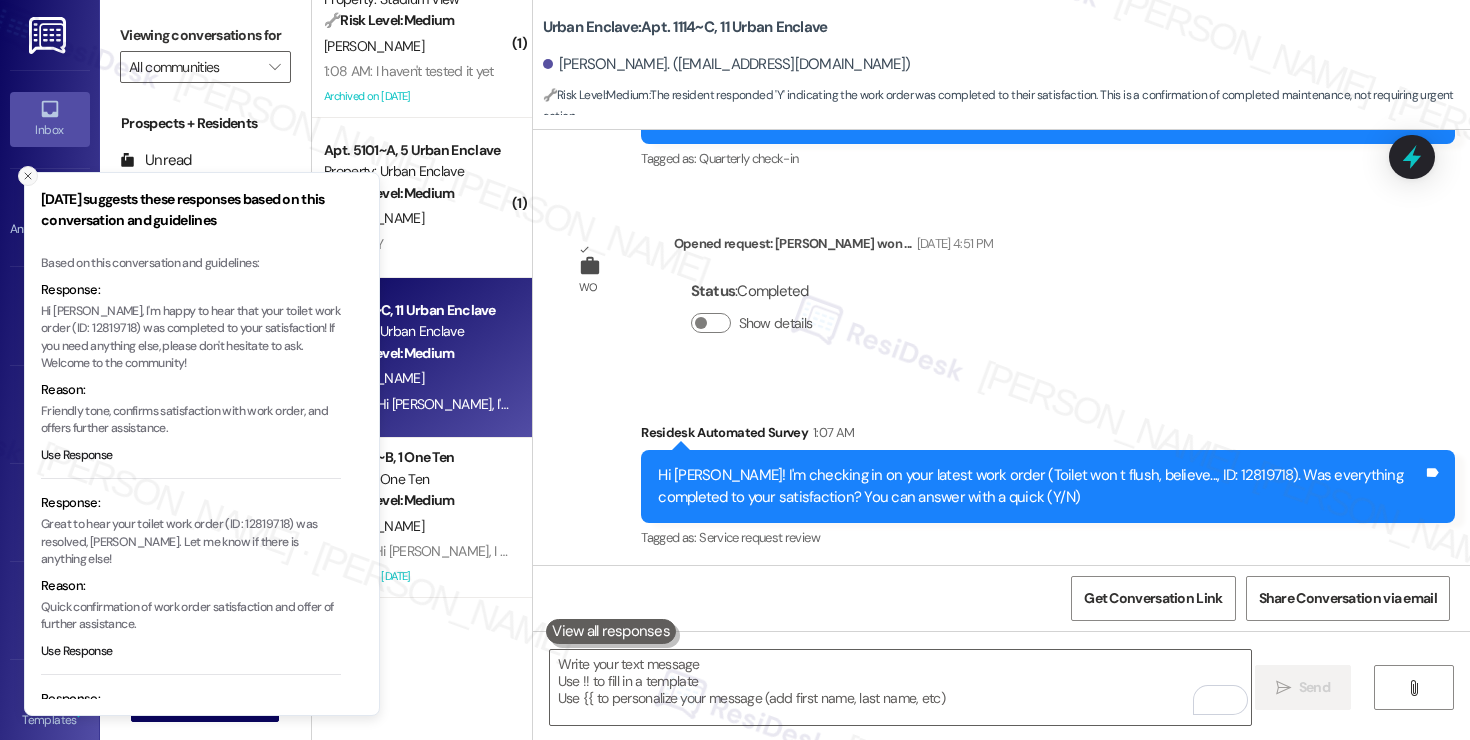 click 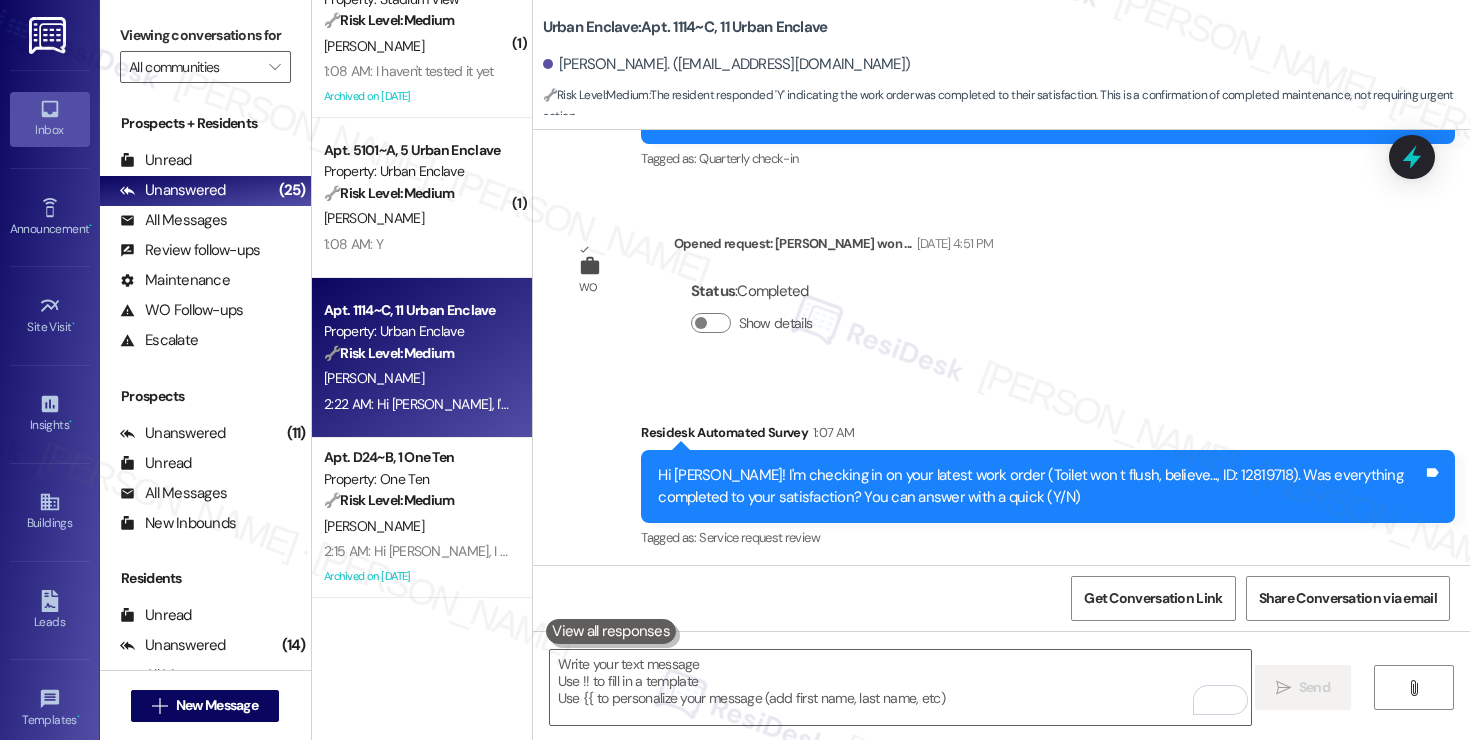 scroll, scrollTop: 3459, scrollLeft: 0, axis: vertical 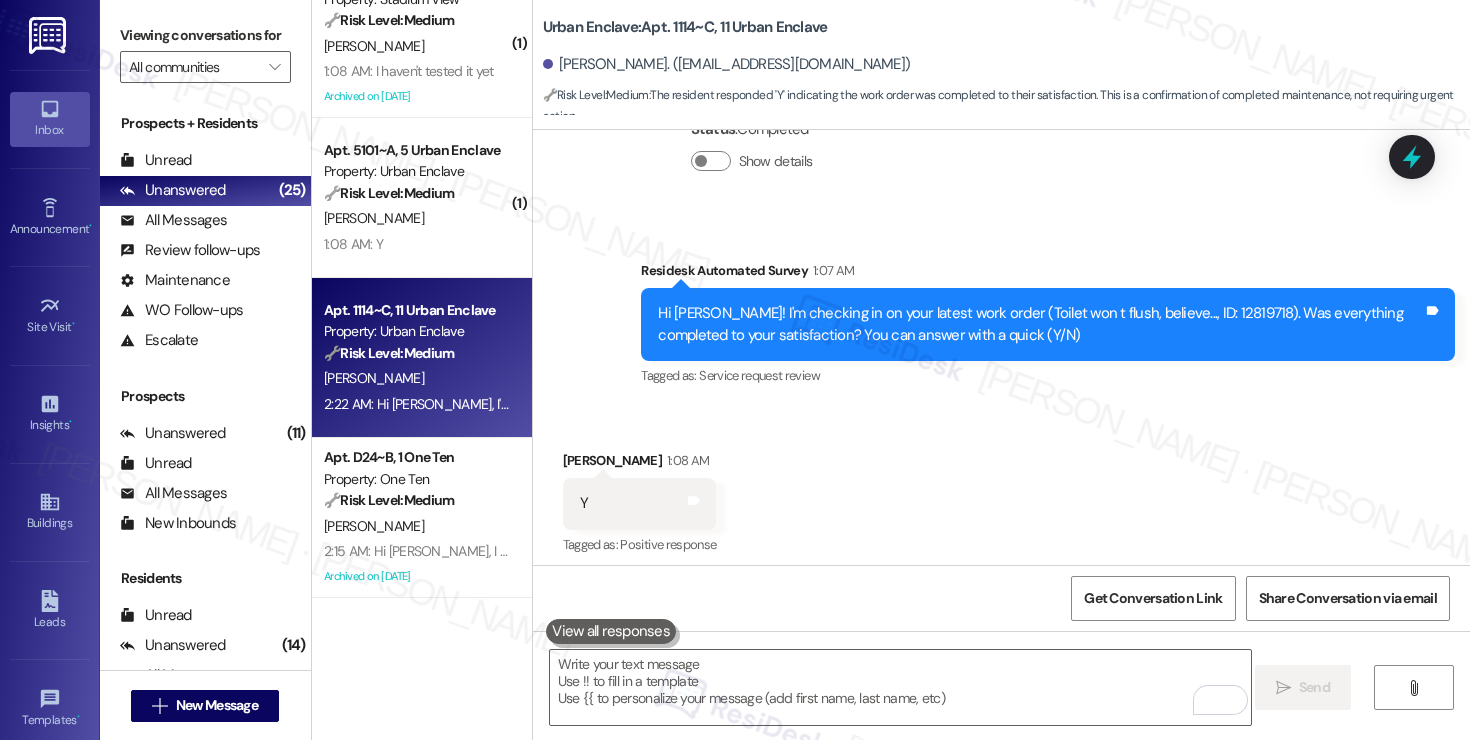 click at bounding box center (611, 631) 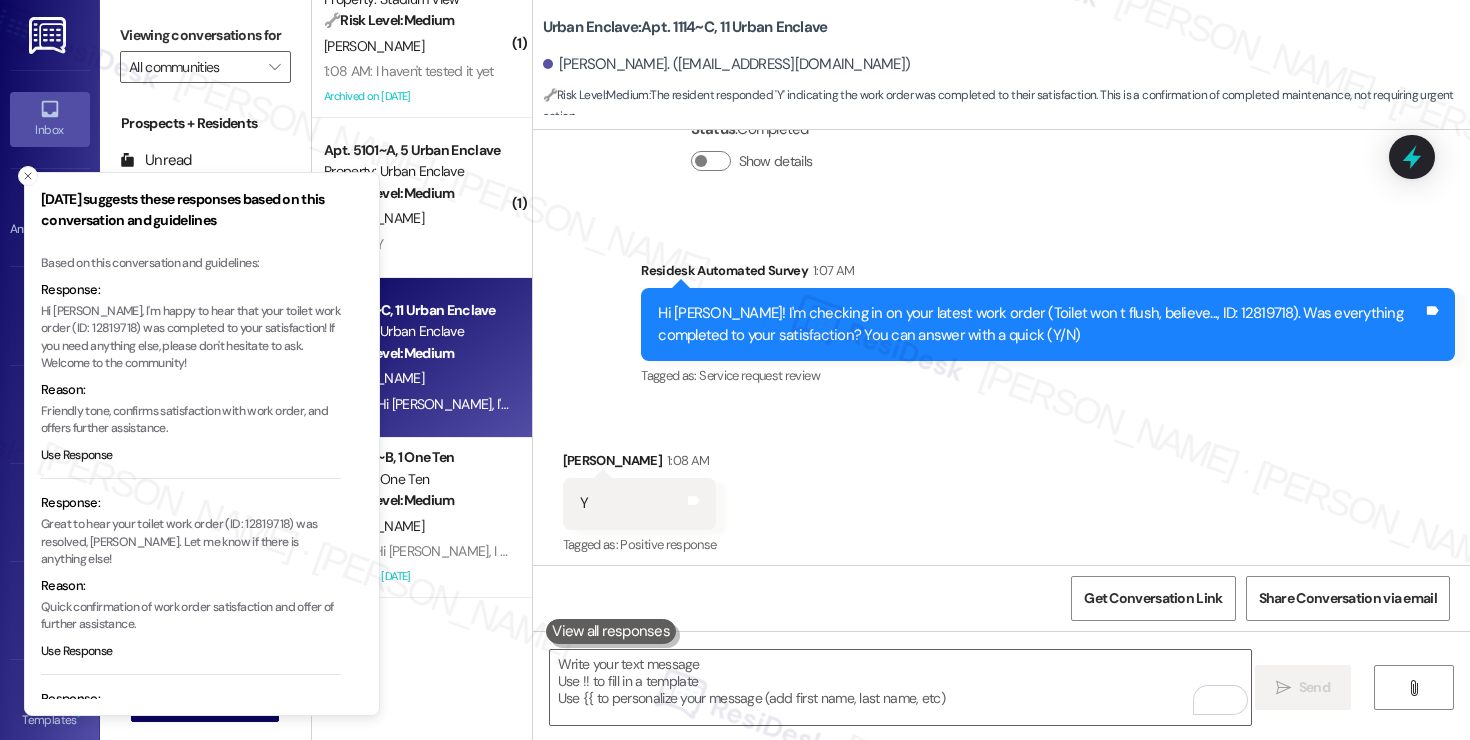 click at bounding box center [613, 631] 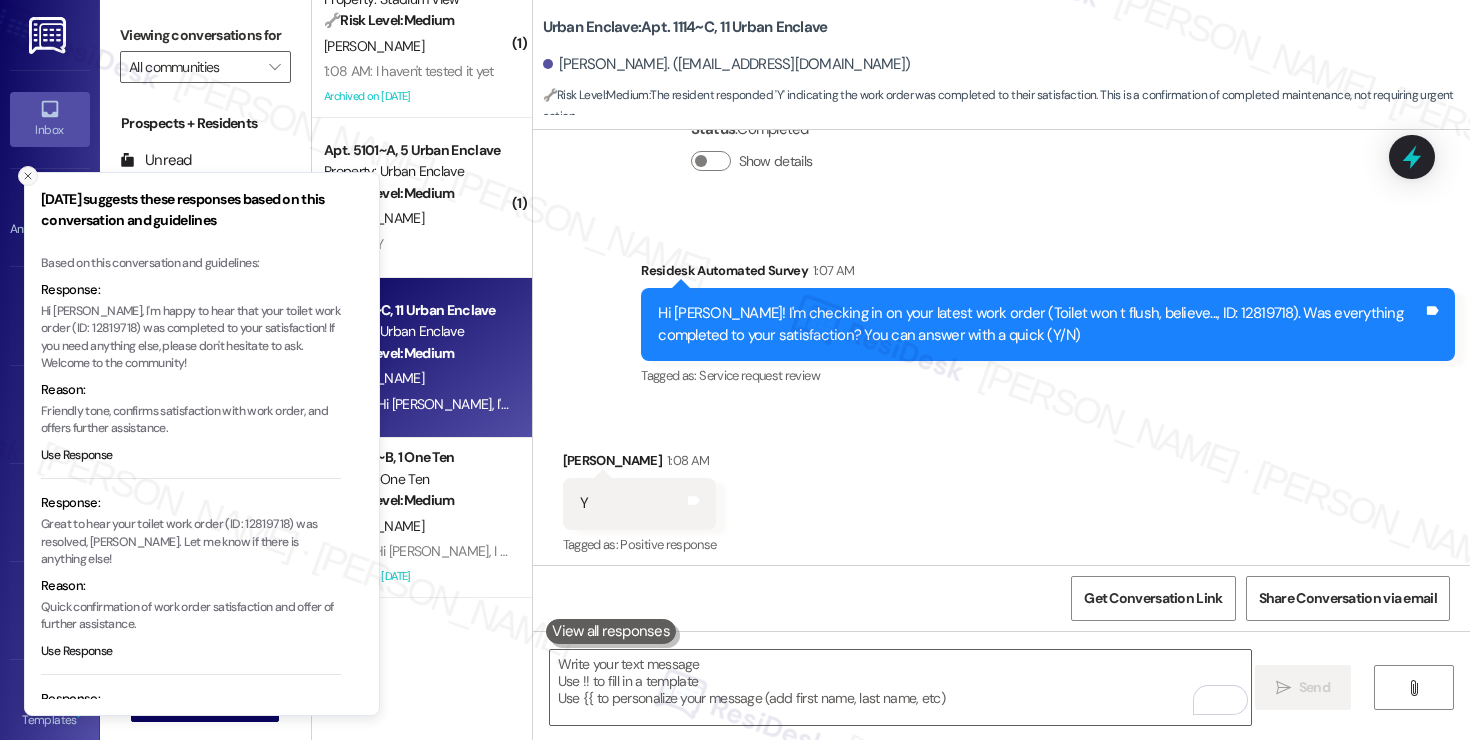 click 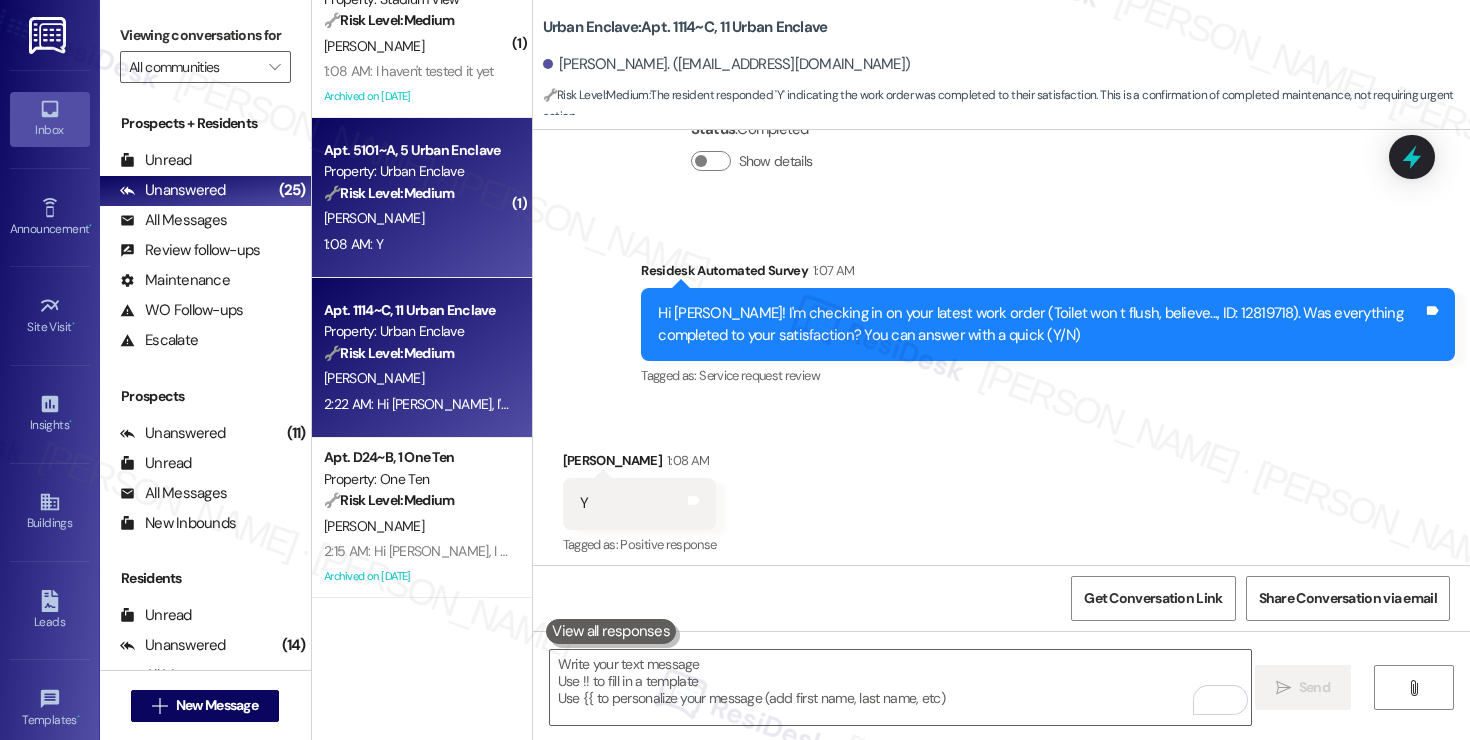 click on "1:08 AM: Y 1:08 AM: Y" at bounding box center [416, 244] 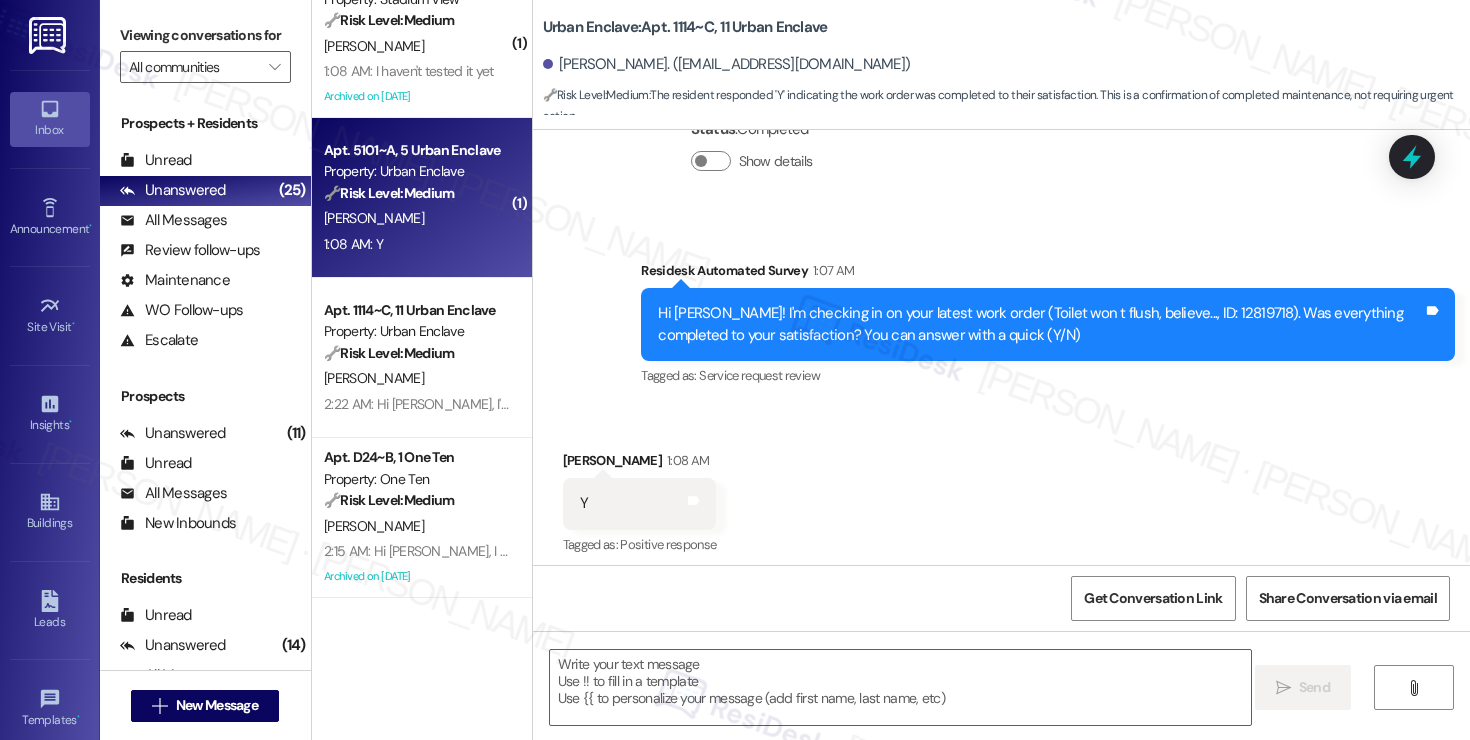 type on "Fetching suggested responses. Please feel free to read through the conversation in the meantime." 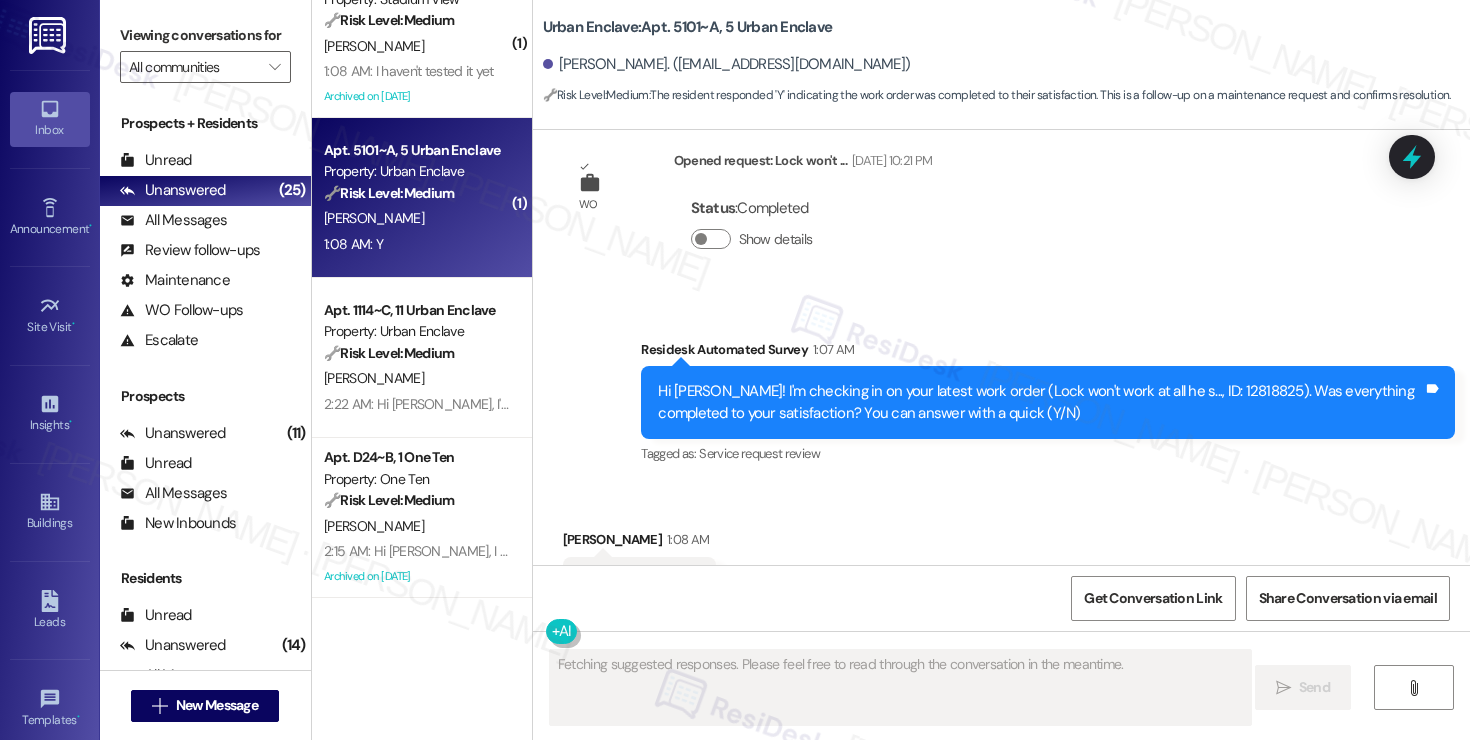 scroll, scrollTop: 2479, scrollLeft: 0, axis: vertical 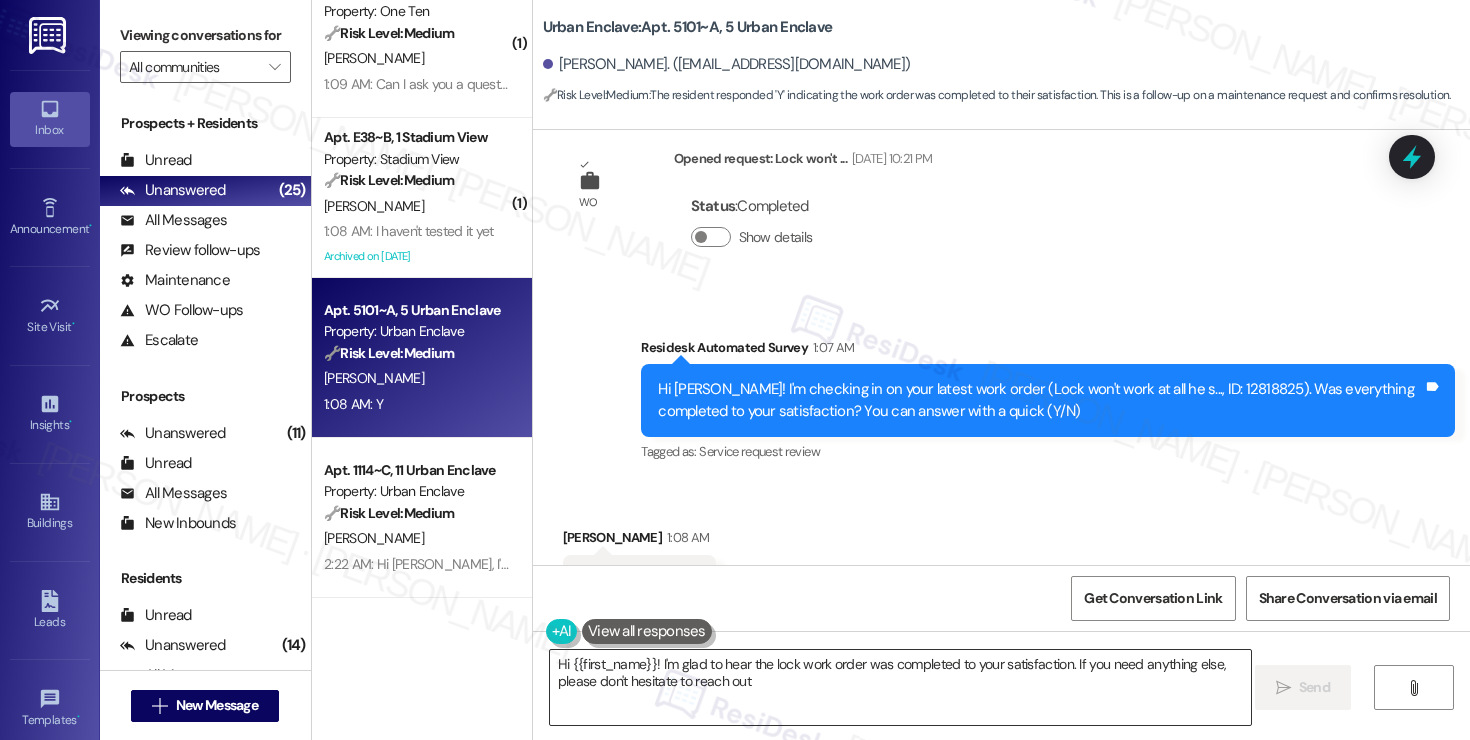 type on "Hi {{first_name}}! I'm glad to hear the lock work order was completed to your satisfaction. If you need anything else, please don't hesitate to reach out!" 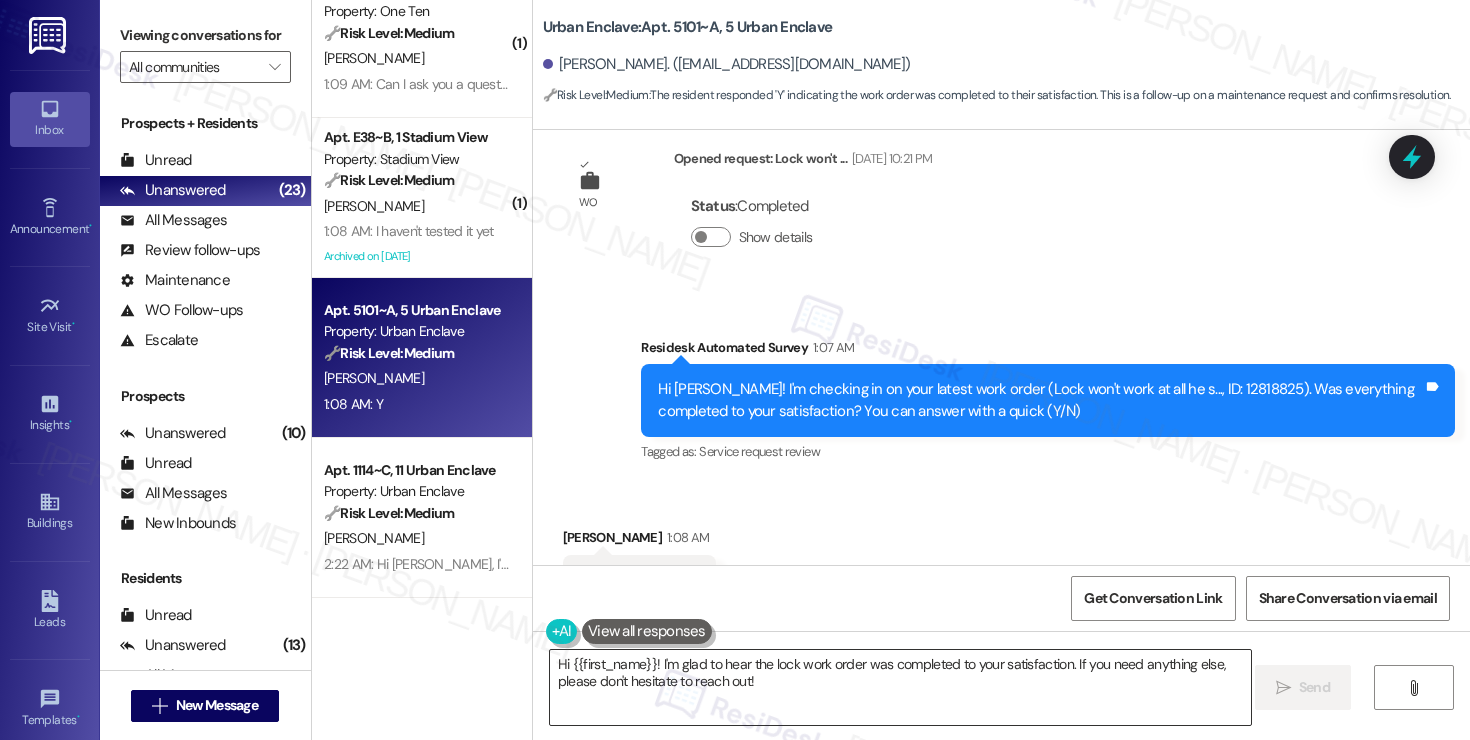 click on "Hi {{first_name}}! I'm glad to hear the lock work order was completed to your satisfaction. If you need anything else, please don't hesitate to reach out!" at bounding box center [900, 687] 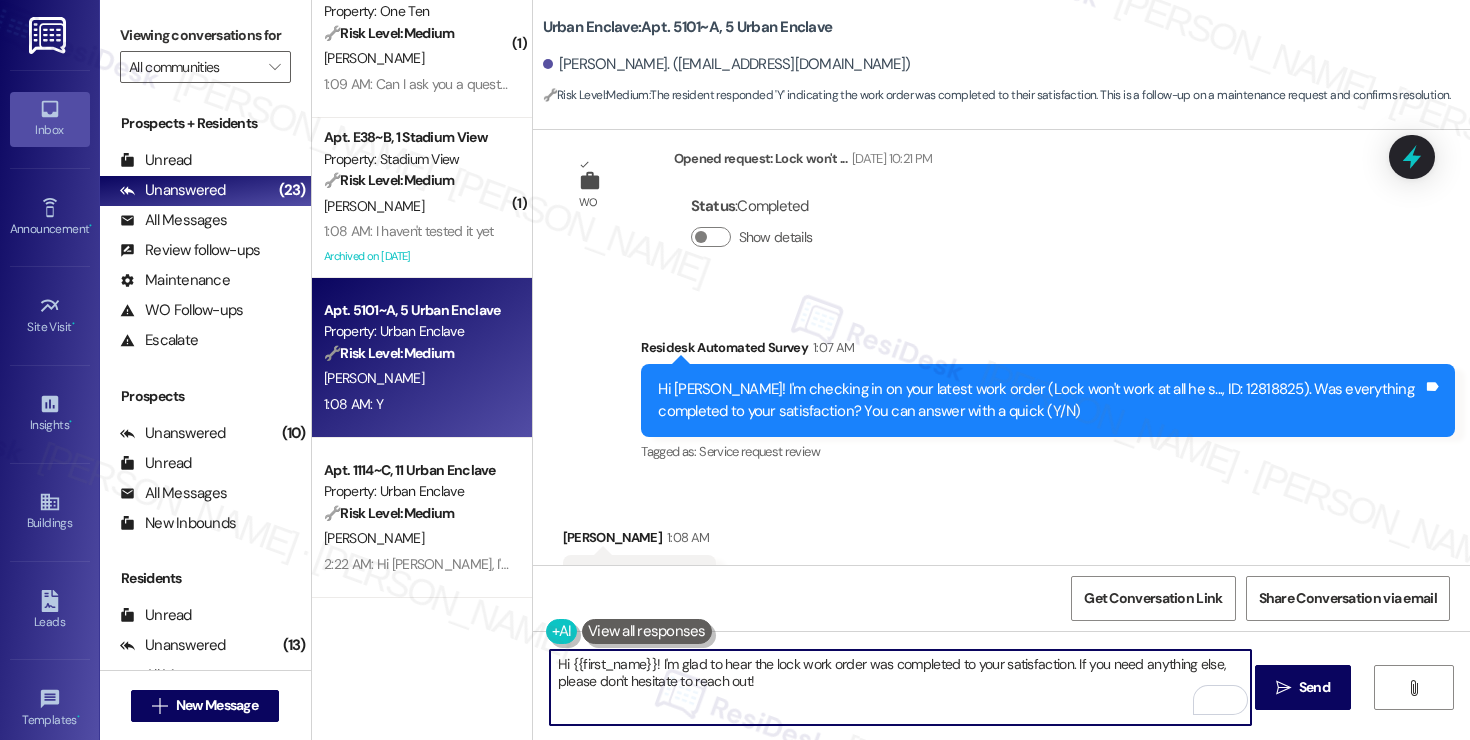 click on "Hi {{first_name}}! I'm glad to hear the lock work order was completed to your satisfaction. If you need anything else, please don't hesitate to reach out!" at bounding box center (900, 687) 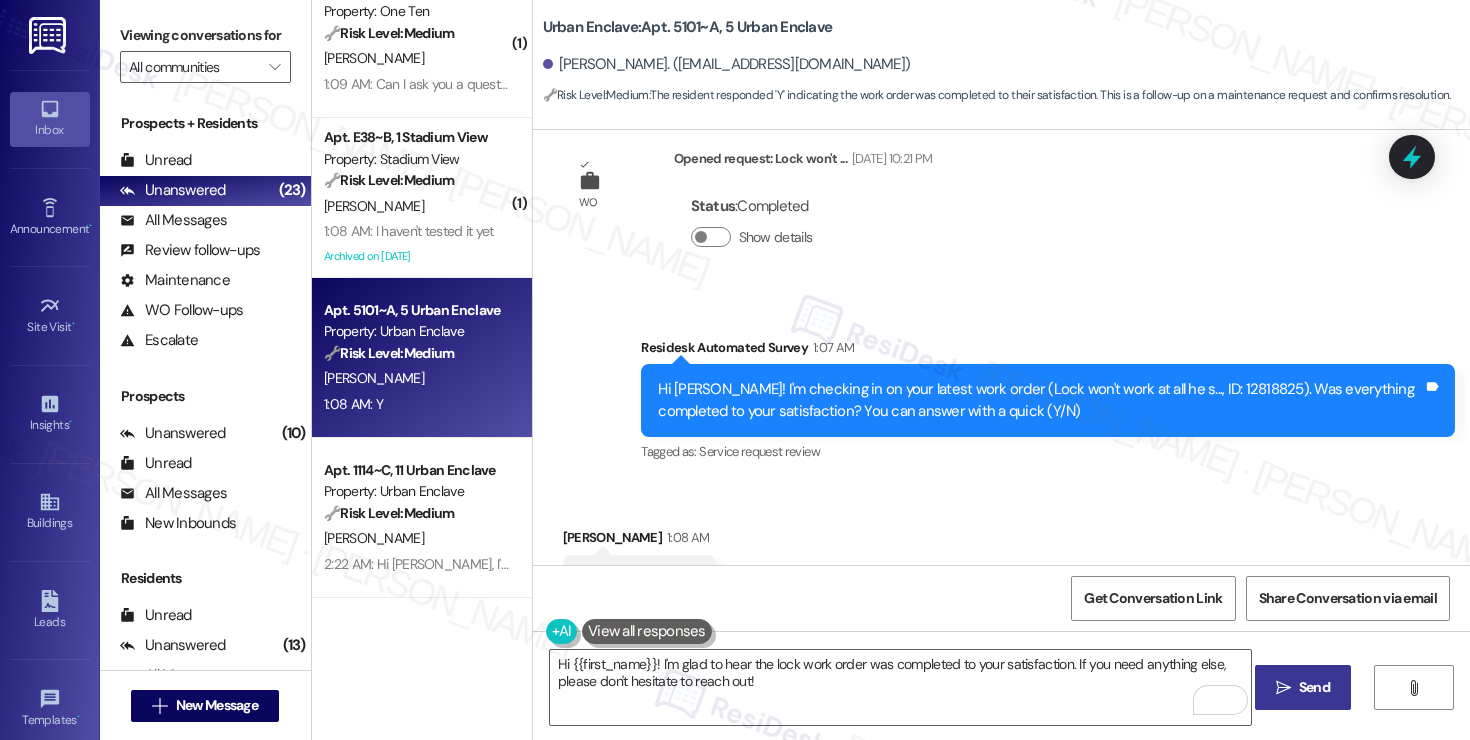 click on "Send" at bounding box center (1314, 687) 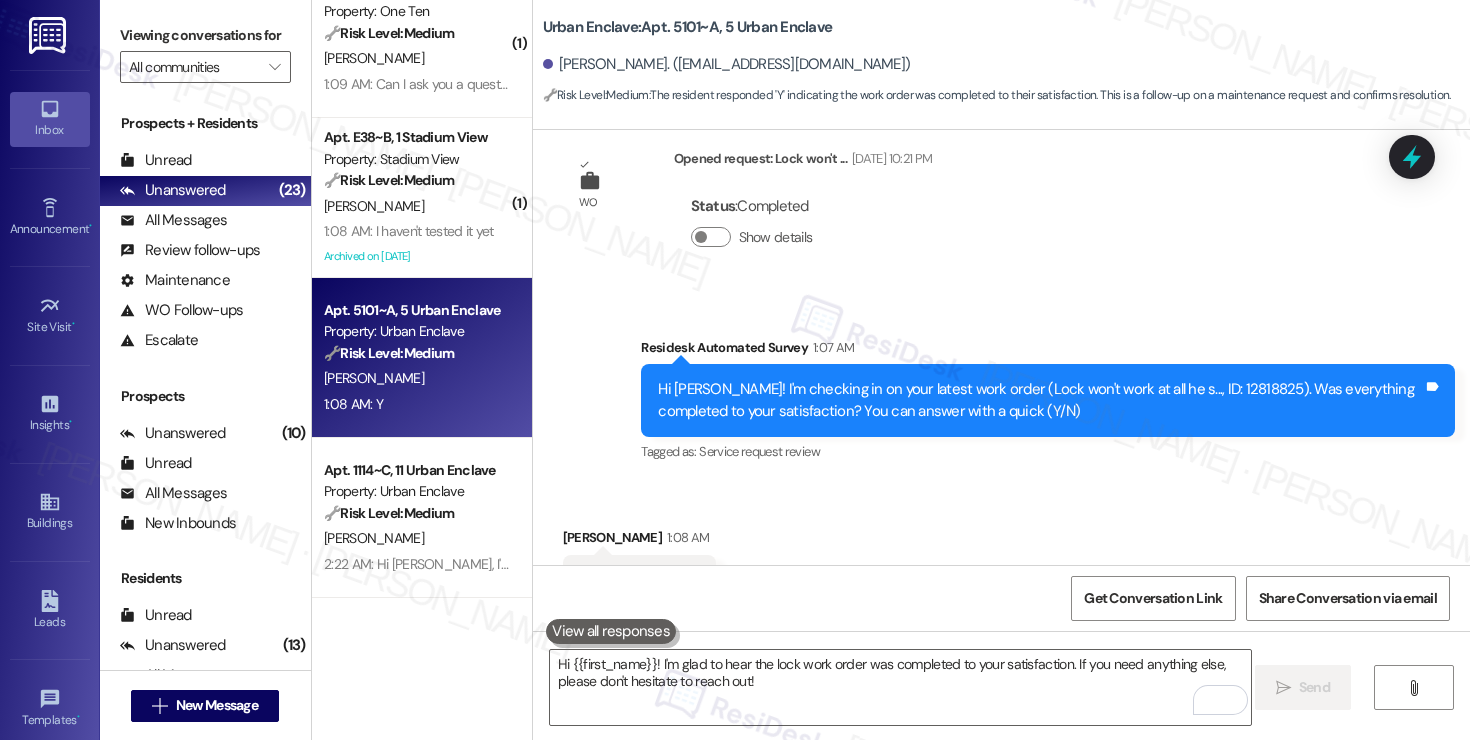 type 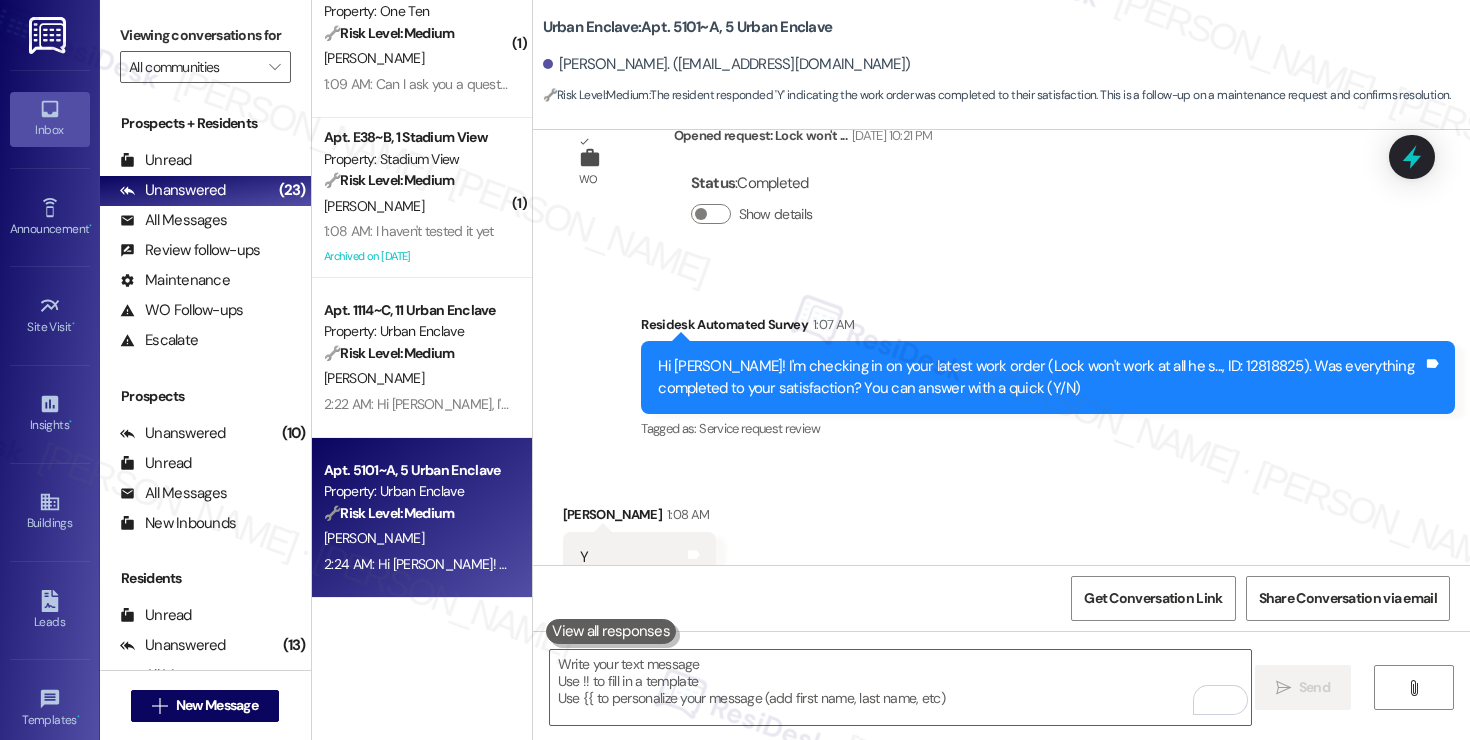 scroll, scrollTop: 2641, scrollLeft: 0, axis: vertical 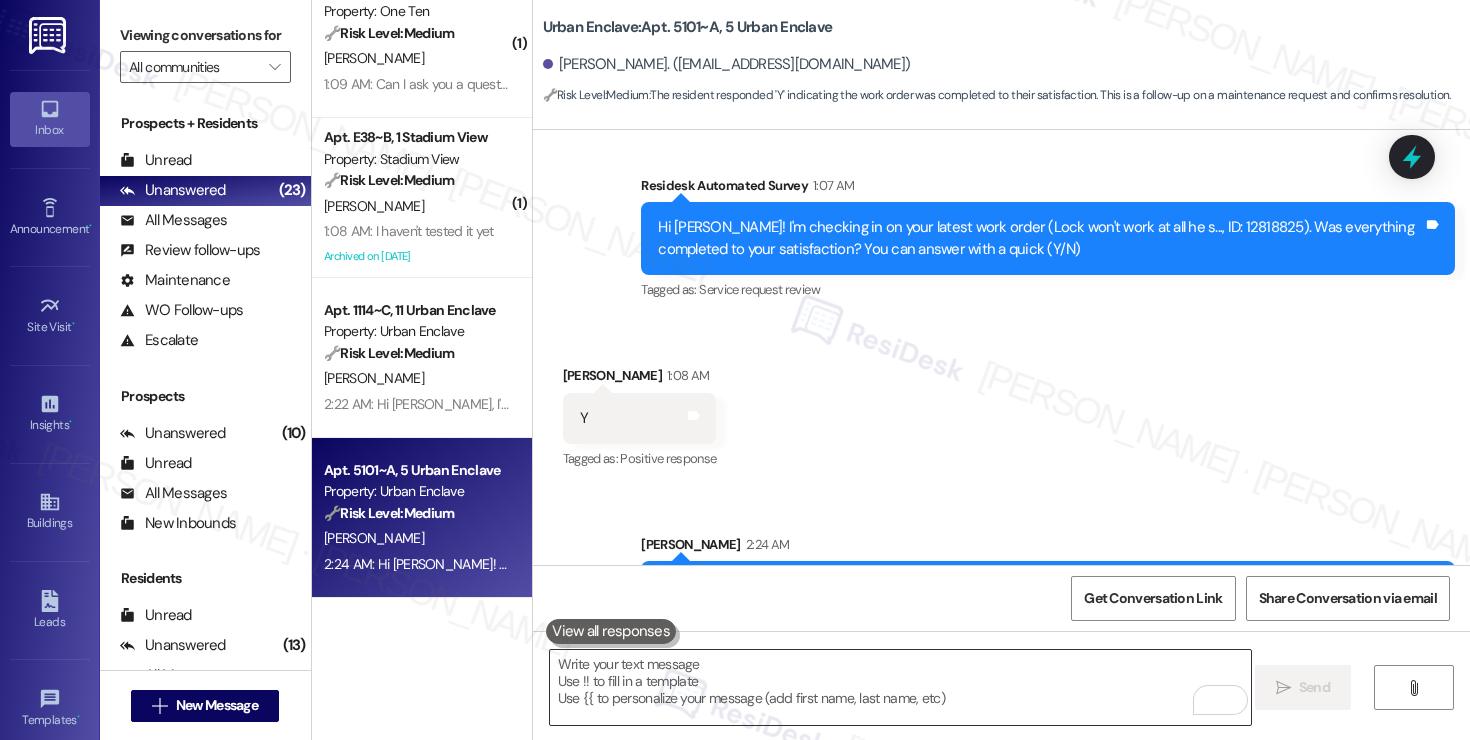 click at bounding box center [900, 687] 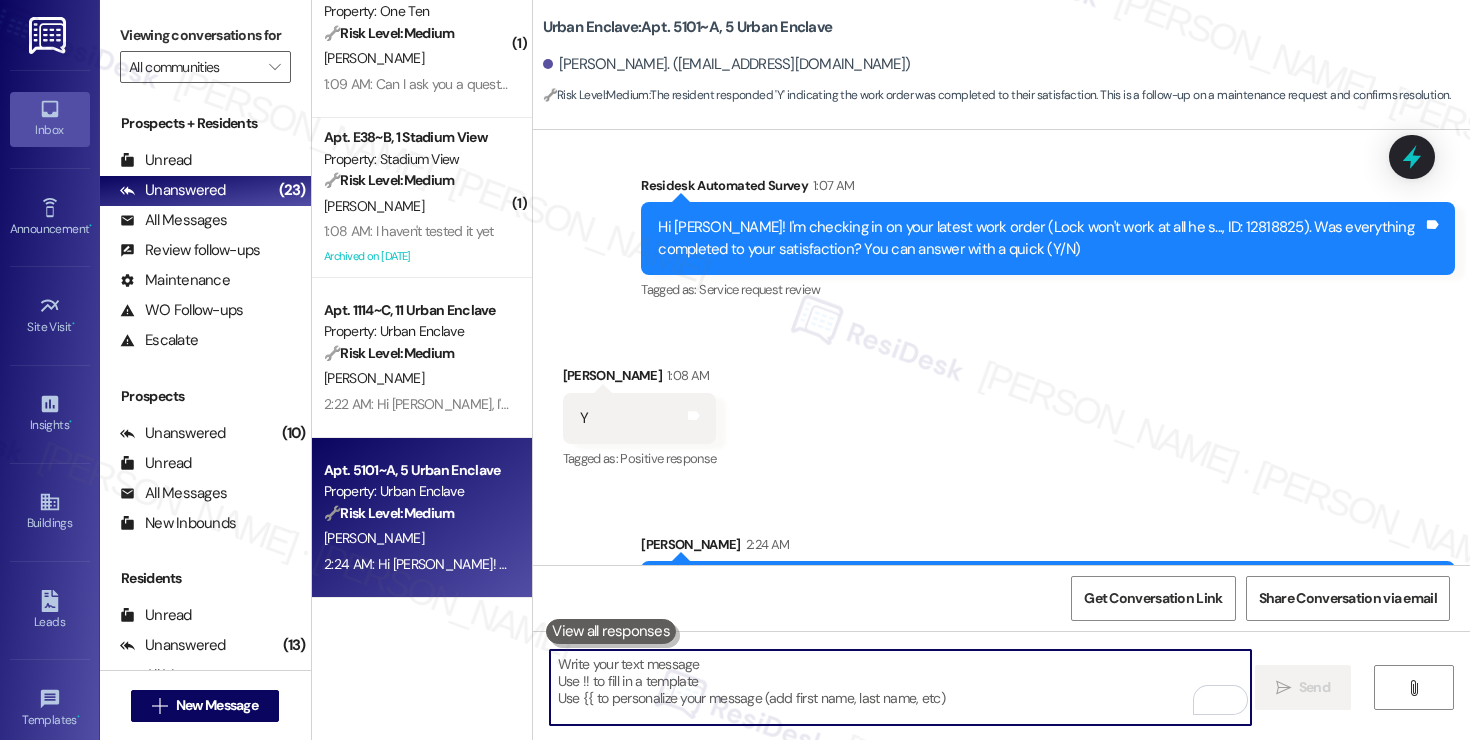 click at bounding box center (900, 687) 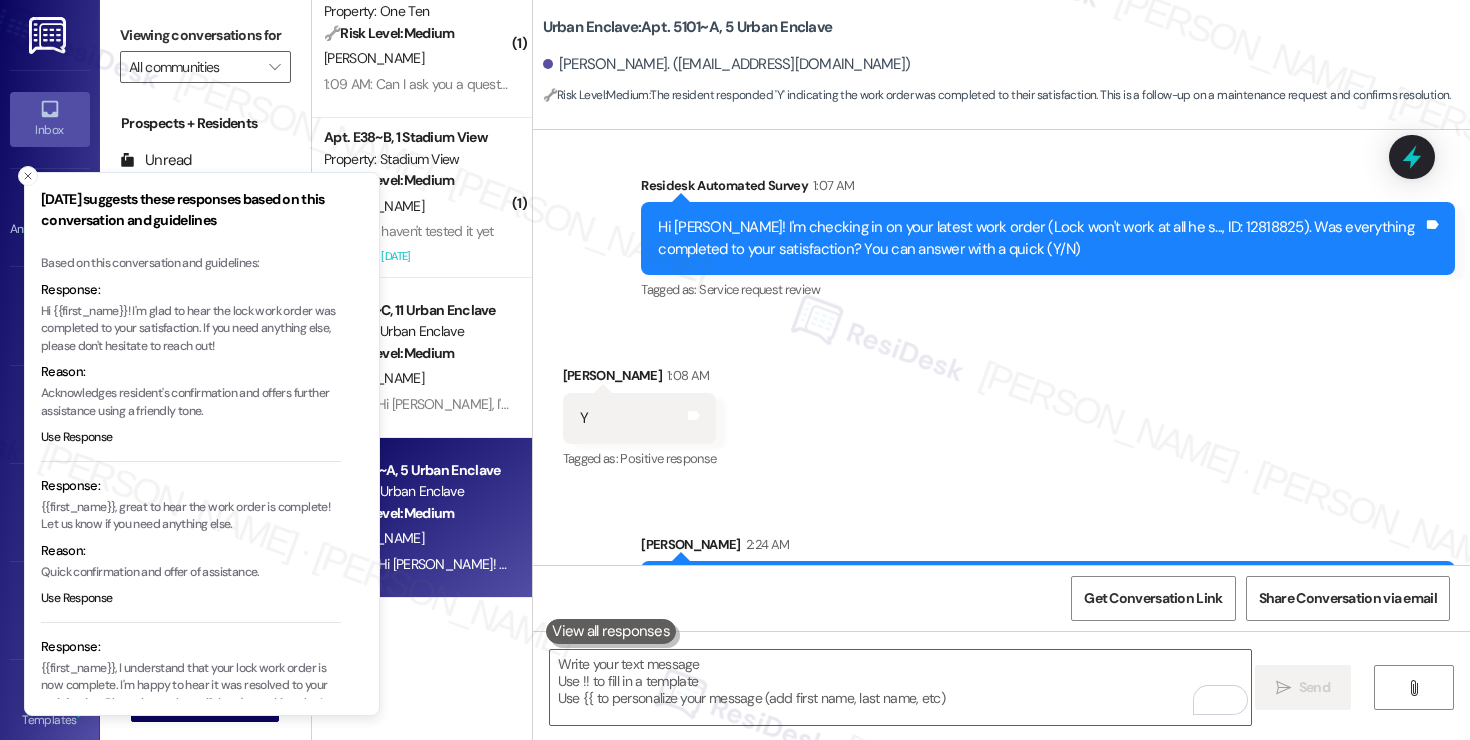 scroll, scrollTop: 6, scrollLeft: 0, axis: vertical 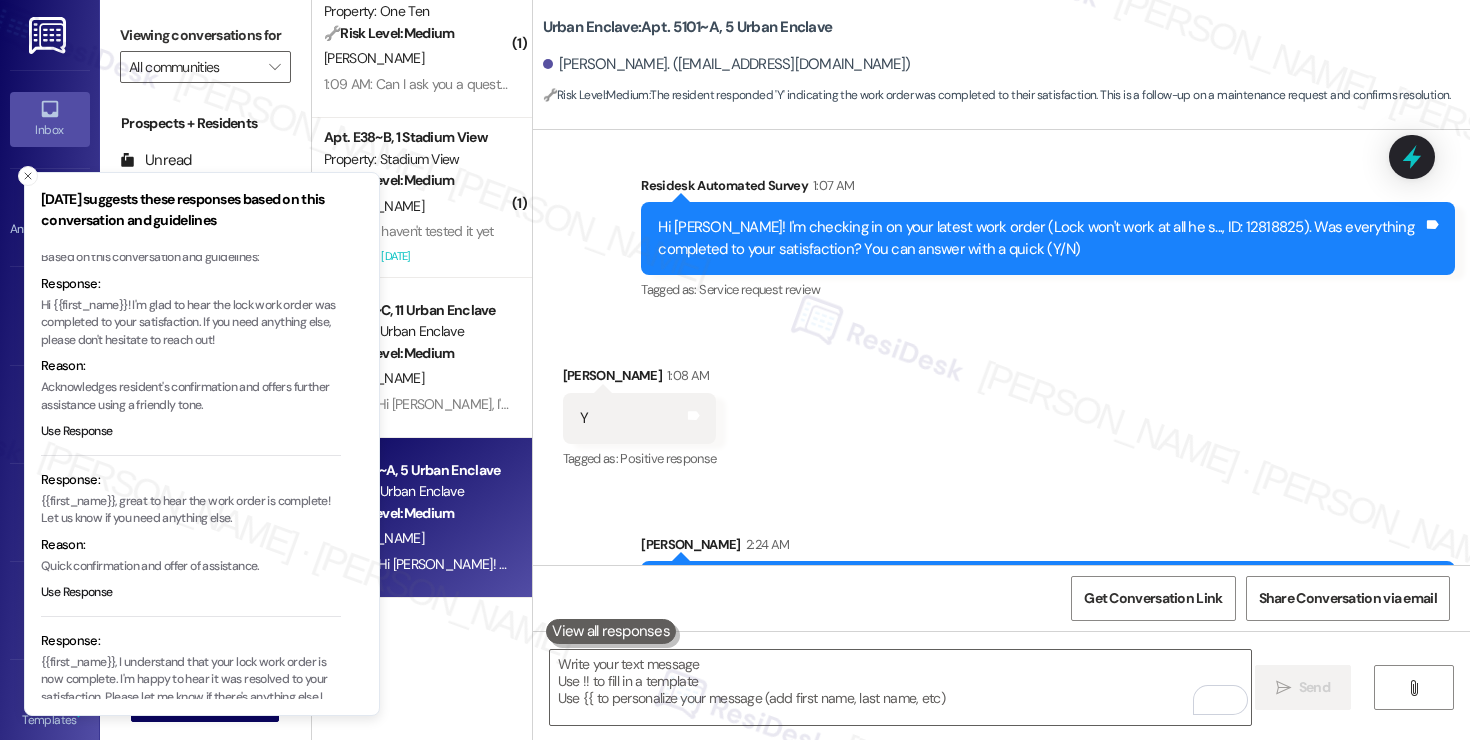 click 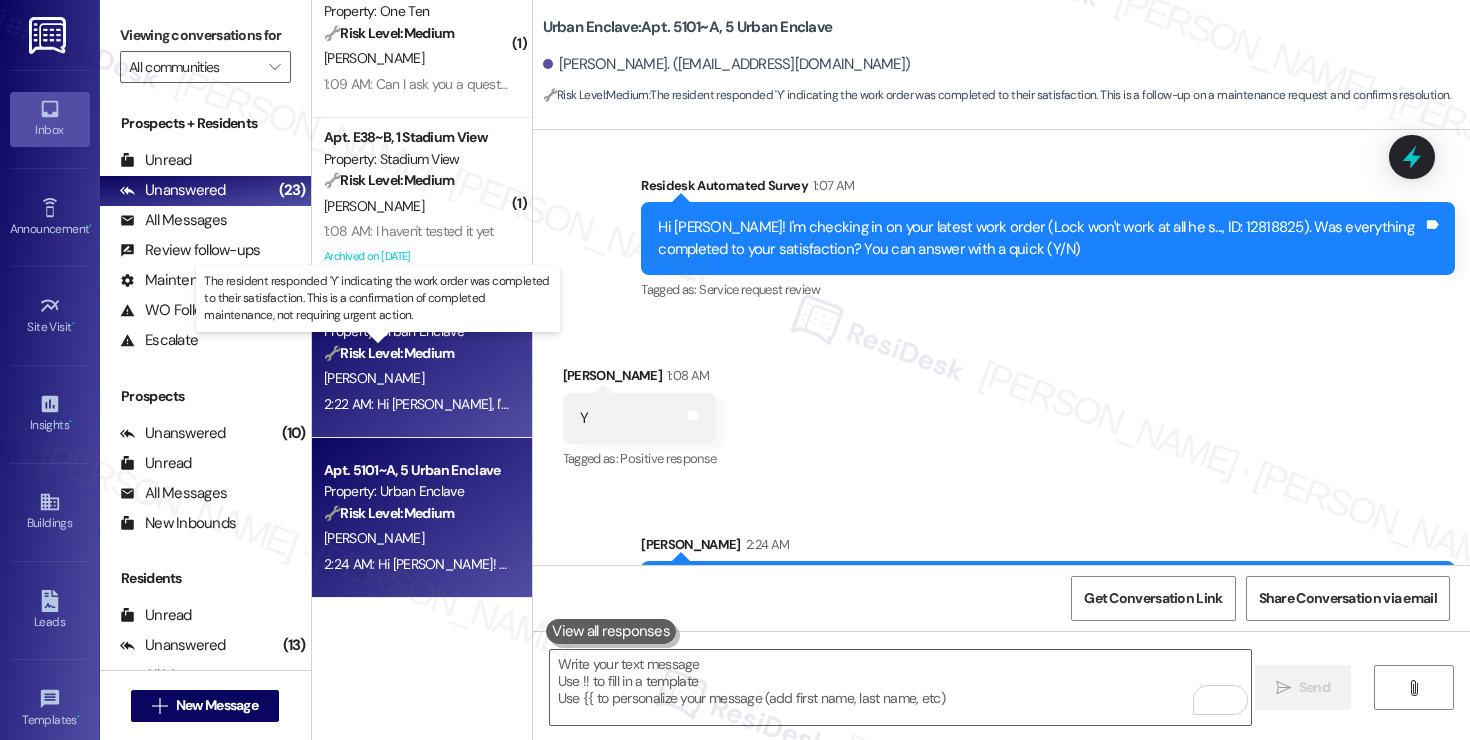 click on "🔧  Risk Level:  Medium" at bounding box center (389, 353) 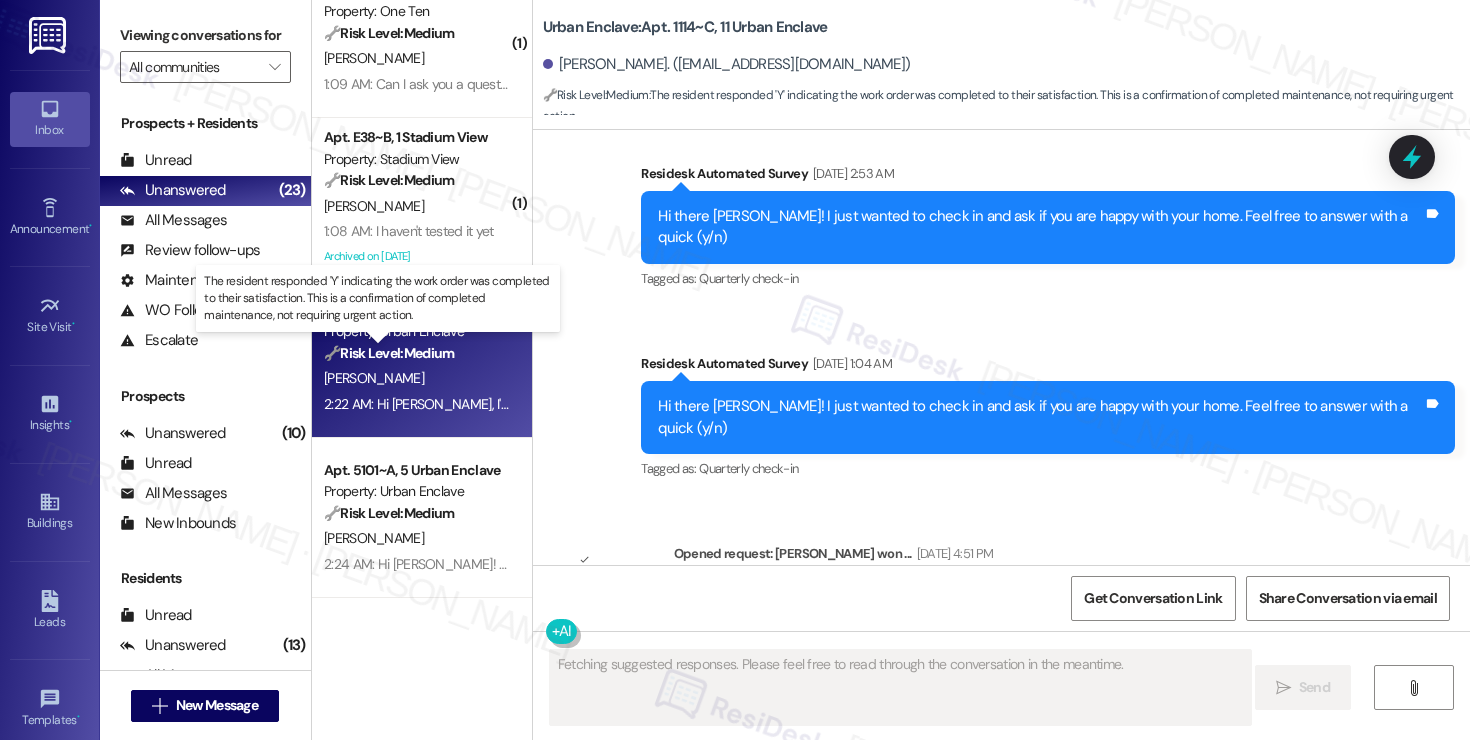 scroll, scrollTop: 3297, scrollLeft: 0, axis: vertical 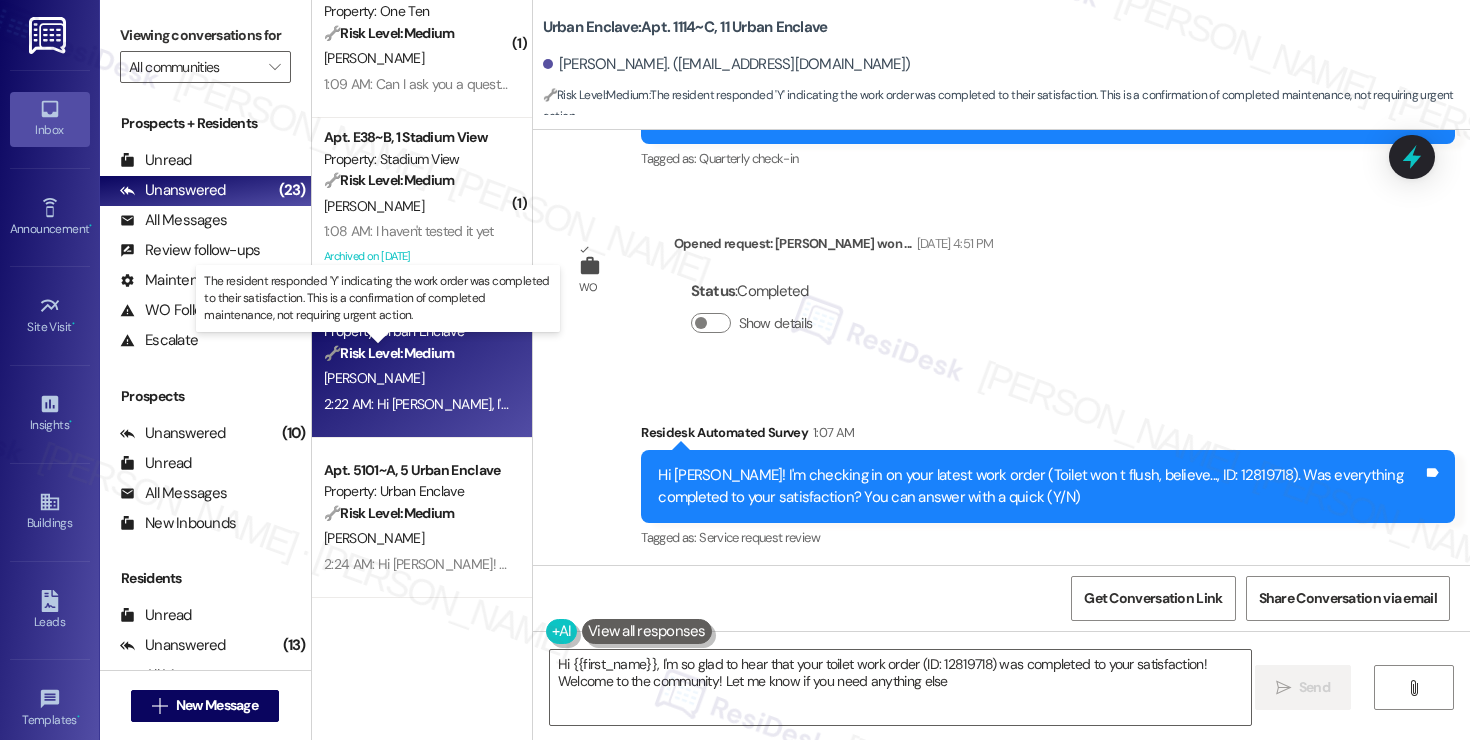 type on "Hi {{first_name}}, I'm so glad to hear that your toilet work order (ID: 12819718) was completed to your satisfaction! Welcome to the community! Let me know if you need anything else!" 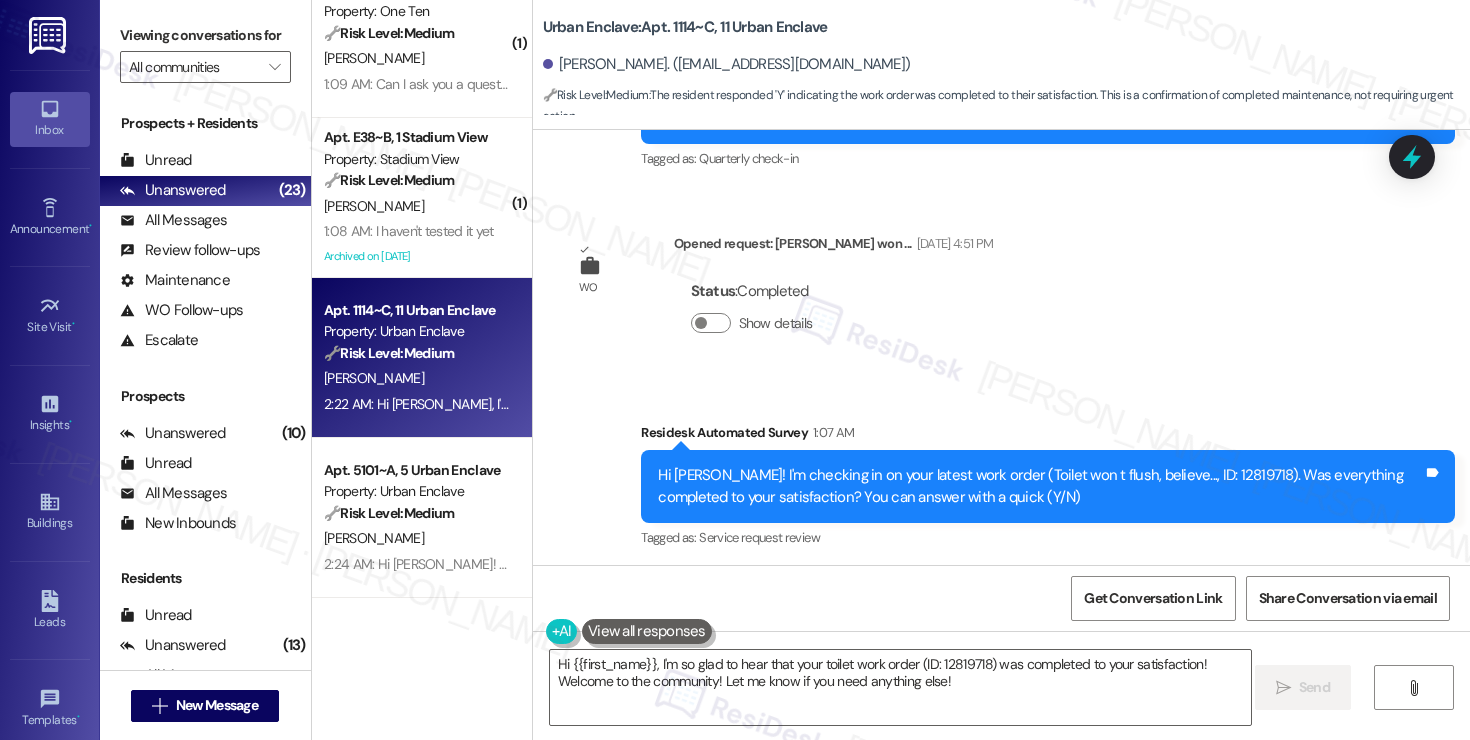 click on "Hi [PERSON_NAME]! I'm checking in on your latest work order (Toilet won t flush, believe..., ID: 12819718). Was everything completed to your satisfaction? You can answer with a quick (Y/N)" at bounding box center (1040, 486) 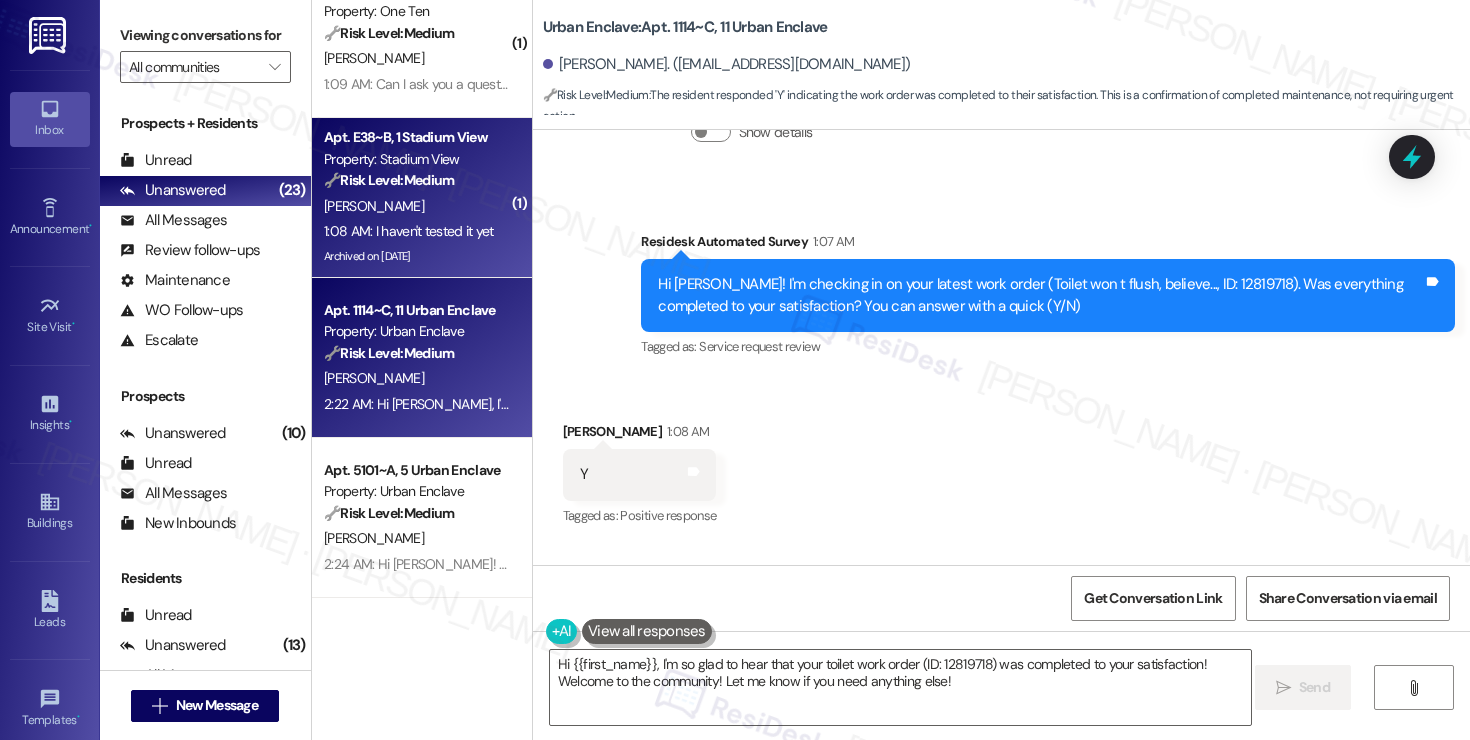 click on "[PERSON_NAME]" at bounding box center (416, 206) 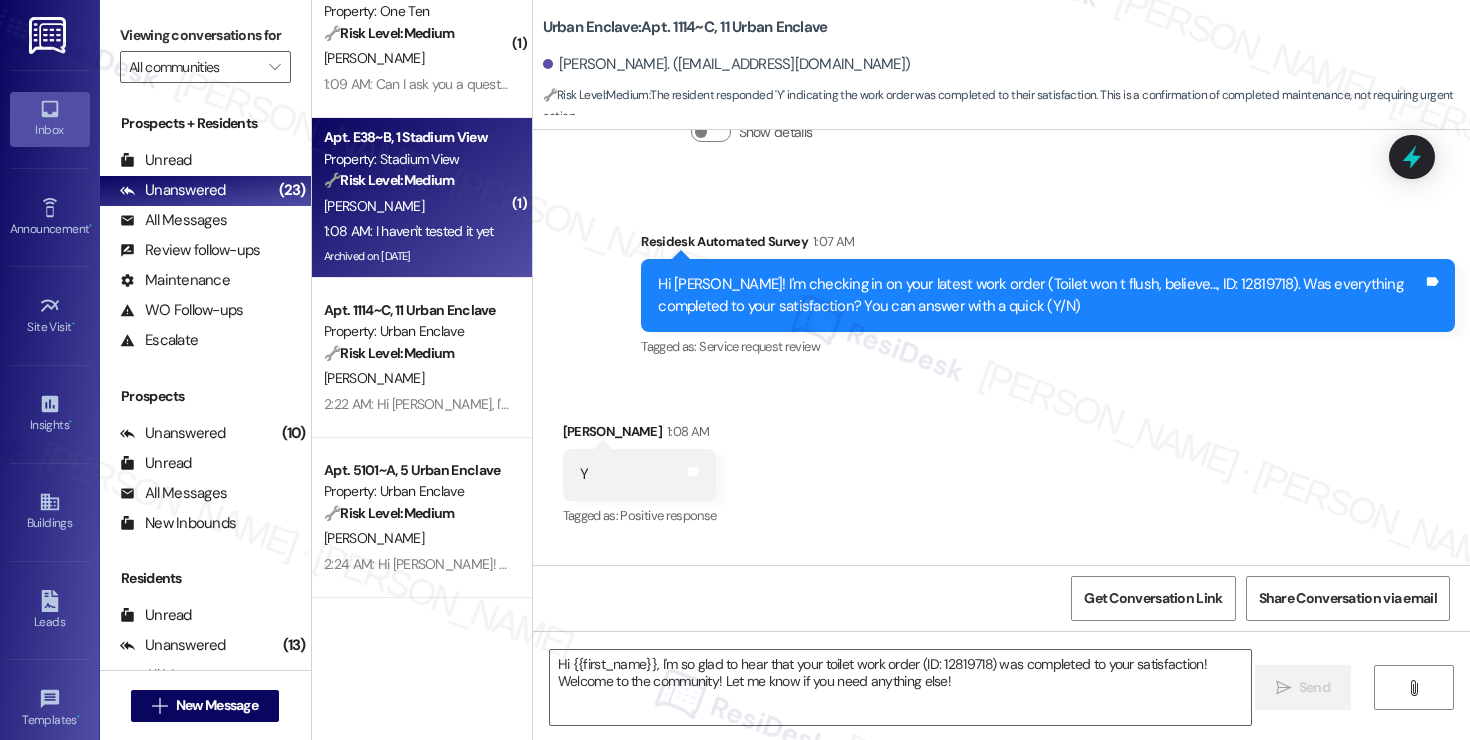 type on "Fetching suggested responses. Please feel free to read through the conversation in the meantime." 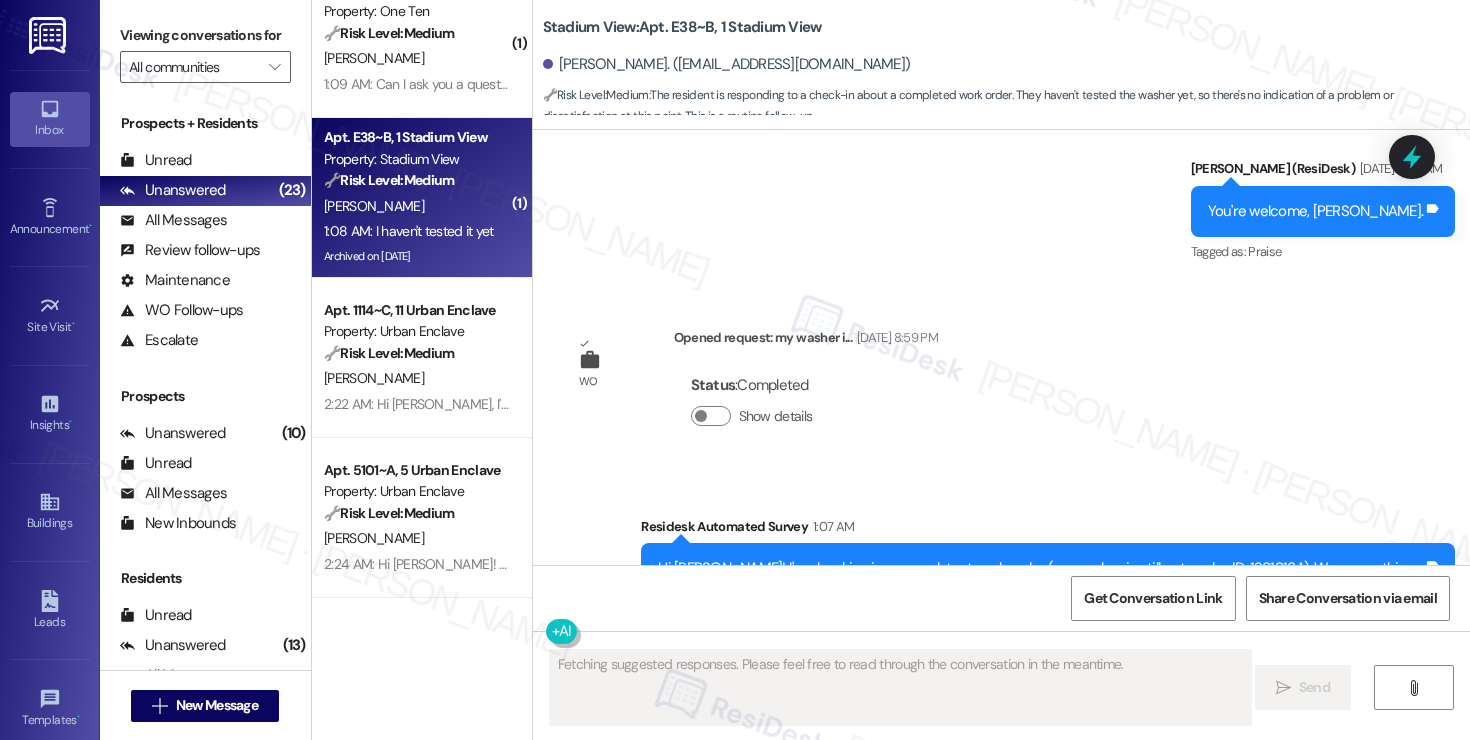 scroll, scrollTop: 6446, scrollLeft: 0, axis: vertical 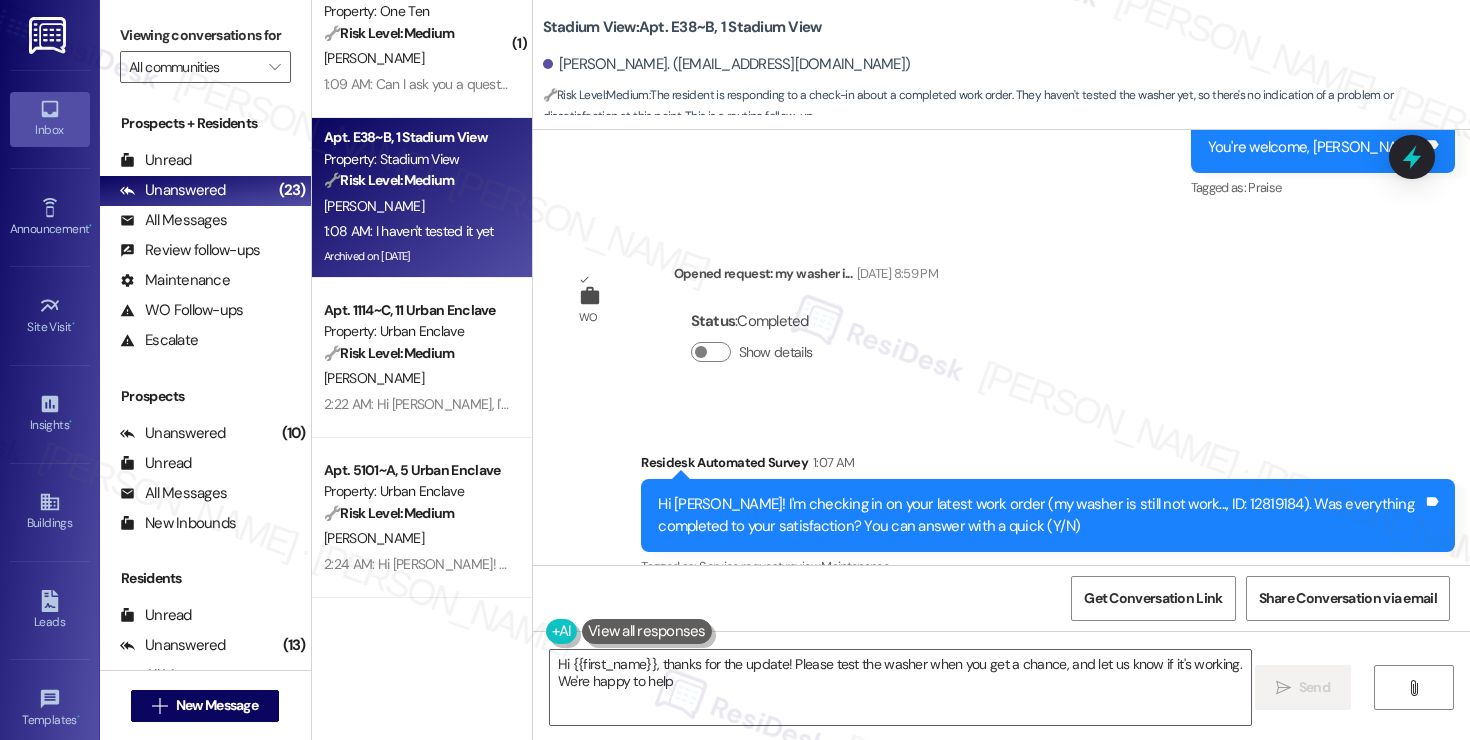 type on "Hi {{first_name}}, thanks for the update! Please test the washer when you get a chance, and let us know if it's working. We're happy to help!" 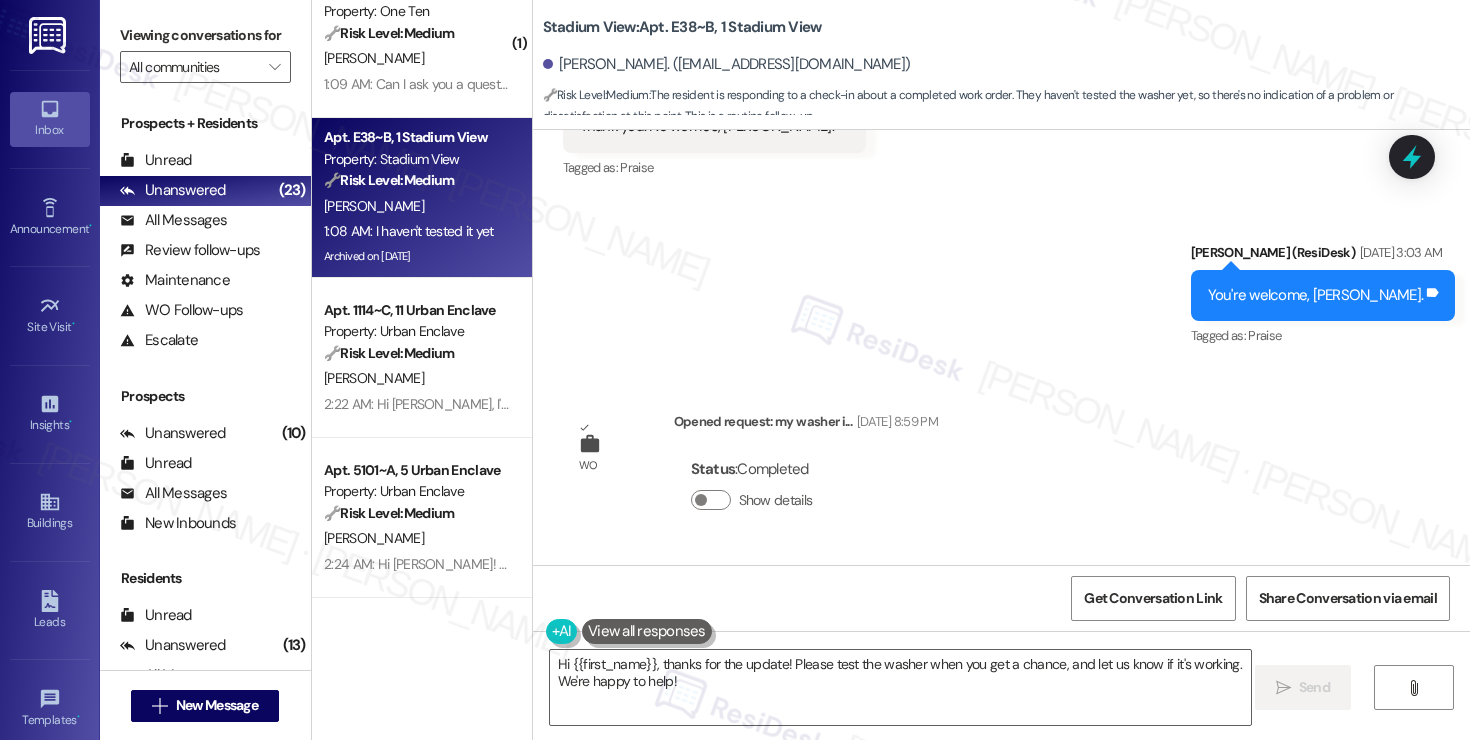 scroll, scrollTop: 6294, scrollLeft: 0, axis: vertical 